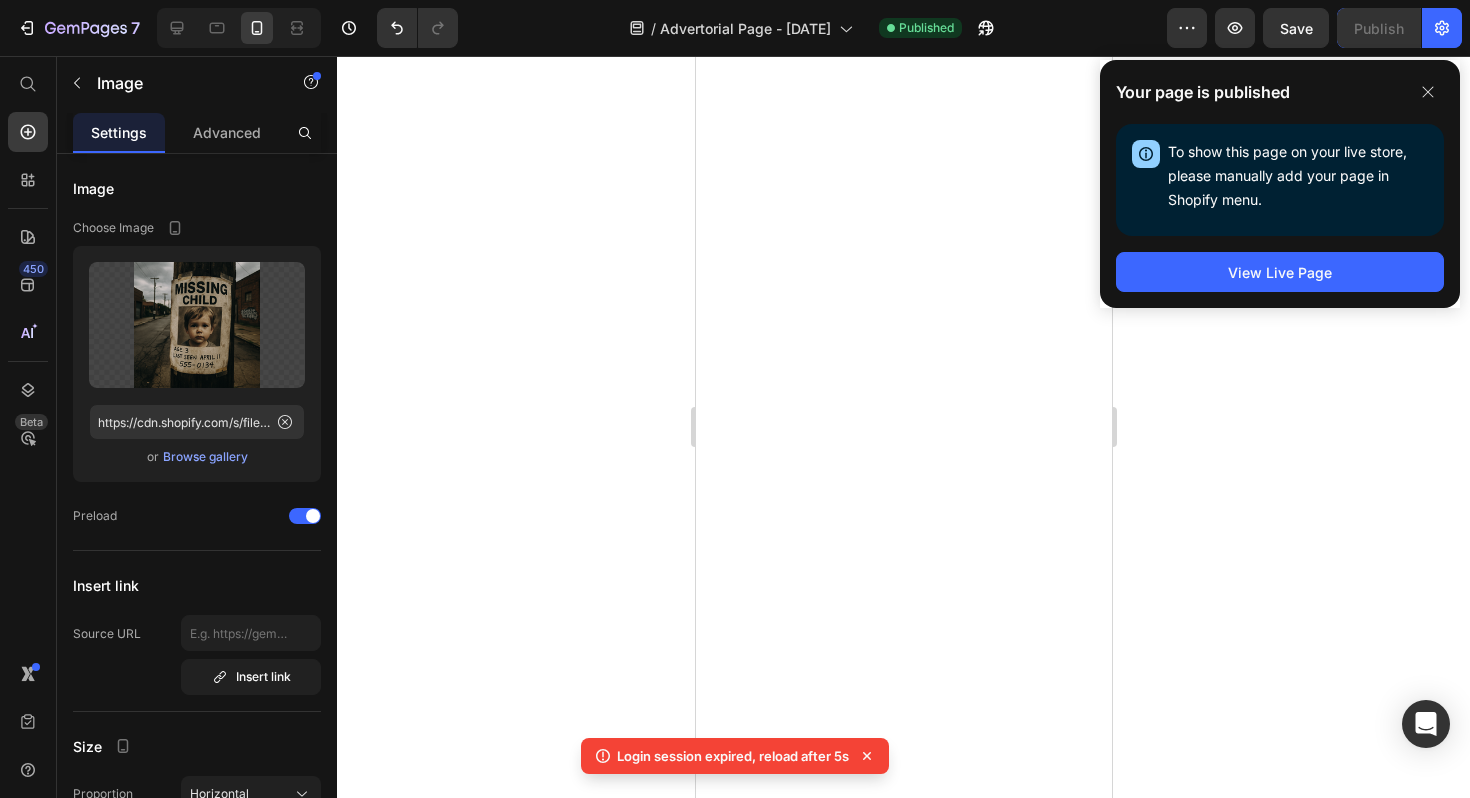 scroll, scrollTop: 0, scrollLeft: 0, axis: both 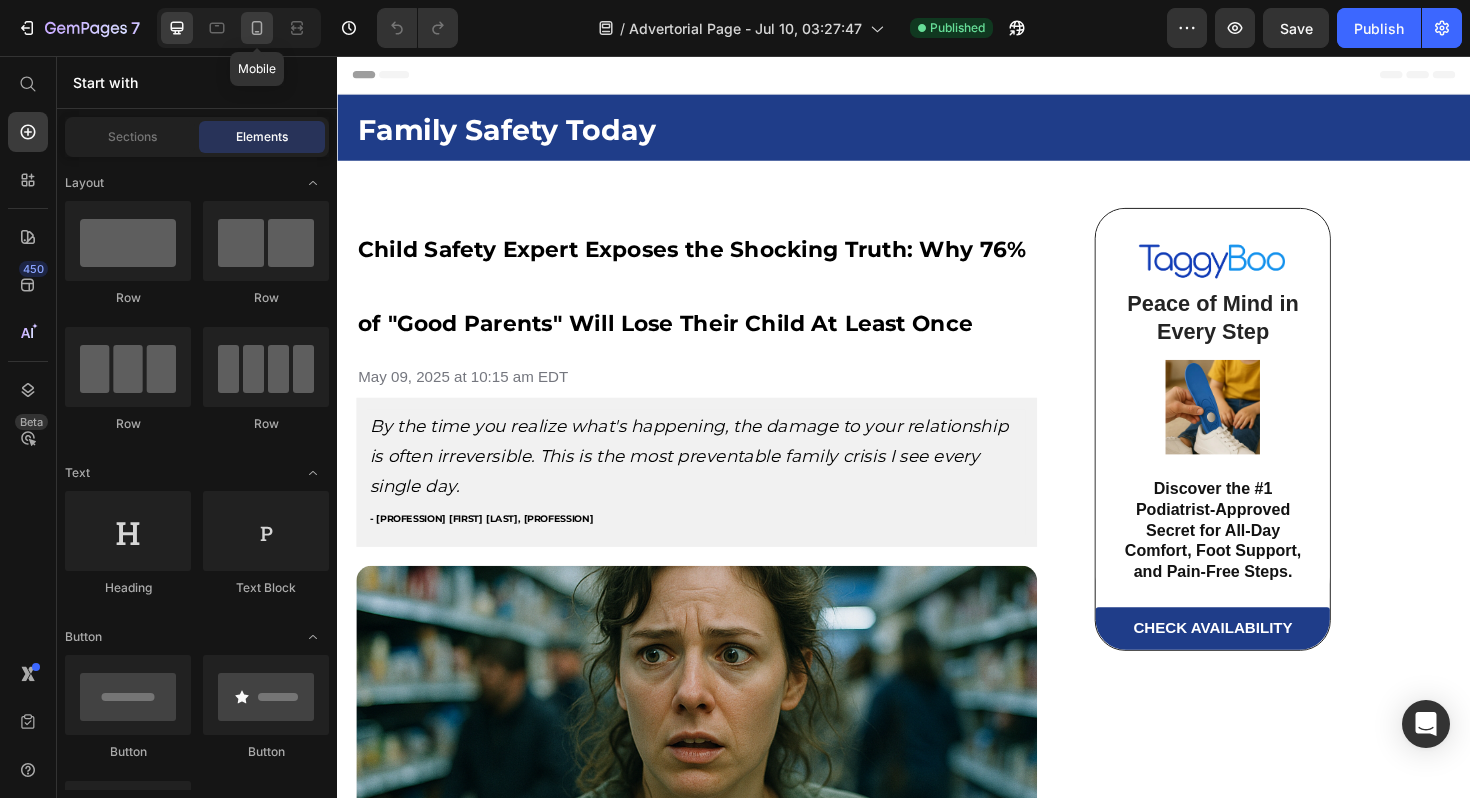 click 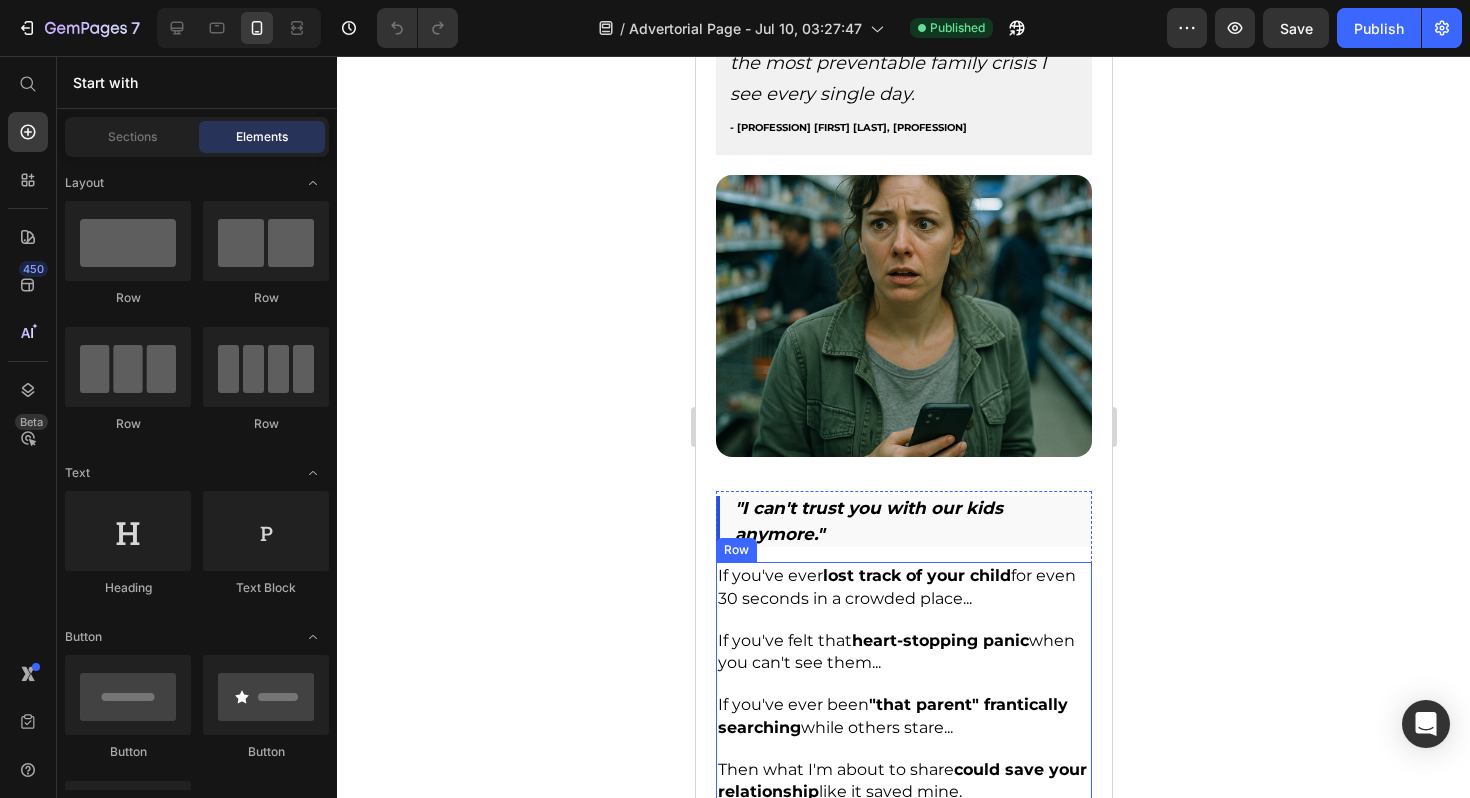 scroll, scrollTop: 109, scrollLeft: 0, axis: vertical 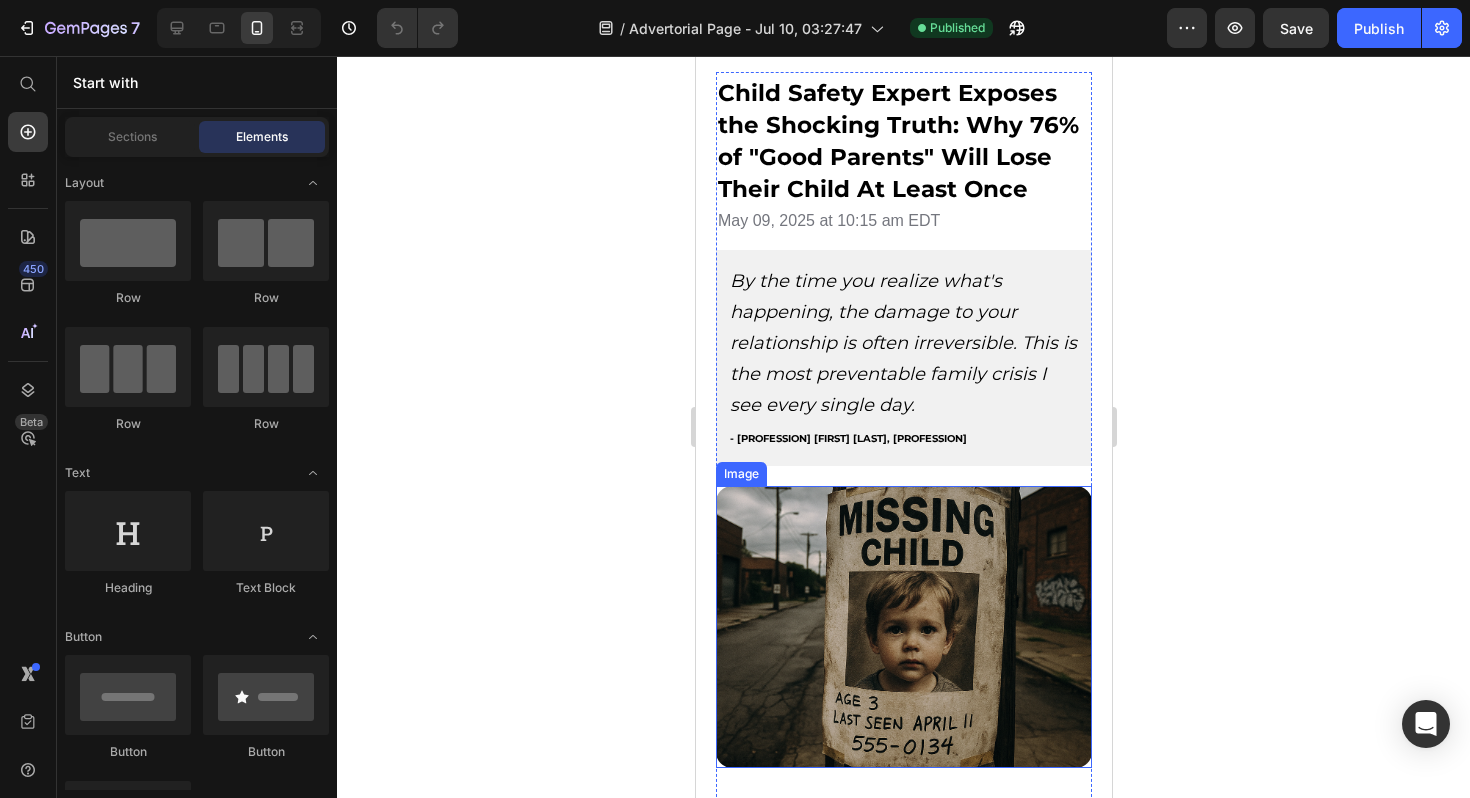 click at bounding box center (903, 627) 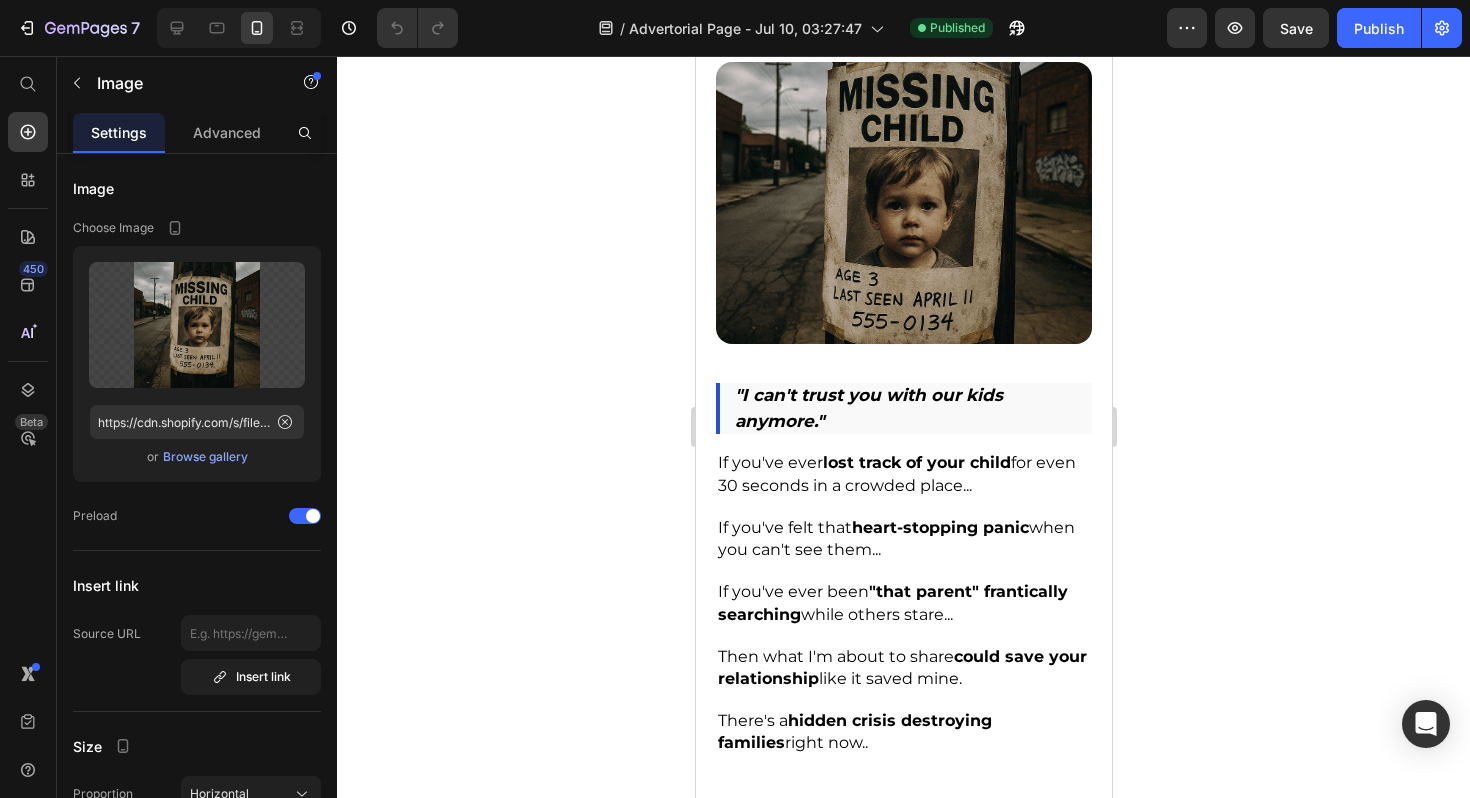 scroll, scrollTop: 389, scrollLeft: 0, axis: vertical 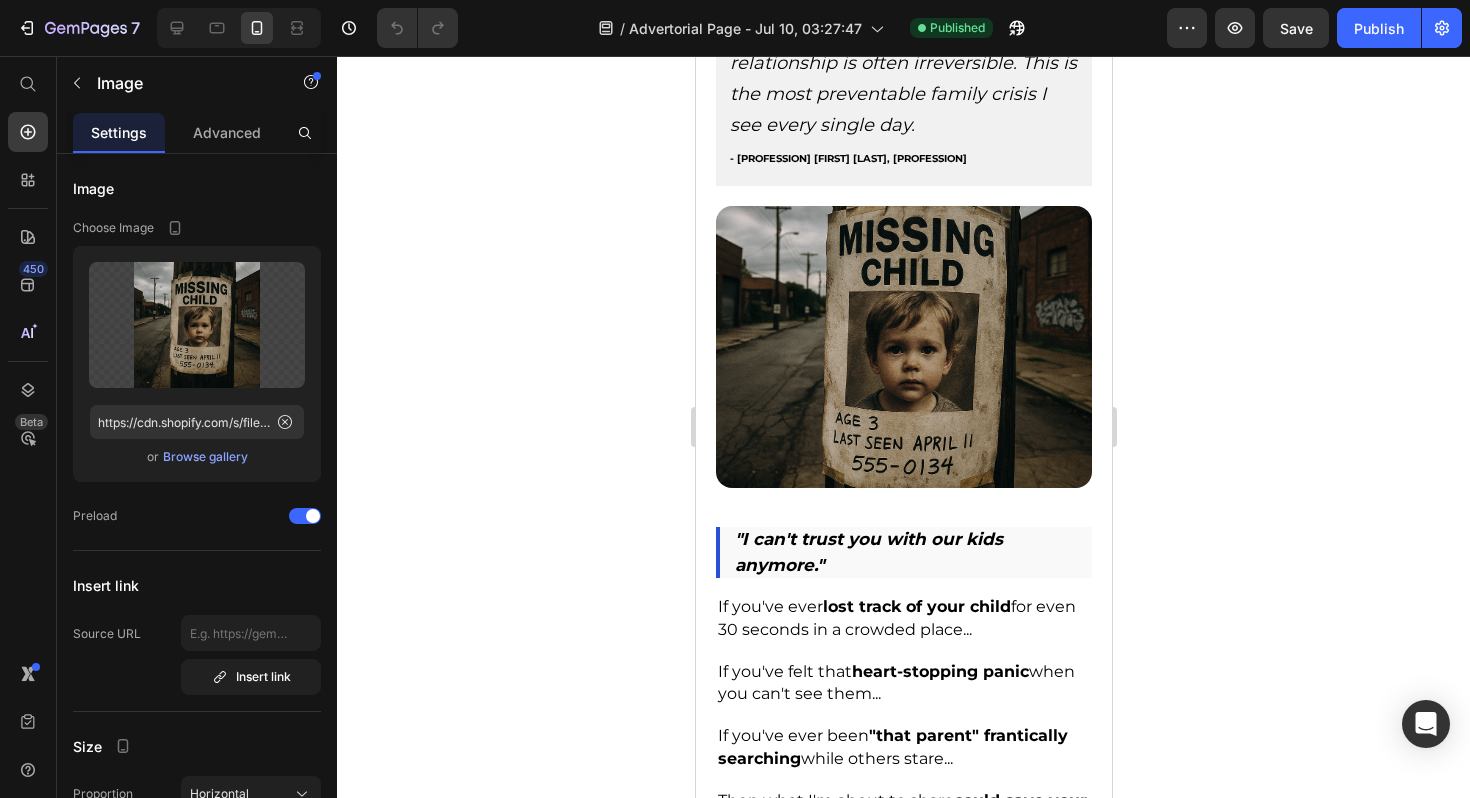 click at bounding box center [903, 347] 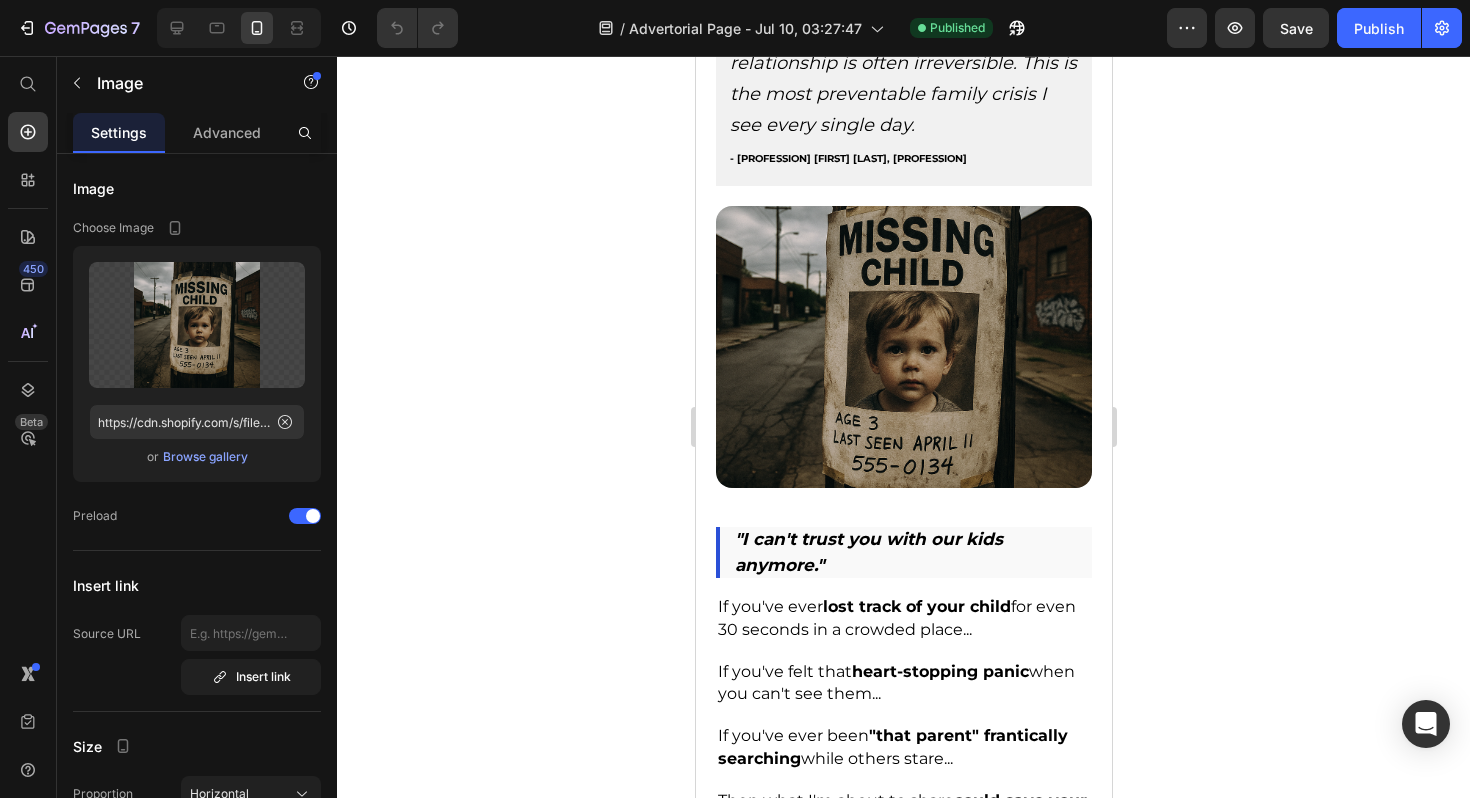 click 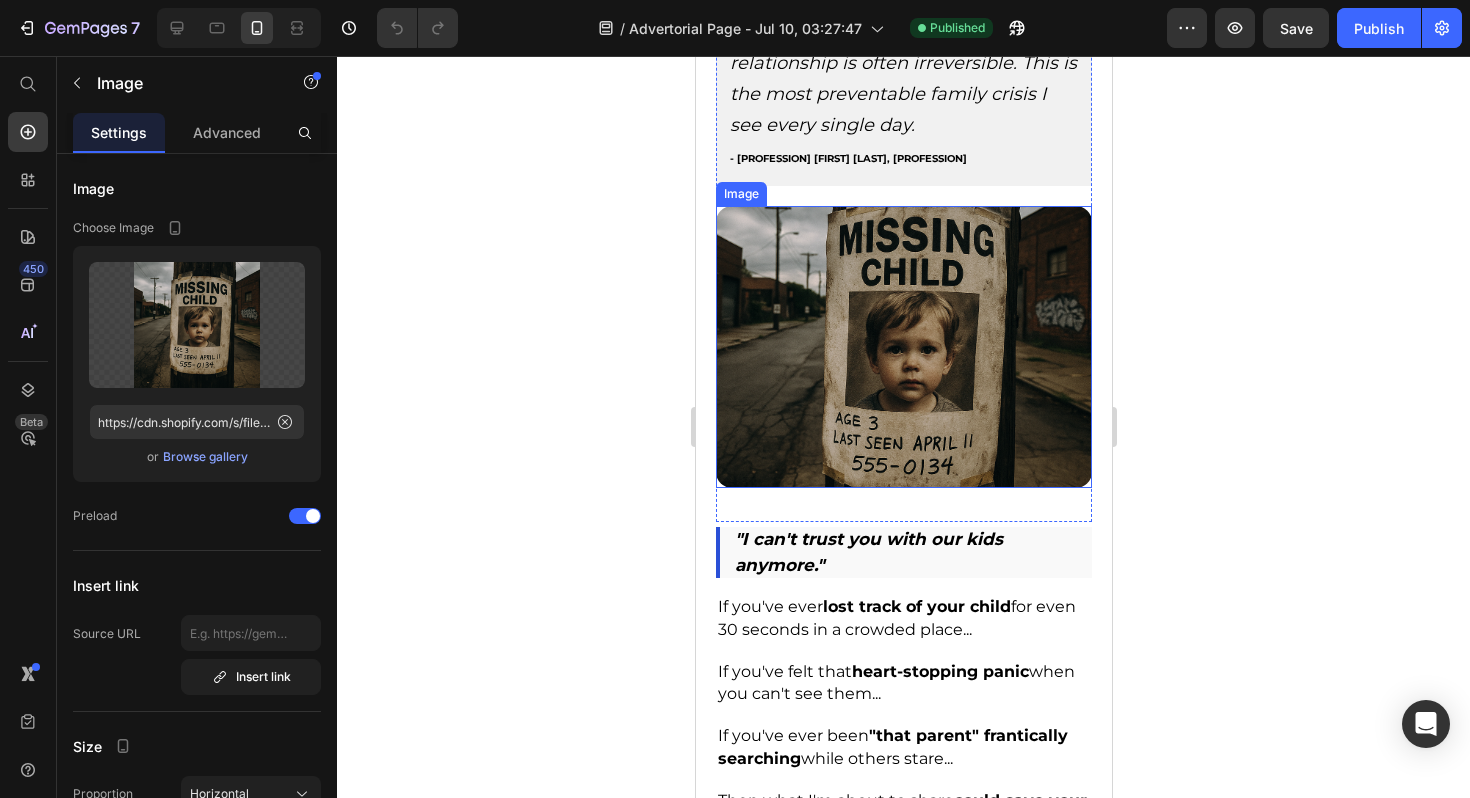 click at bounding box center [903, 347] 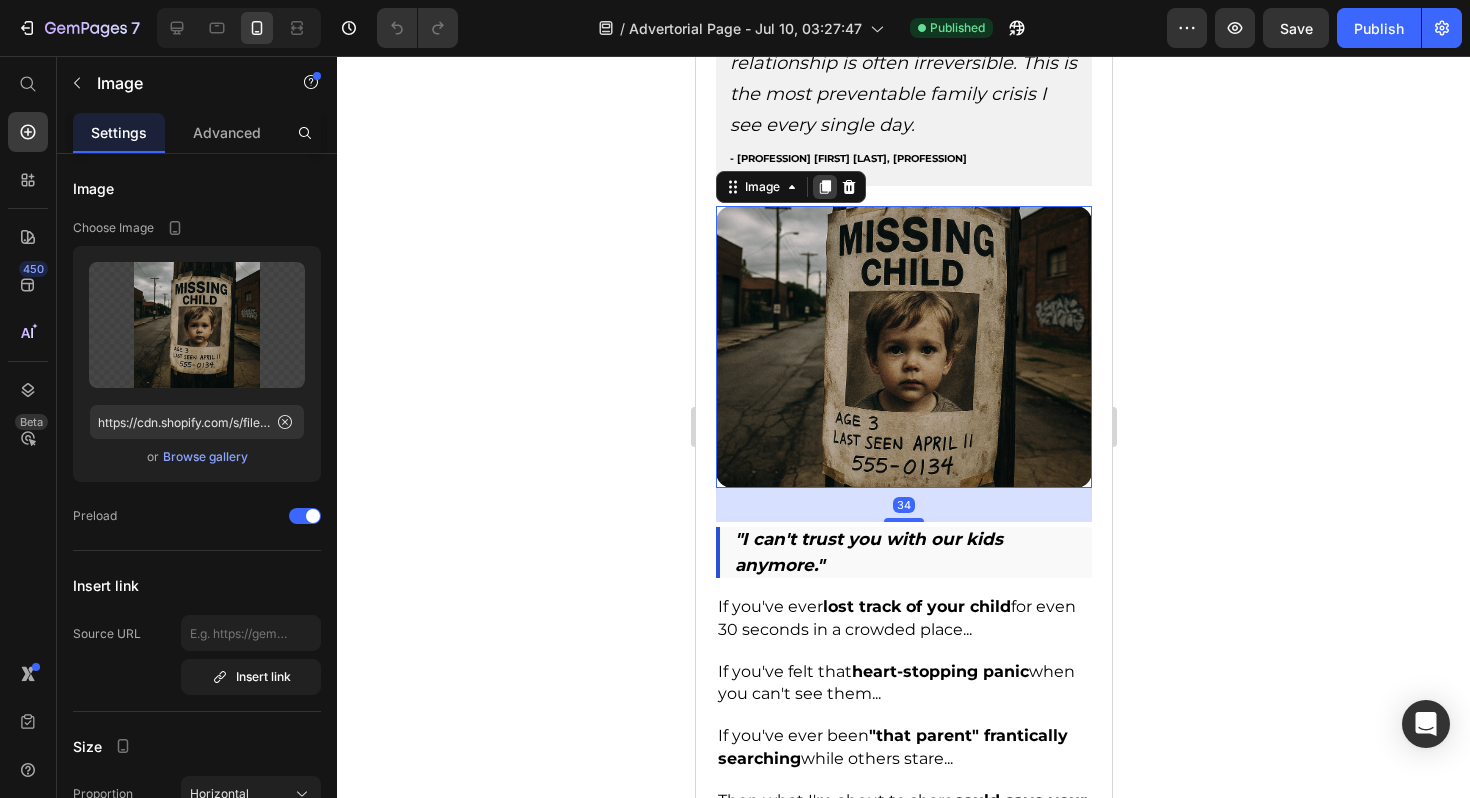 click 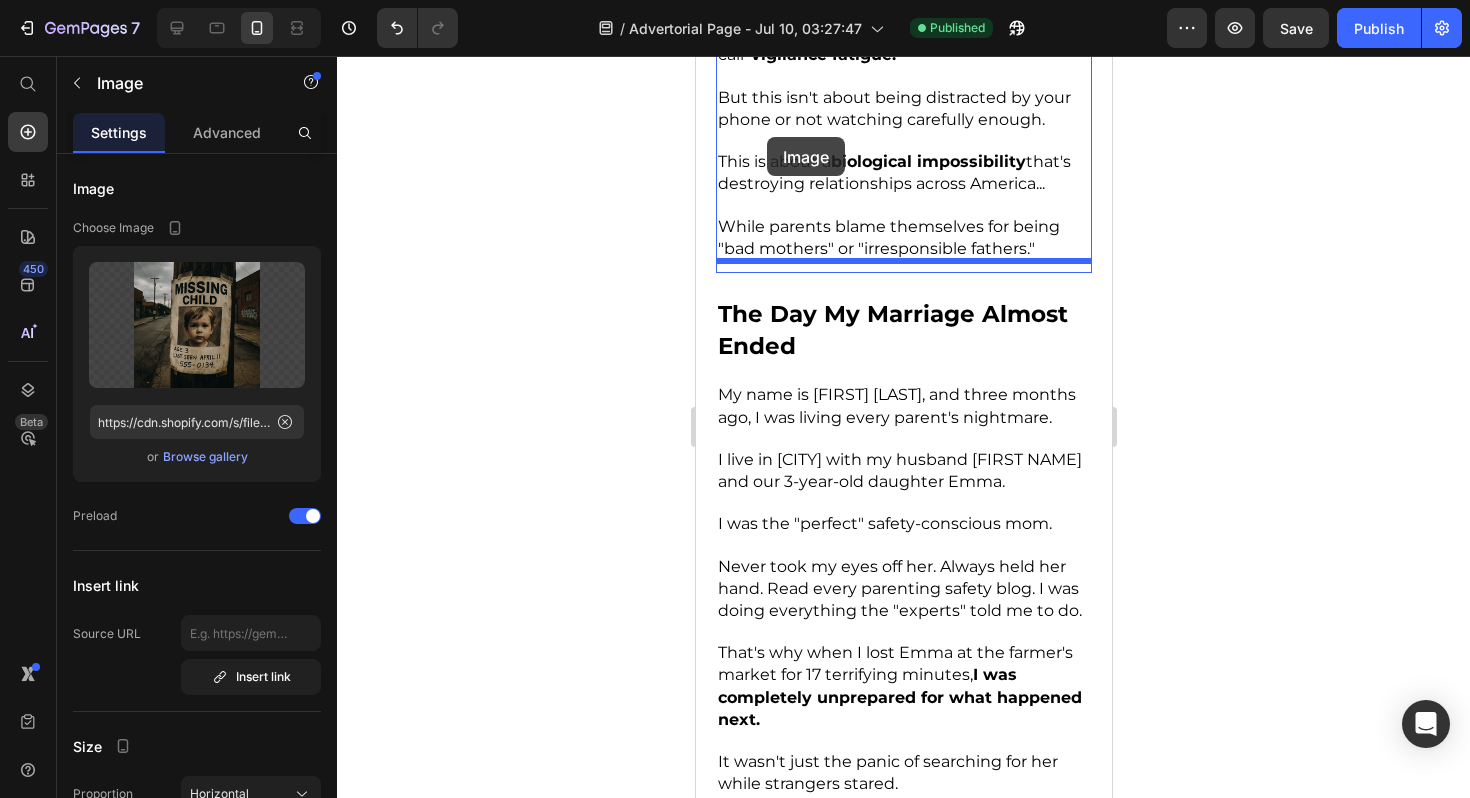 scroll, scrollTop: 1853, scrollLeft: 0, axis: vertical 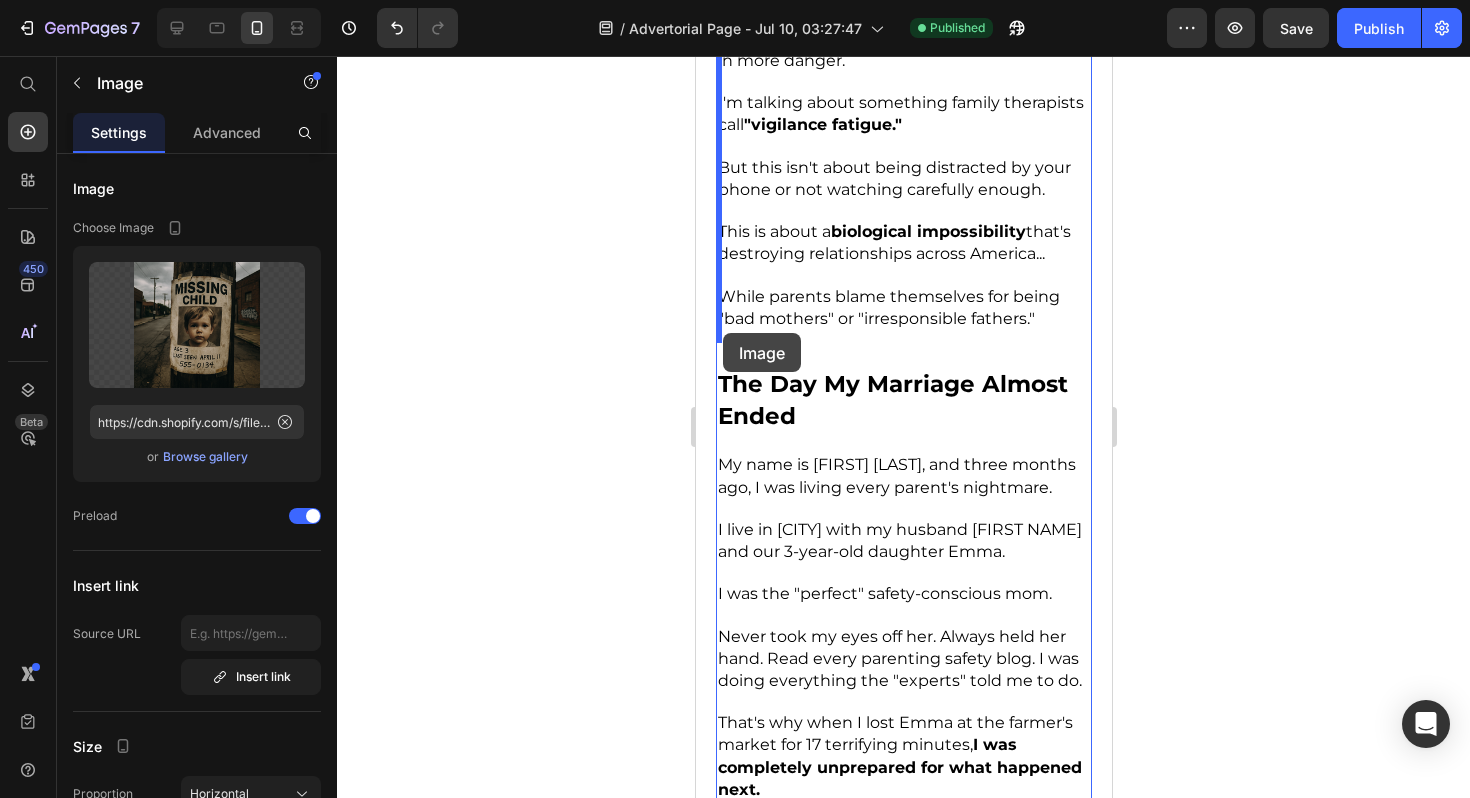 drag, startPoint x: 736, startPoint y: 500, endPoint x: 722, endPoint y: 333, distance: 167.5858 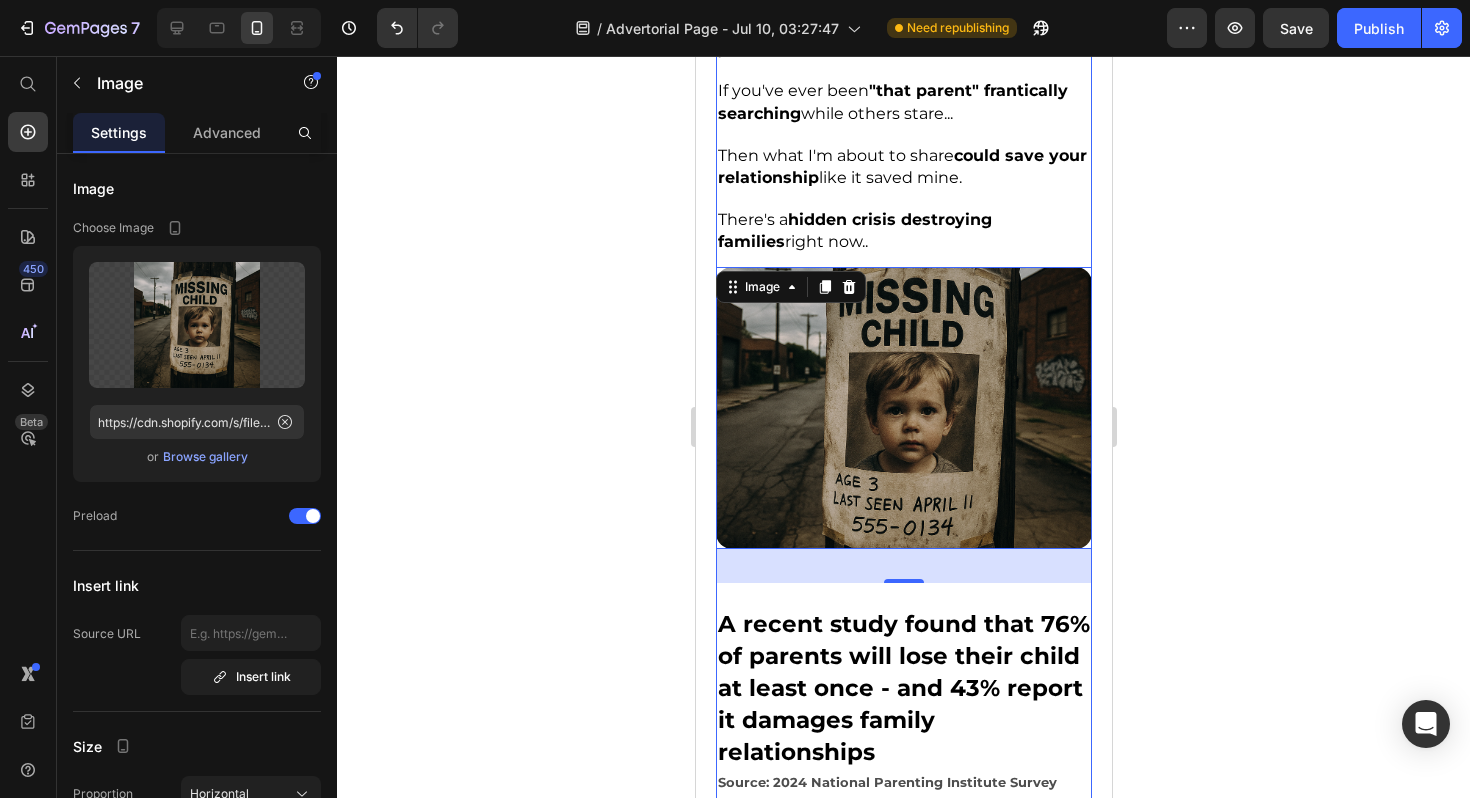 scroll, scrollTop: 1097, scrollLeft: 0, axis: vertical 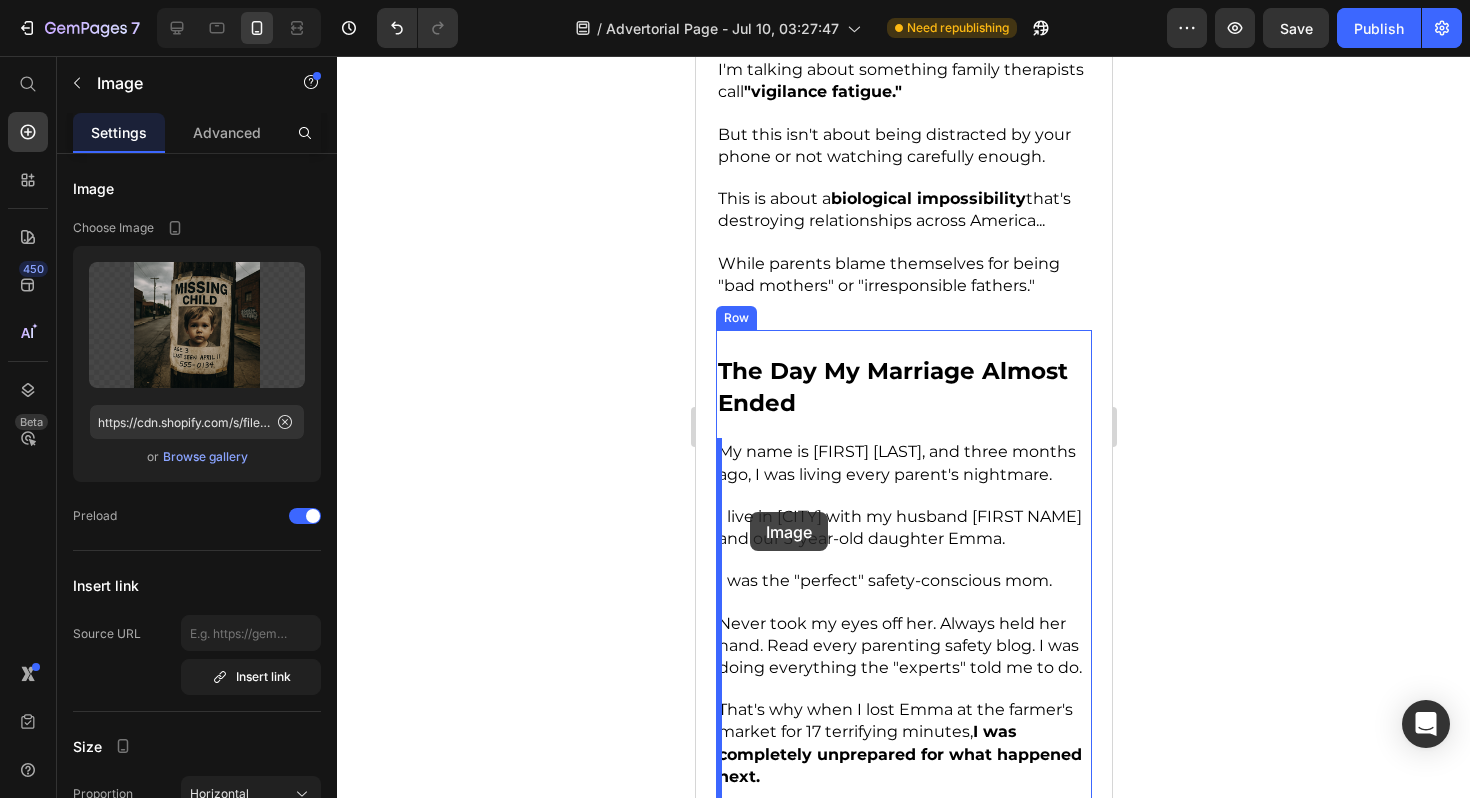 drag, startPoint x: 732, startPoint y: 220, endPoint x: 746, endPoint y: 513, distance: 293.3343 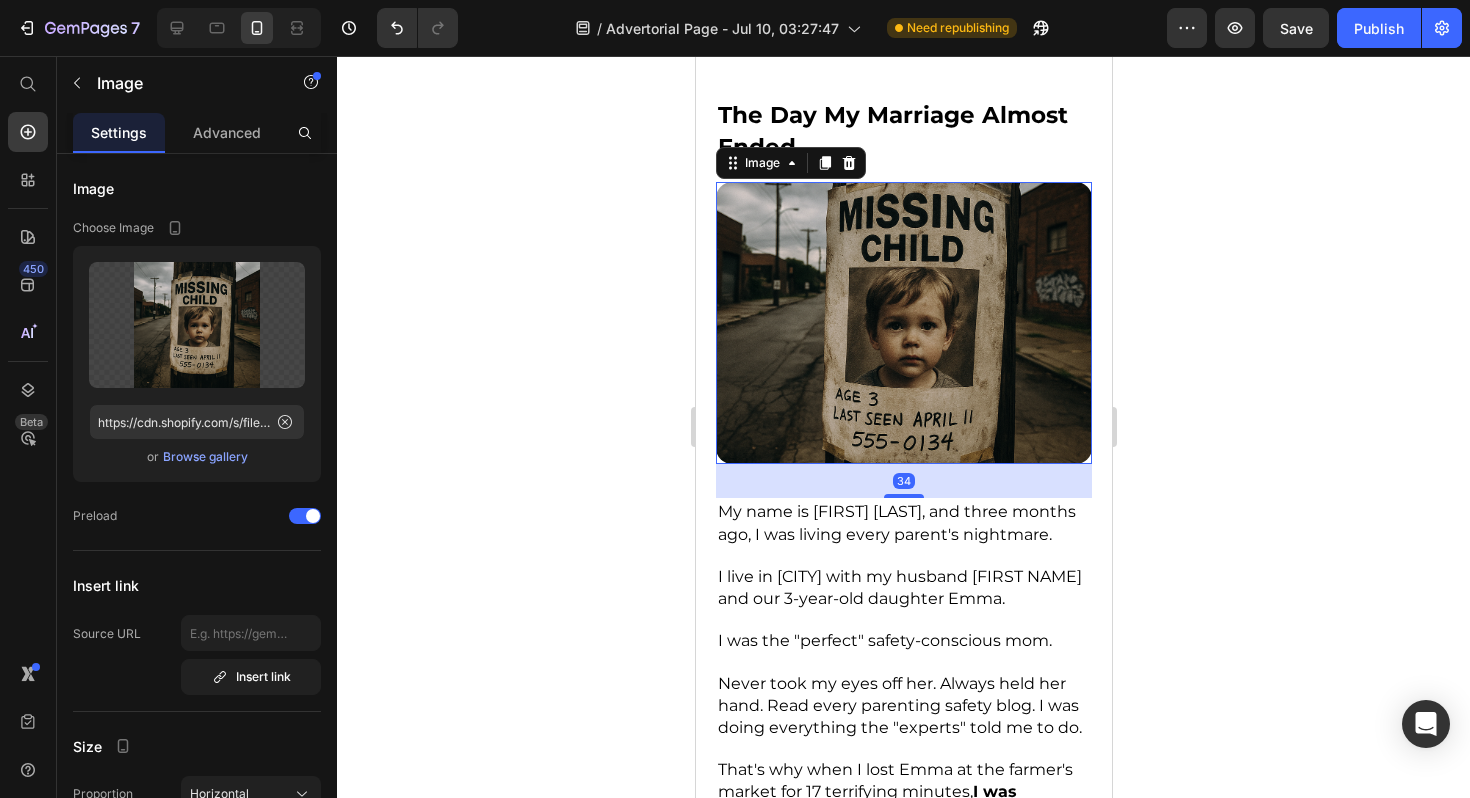 scroll, scrollTop: 1630, scrollLeft: 0, axis: vertical 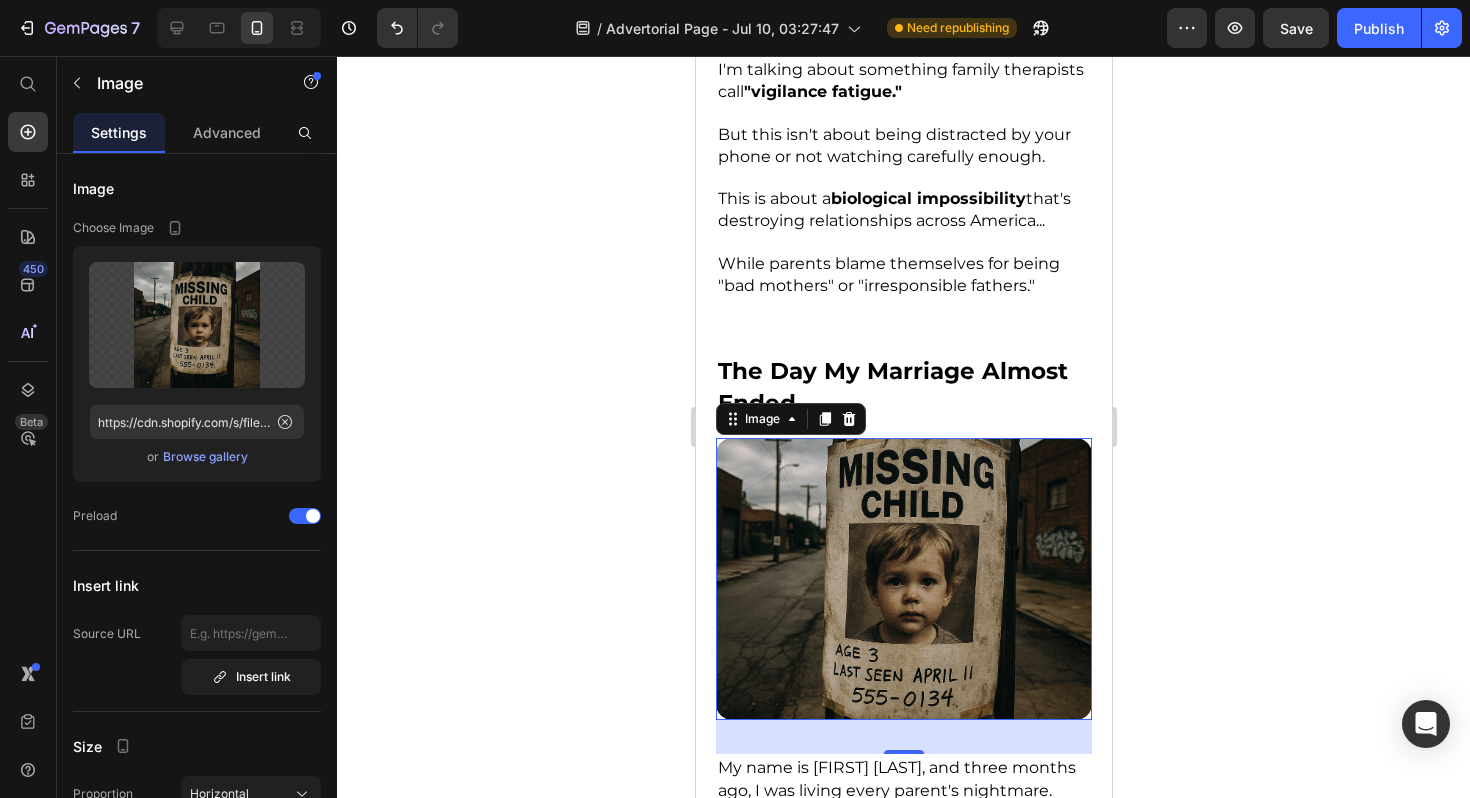 click 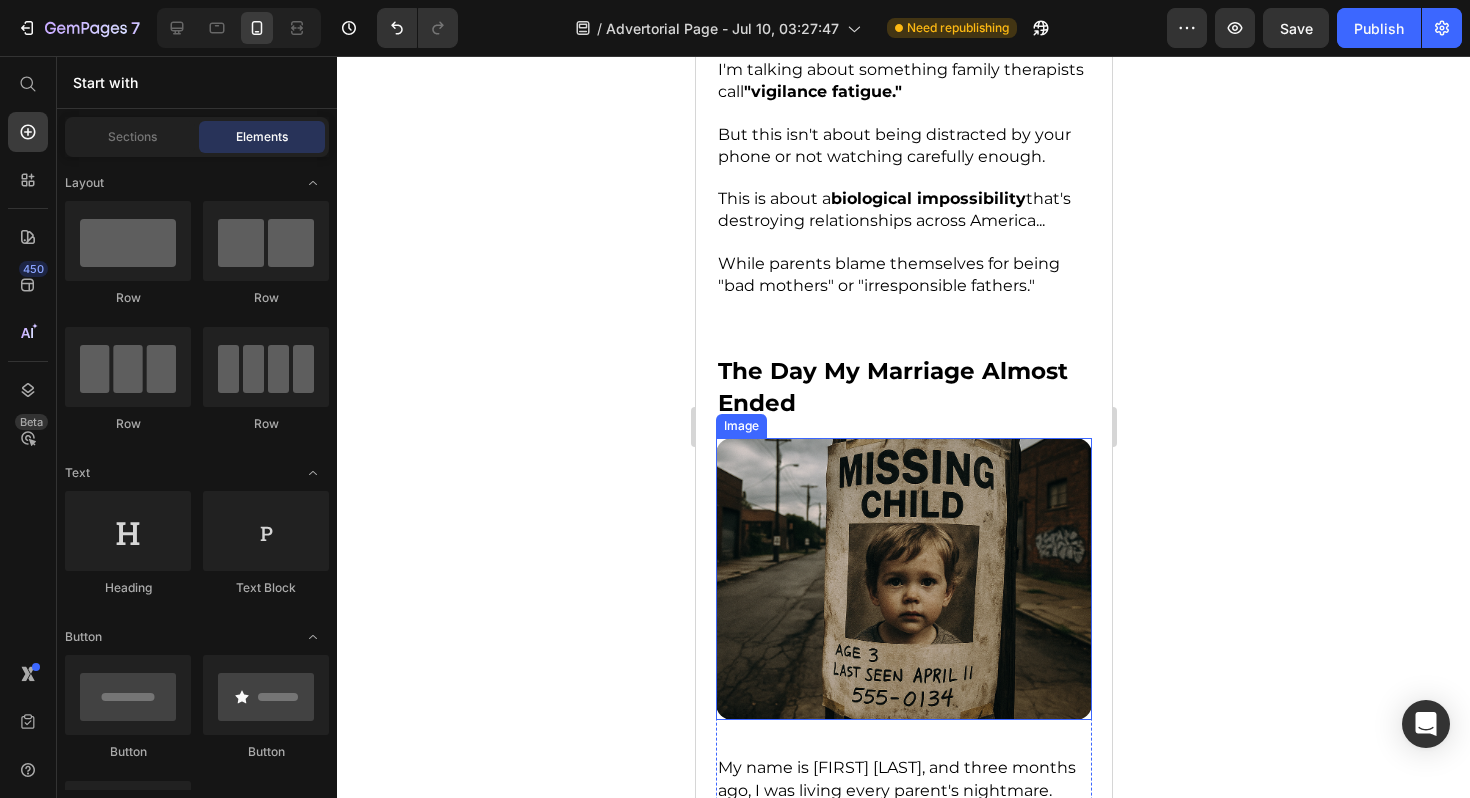 click at bounding box center (903, 579) 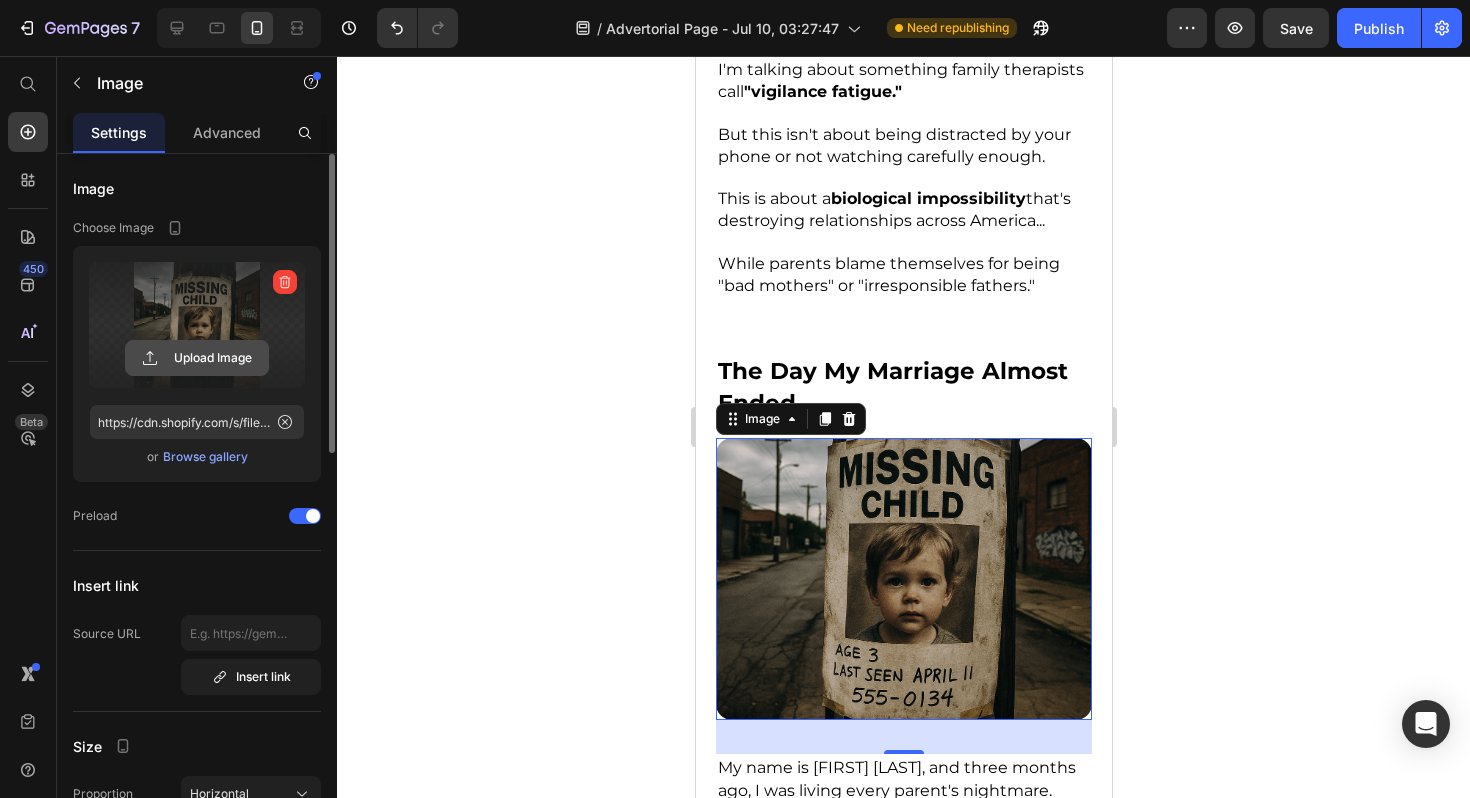 click 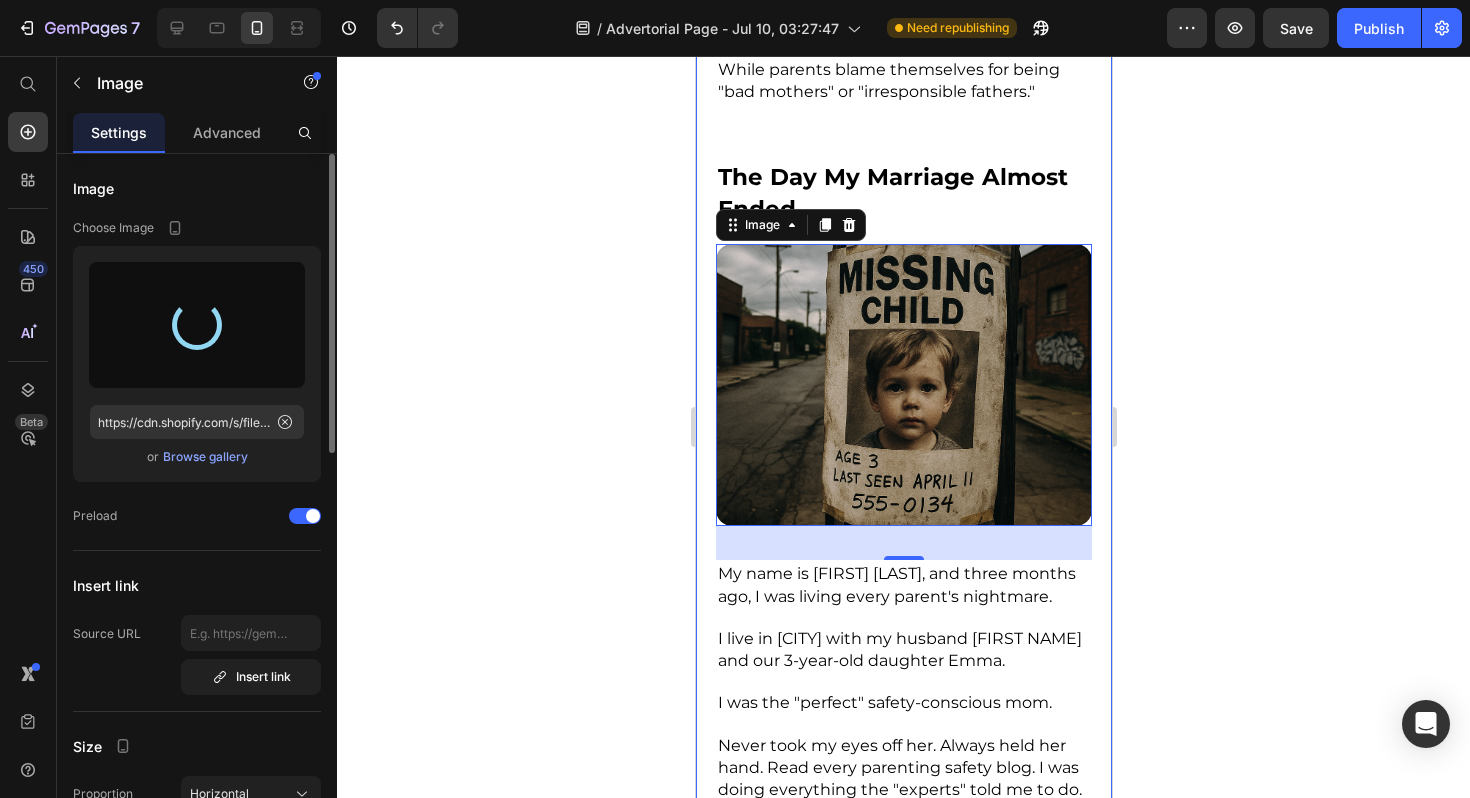 scroll, scrollTop: 1828, scrollLeft: 0, axis: vertical 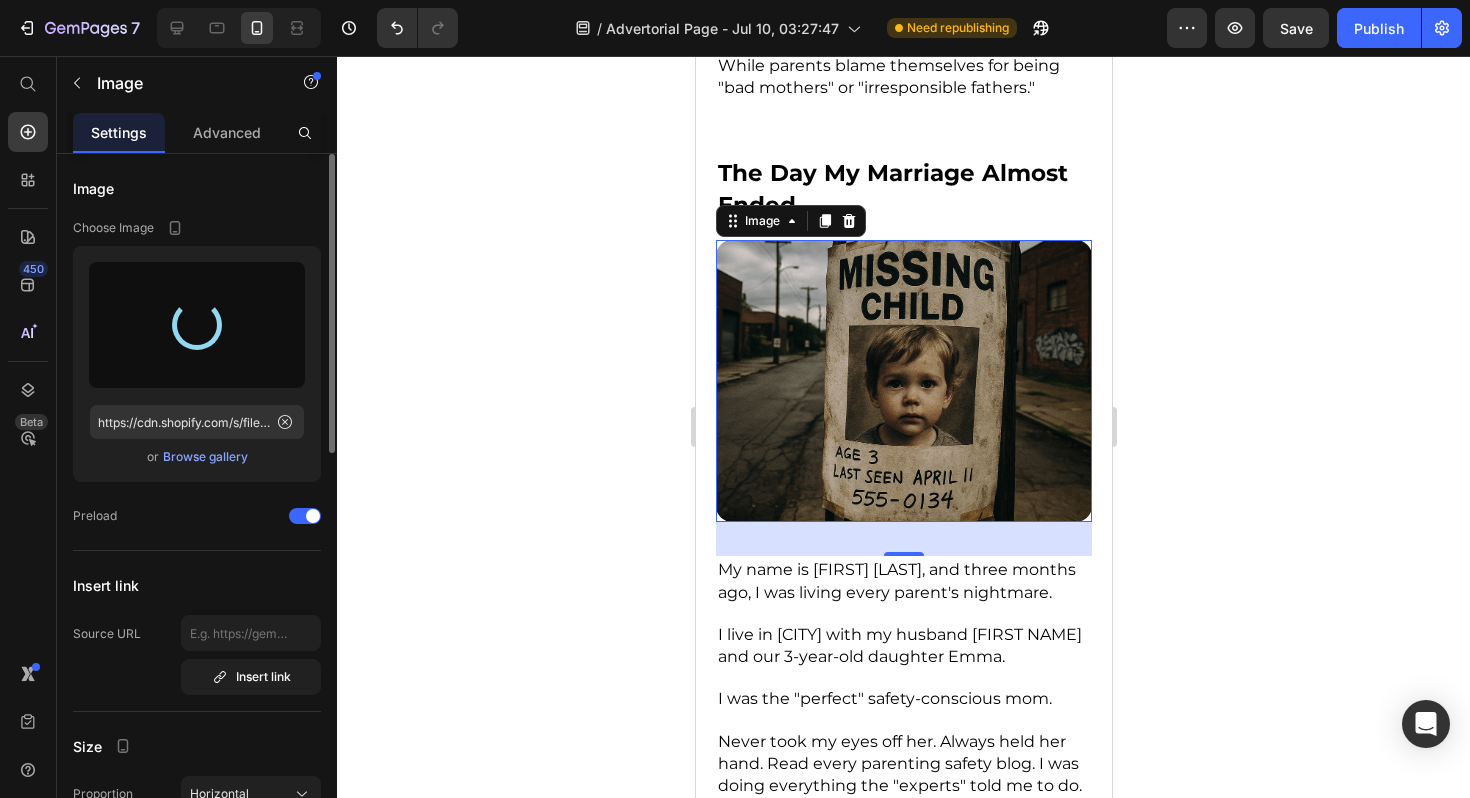 type on "https://cdn.shopify.com/s/files/1/0885/4028/3229/files/gempages_574660077600900325-cd25da4a-73bd-4af4-8154-9d631c1e66fd.png" 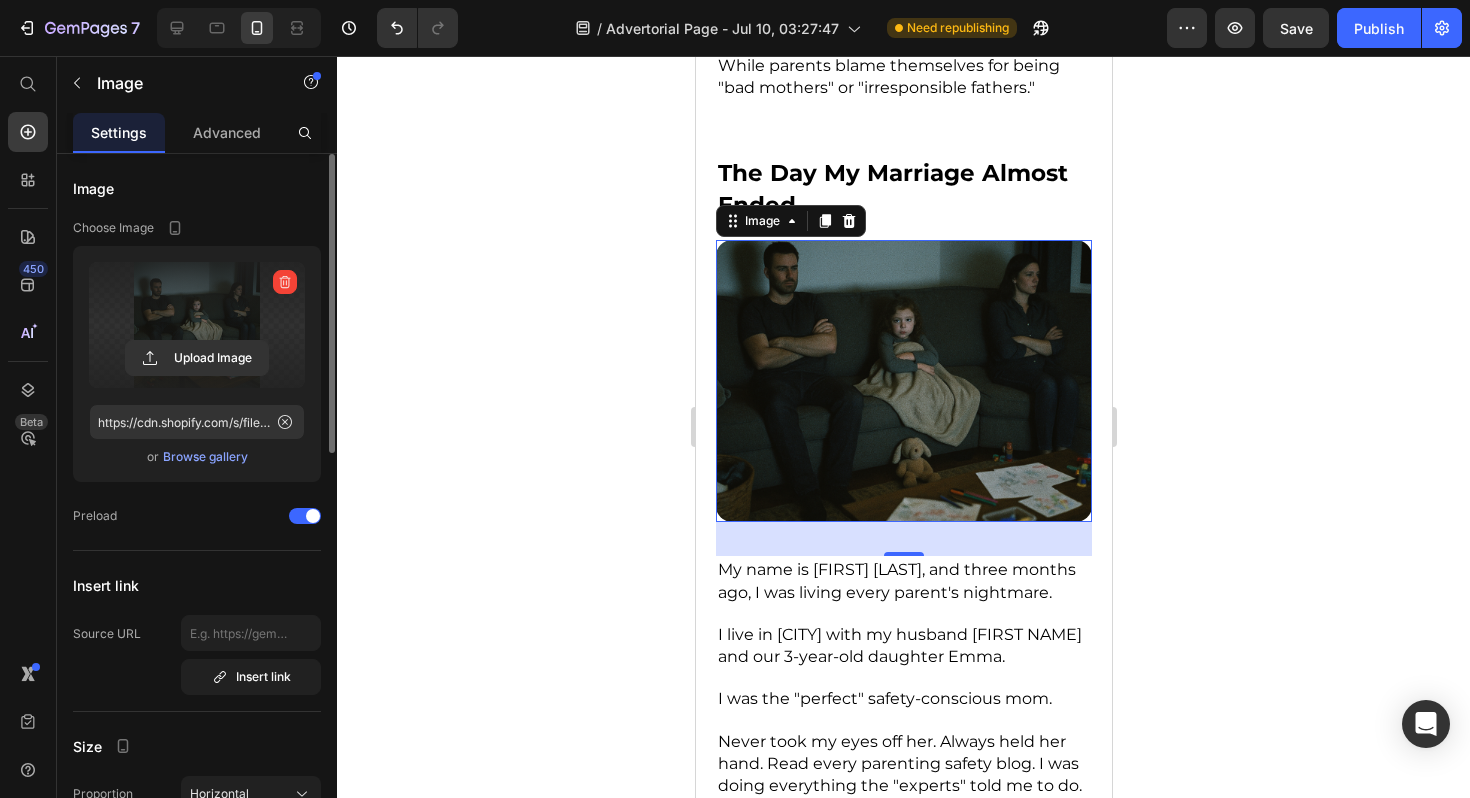 click 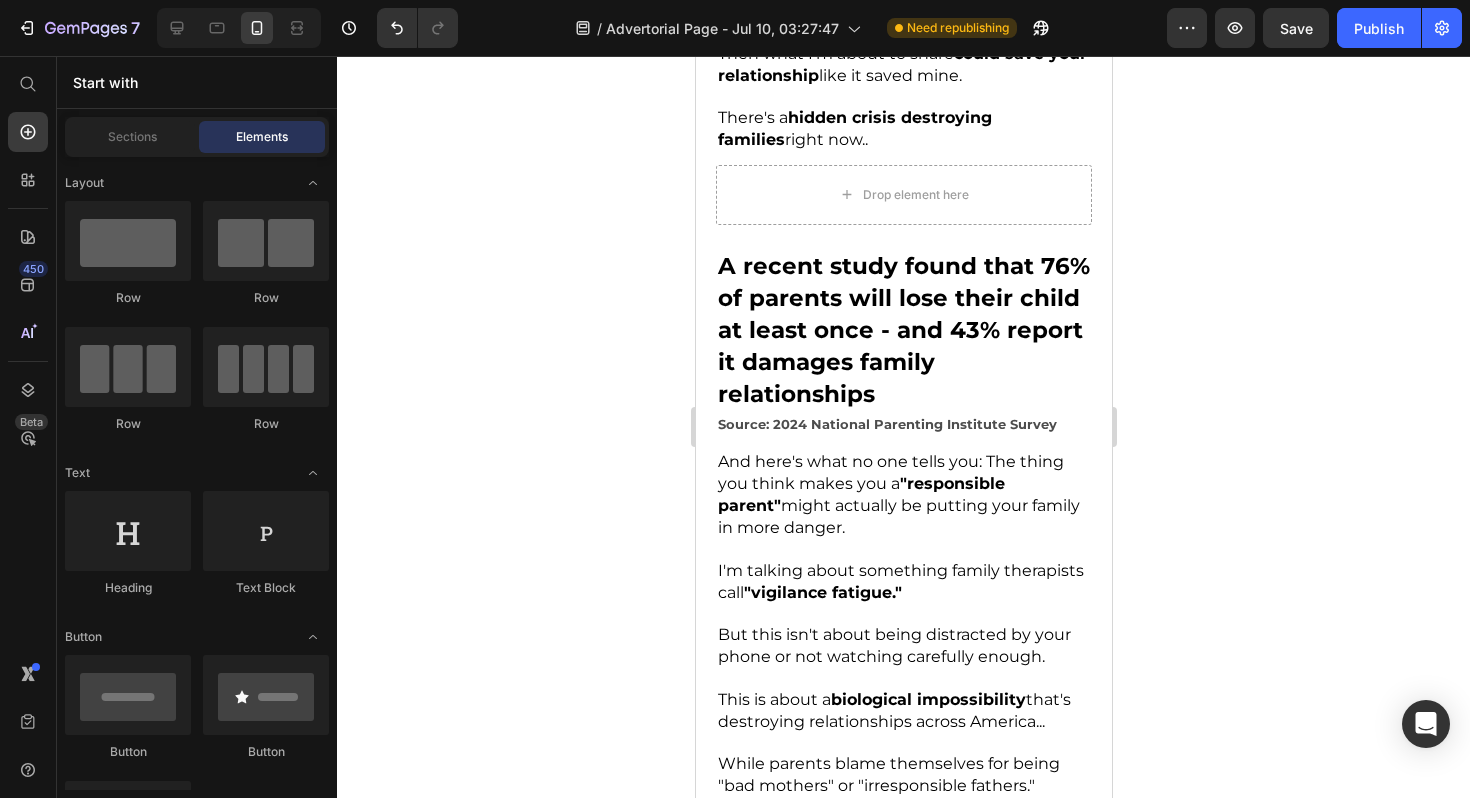 scroll, scrollTop: 1024, scrollLeft: 0, axis: vertical 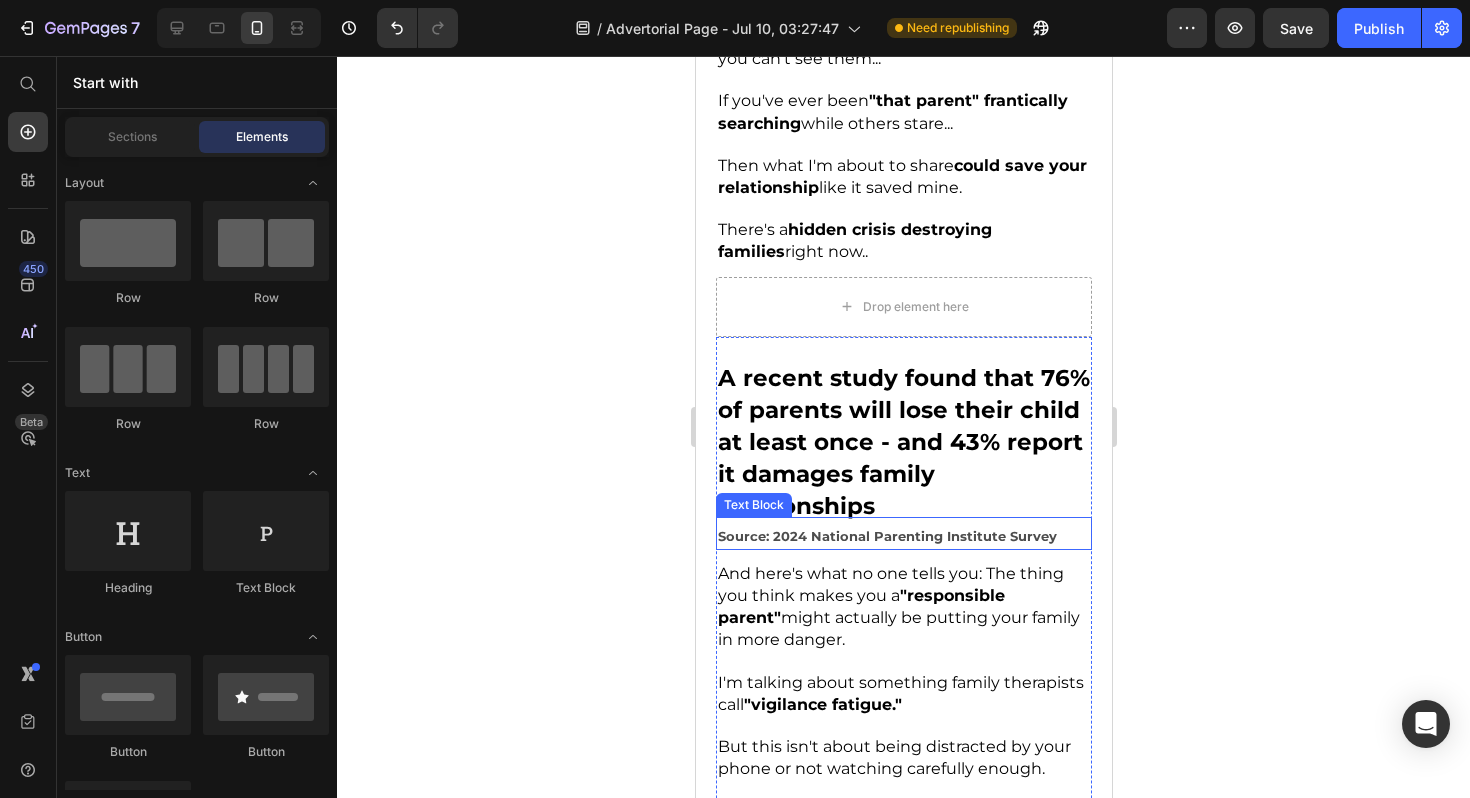 click on "Source: 2024 National Parenting Institute Survey" at bounding box center [886, 536] 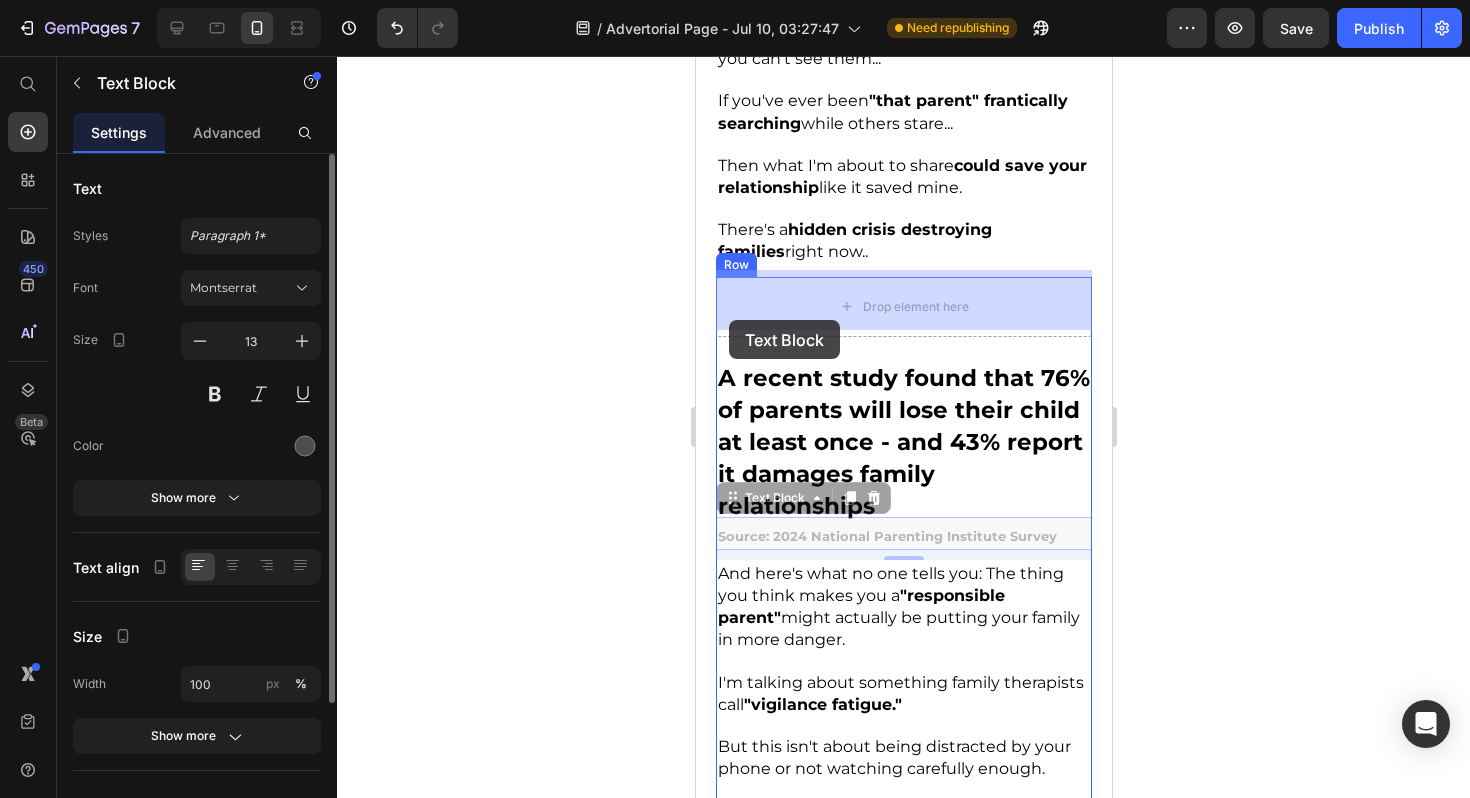 drag, startPoint x: 742, startPoint y: 499, endPoint x: 728, endPoint y: 320, distance: 179.54665 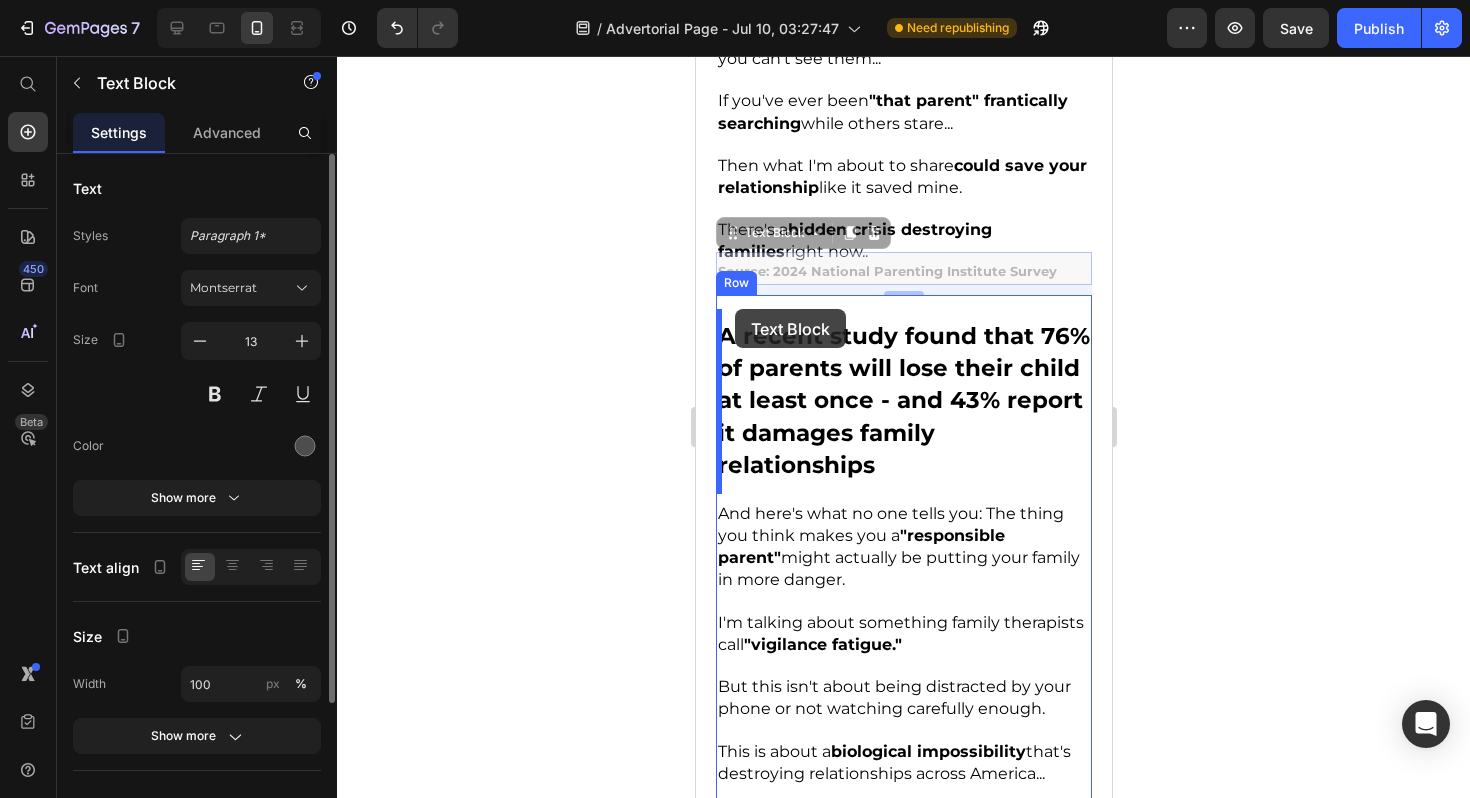 drag, startPoint x: 733, startPoint y: 218, endPoint x: 733, endPoint y: 309, distance: 91 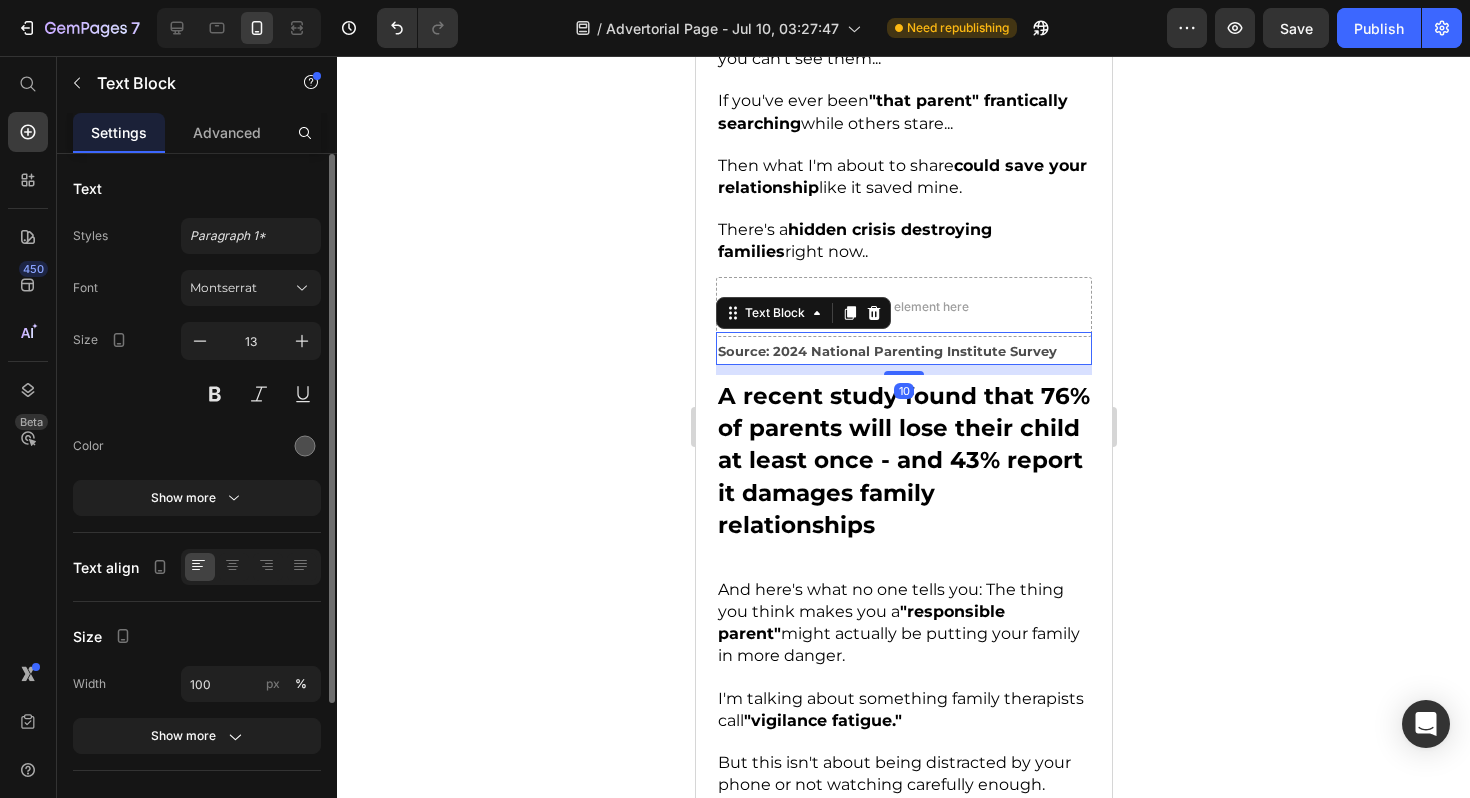 click 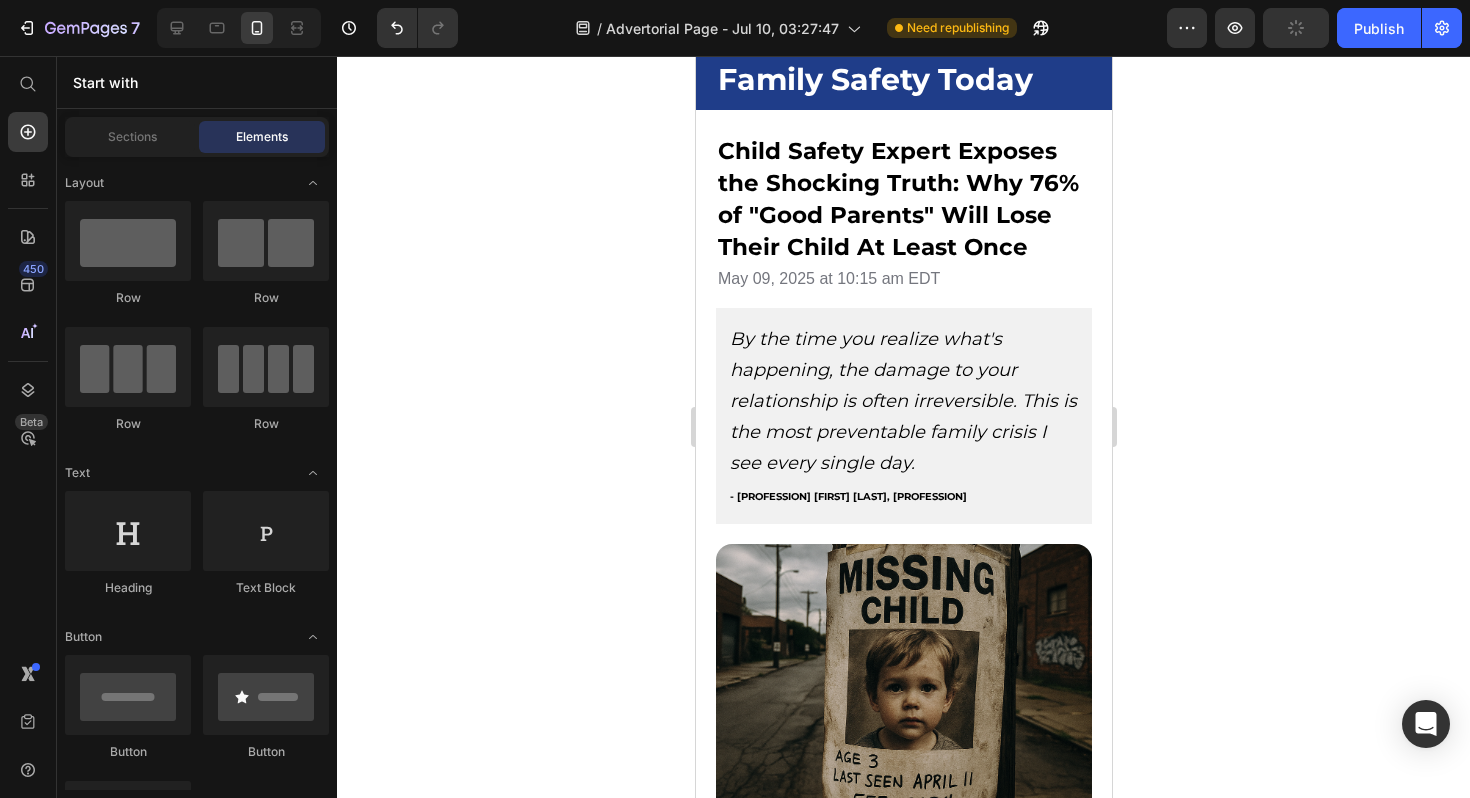 scroll, scrollTop: 42, scrollLeft: 0, axis: vertical 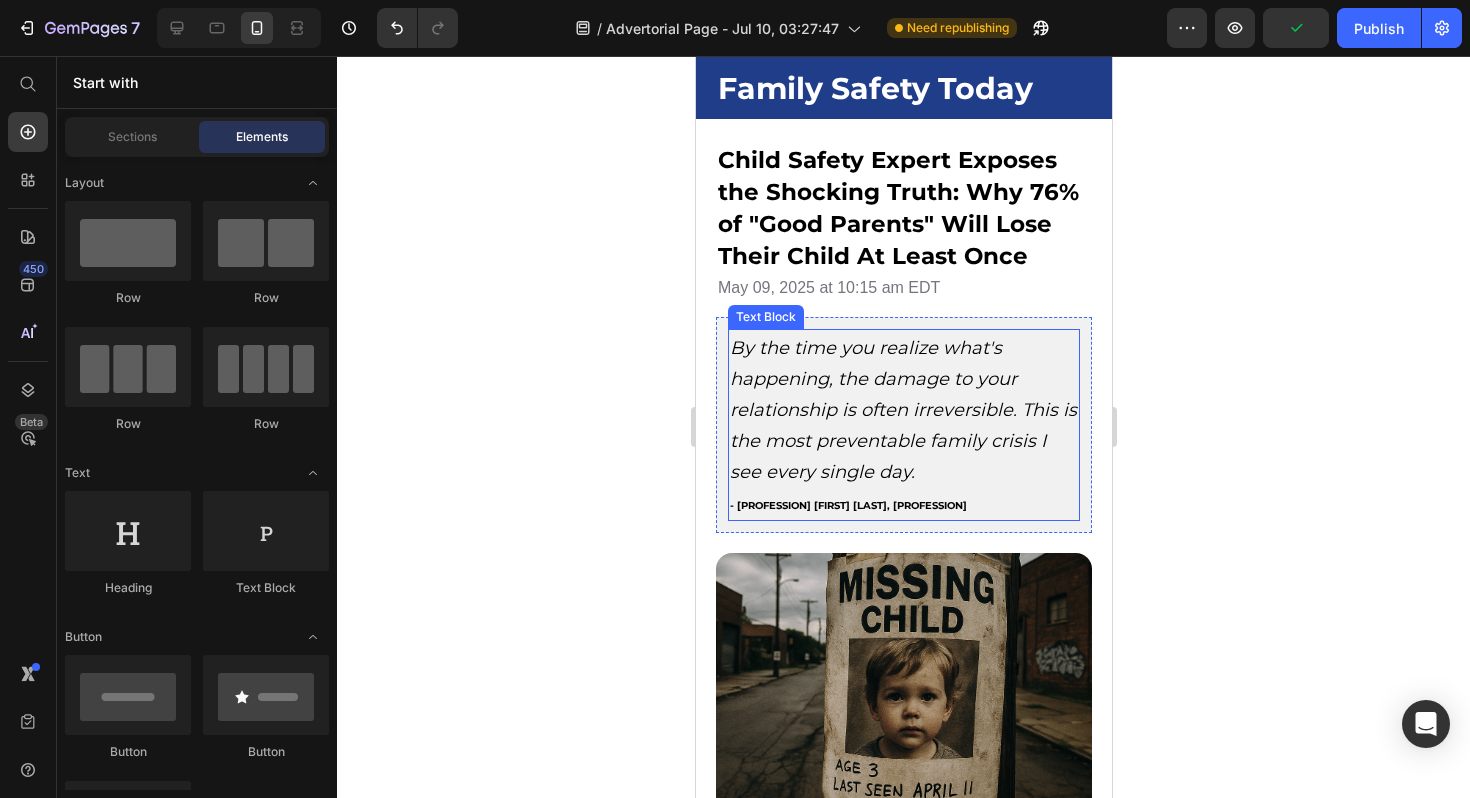 click on "- [PROFESSION] [FIRST] [LAST], [PROFESSION]" at bounding box center [847, 505] 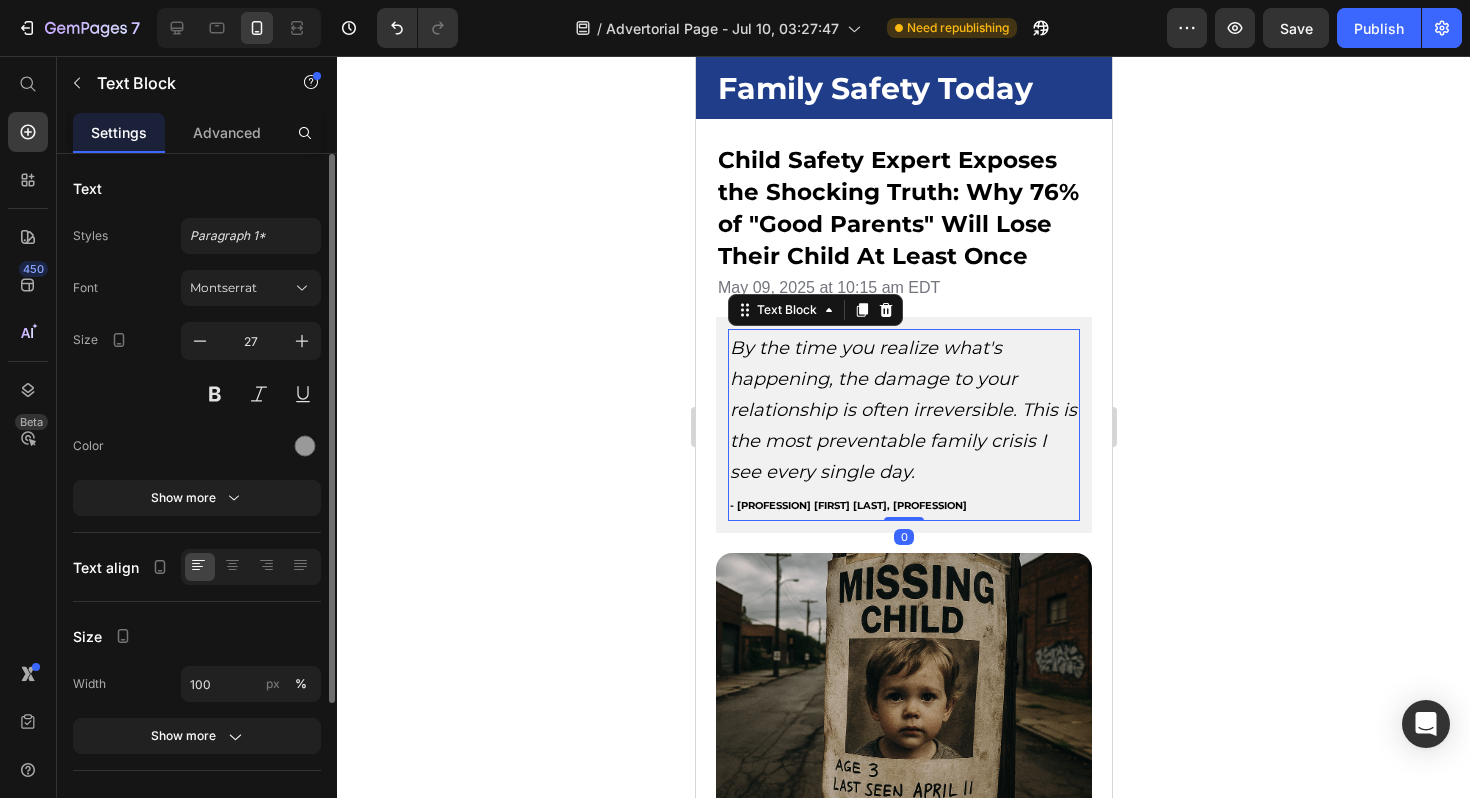 click on "- [PROFESSION] [FIRST] [LAST], [PROFESSION]" at bounding box center [847, 505] 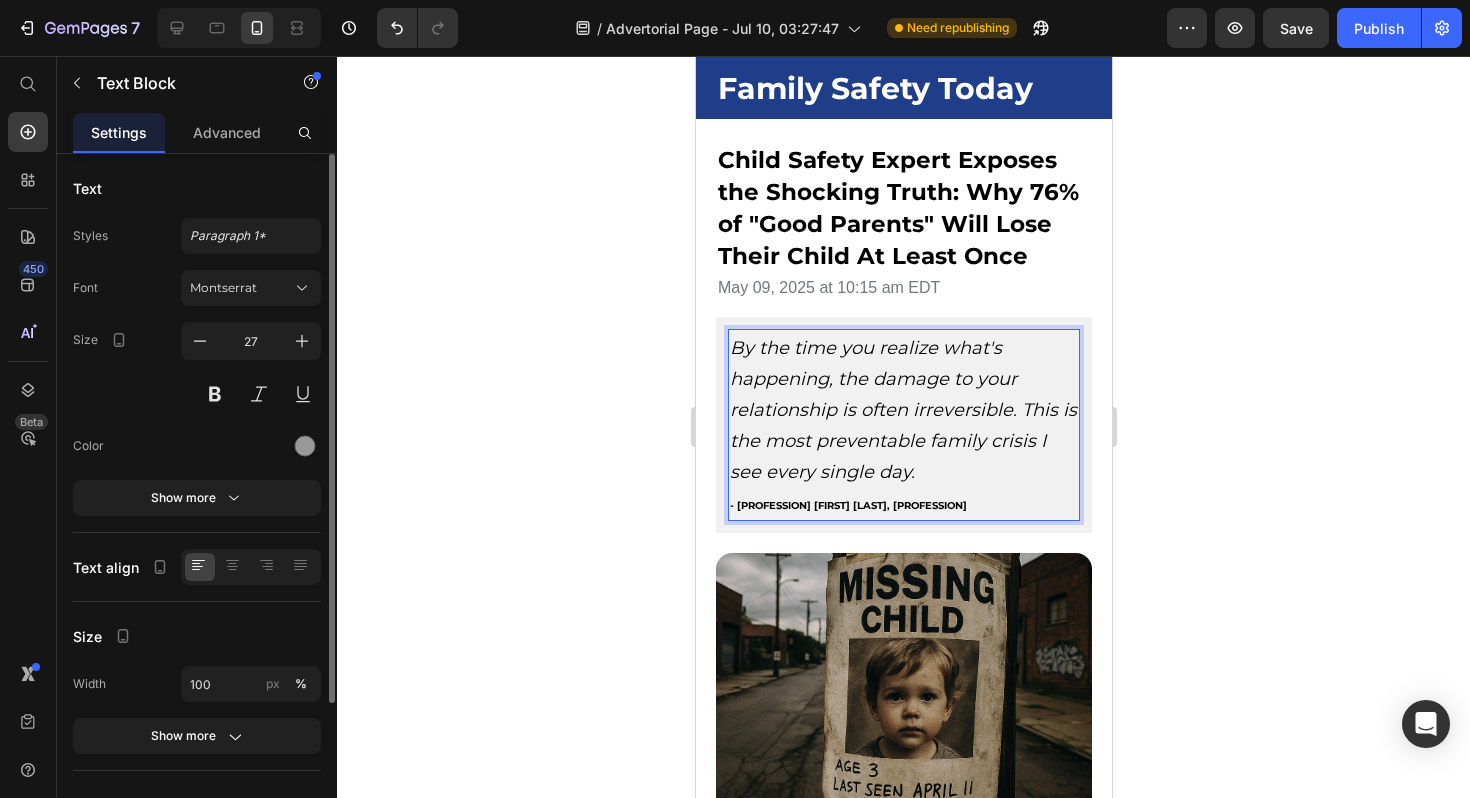 click on "- [PROFESSION] [FIRST] [LAST], [PROFESSION]" at bounding box center [847, 505] 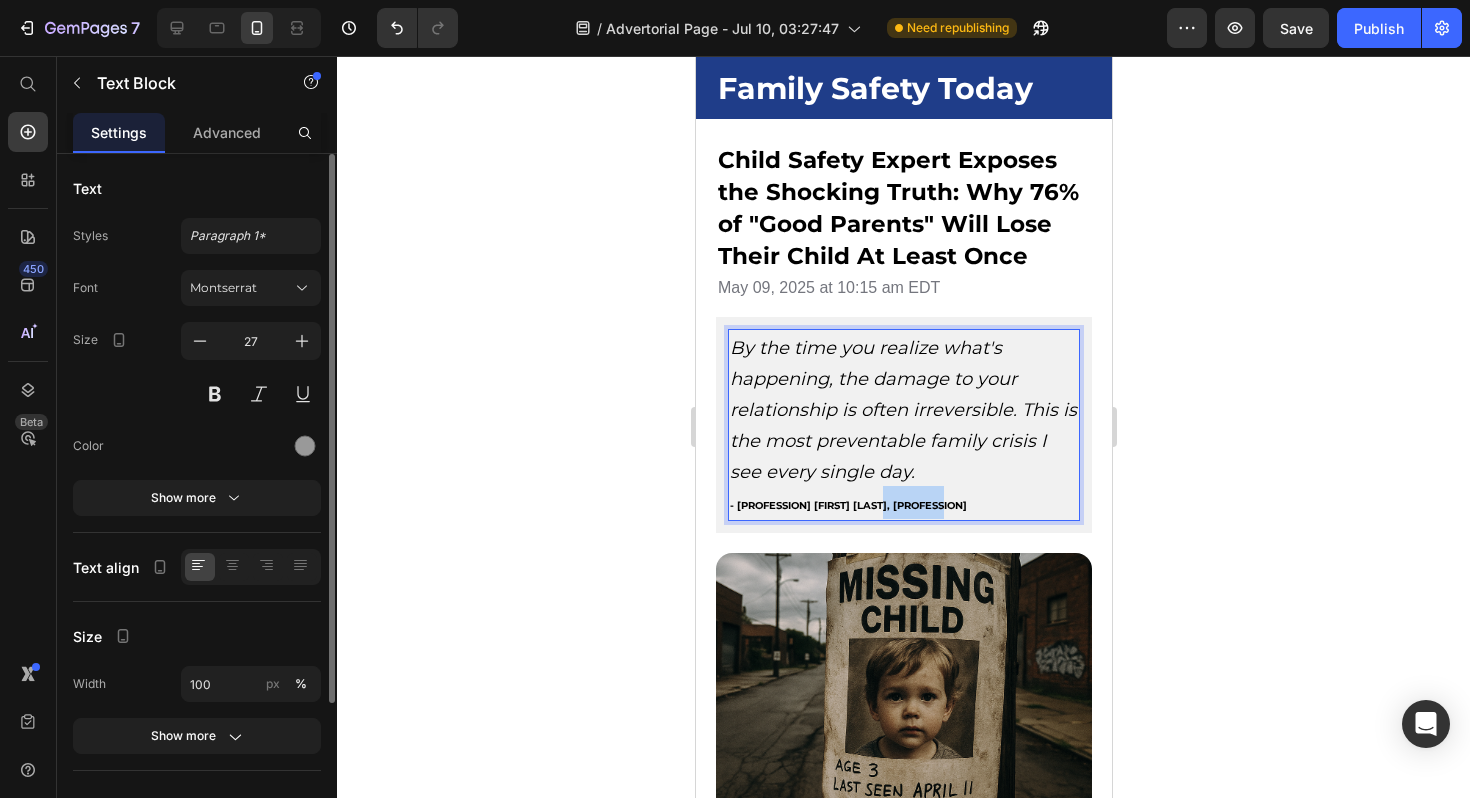 click on "- [PROFESSION] [FIRST] [LAST], [PROFESSION]" at bounding box center (847, 505) 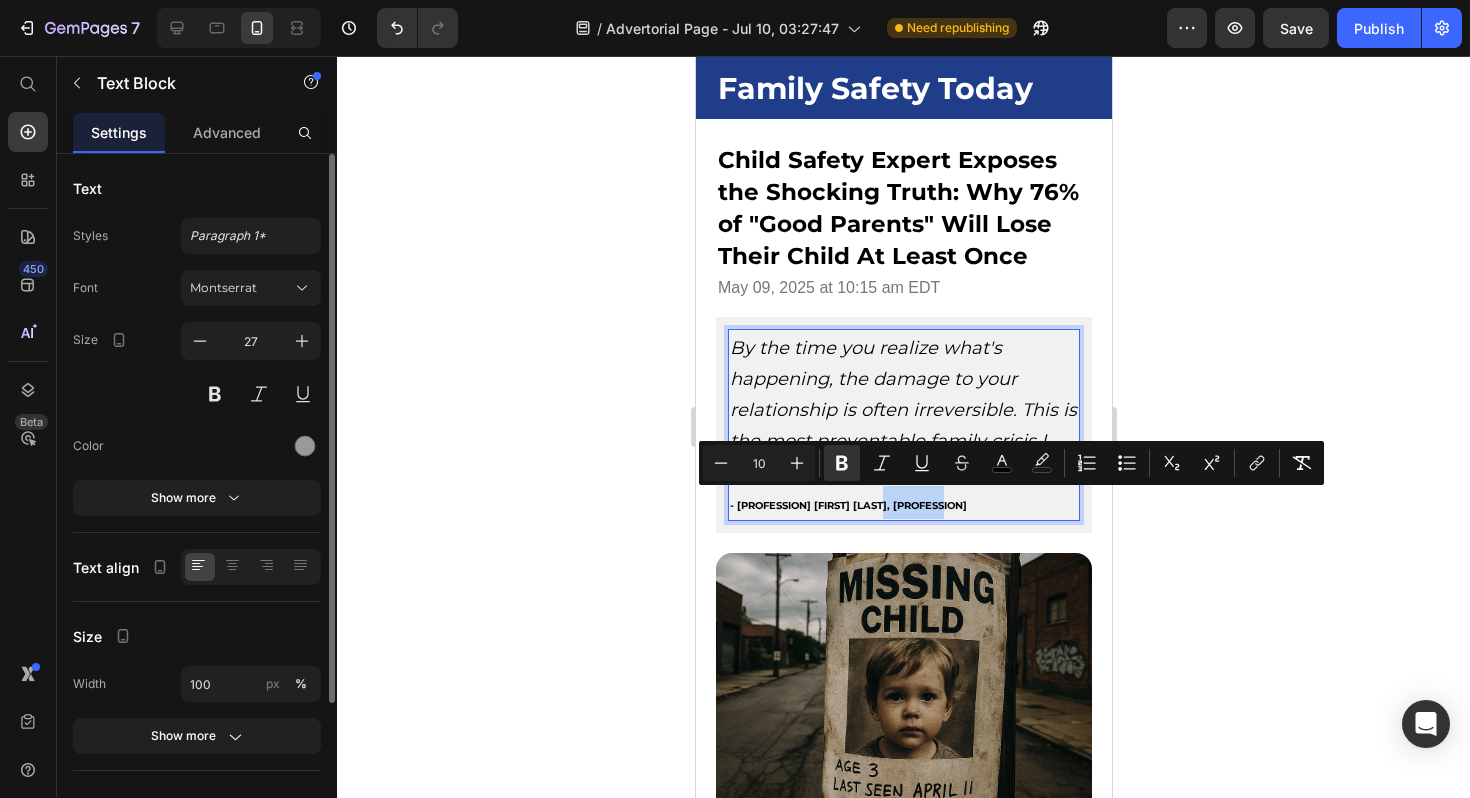 click on "- [PROFESSION] [FIRST] [LAST], [PROFESSION]" at bounding box center [847, 505] 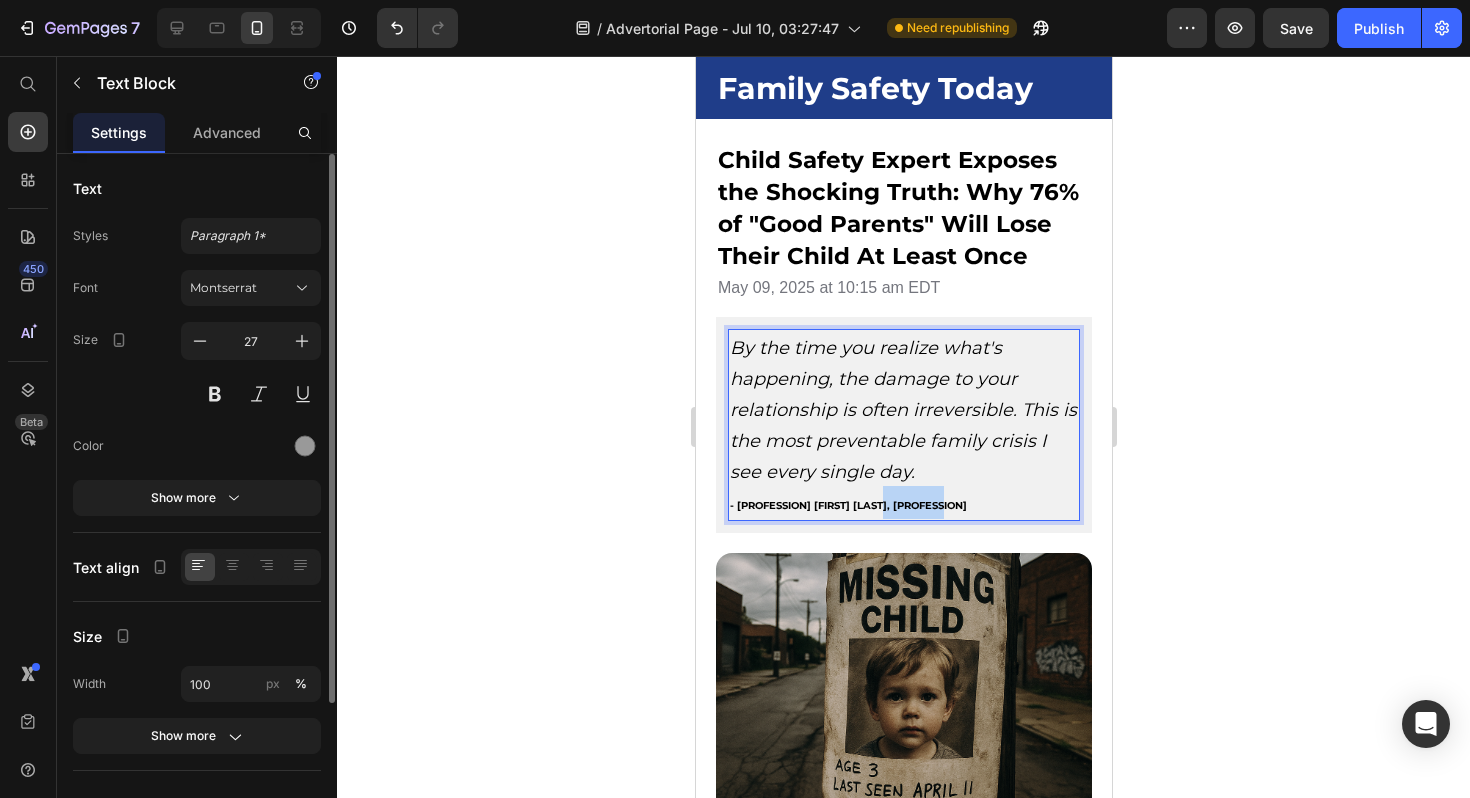 click on "- [PROFESSION] [FIRST] [LAST], [PROFESSION]" at bounding box center (847, 505) 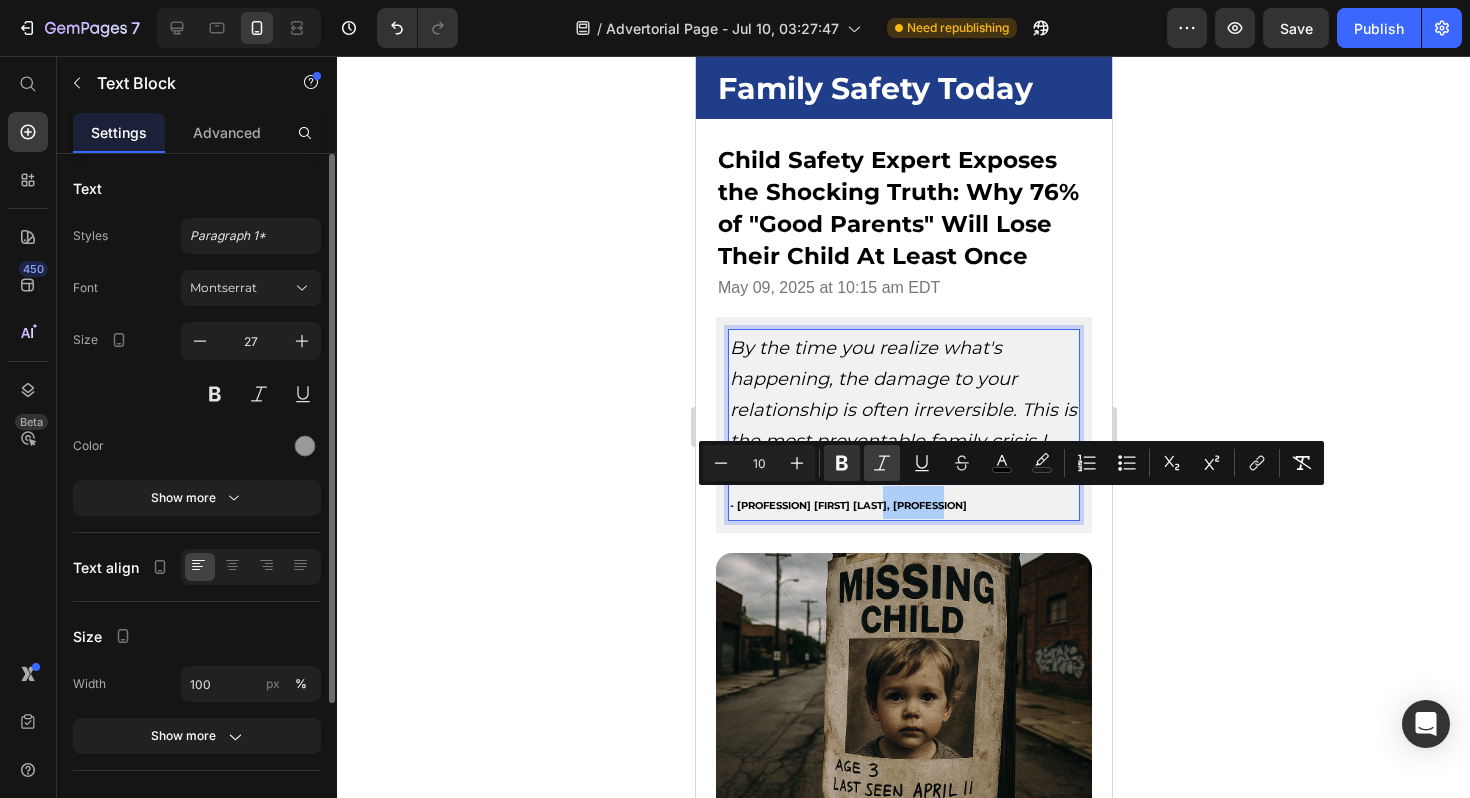 click 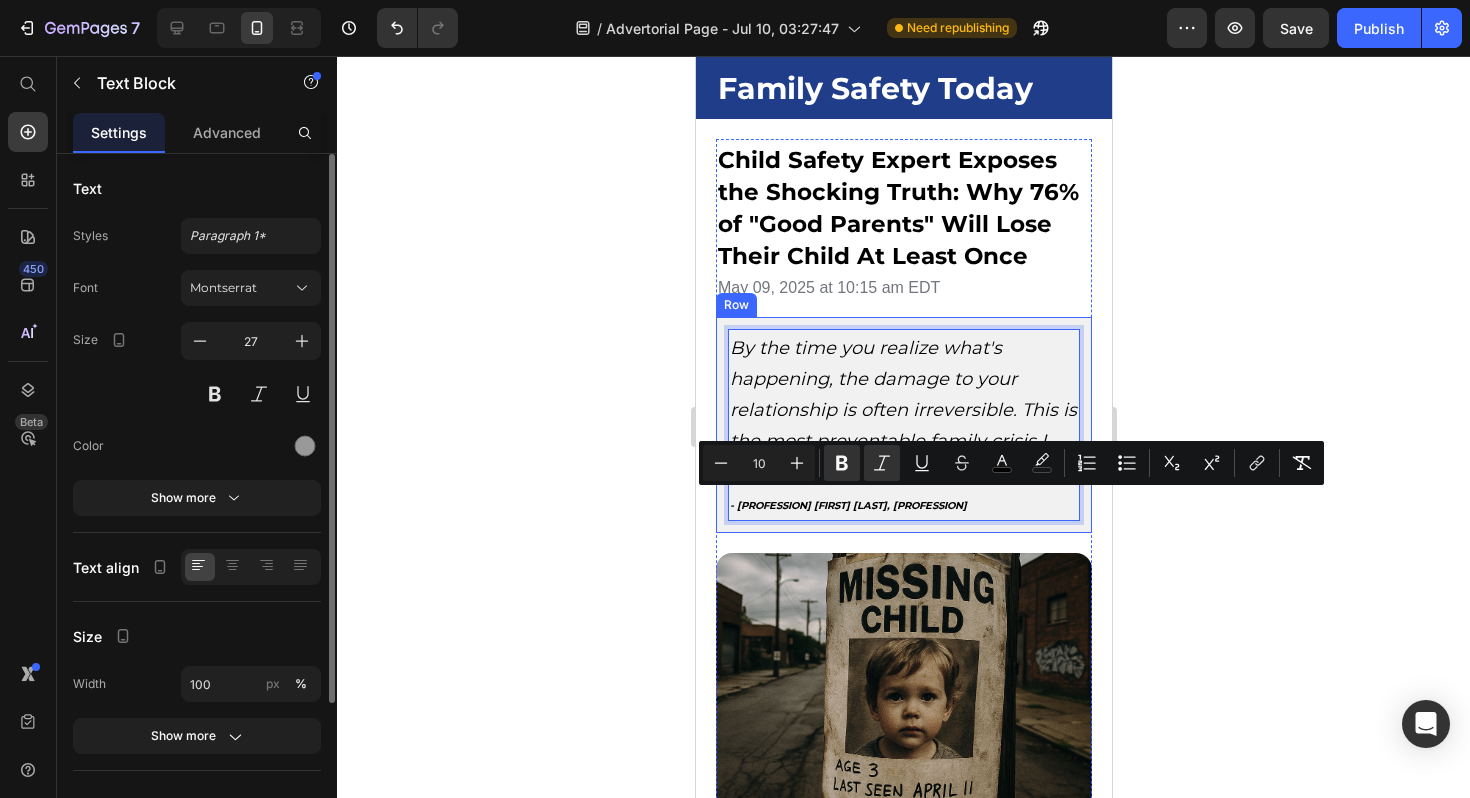 click 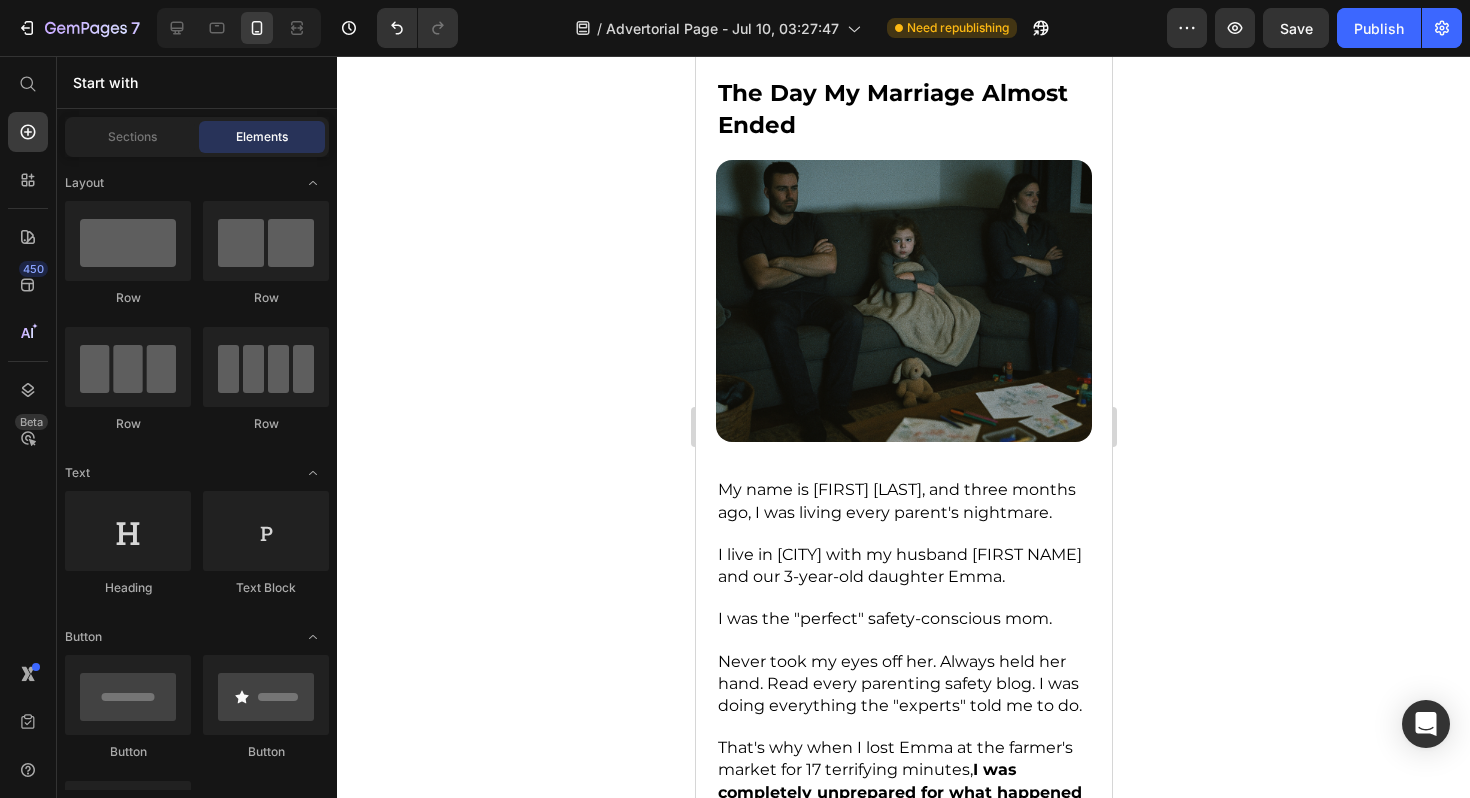 scroll, scrollTop: 1927, scrollLeft: 0, axis: vertical 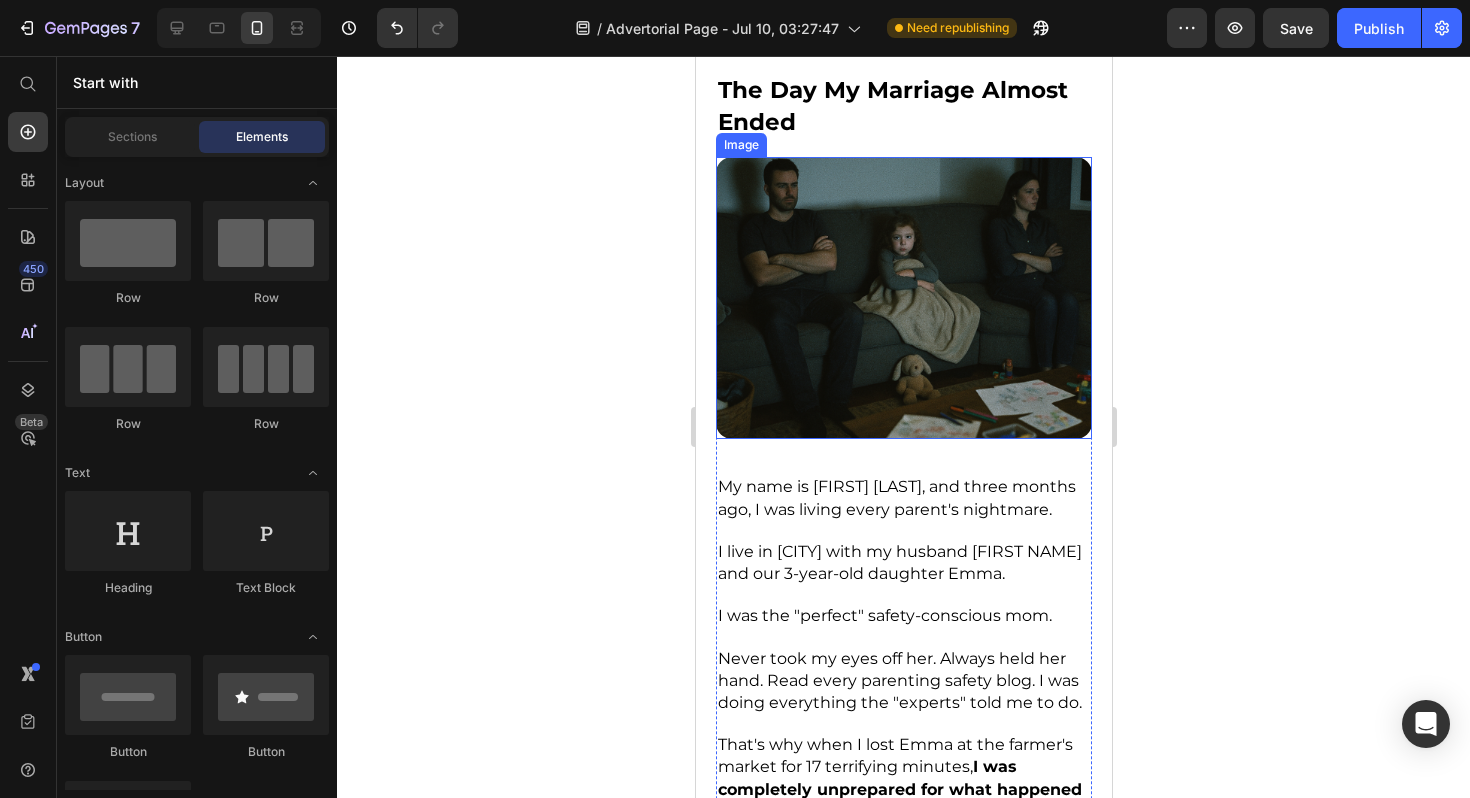 click at bounding box center (903, 298) 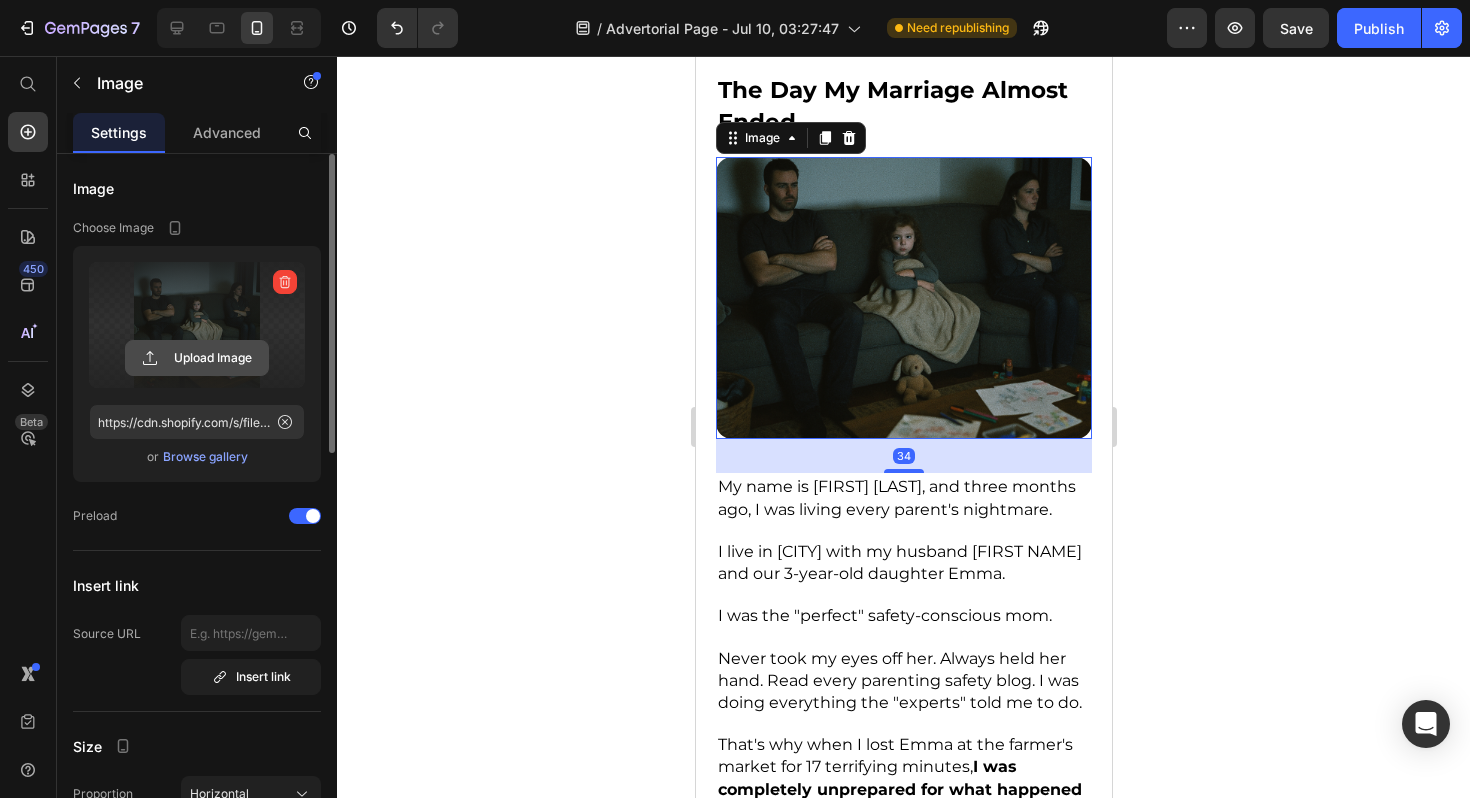 click 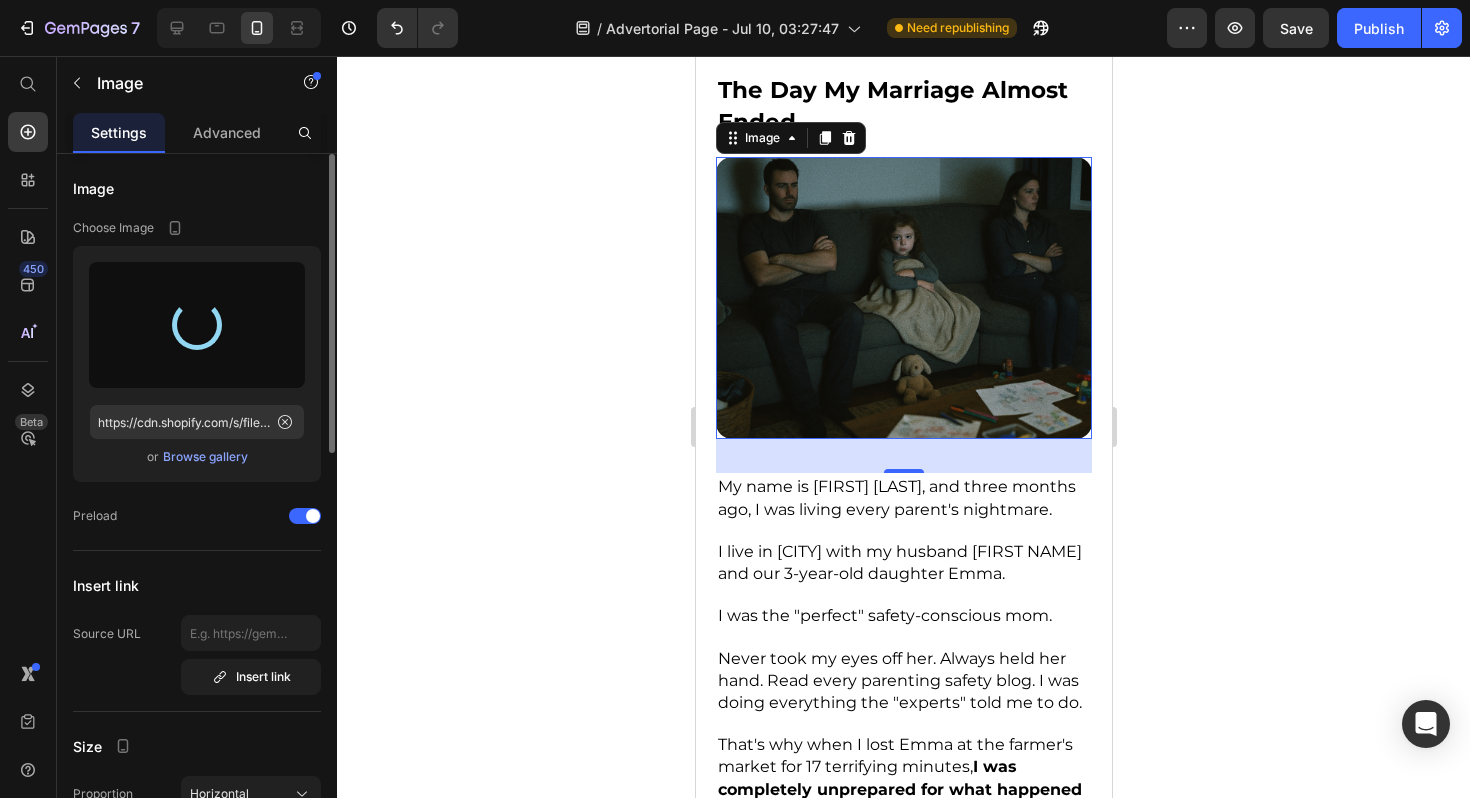 type on "https://cdn.shopify.com/s/files/1/0885/4028/3229/files/gempages_574660077600900325-3113cf0c-66a3-43f4-aaf2-5444c04e5060.png" 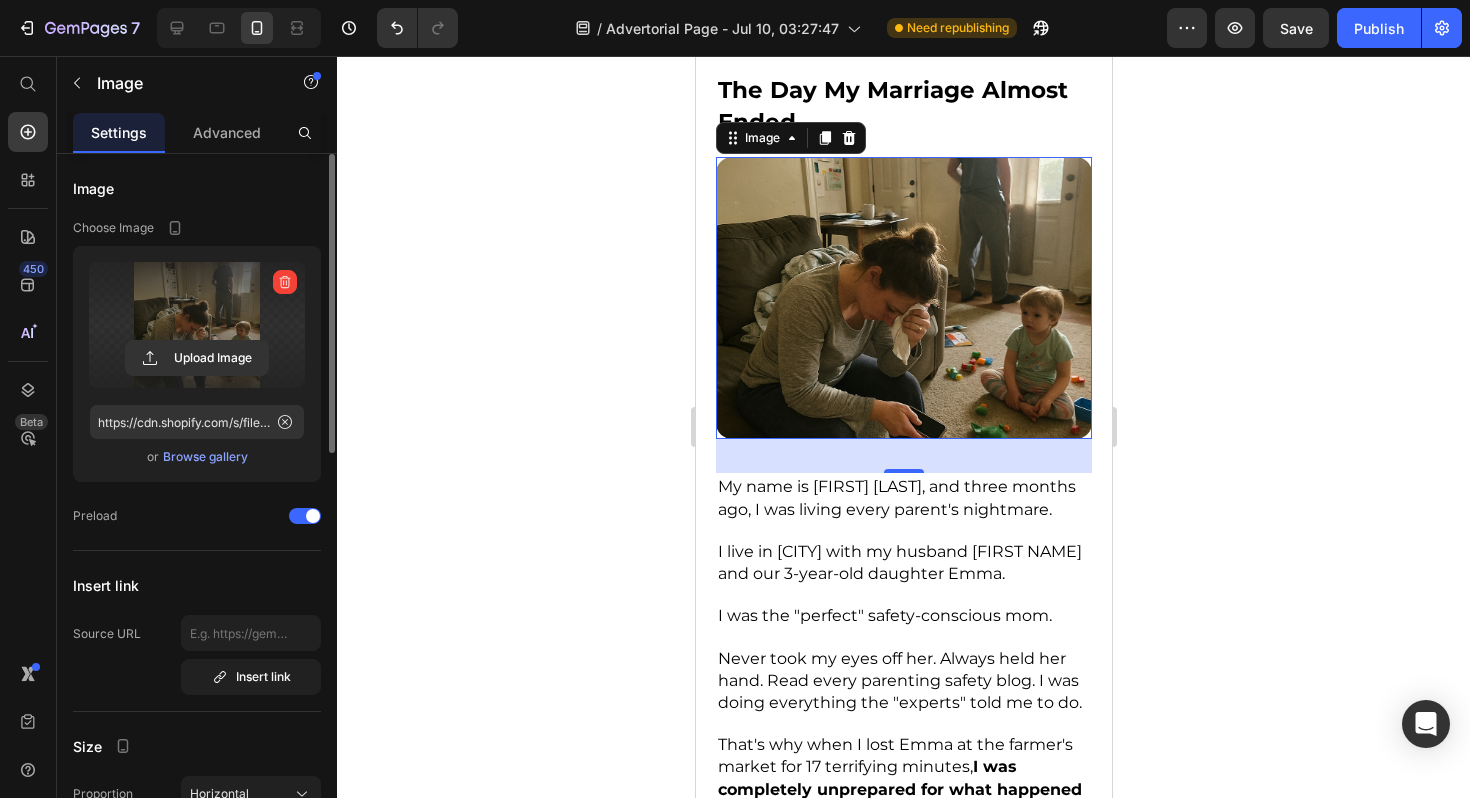 click 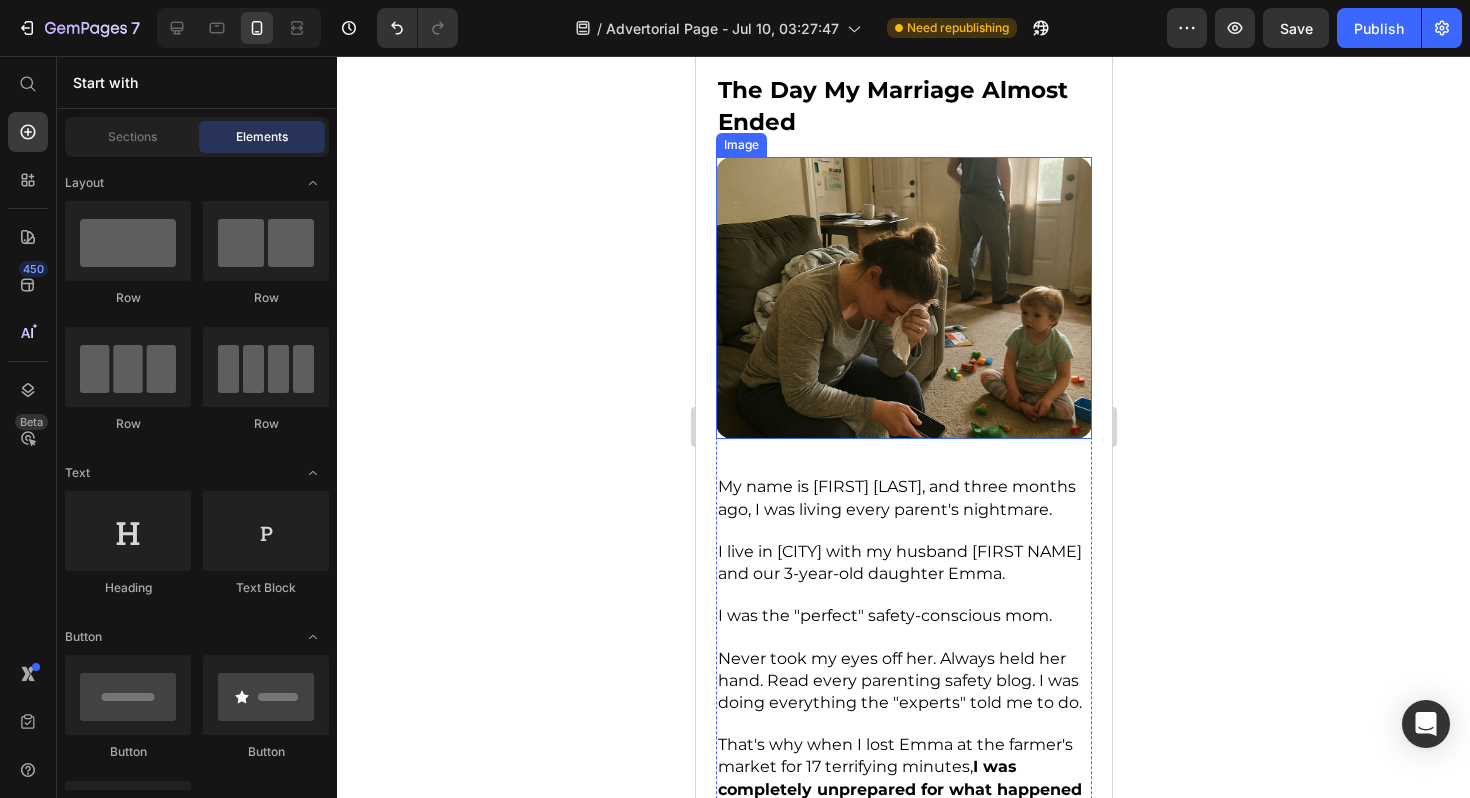 click at bounding box center (903, 298) 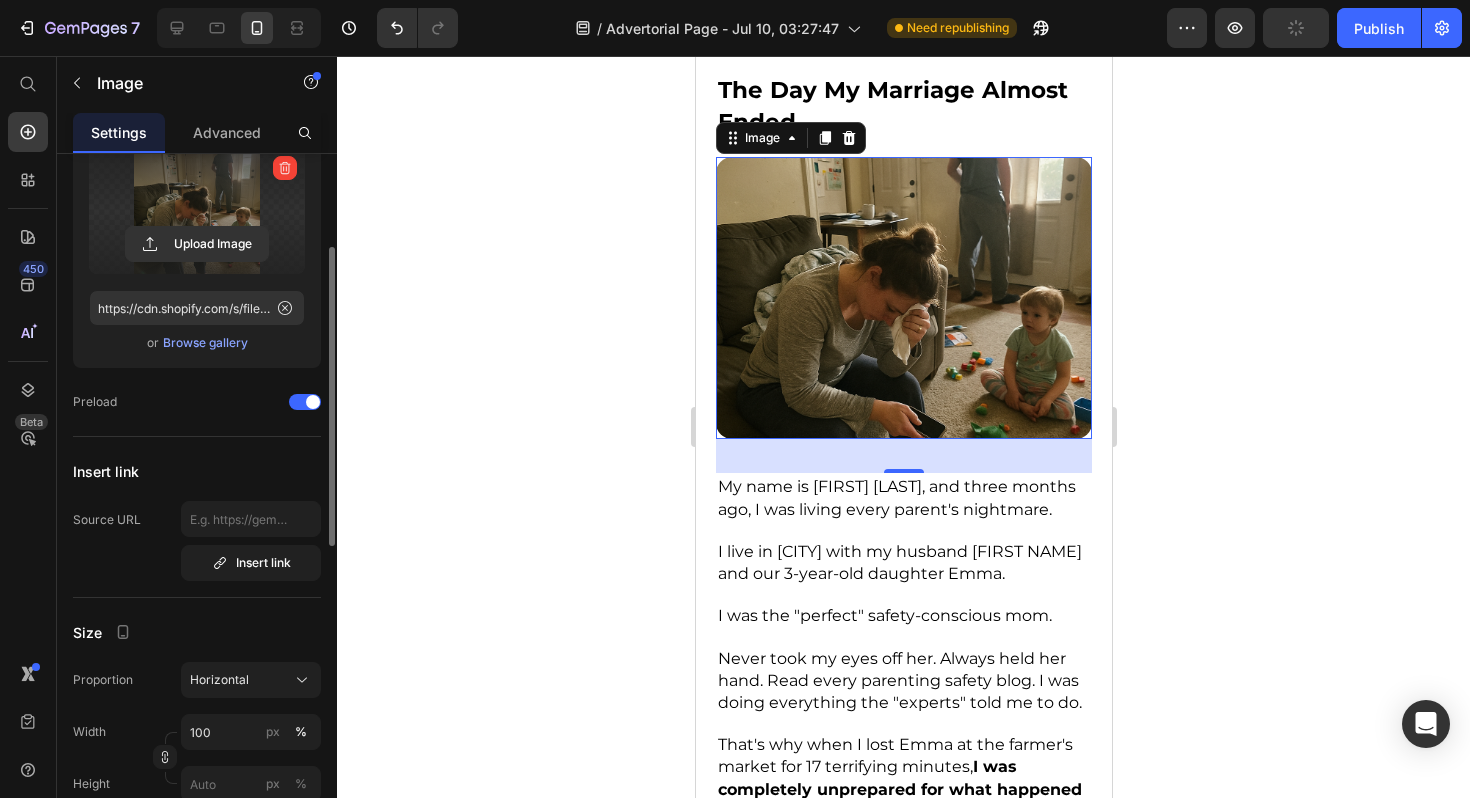 scroll, scrollTop: 12, scrollLeft: 0, axis: vertical 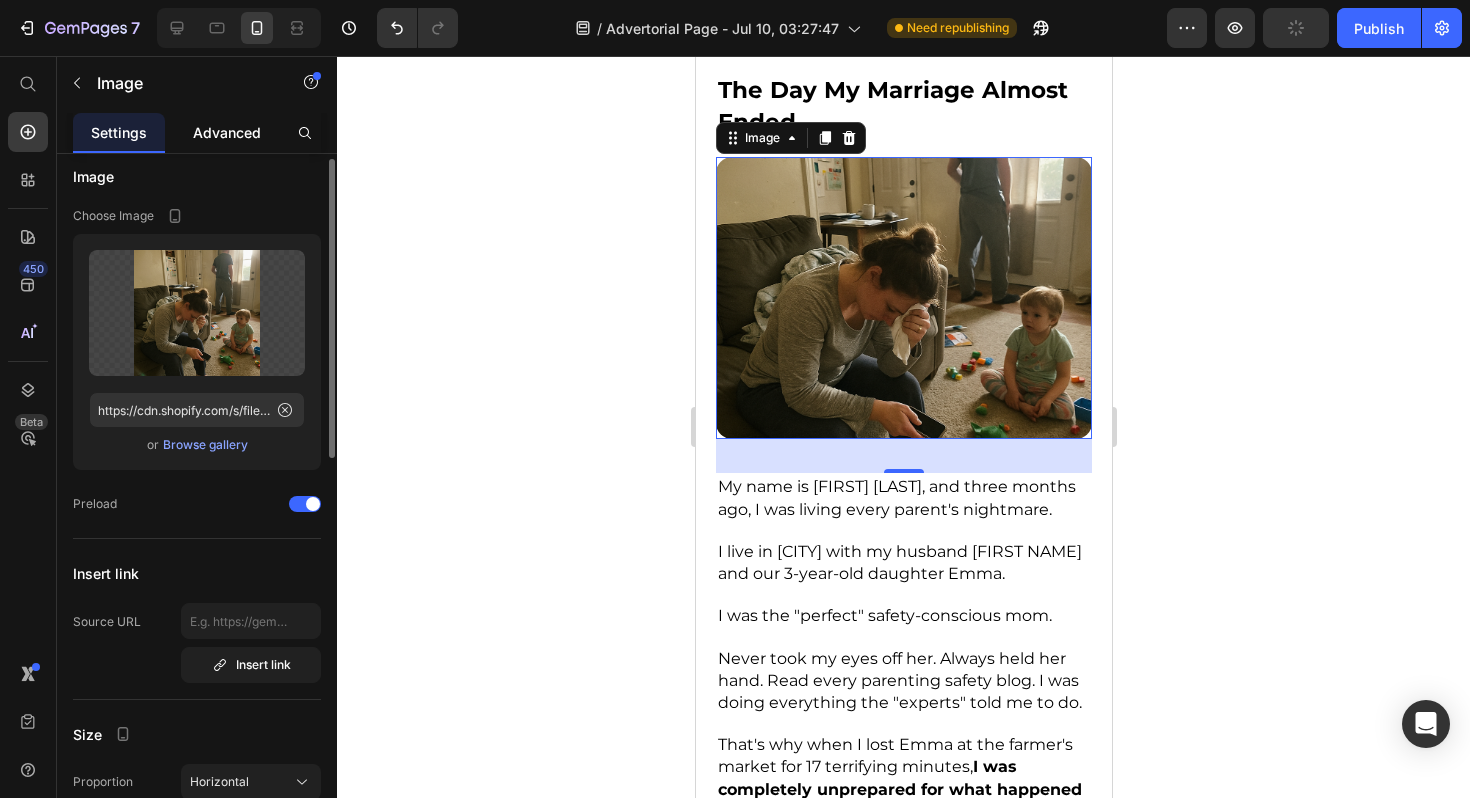 click on "Advanced" at bounding box center (227, 132) 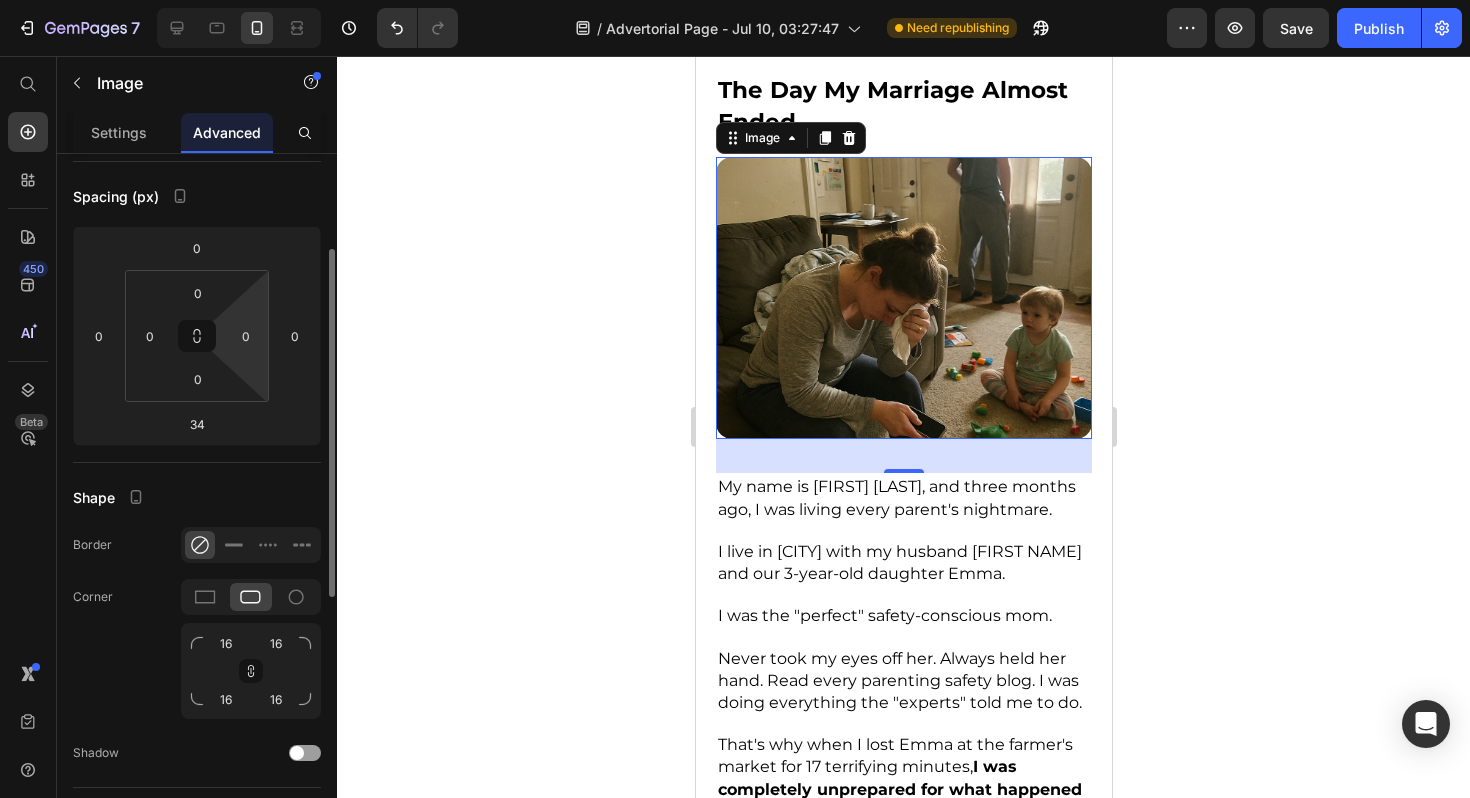 scroll, scrollTop: 191, scrollLeft: 0, axis: vertical 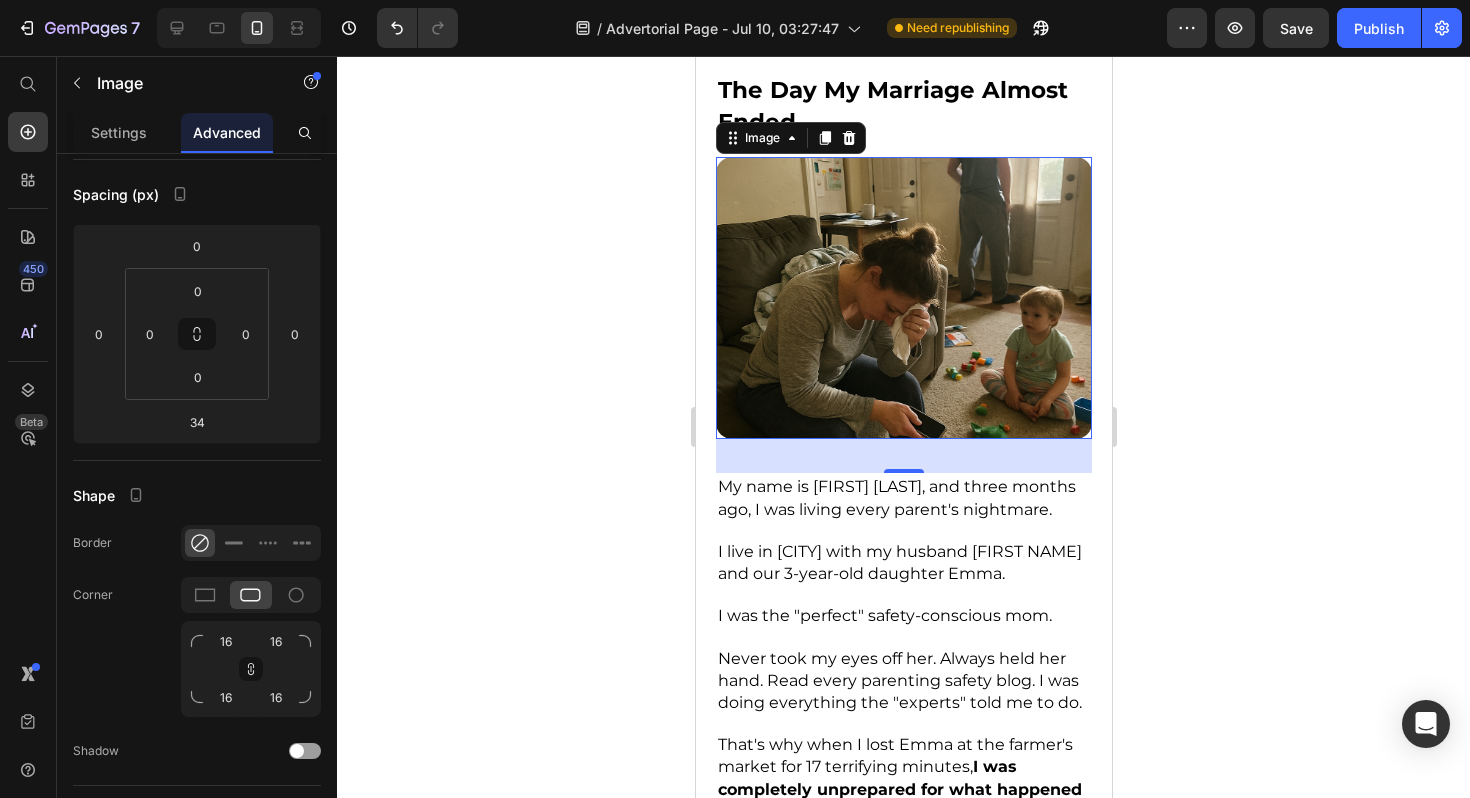 click 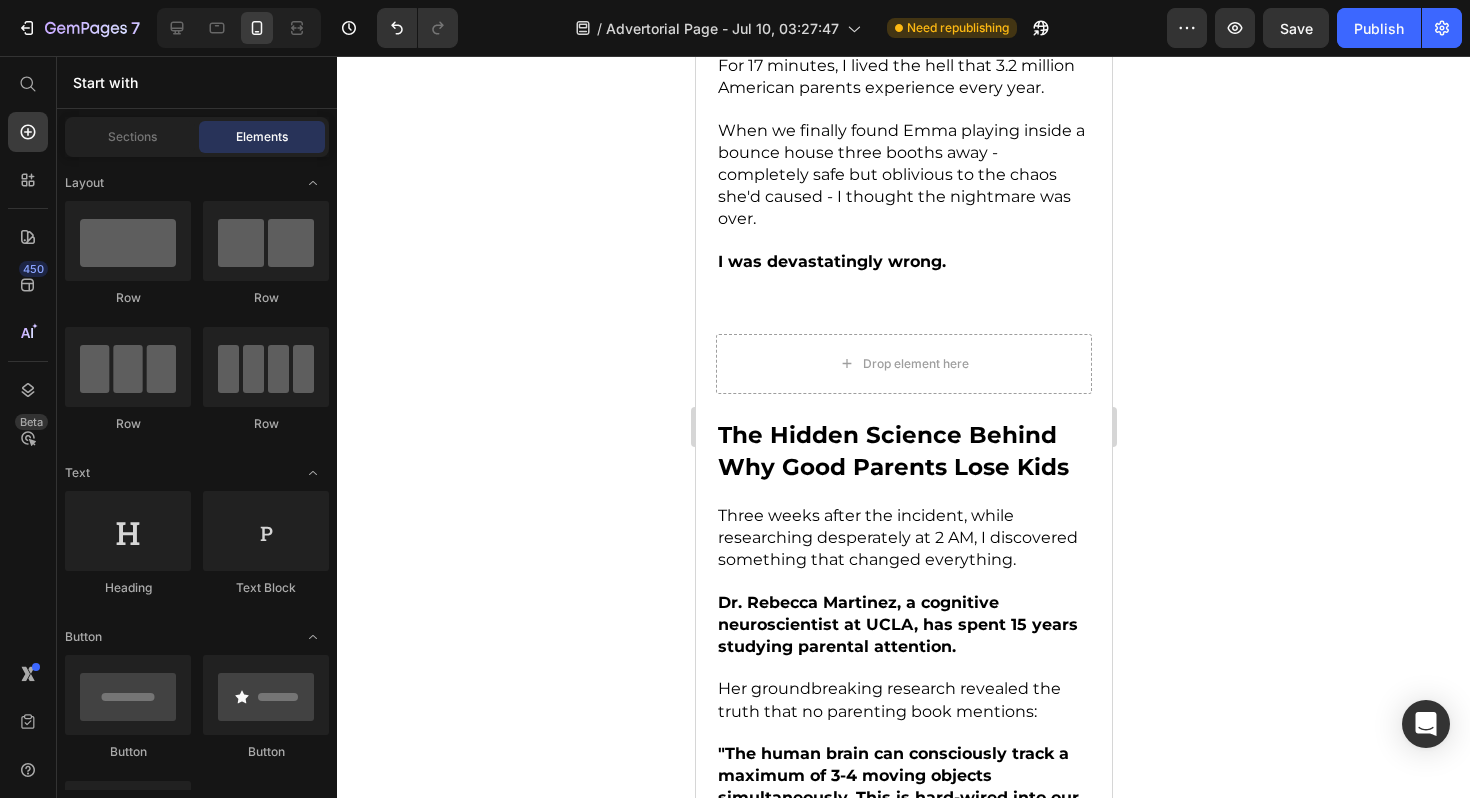 scroll, scrollTop: 4069, scrollLeft: 0, axis: vertical 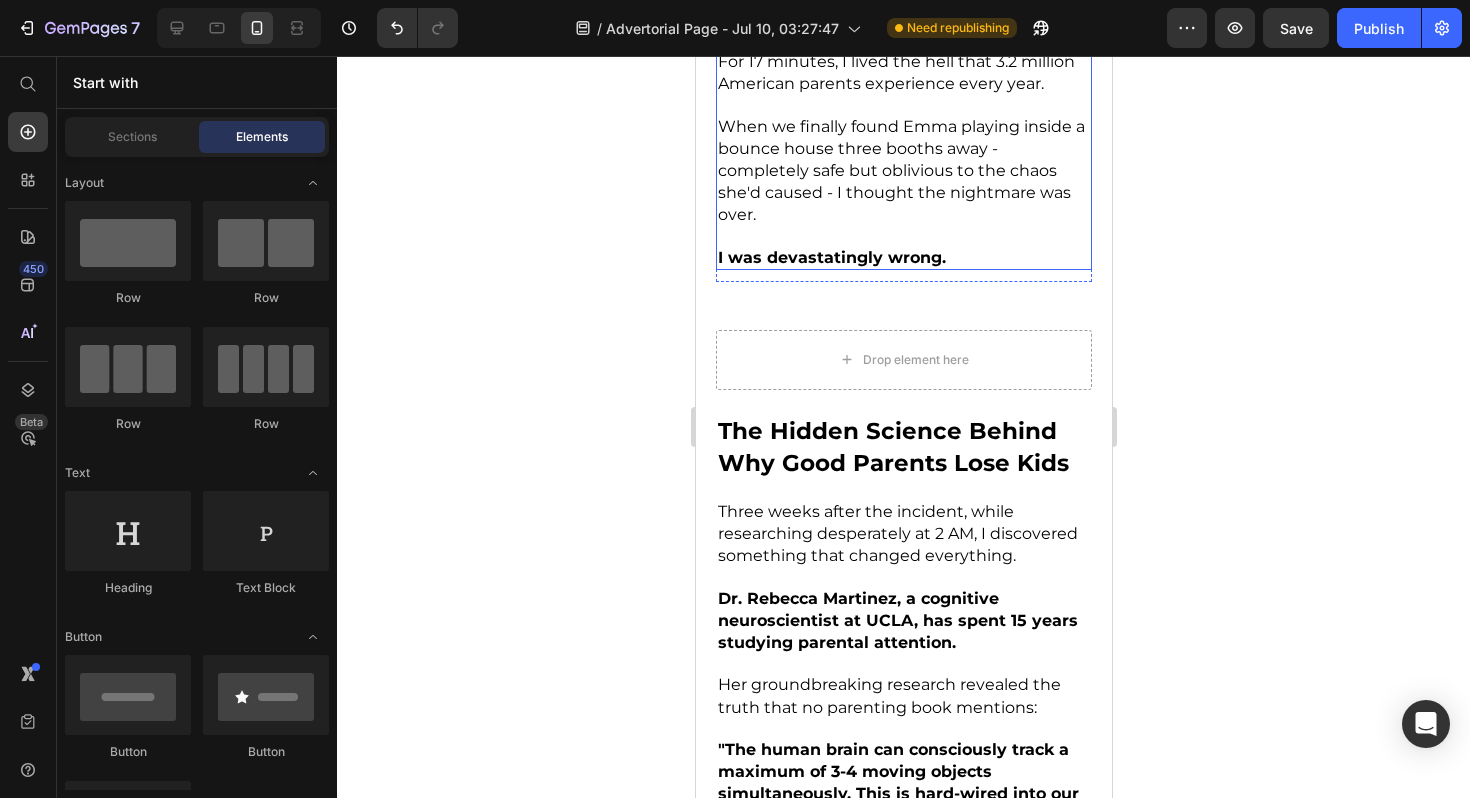 click at bounding box center [903, 235] 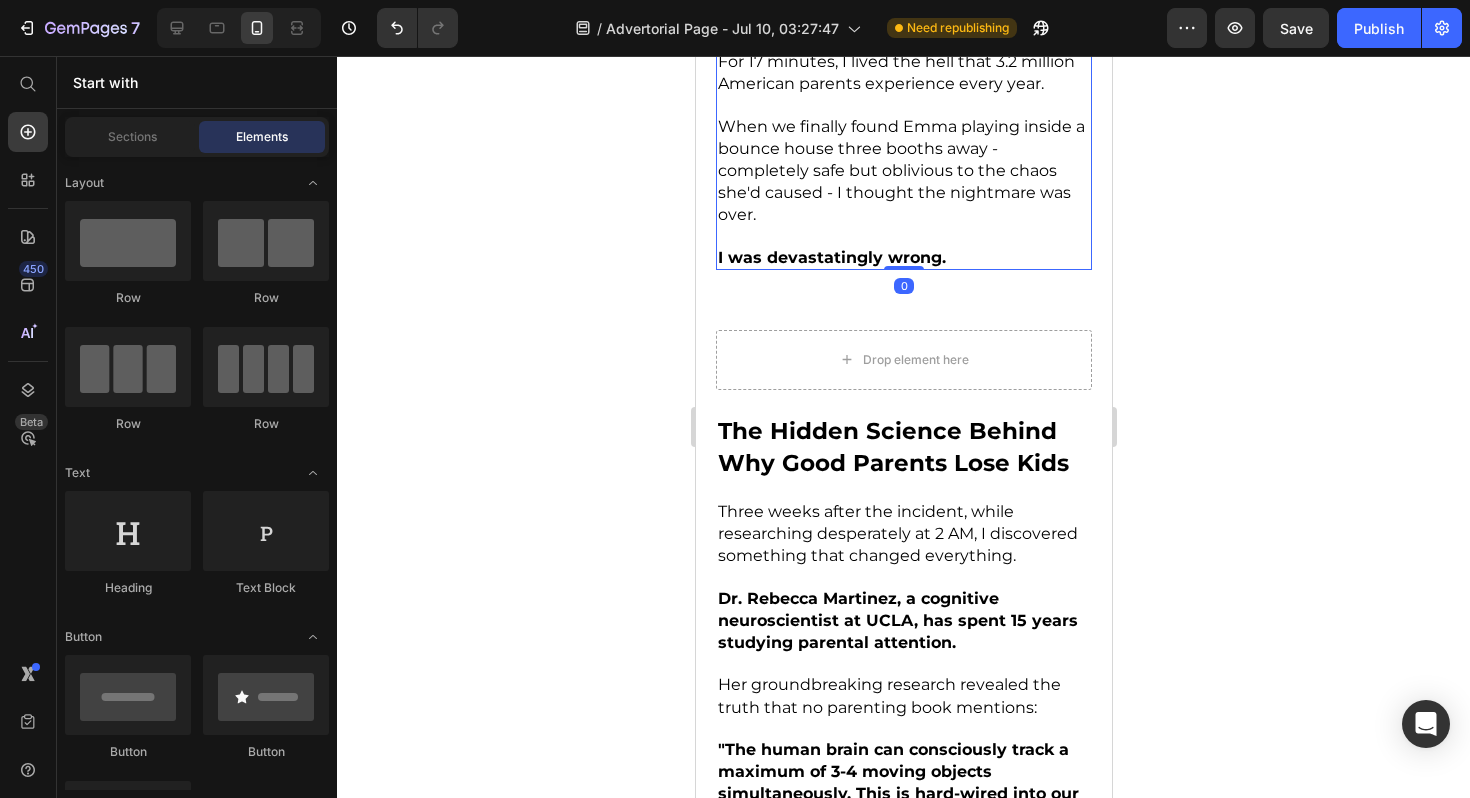 scroll, scrollTop: 0, scrollLeft: 0, axis: both 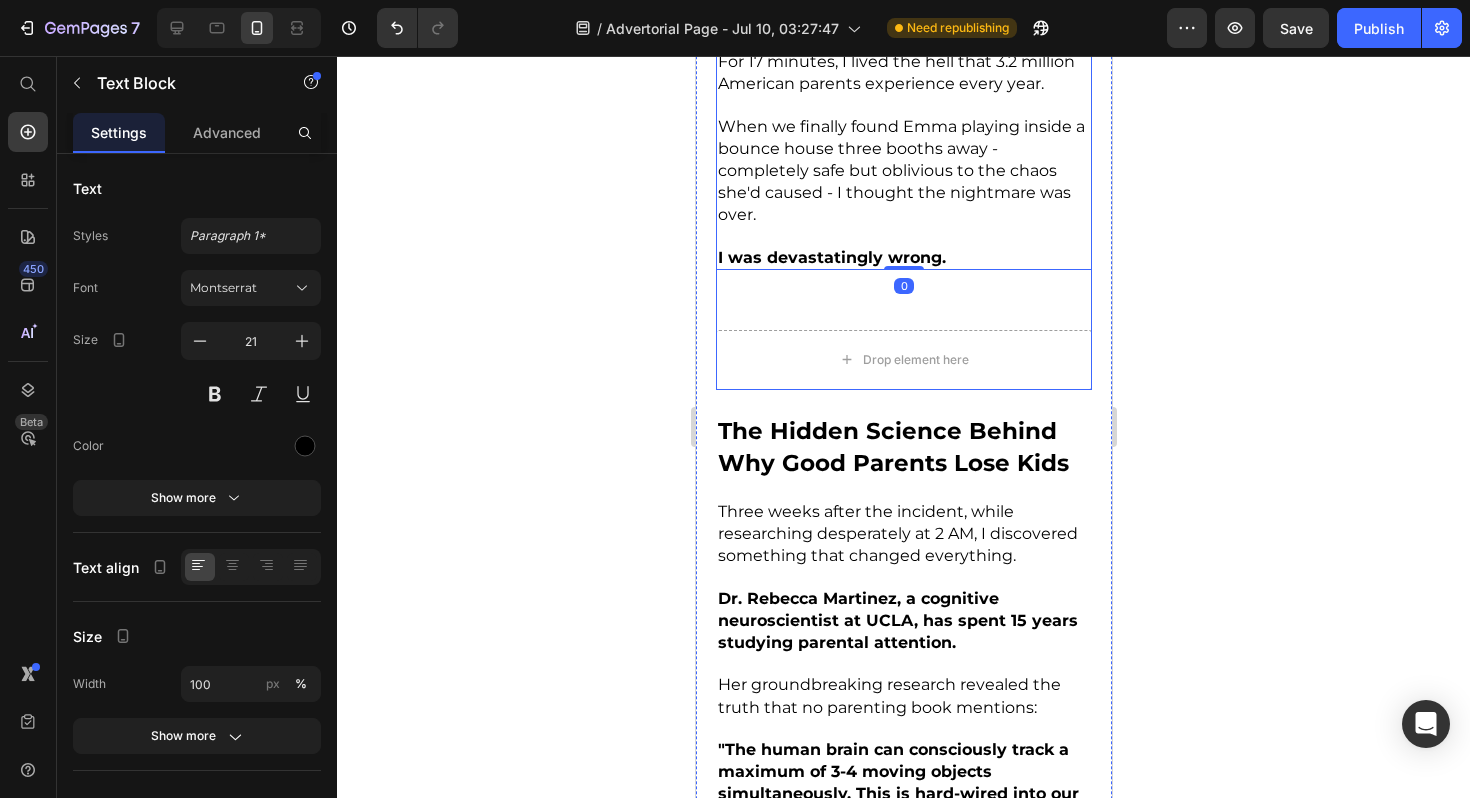 click on ""I can't trust you with our kids anymore."
Custom Code If you've ever lost track of your child for even 30 seconds in a crowded place... If you've felt that heart-stopping panic when you can't see them... If you've ever been "that parent" frantically searching while others stare... Then what I'm about to share could save your relationship like it saved mine. There's a hidden crisis destroying families right now.. Text Block Row
Drop element here Source: 2024 National Parenting Institute Survey Text Block A recent study found that 76% of parents will lose their child at least once - and 43% report it damages family relationships Heading Row And here's what no one tells you: The thing you think makes you a "responsible parent" might actually be putting your family in more danger. I'm talking about something family therapists call “vigilance fatigue." But this isn't about being distracted by your phone or not watching carefully enough.
Text Block" at bounding box center [903, -1417] 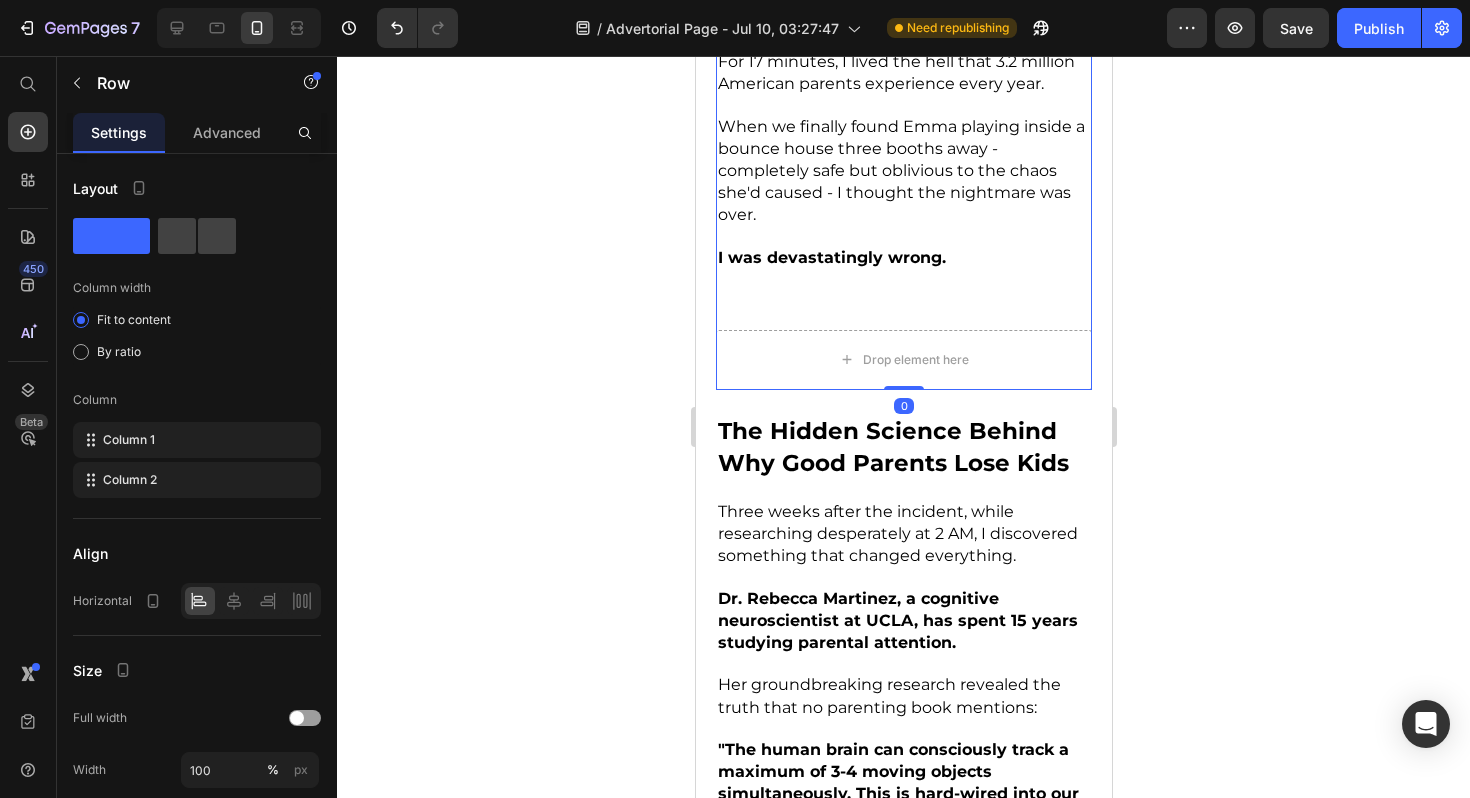 drag, startPoint x: 898, startPoint y: 365, endPoint x: 908, endPoint y: 285, distance: 80.622574 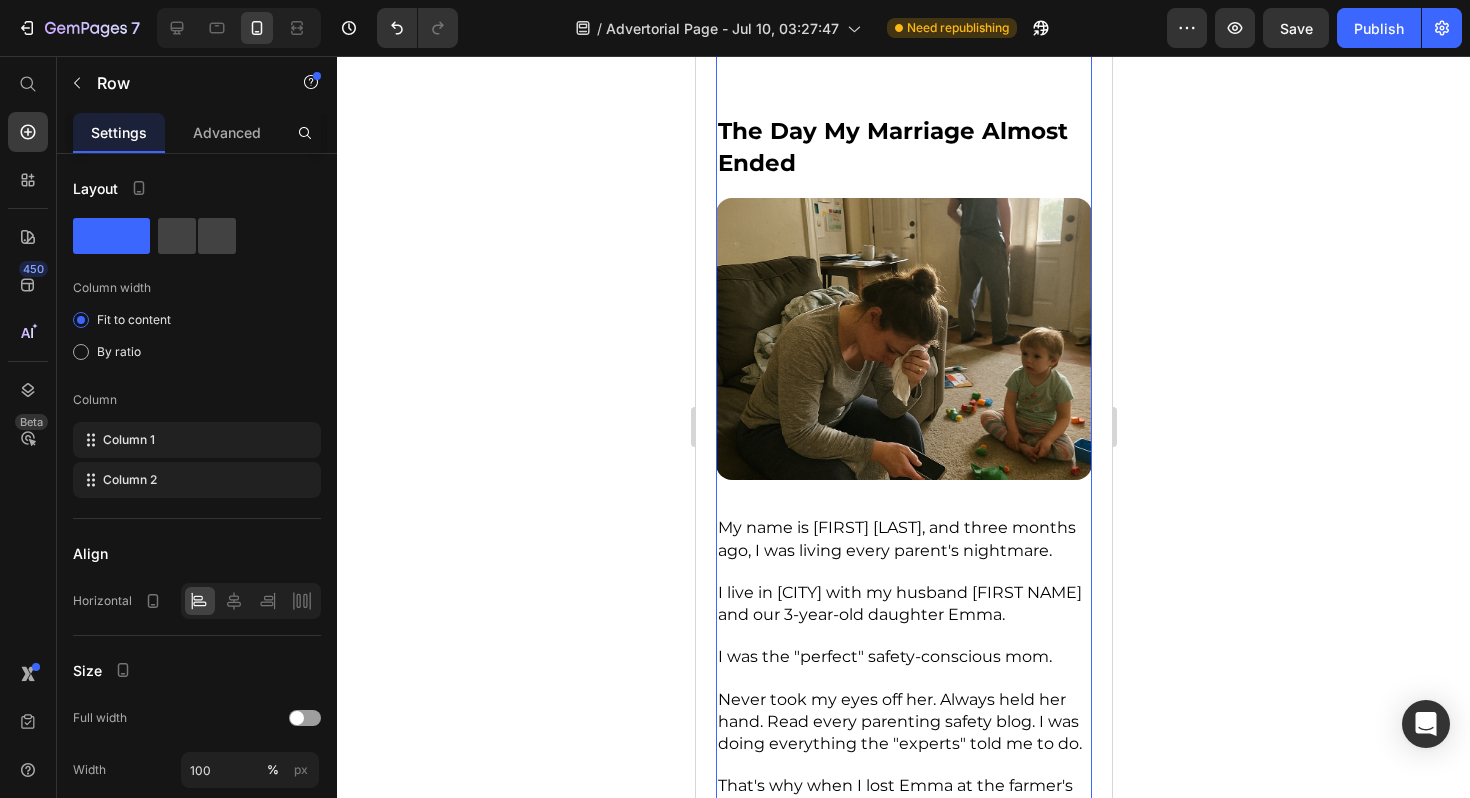scroll, scrollTop: 1849, scrollLeft: 0, axis: vertical 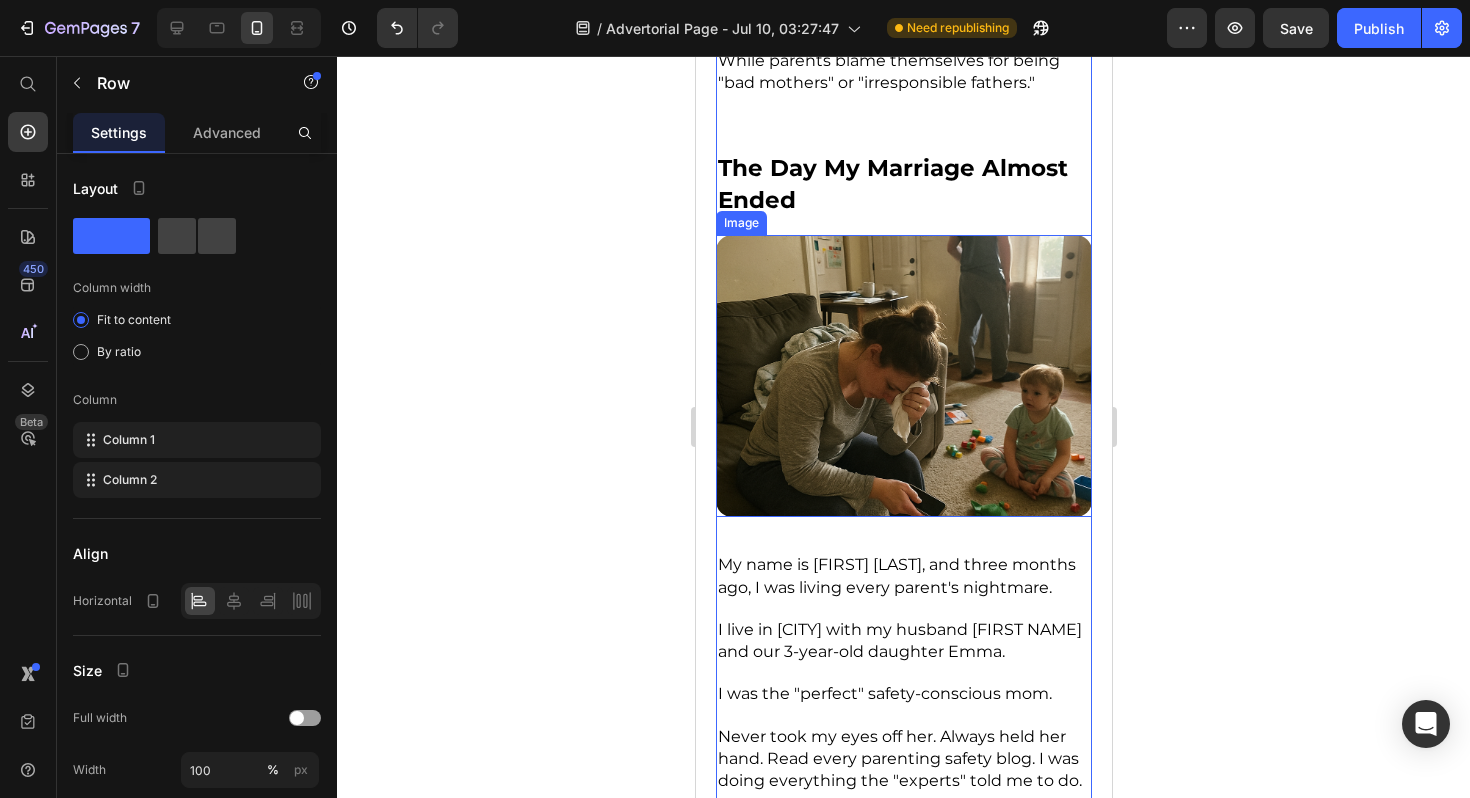 click at bounding box center [903, 376] 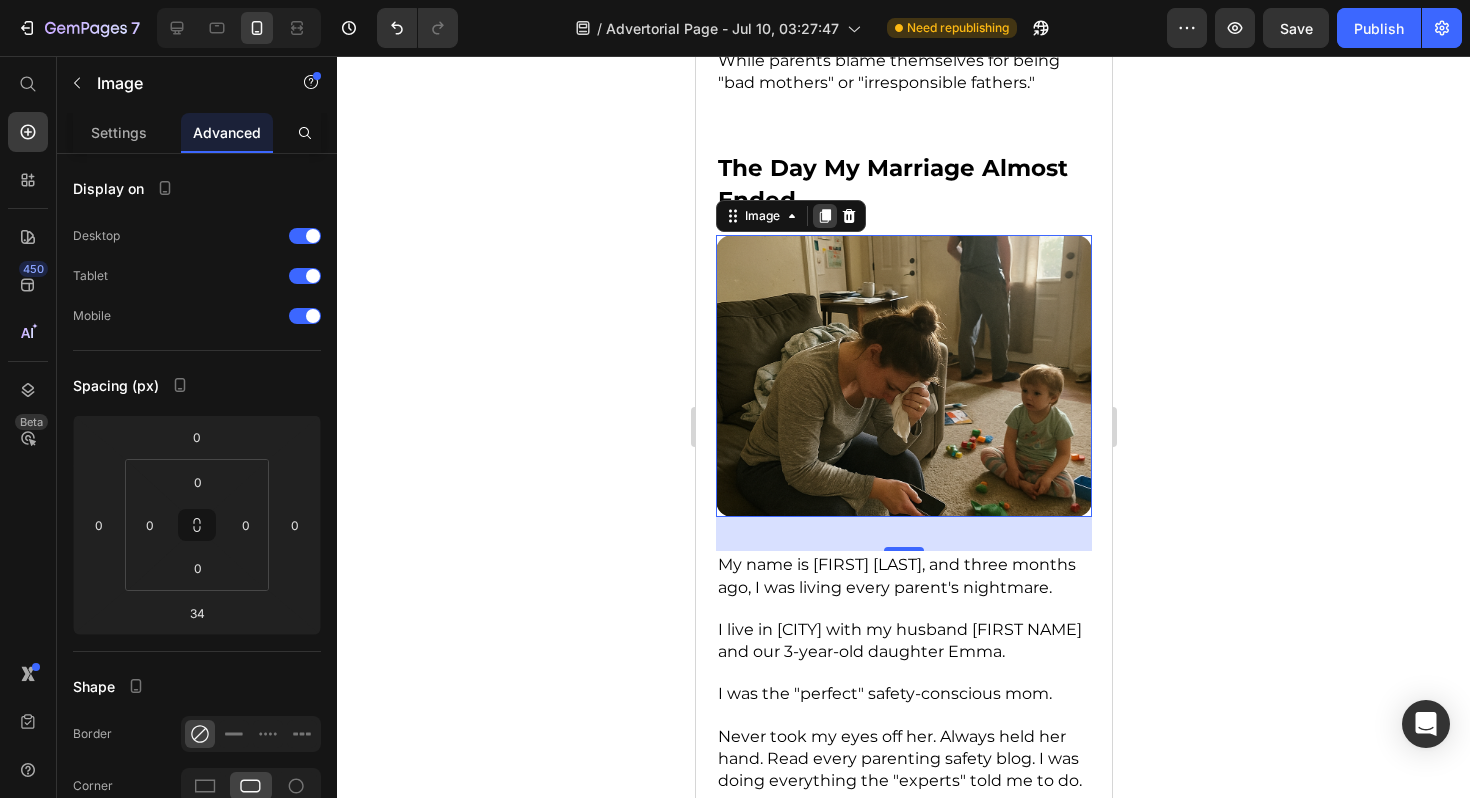 click 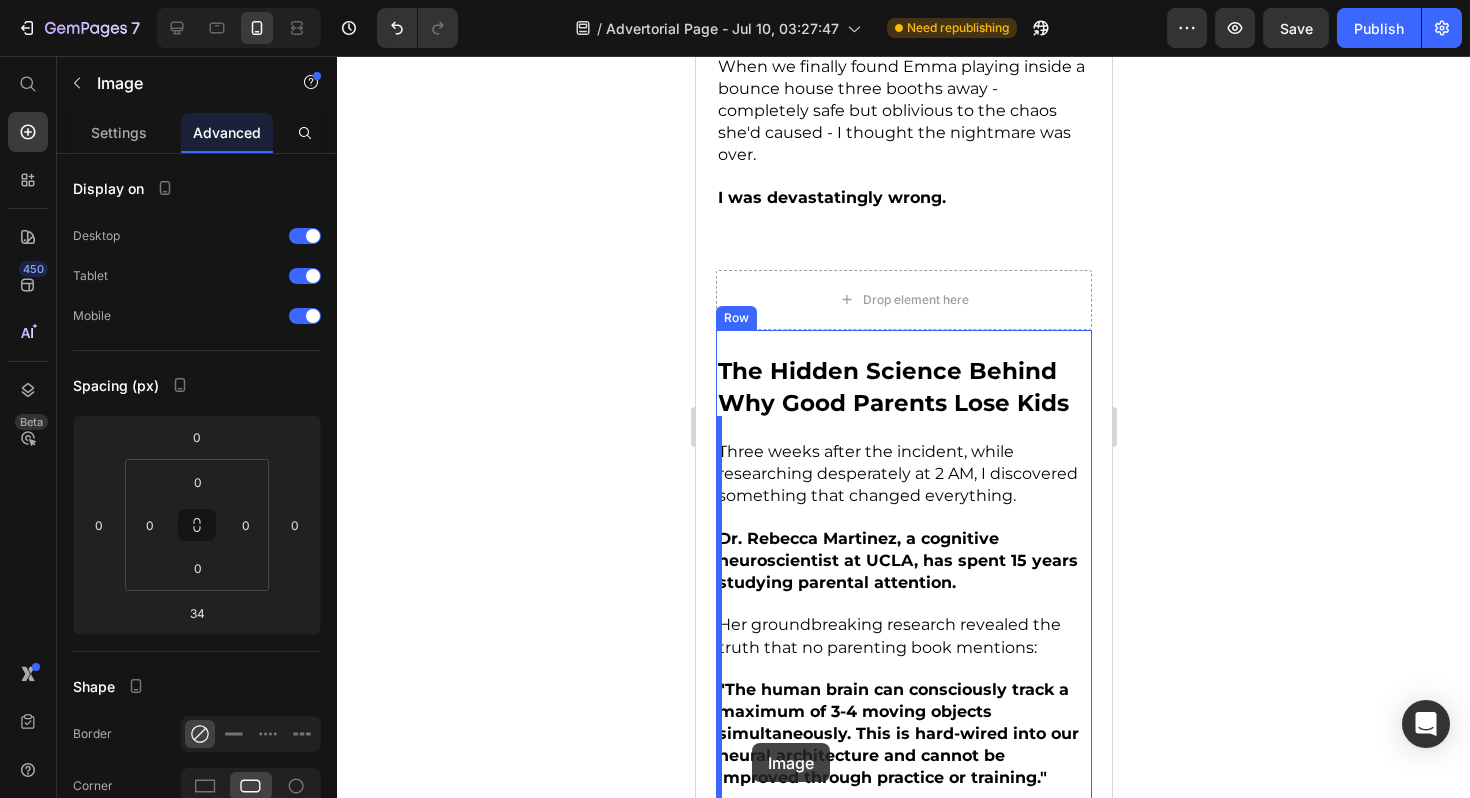 scroll, scrollTop: 4472, scrollLeft: 0, axis: vertical 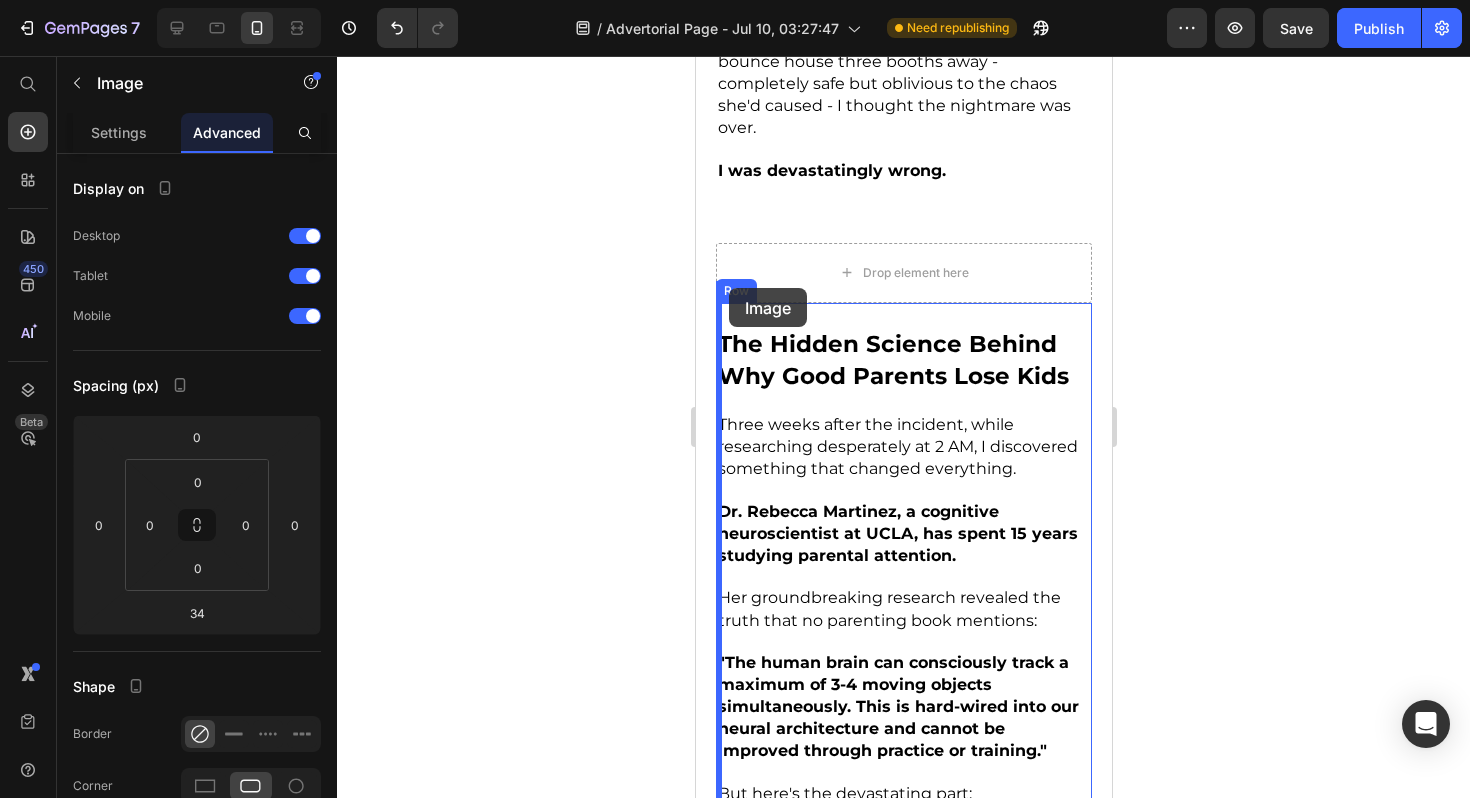 drag, startPoint x: 733, startPoint y: 544, endPoint x: 728, endPoint y: 288, distance: 256.04883 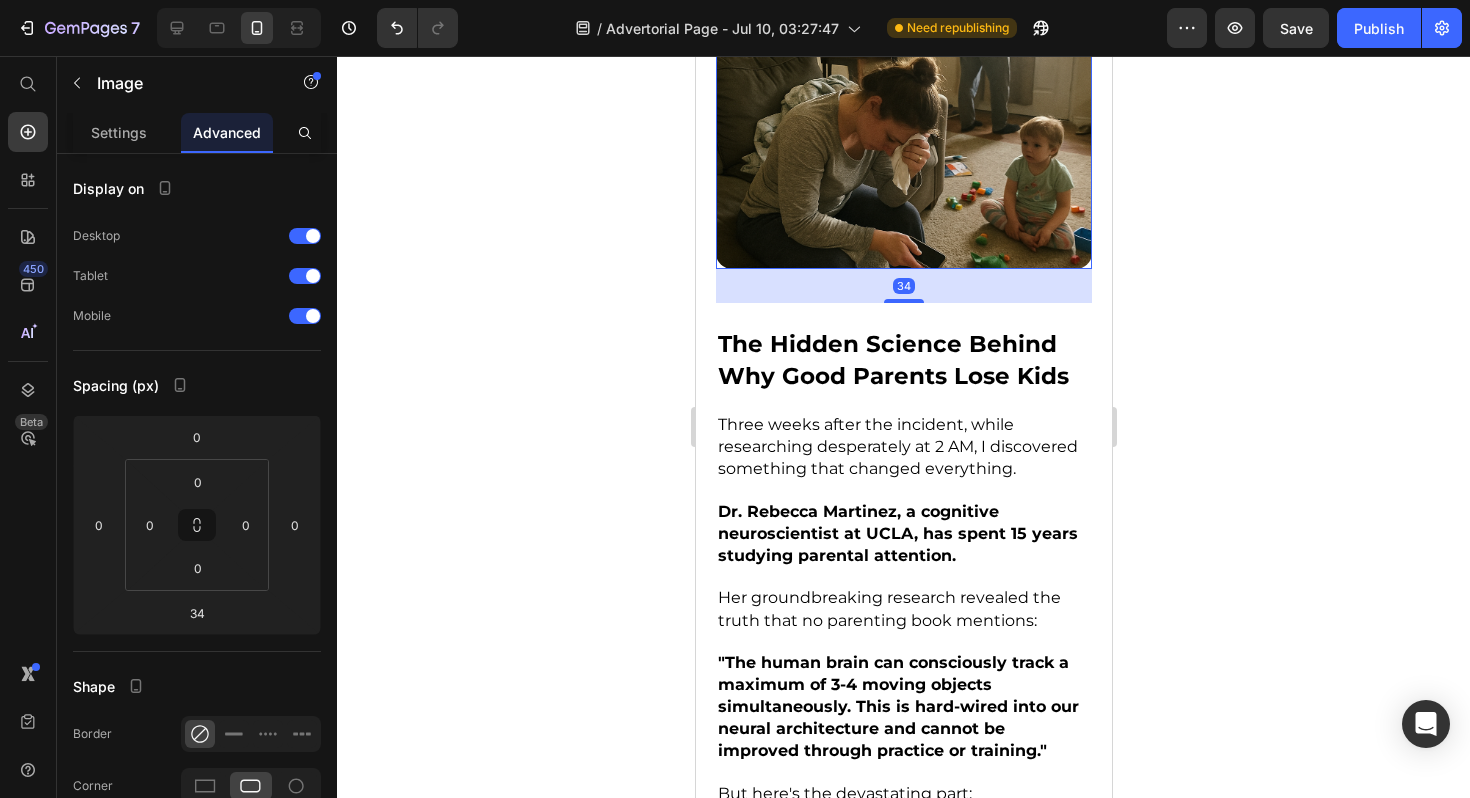 scroll, scrollTop: 4156, scrollLeft: 0, axis: vertical 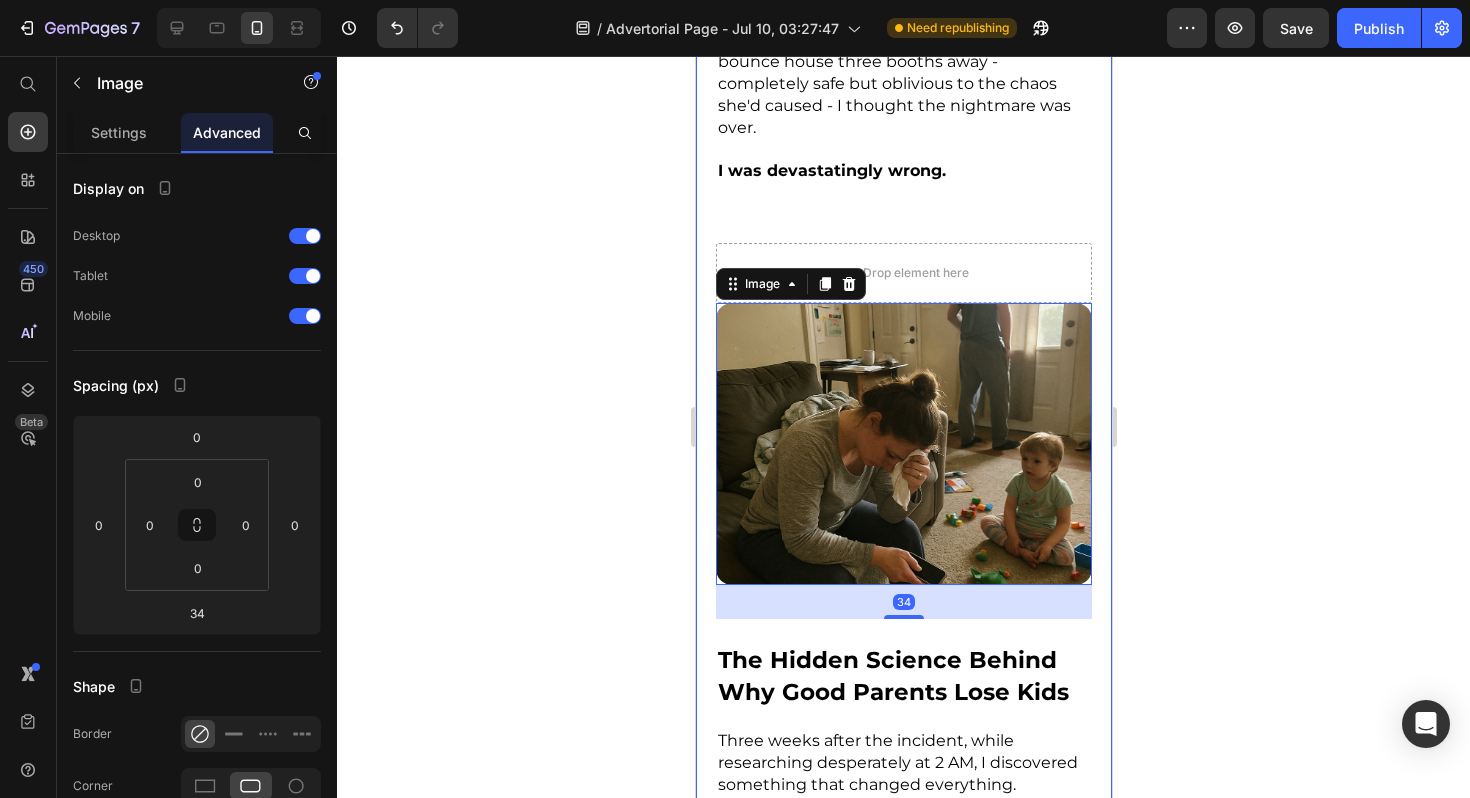 click 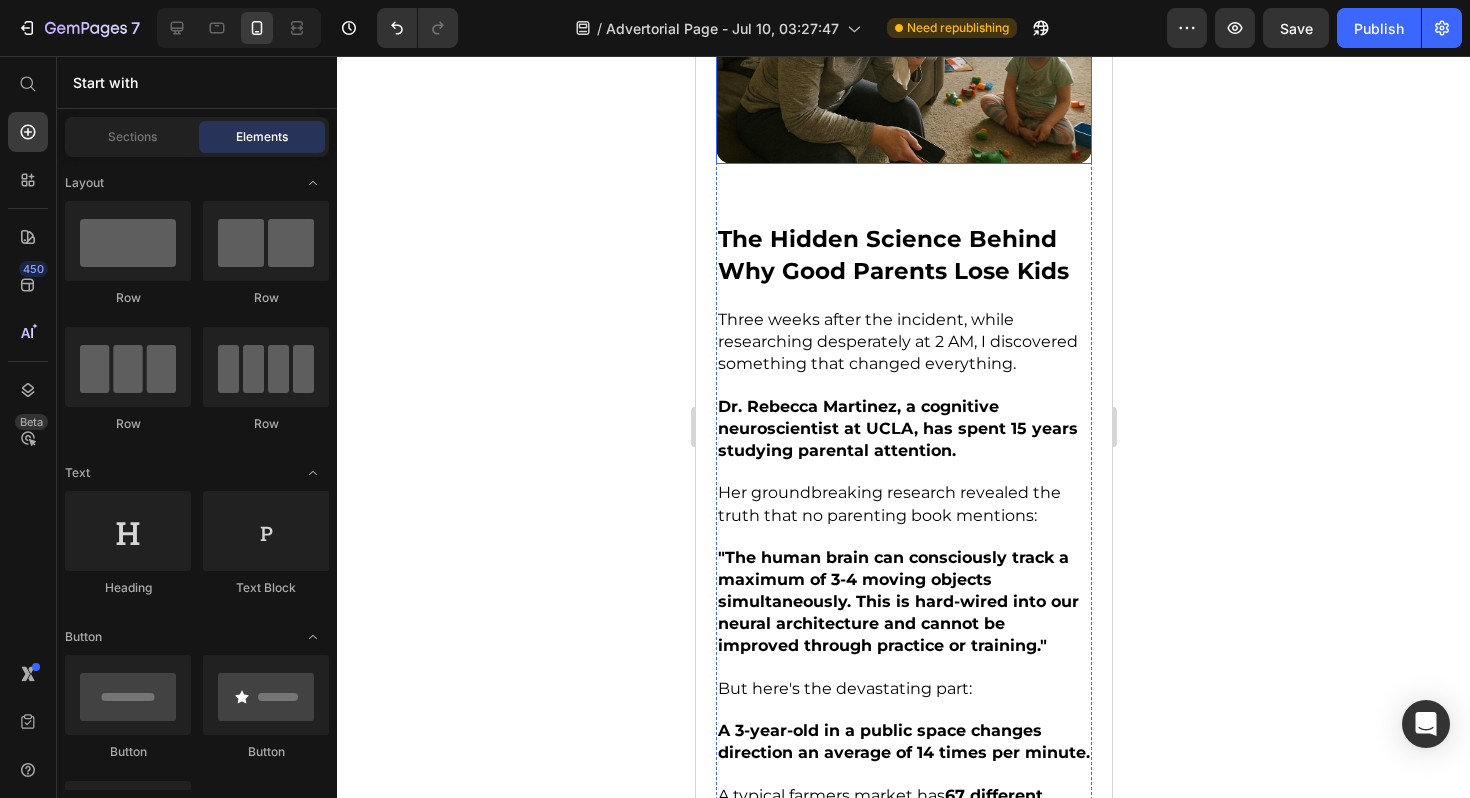 scroll, scrollTop: 4613, scrollLeft: 0, axis: vertical 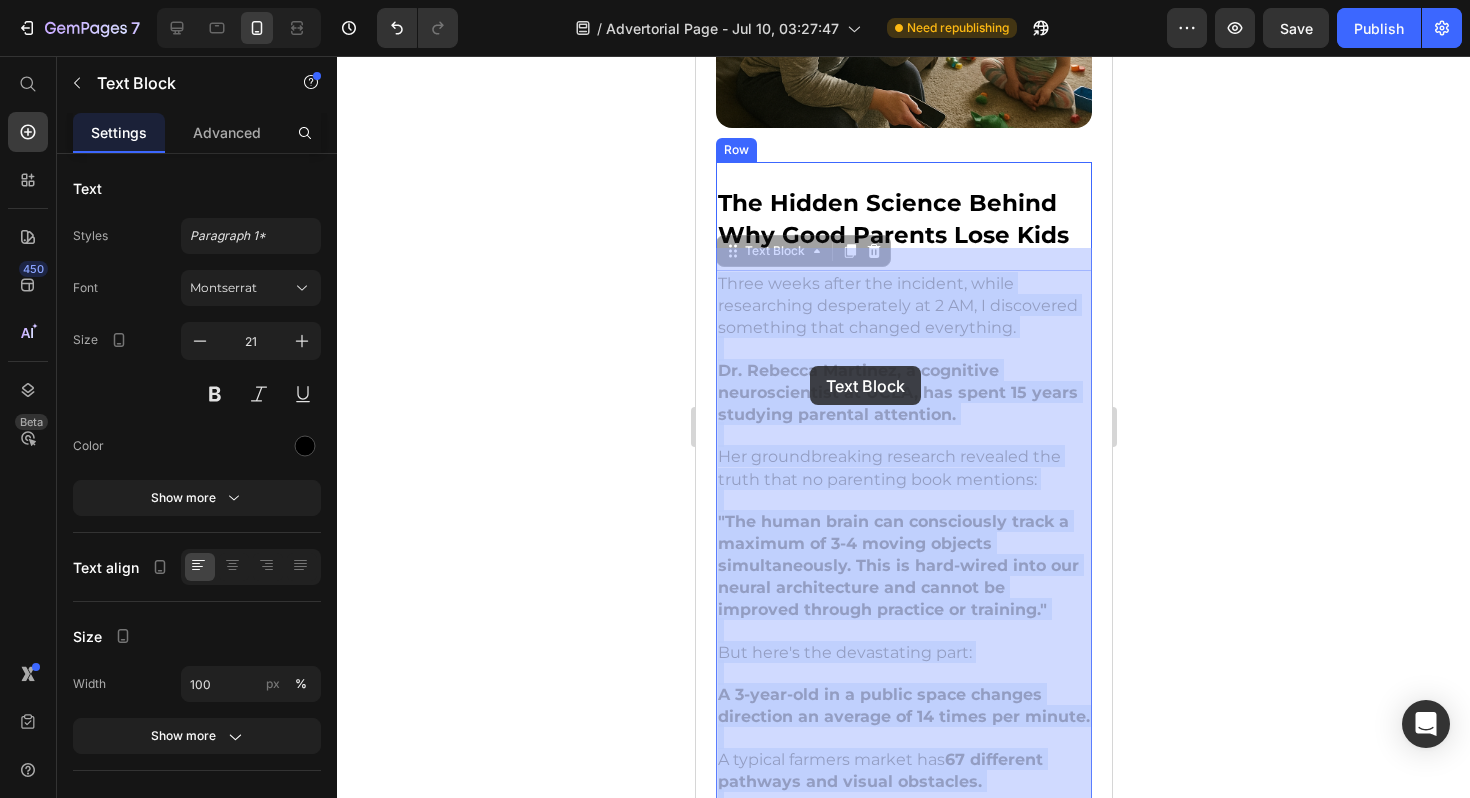 drag, startPoint x: 953, startPoint y: 398, endPoint x: 809, endPoint y: 366, distance: 147.51271 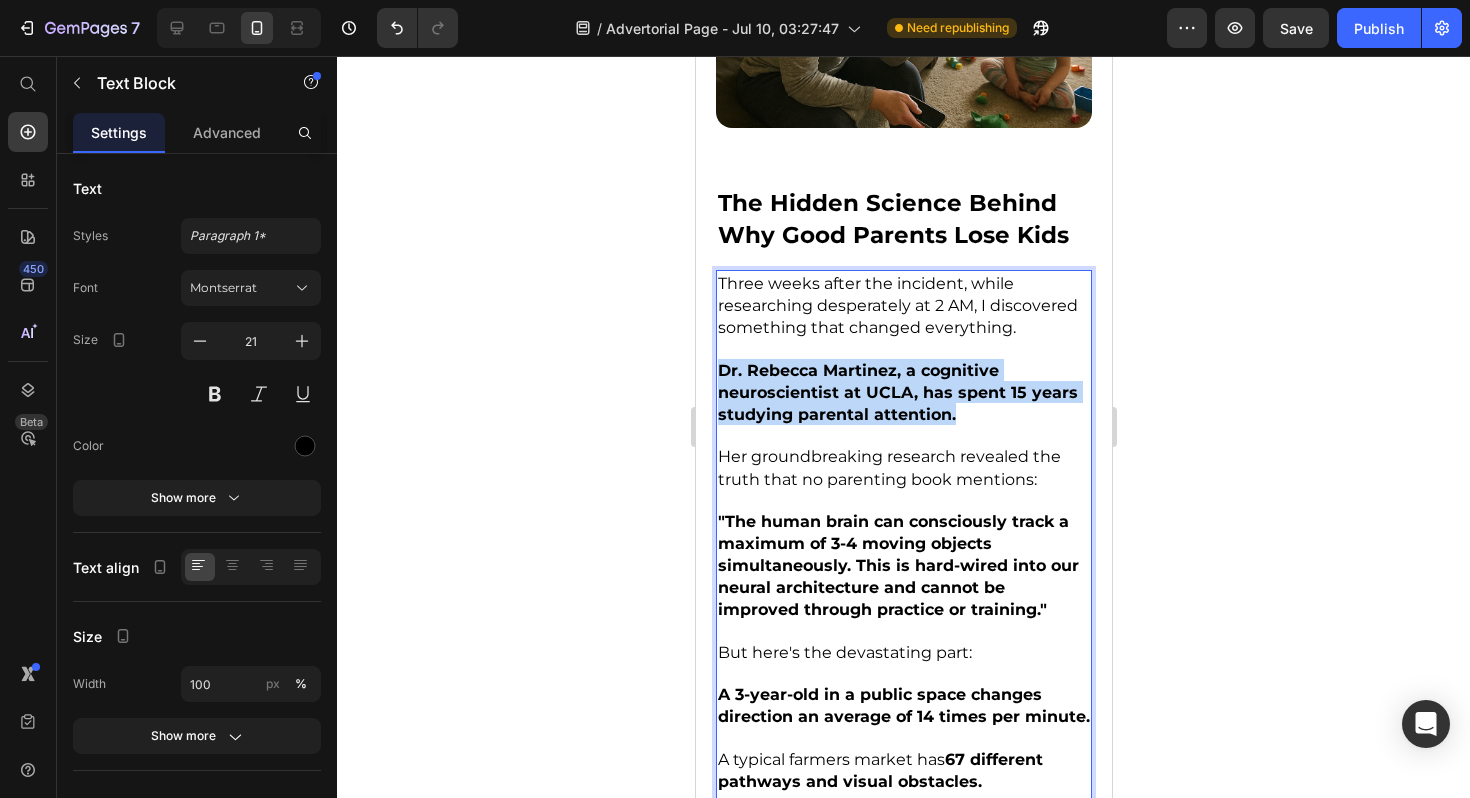 drag, startPoint x: 962, startPoint y: 399, endPoint x: 717, endPoint y: 344, distance: 251.0976 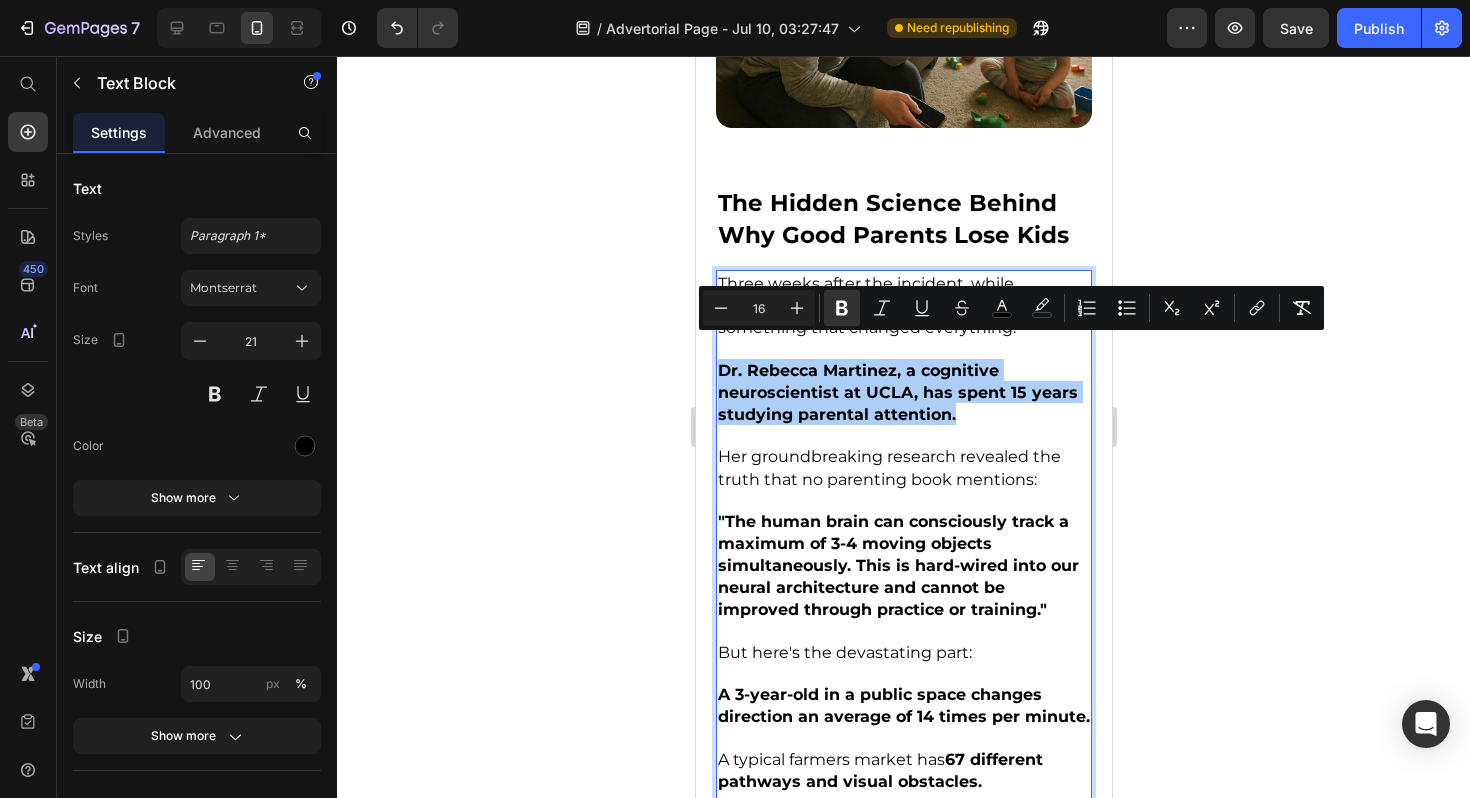 click 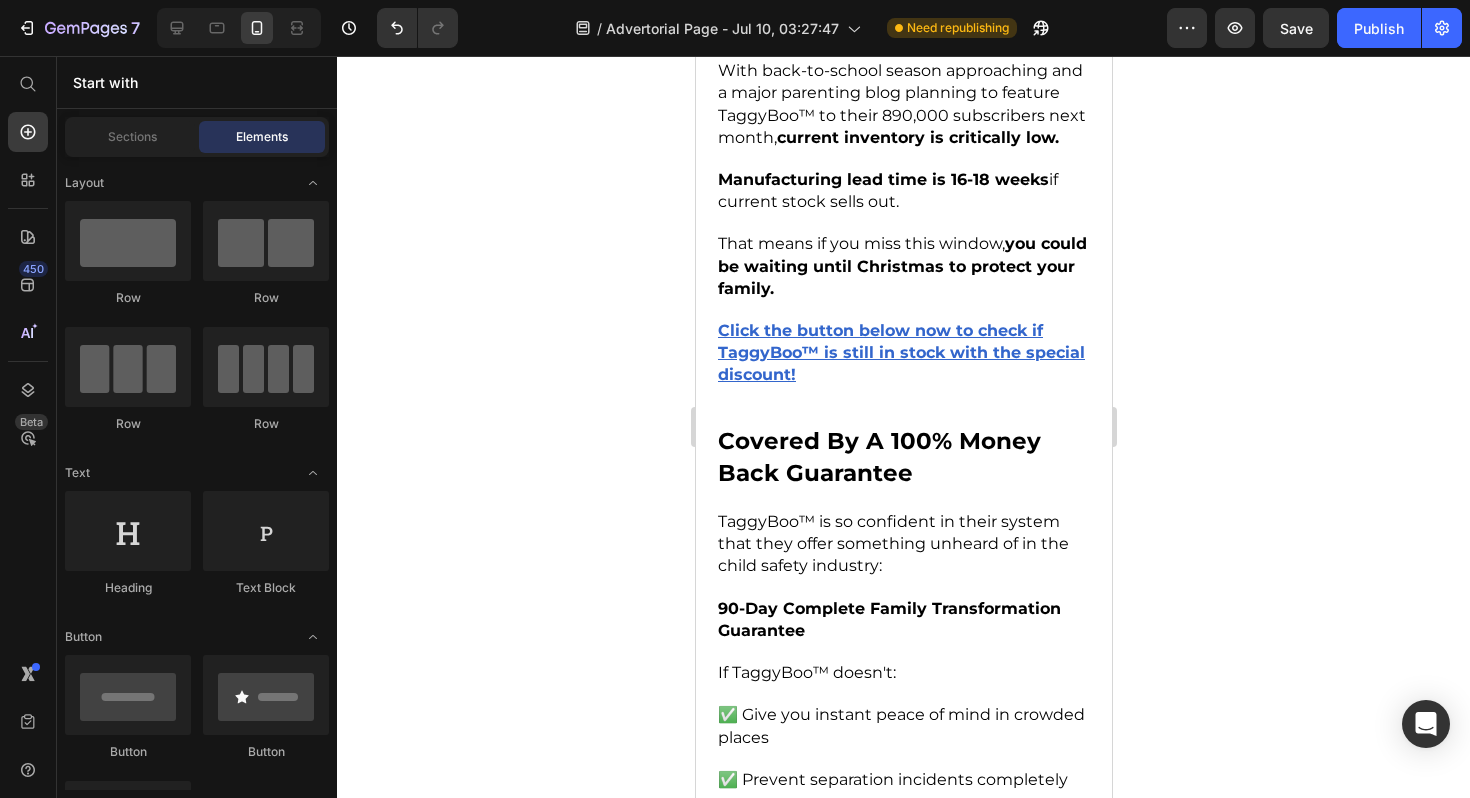 scroll, scrollTop: 10649, scrollLeft: 0, axis: vertical 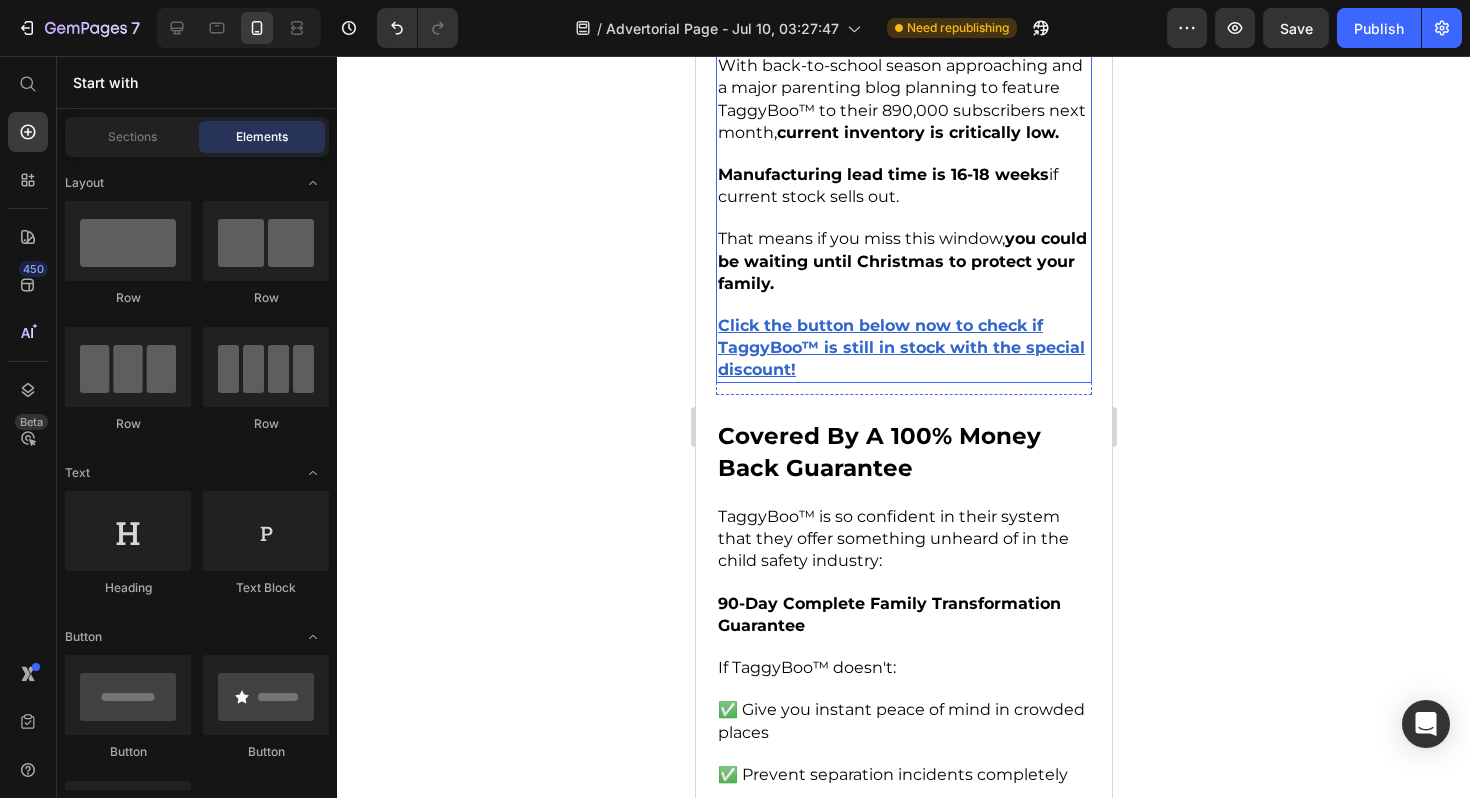 click on "Click the button below now to check if TaggyBoo™ is still in stock with the special discount!" at bounding box center (900, 347) 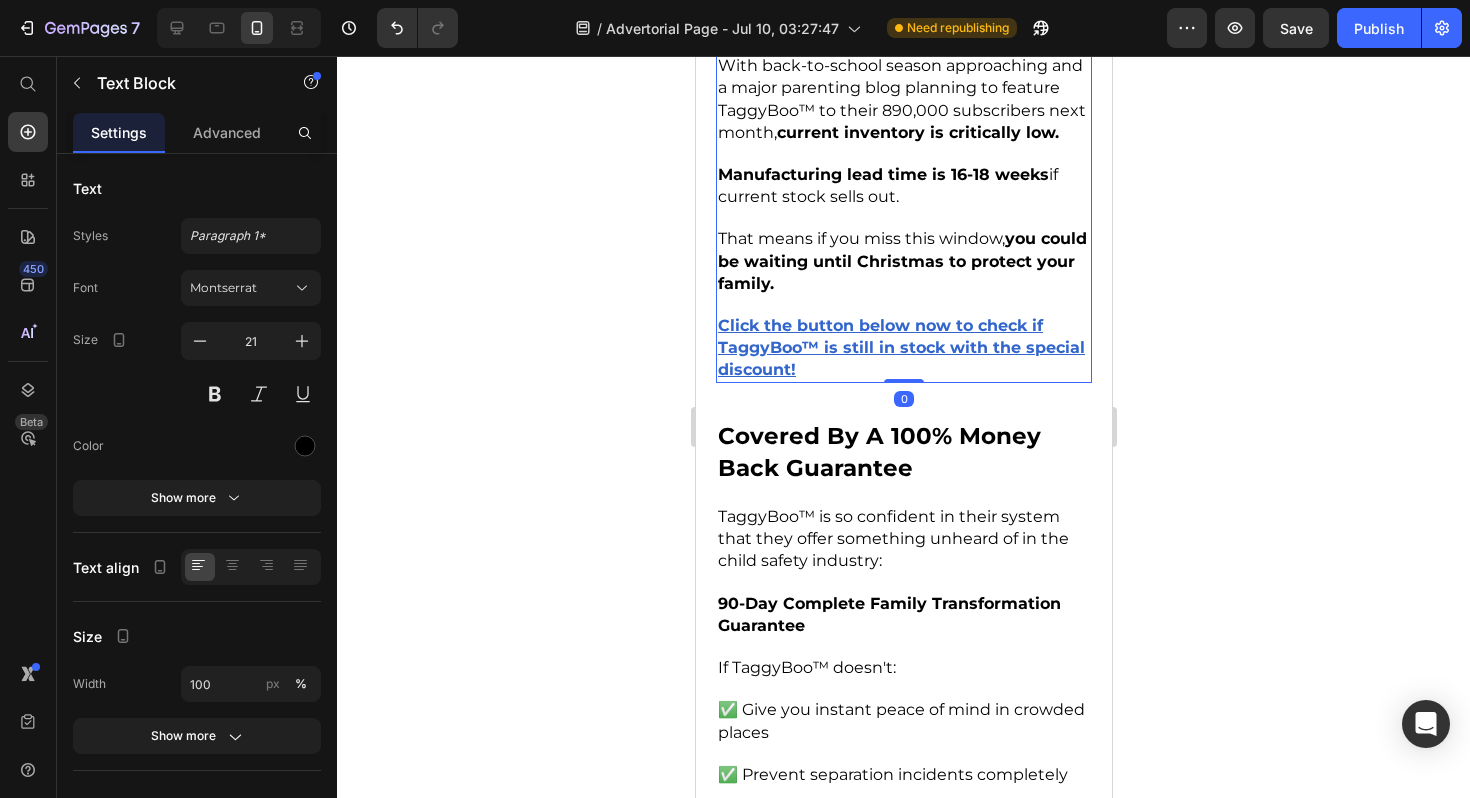 click on "Click the button below now to check if TaggyBoo™ is still in stock with the special discount!" at bounding box center (903, 347) 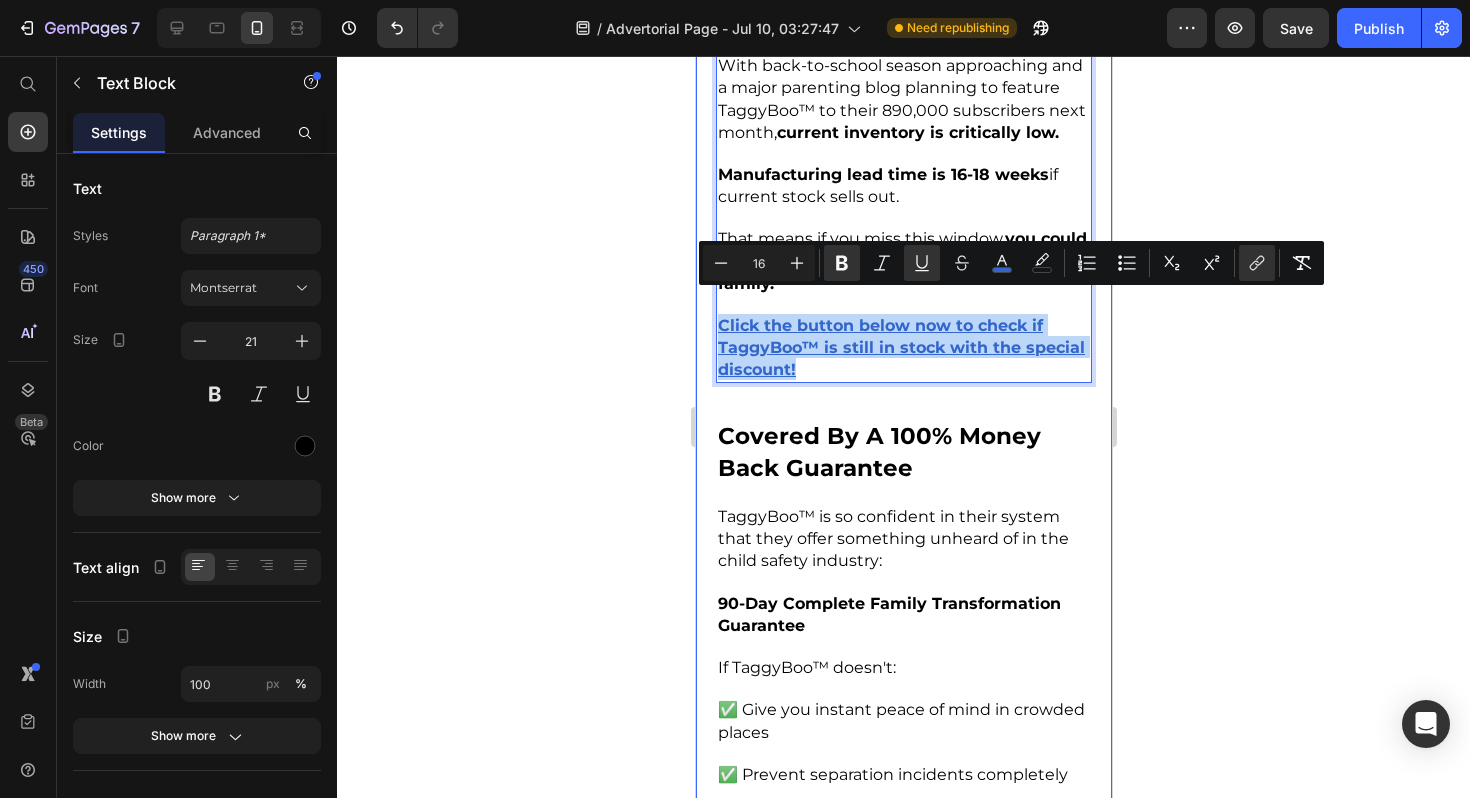 drag, startPoint x: 809, startPoint y: 350, endPoint x: 711, endPoint y: 312, distance: 105.10947 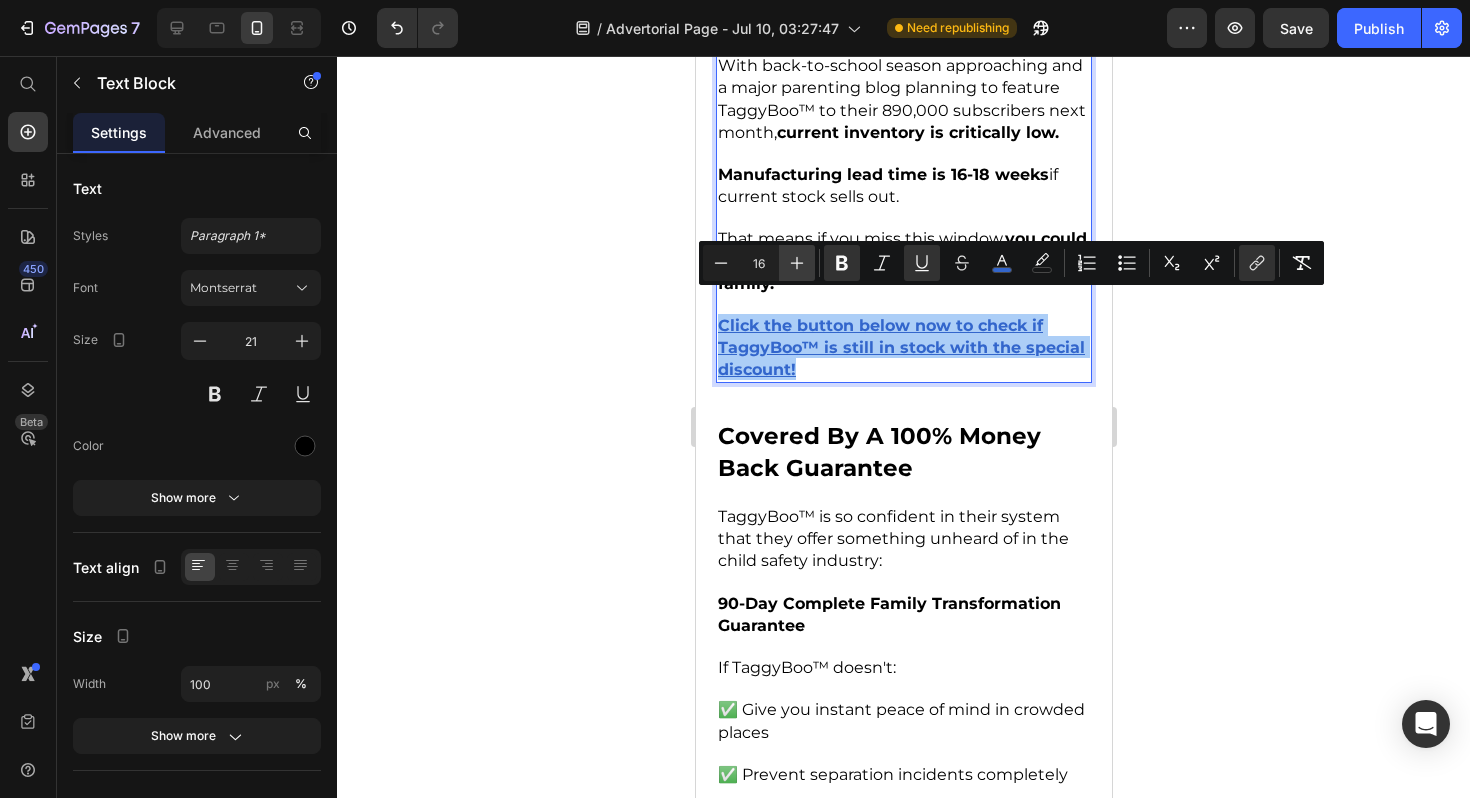click 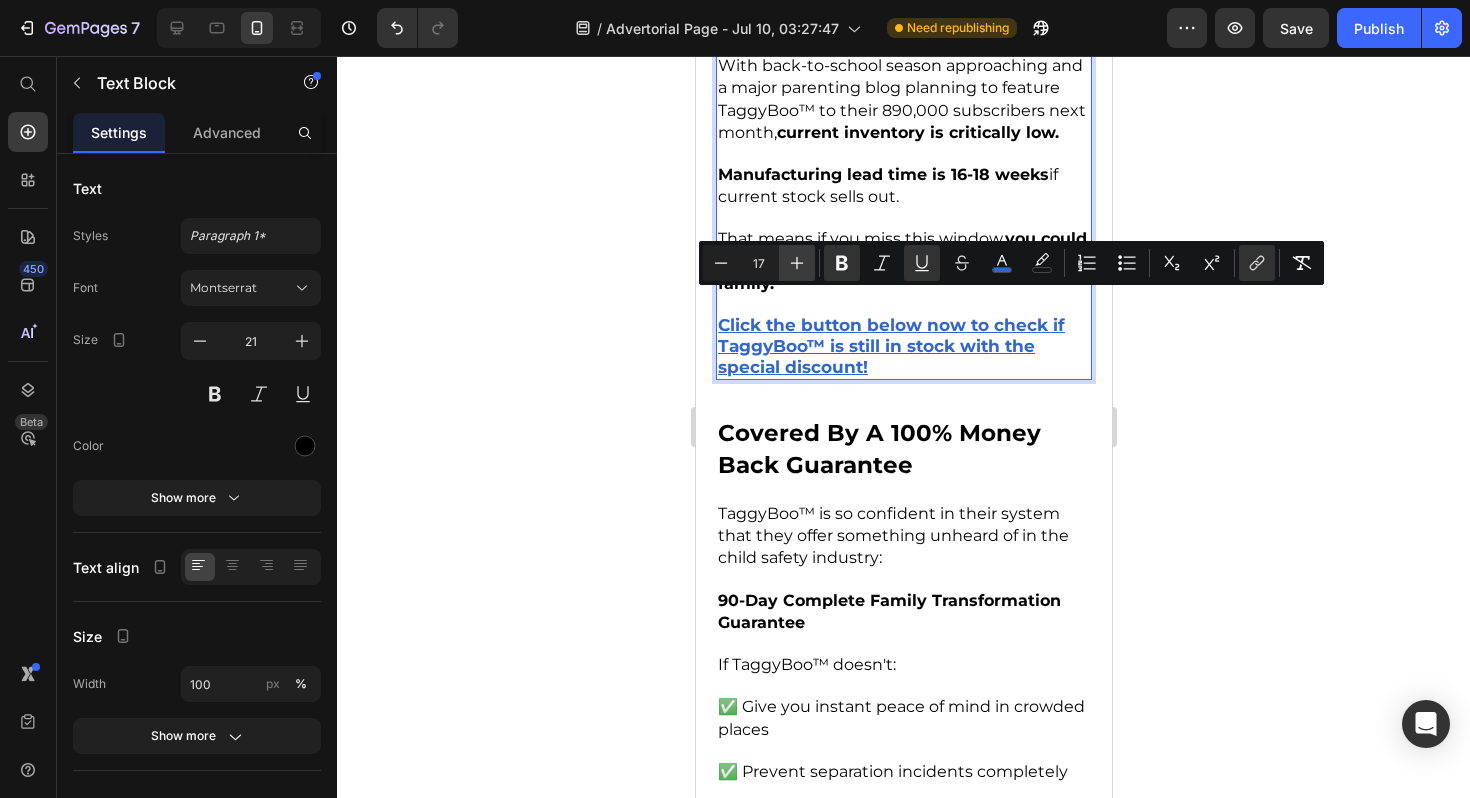 click 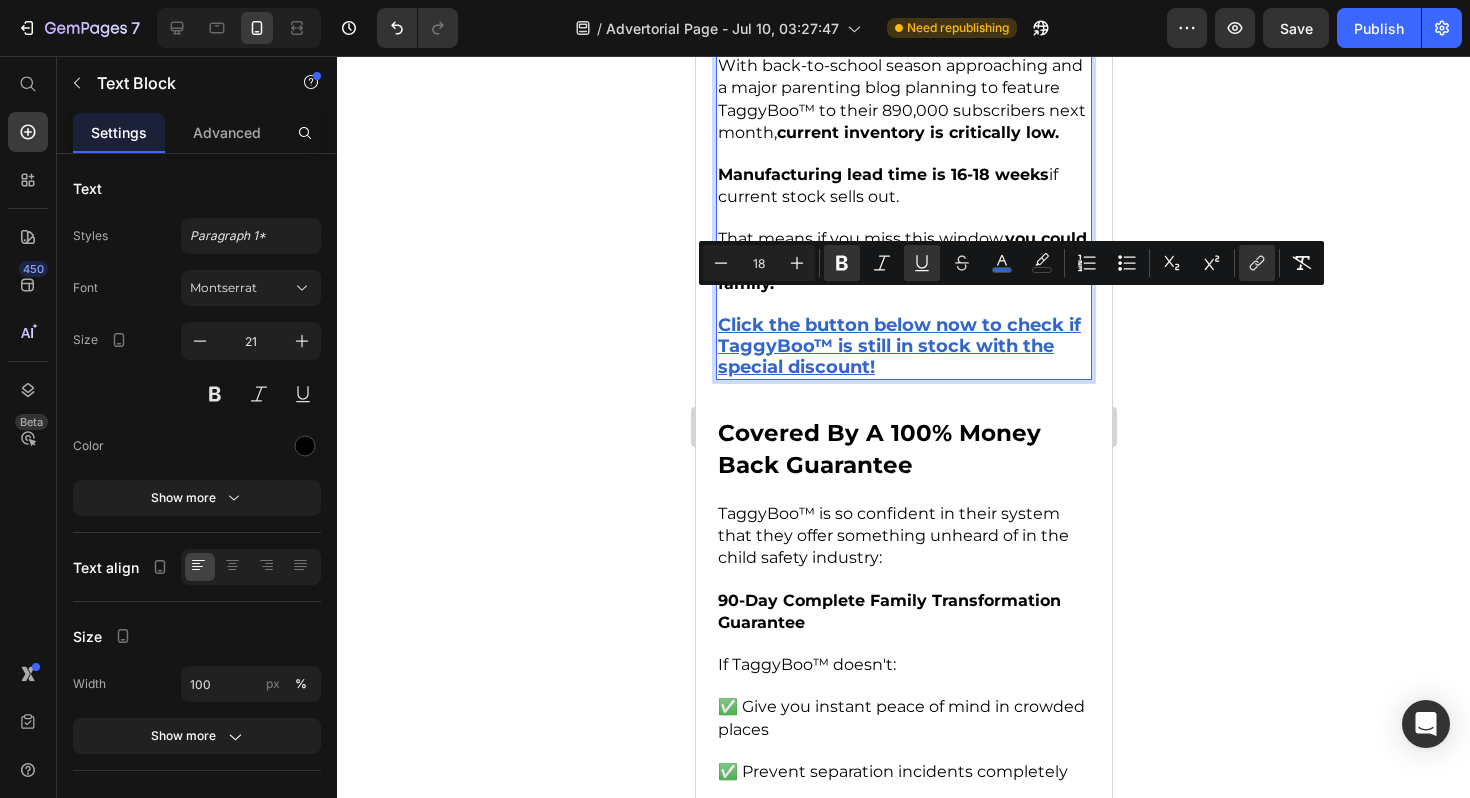 click 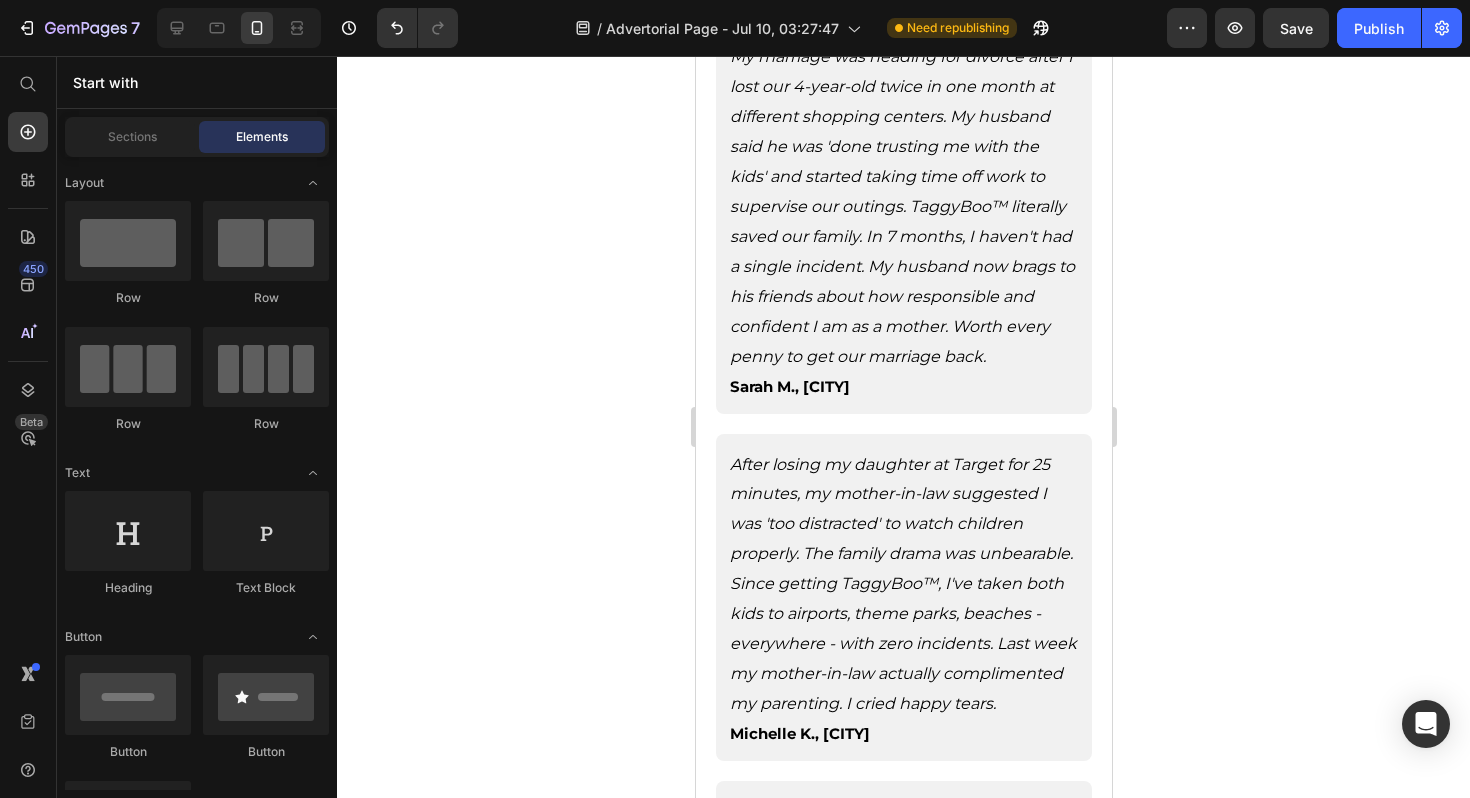 scroll, scrollTop: 11798, scrollLeft: 0, axis: vertical 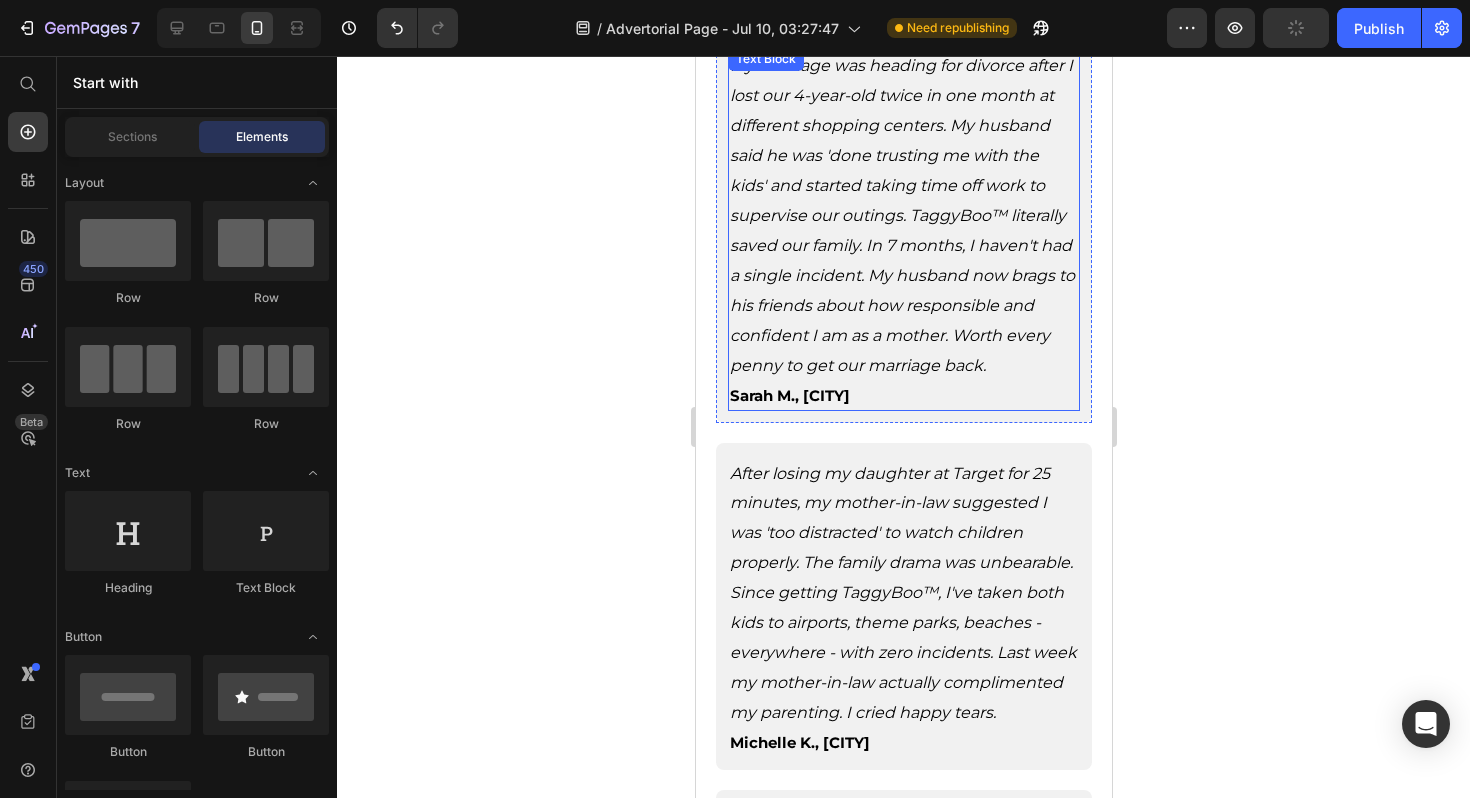 click on "Sarah M., [CITY]" at bounding box center [903, 394] 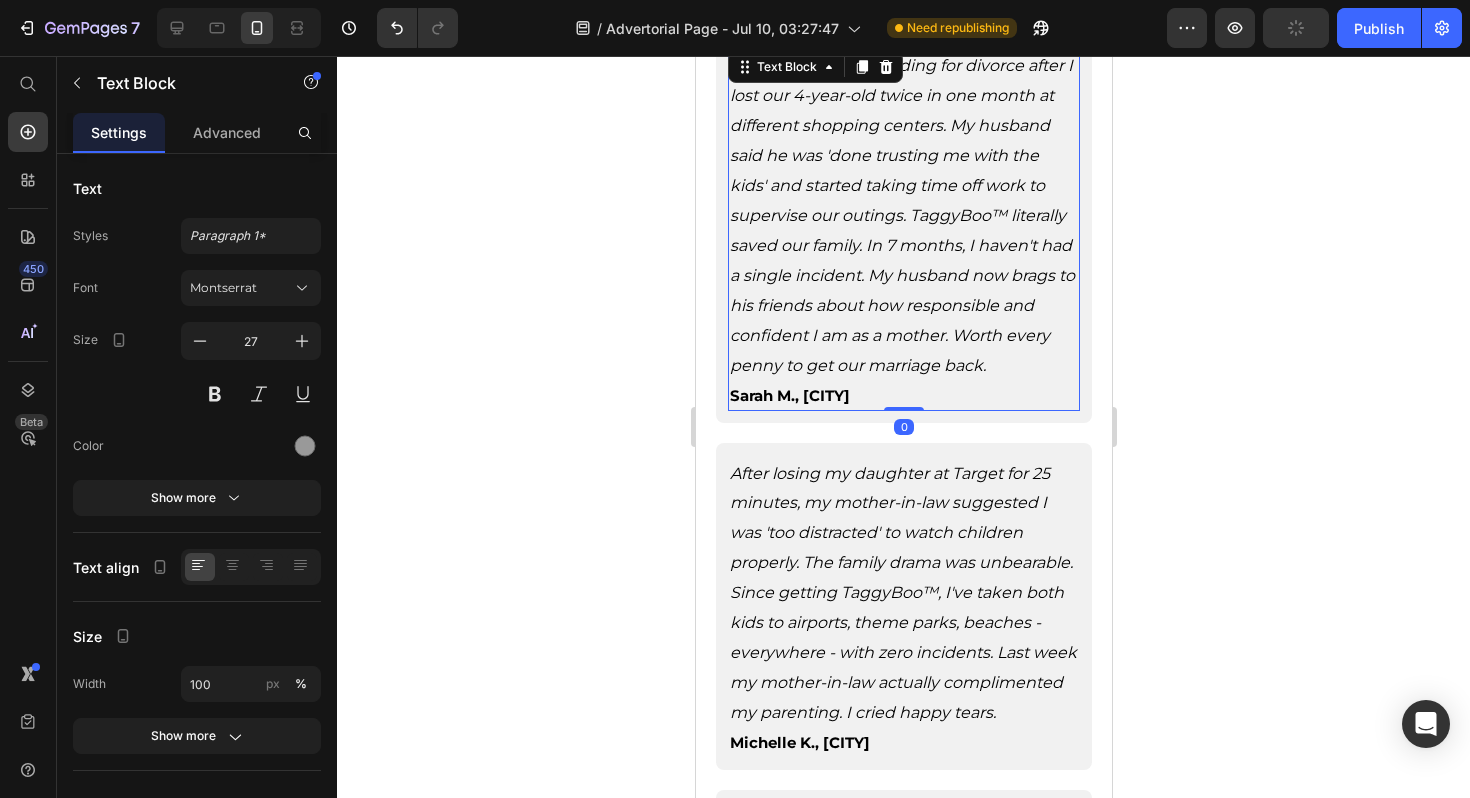 click on "Sarah M., [CITY]" at bounding box center [903, 394] 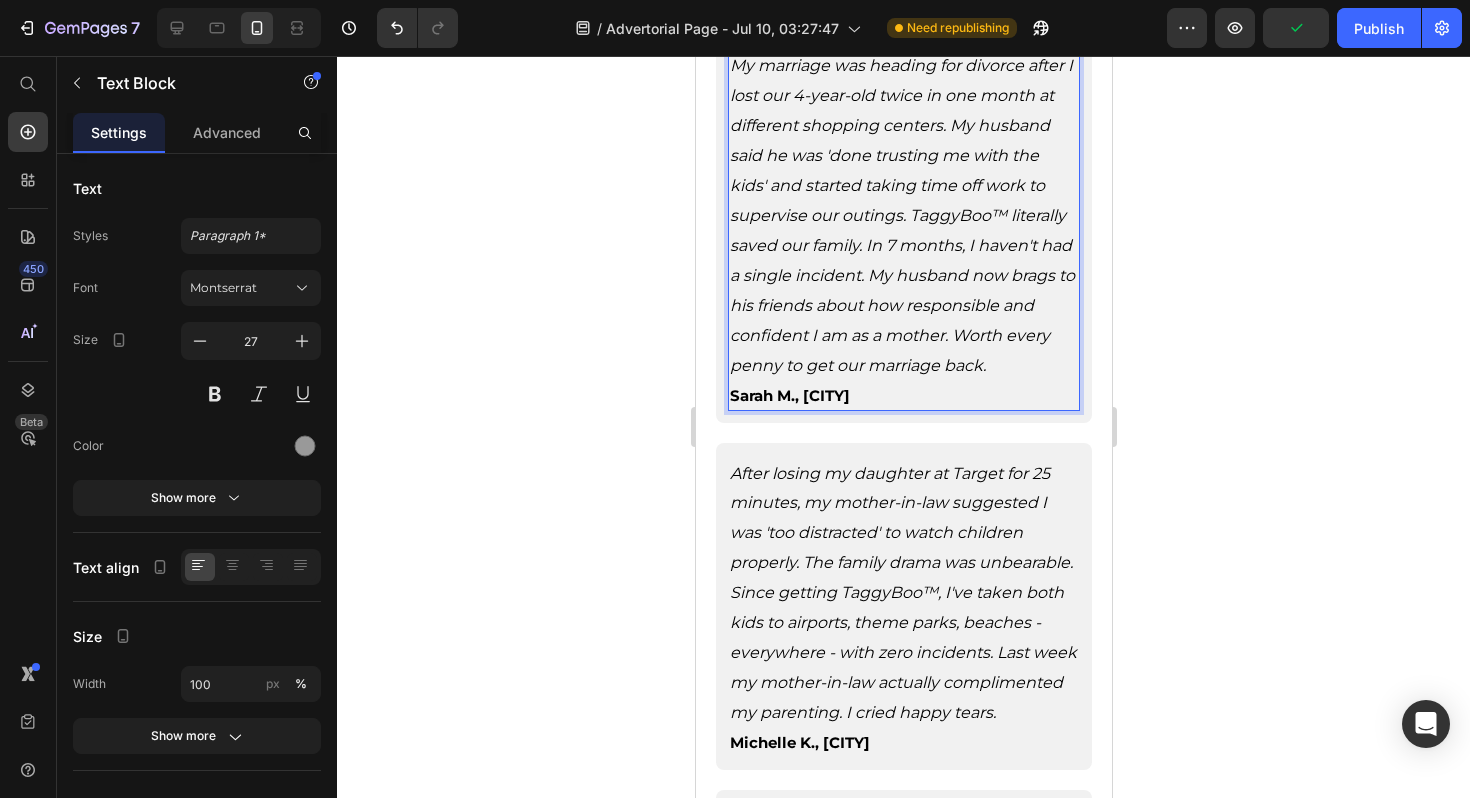 click on "Sarah M., [CITY]" at bounding box center [903, 394] 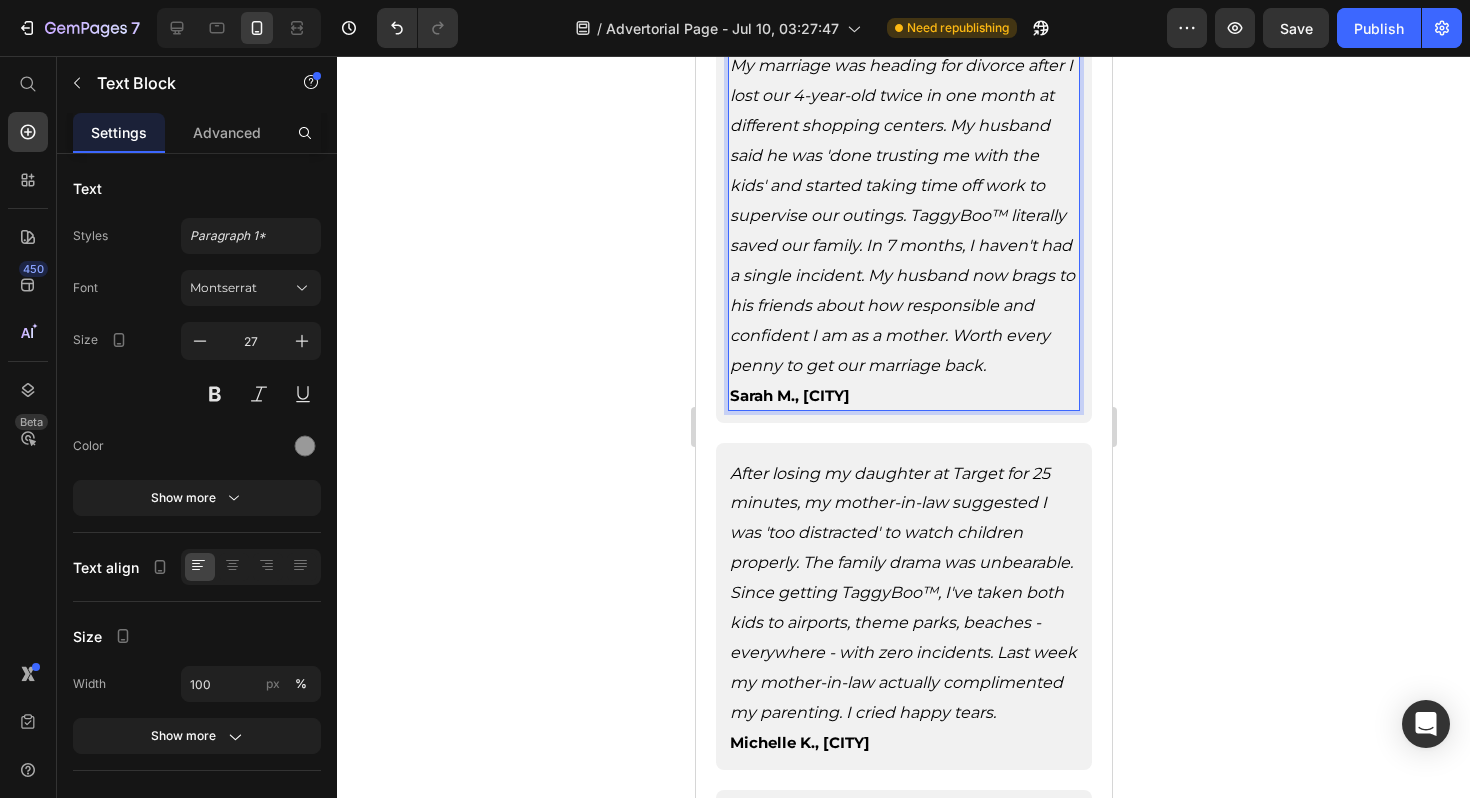 click 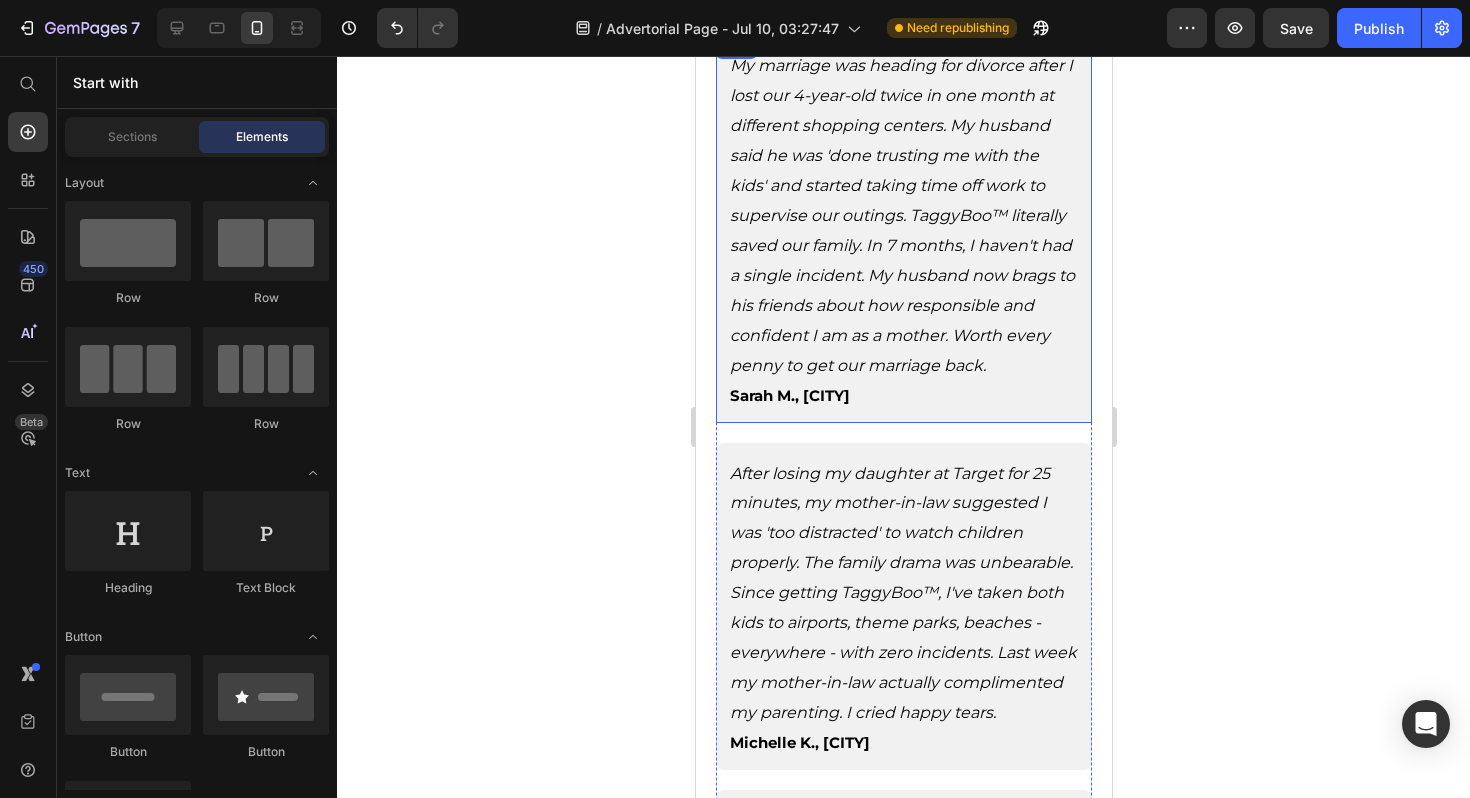 click on "“My marriage was heading for divorce after I lost our 4-year-old twice in one month at different shopping centers. My husband said he was 'done trusting me with the kids' and started taking time off work to supervise our outings. TaggyBoo™ literally saved our family. In 7 months, I haven't had a single incident. My husband now brags to his friends about how responsible and confident I am as a mother. Worth every penny to get our marriage back.”   [FIRST] M., [CITY]  Text Block Row" at bounding box center [903, 228] 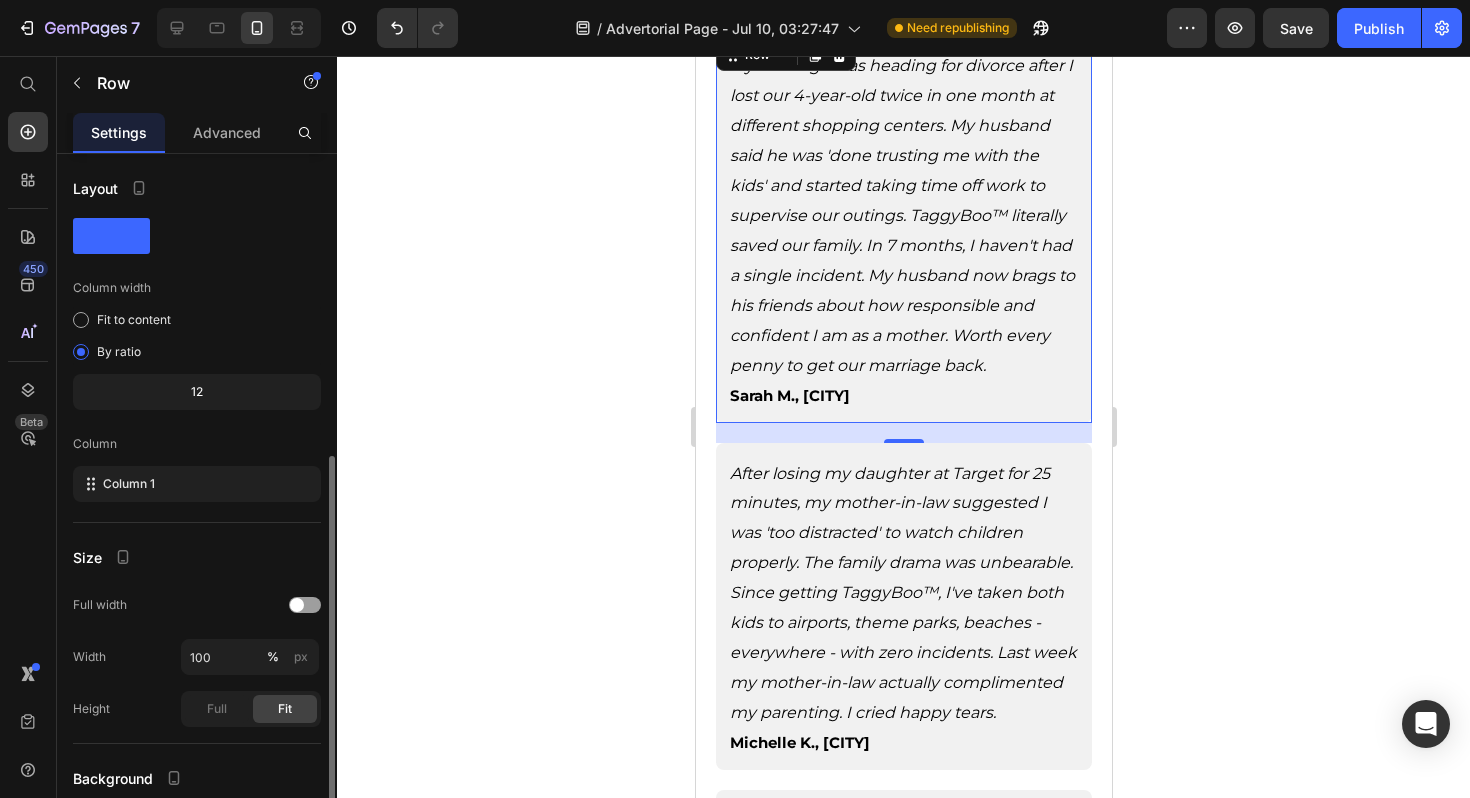 scroll, scrollTop: 167, scrollLeft: 0, axis: vertical 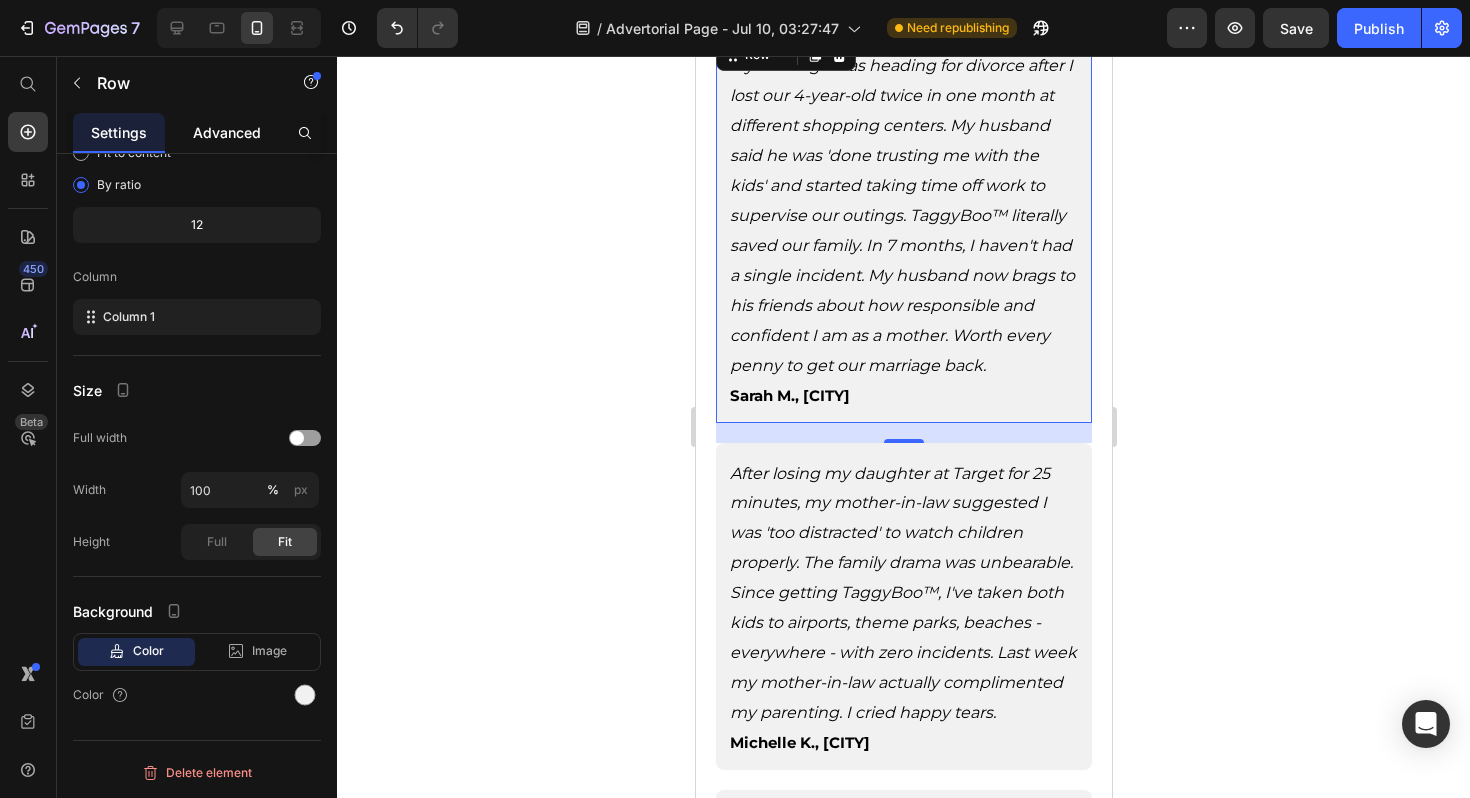 click on "Advanced" at bounding box center (227, 132) 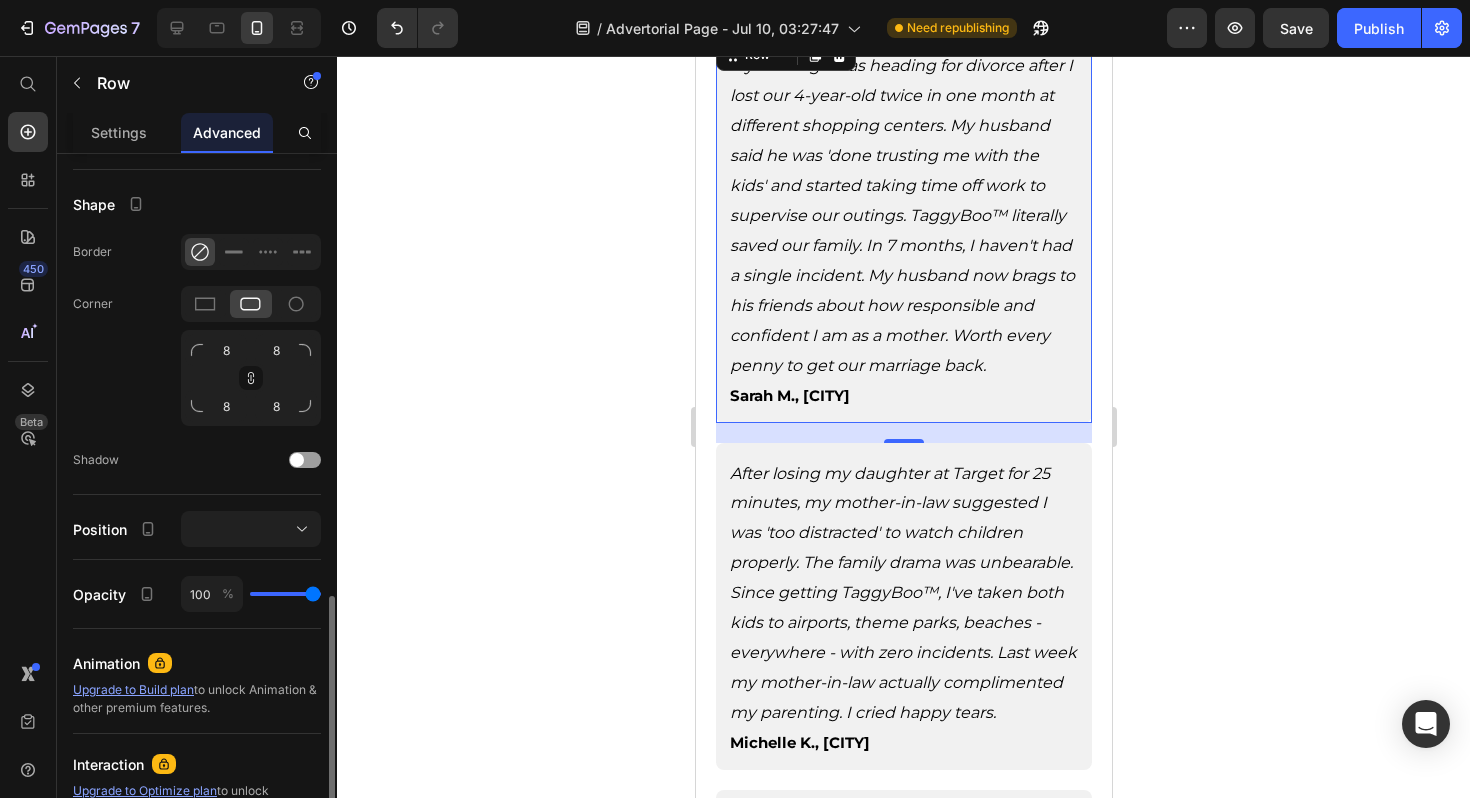scroll, scrollTop: 708, scrollLeft: 0, axis: vertical 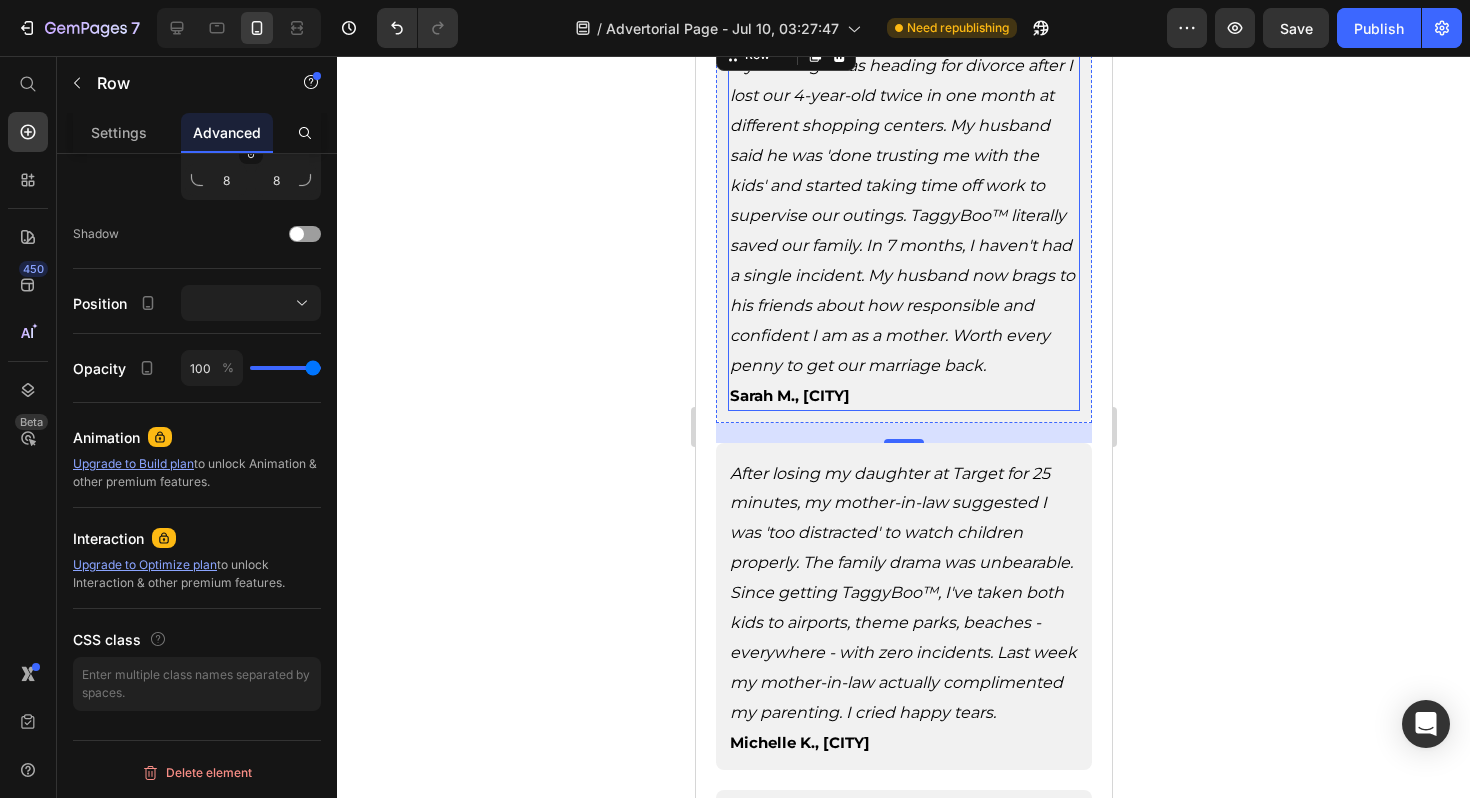 click on "Sarah M., [CITY]" at bounding box center [903, 394] 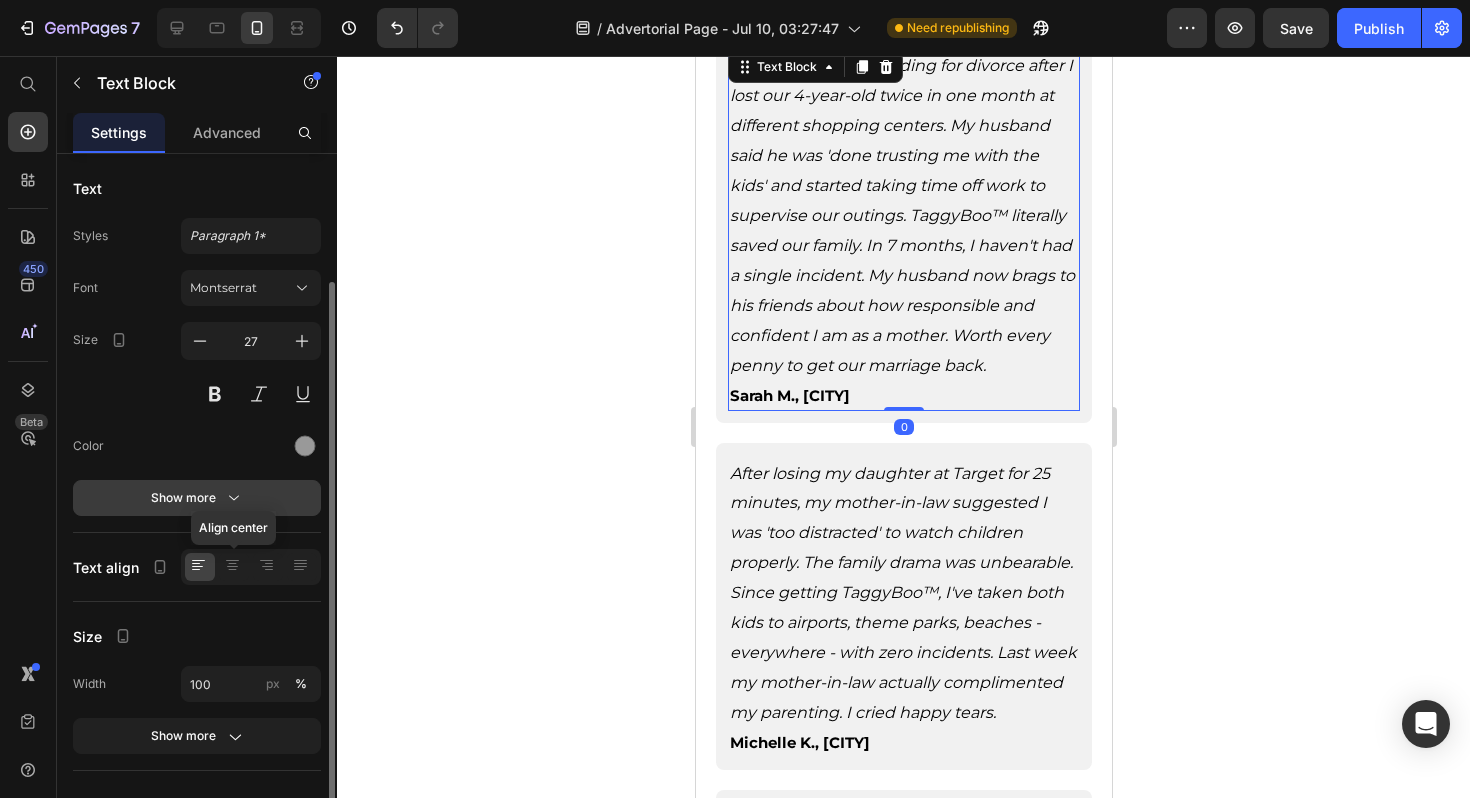 scroll, scrollTop: 194, scrollLeft: 0, axis: vertical 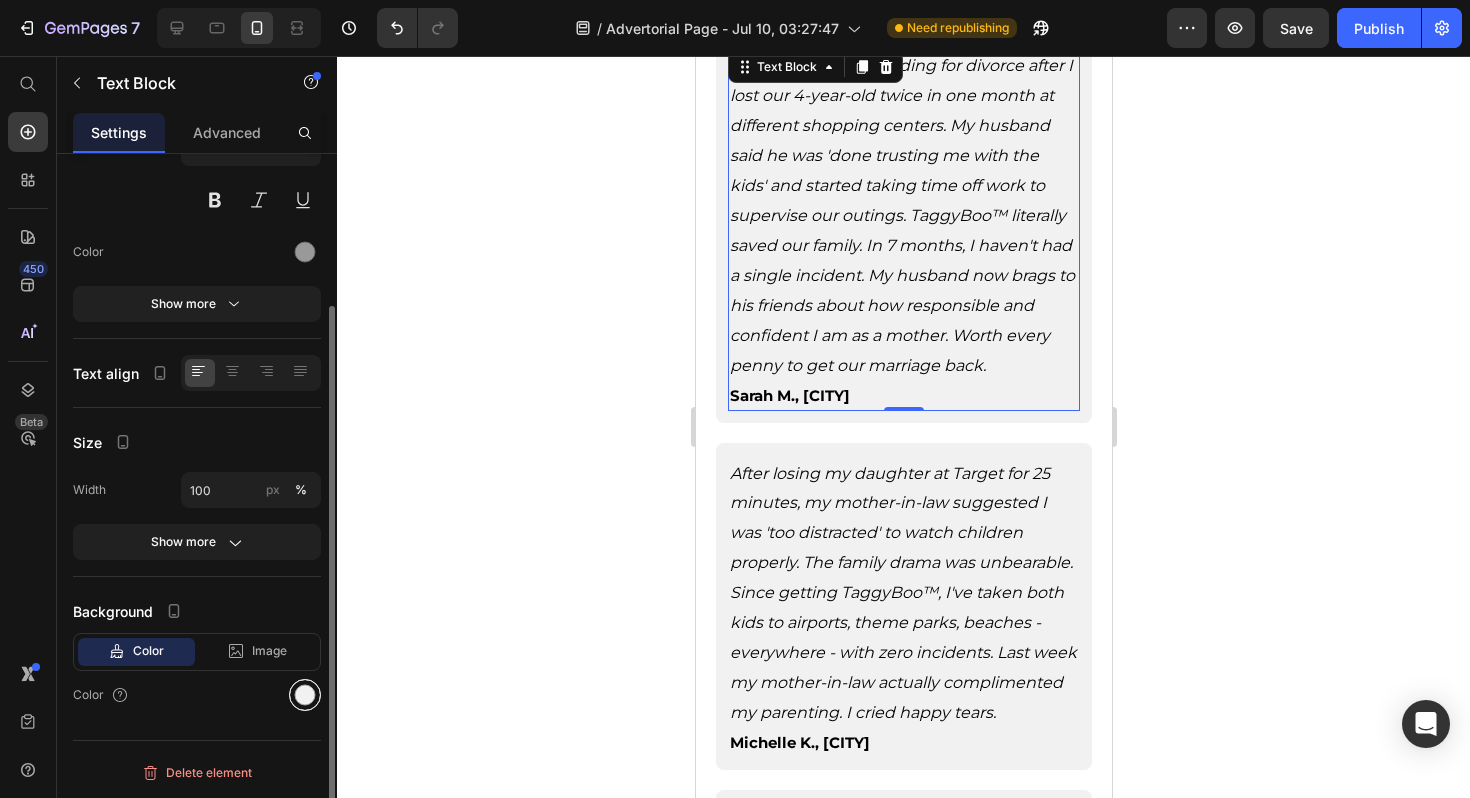 click at bounding box center [305, 695] 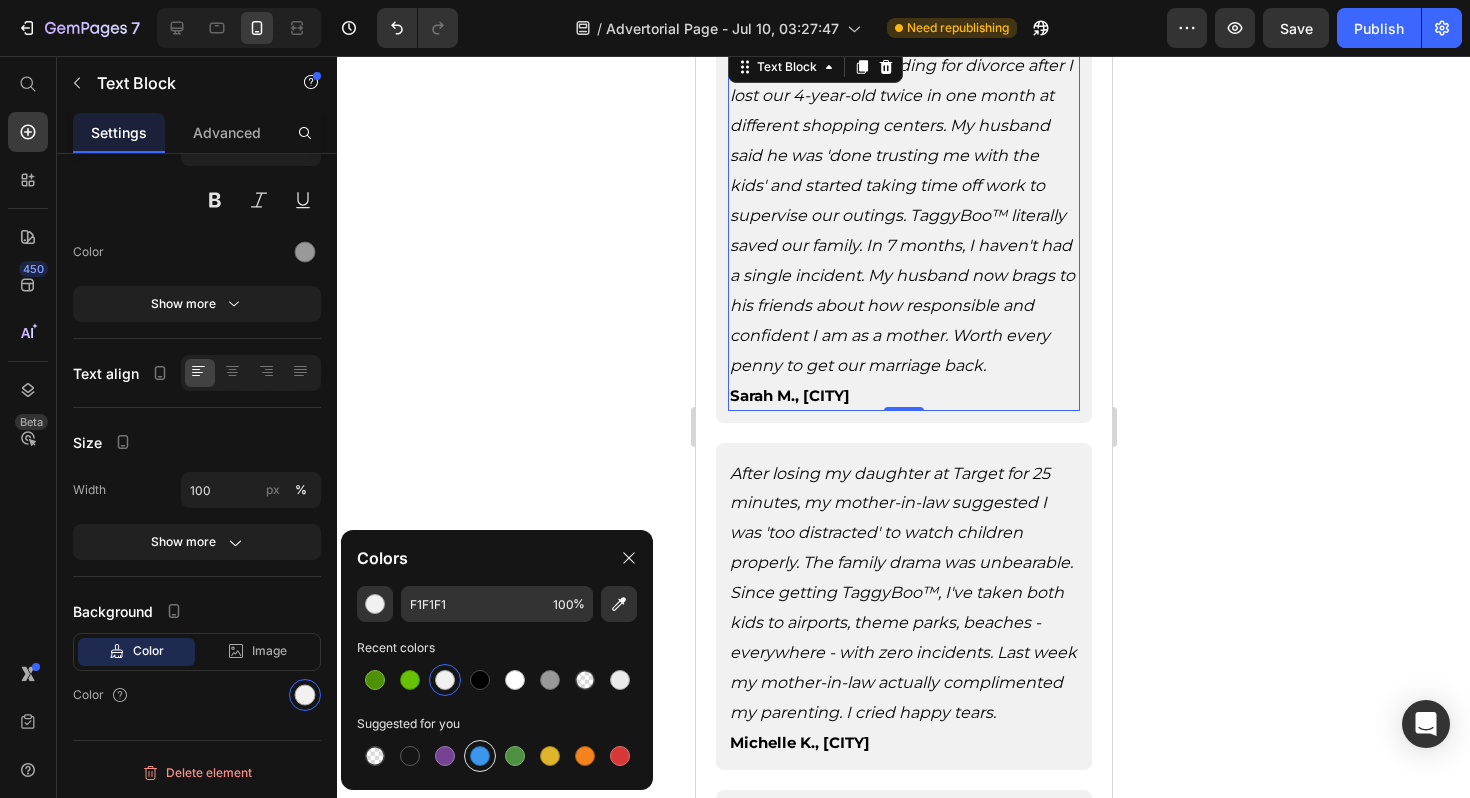 click at bounding box center [480, 756] 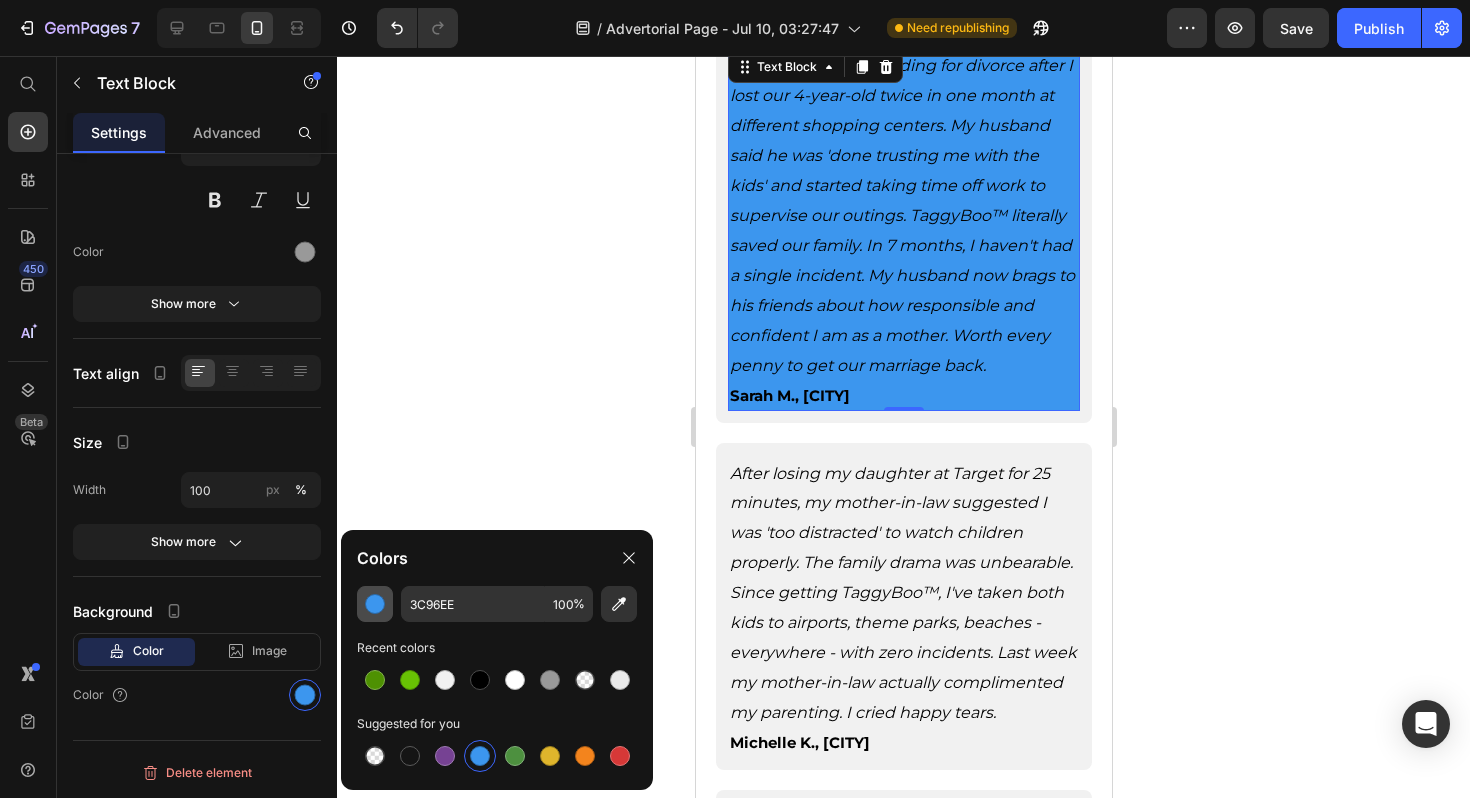 click at bounding box center (375, 604) 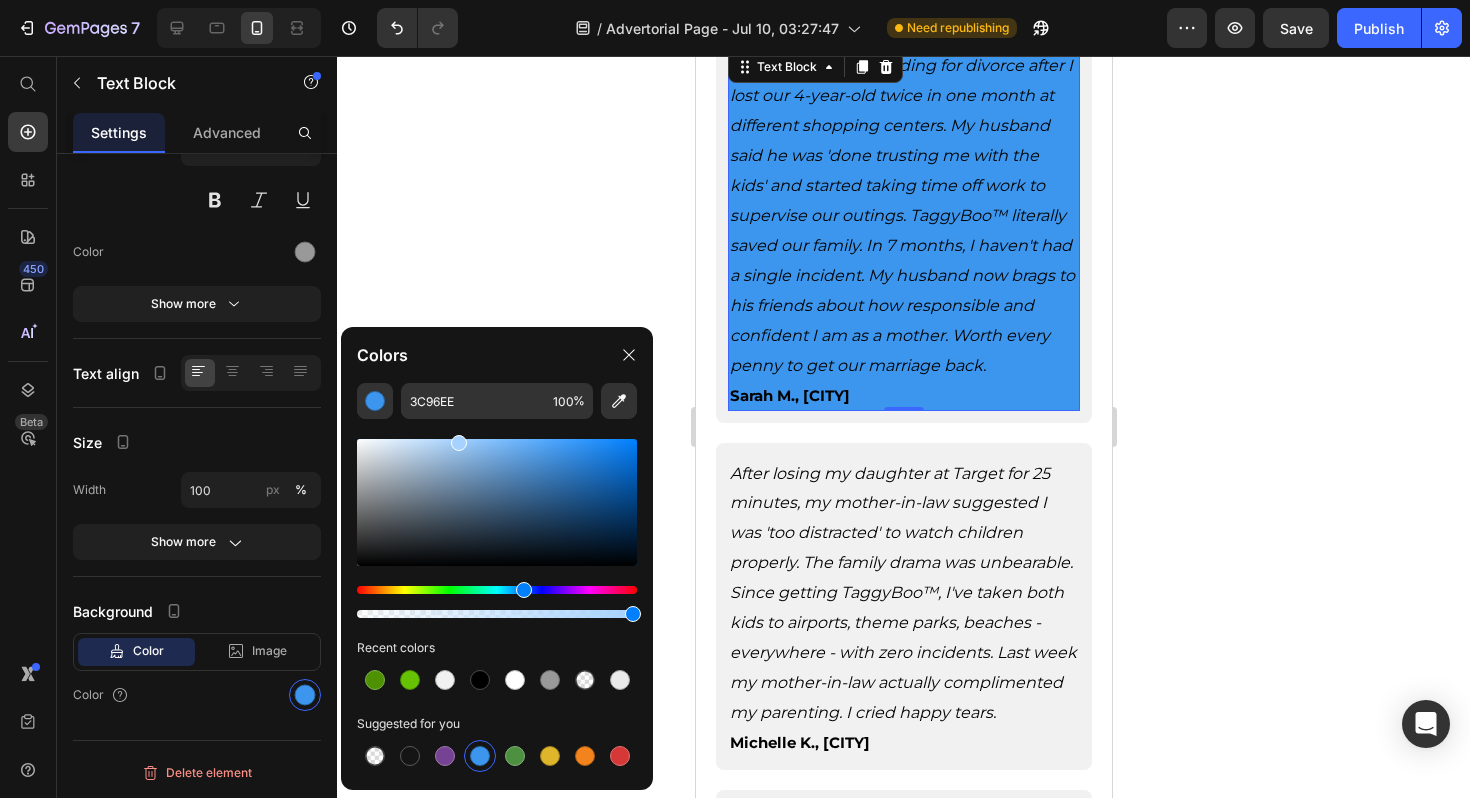 drag, startPoint x: 483, startPoint y: 488, endPoint x: 456, endPoint y: 437, distance: 57.706154 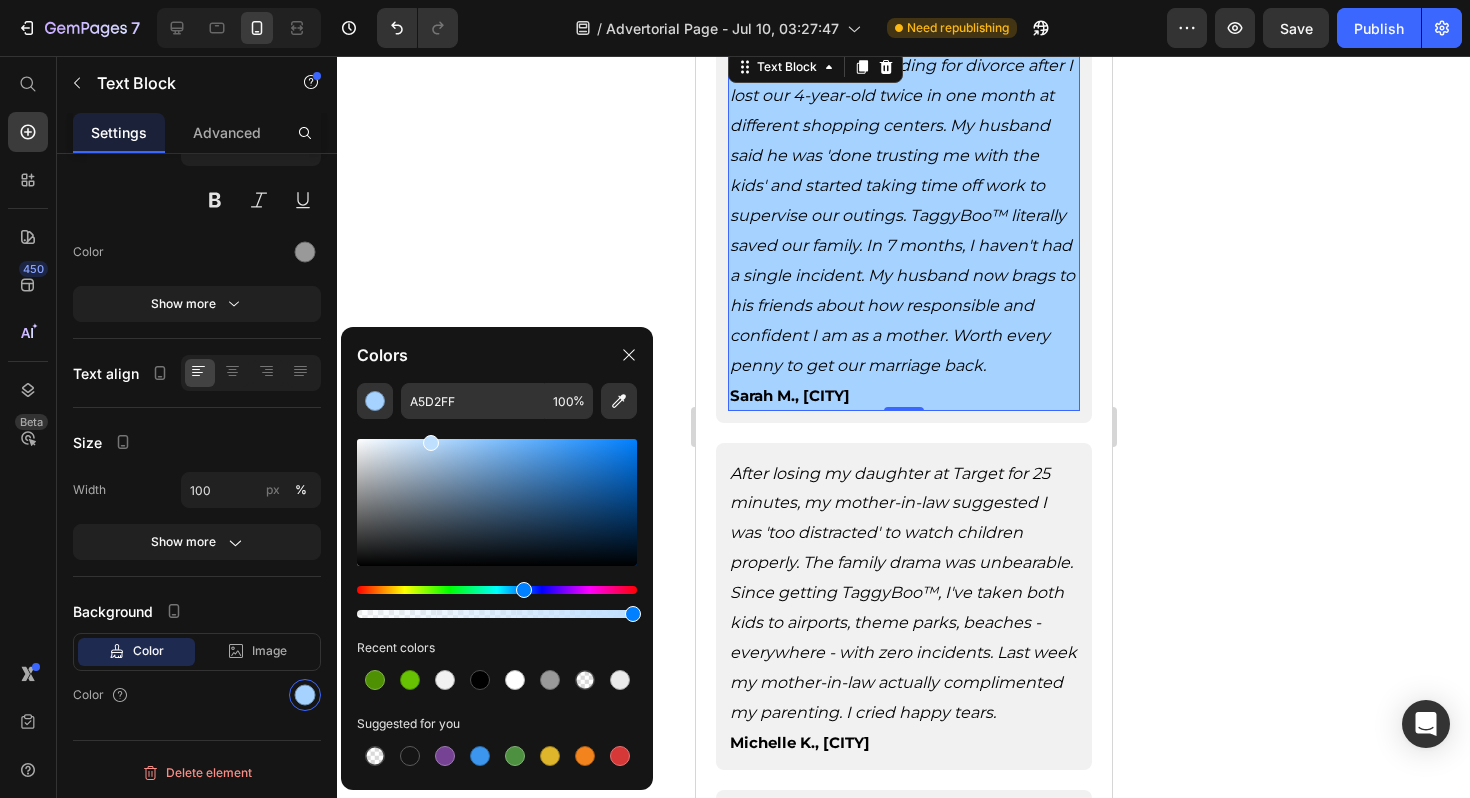 drag, startPoint x: 456, startPoint y: 437, endPoint x: 427, endPoint y: 436, distance: 29.017237 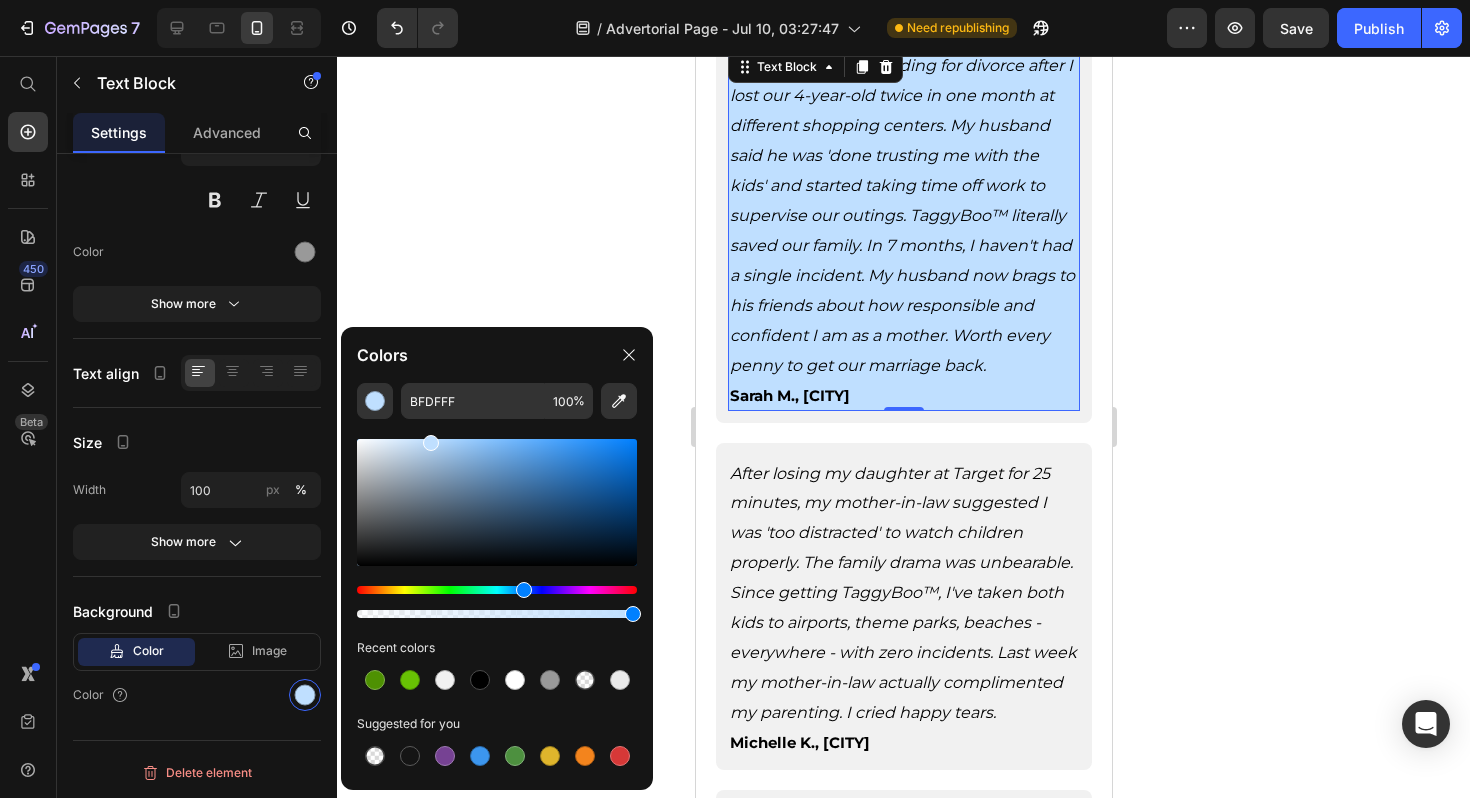 drag, startPoint x: 427, startPoint y: 436, endPoint x: 414, endPoint y: 436, distance: 13 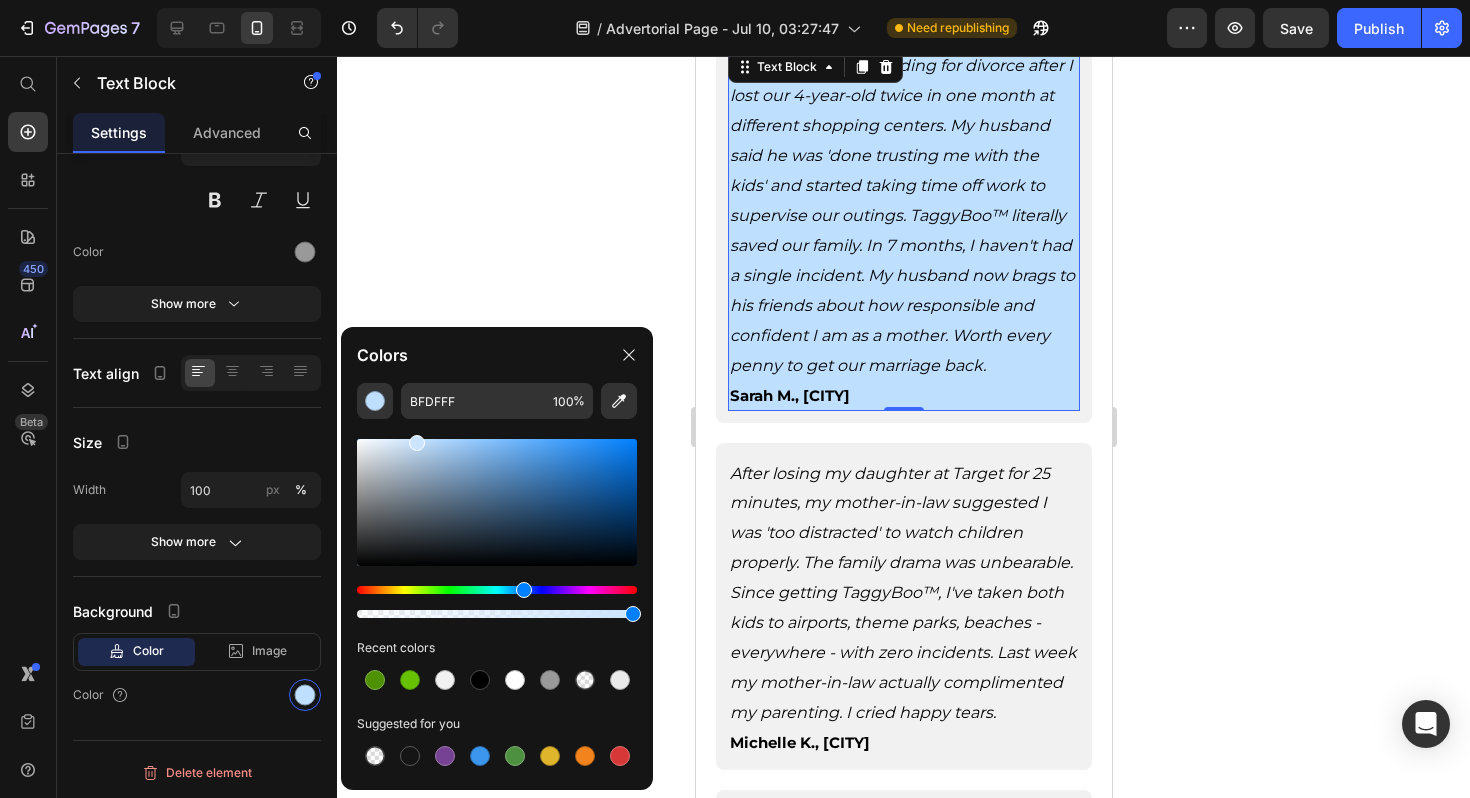 type on "CCE5FF" 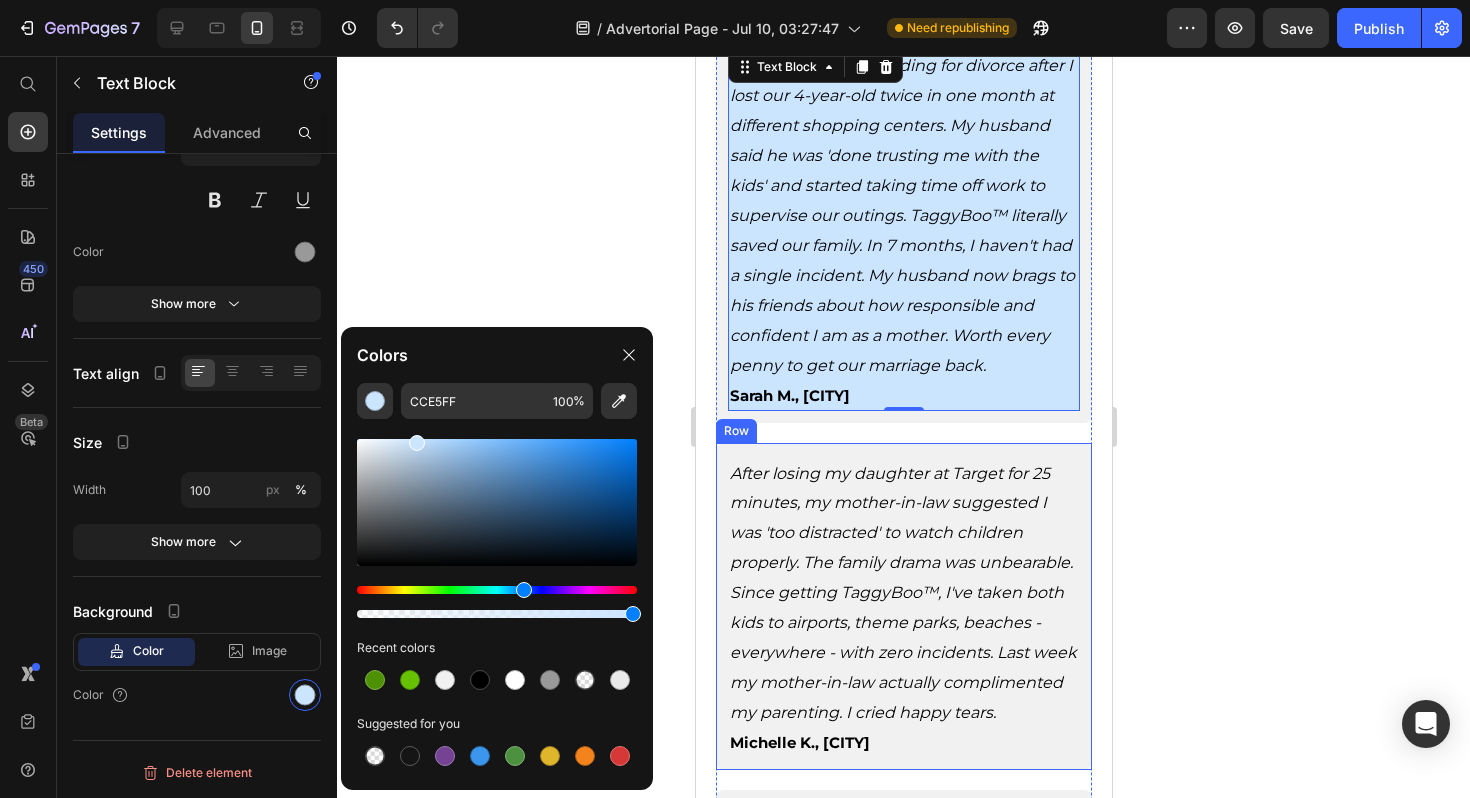 click on "After losing my daughter at Target for 25 minutes, my mother-in-law suggested I was 'too distracted' to watch children properly. The family drama was unbearable. Since getting TaggyBoo™, I've taken both kids to airports, theme parks, beaches - everywhere - with zero incidents. Last week my mother-in-law actually complimented my parenting. I cried happy tears. Michelle K., Orlando Text Block Row" at bounding box center [903, 606] 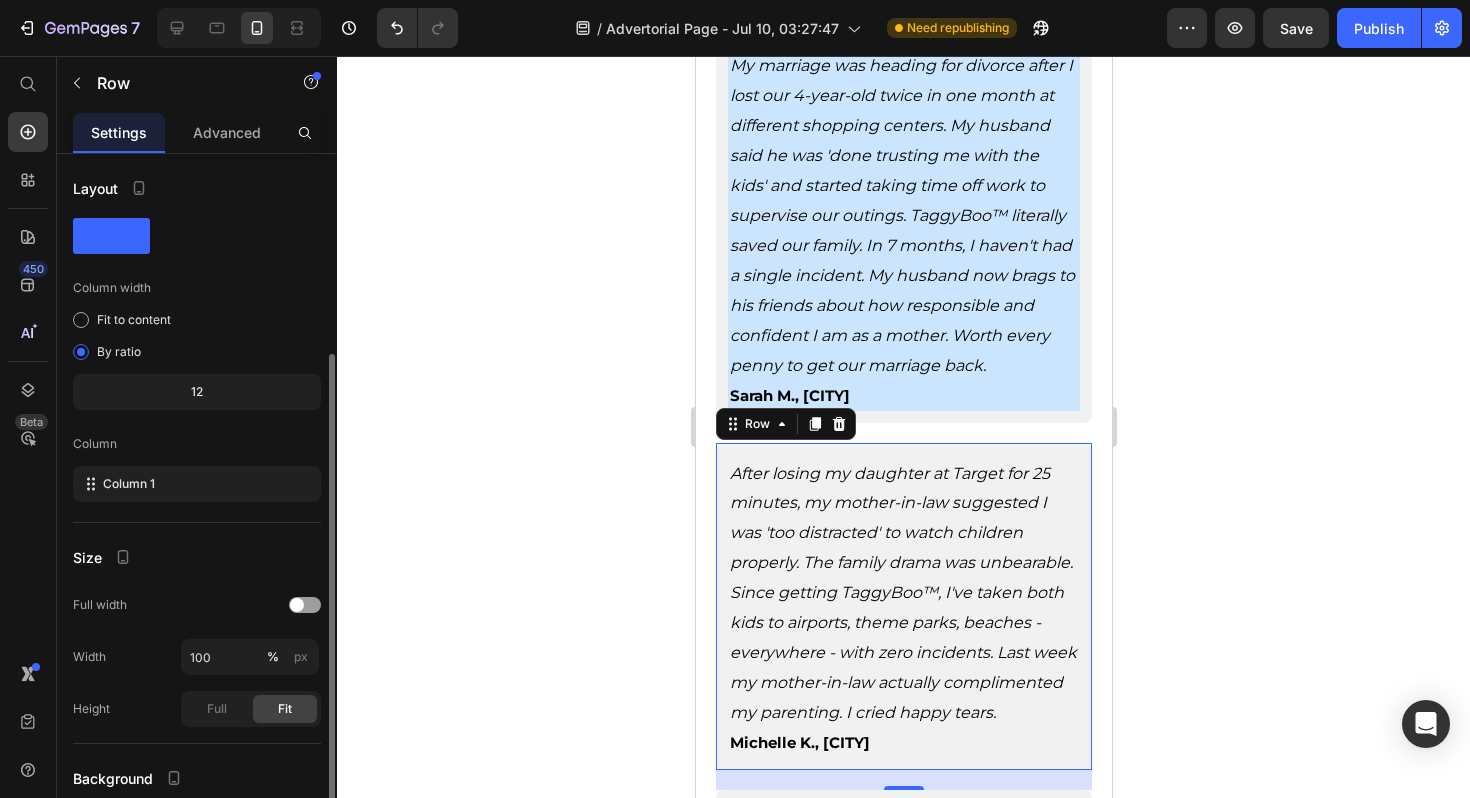 scroll, scrollTop: 167, scrollLeft: 0, axis: vertical 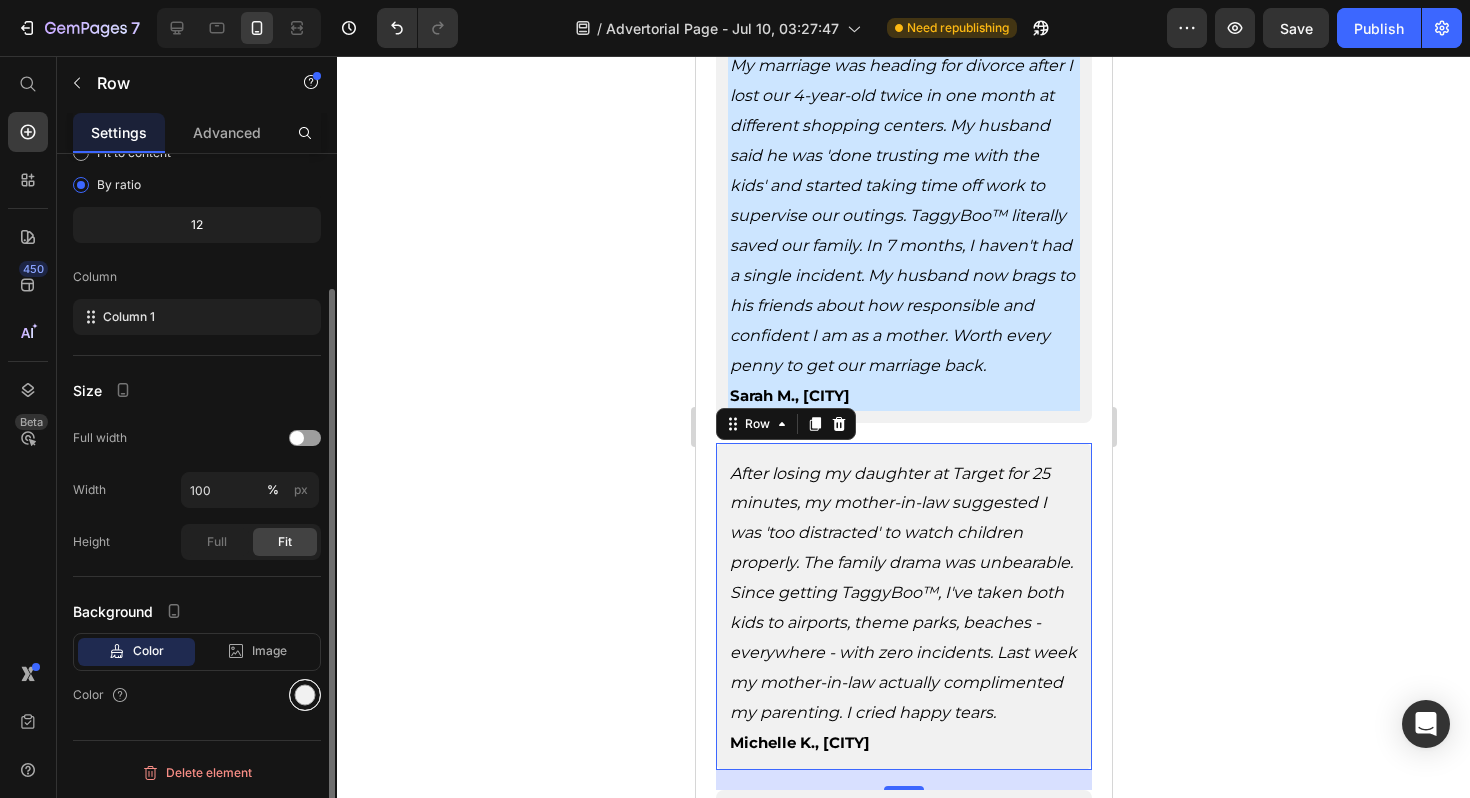click at bounding box center (305, 695) 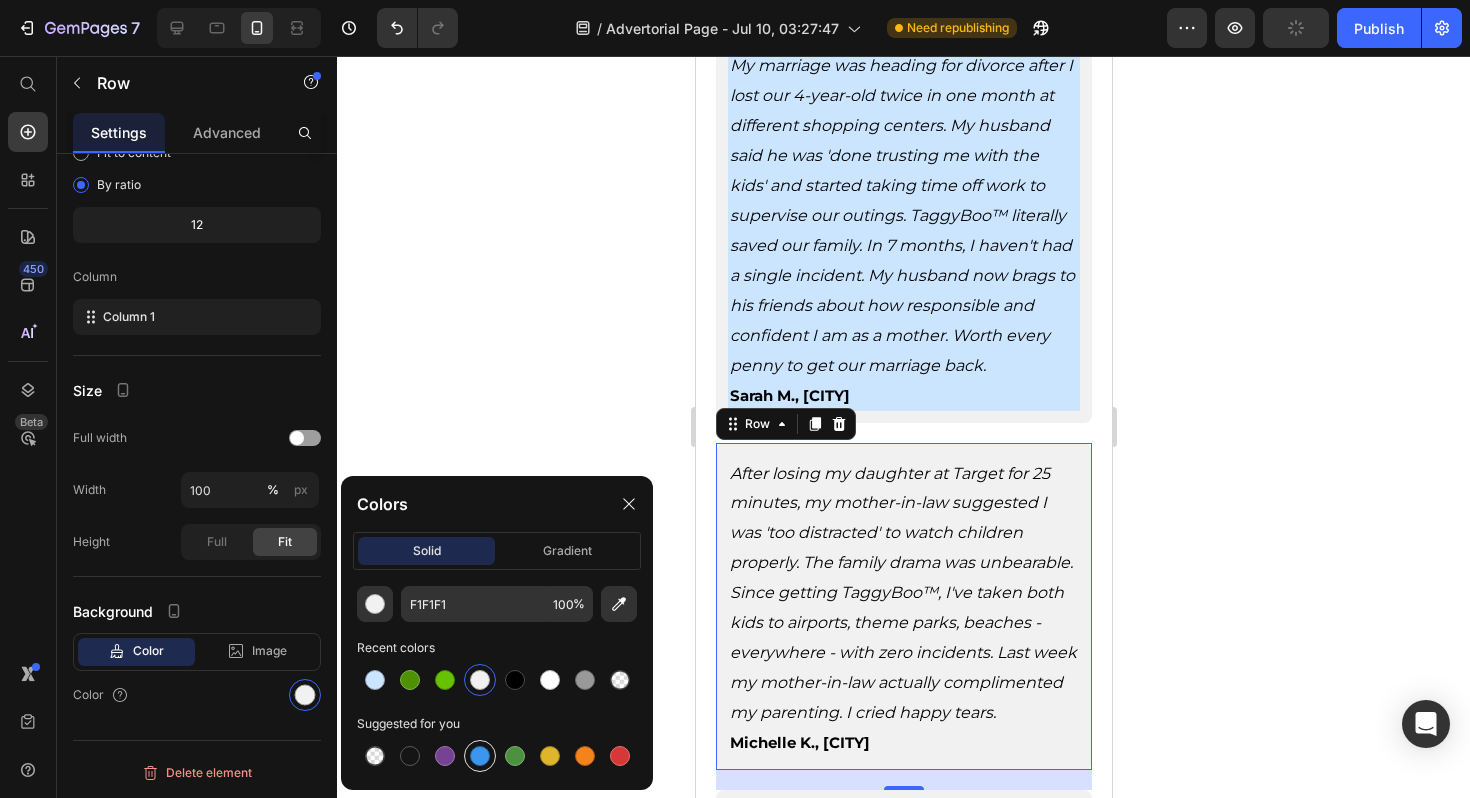 click at bounding box center (480, 756) 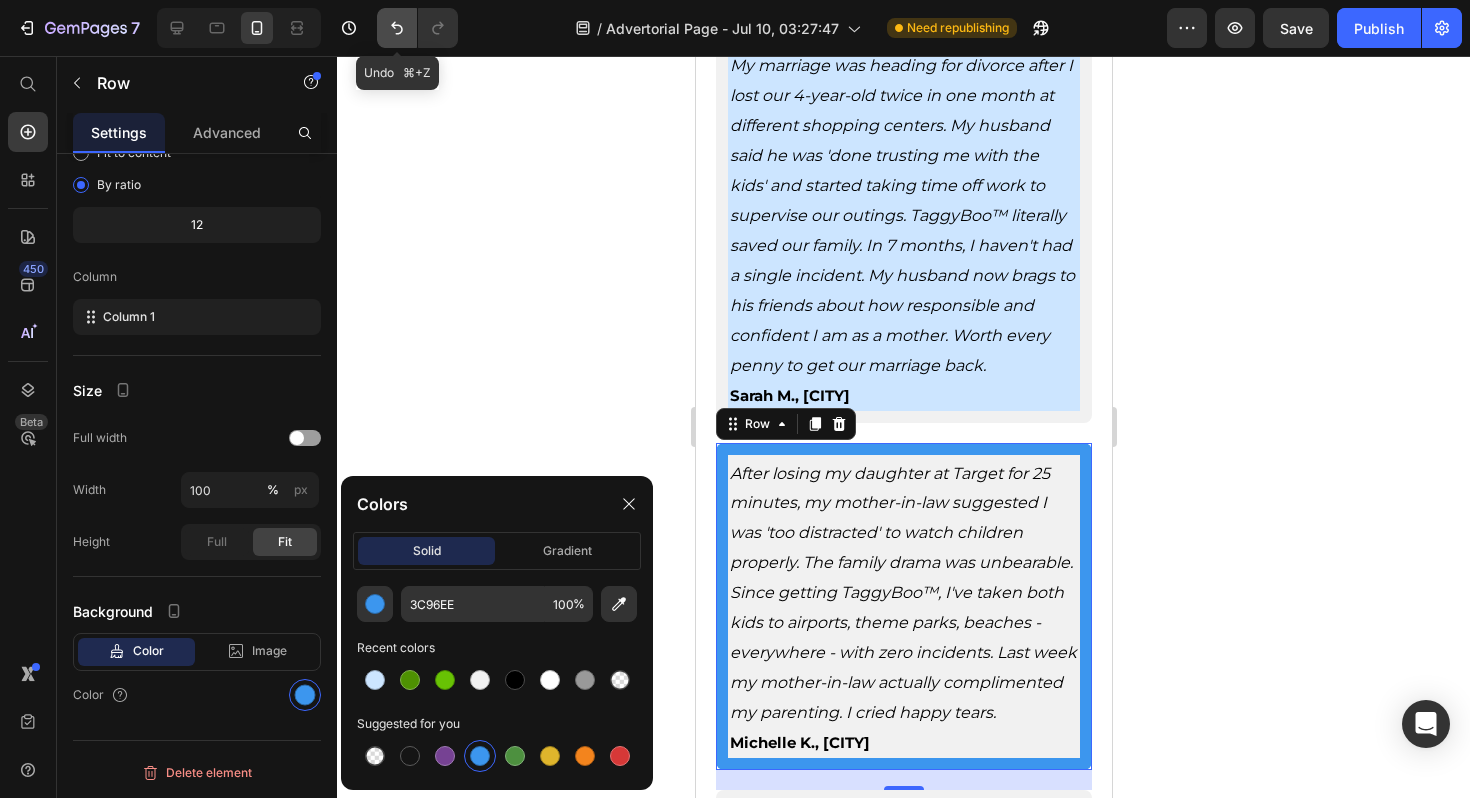 click 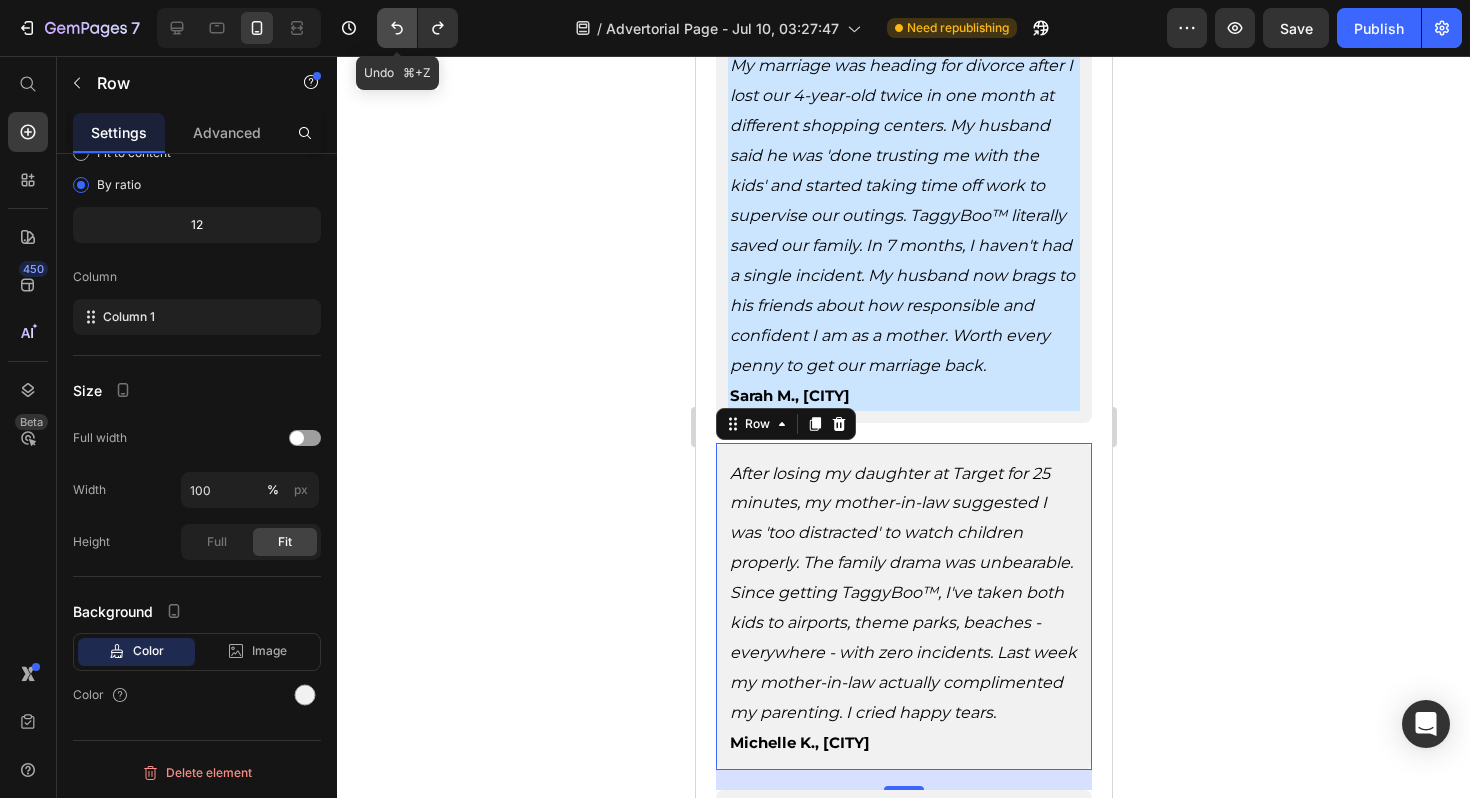 click 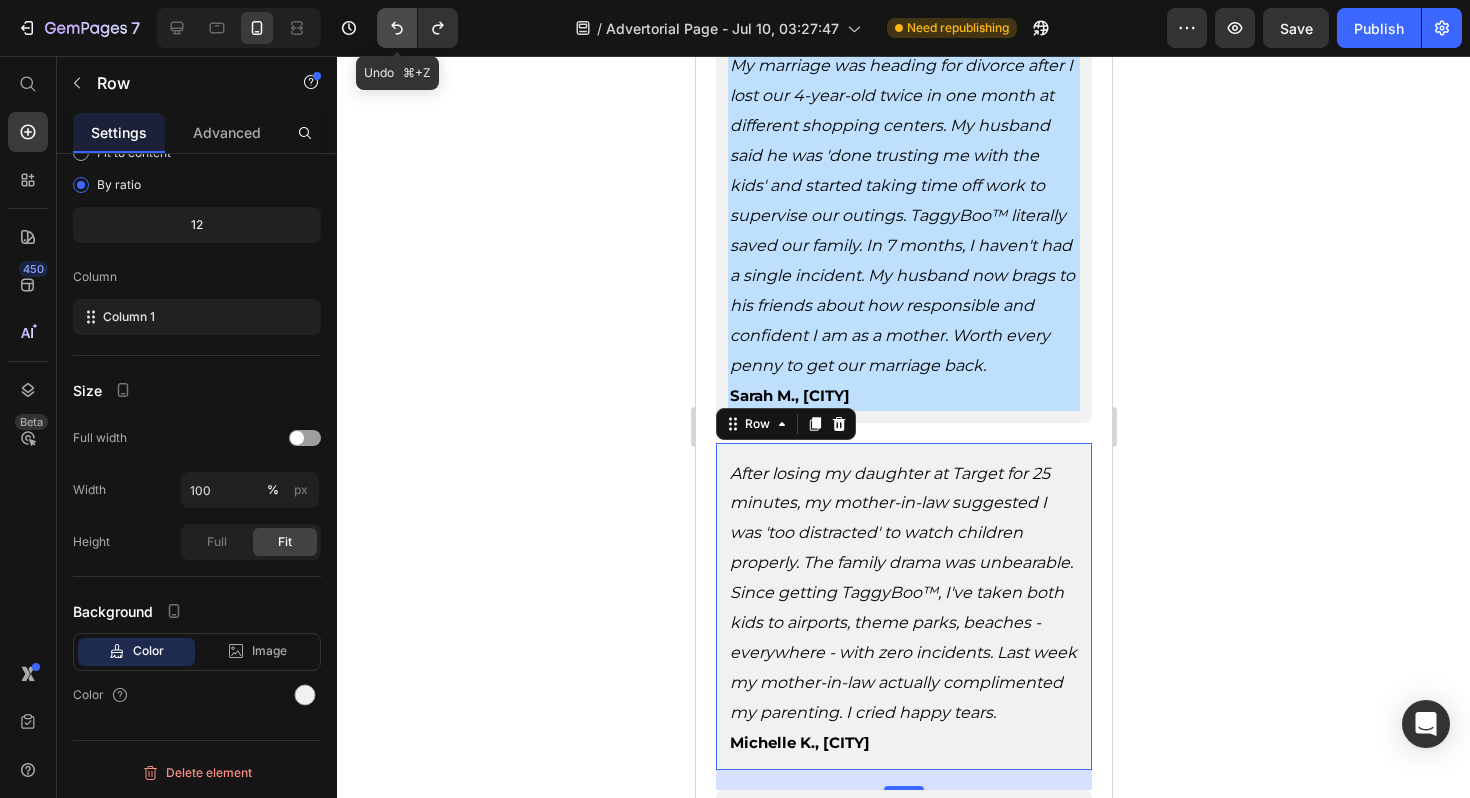 click 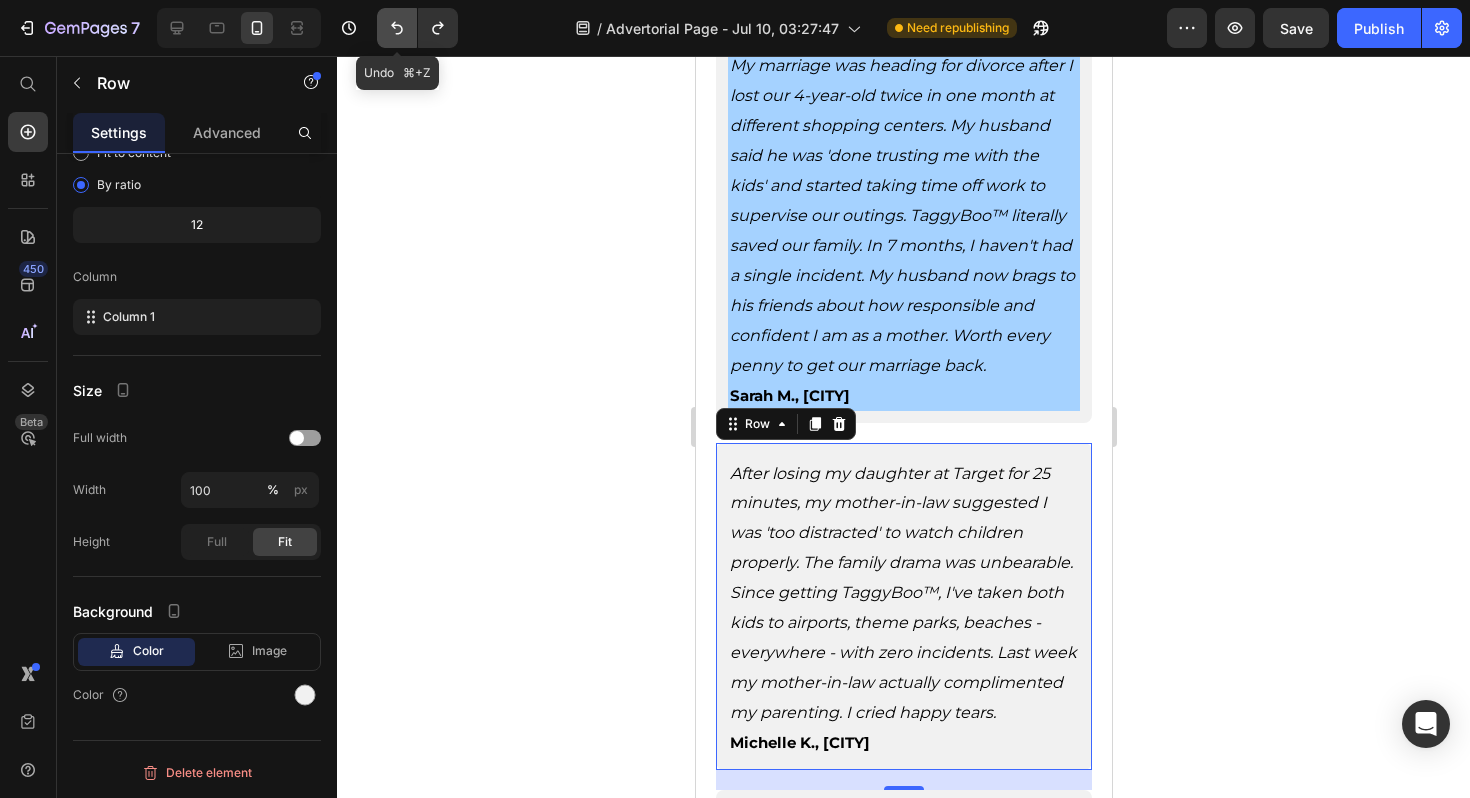 click 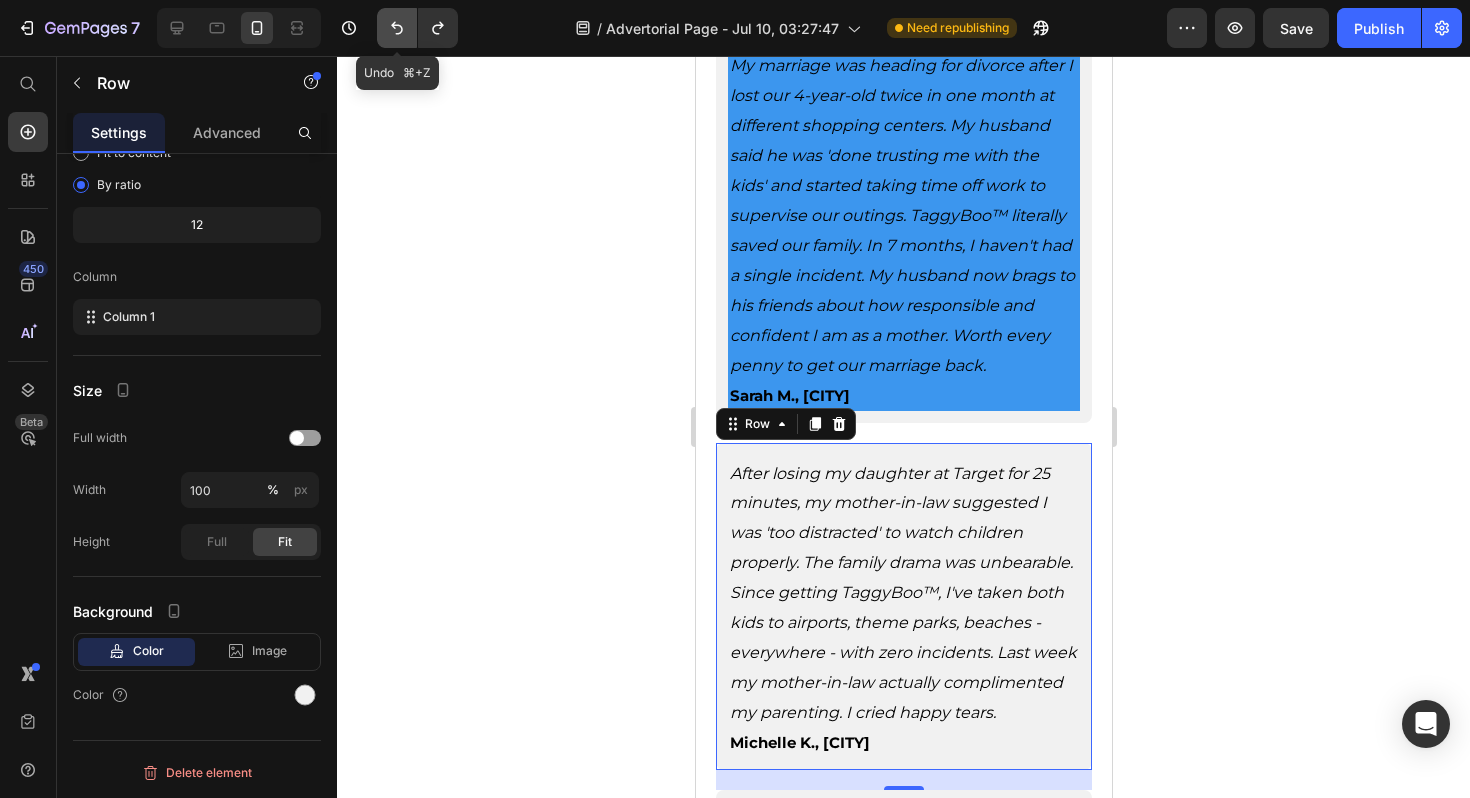 click 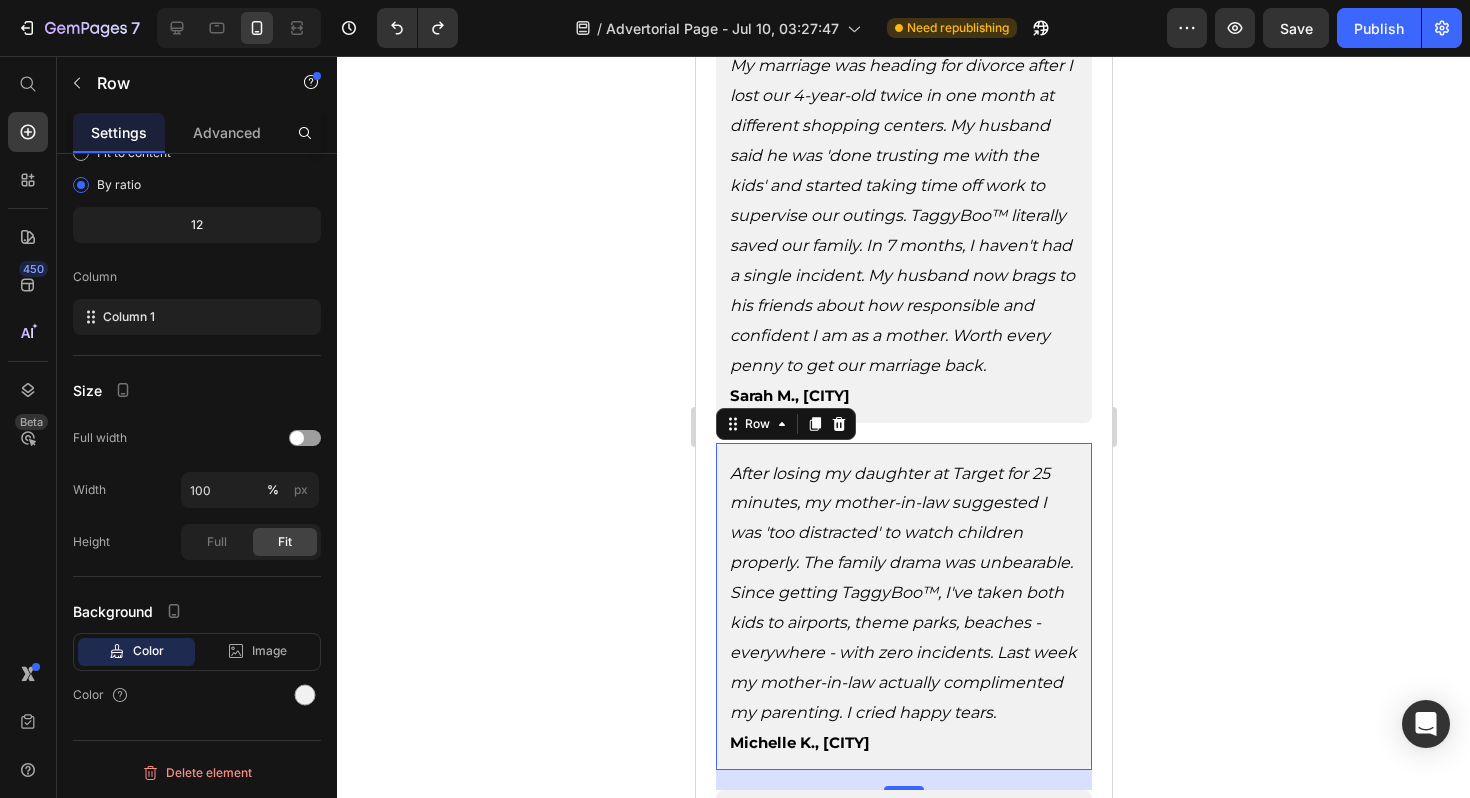 click 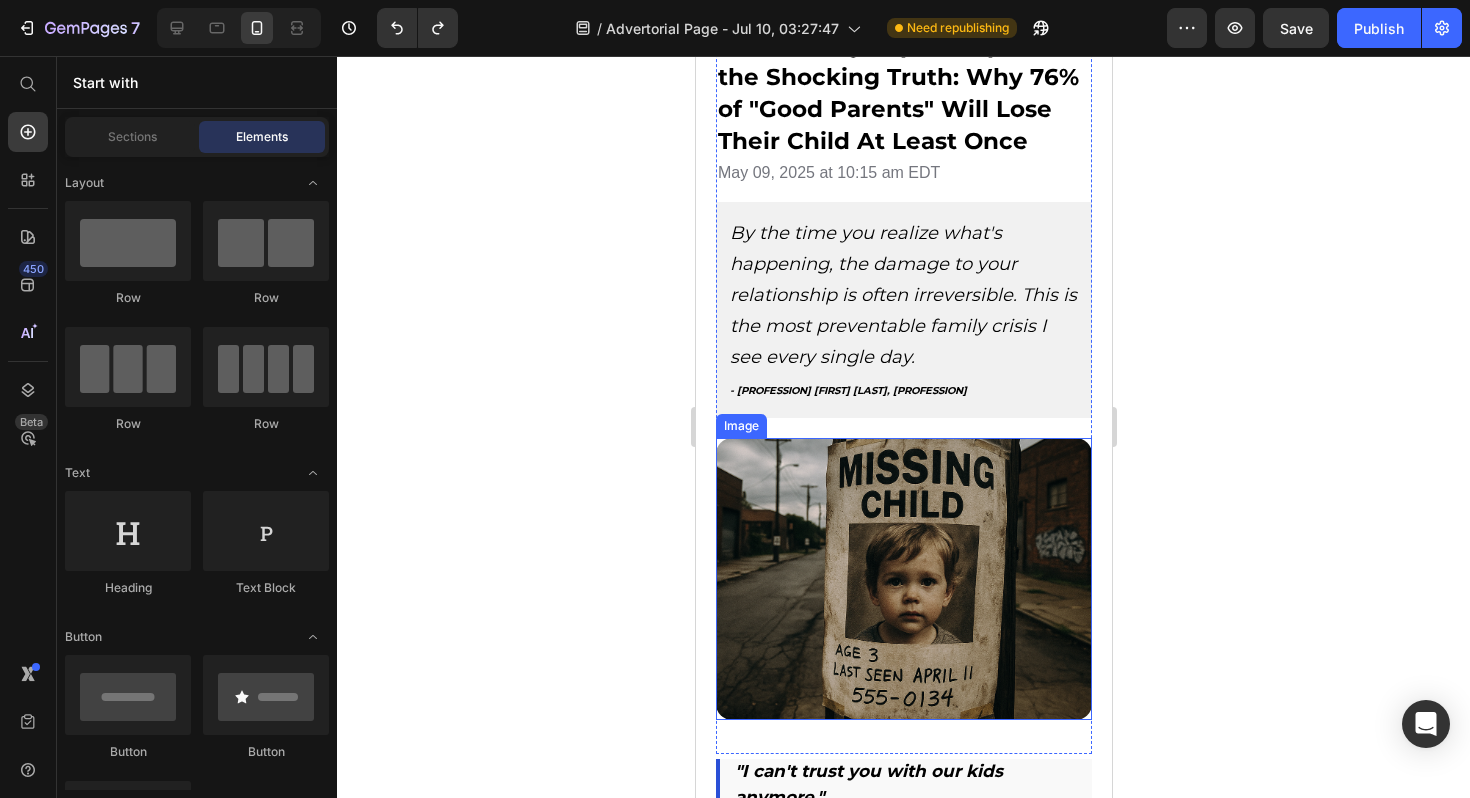 scroll, scrollTop: 0, scrollLeft: 0, axis: both 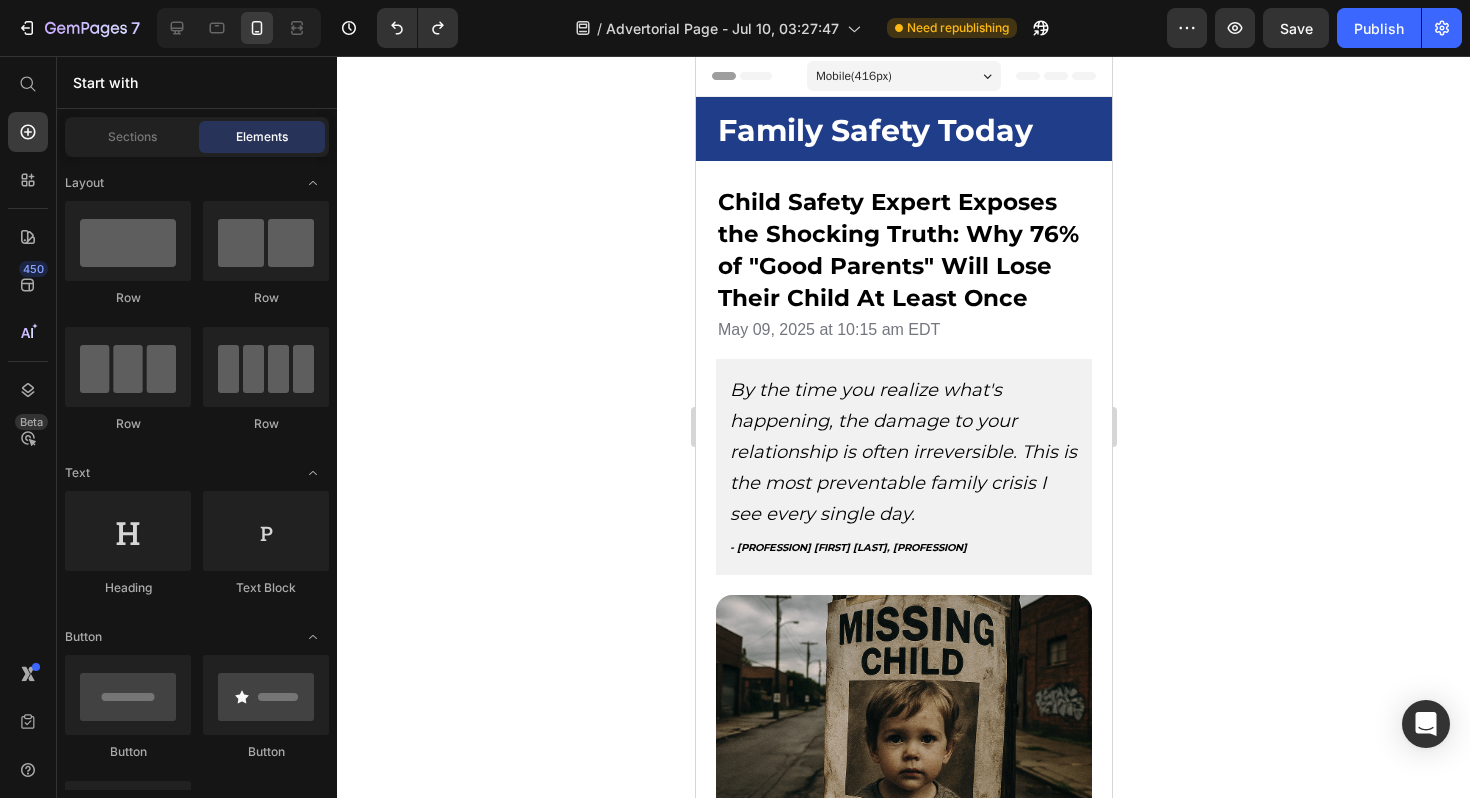 click on "Mobile  ( 416 px)" at bounding box center [903, 76] 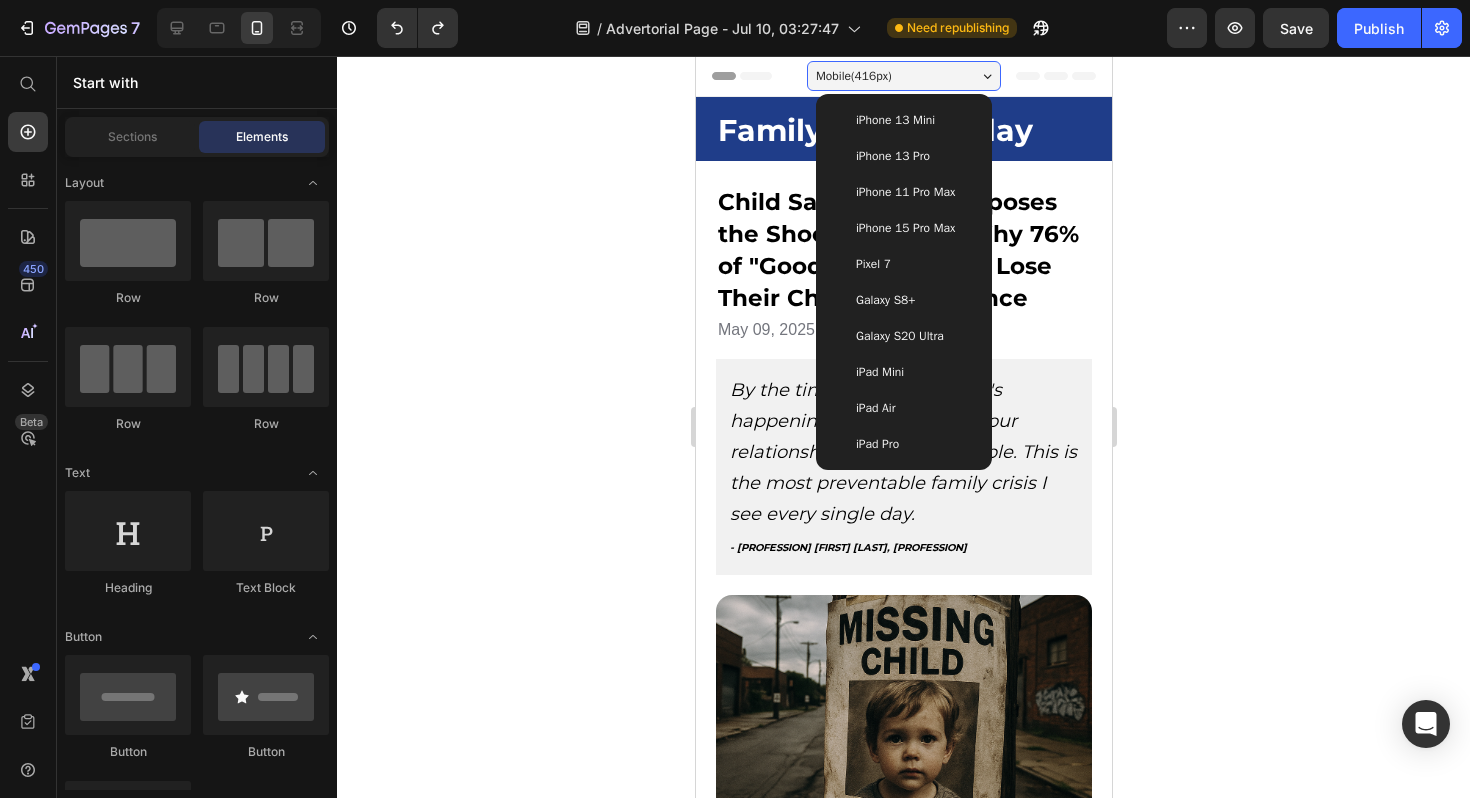 click on "iPhone 13 Mini" at bounding box center [894, 120] 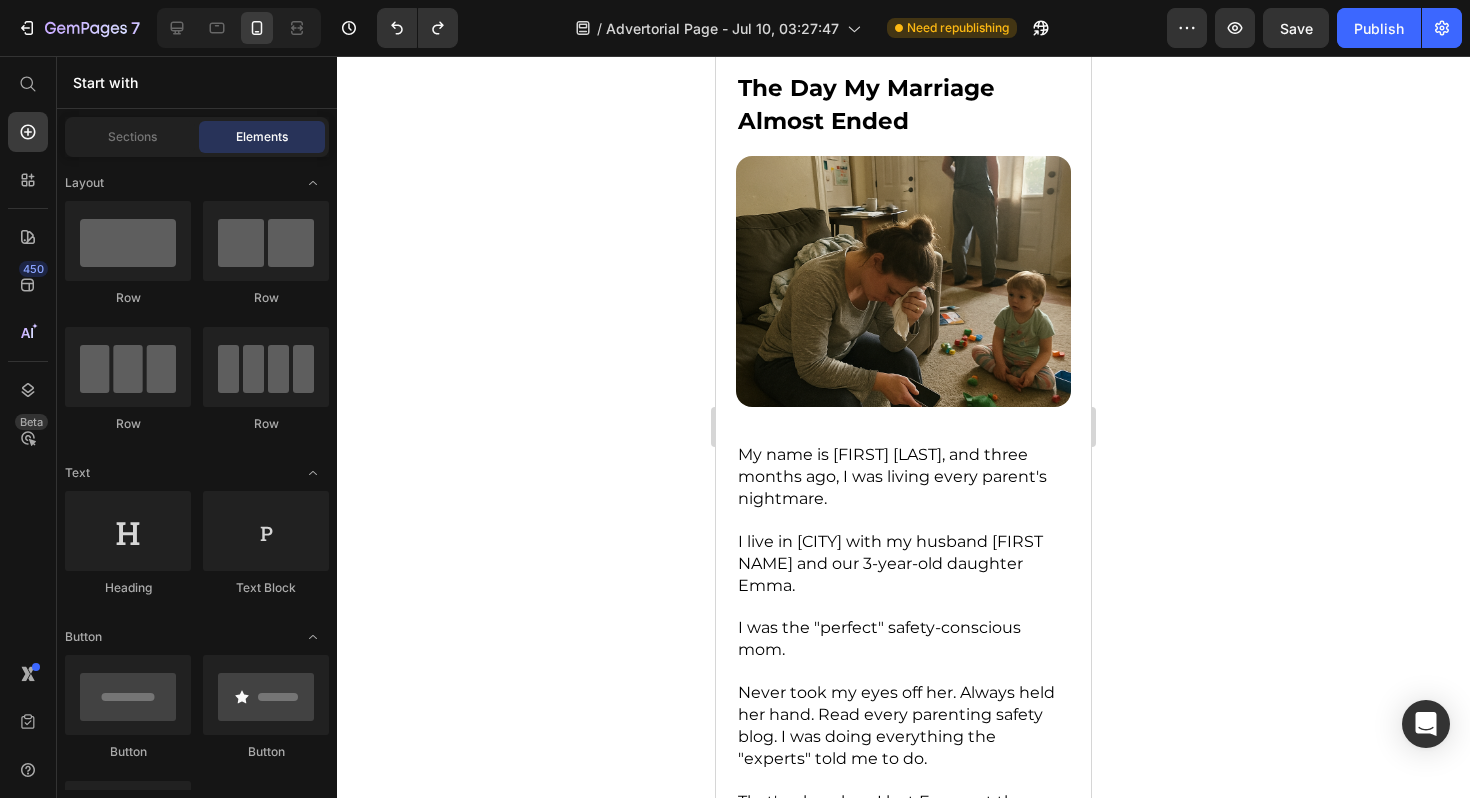 scroll, scrollTop: 2023, scrollLeft: 0, axis: vertical 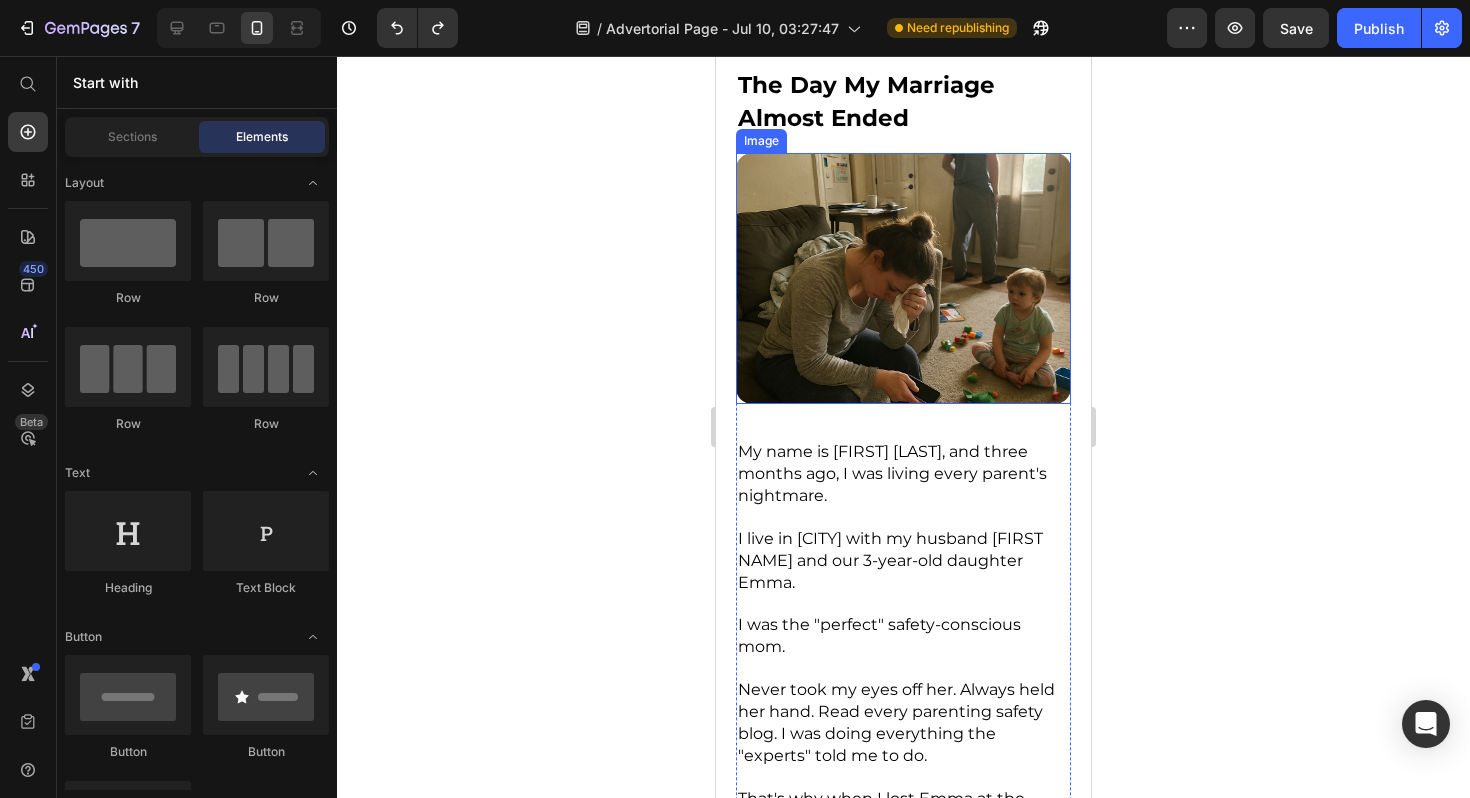 click at bounding box center (903, 278) 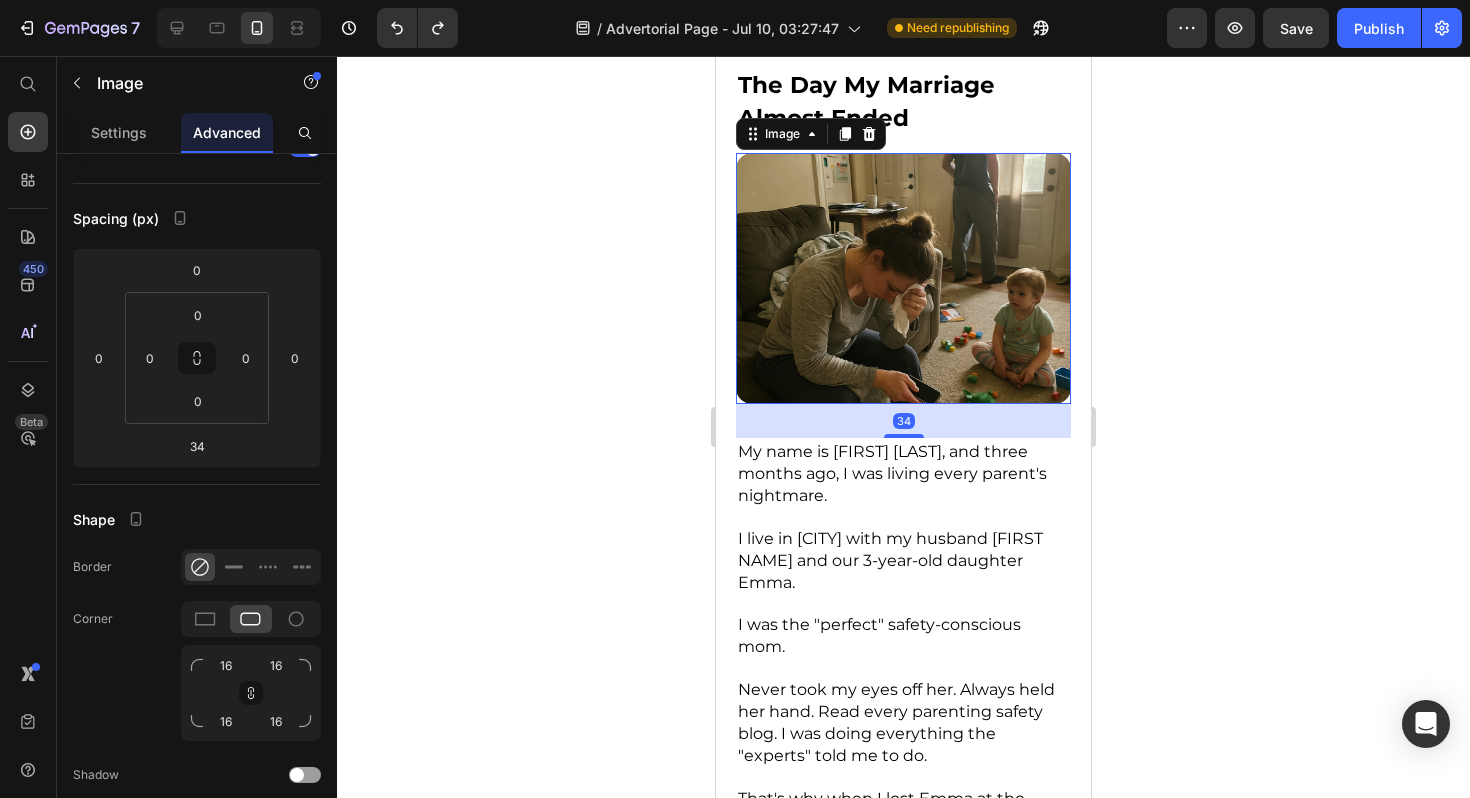scroll, scrollTop: 0, scrollLeft: 0, axis: both 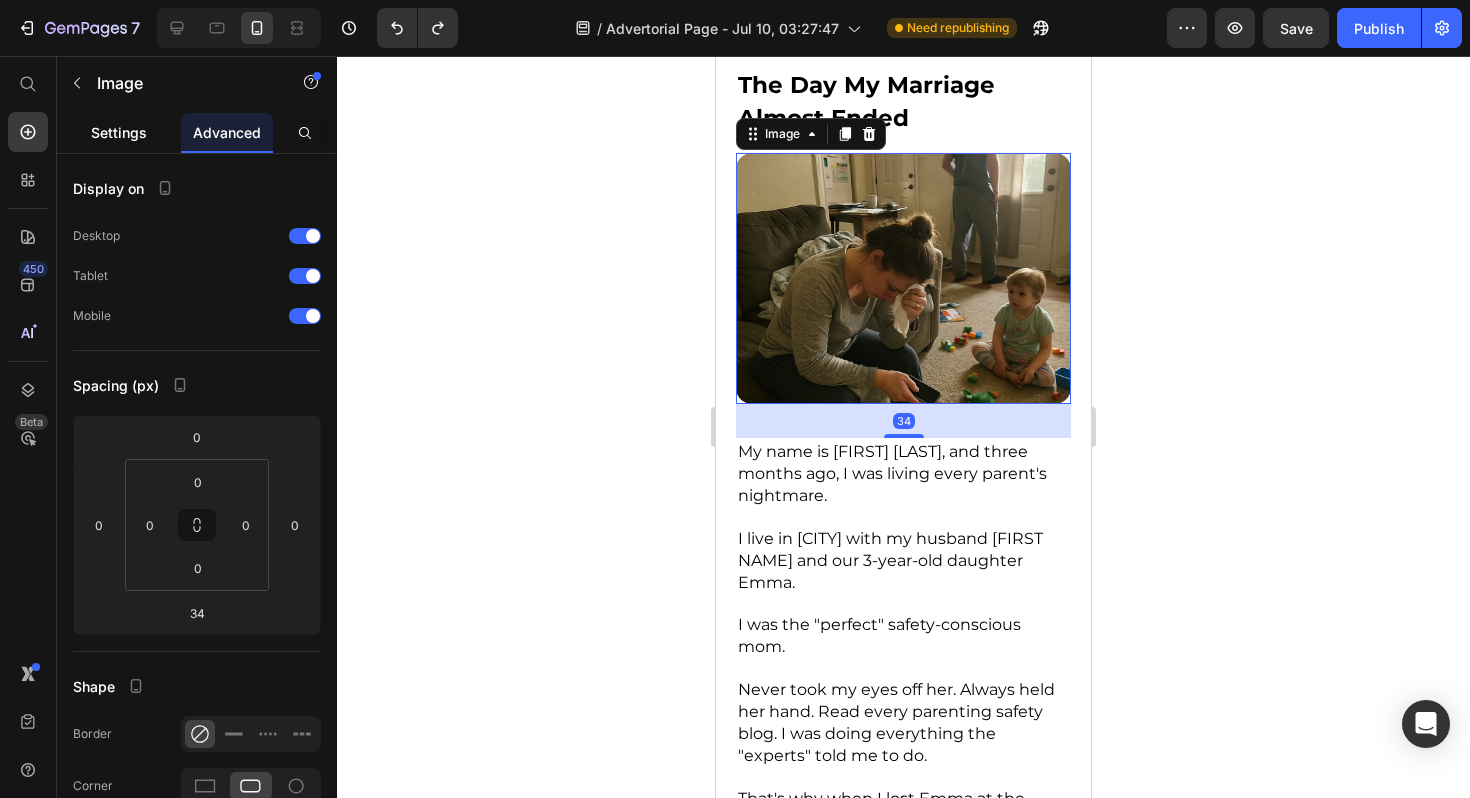 click on "Settings" at bounding box center [119, 132] 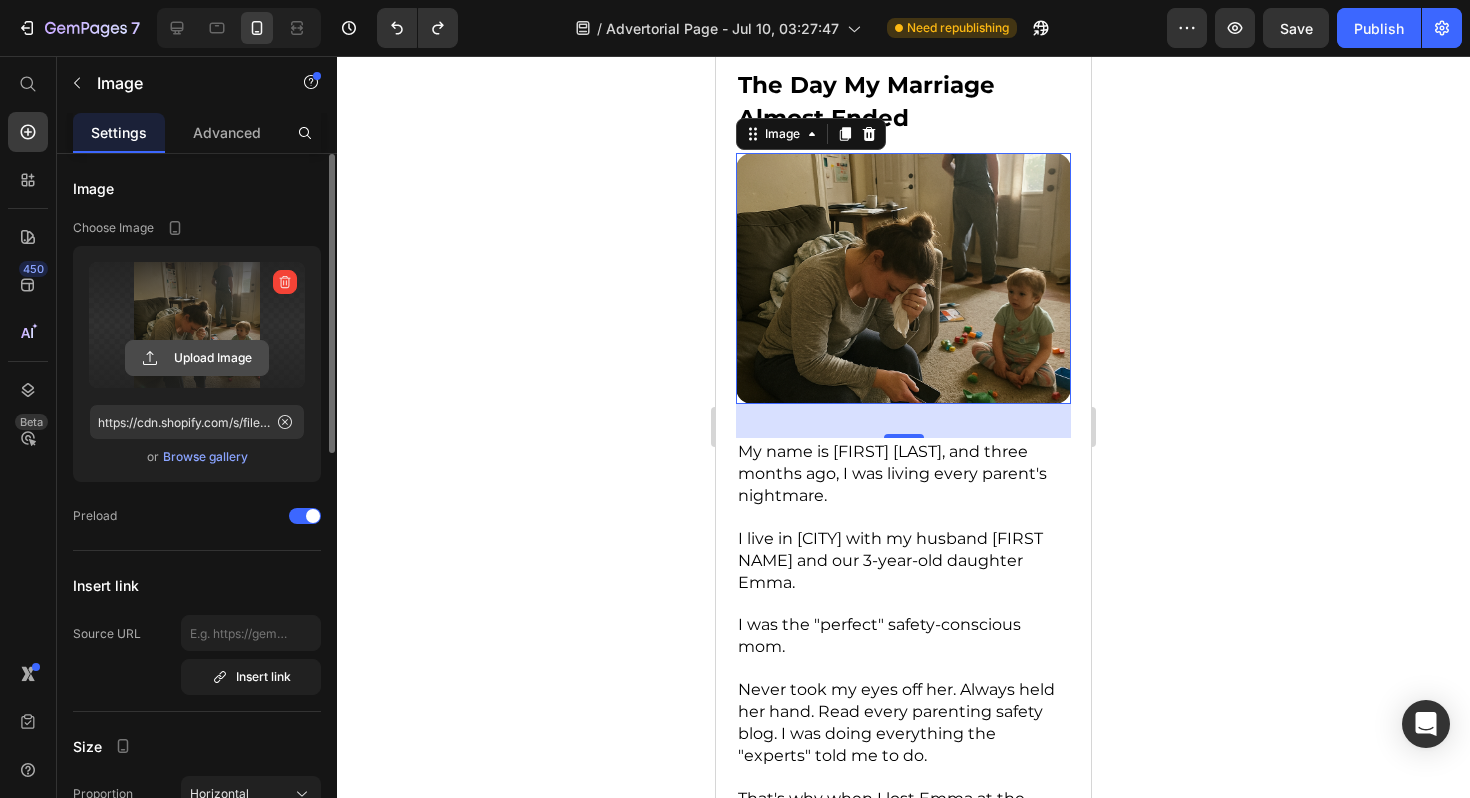 click 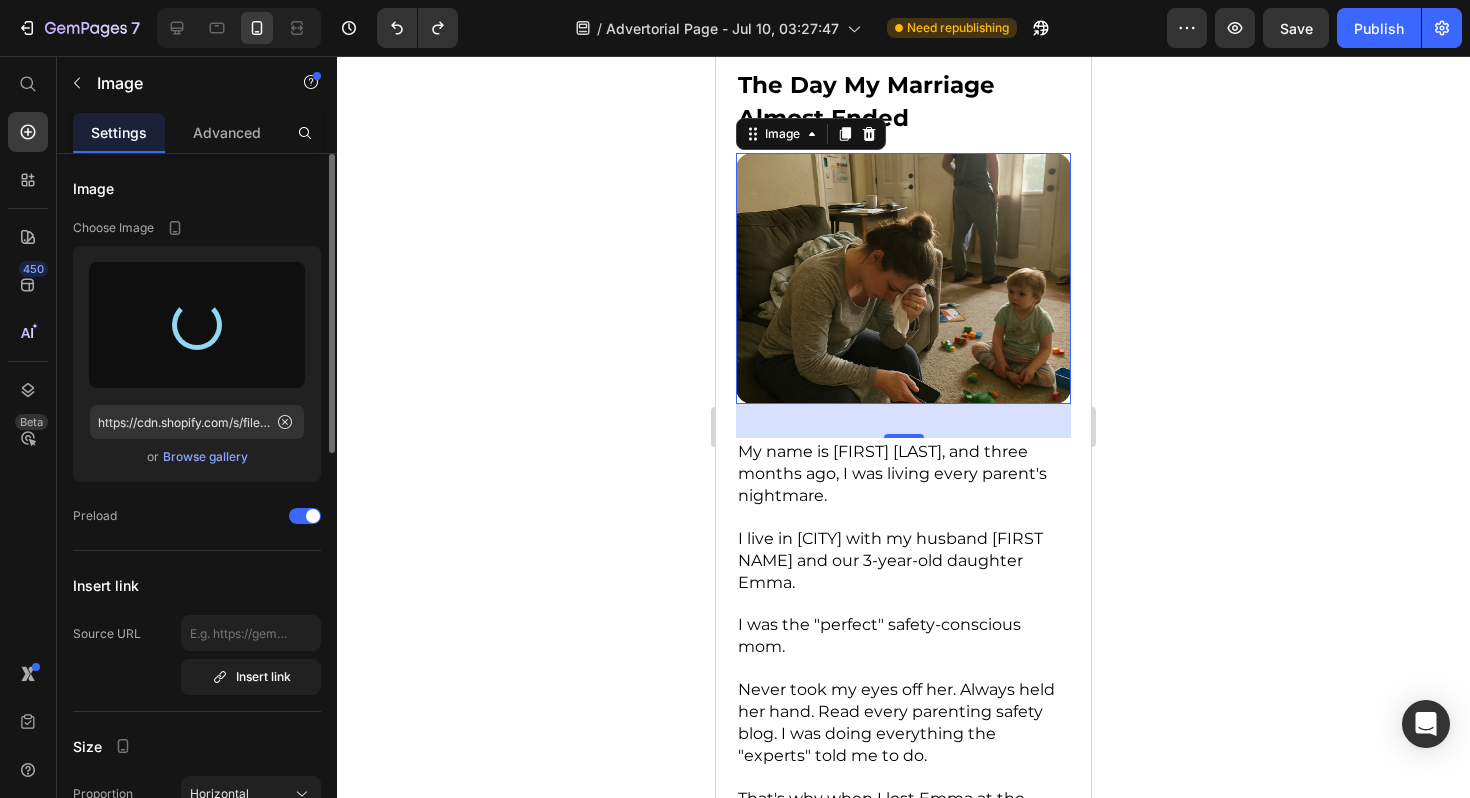 type on "https://cdn.shopify.com/s/files/1/0885/4028/3229/files/gempages_574660077600900325-31b94625-9373-484e-8818-5199af4153cb.png" 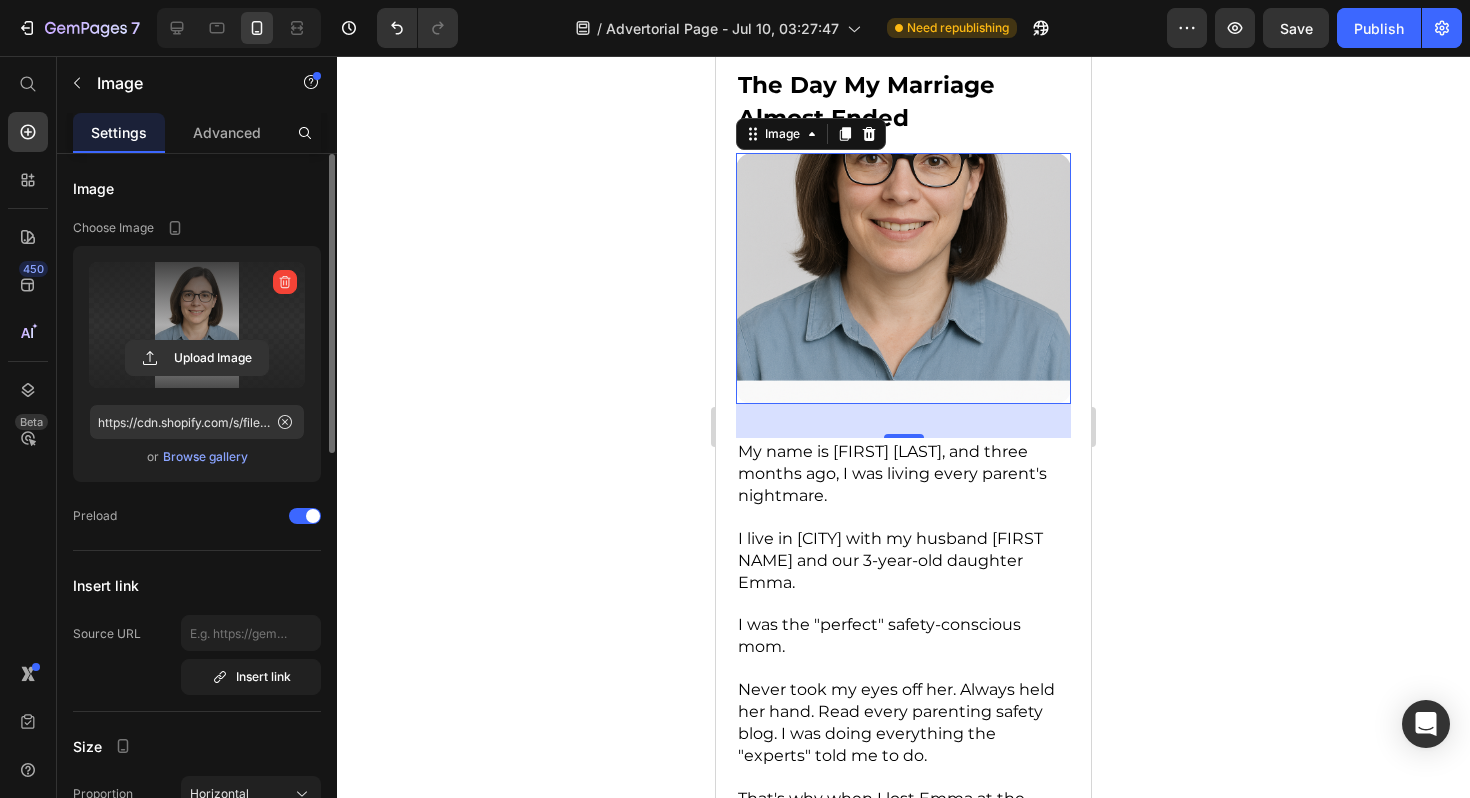 click at bounding box center (903, 278) 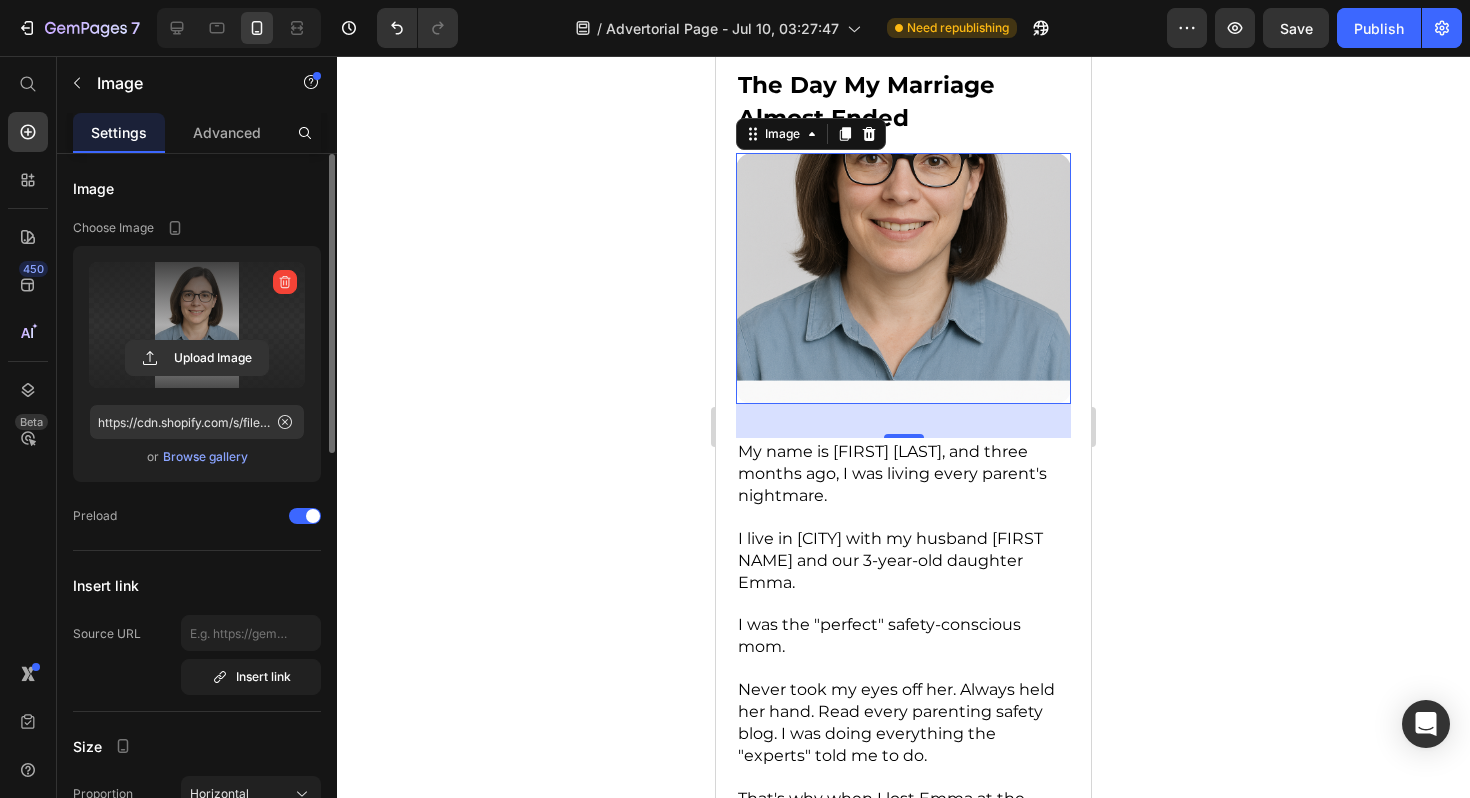click at bounding box center (903, 278) 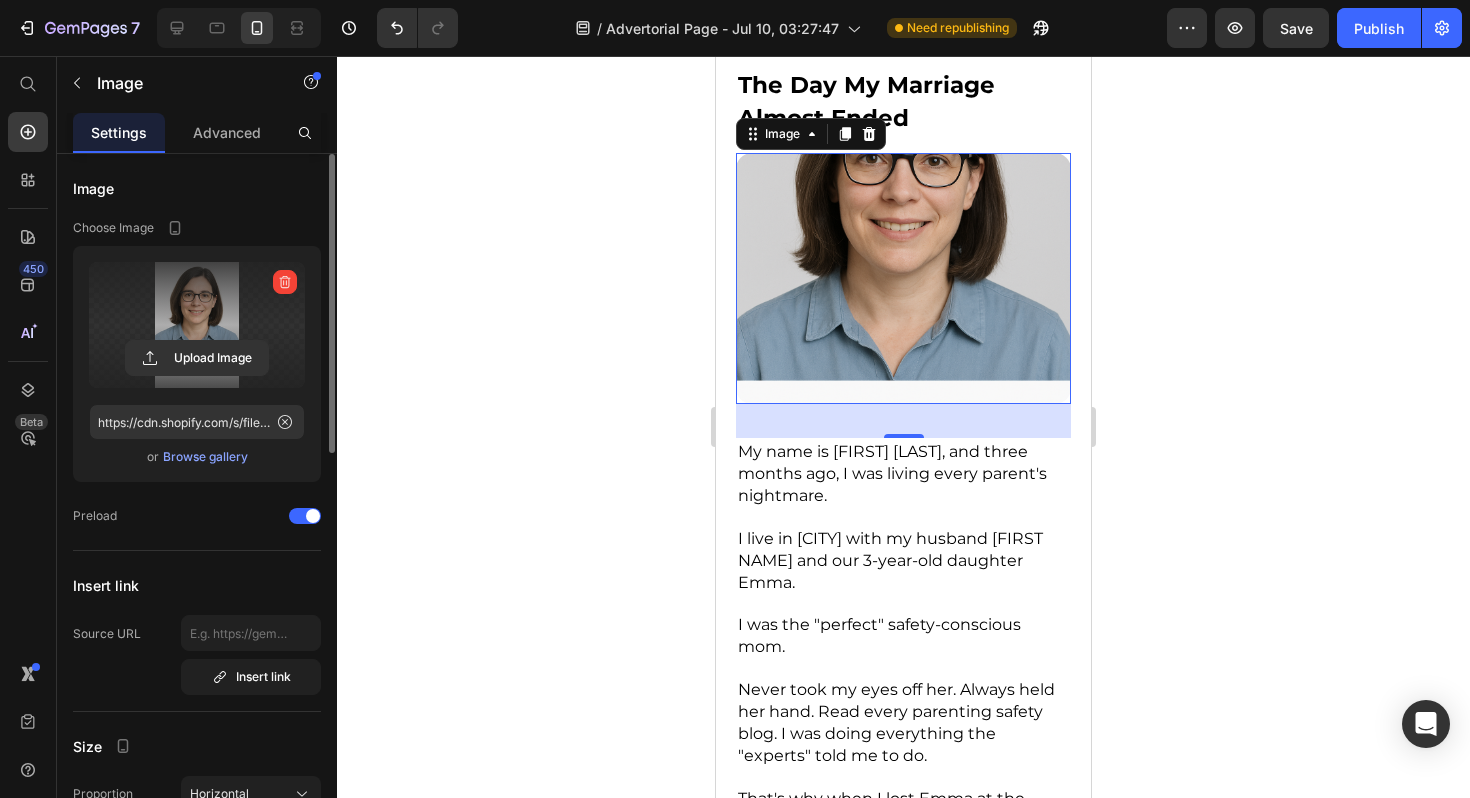 drag, startPoint x: 210, startPoint y: 307, endPoint x: 210, endPoint y: 333, distance: 26 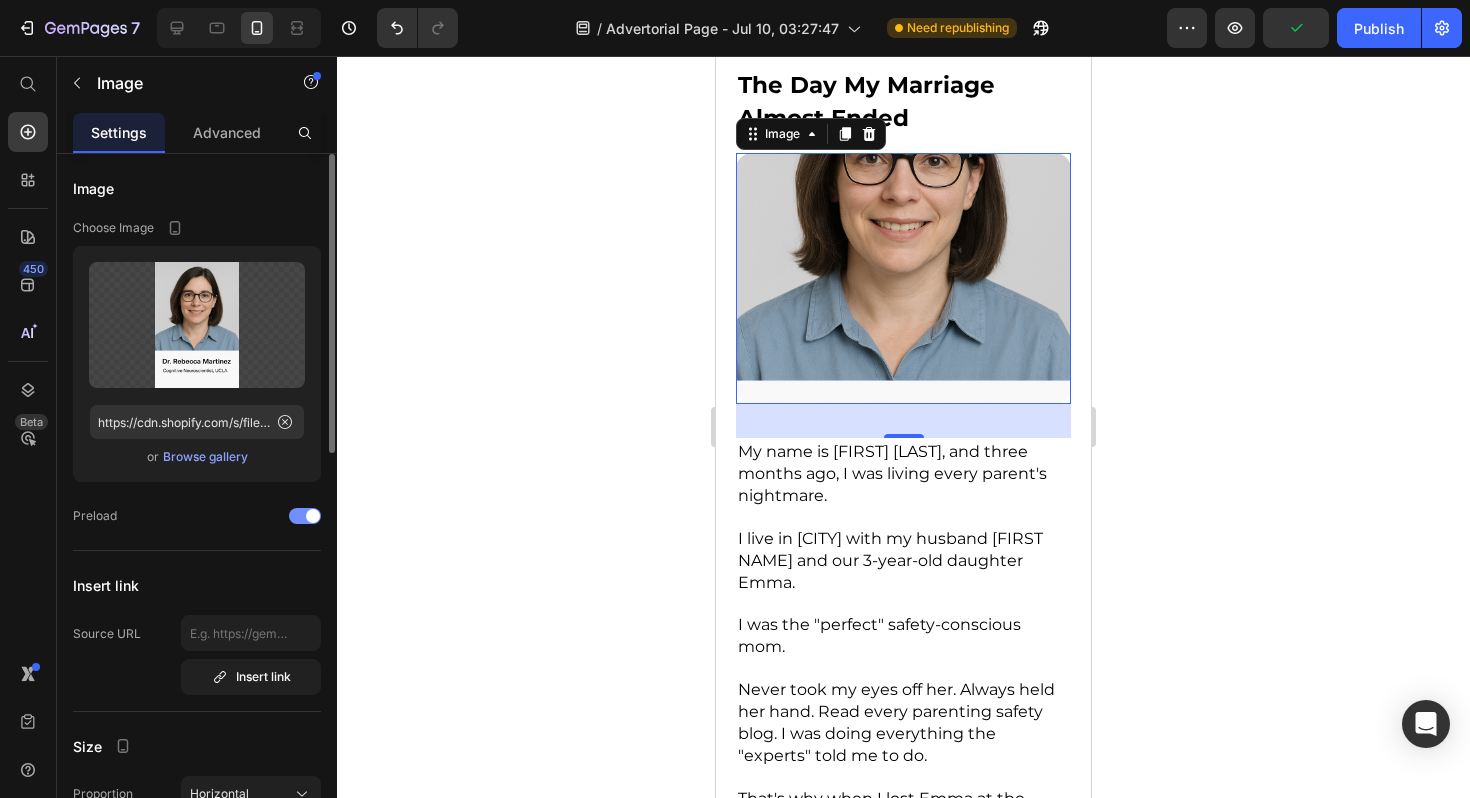 click on "Preload" 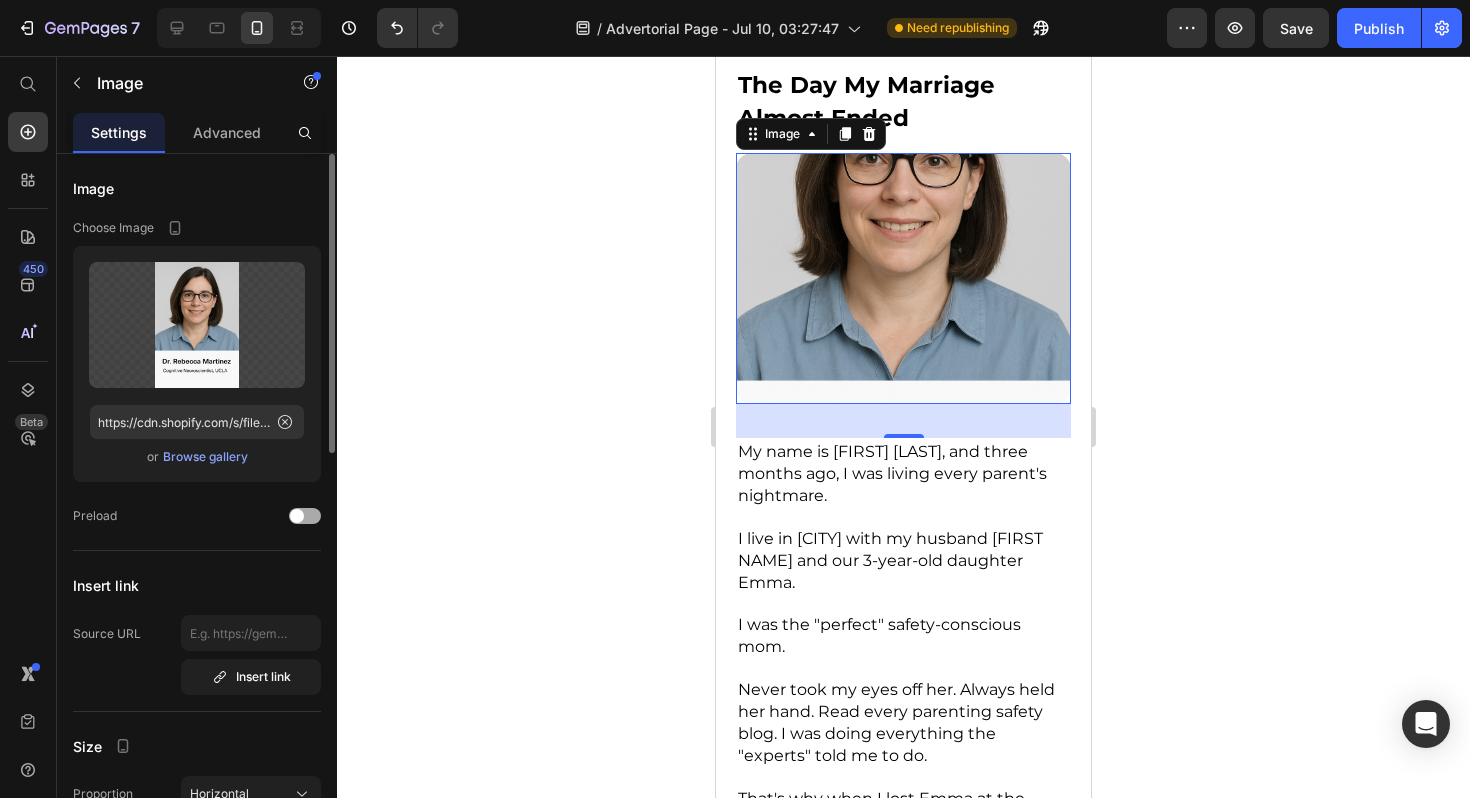 click at bounding box center [305, 516] 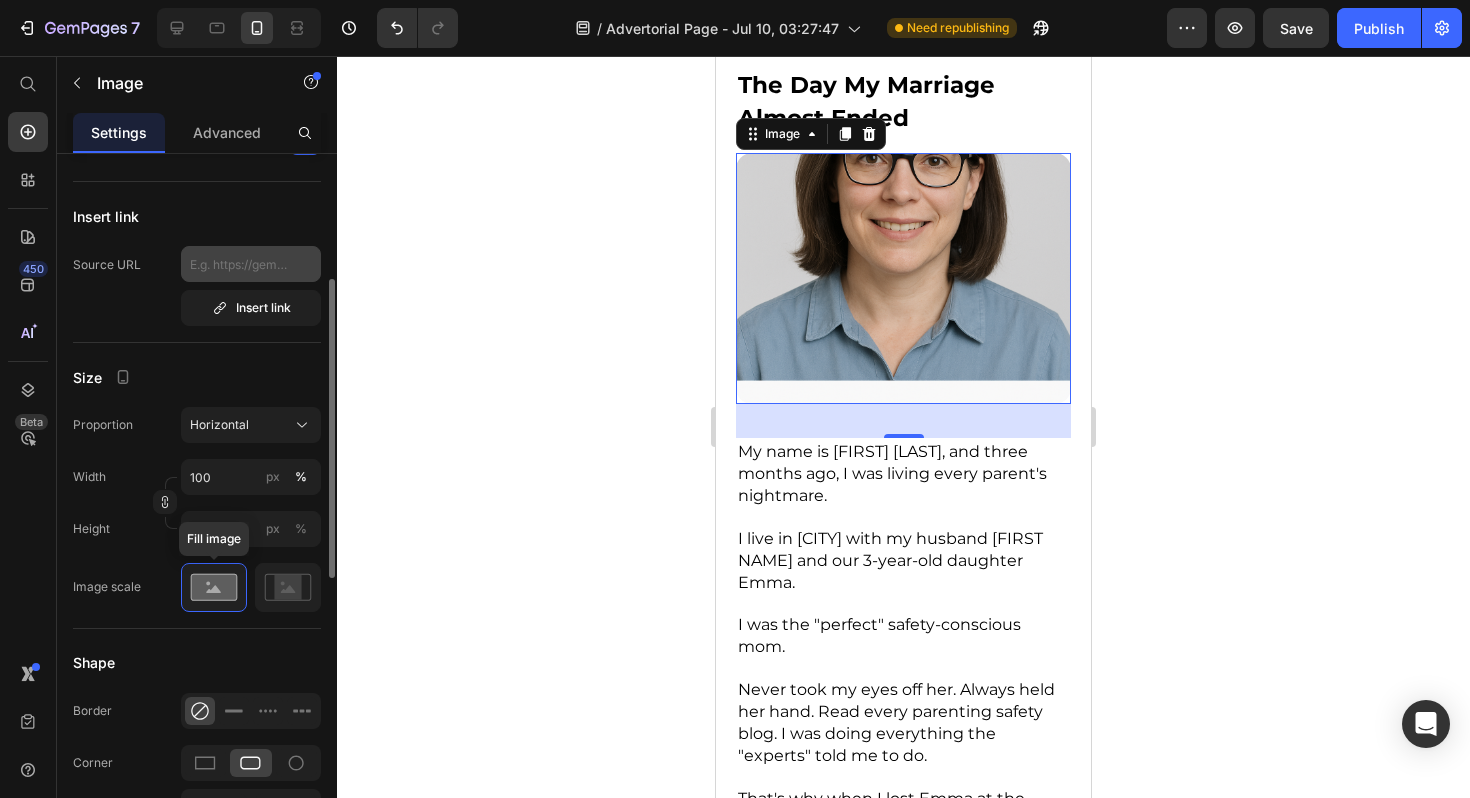 scroll, scrollTop: 373, scrollLeft: 0, axis: vertical 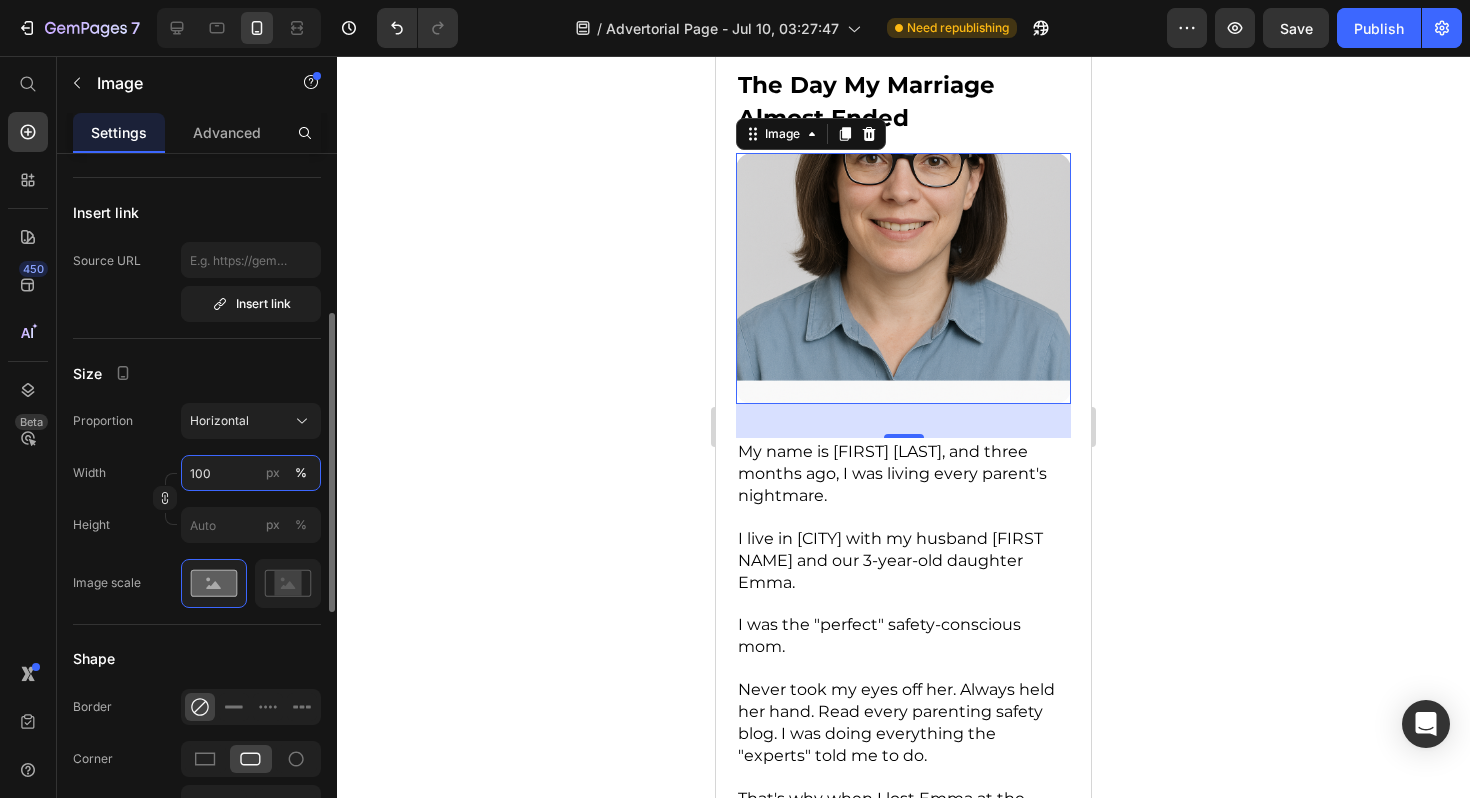 click on "100" at bounding box center (251, 473) 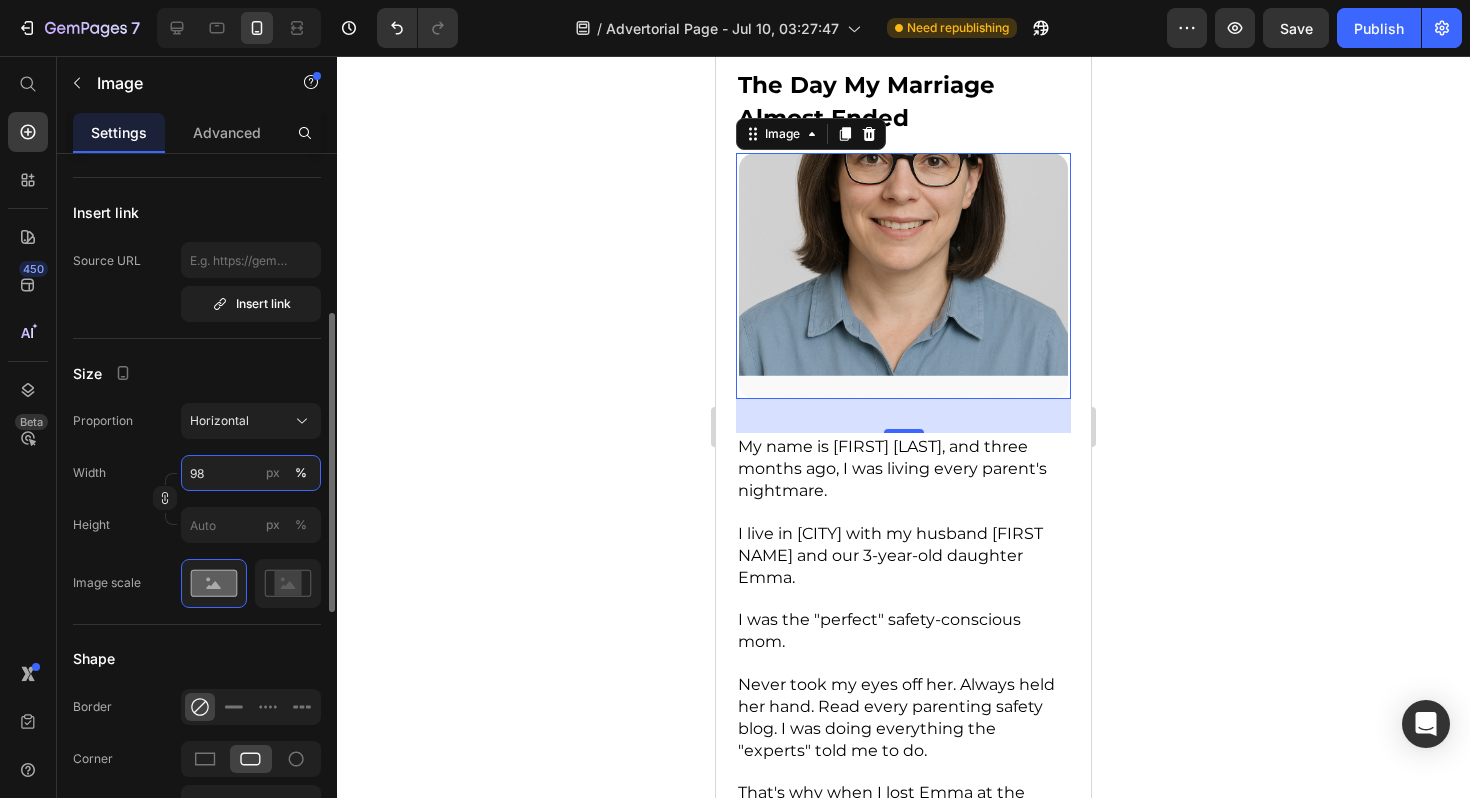 type on "99" 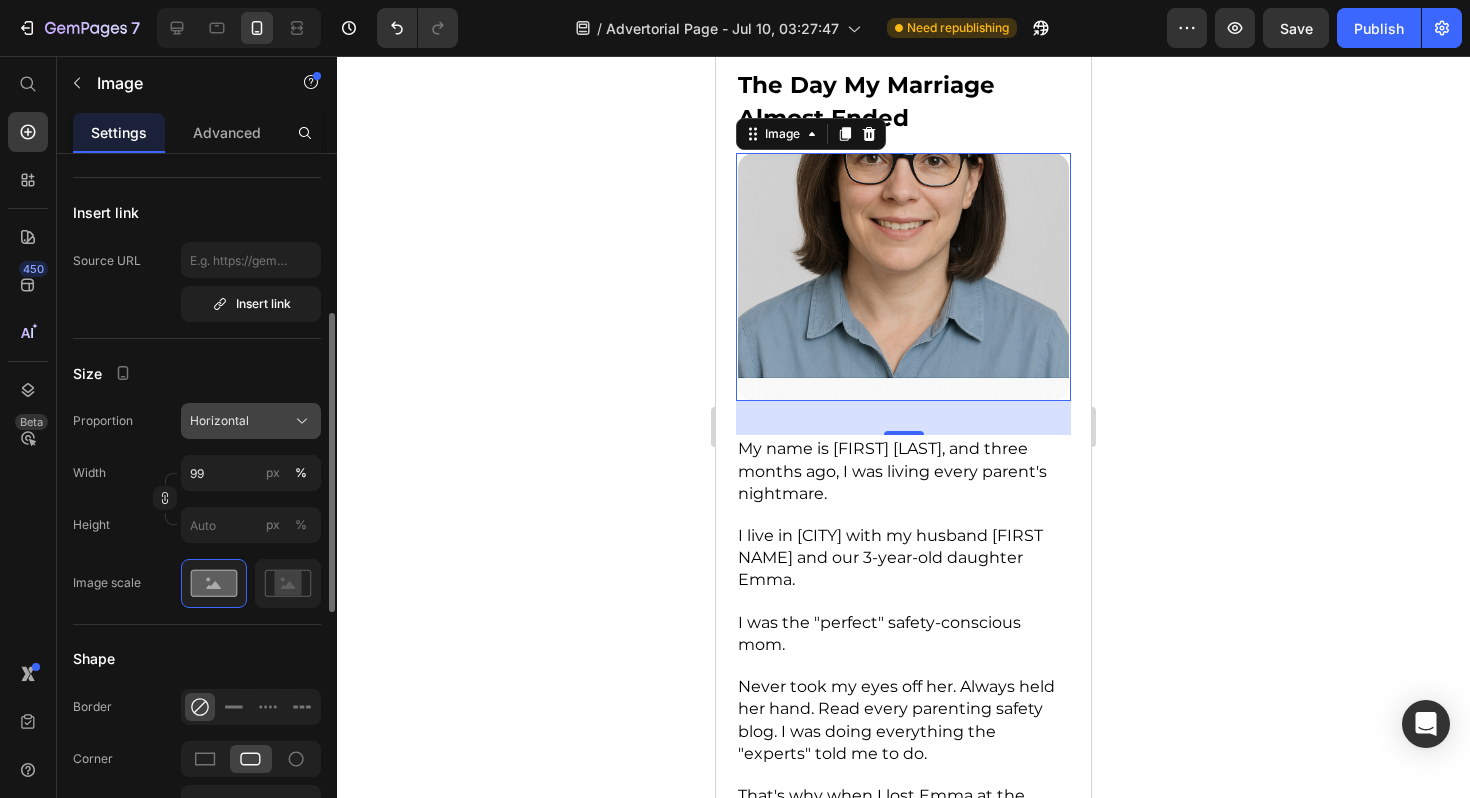 click on "Horizontal" at bounding box center (219, 421) 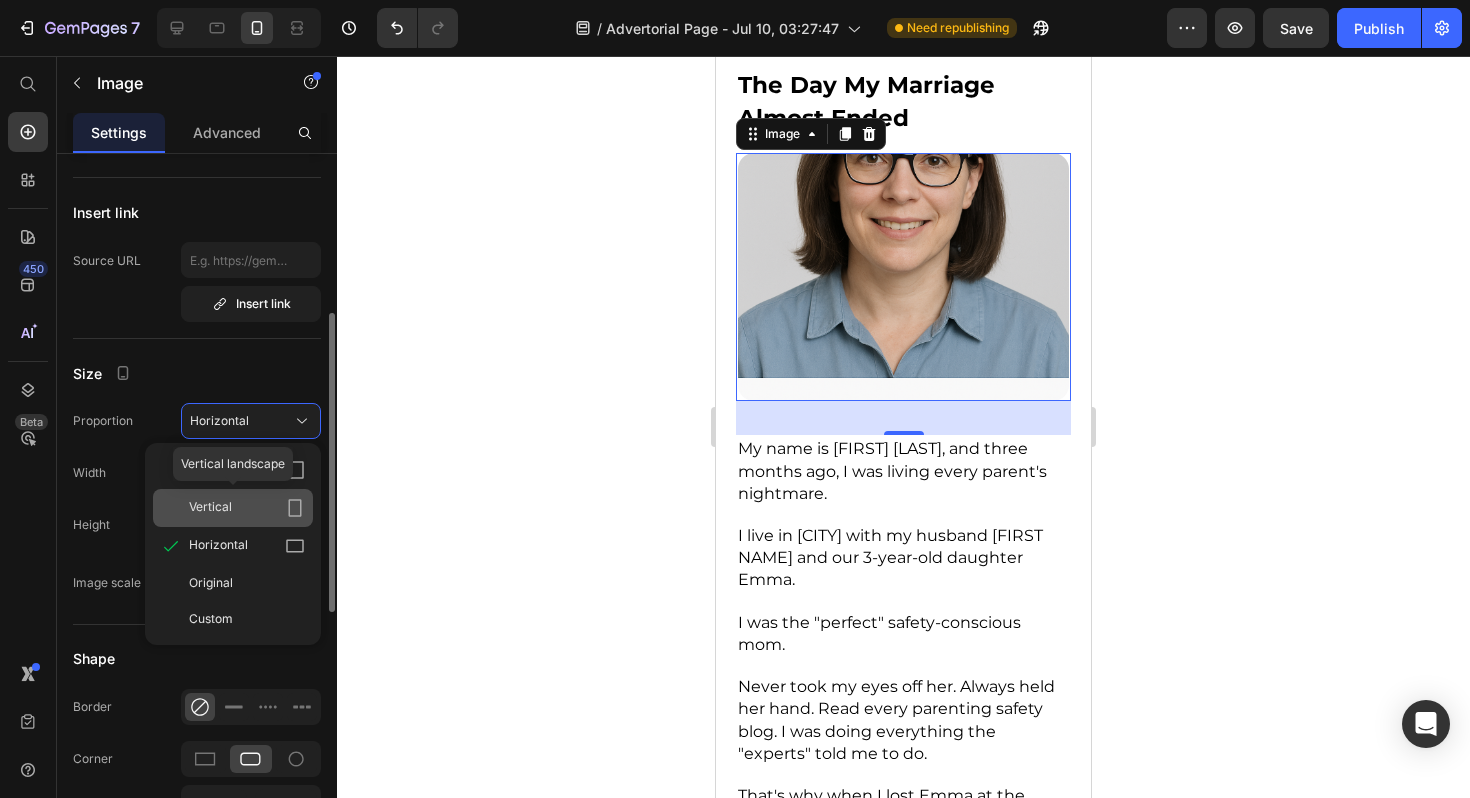 click on "Vertical" at bounding box center [247, 508] 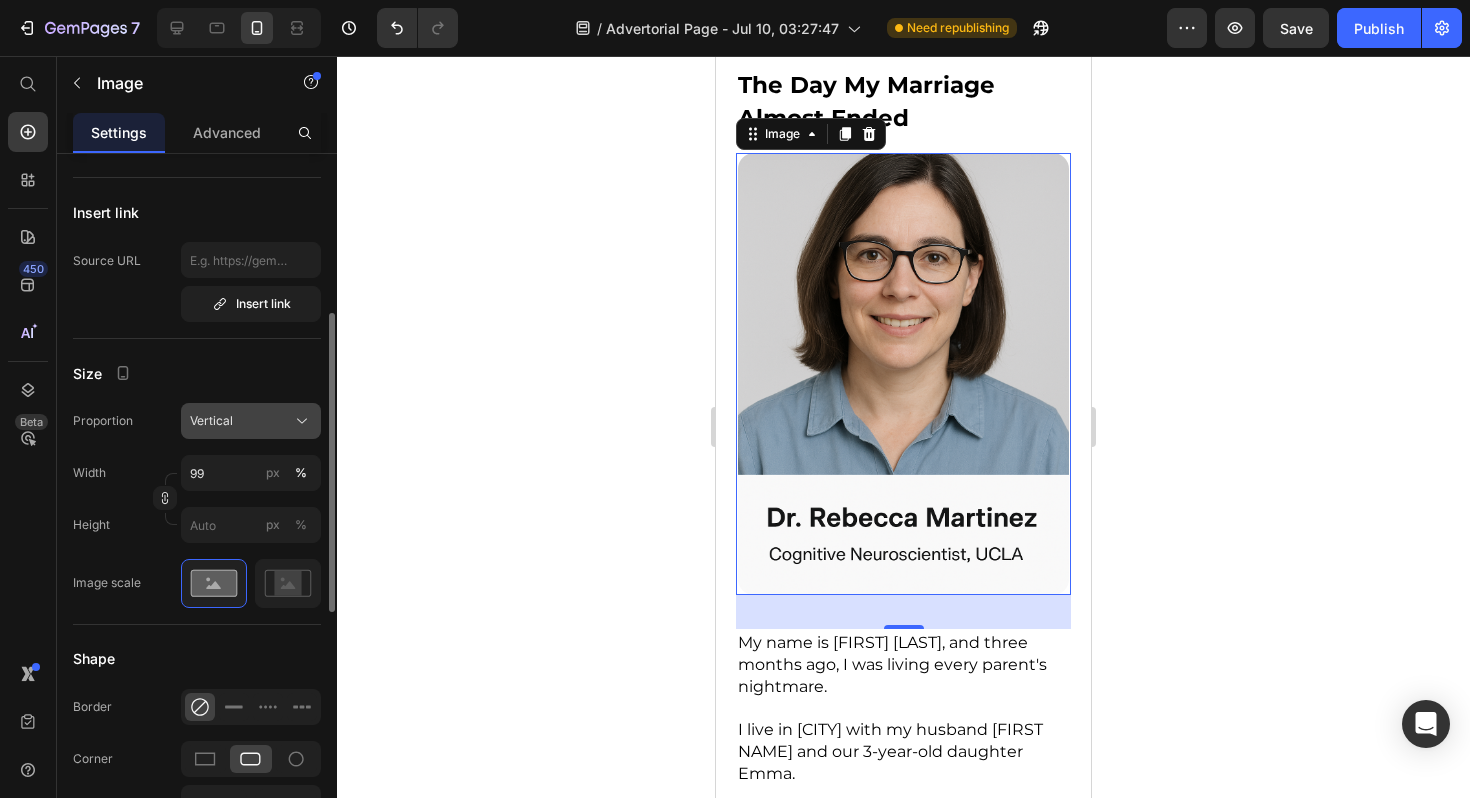 click on "Vertical" 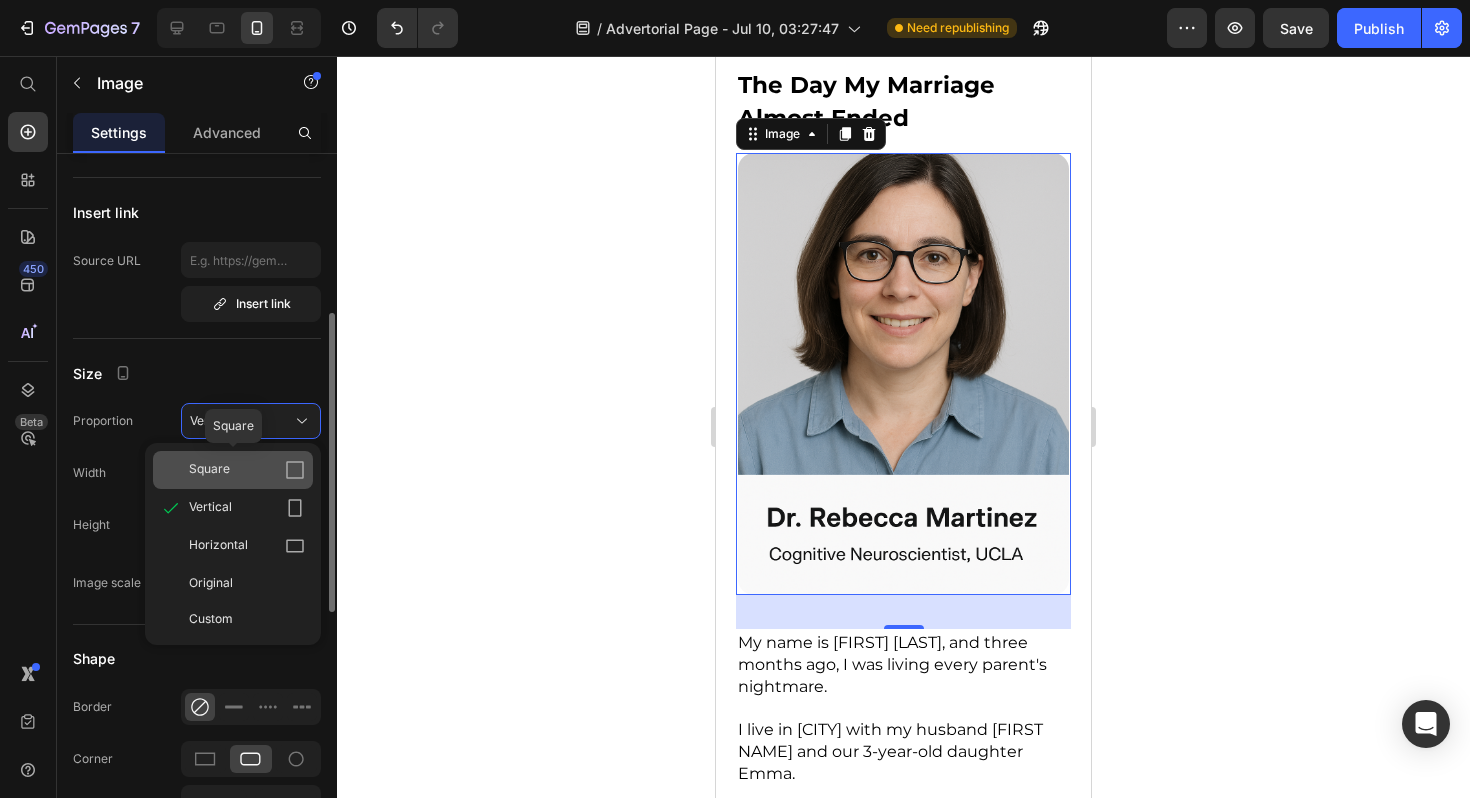click on "Square" at bounding box center [247, 470] 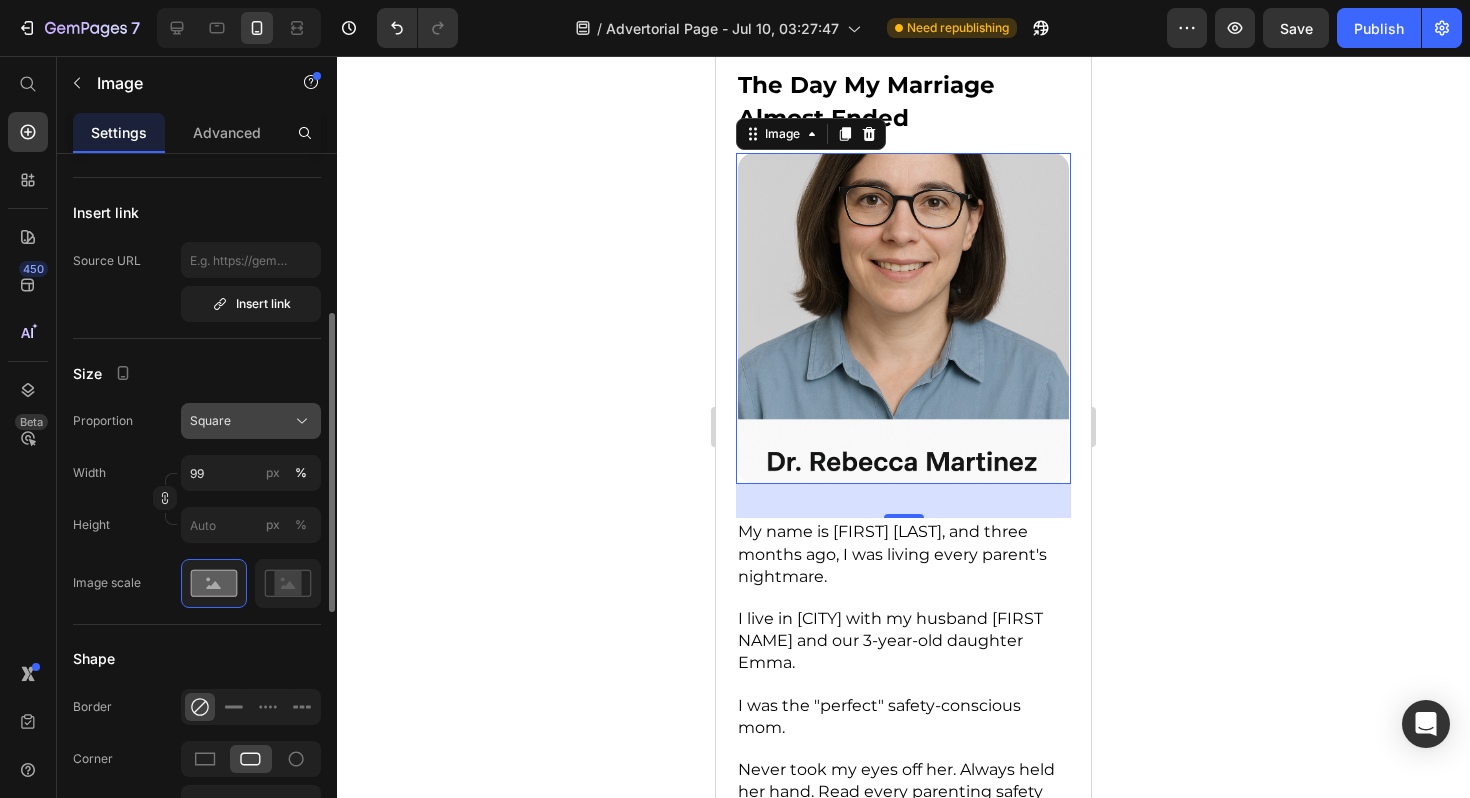 click on "Square" 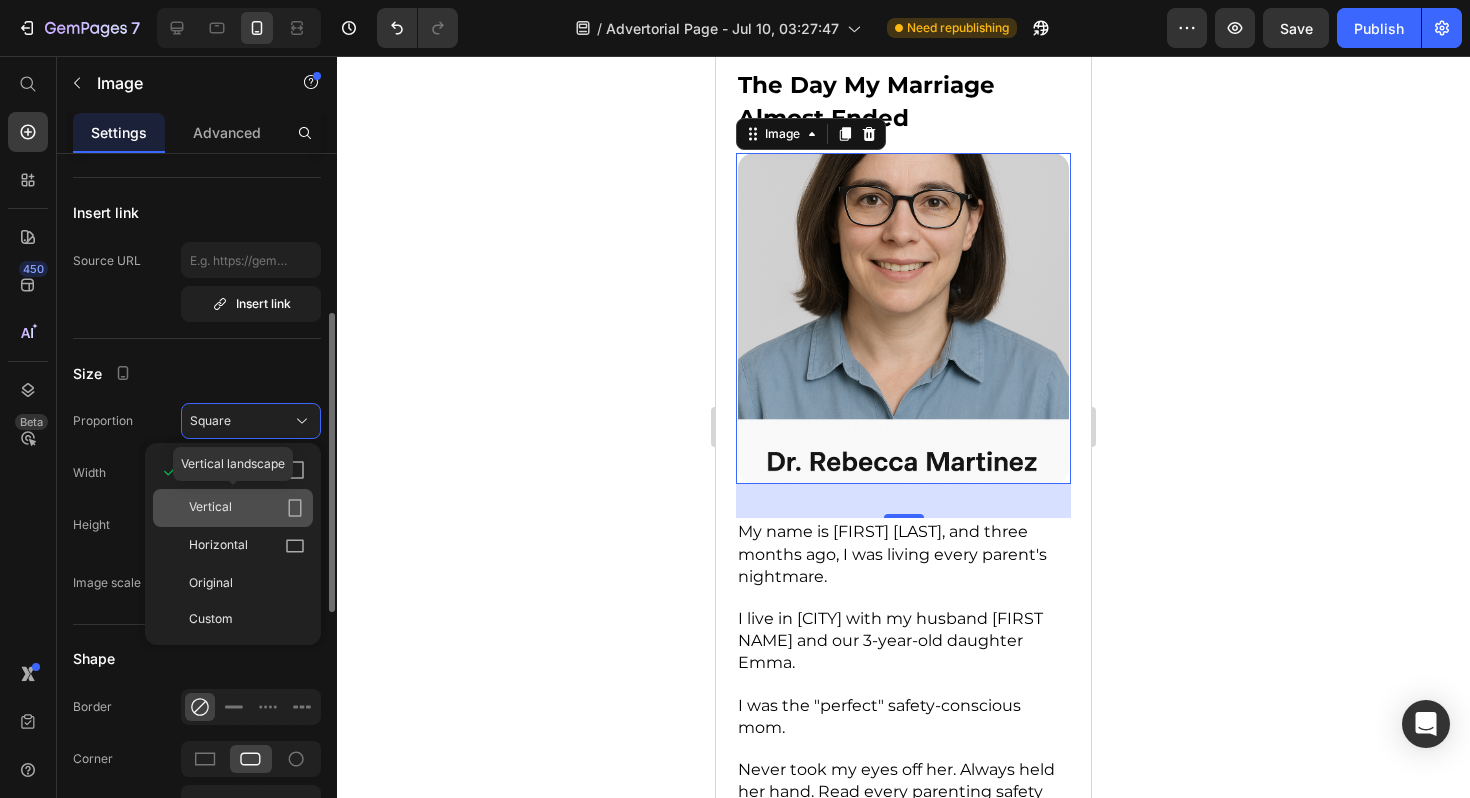 click on "Vertical" at bounding box center [247, 508] 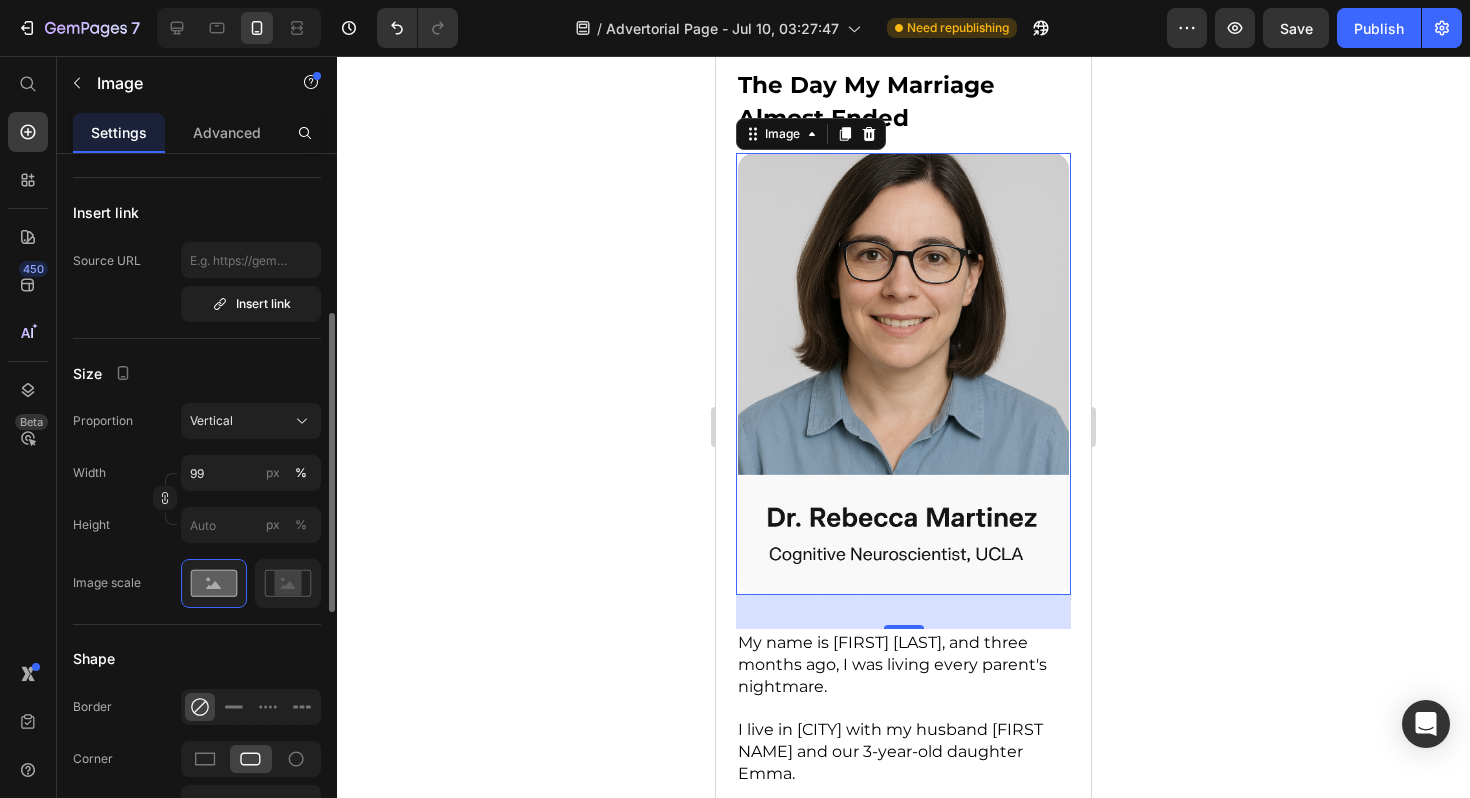 click 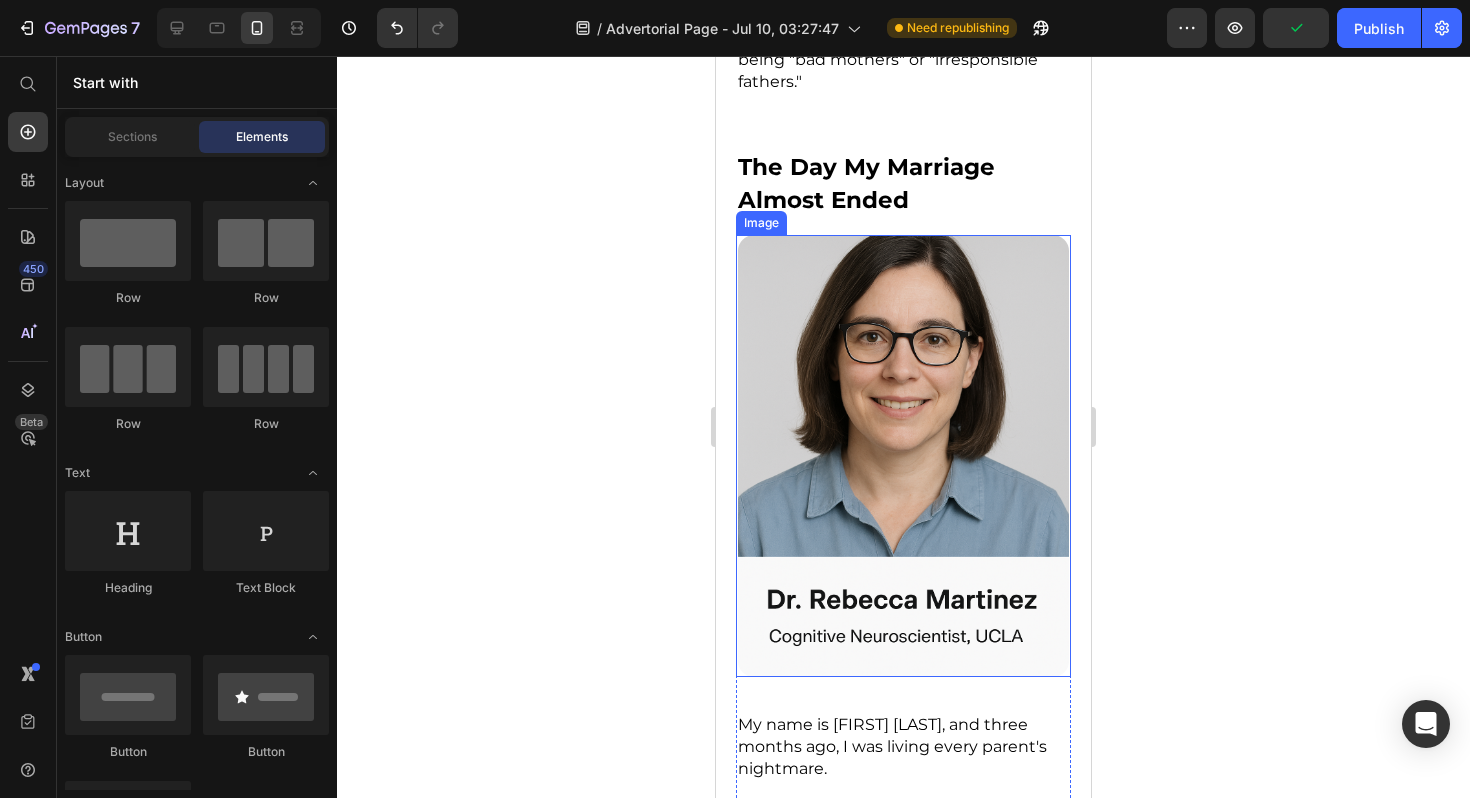 scroll, scrollTop: 1938, scrollLeft: 0, axis: vertical 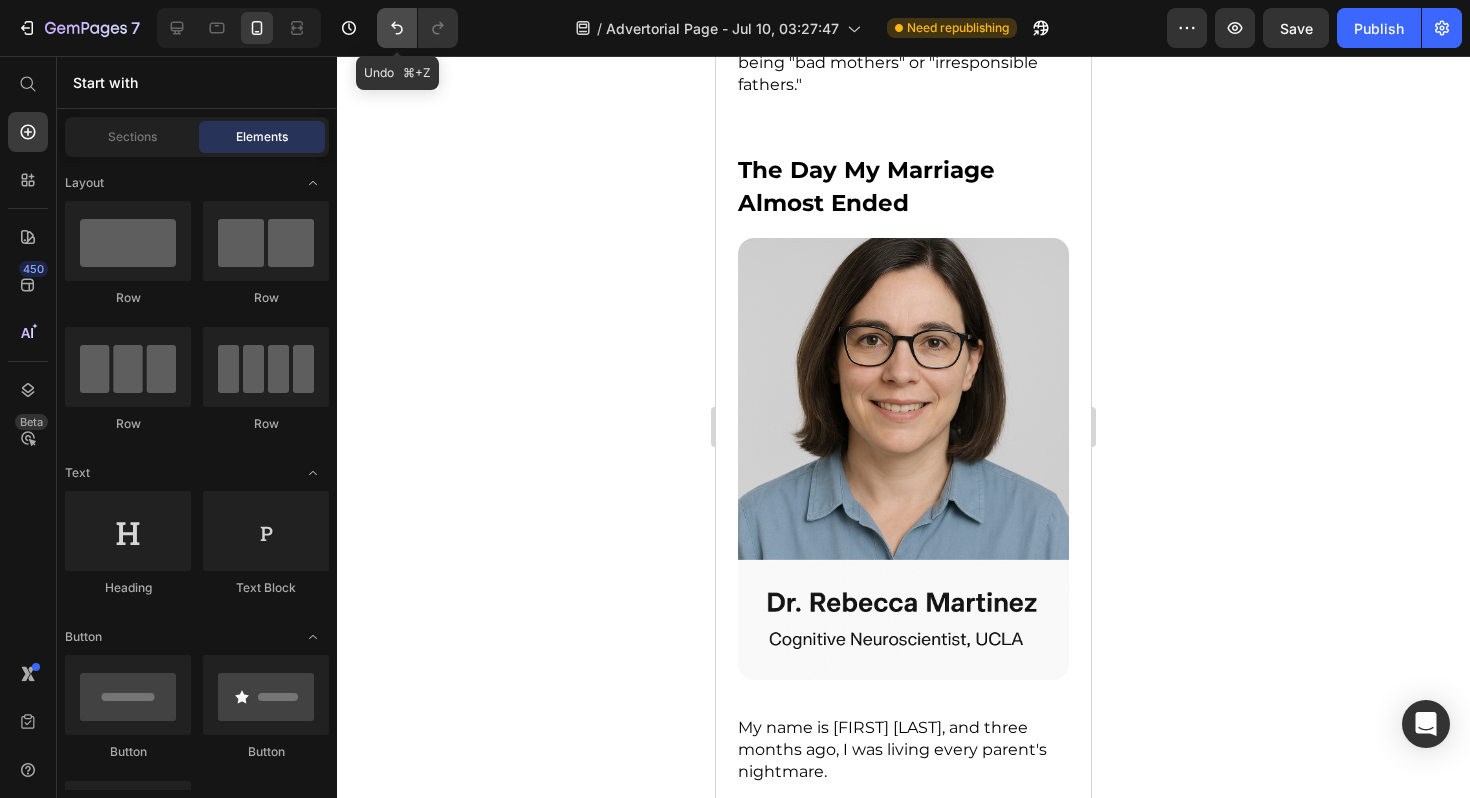 click 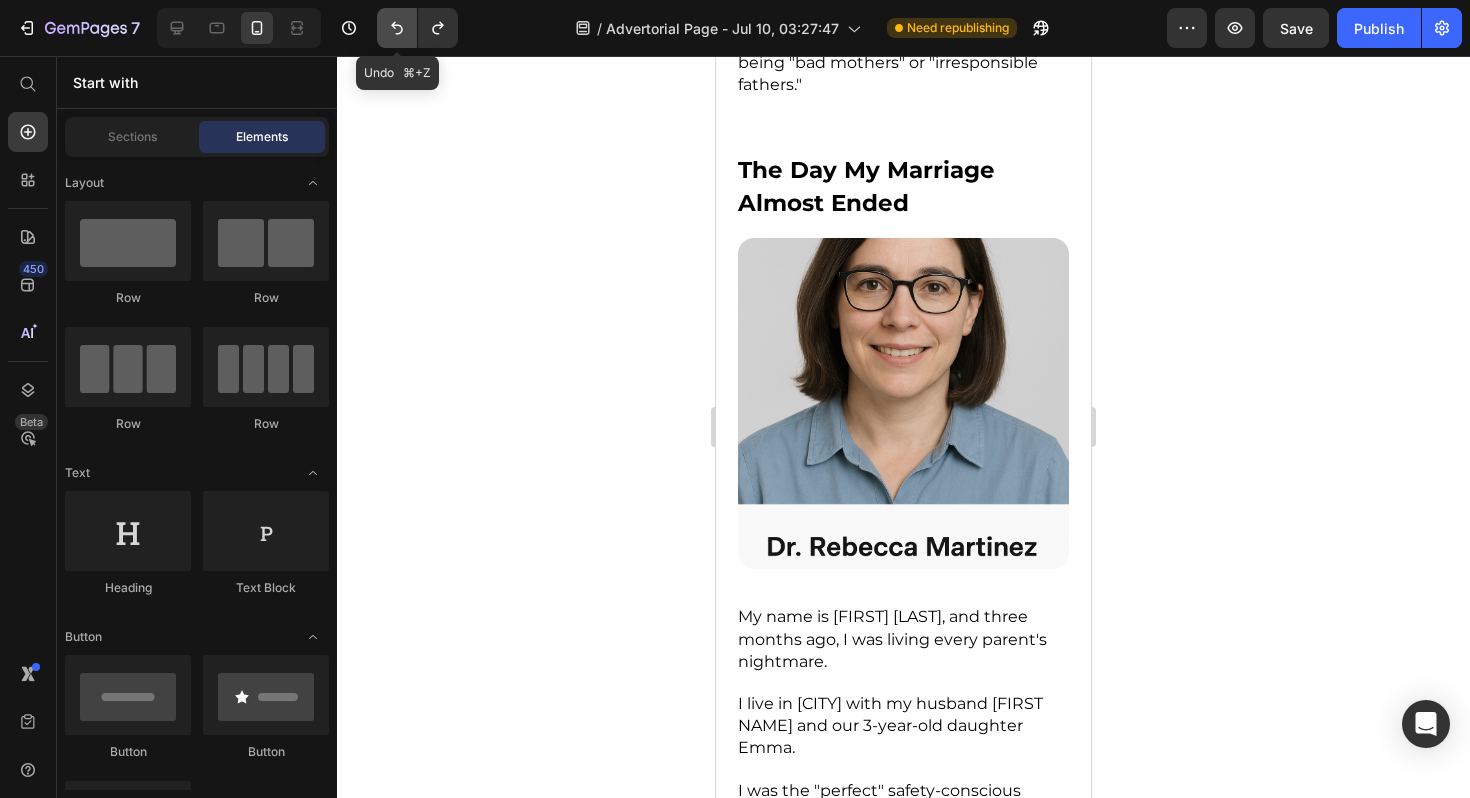 click 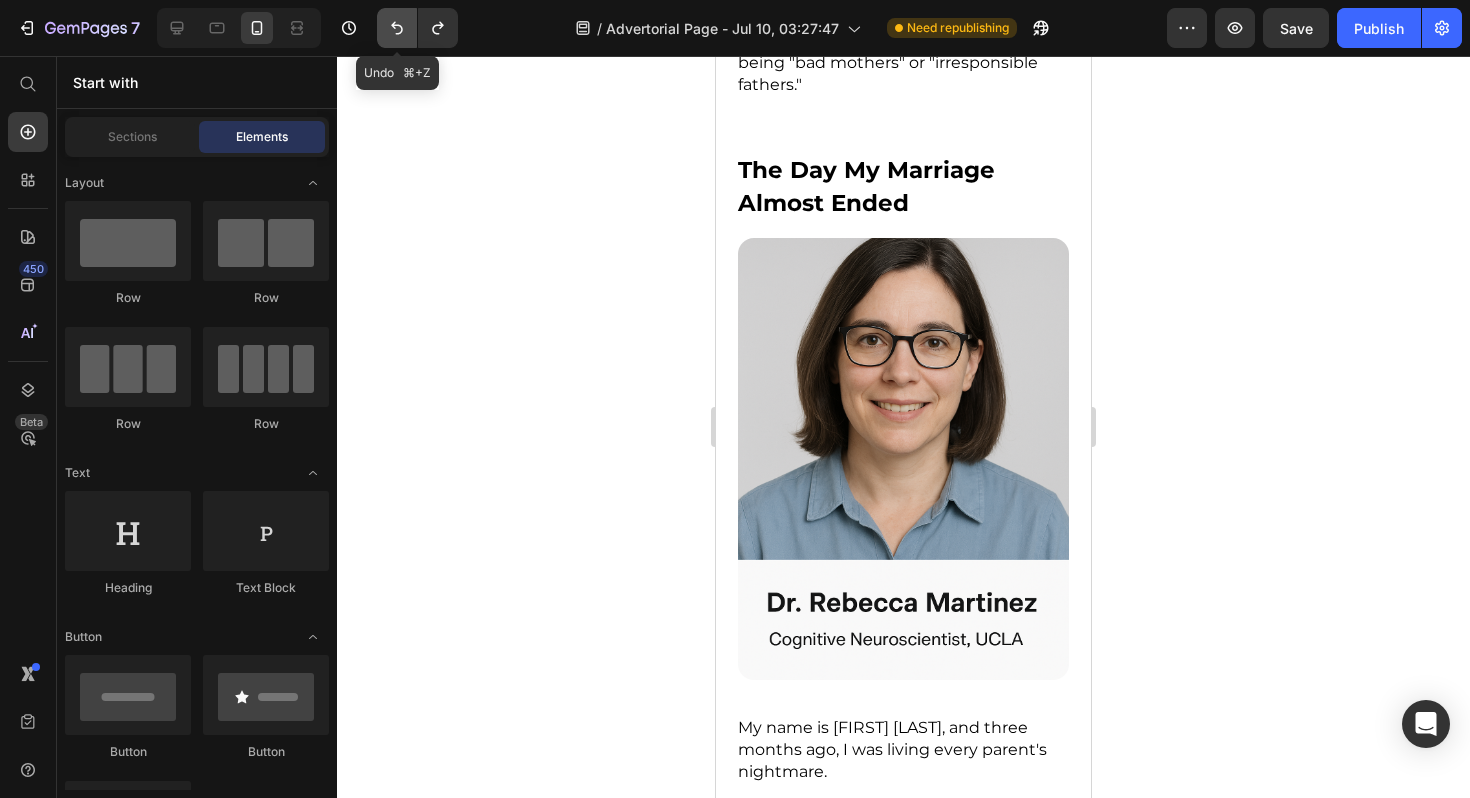click 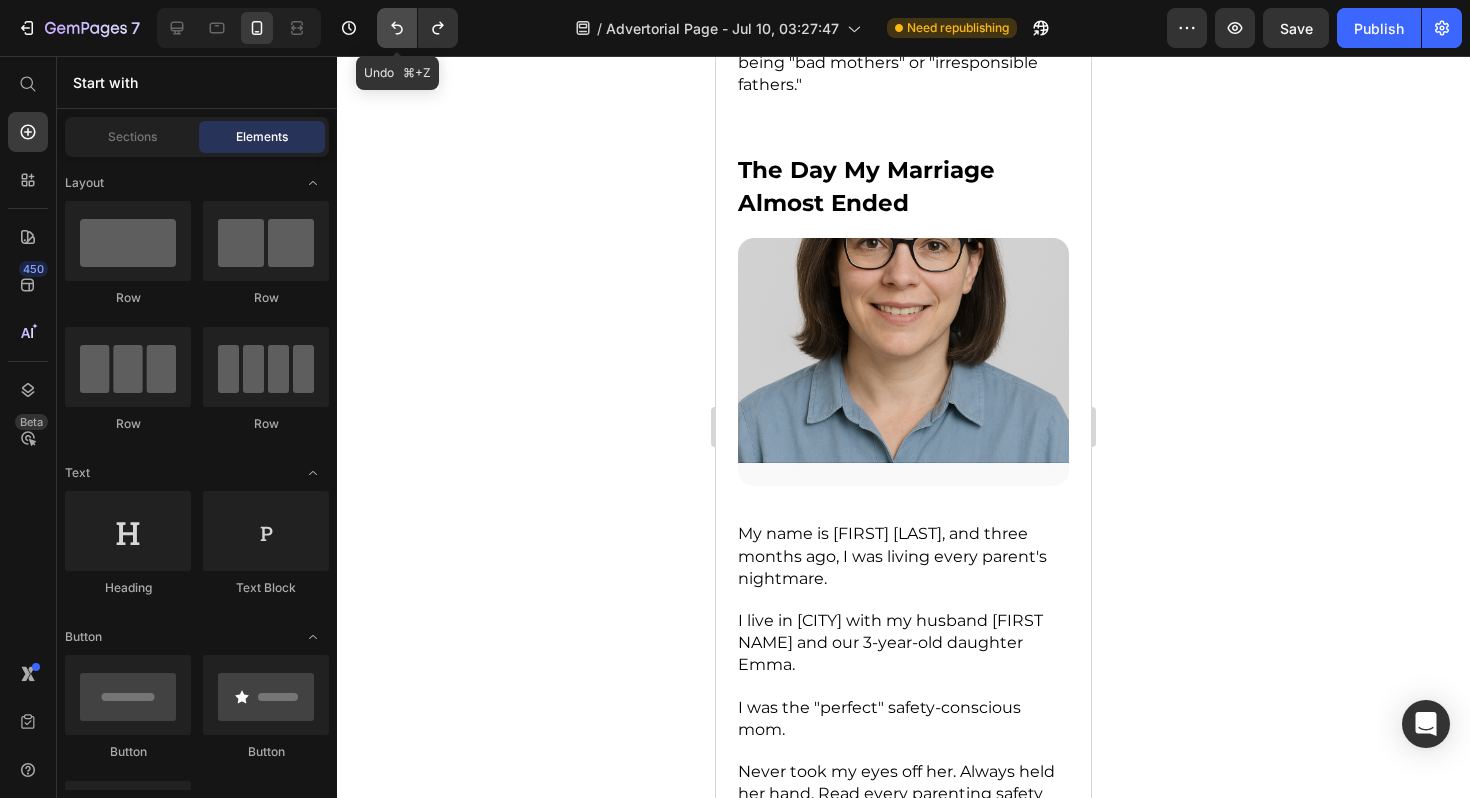 click 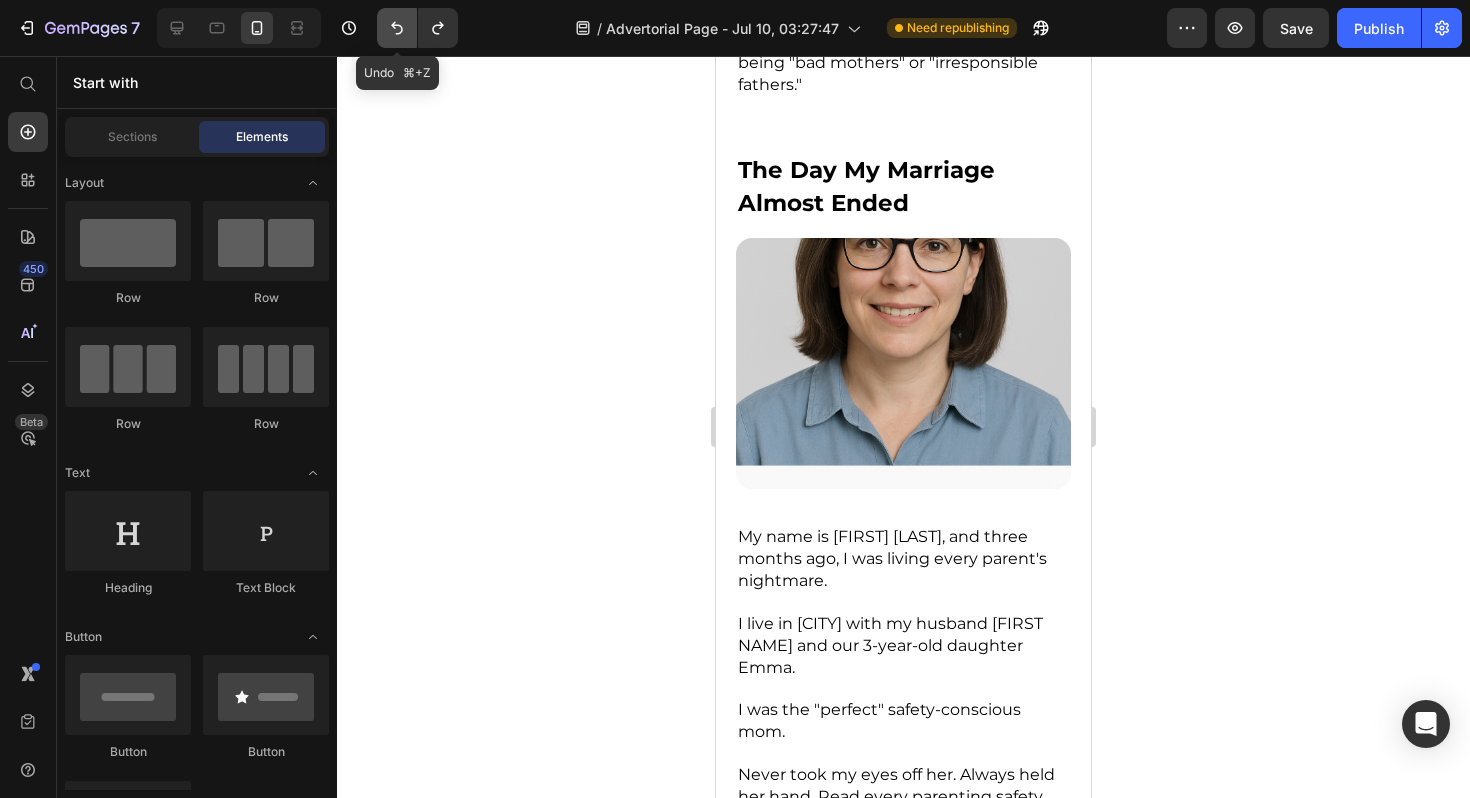 click 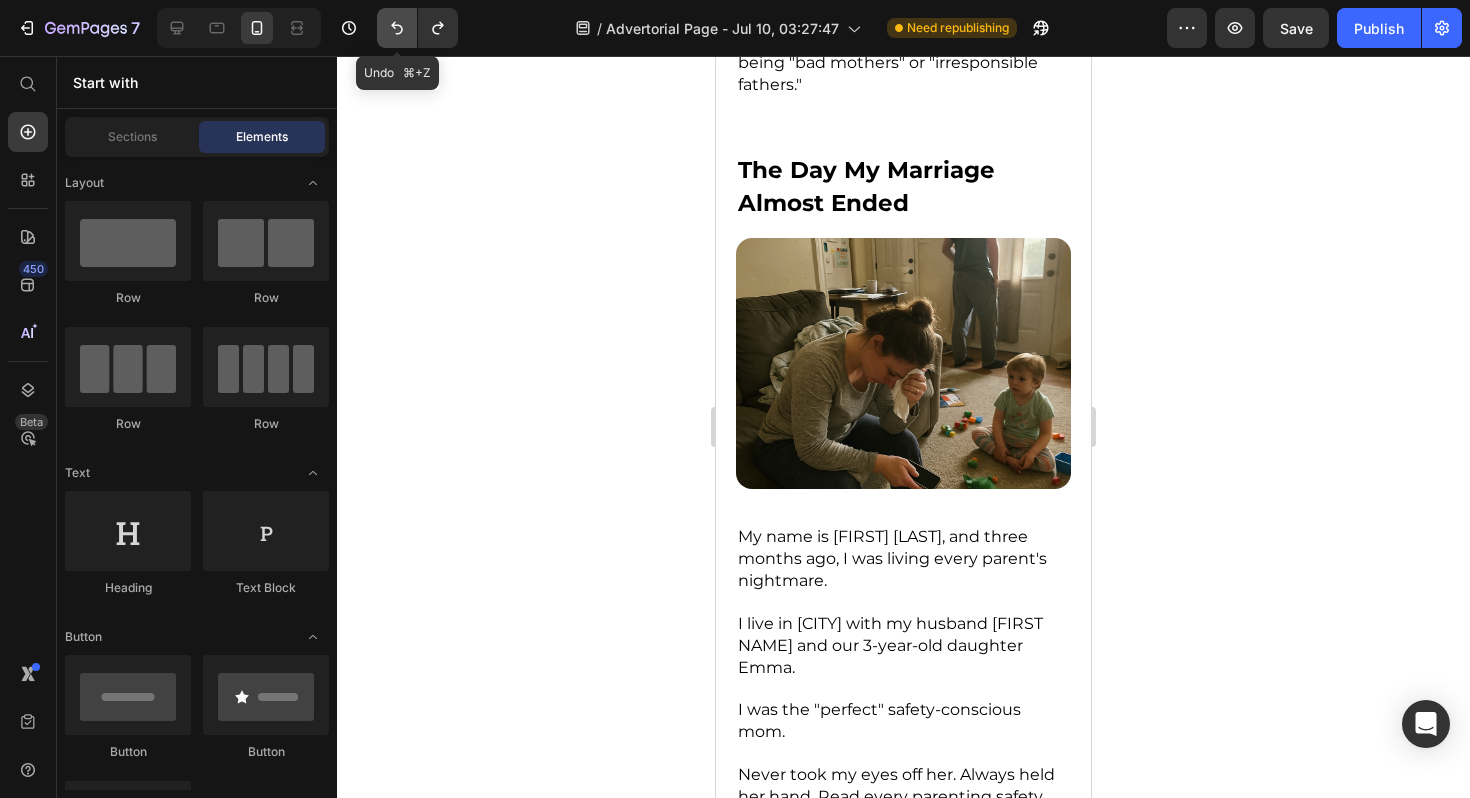 click 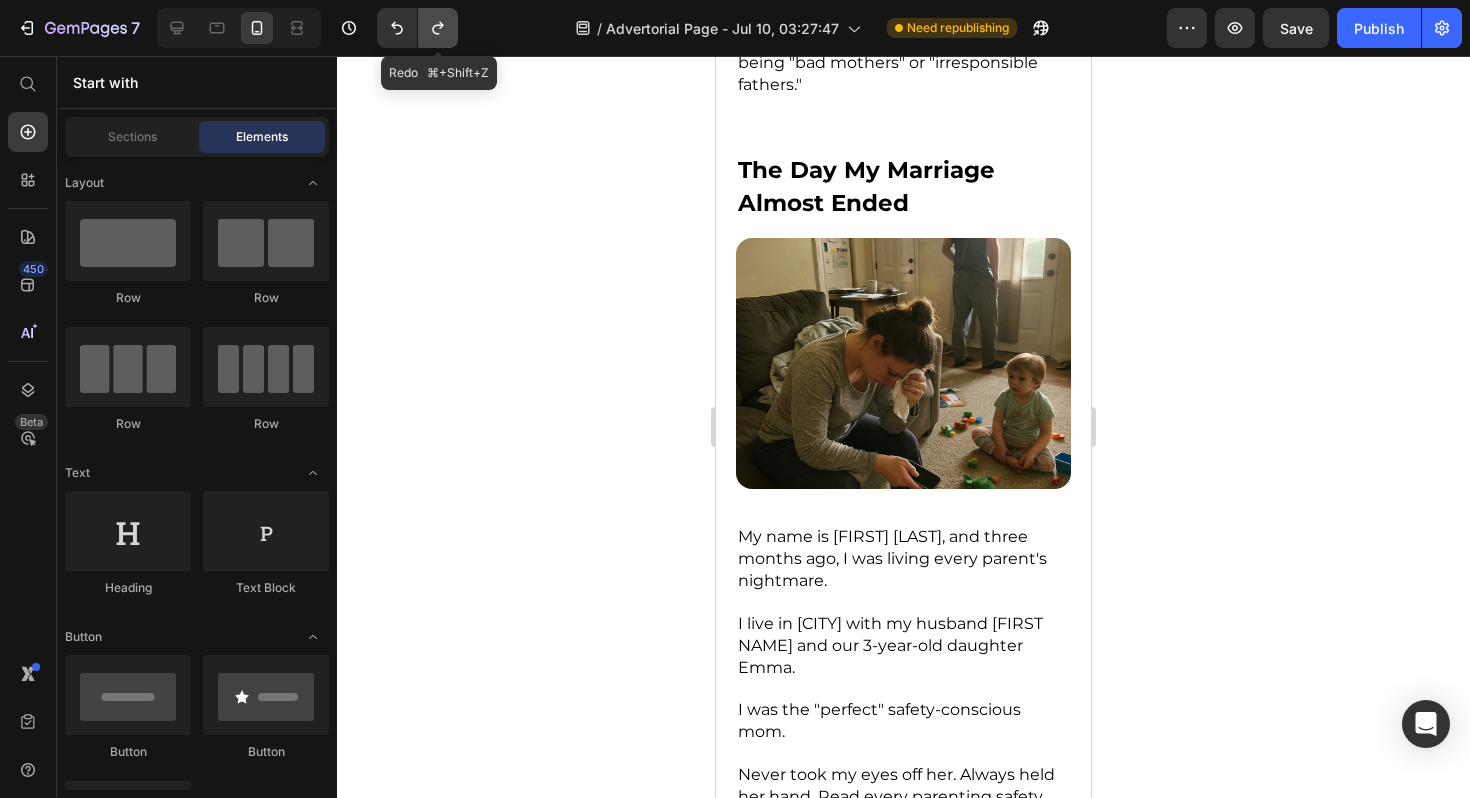 click 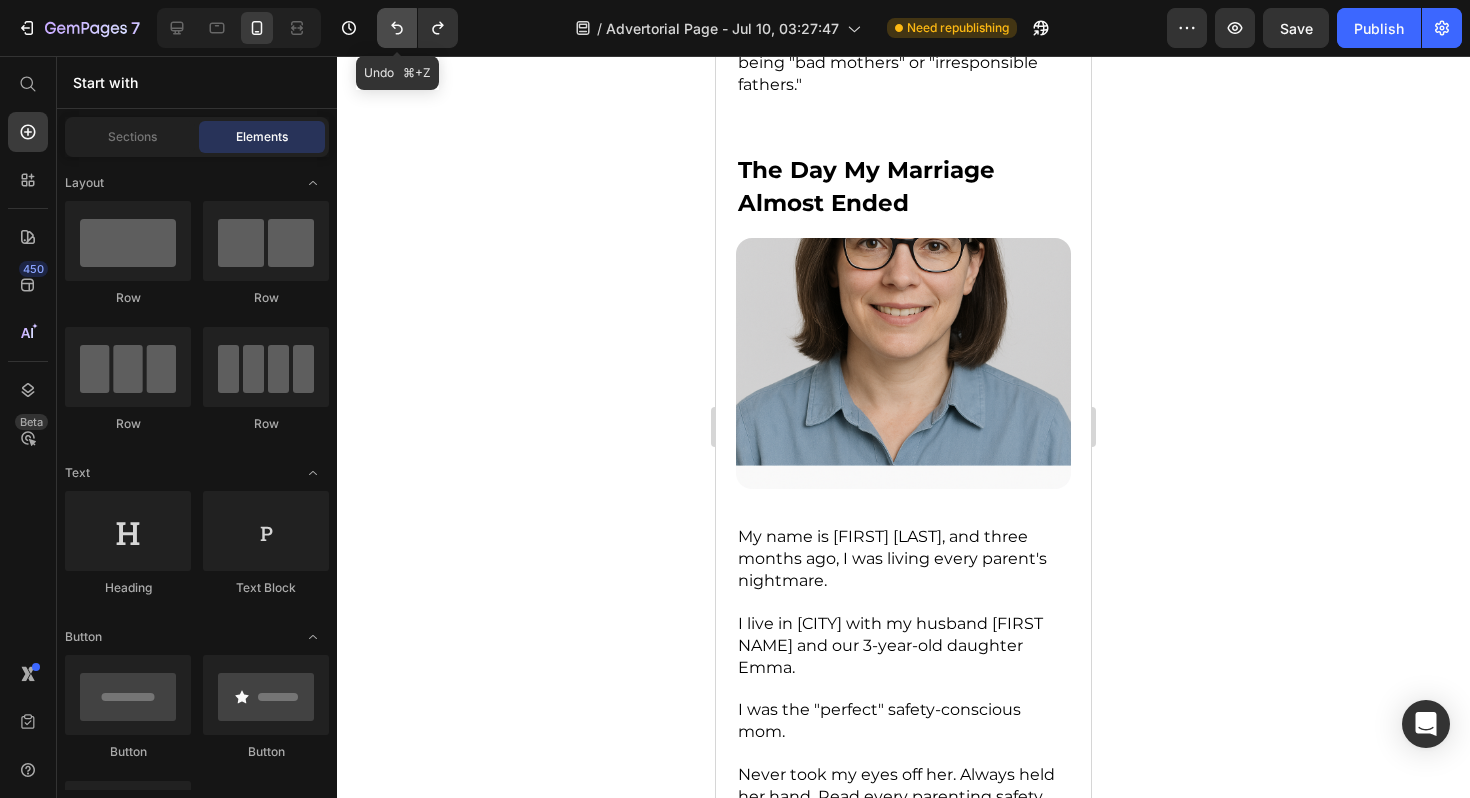 click 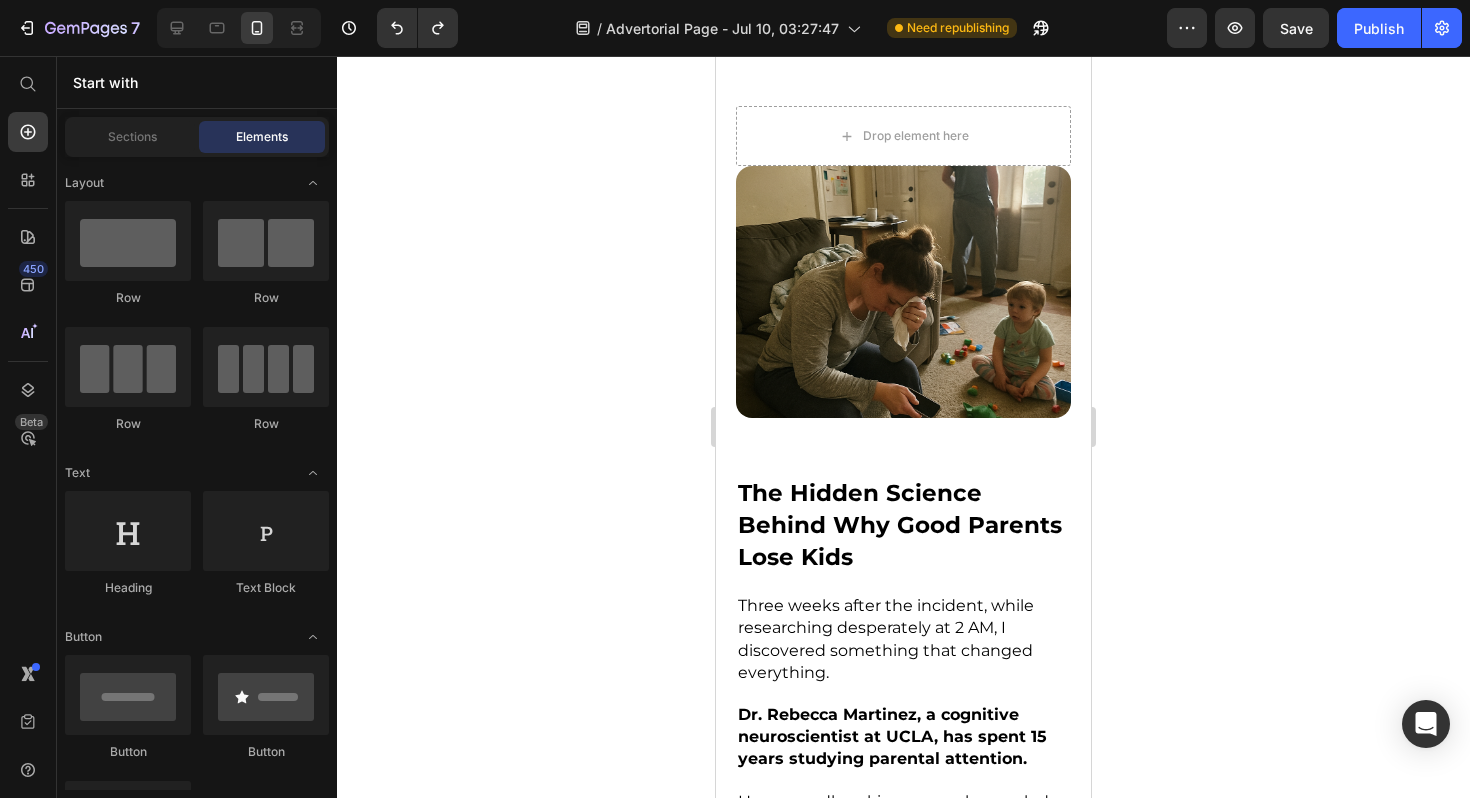 scroll, scrollTop: 4524, scrollLeft: 0, axis: vertical 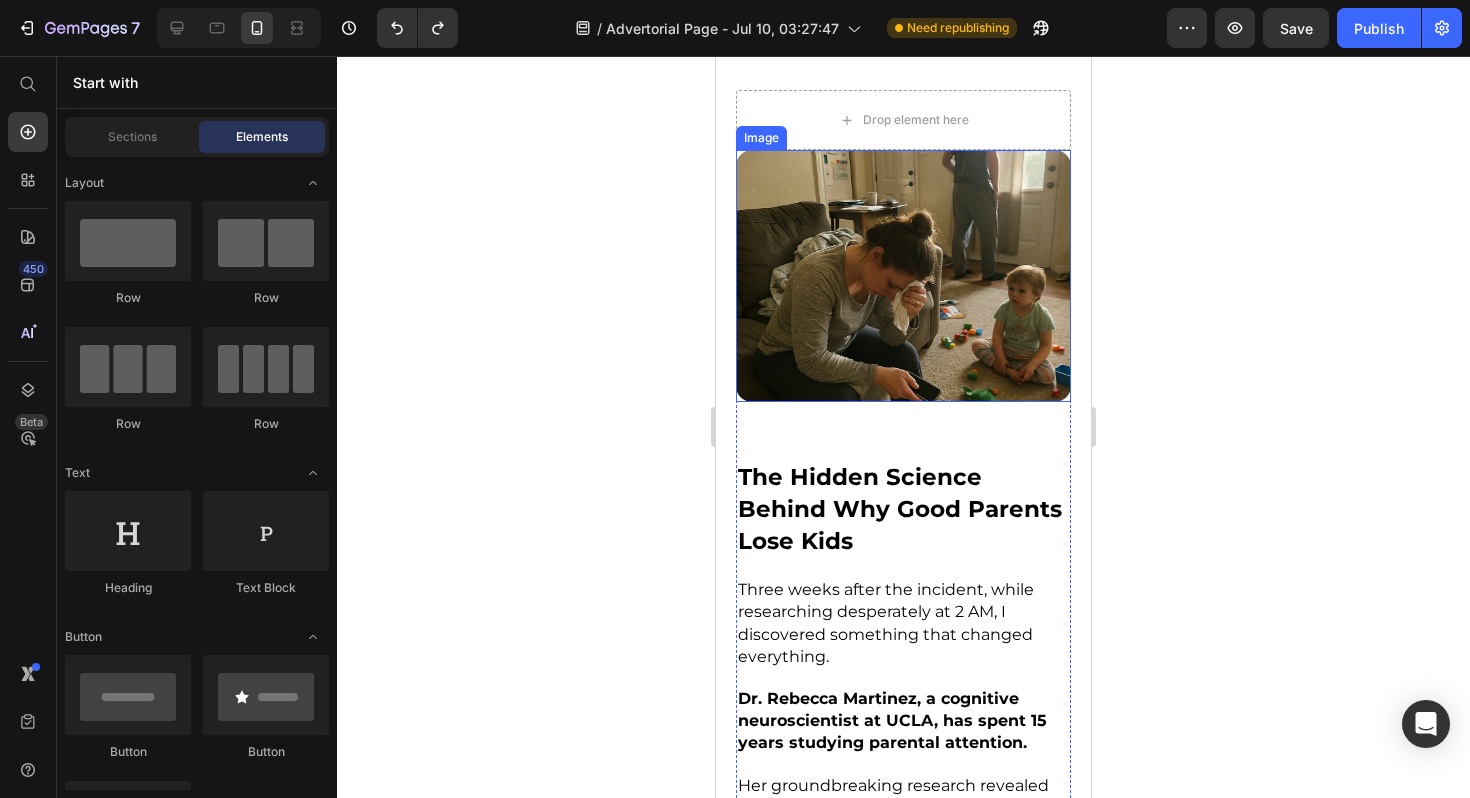 click at bounding box center (903, 275) 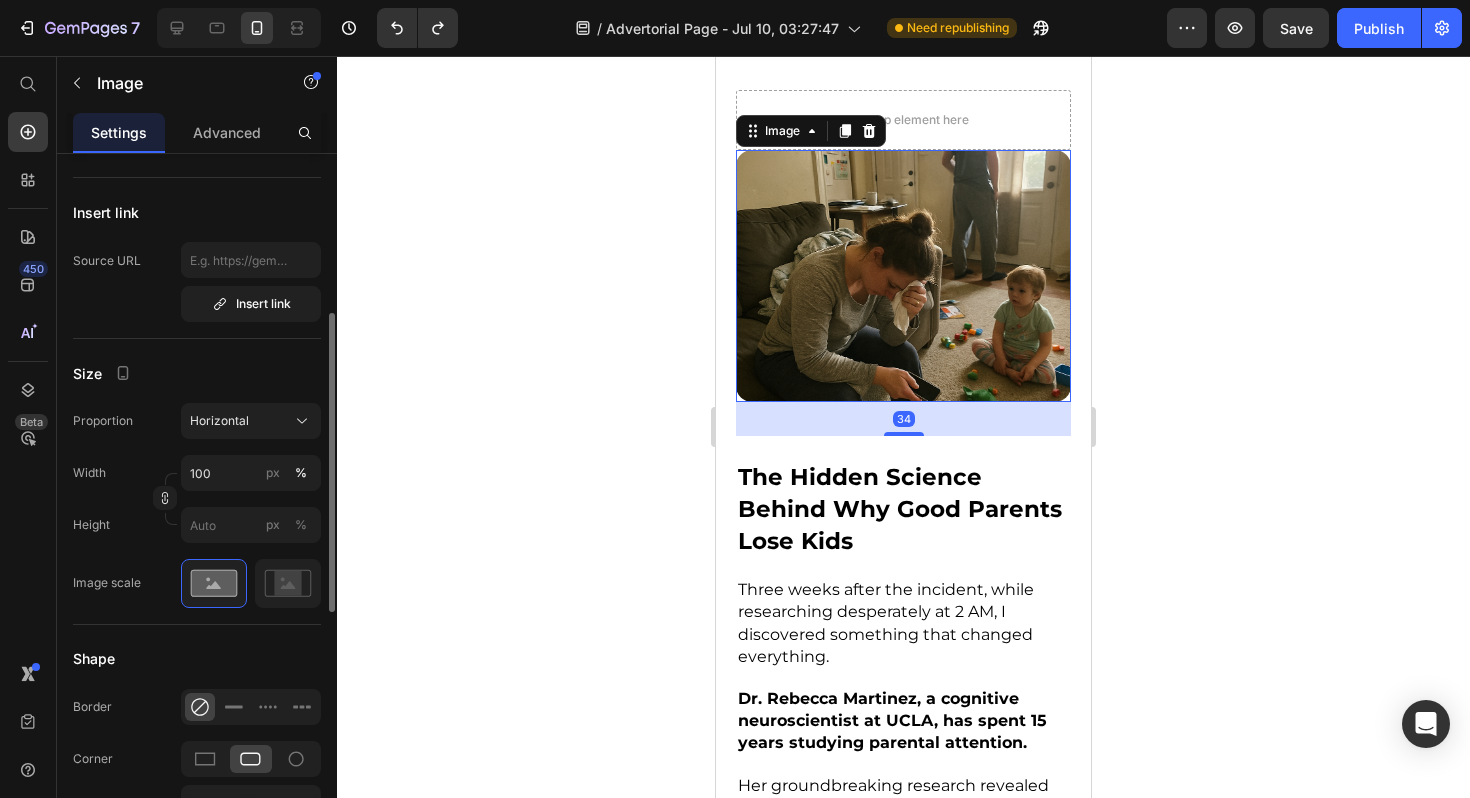 scroll, scrollTop: 0, scrollLeft: 0, axis: both 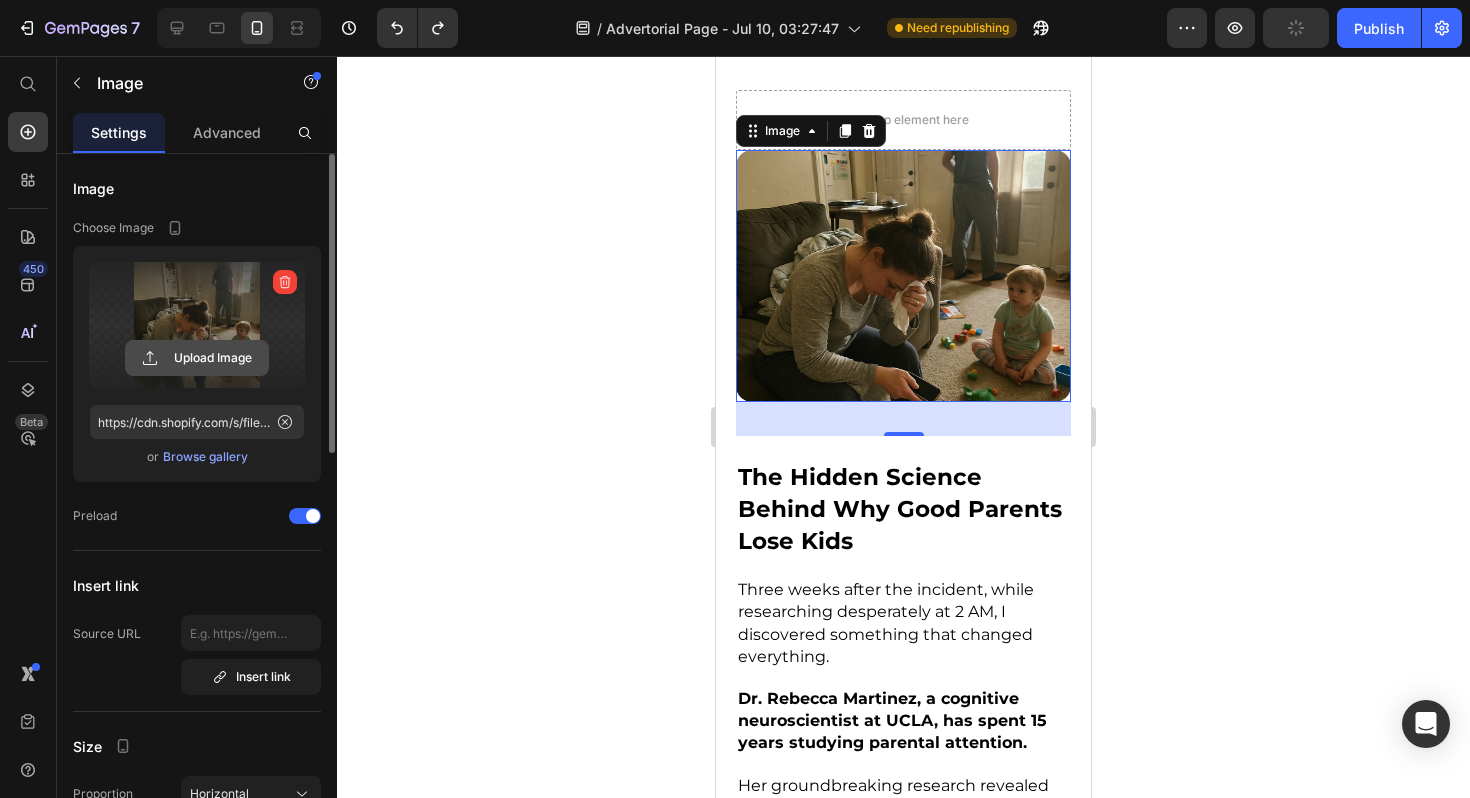 click 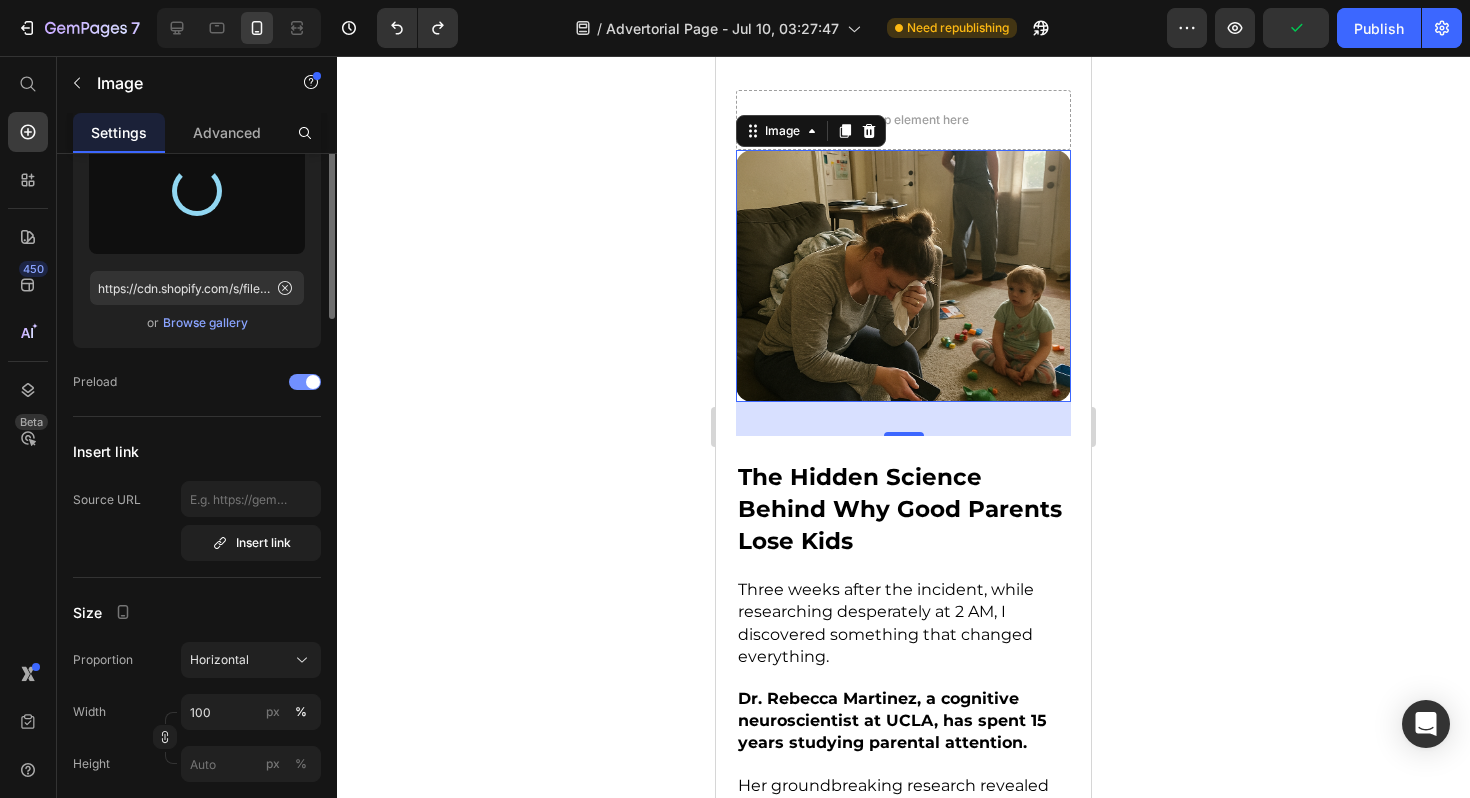 type on "https://cdn.shopify.com/s/files/1/0885/4028/3229/files/gempages_574660077600900325-31b94625-9373-484e-8818-5199af4153cb.png" 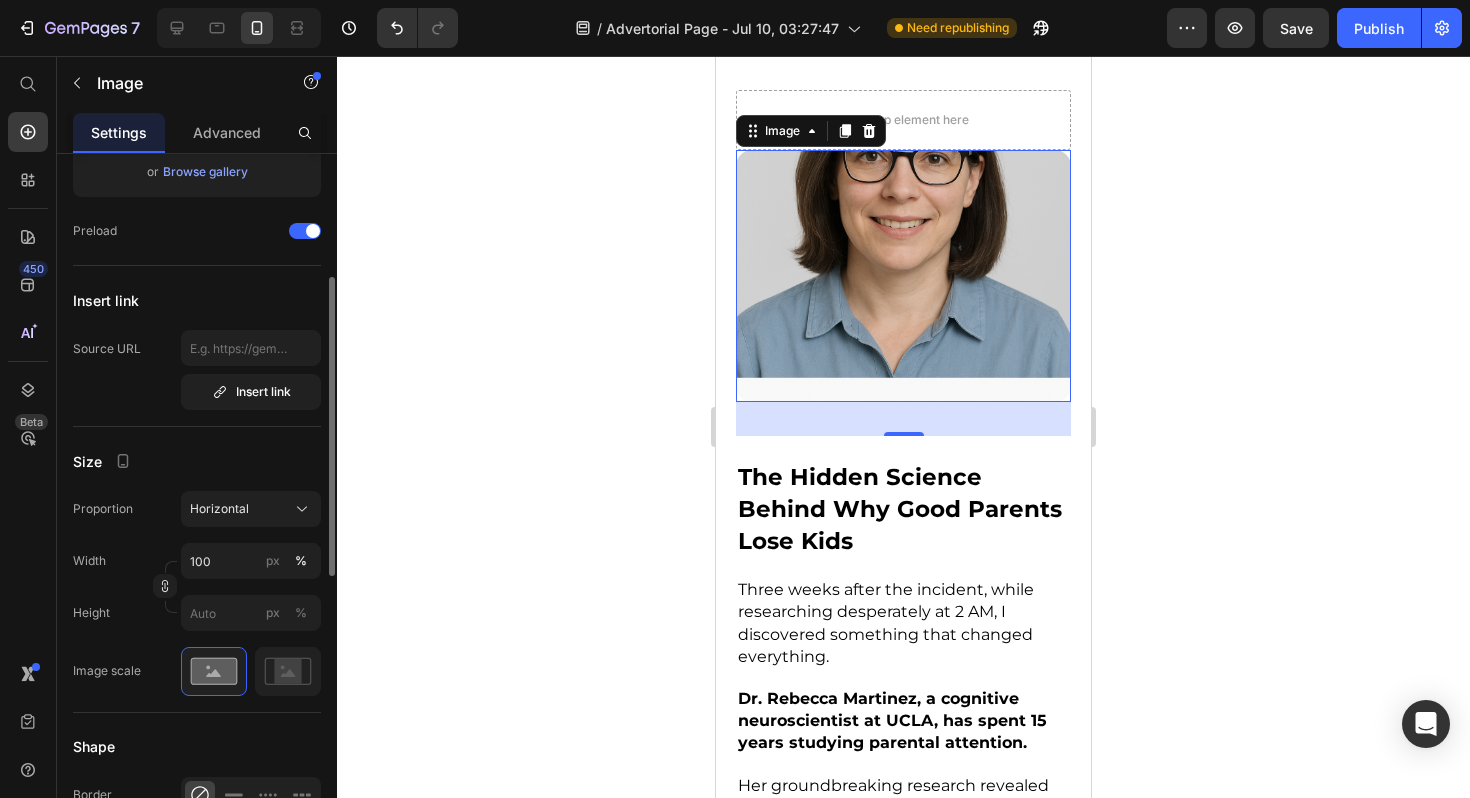 scroll, scrollTop: 325, scrollLeft: 0, axis: vertical 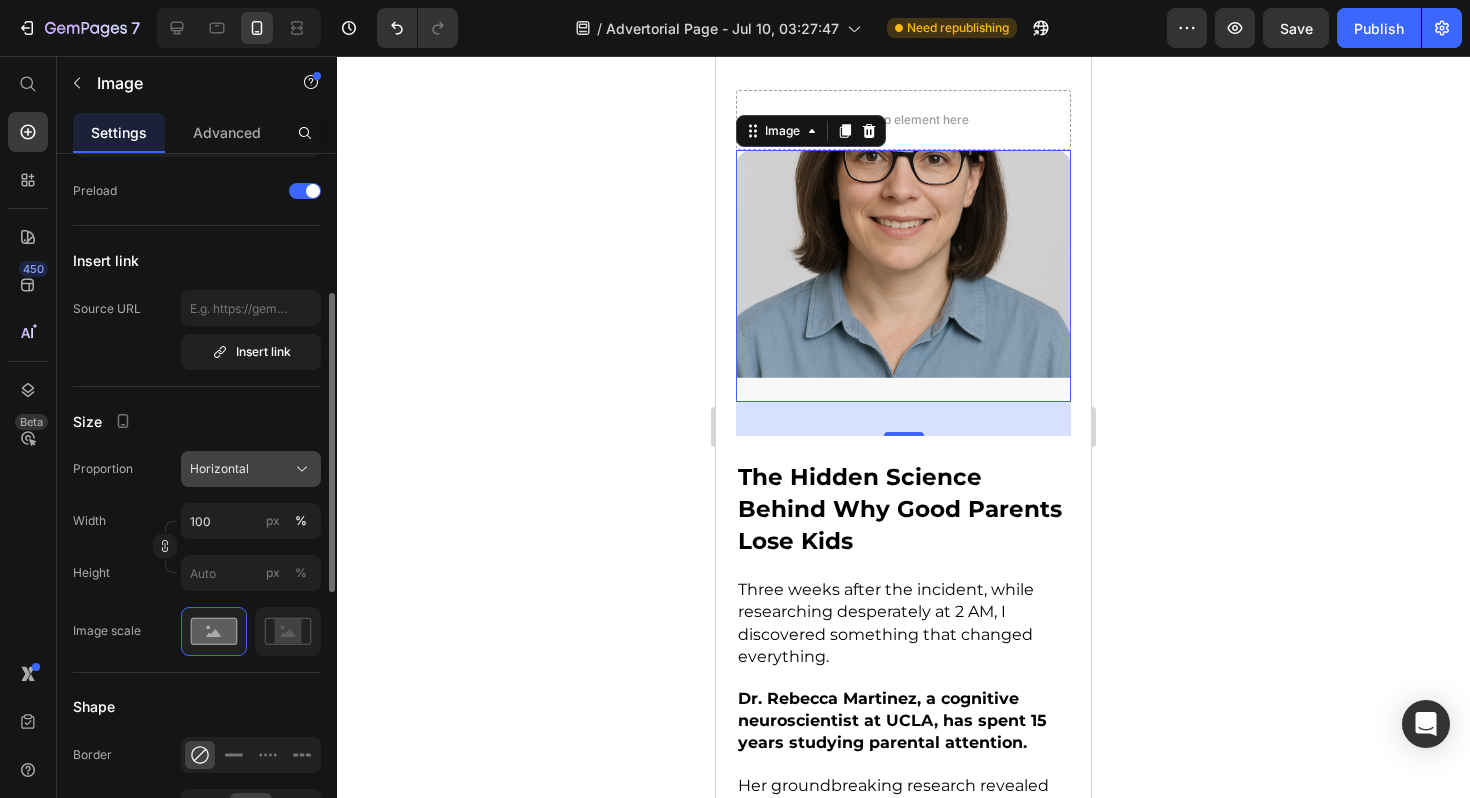 click on "Horizontal" at bounding box center (219, 469) 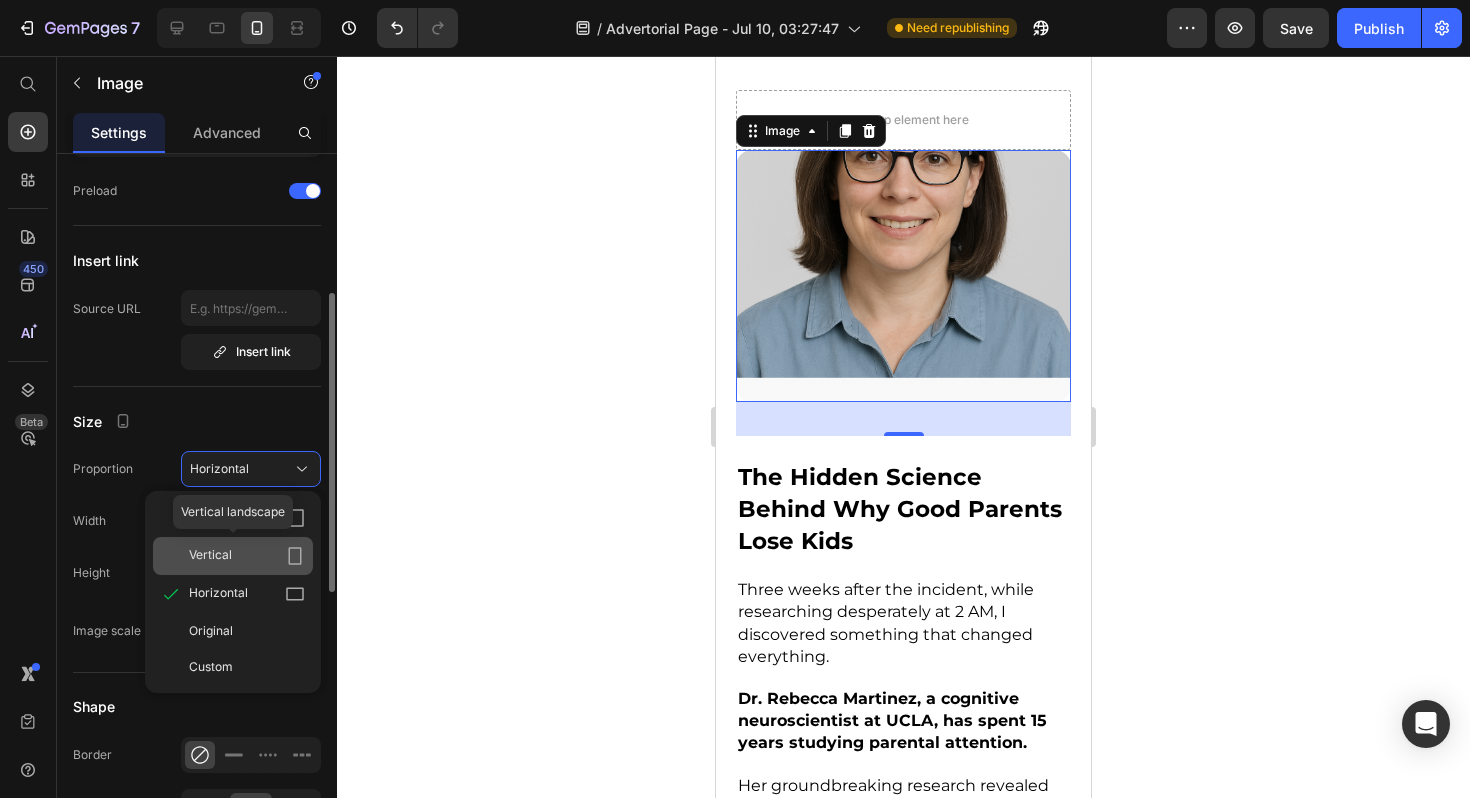 click on "Vertical" at bounding box center [247, 556] 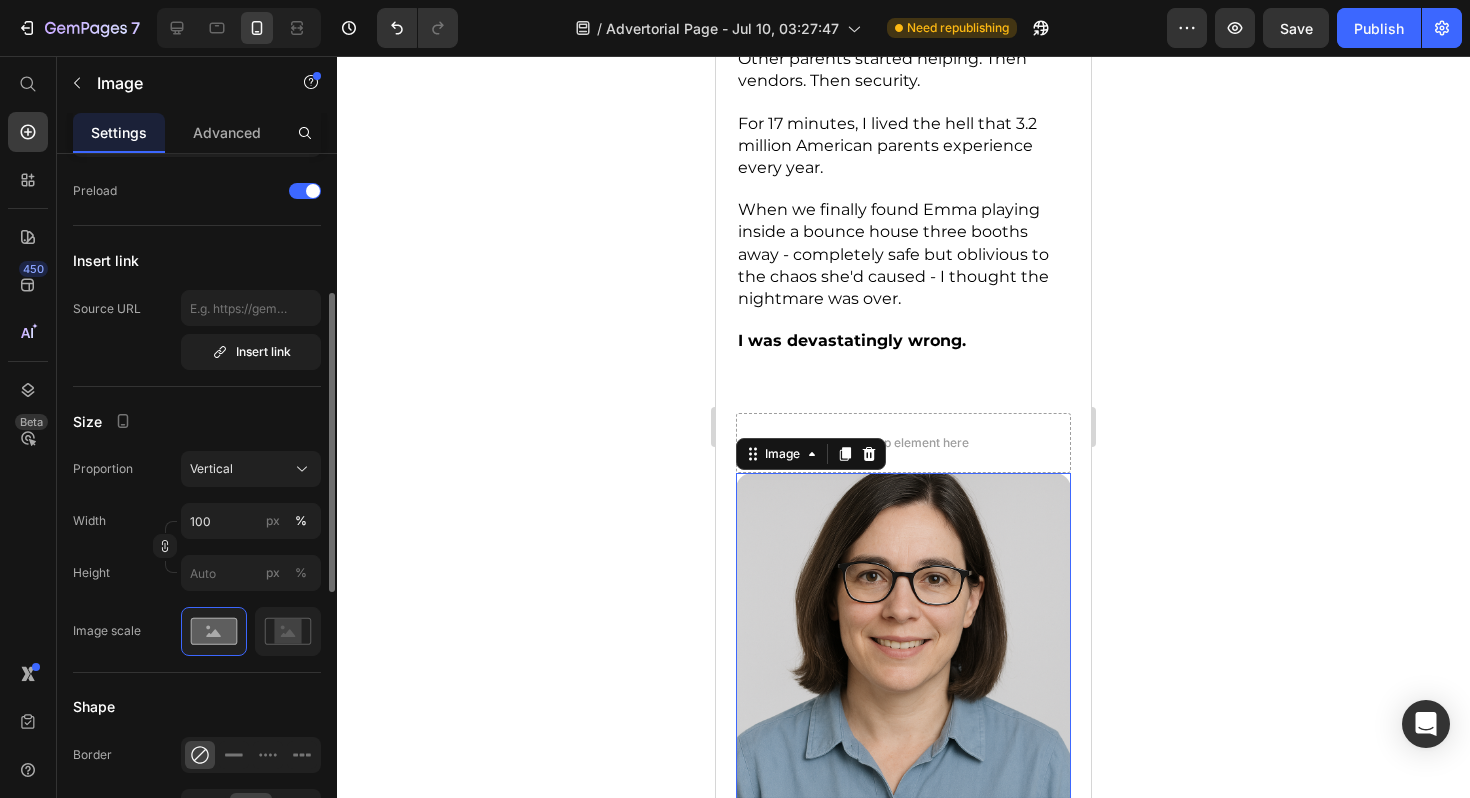 scroll, scrollTop: 4187, scrollLeft: 0, axis: vertical 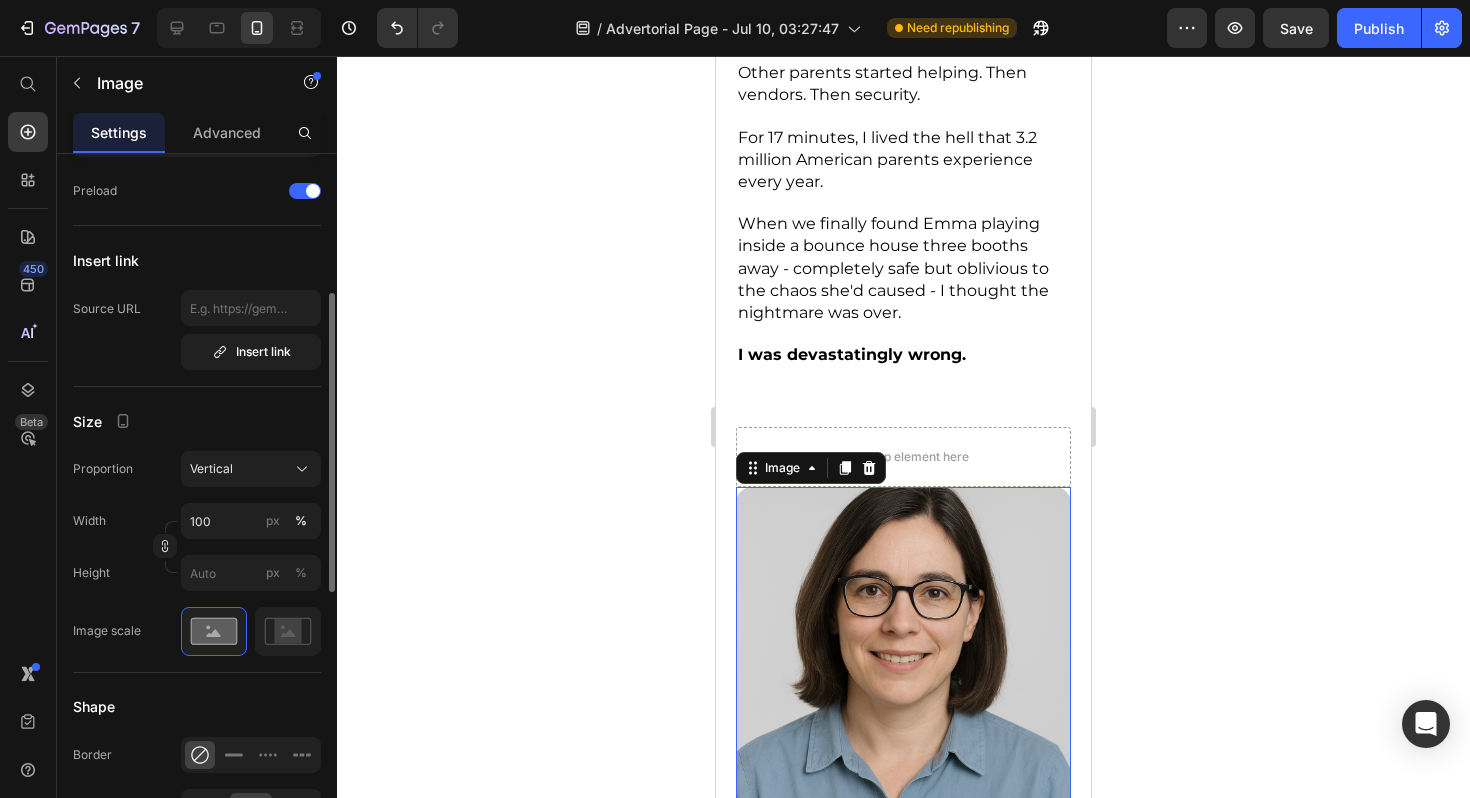 click 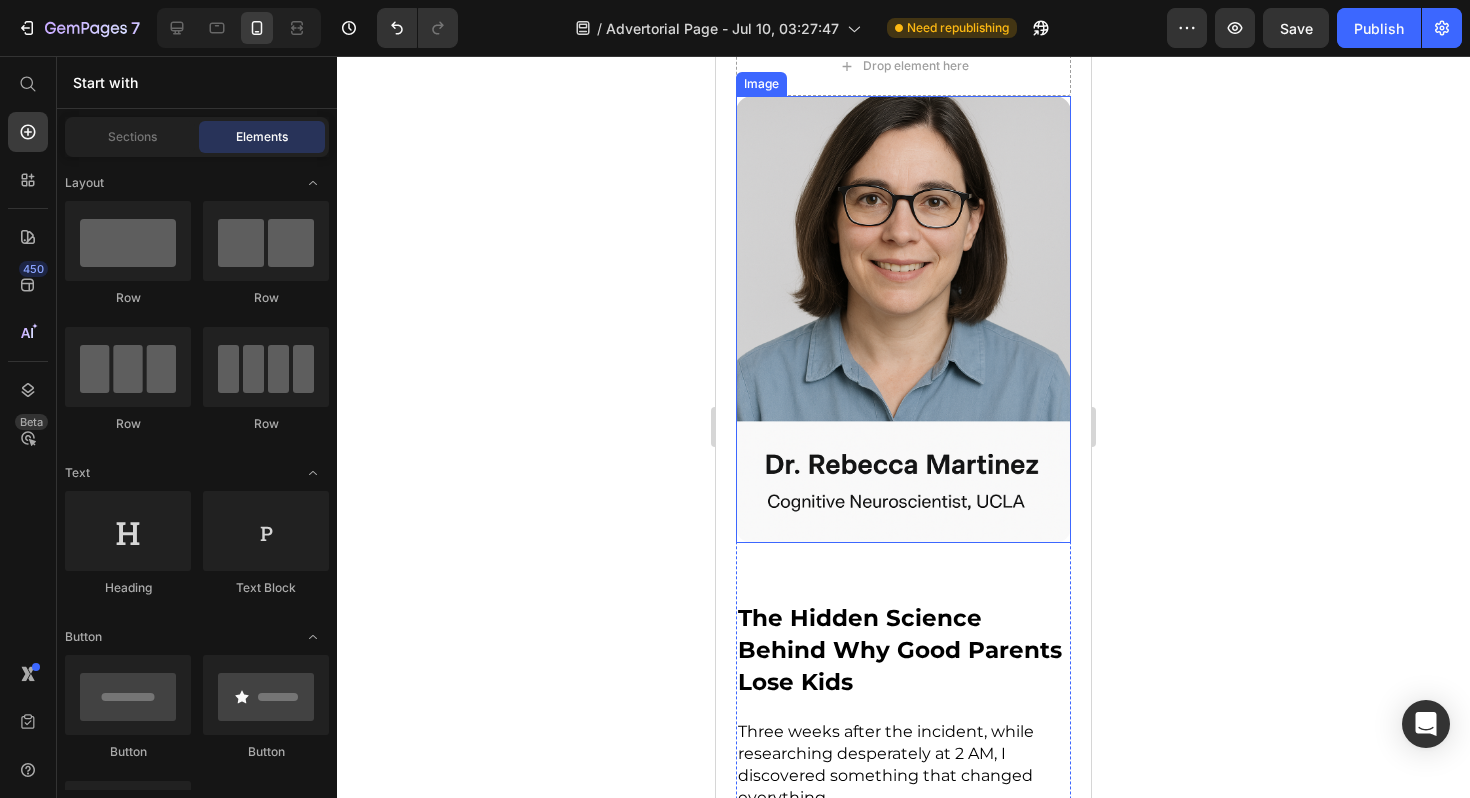 scroll, scrollTop: 4691, scrollLeft: 0, axis: vertical 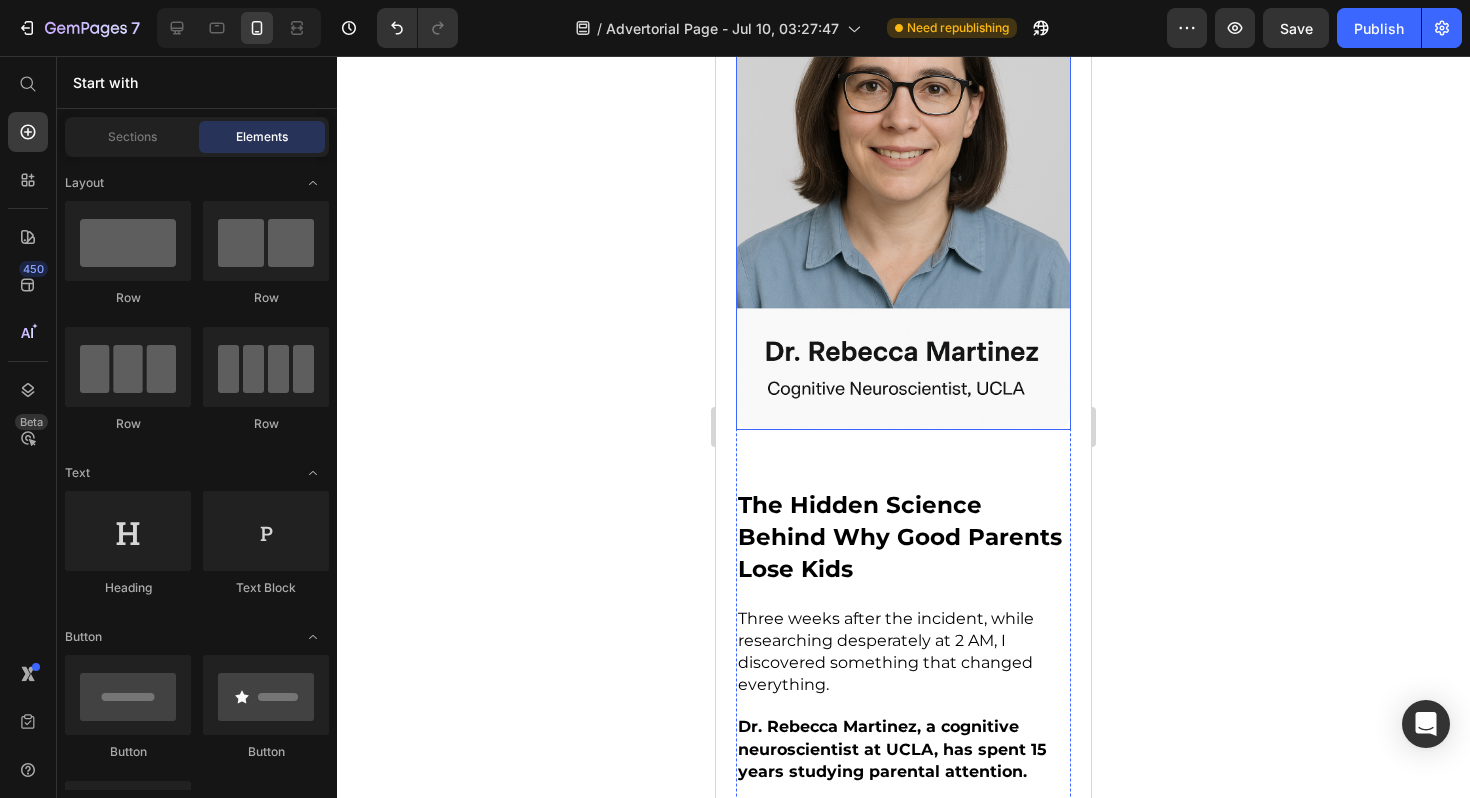 click at bounding box center [903, 206] 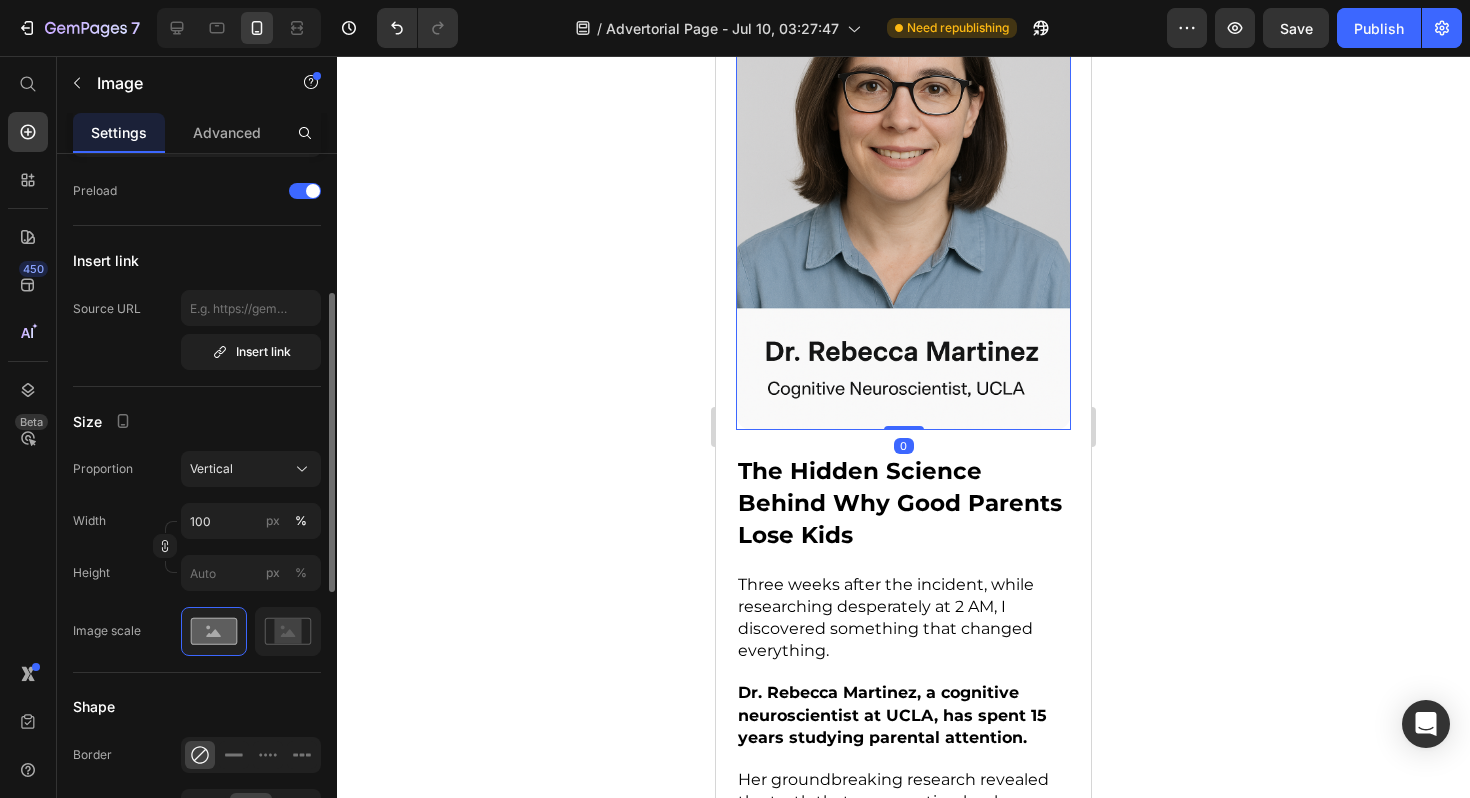 drag, startPoint x: 913, startPoint y: 439, endPoint x: 920, endPoint y: 386, distance: 53.460266 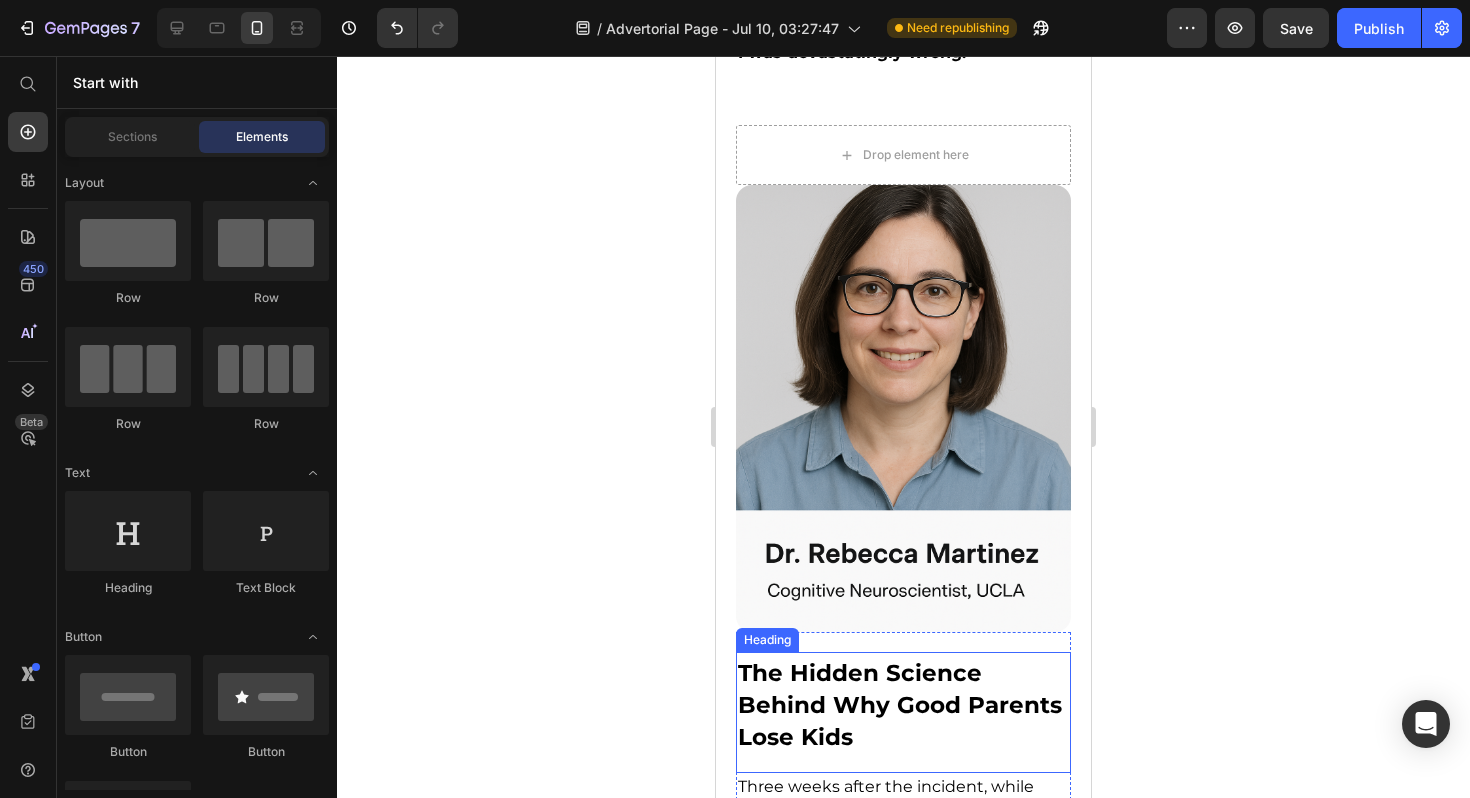 scroll, scrollTop: 4494, scrollLeft: 0, axis: vertical 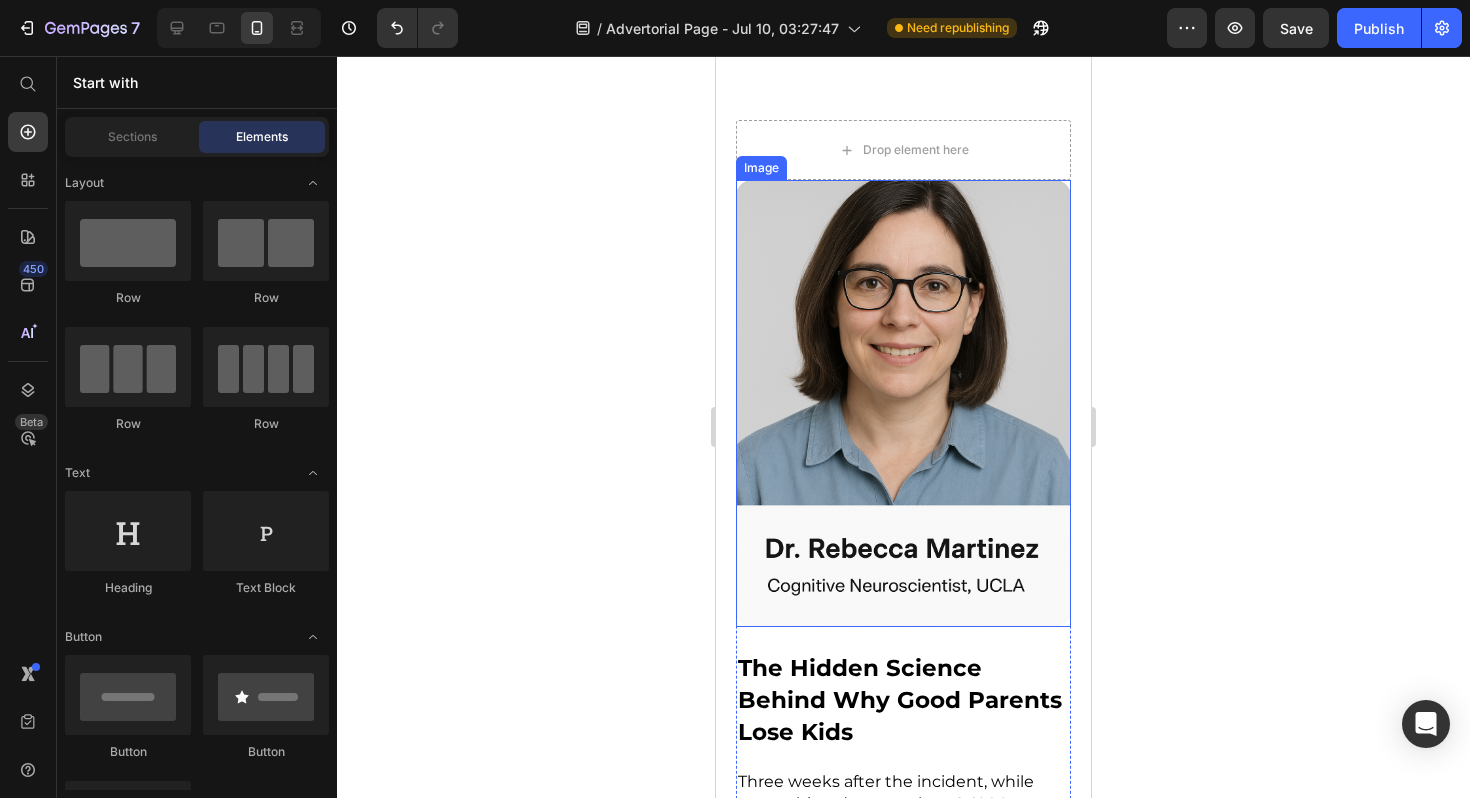 click at bounding box center [903, 403] 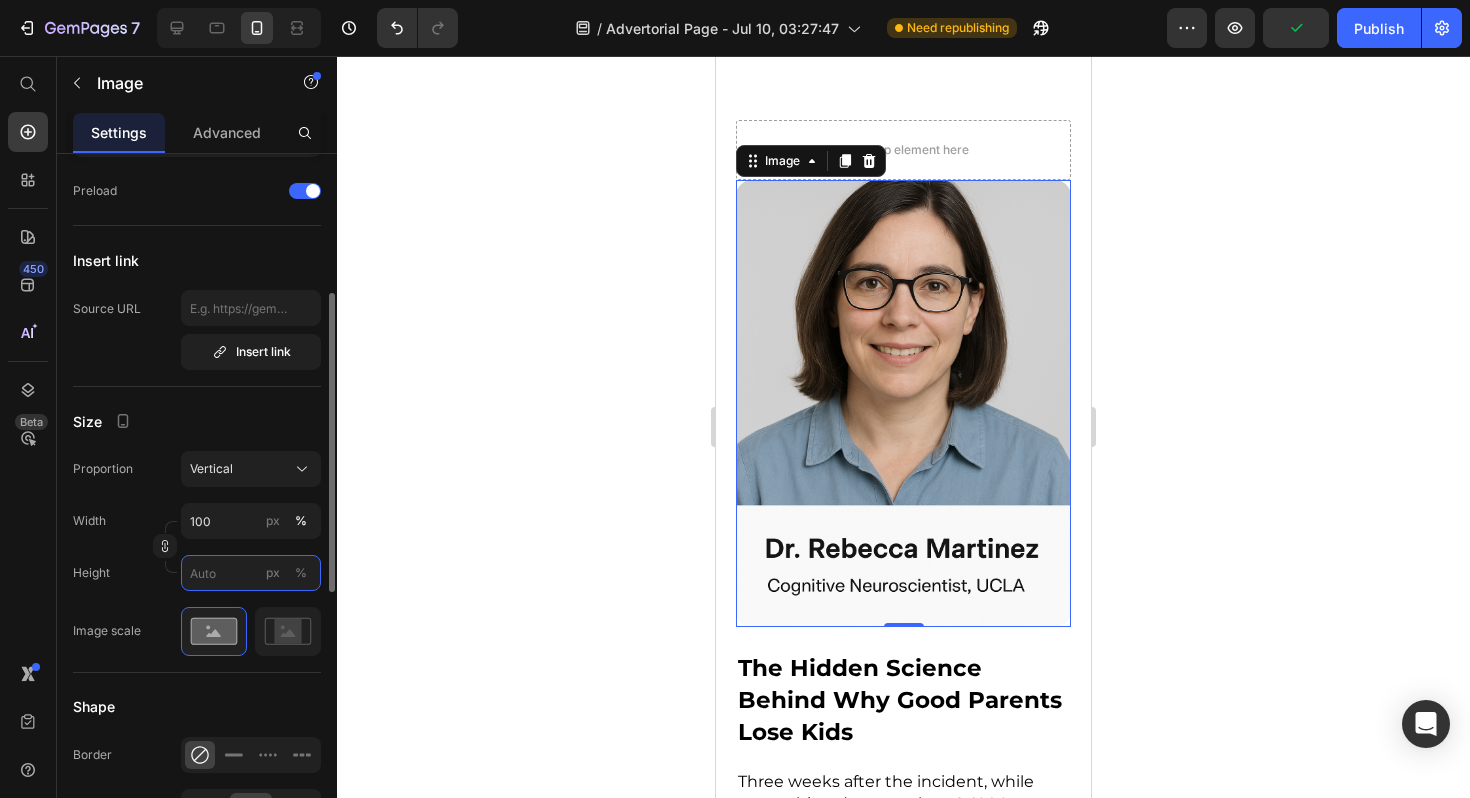 click on "px %" at bounding box center (251, 573) 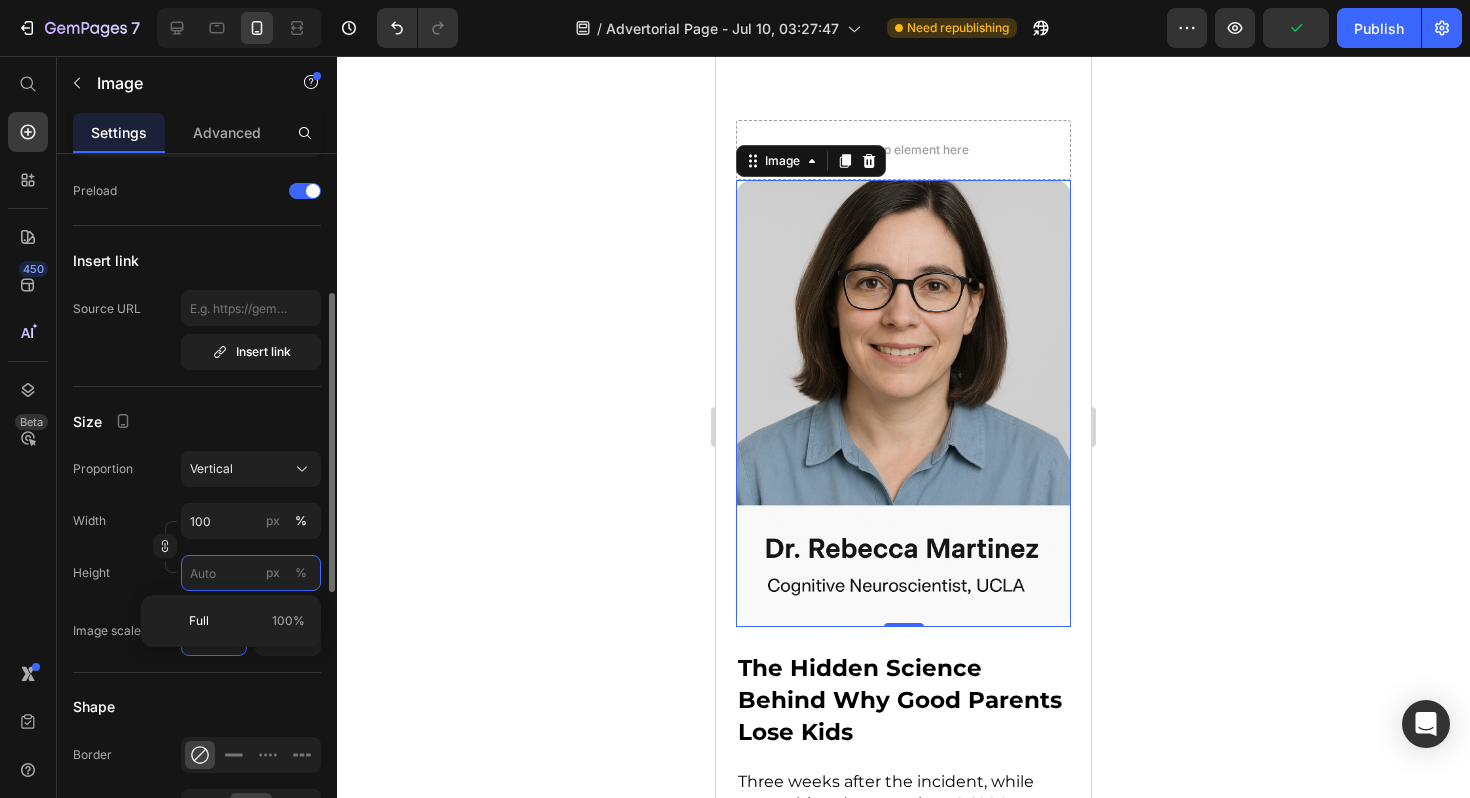 type on "1" 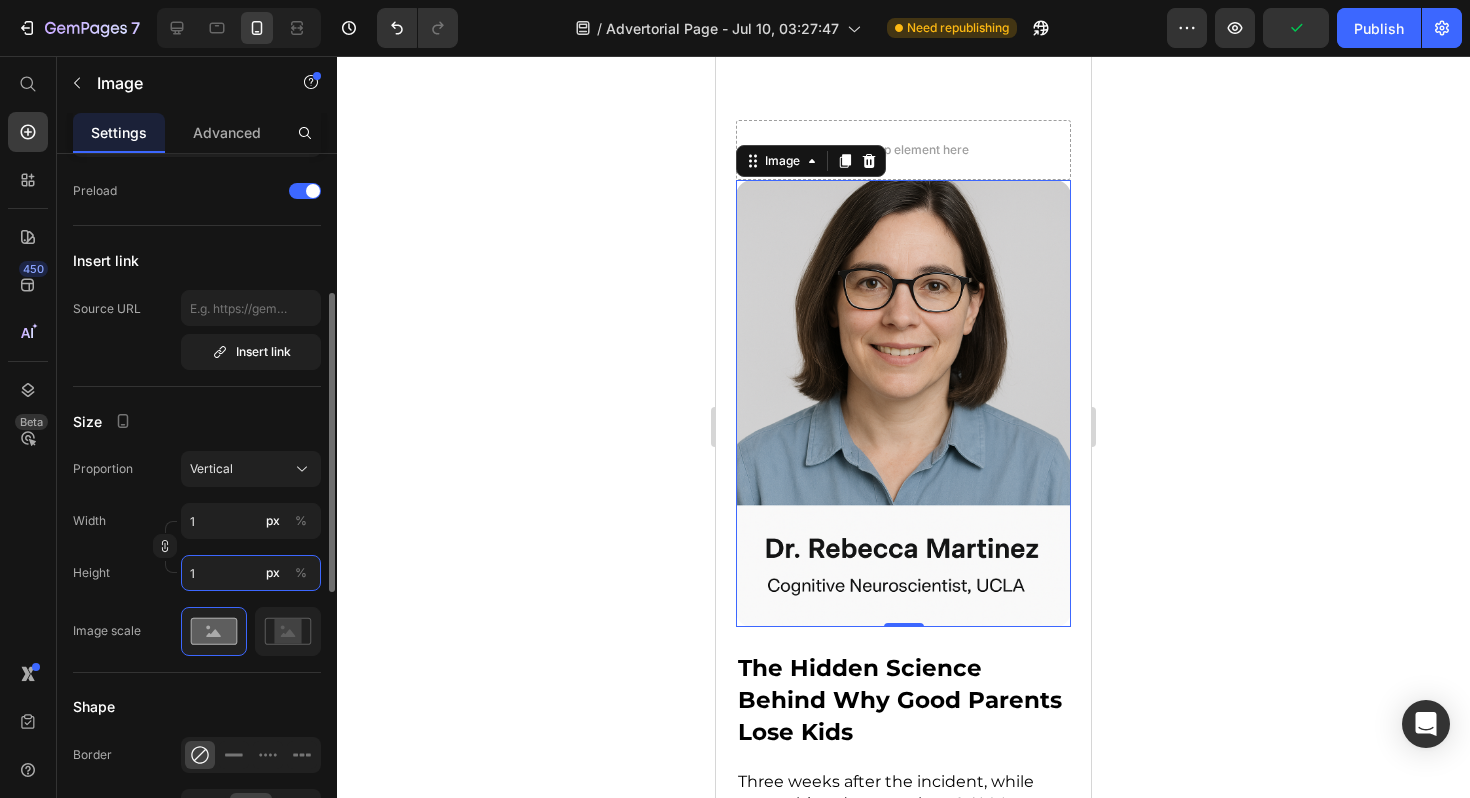 type on "0" 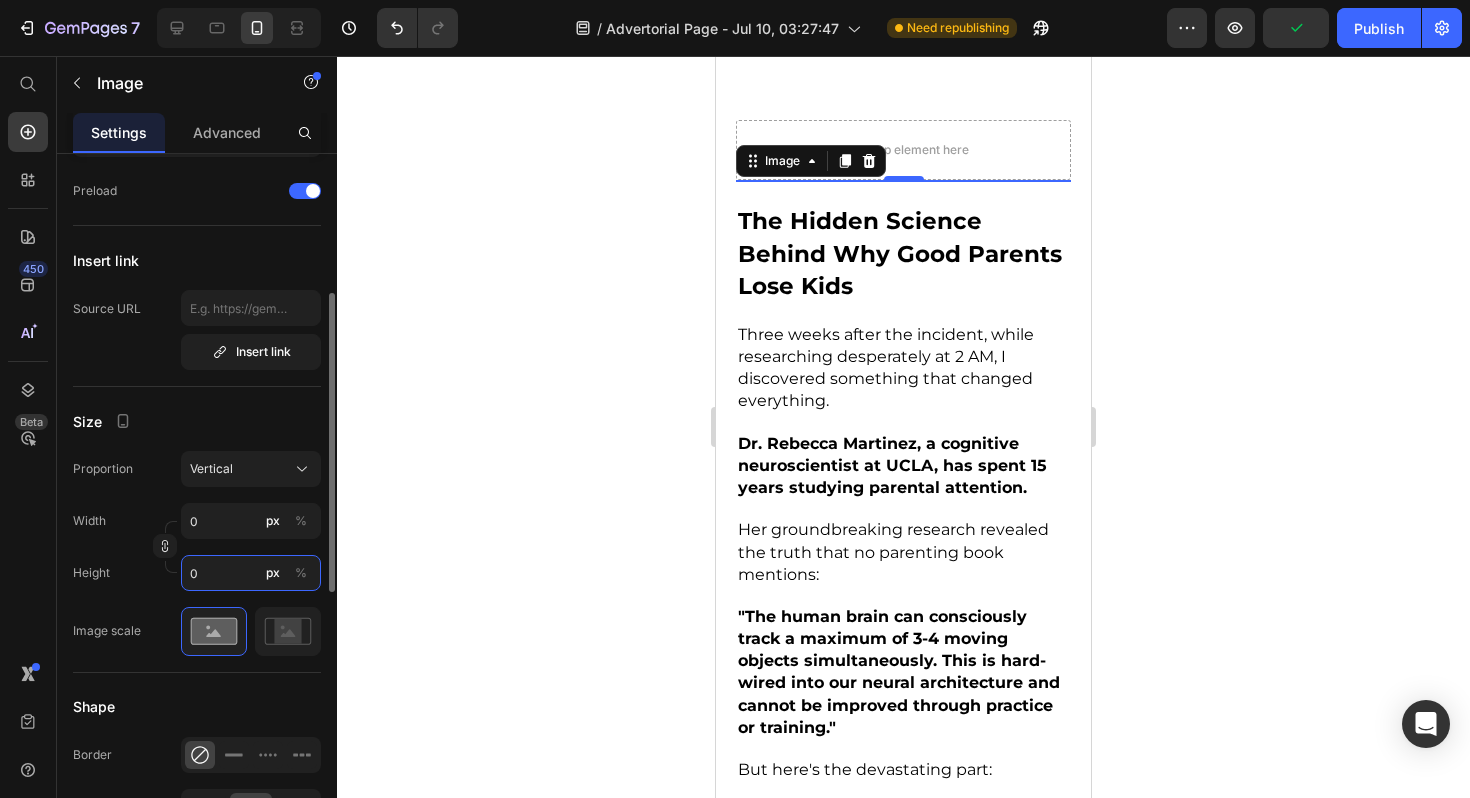 type on "1" 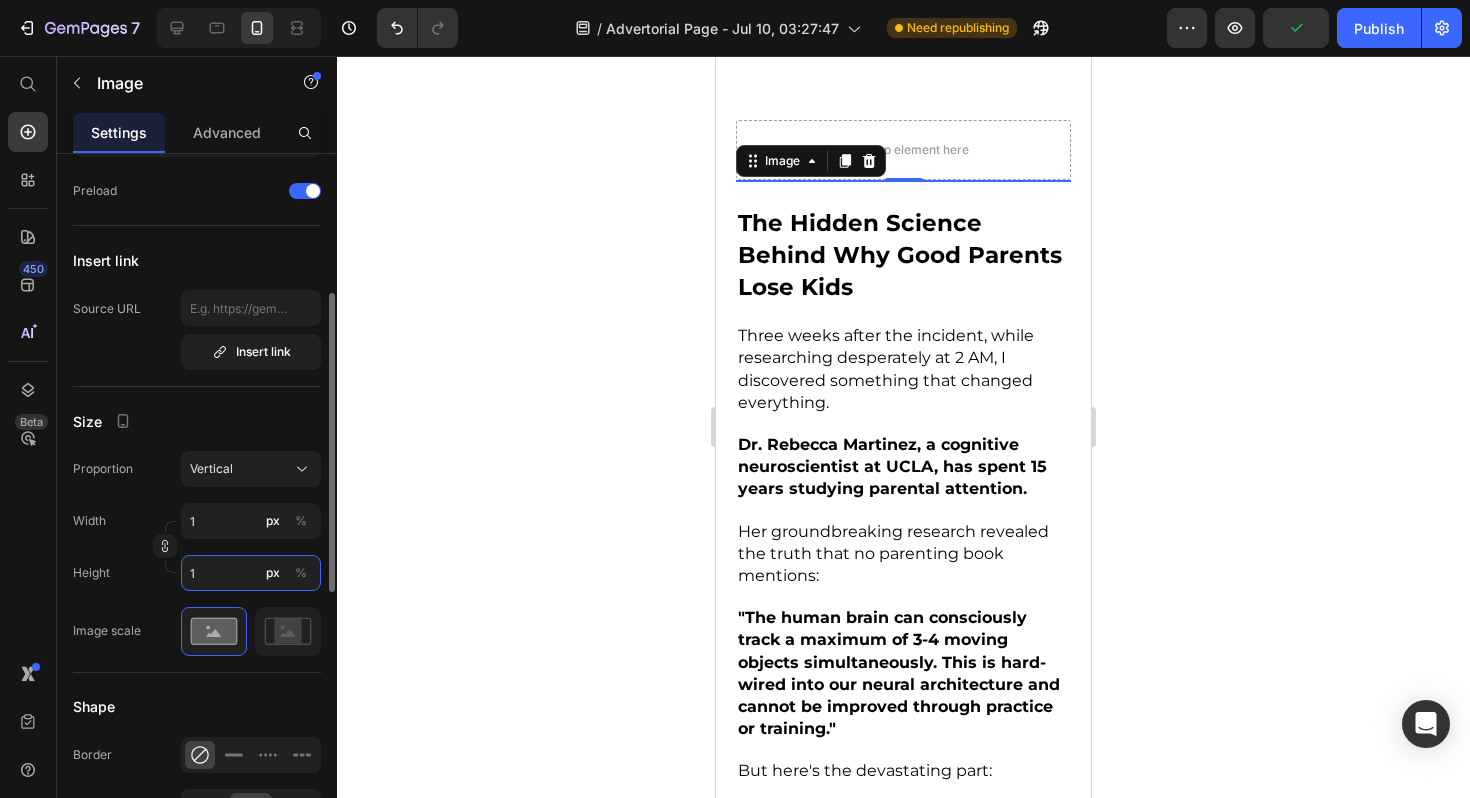 type on "2" 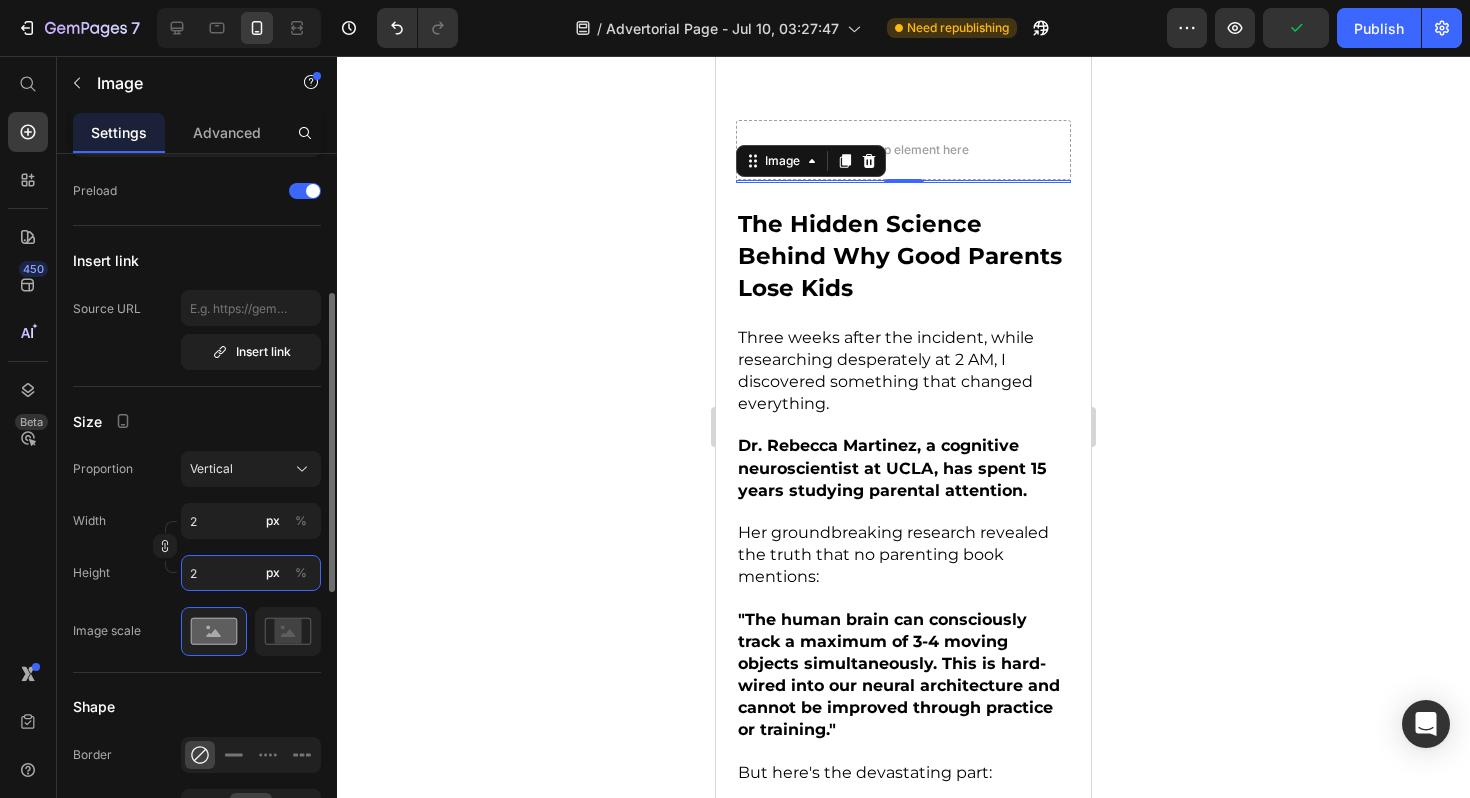 type on "3" 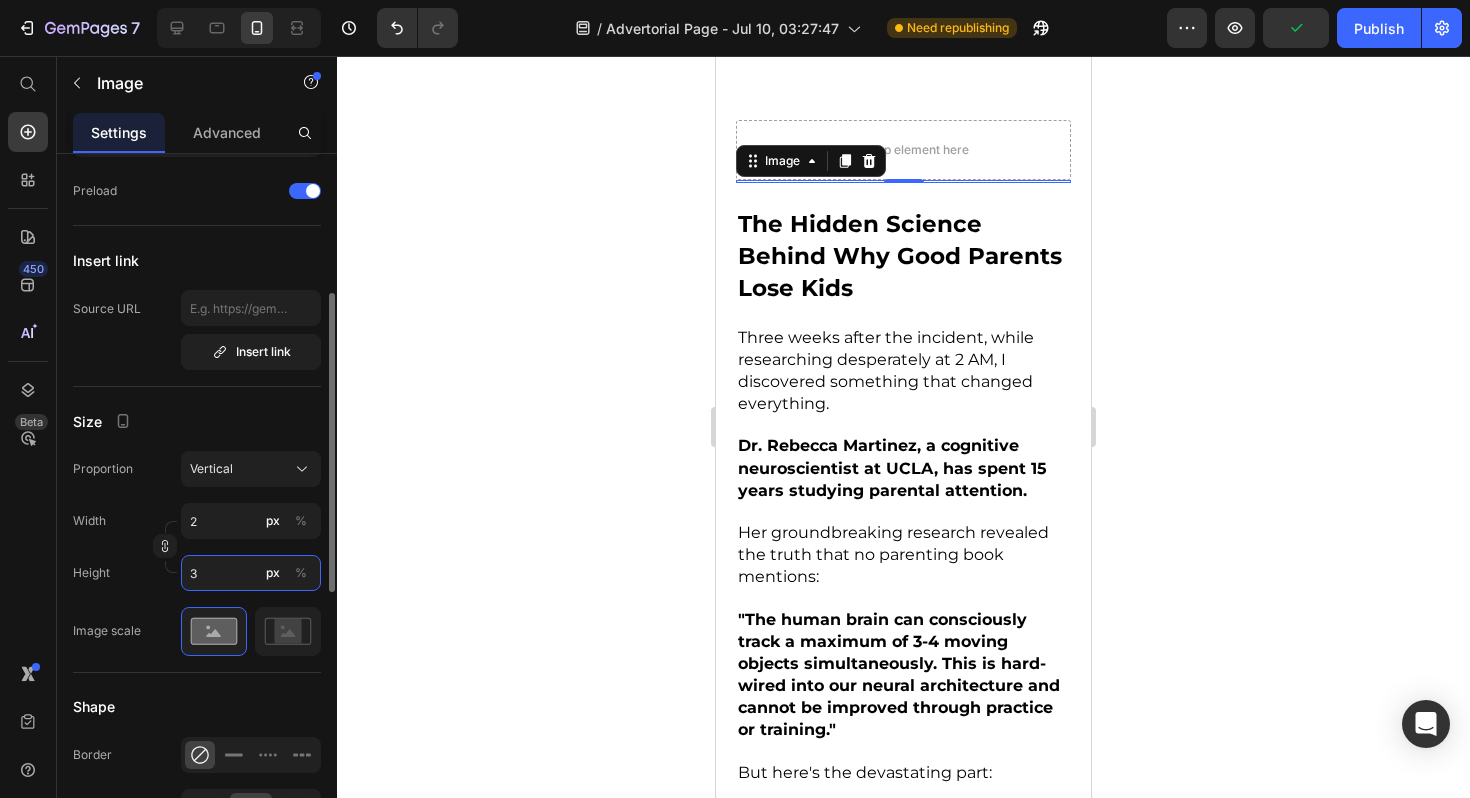 type on "3" 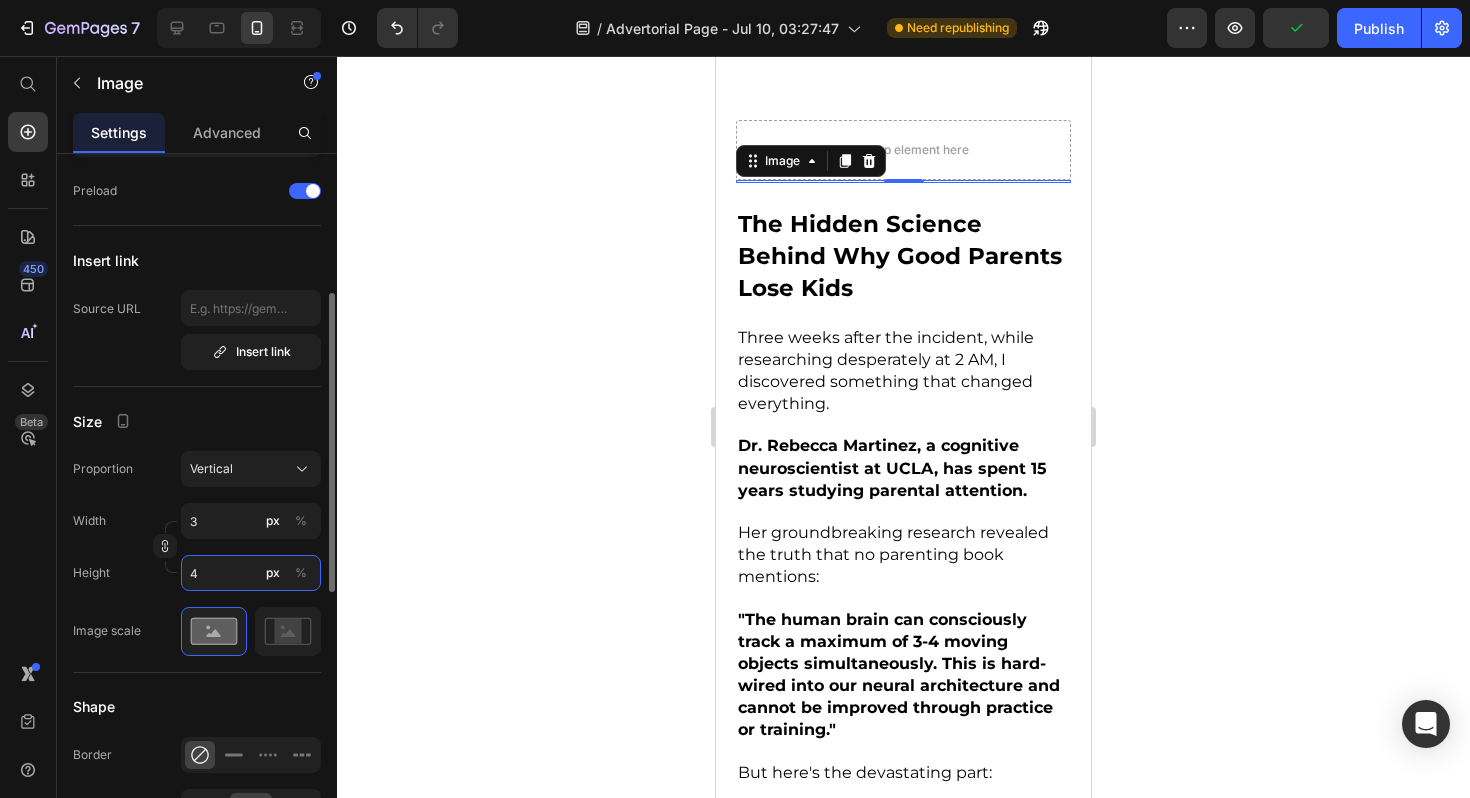 type on "4" 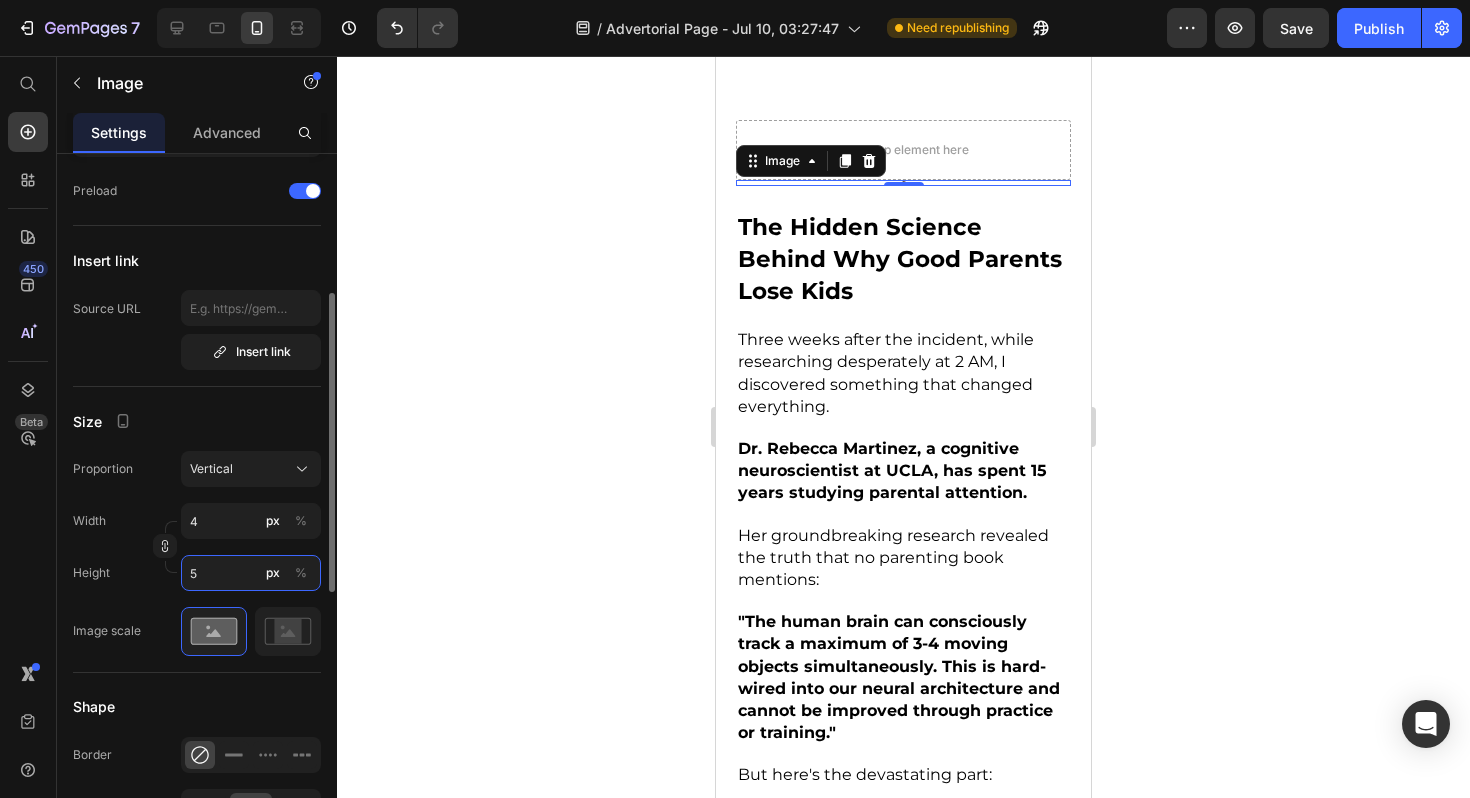 type on "5" 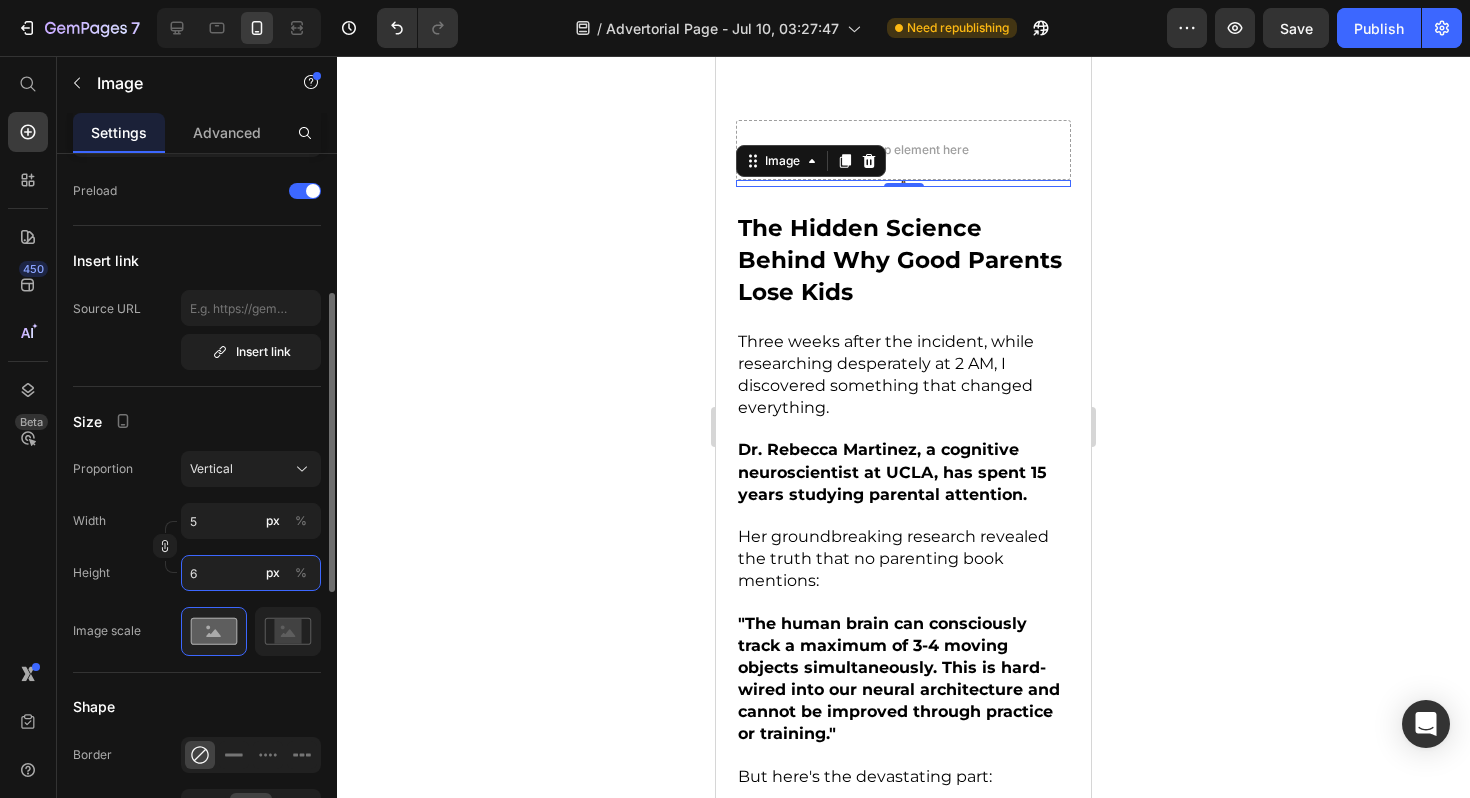 type on "7" 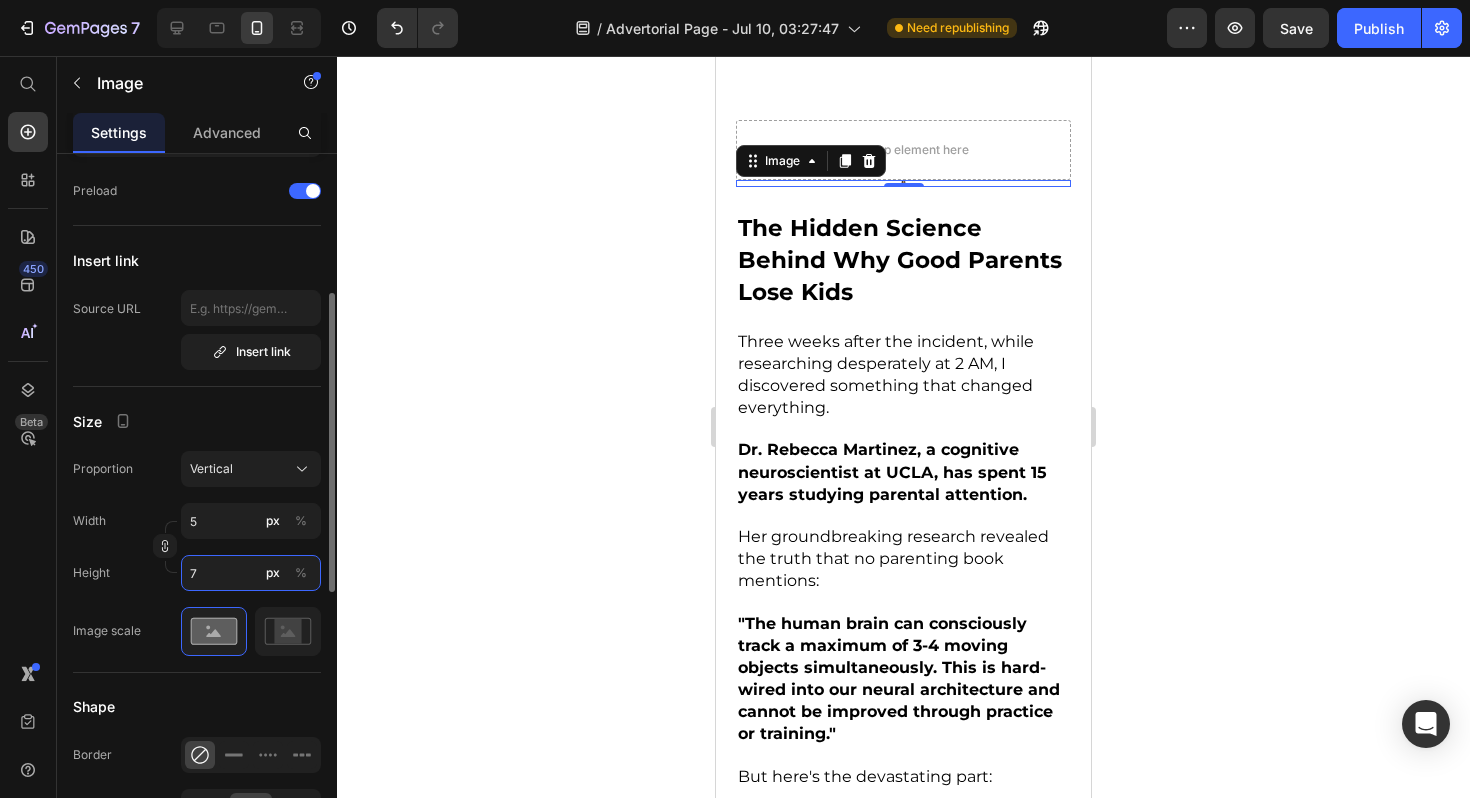 type on "6" 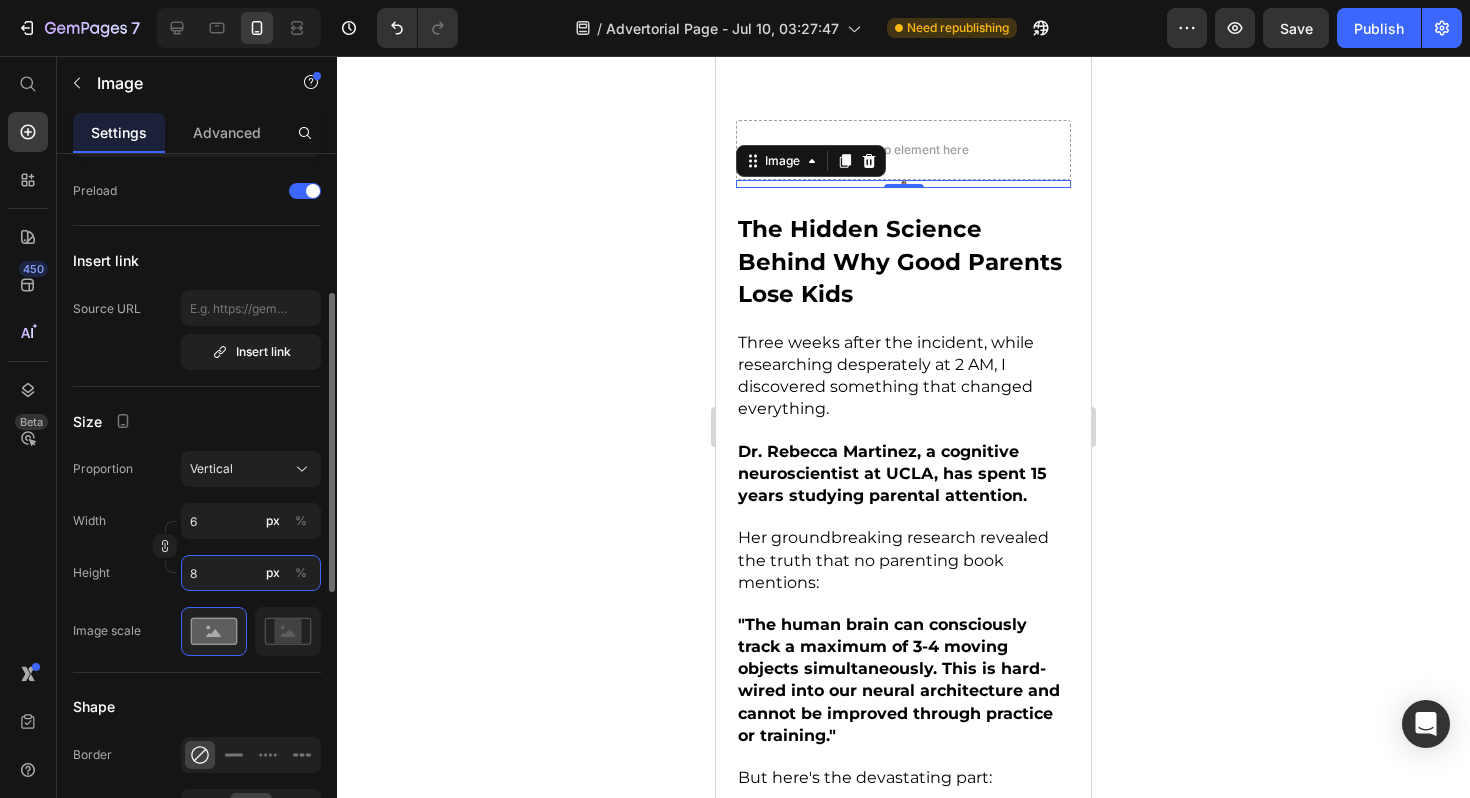 type on "7" 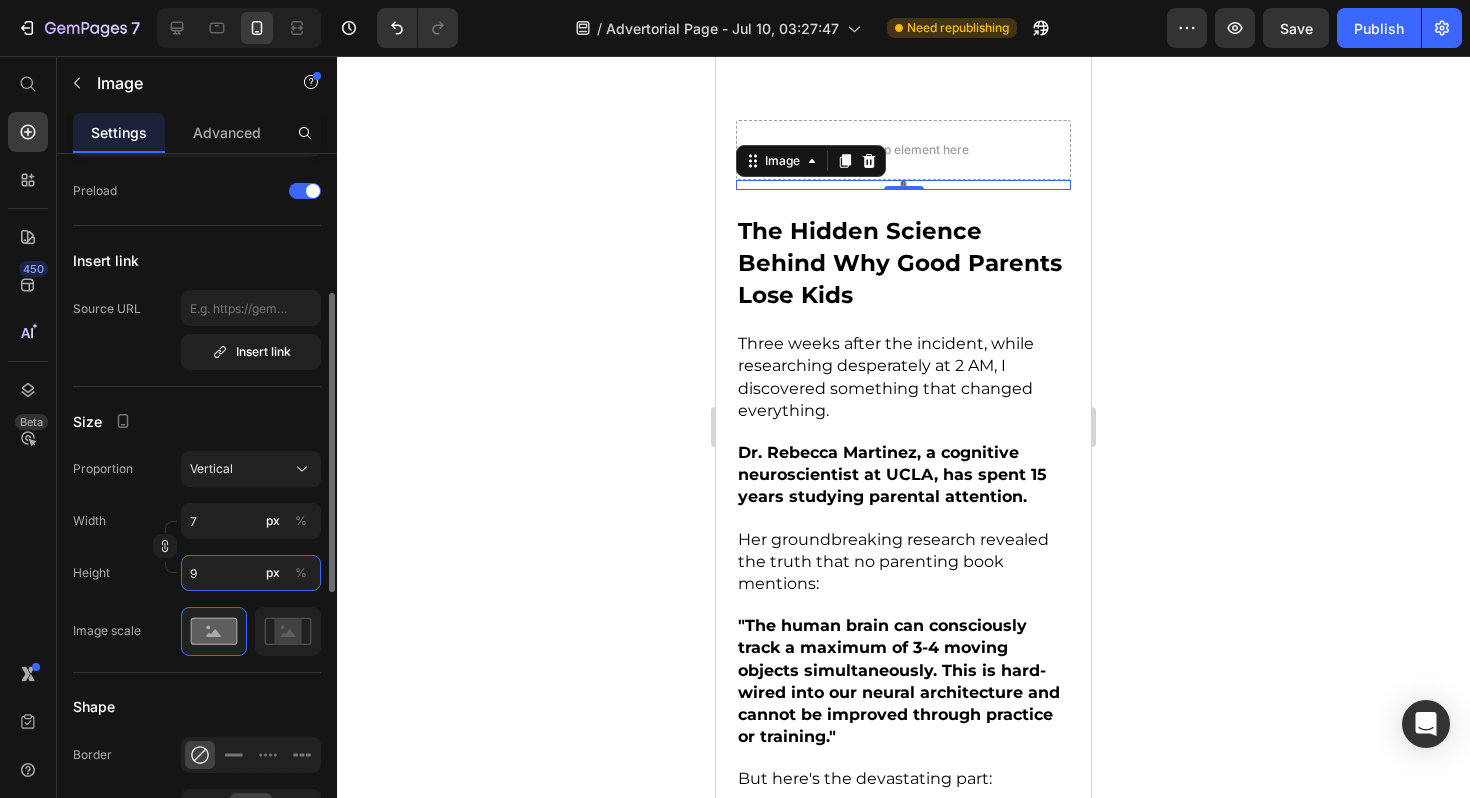 type on "8" 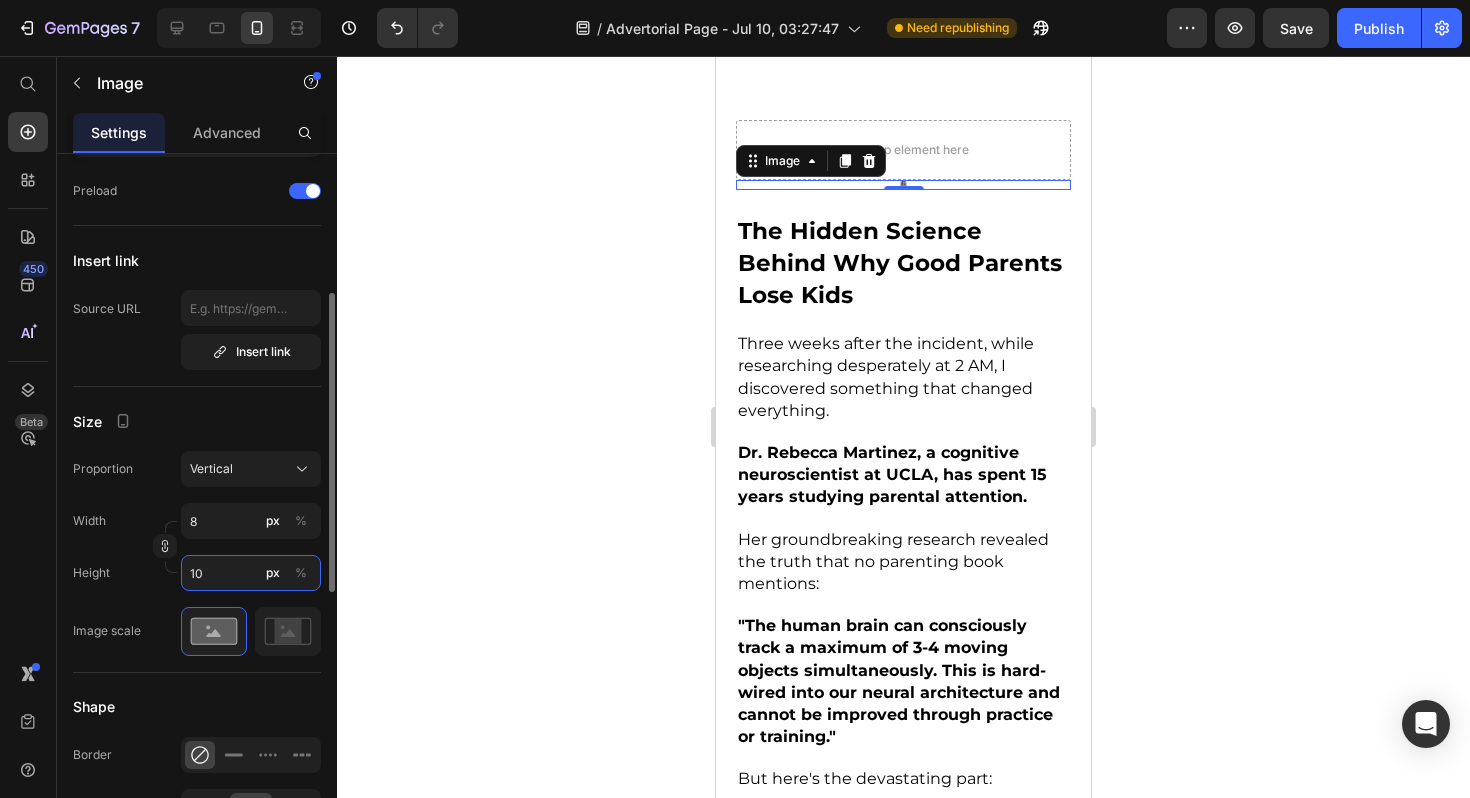 type on "11" 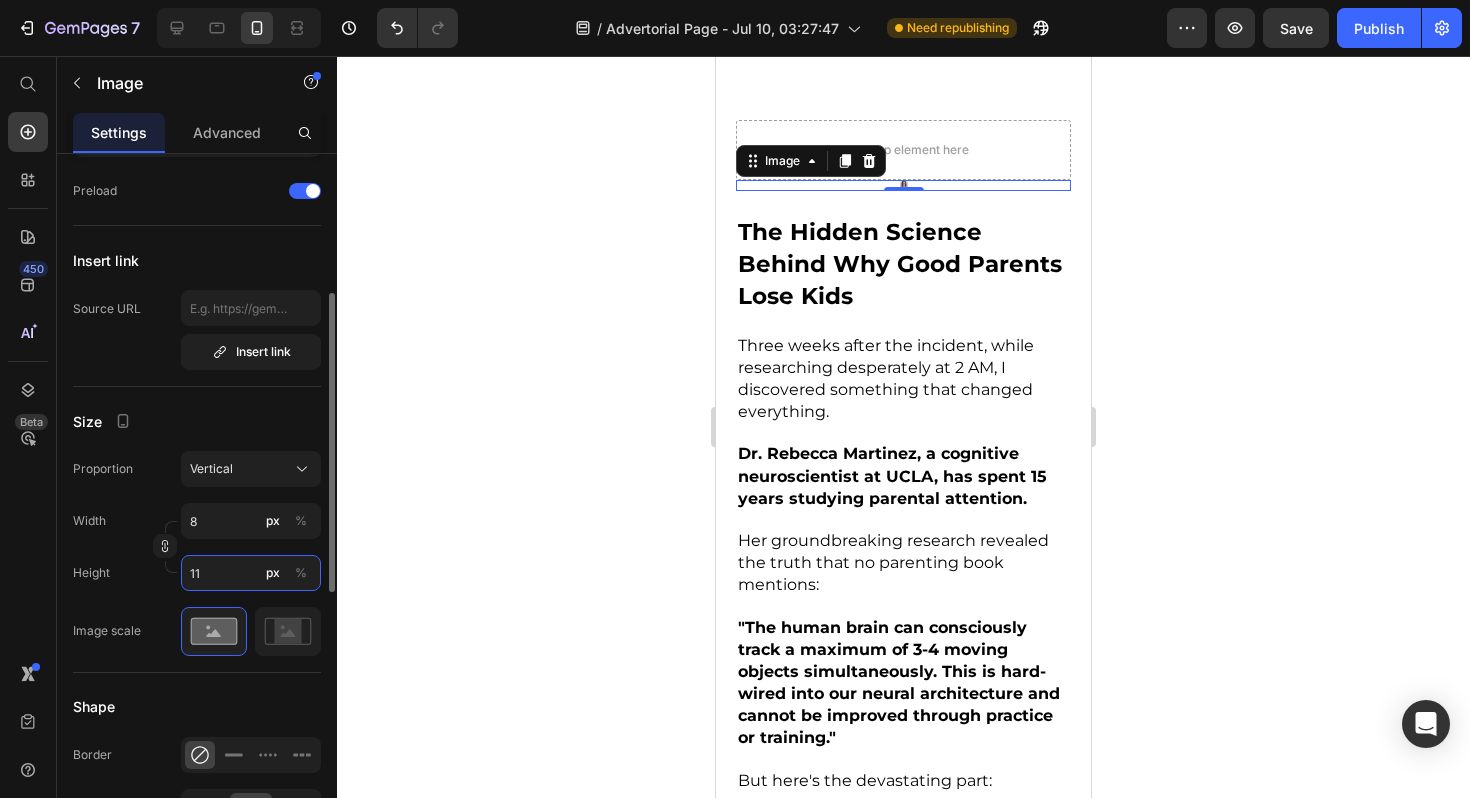 type on "9" 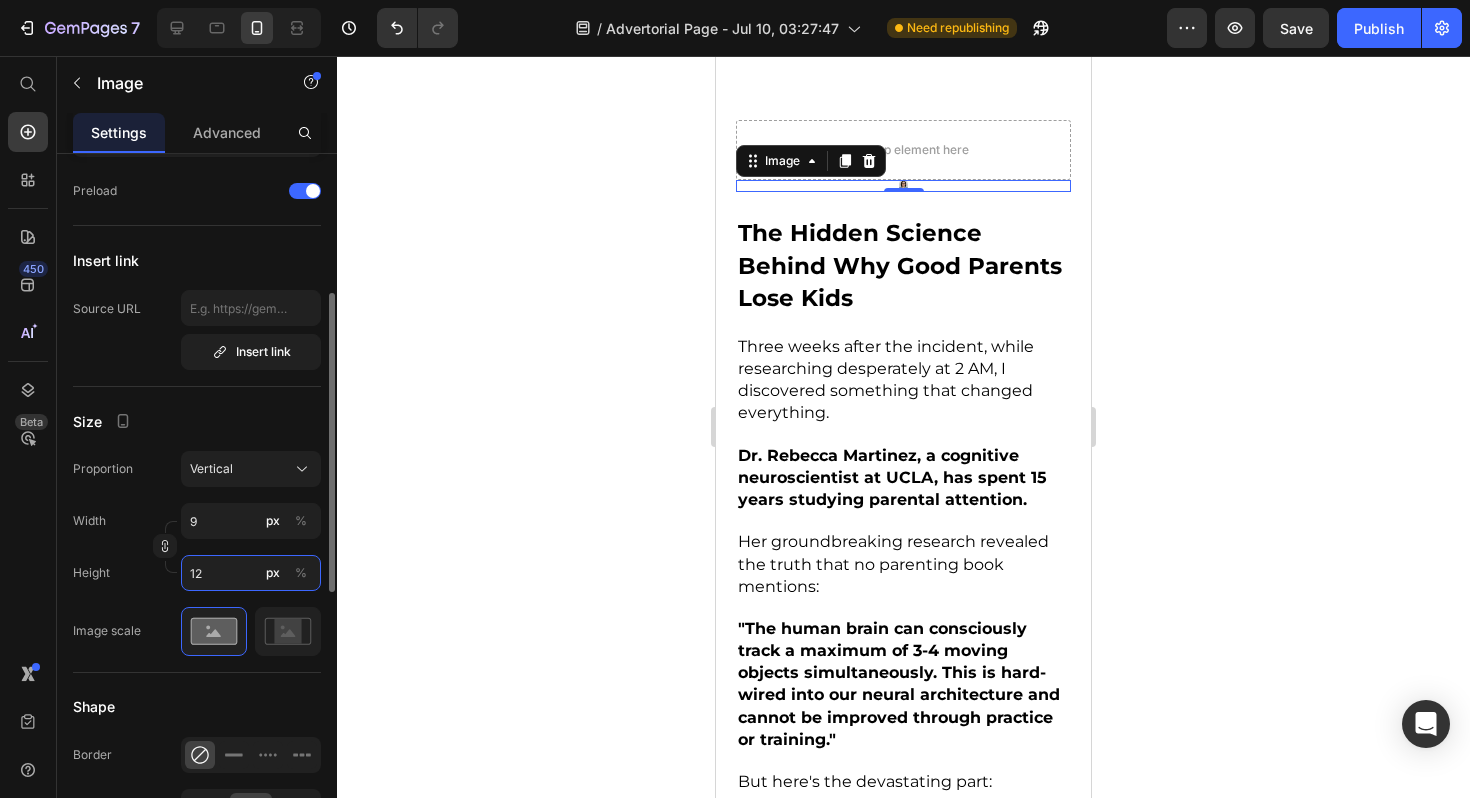 type on "10" 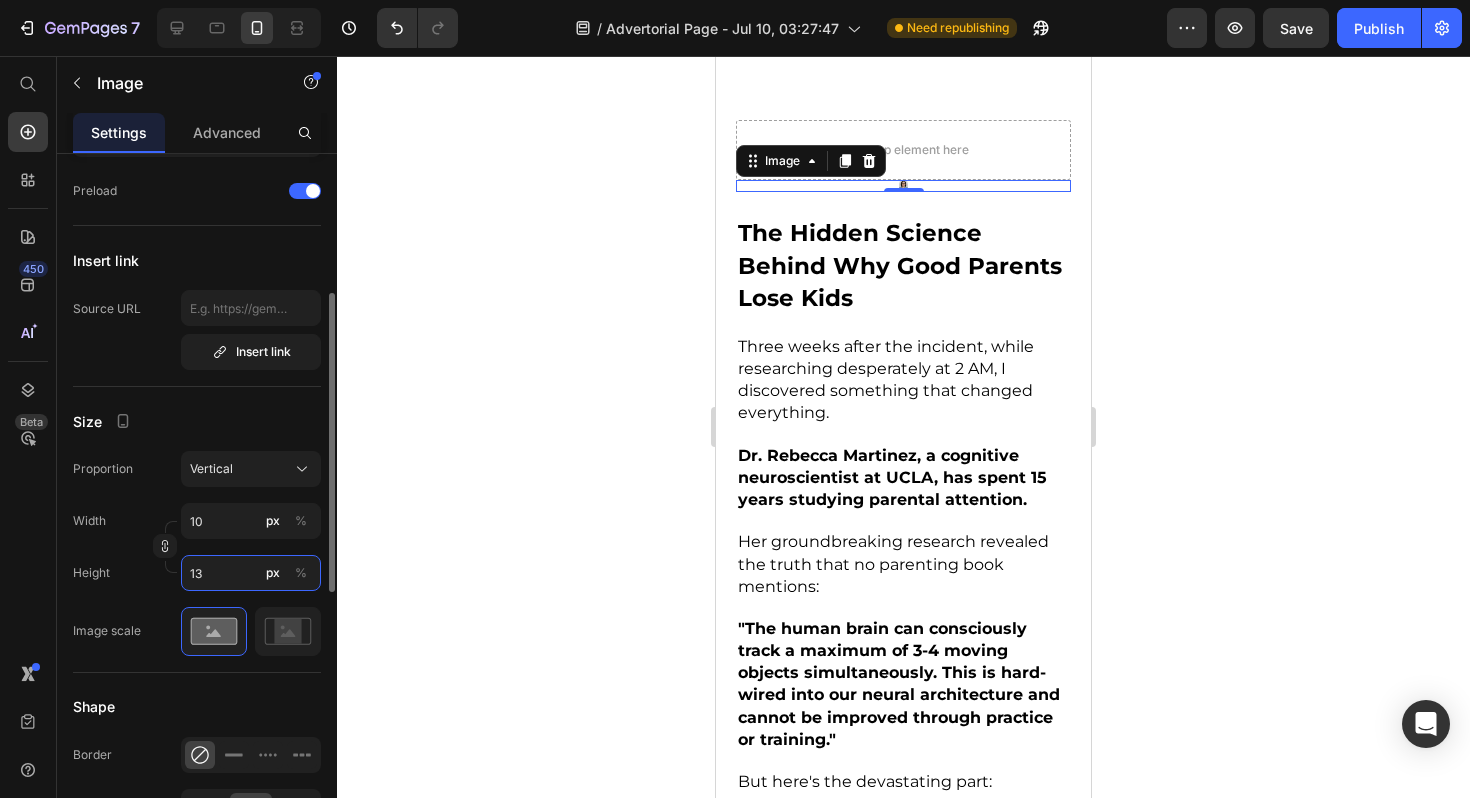 type on "11" 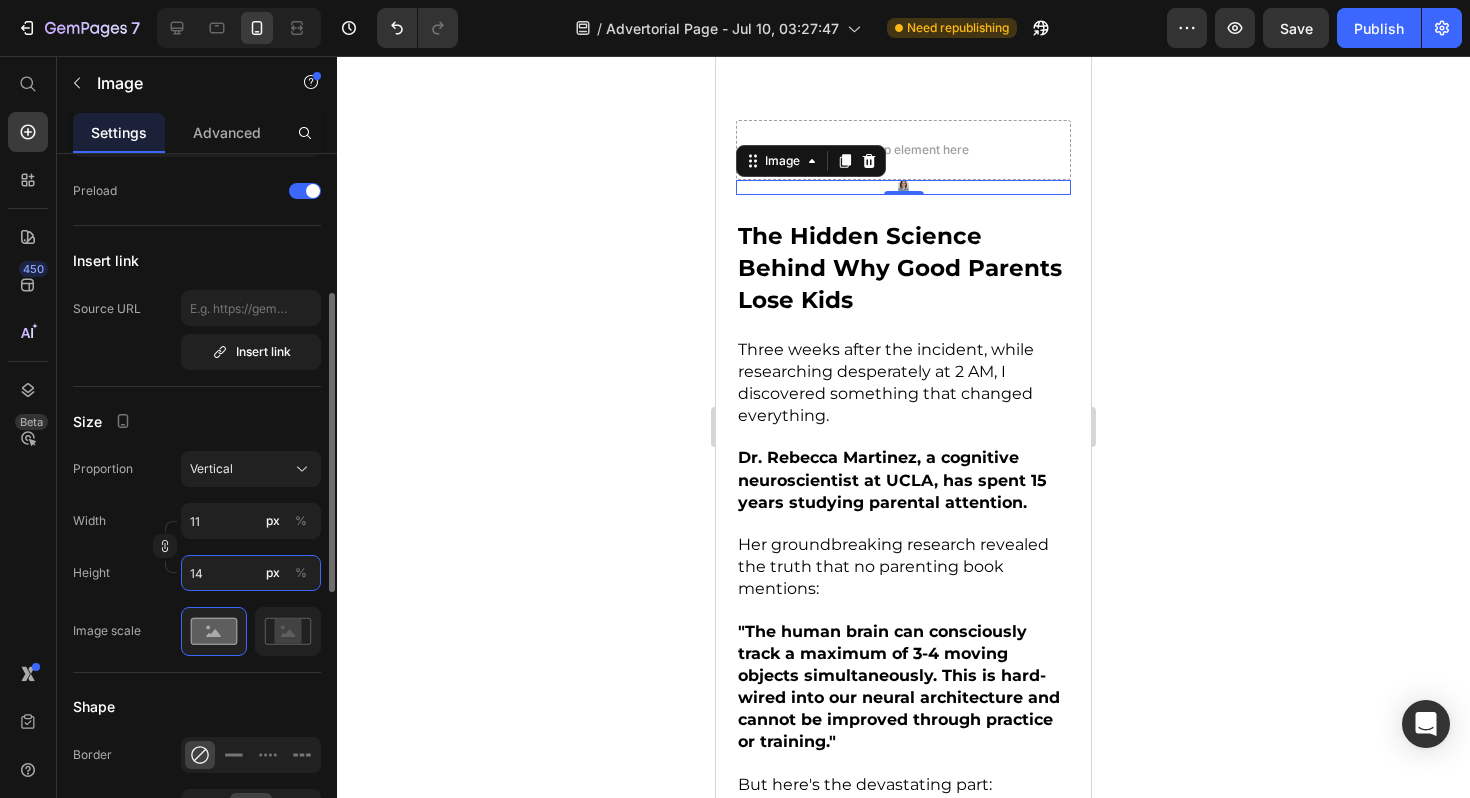 type on "15" 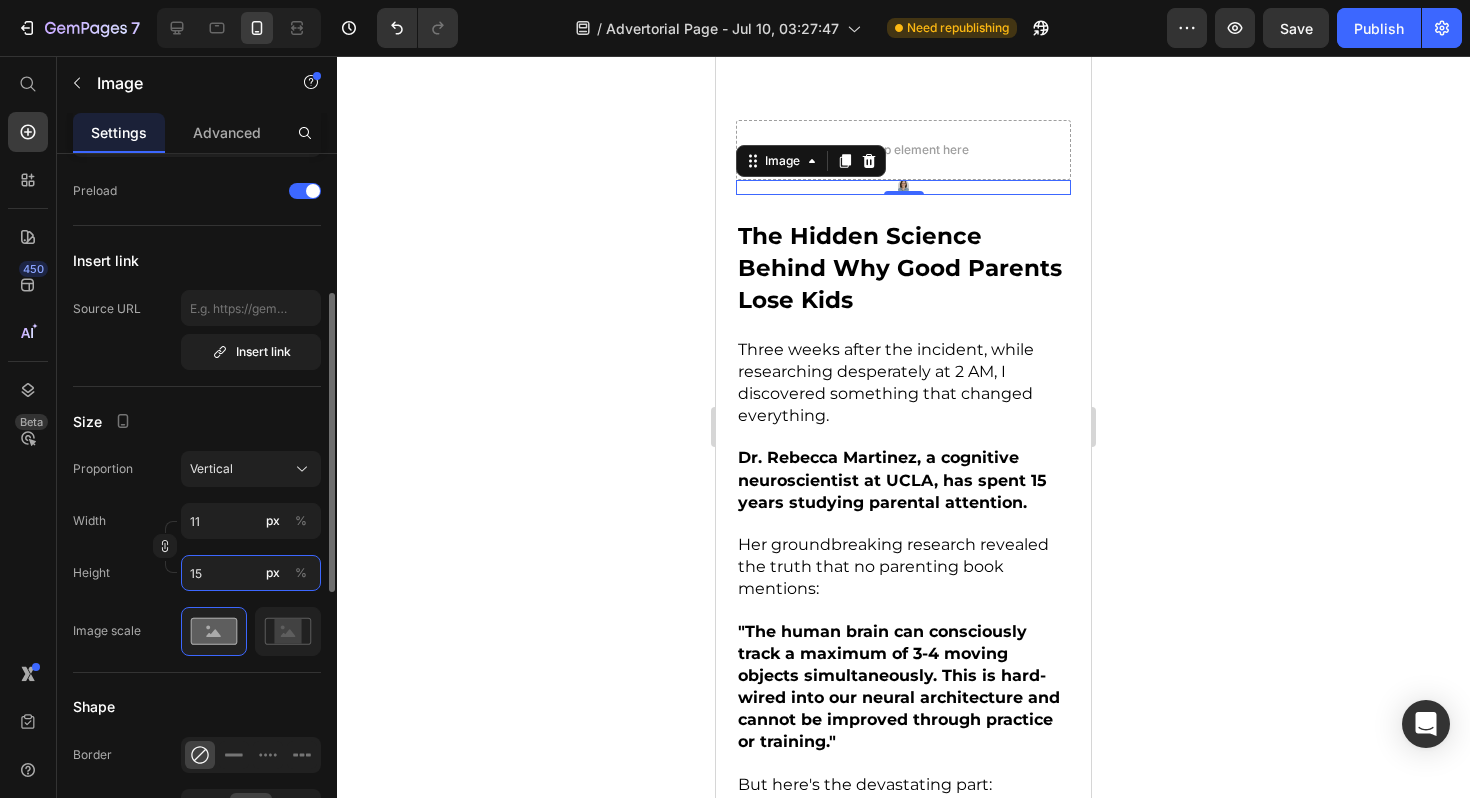 type on "12" 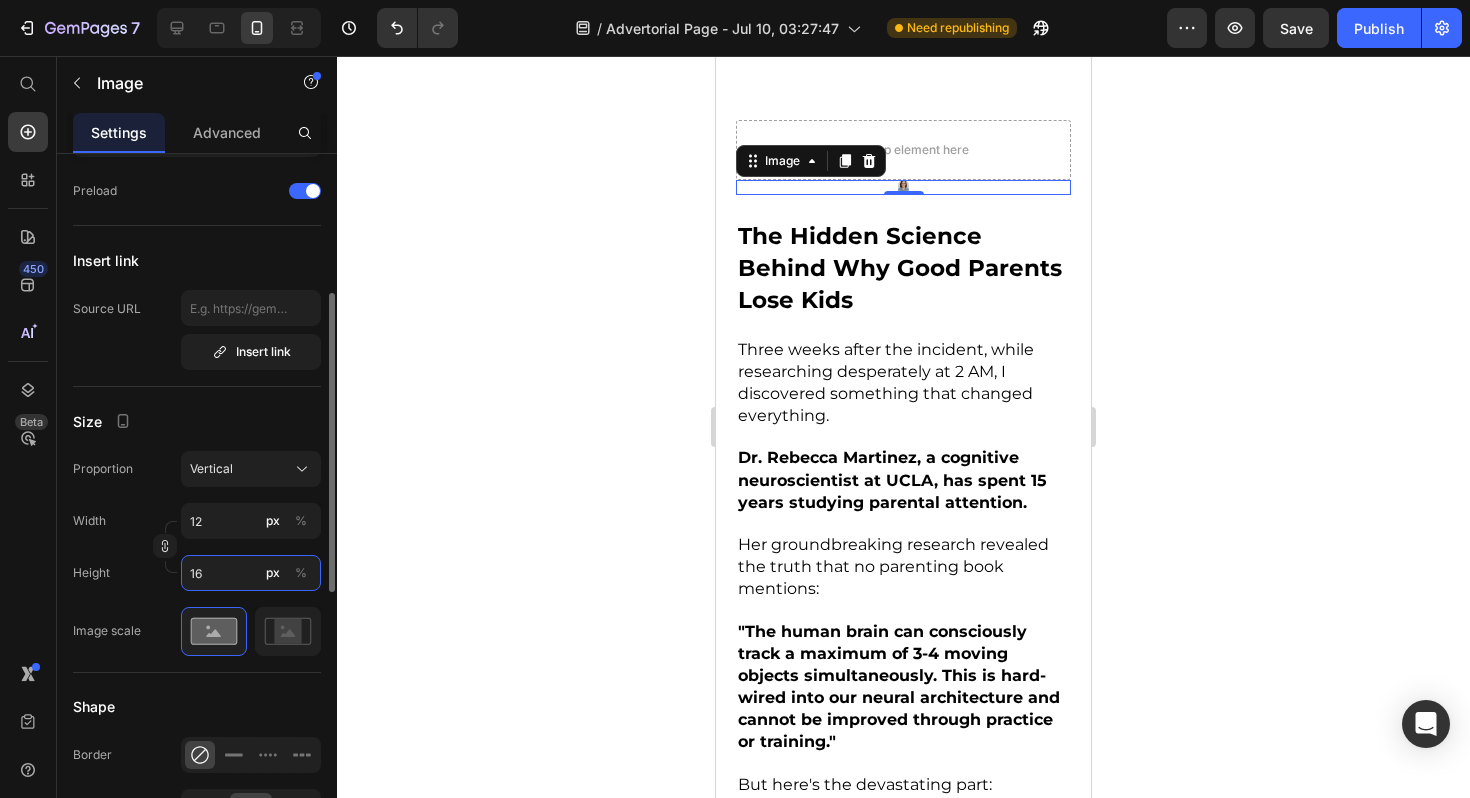 type on "13" 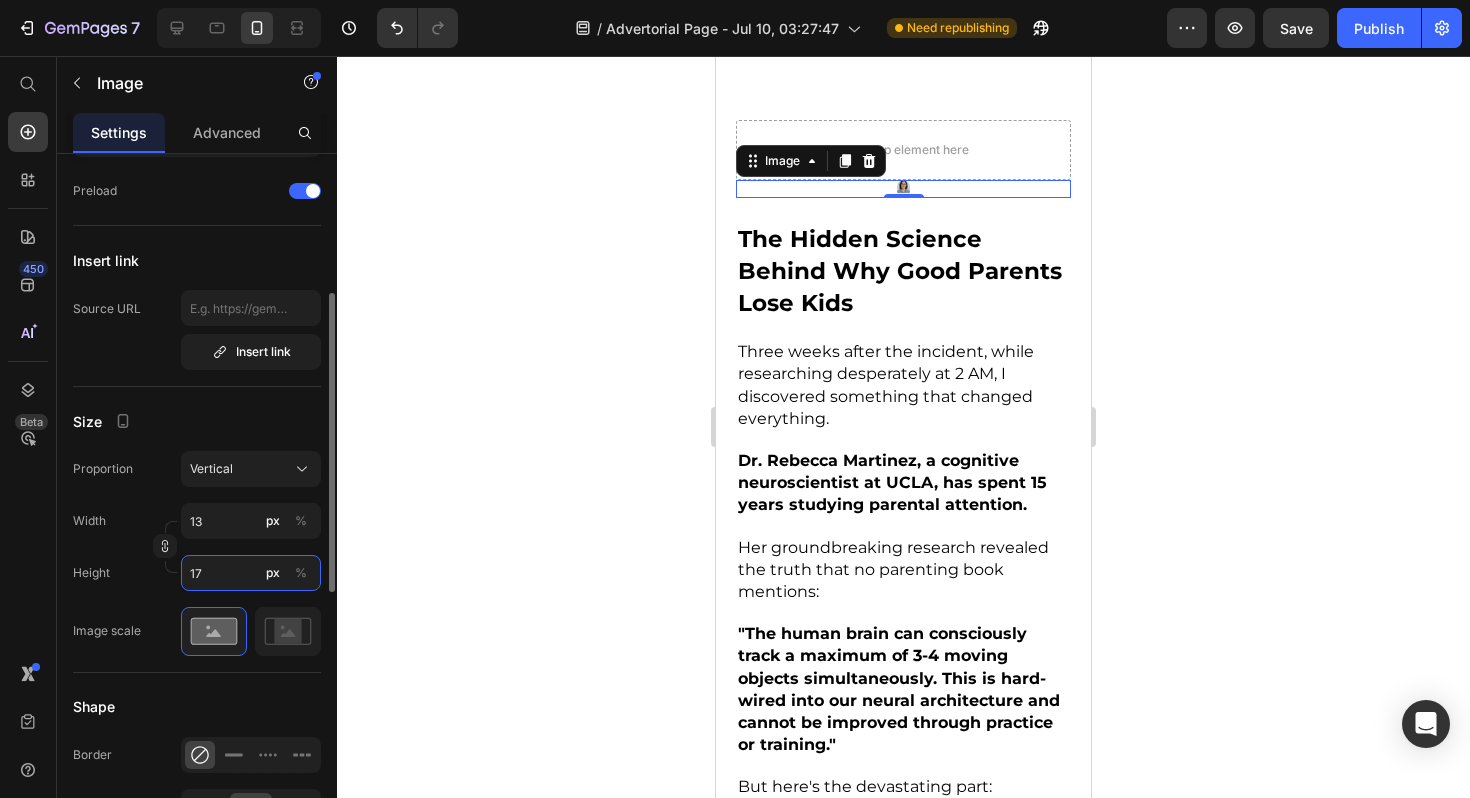 type on "14" 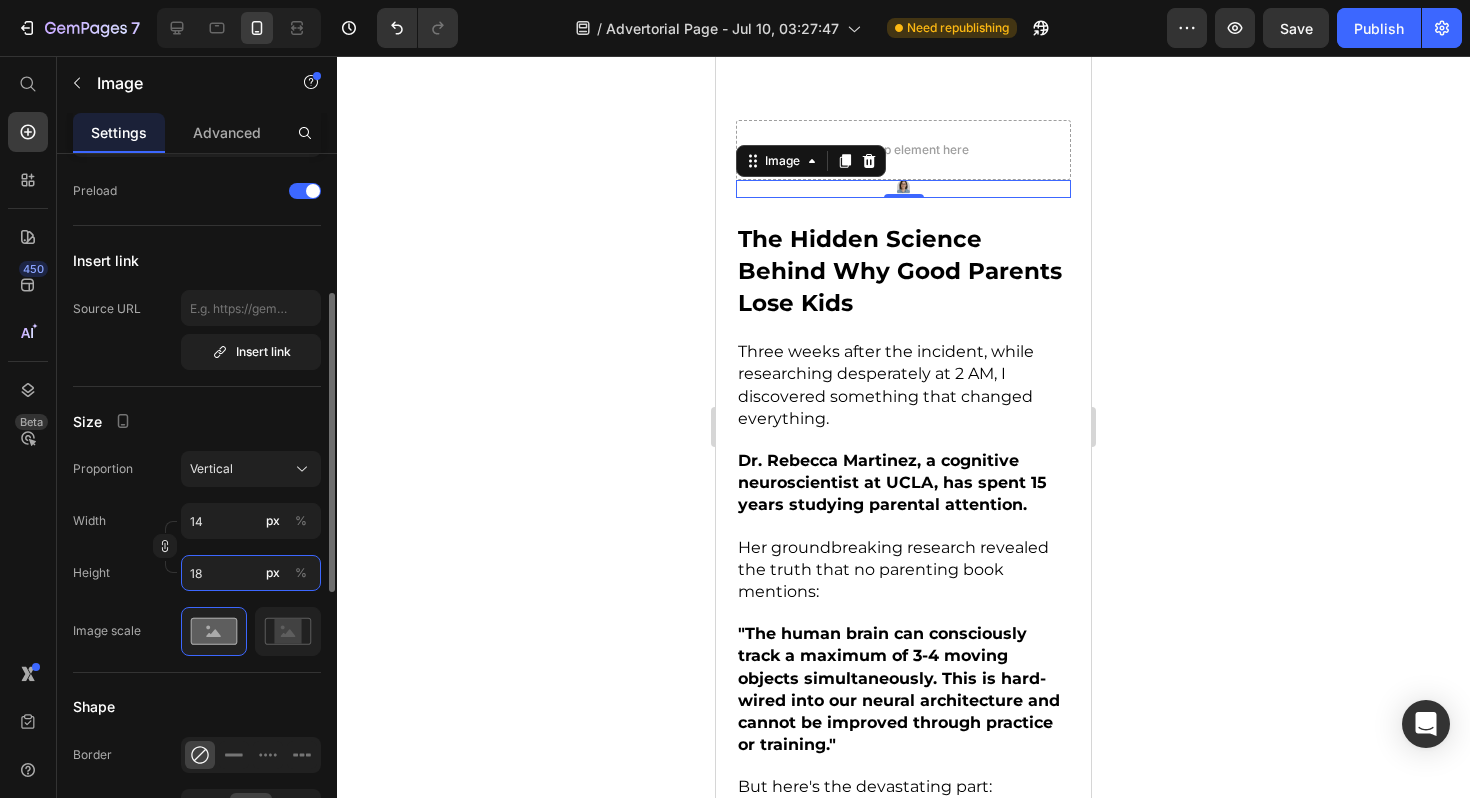 type on "19" 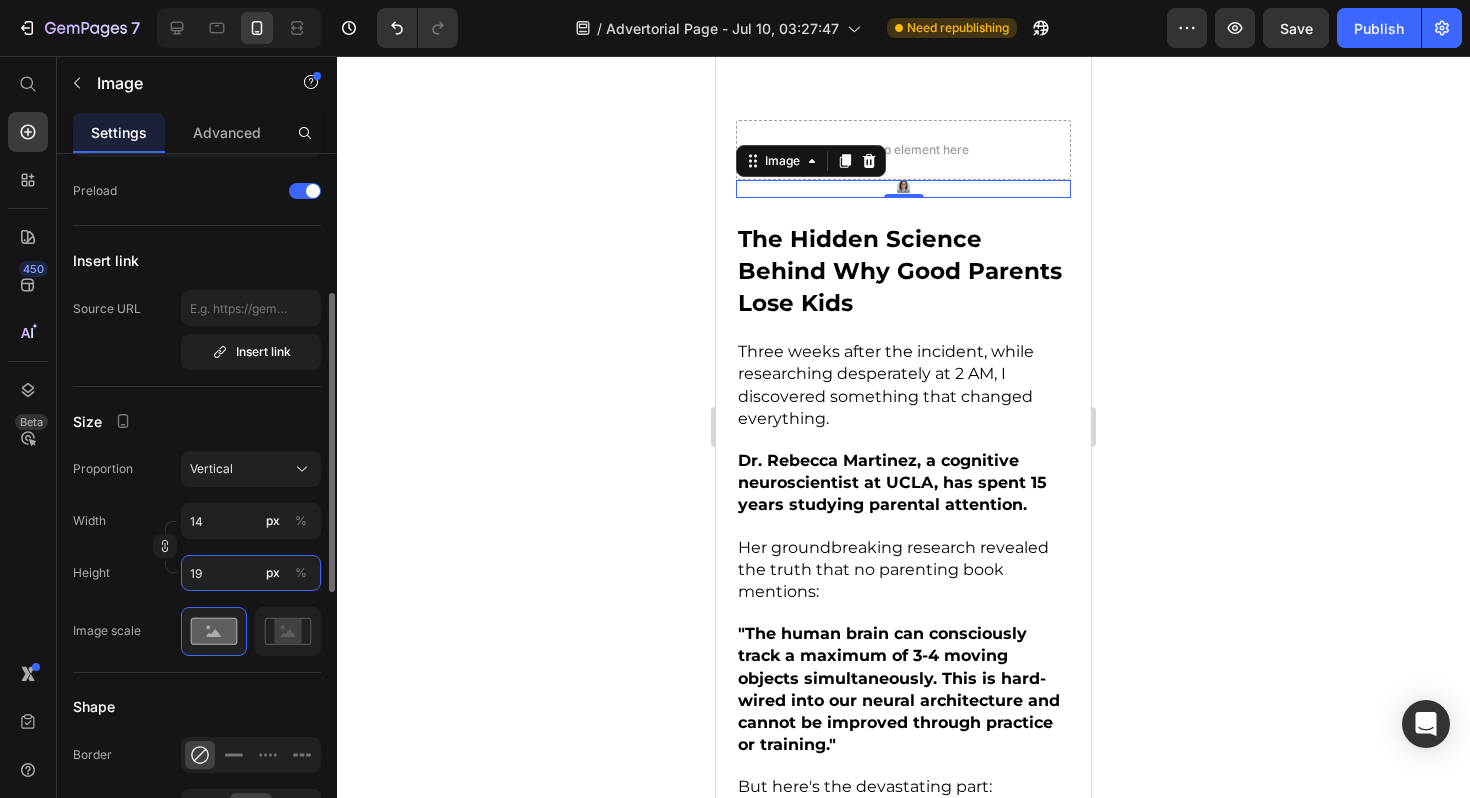 type on "15" 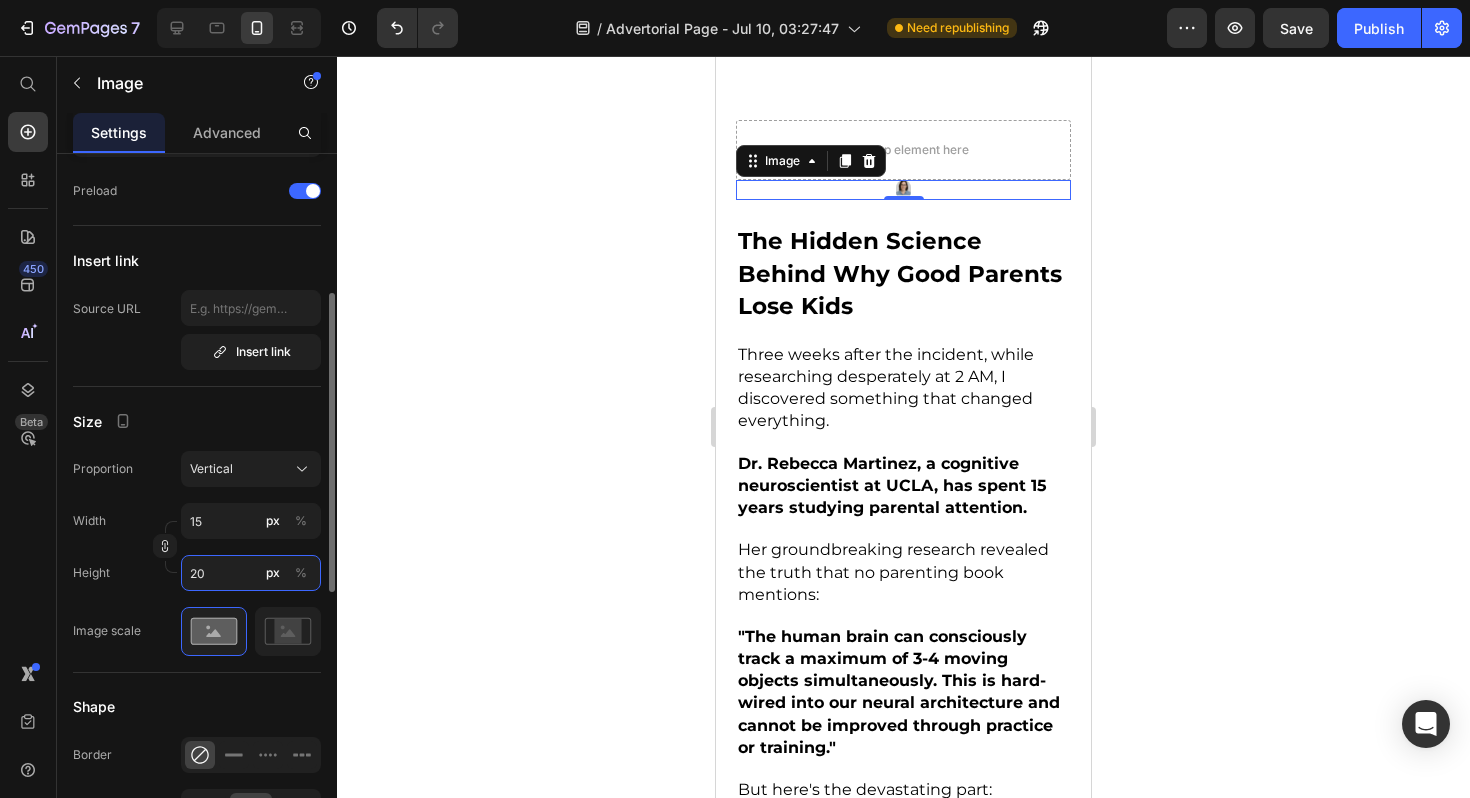 type on "16" 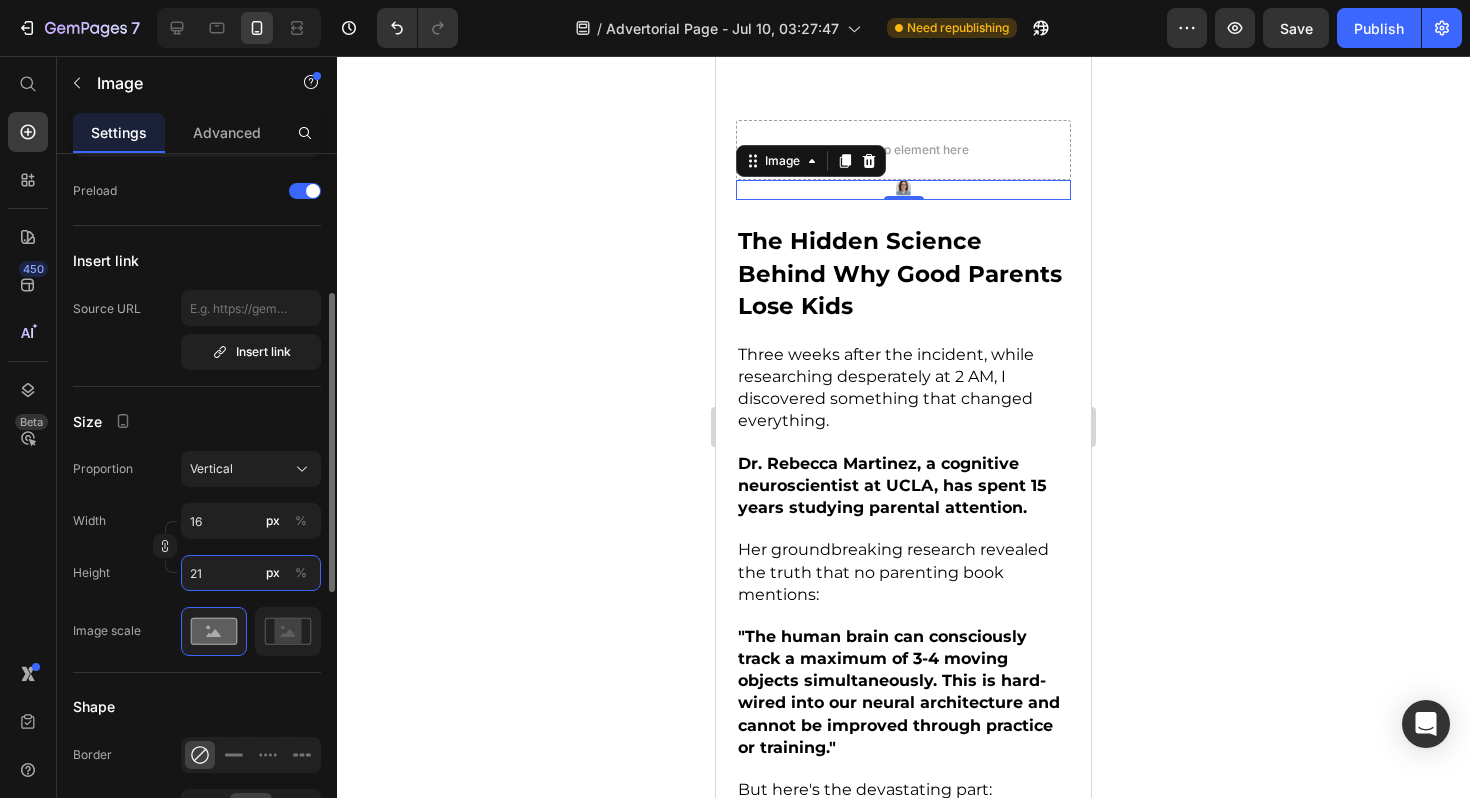 type on "17" 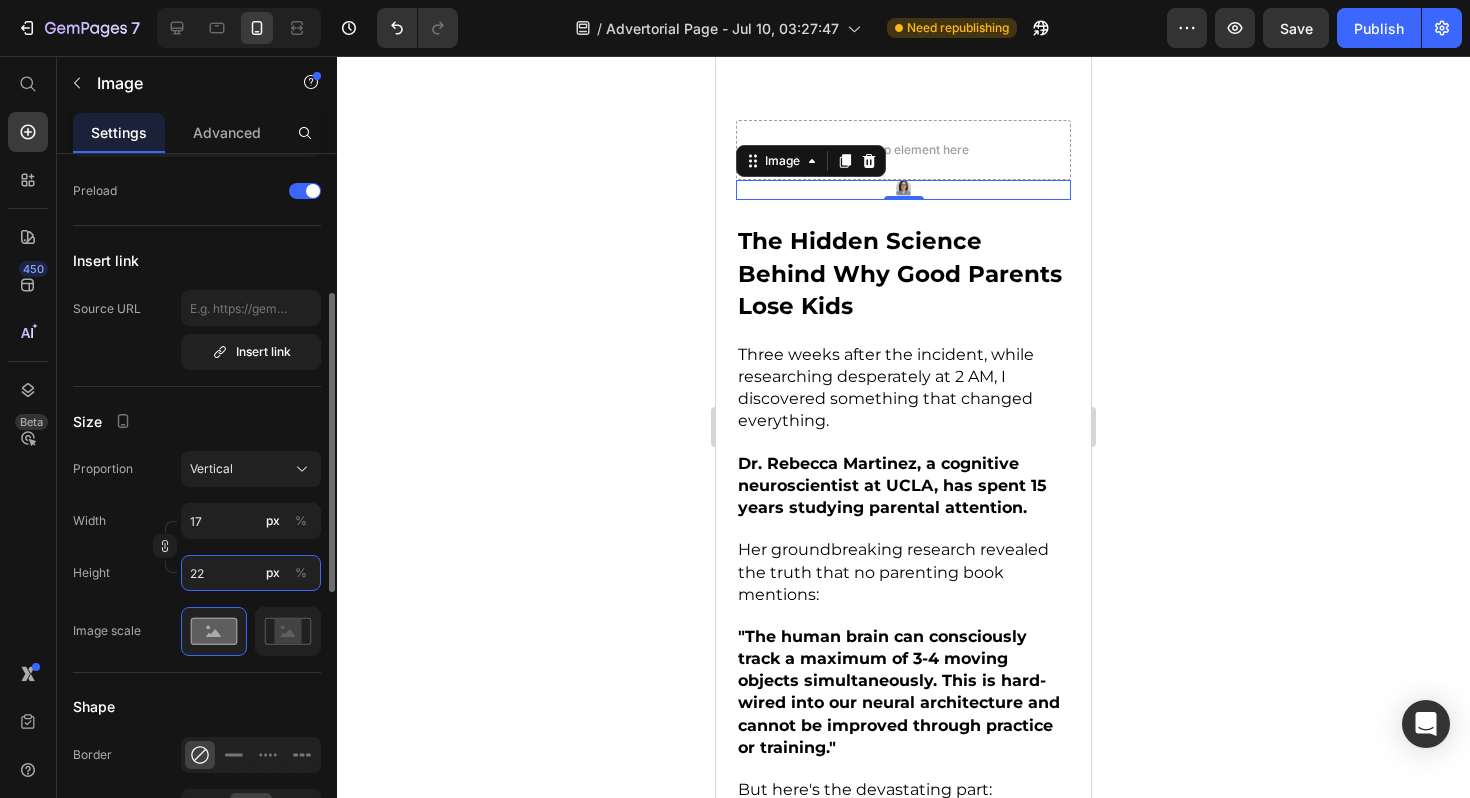 type on "23" 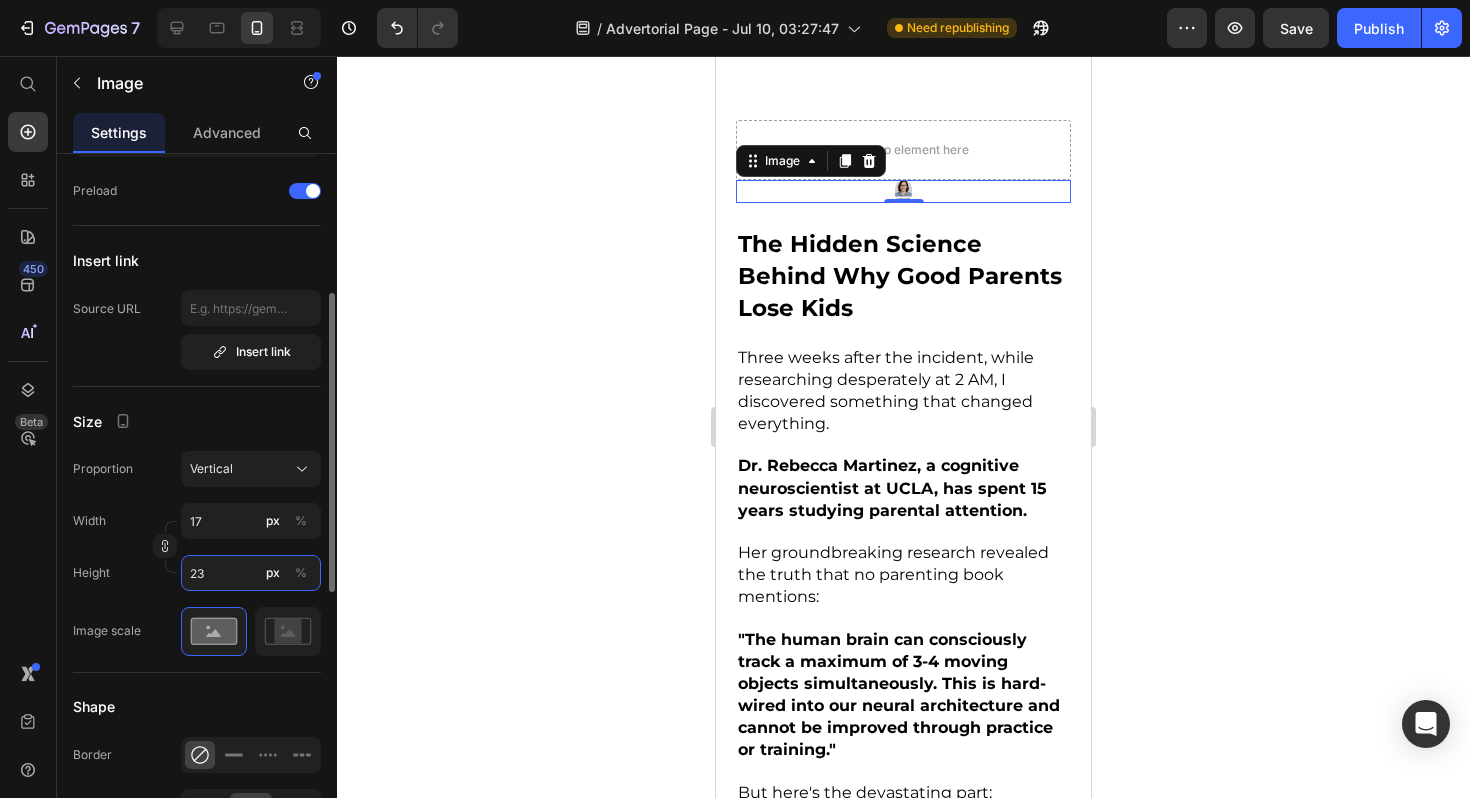 type on "18" 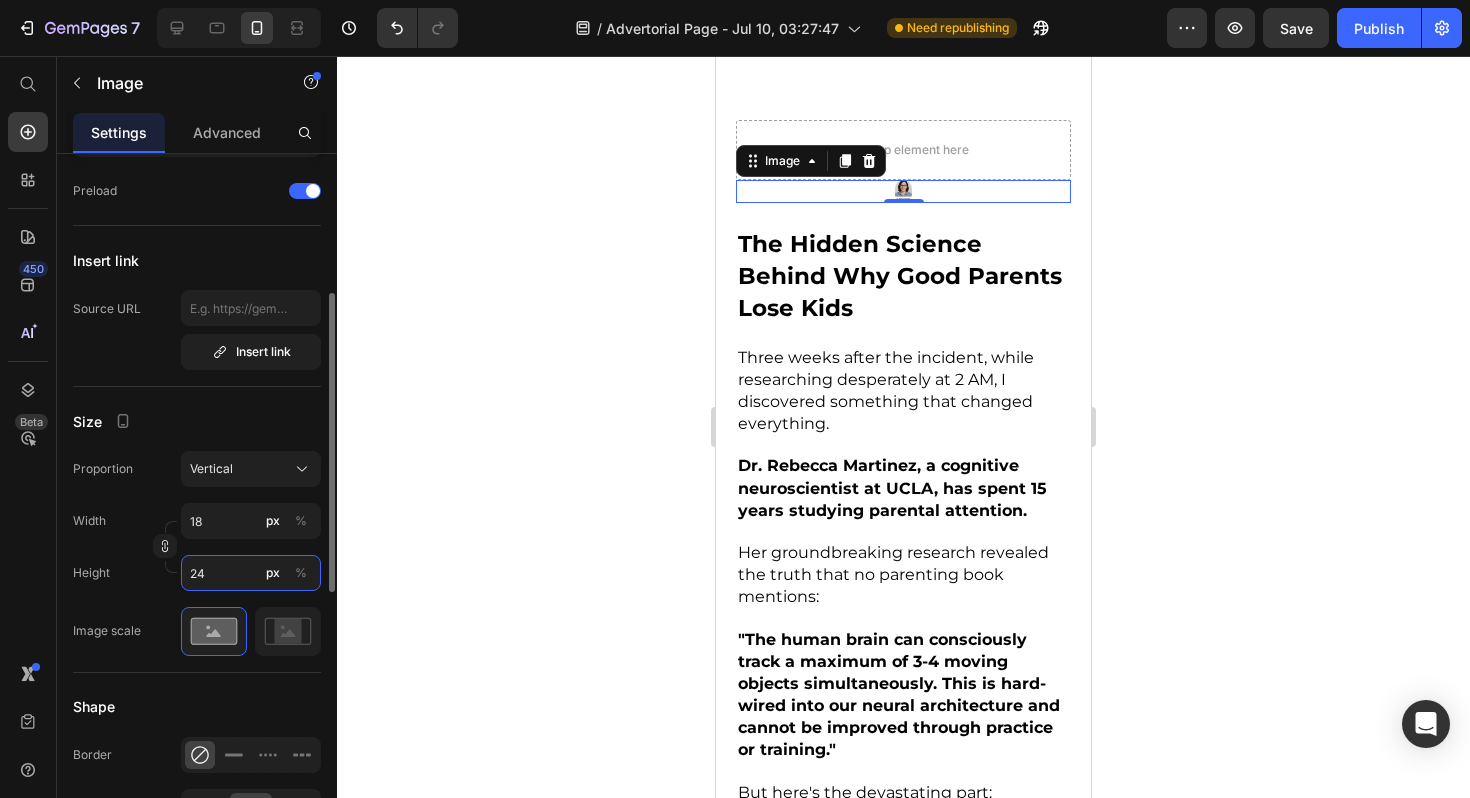 type on "19" 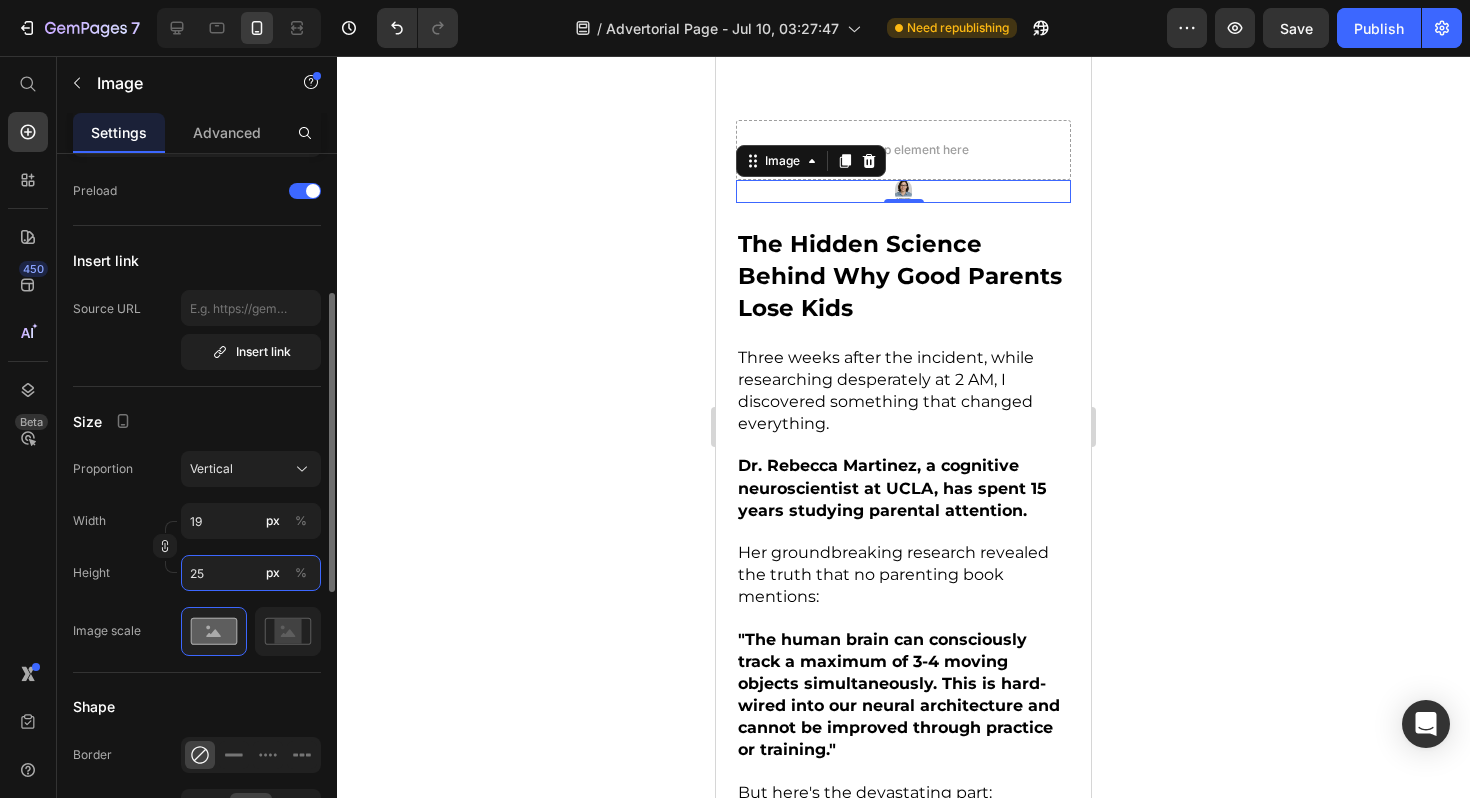 type on "20" 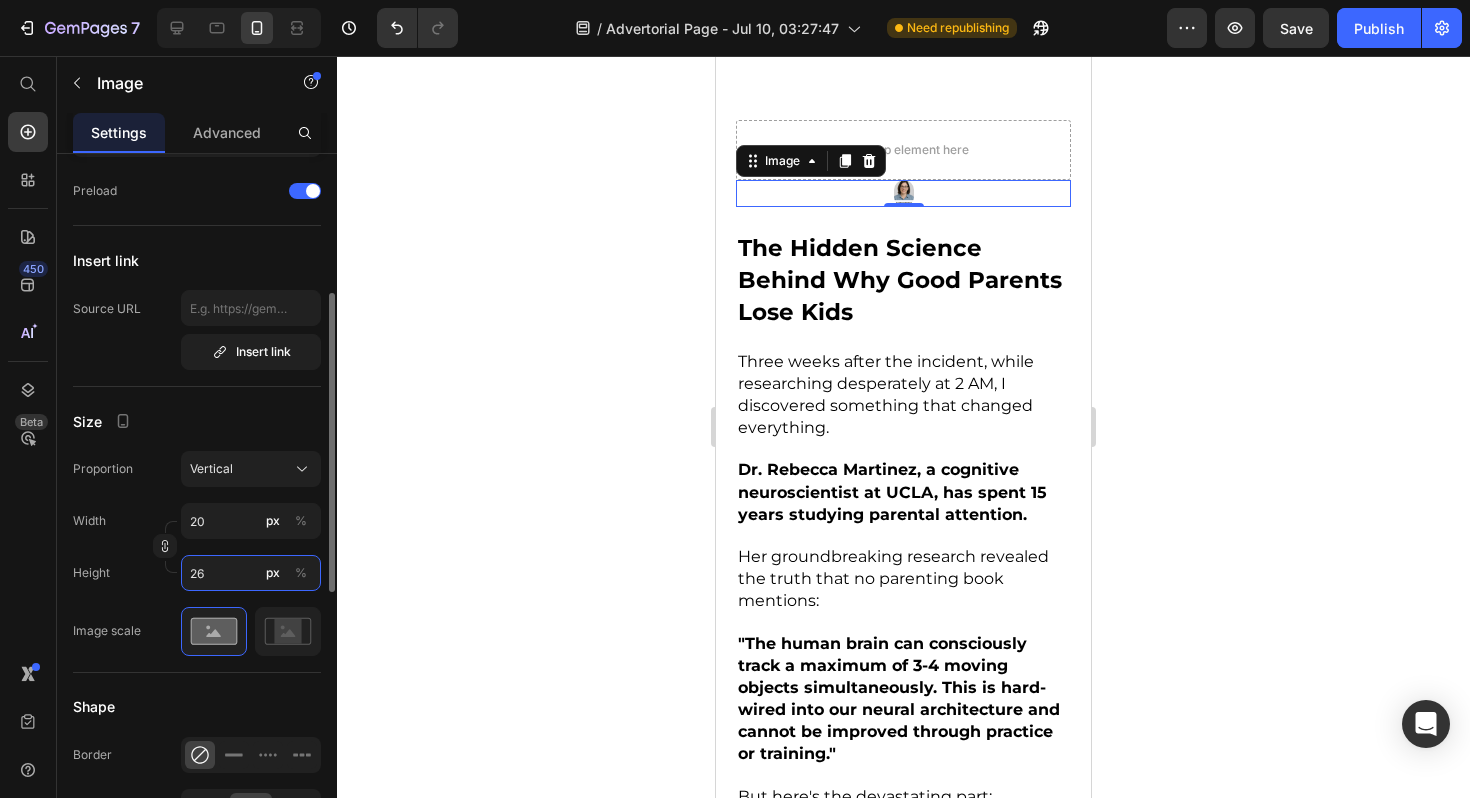 type on "27" 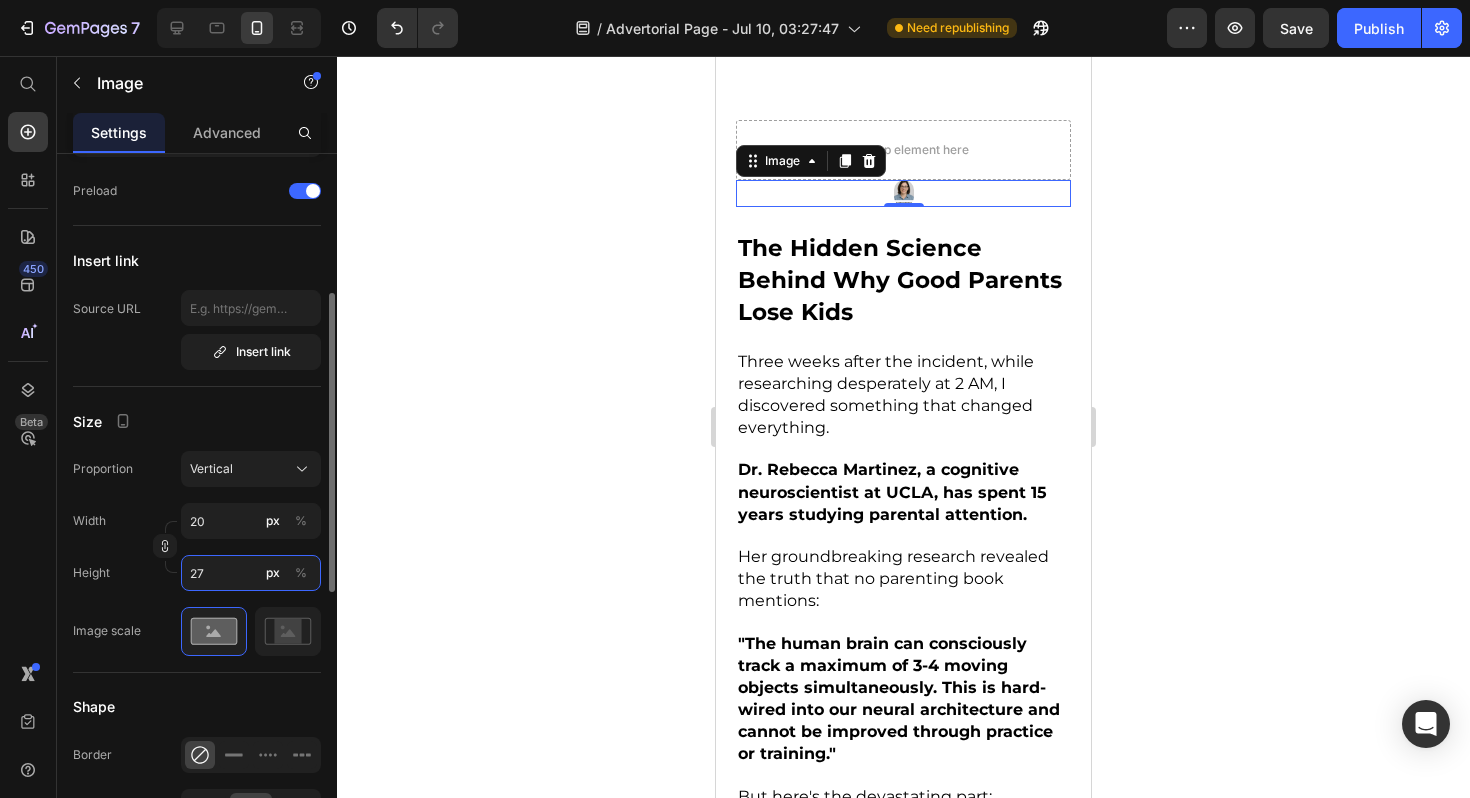 type on "21" 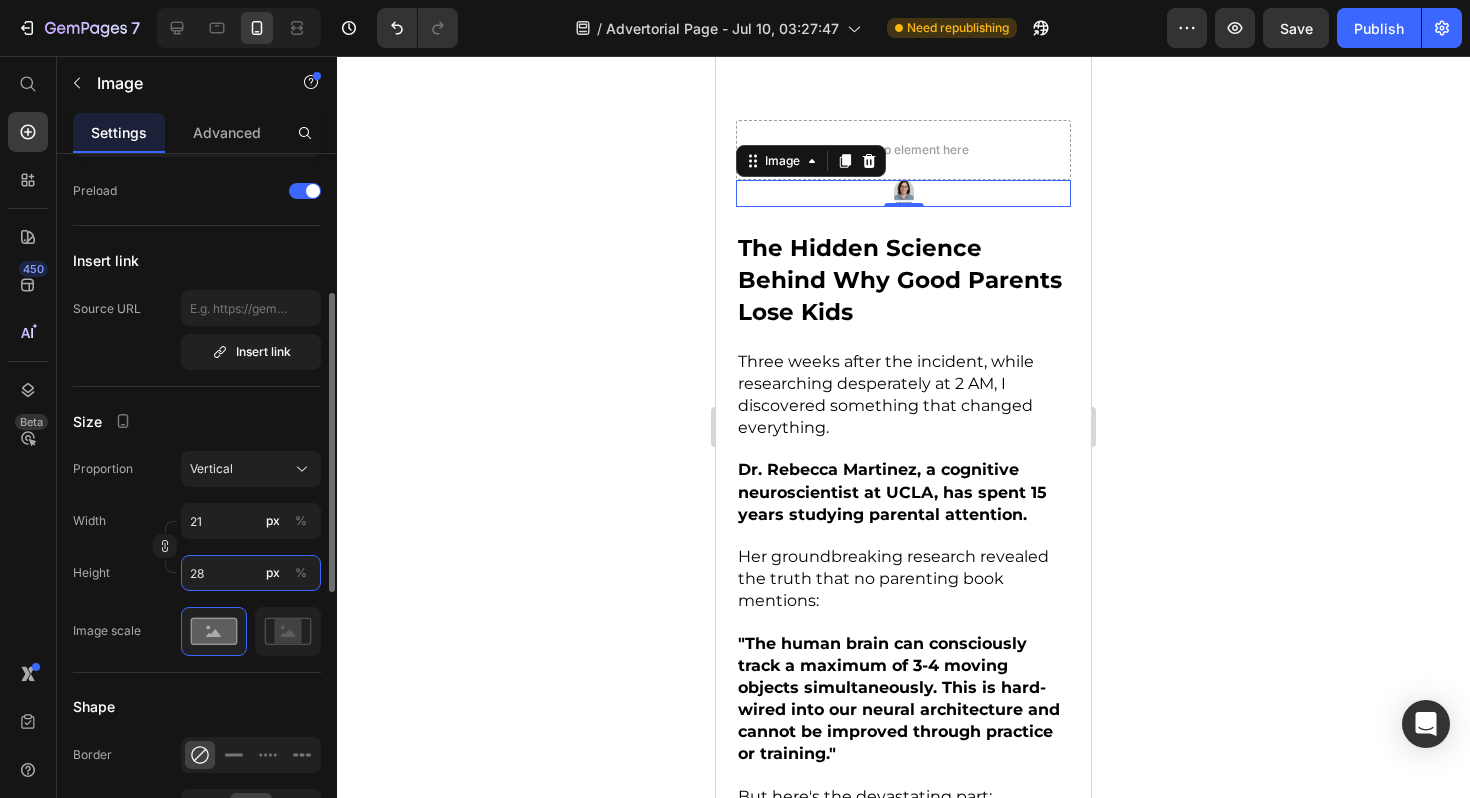 type on "22" 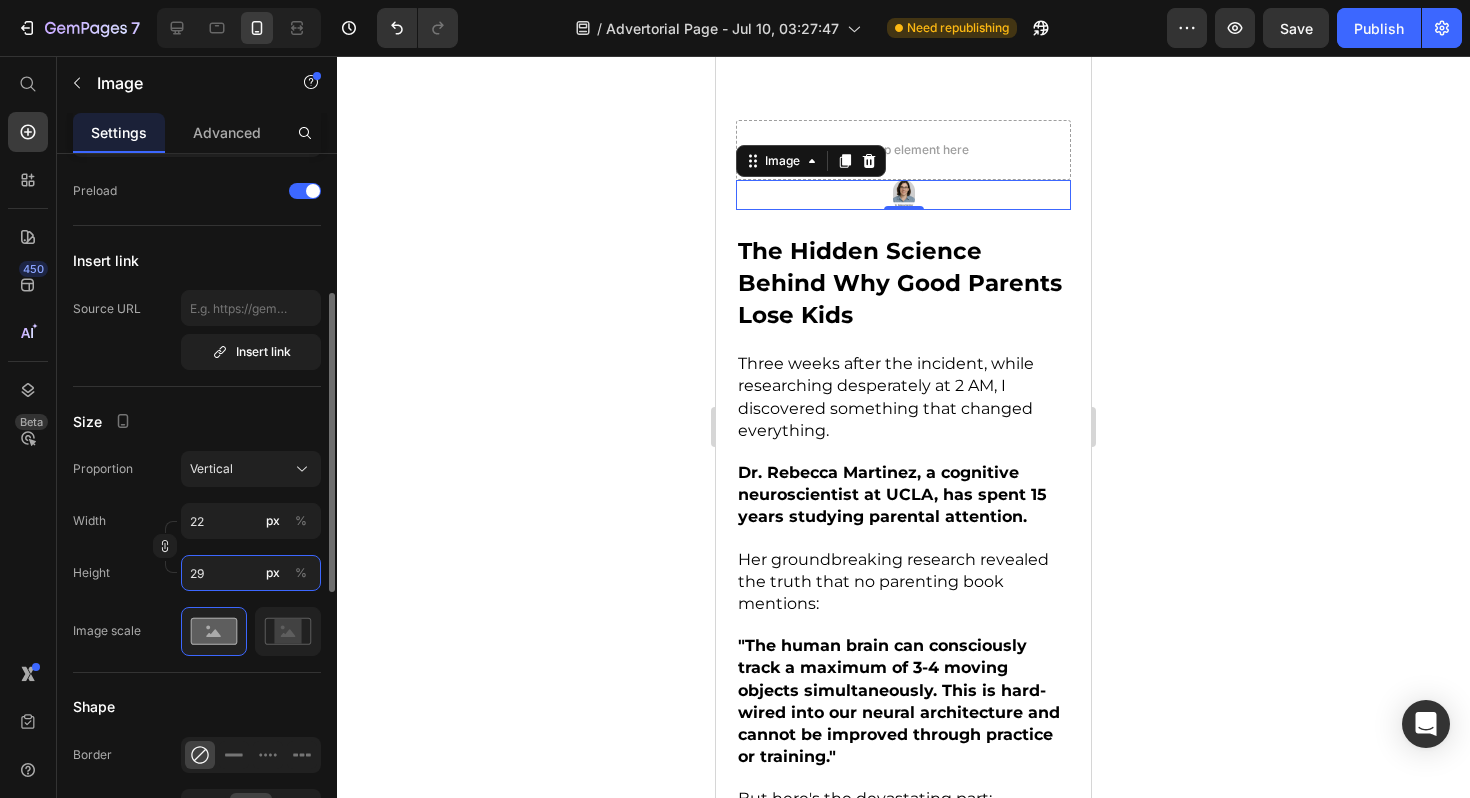 type on "23" 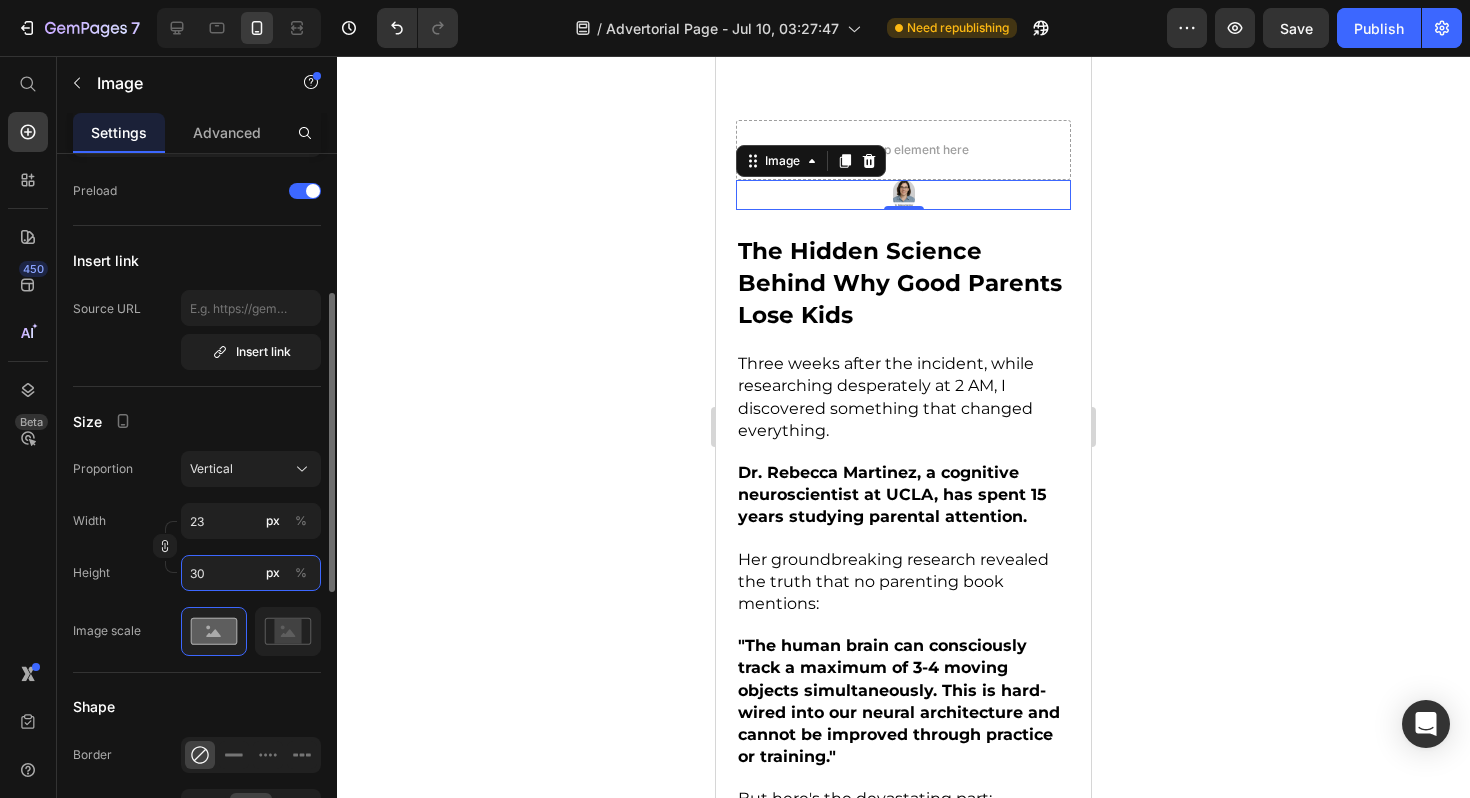 type on "31" 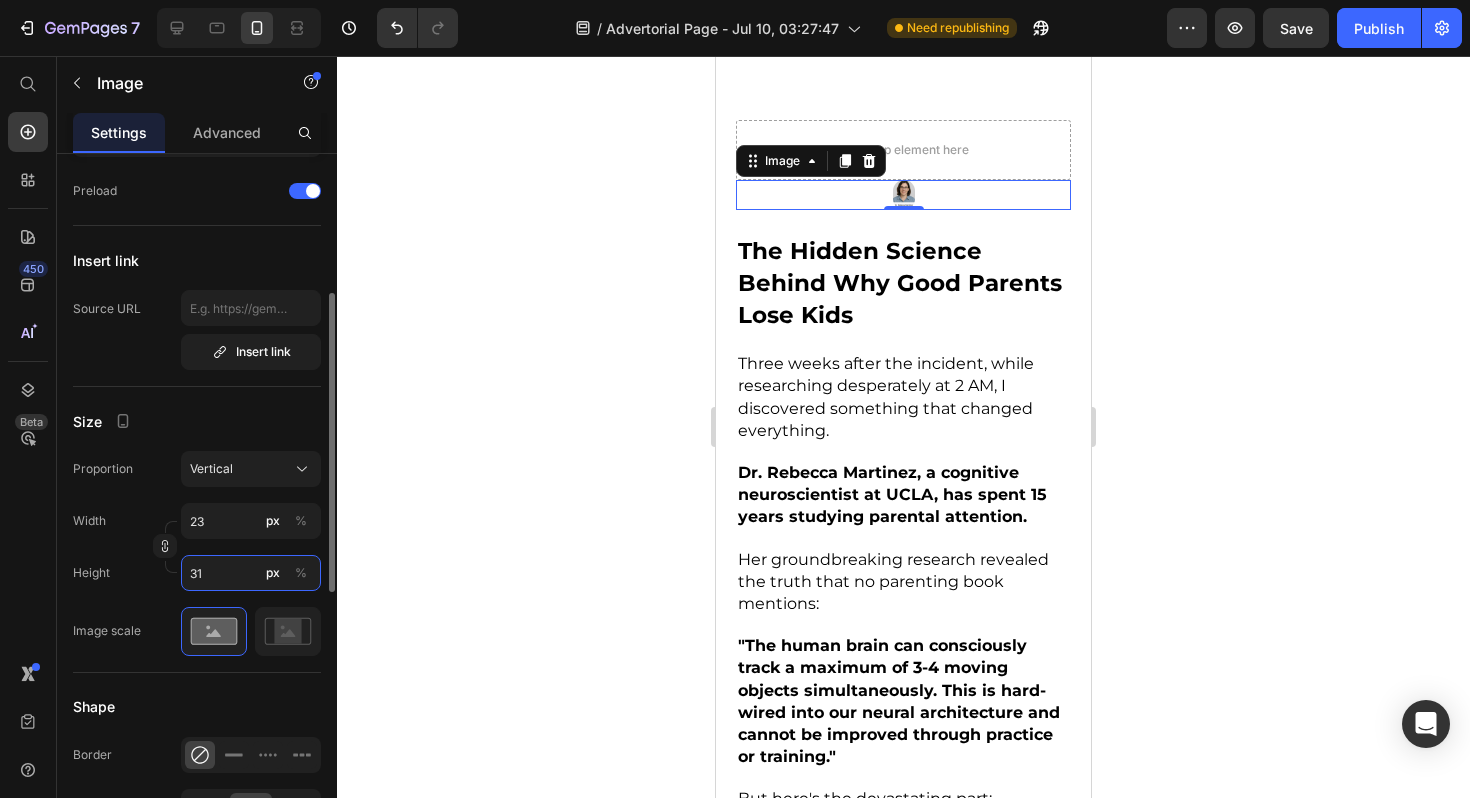 type on "24" 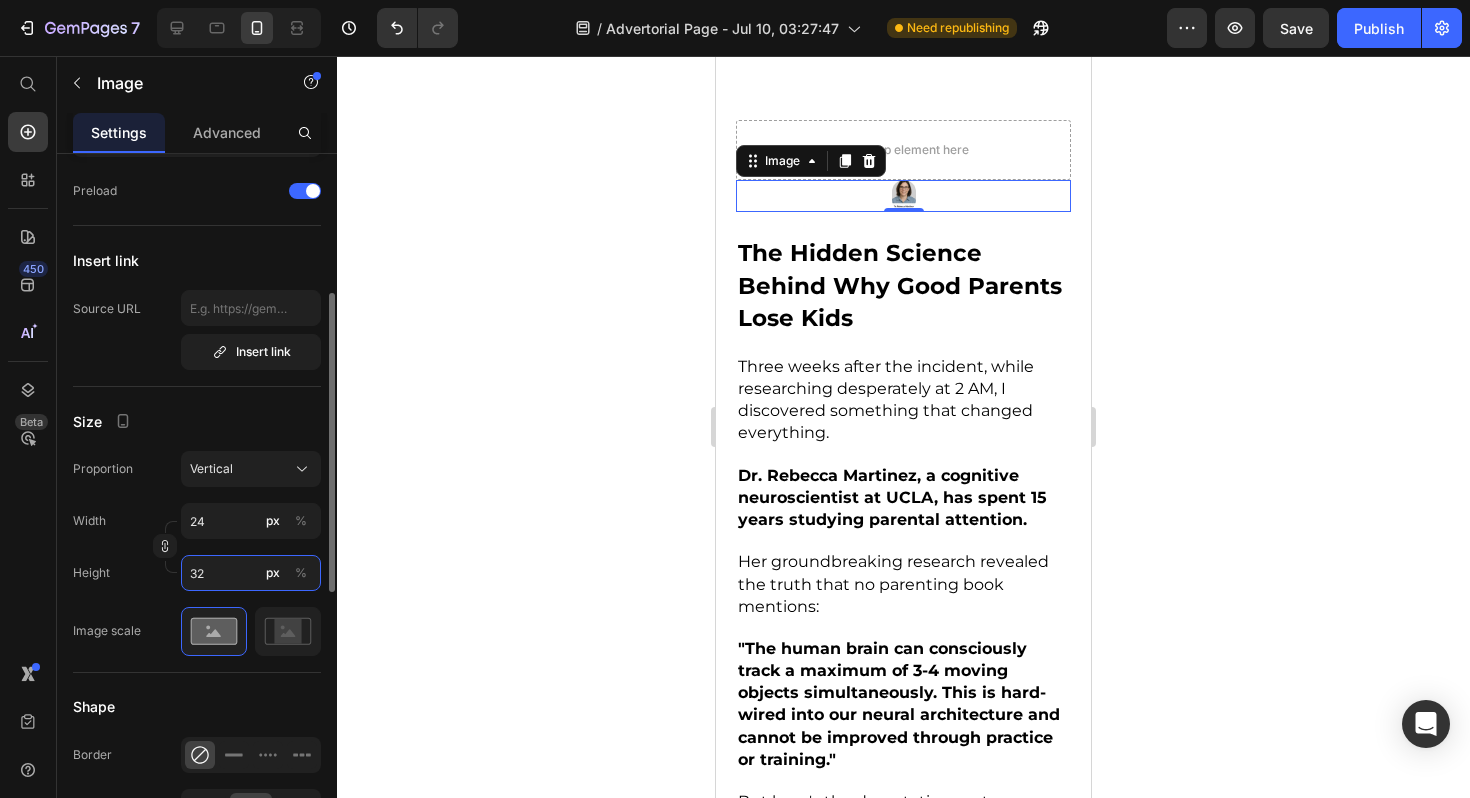 type on "25" 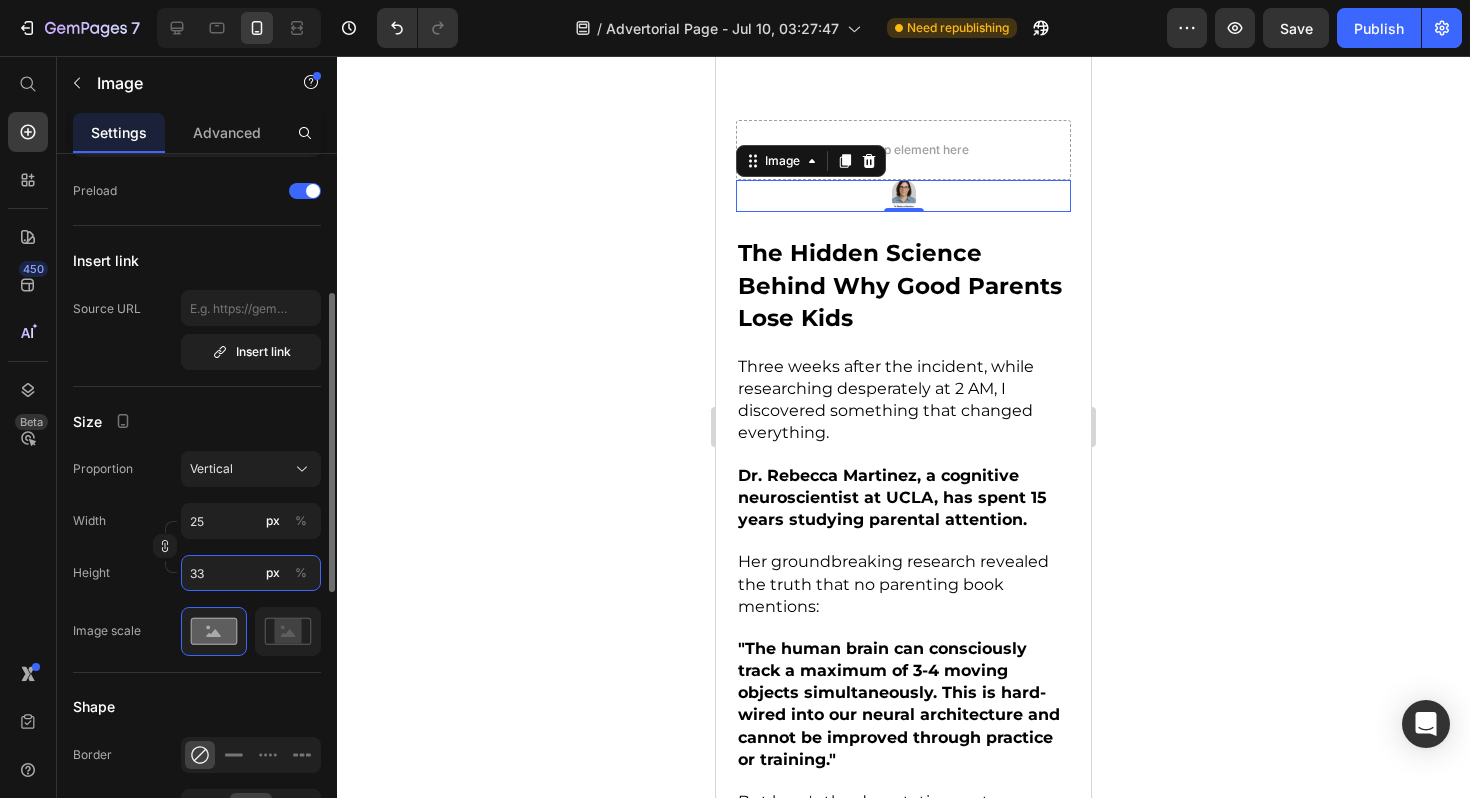 type on "26" 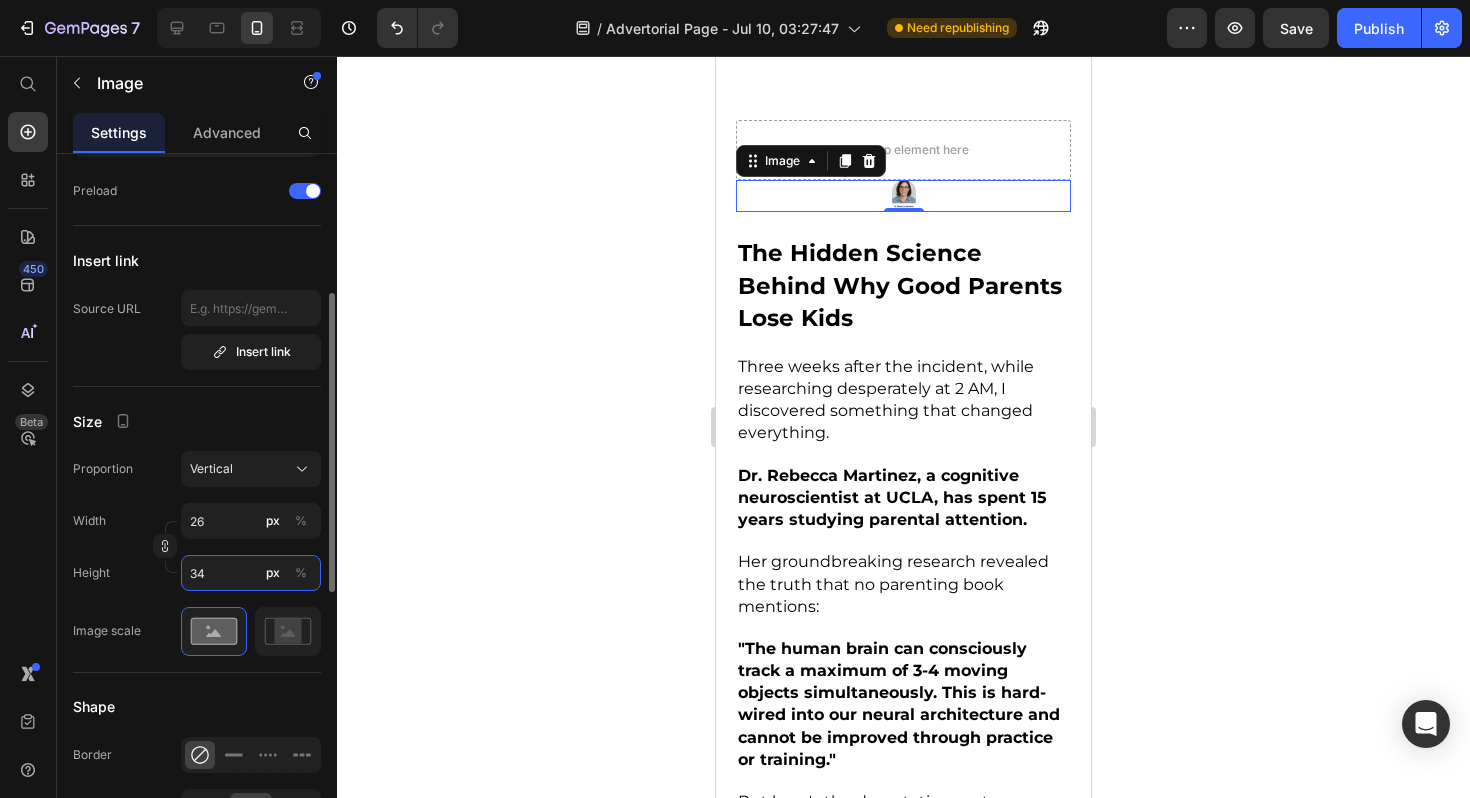 type on "35" 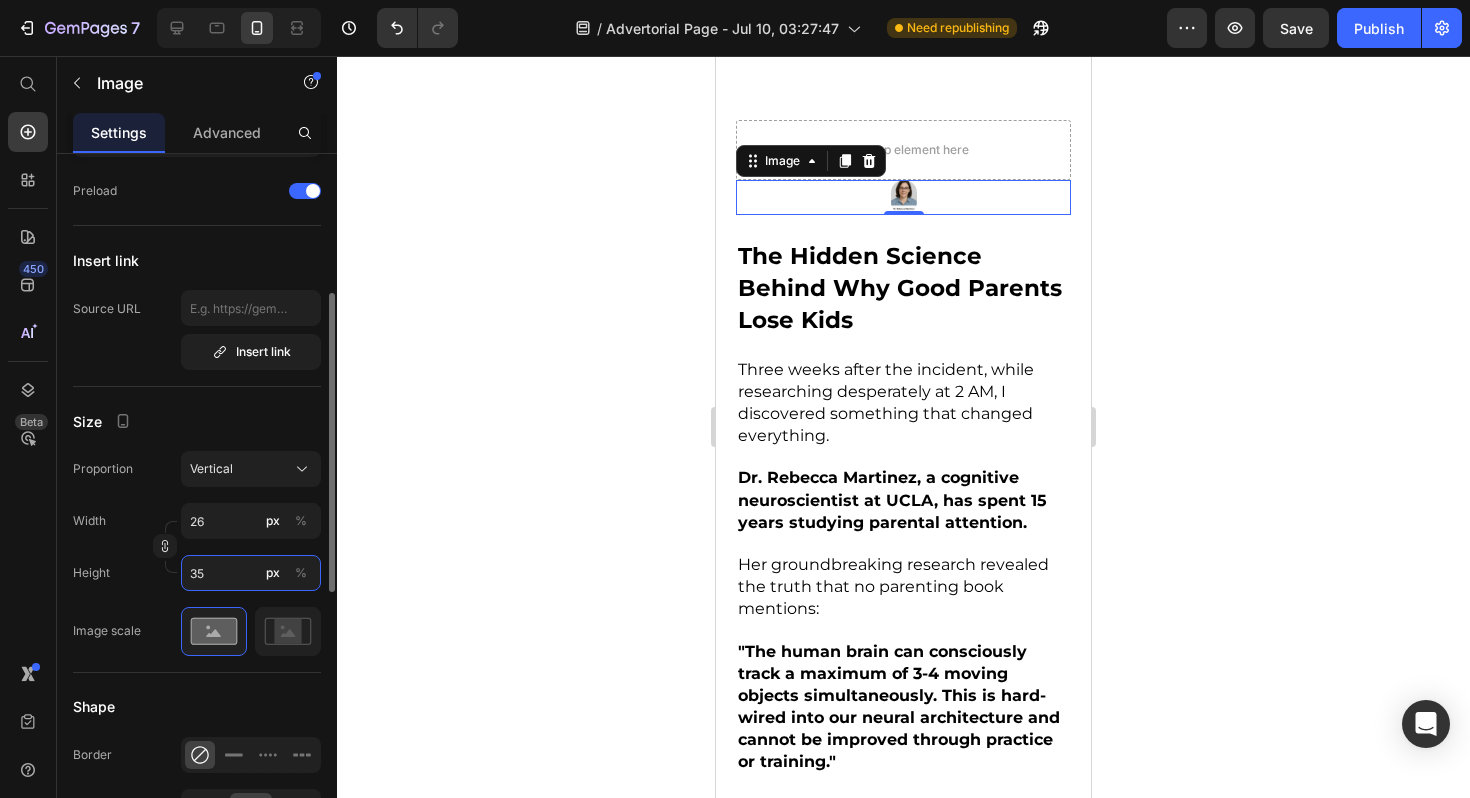 type on "27" 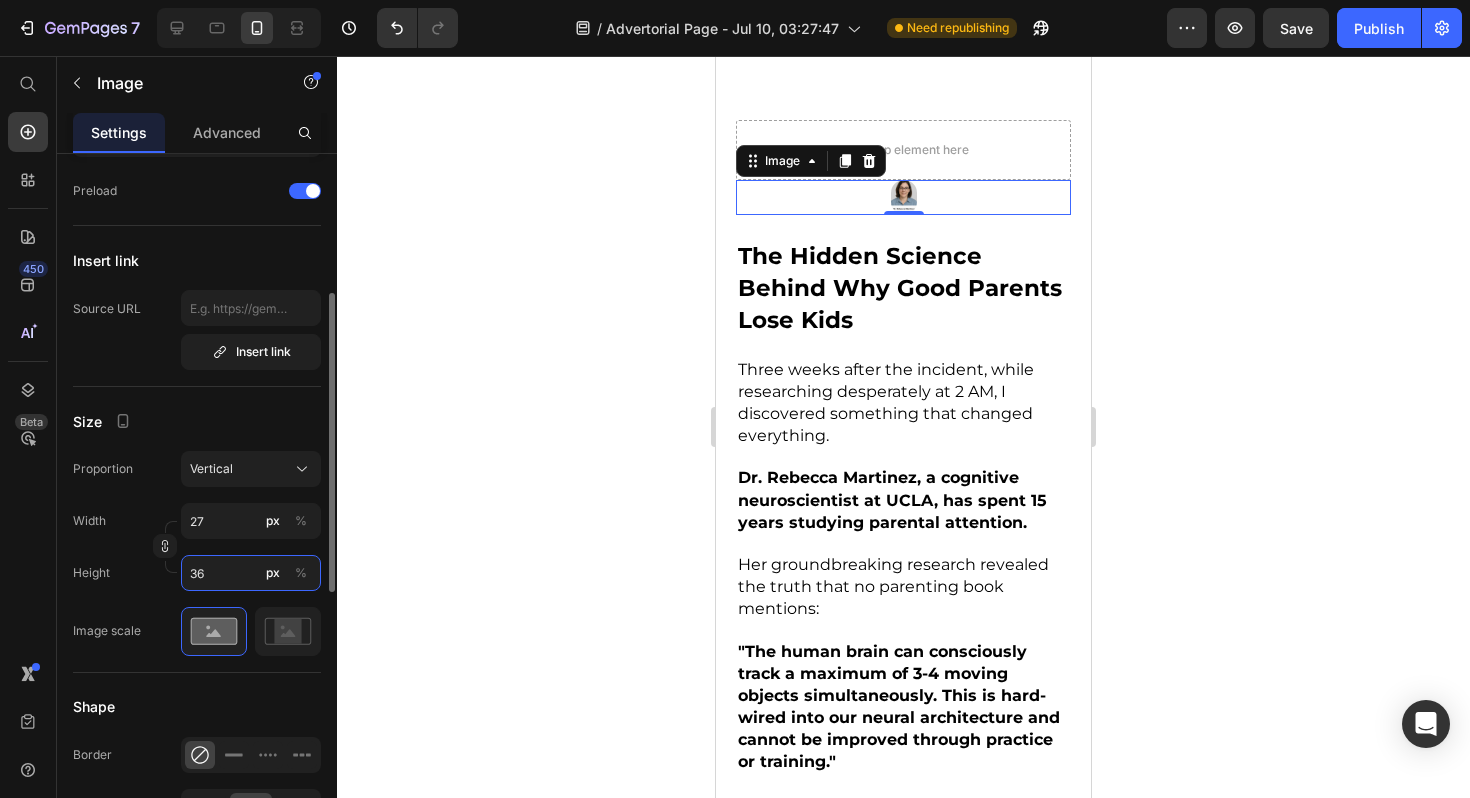 type on "28" 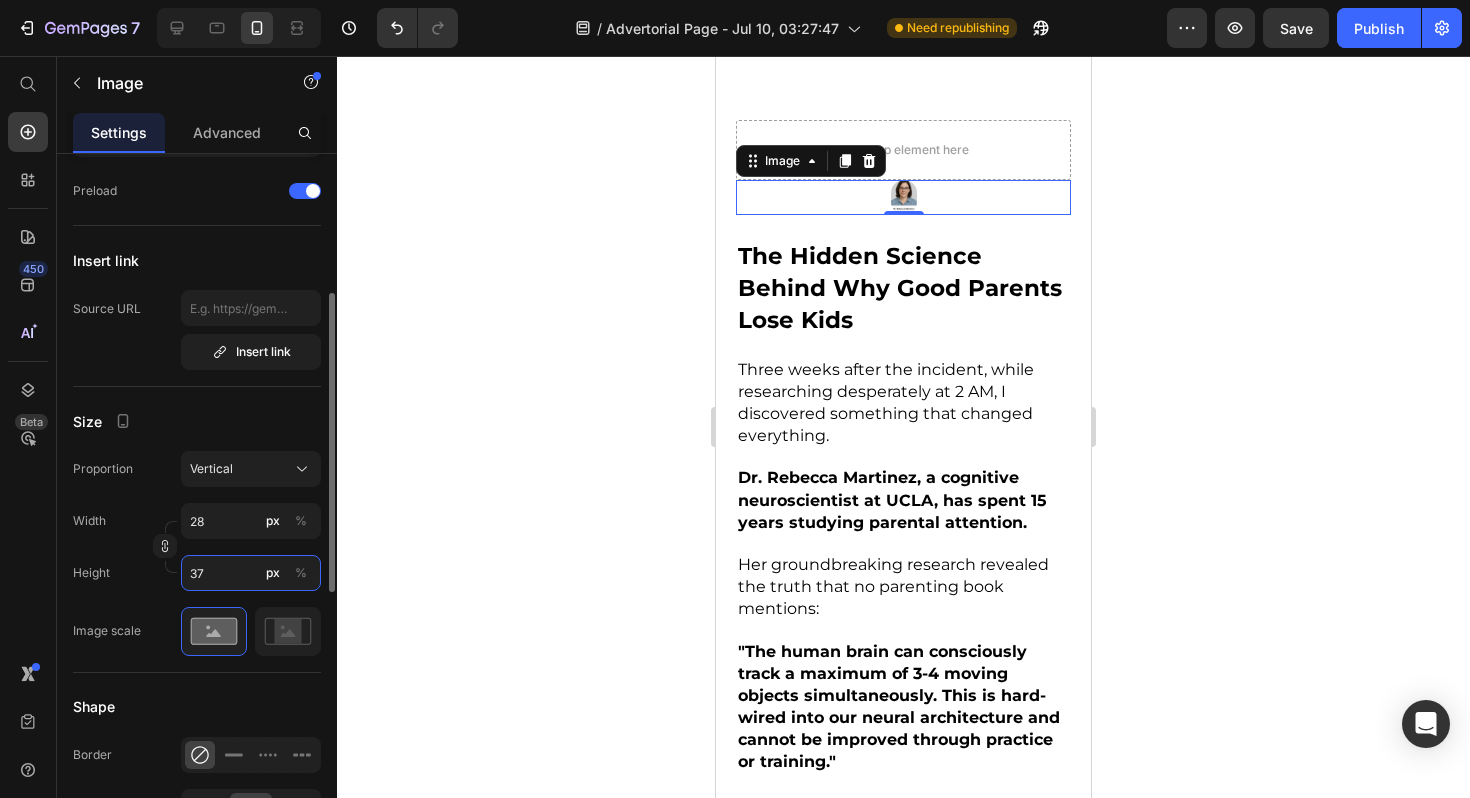 type on "29" 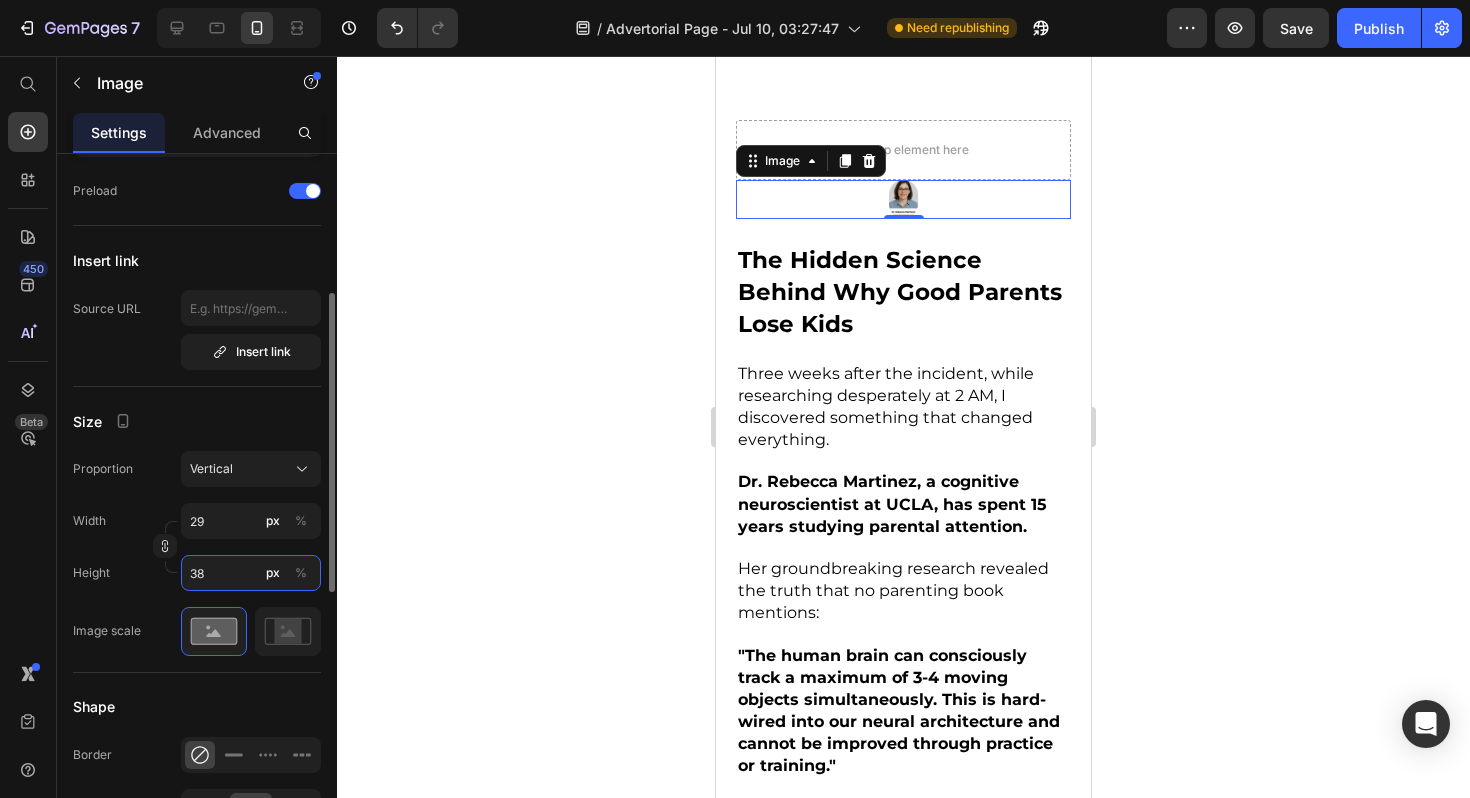type on "39" 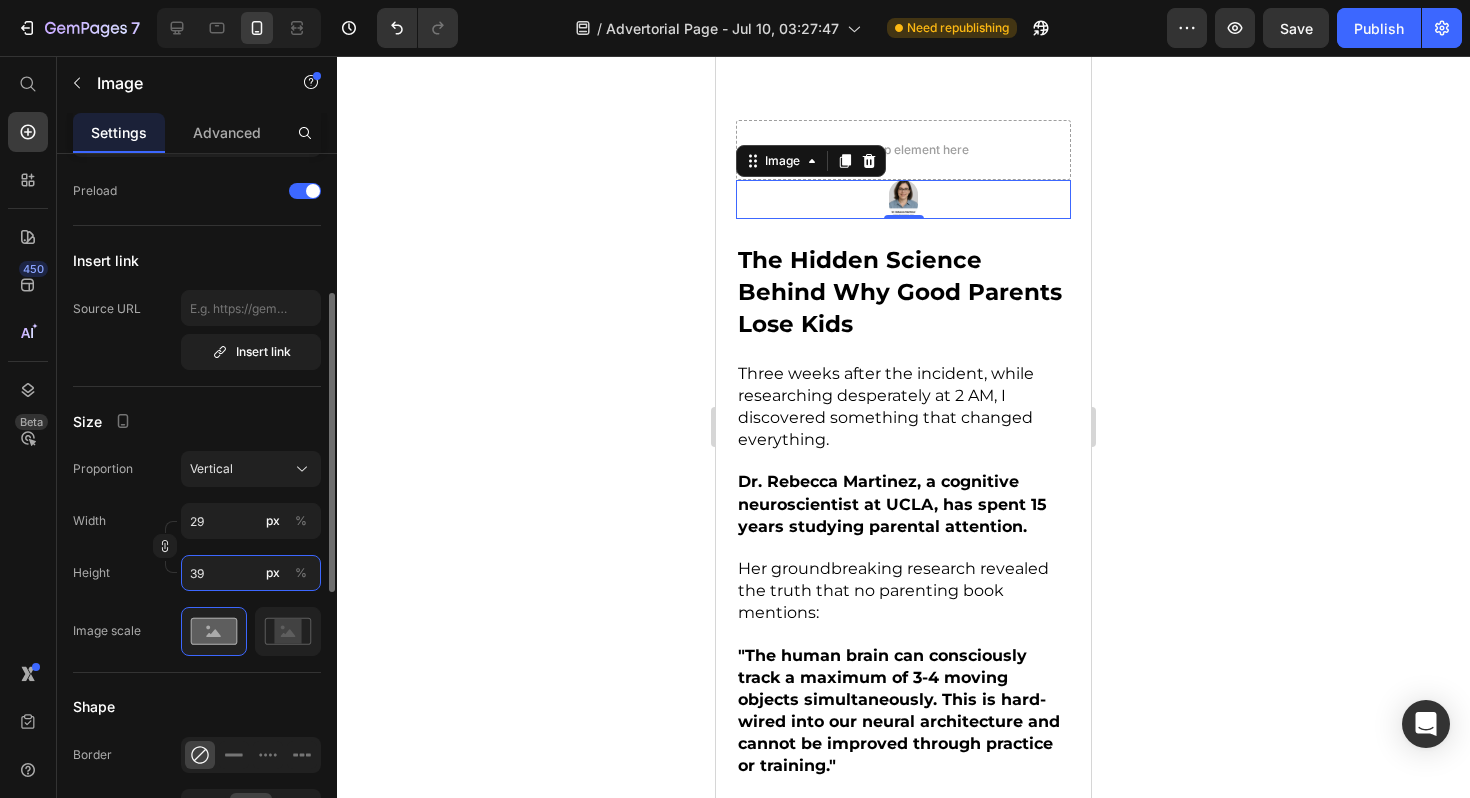 type on "30" 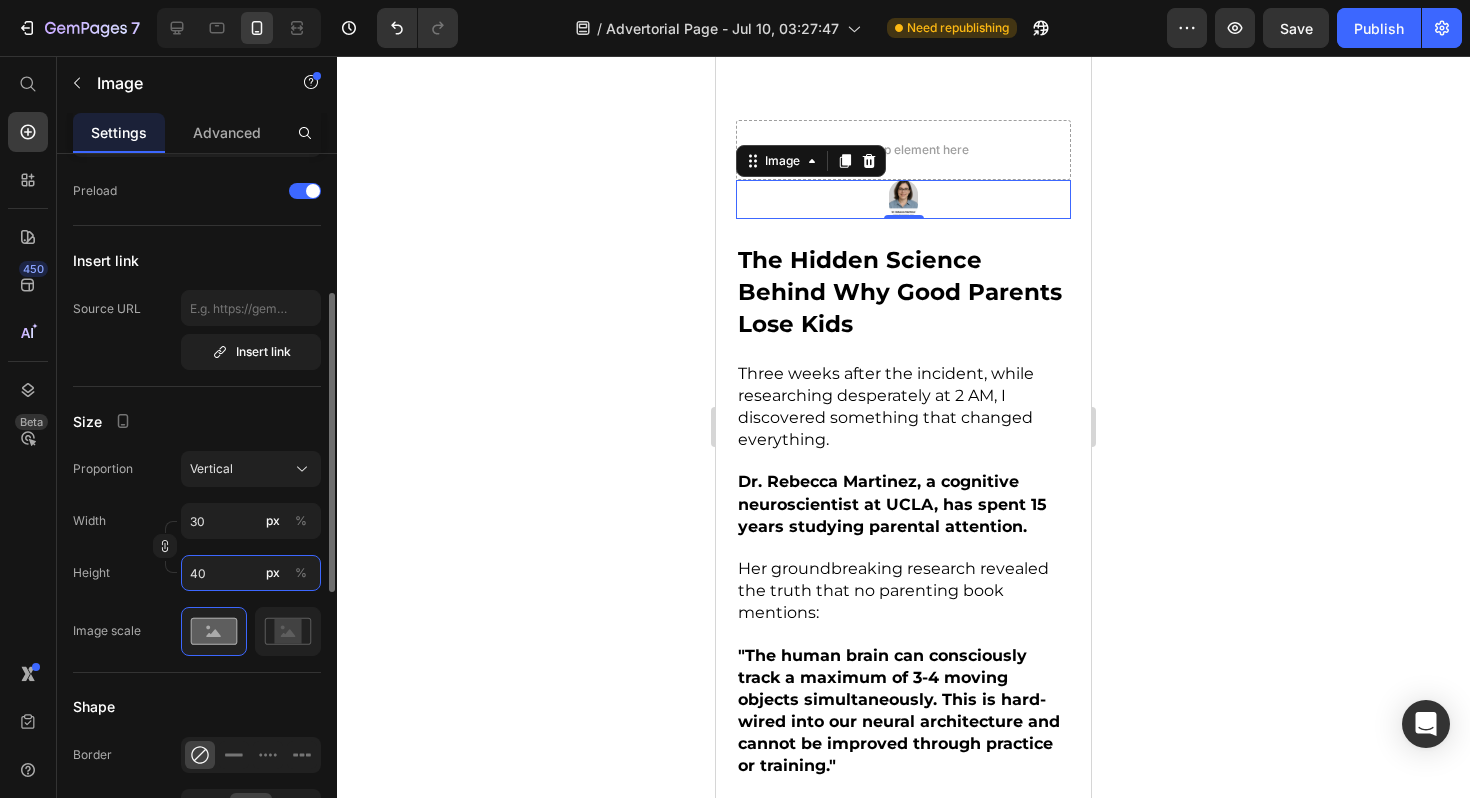 type on "31" 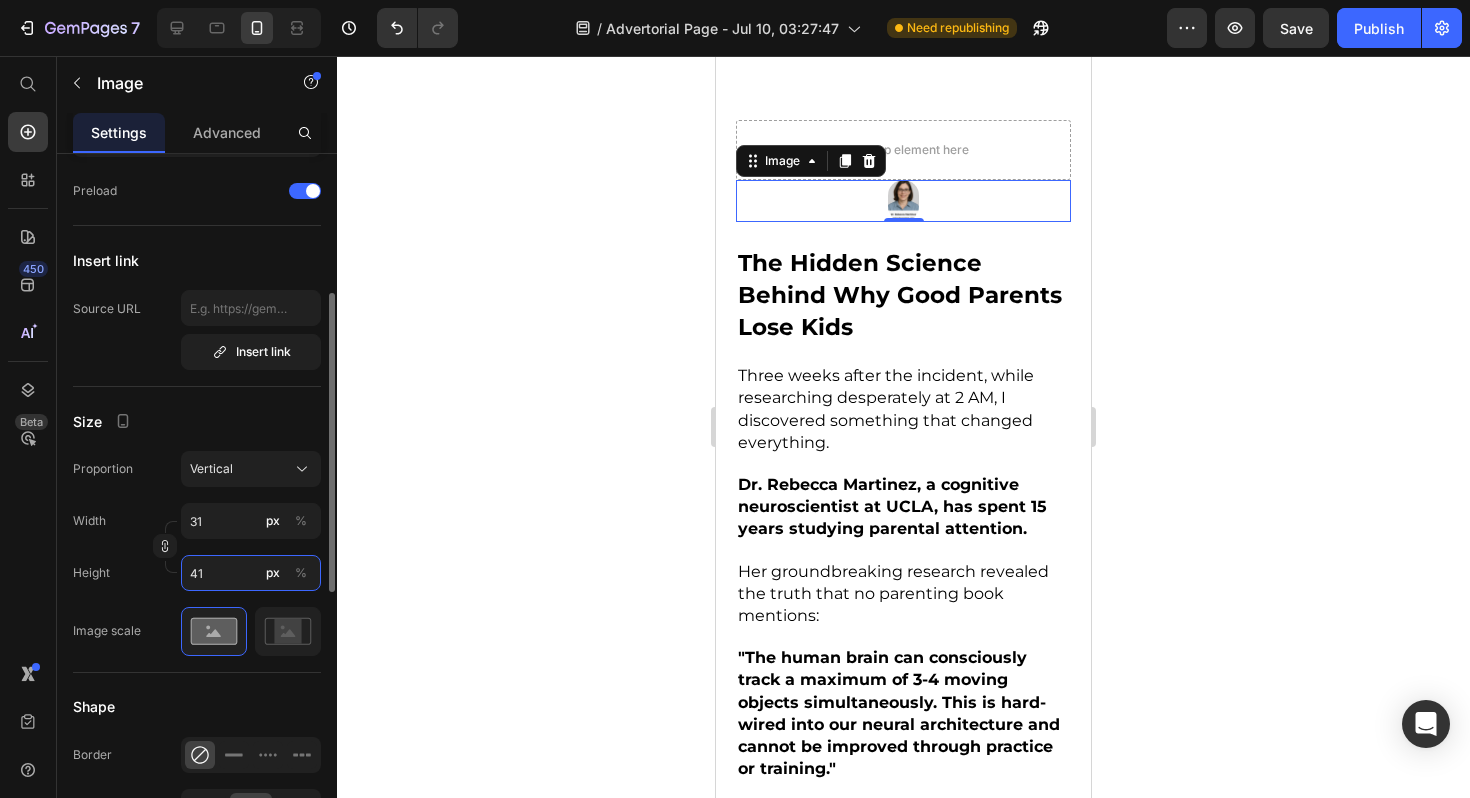 type on "32" 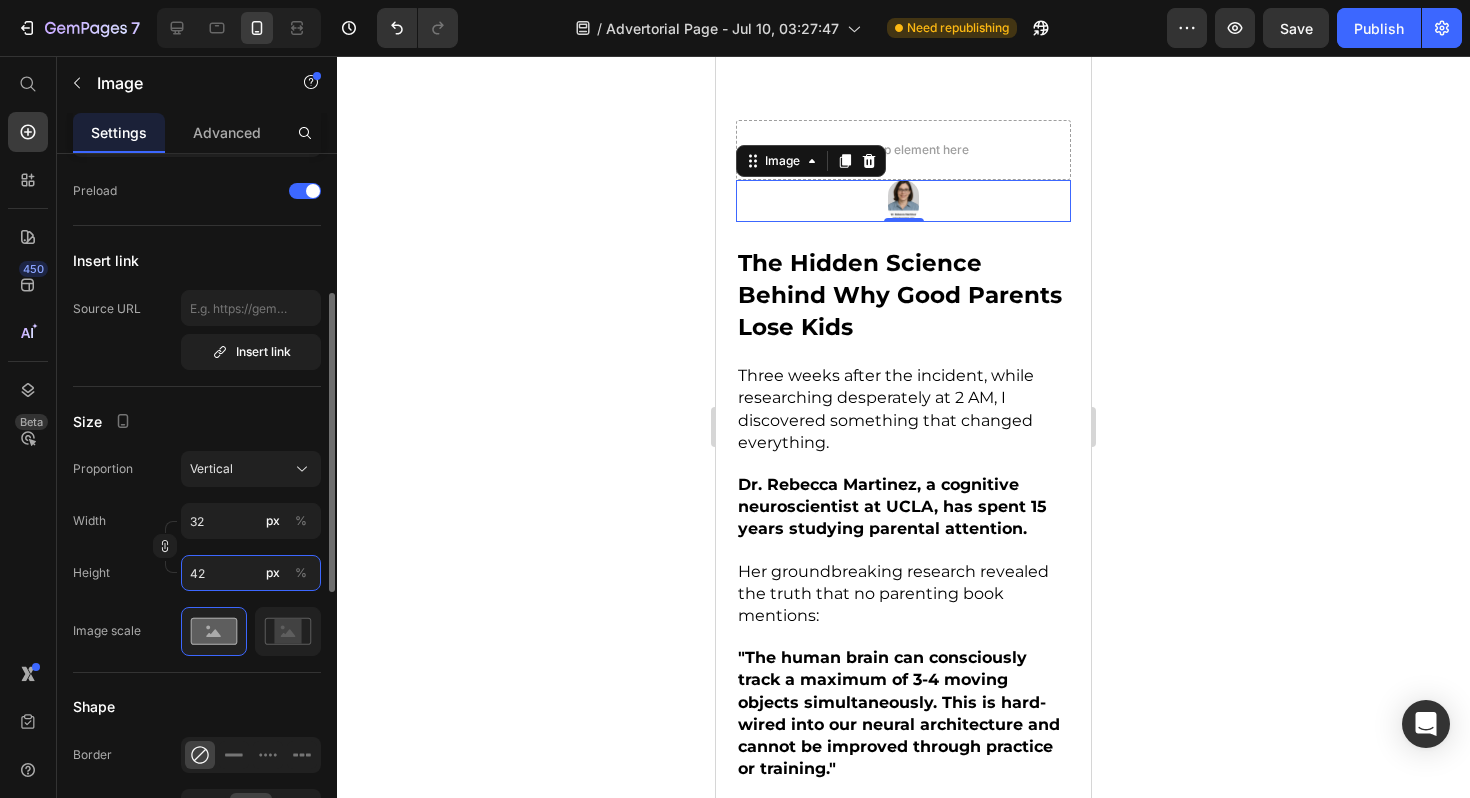 type on "43" 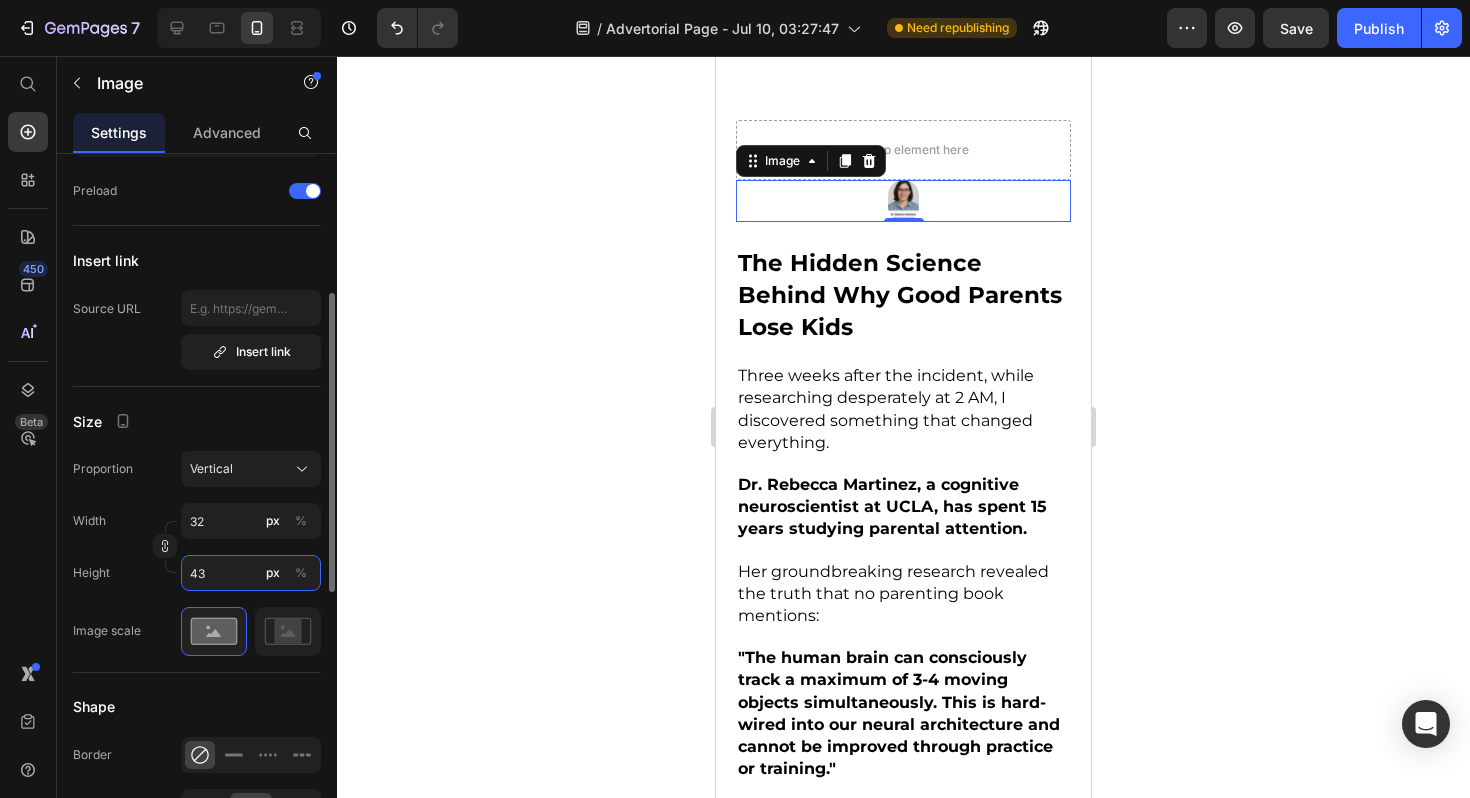 type on "33" 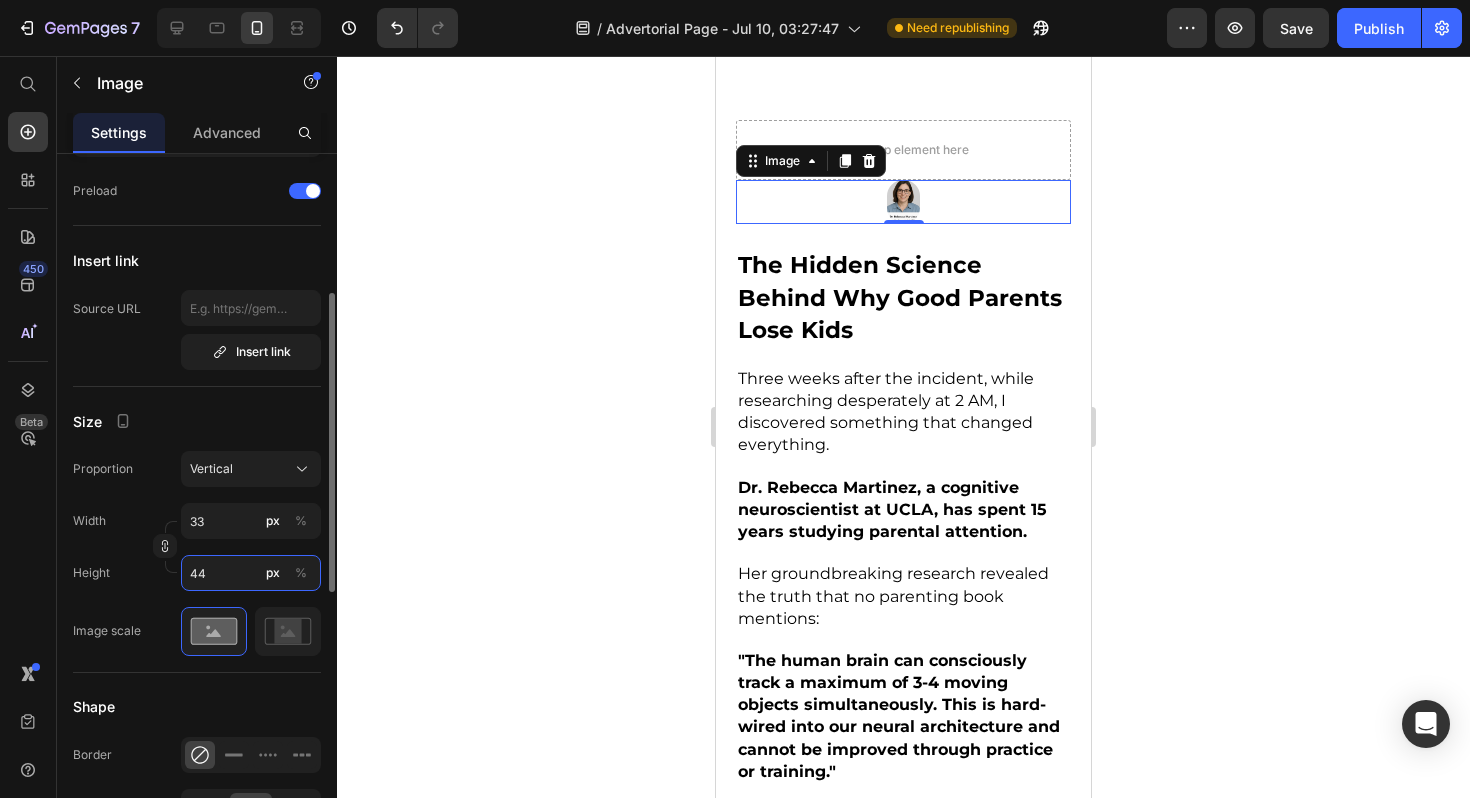 type on "34" 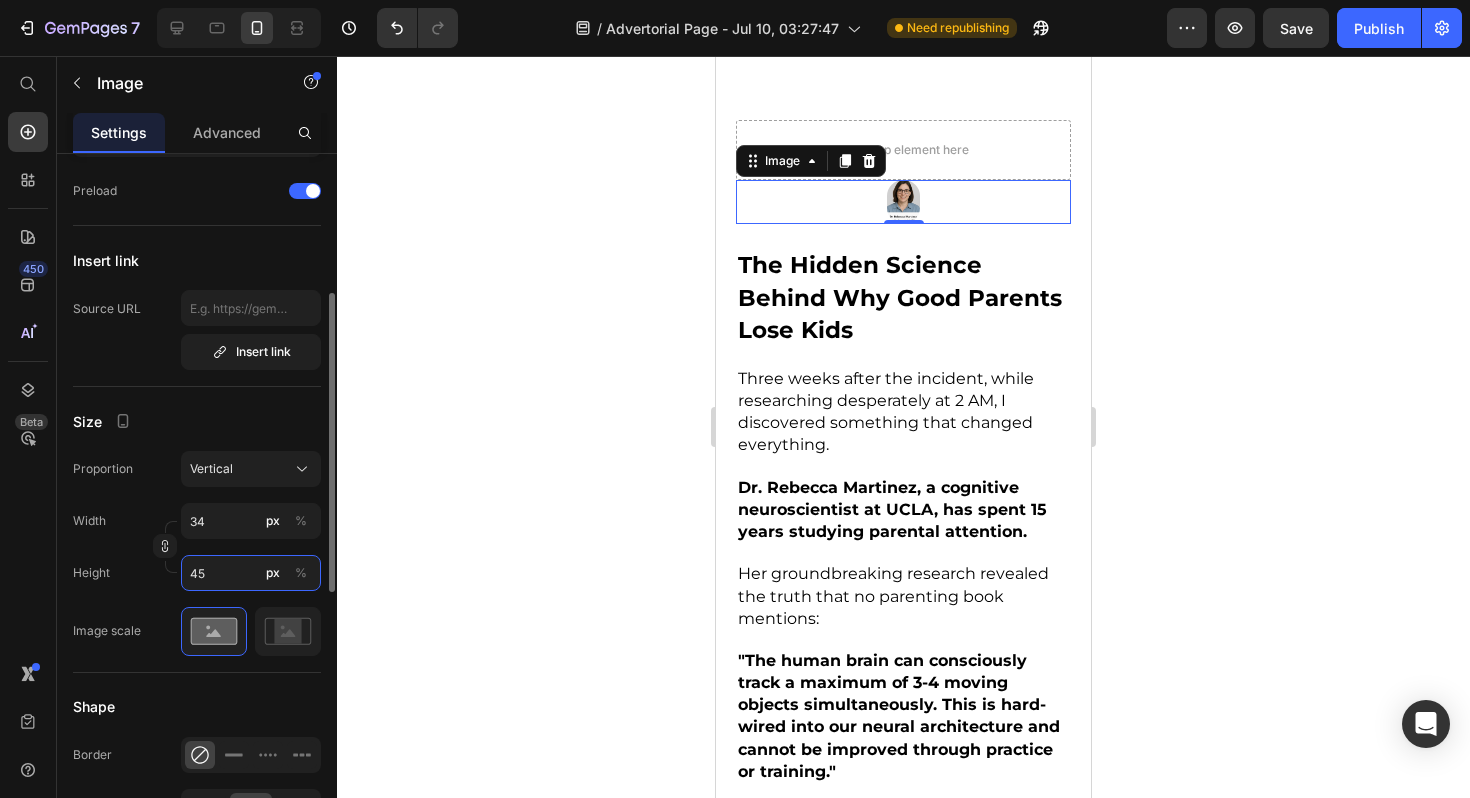 type on "35" 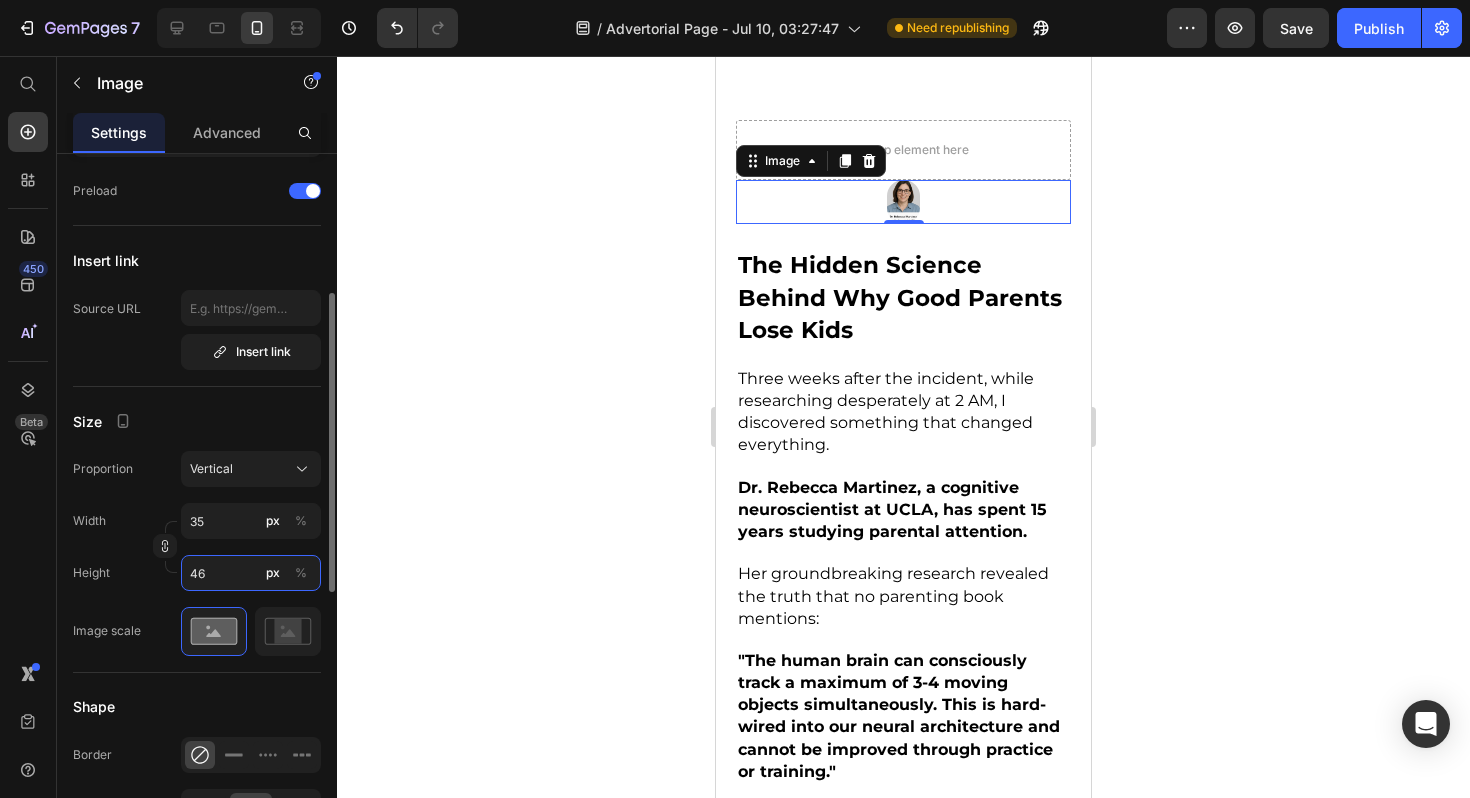 type on "47" 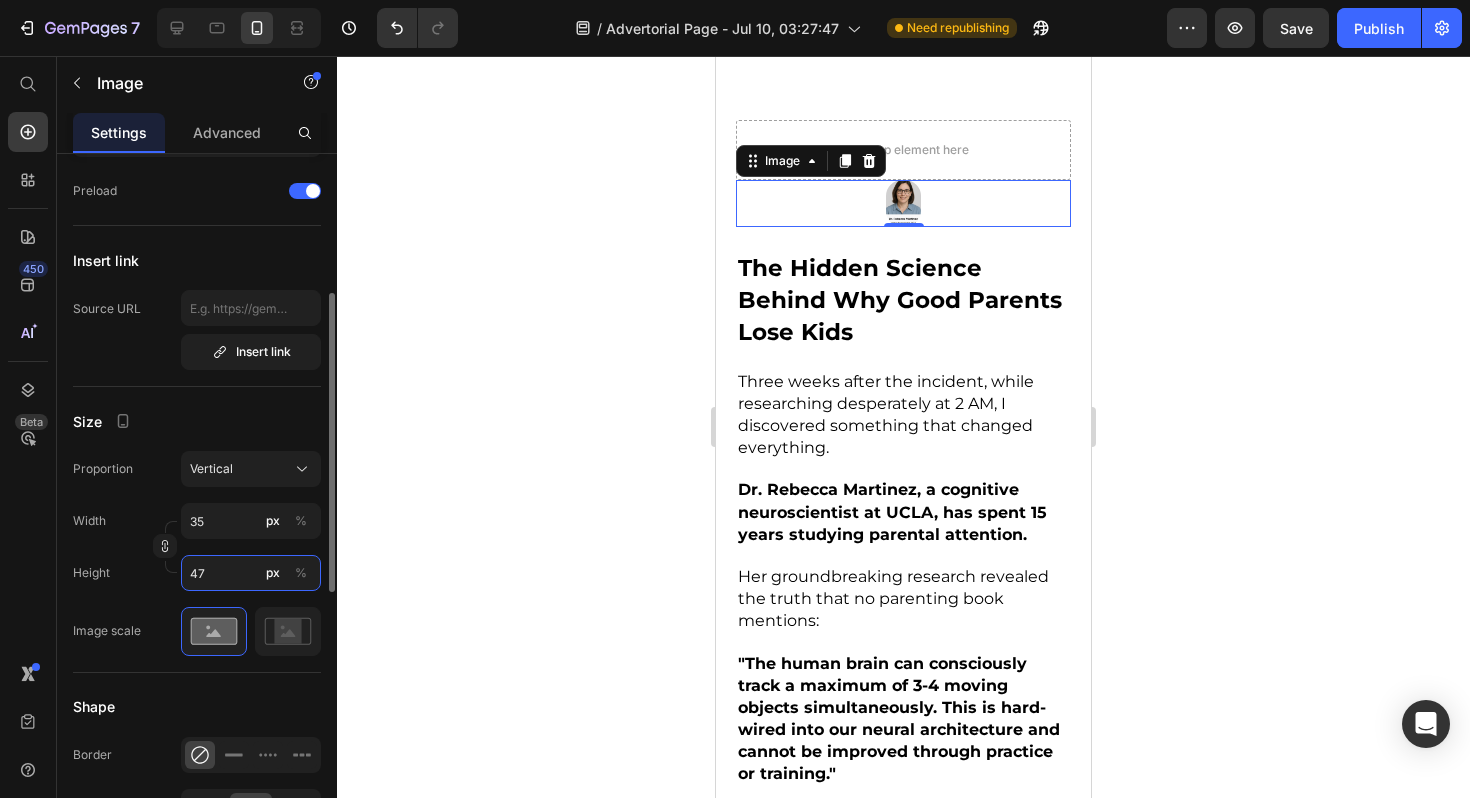 type on "36" 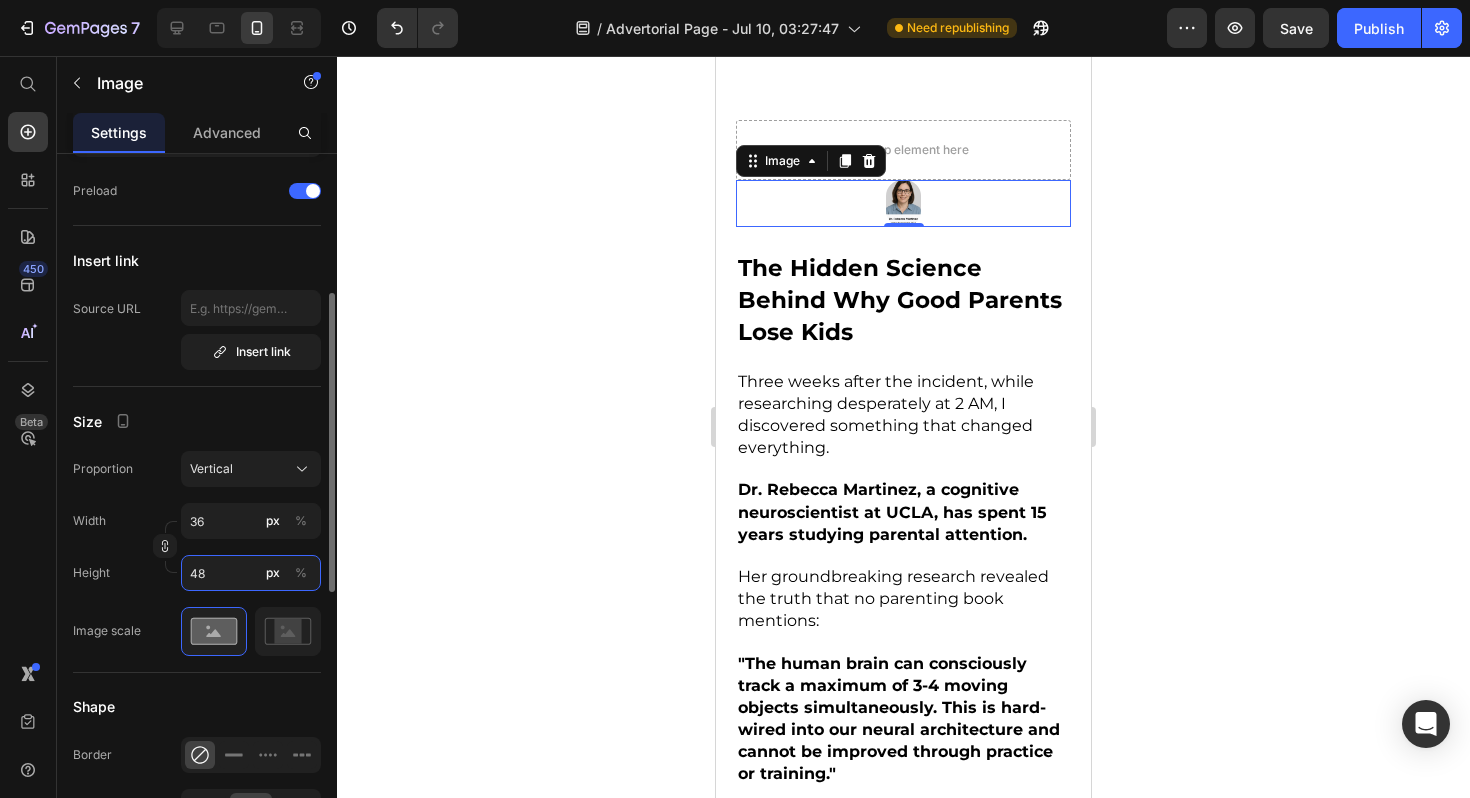 type on "37" 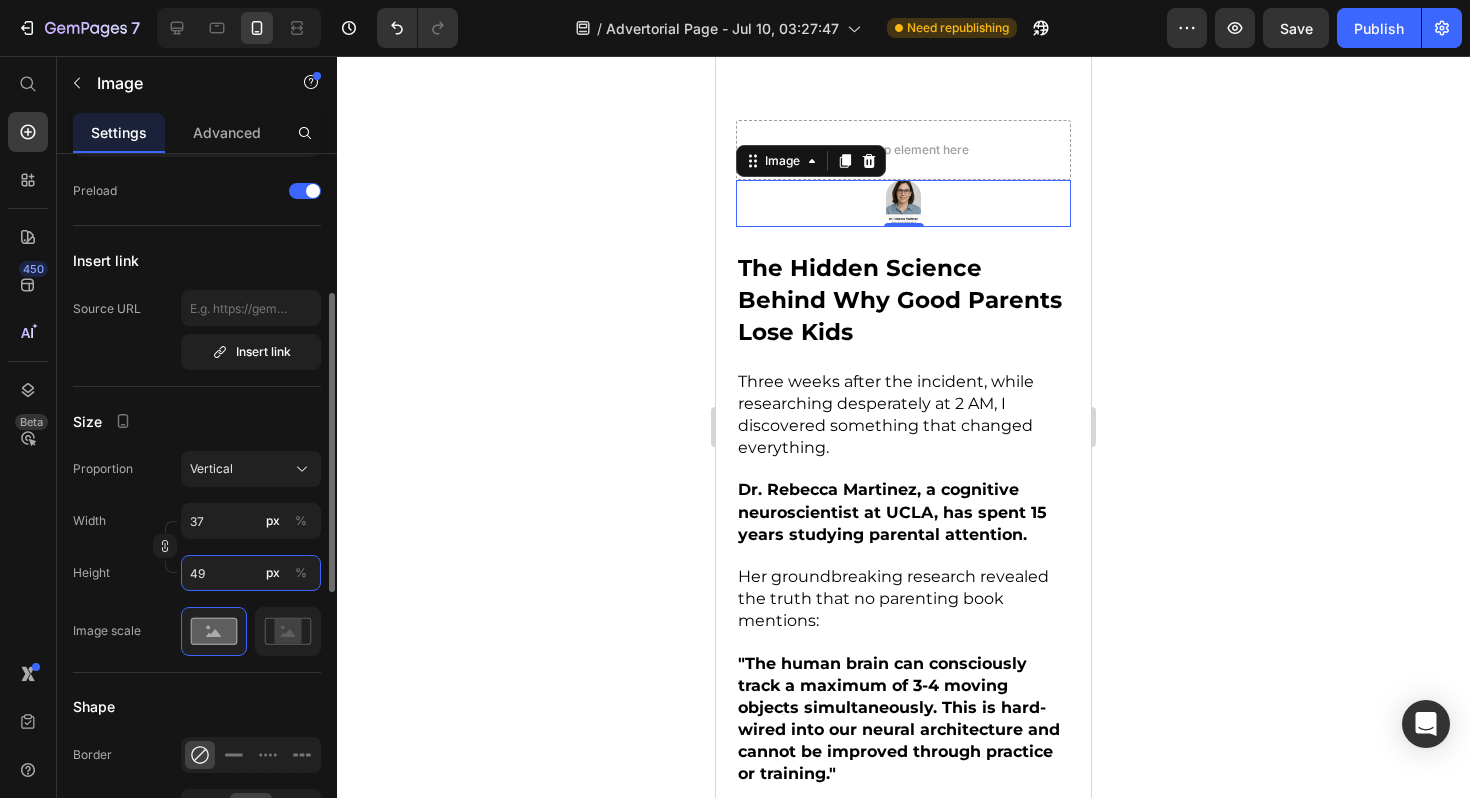 type on "38" 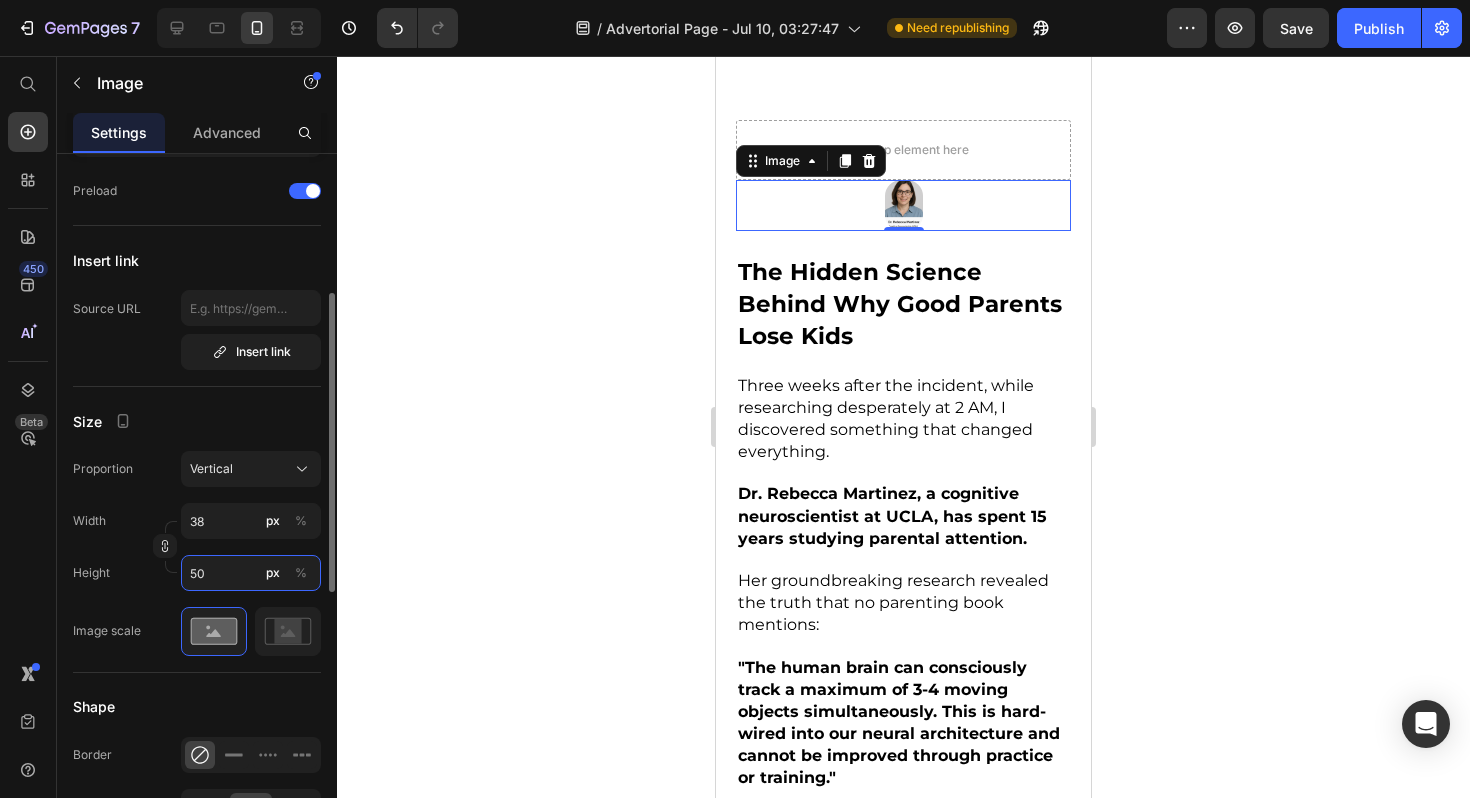 type on "51" 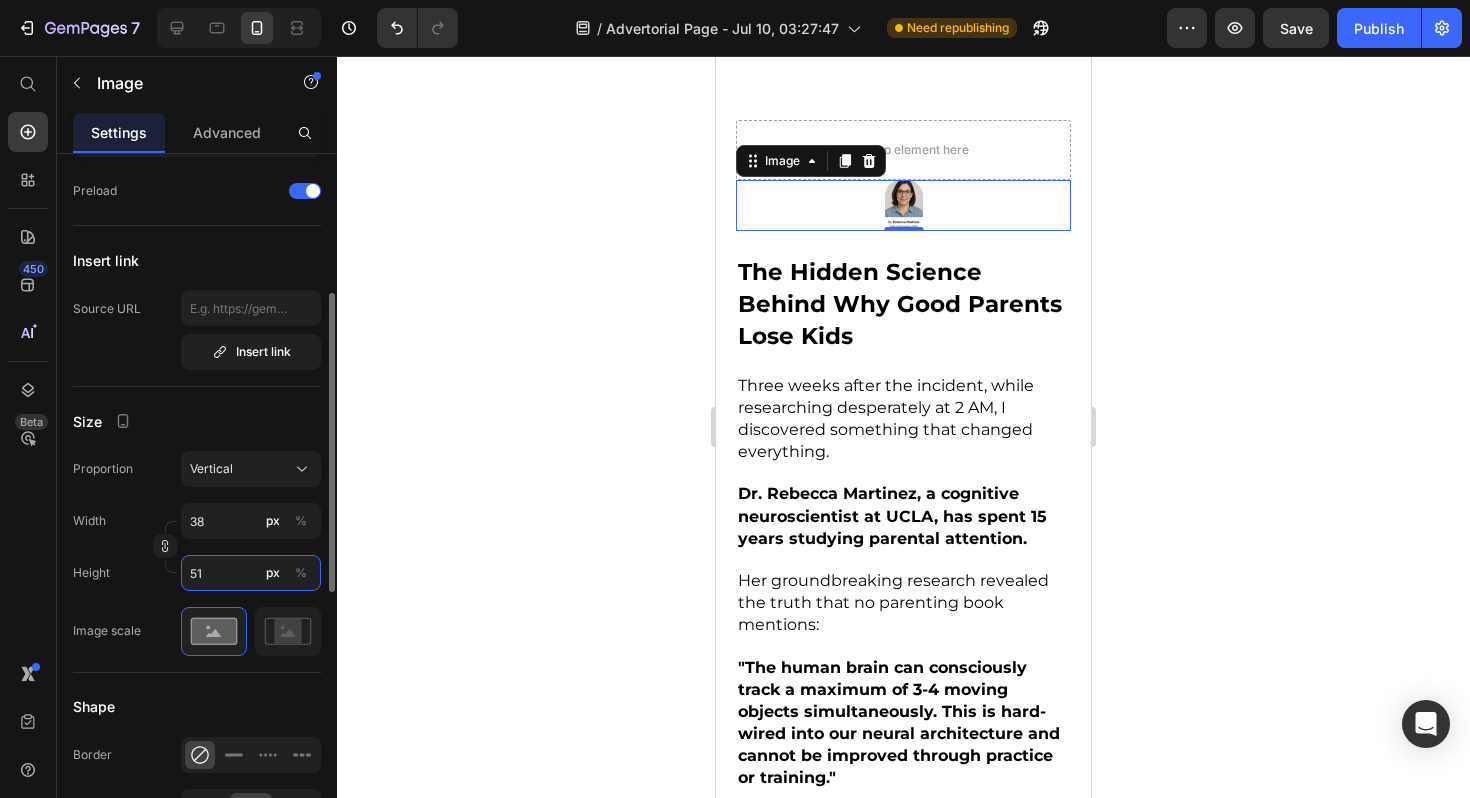 type on "39" 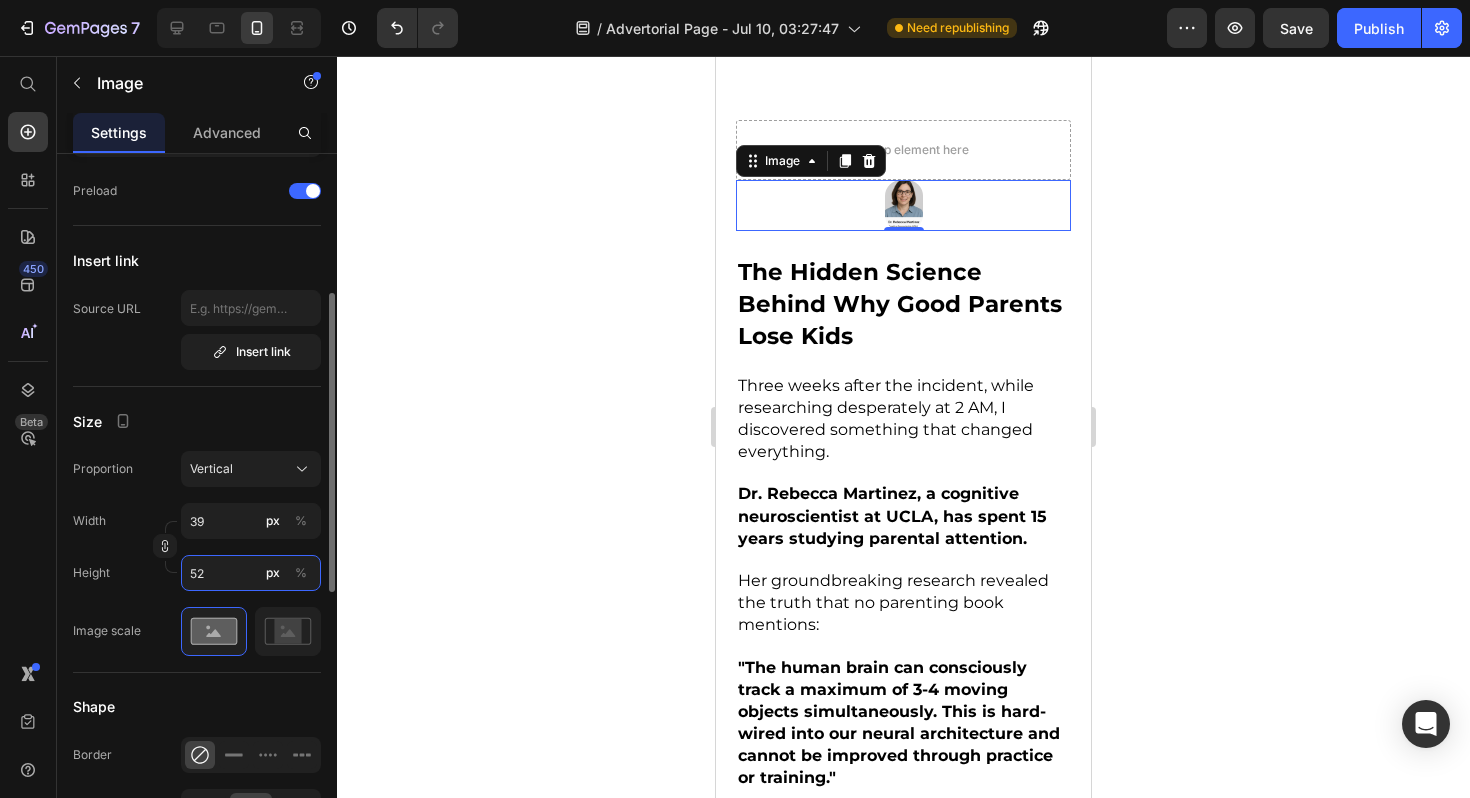 type on "40" 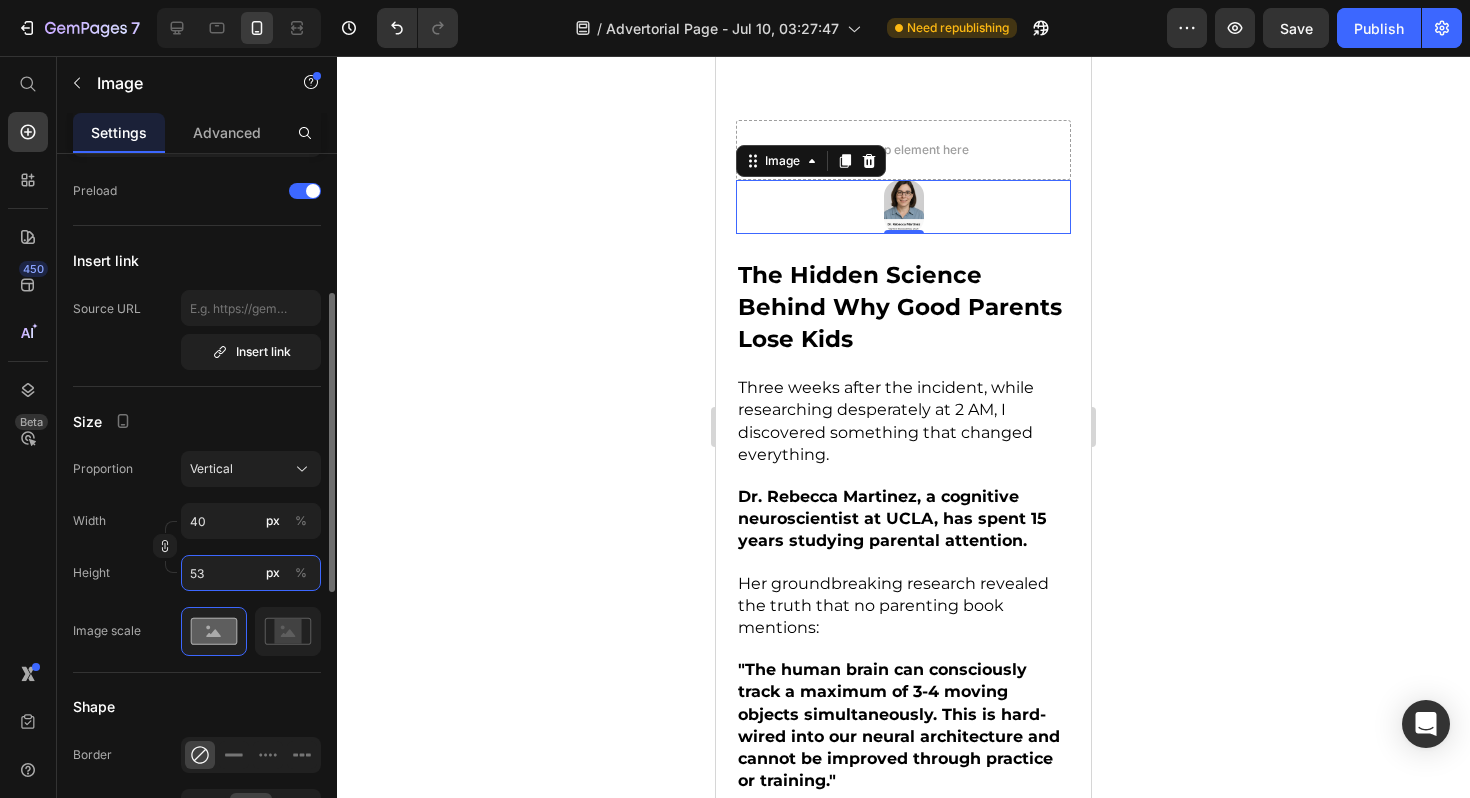 type on "41" 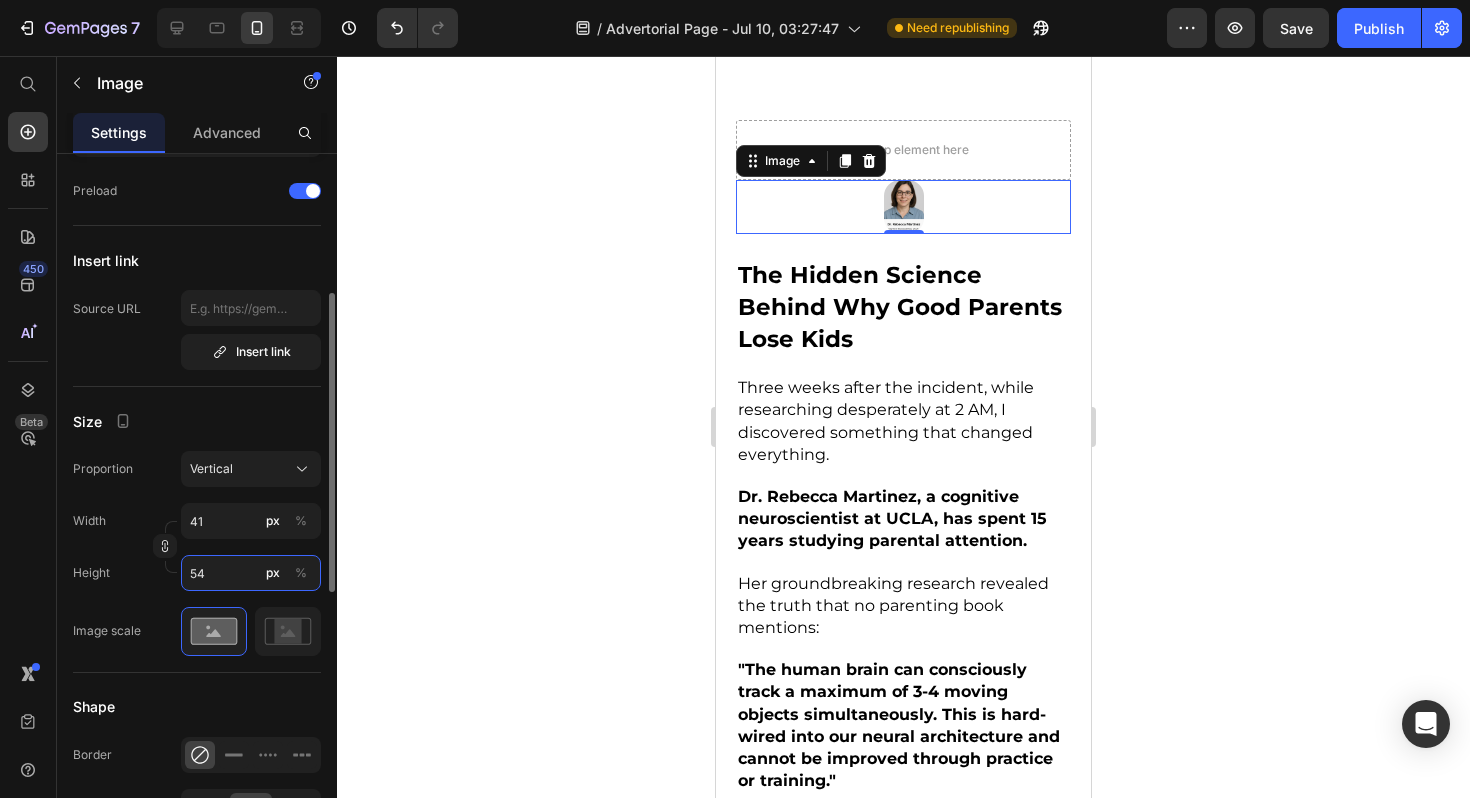 type on "55" 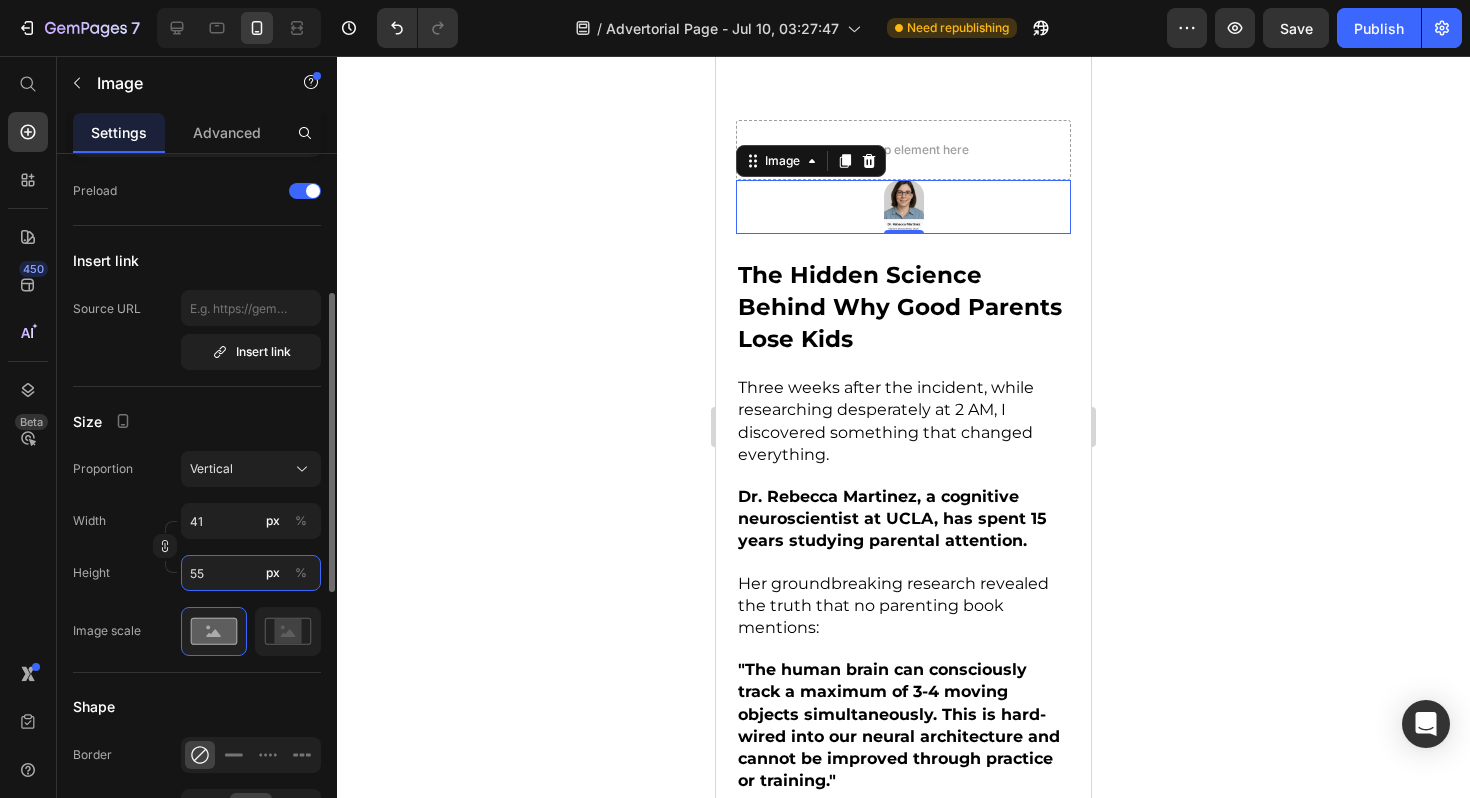 type on "42" 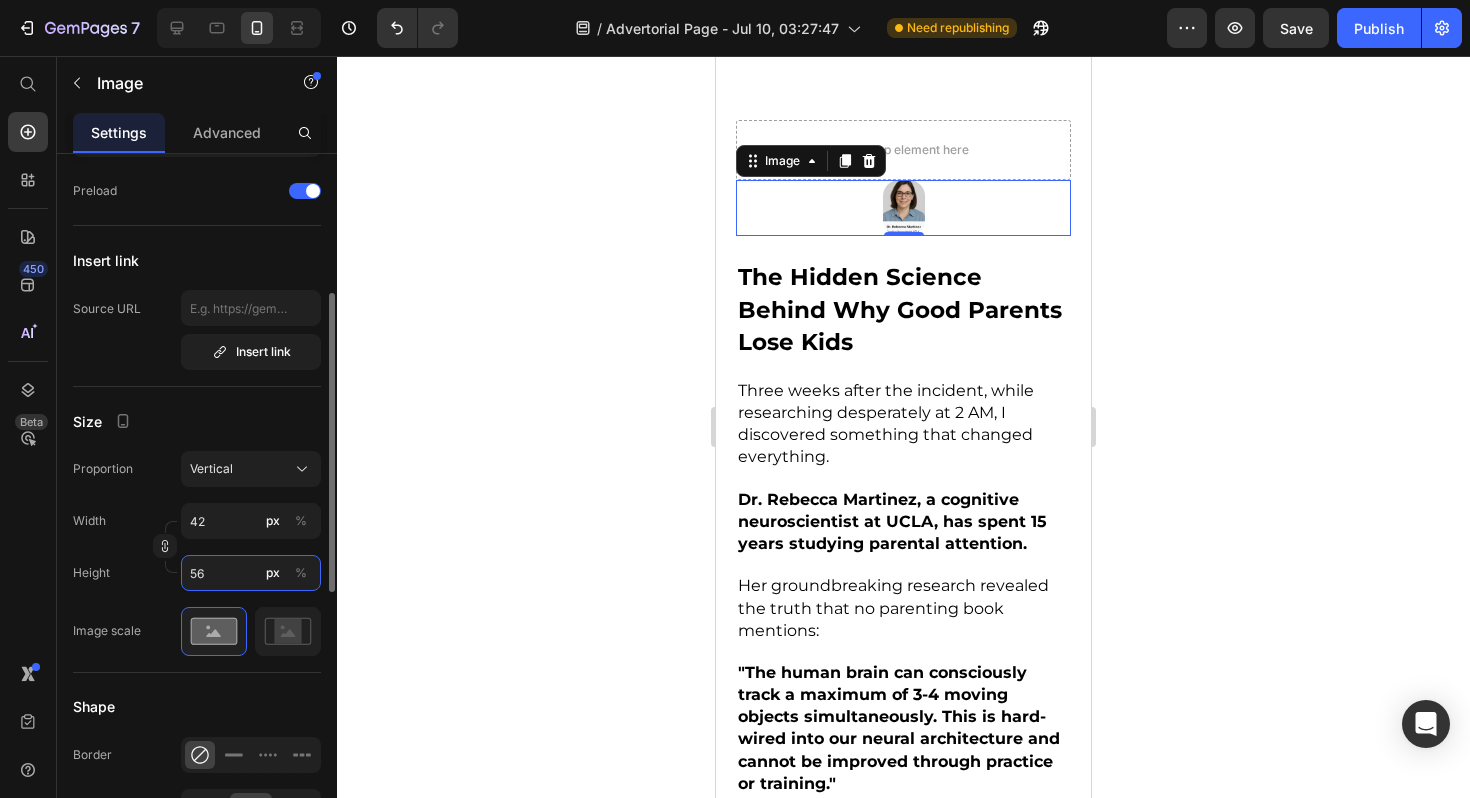 type on "43" 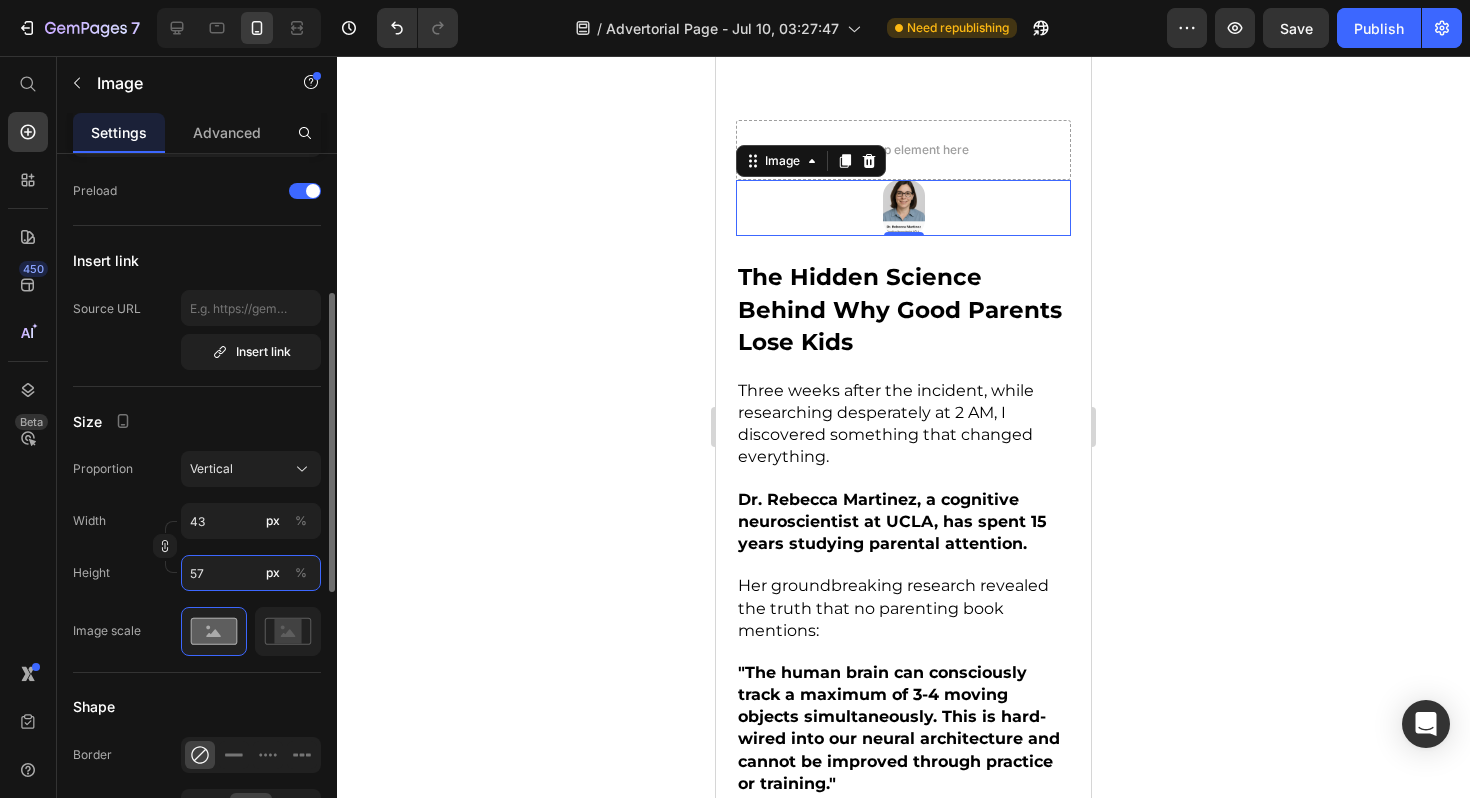 type on "44" 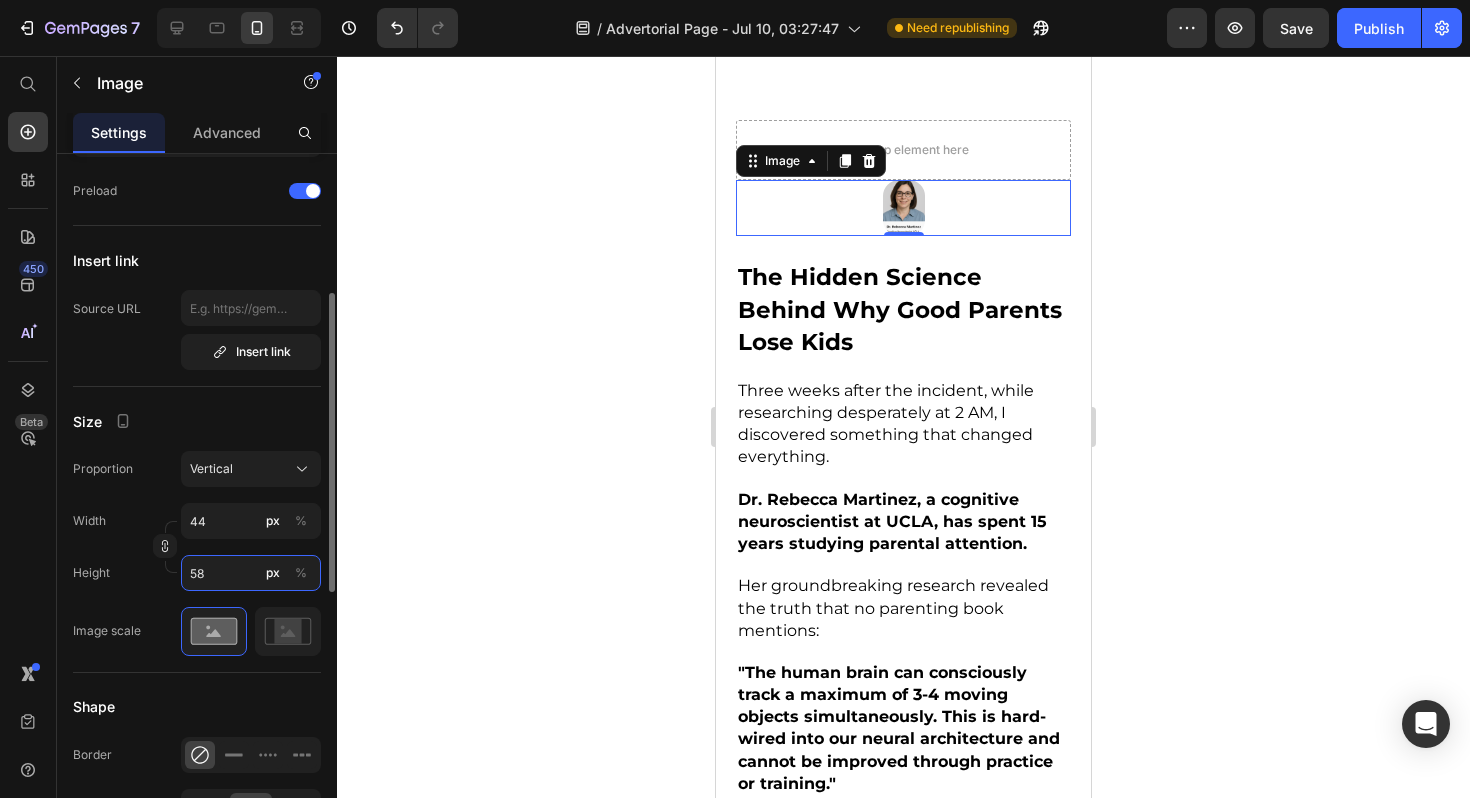 type on "59" 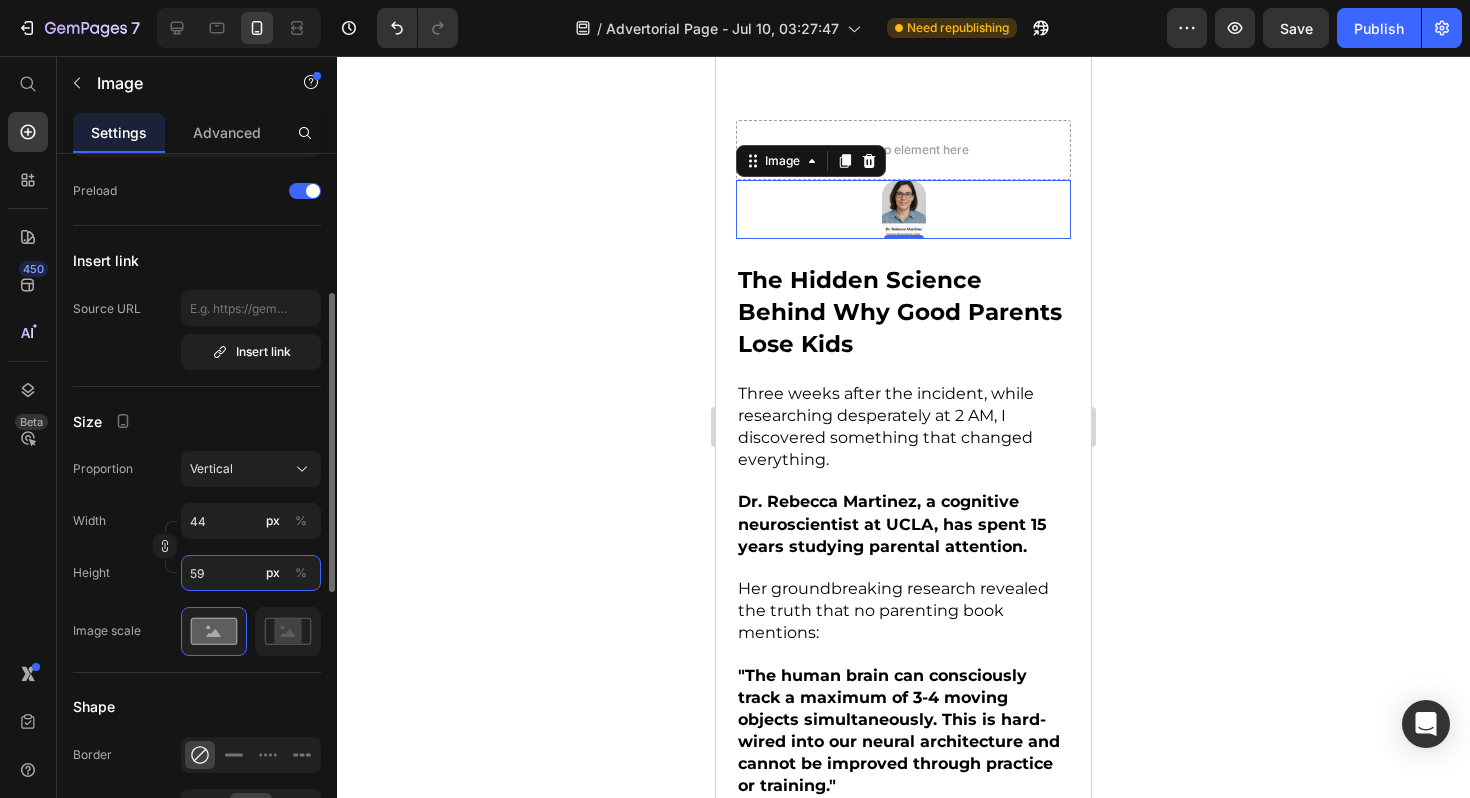 type on "45" 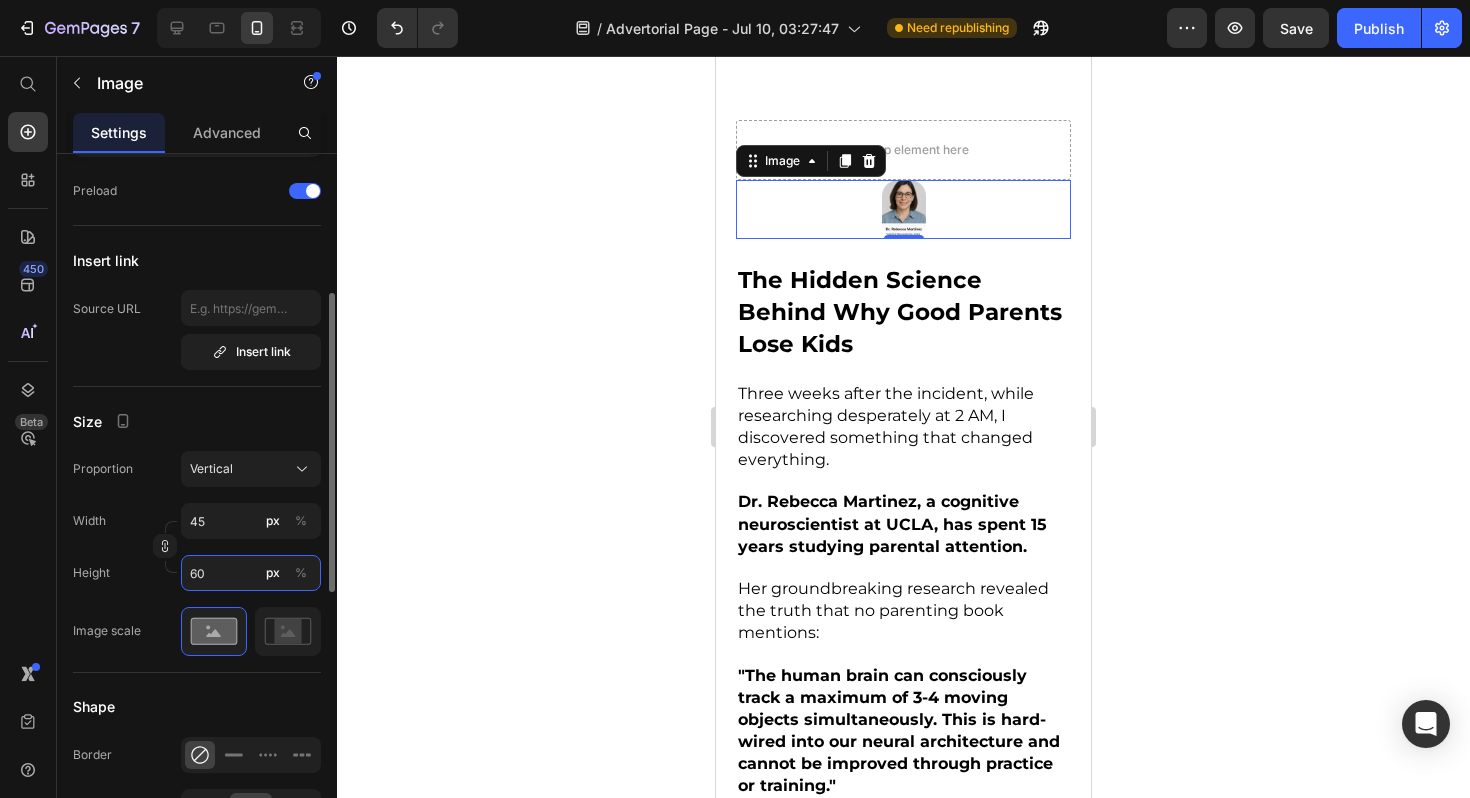 type on "46" 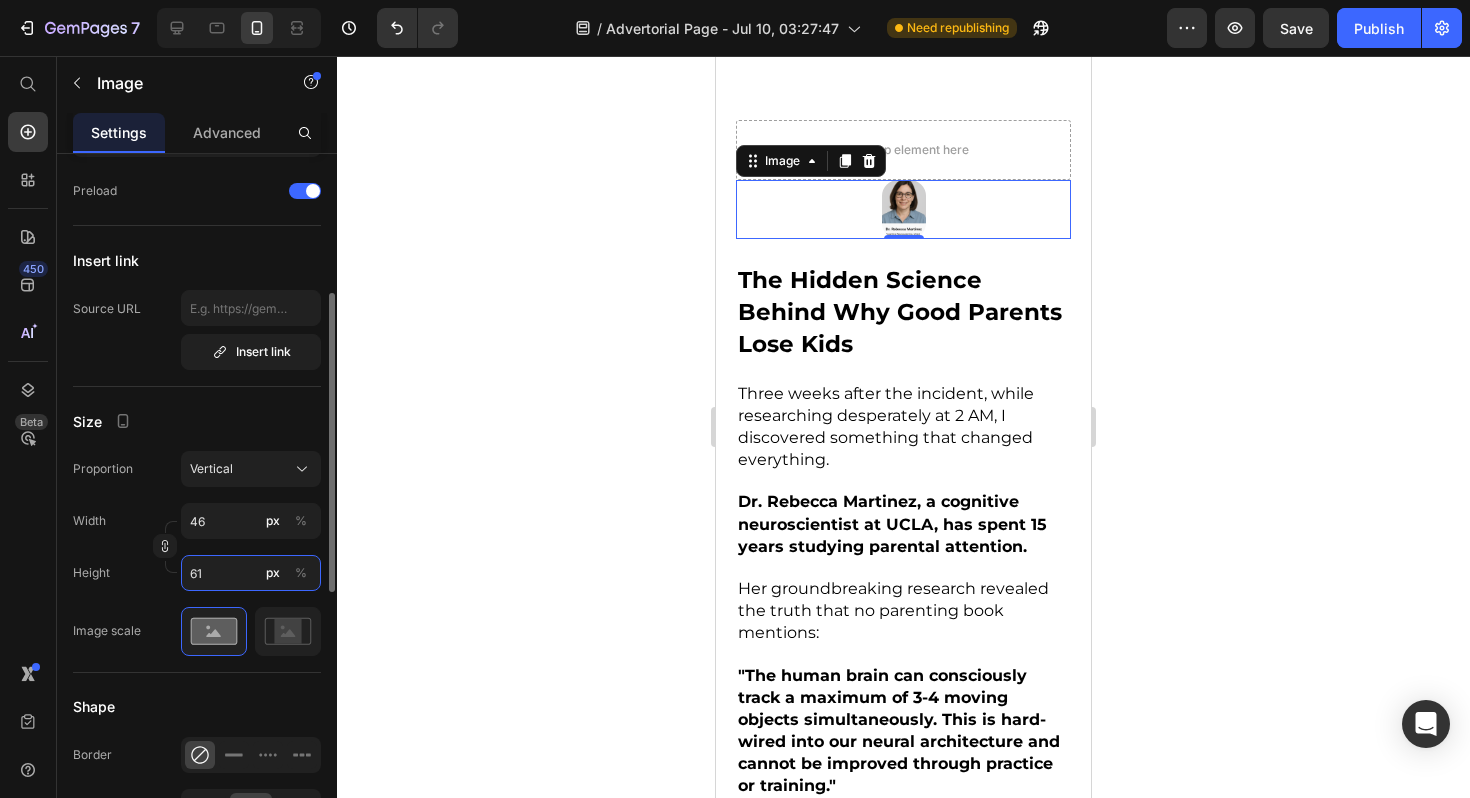 type on "47" 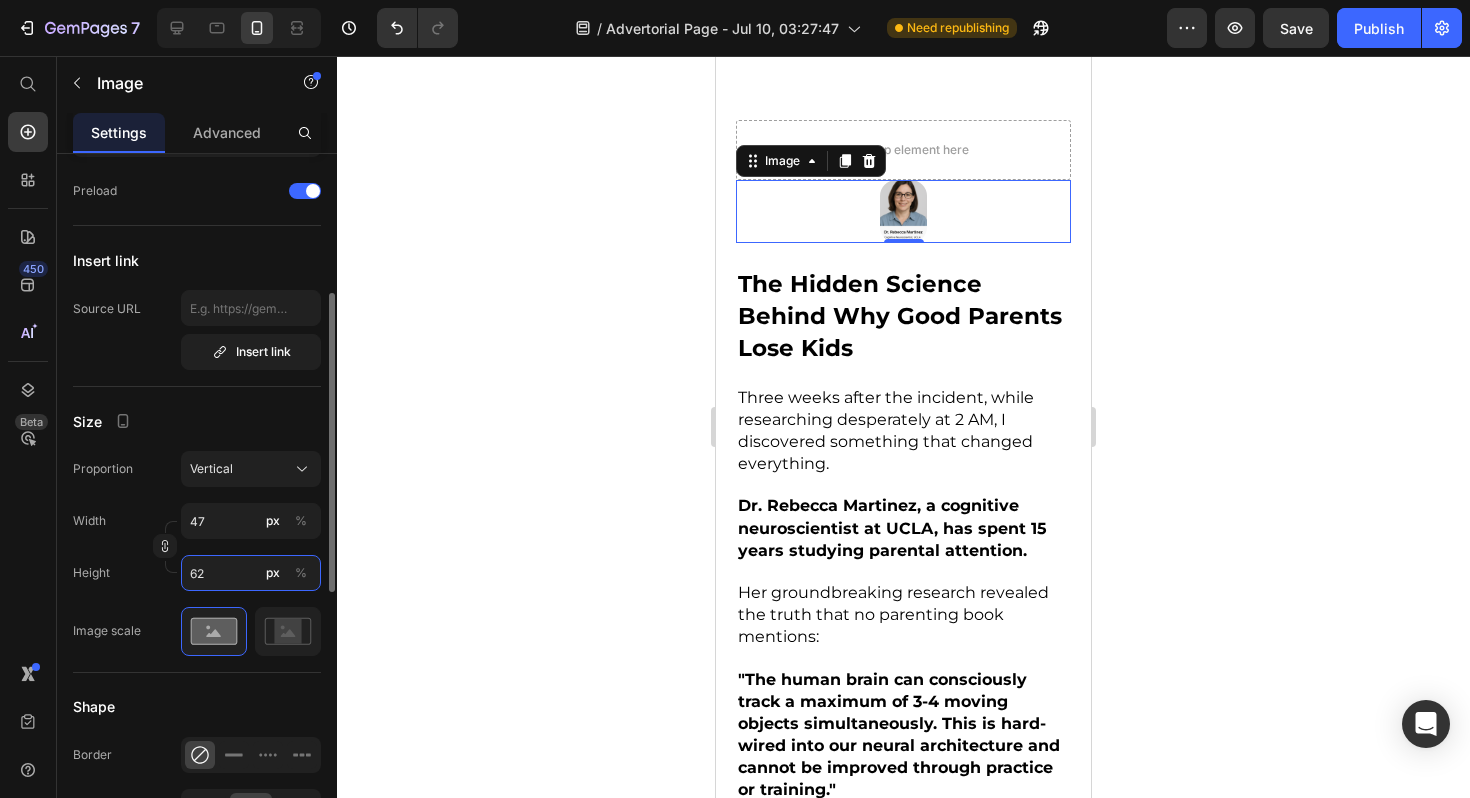type on "63" 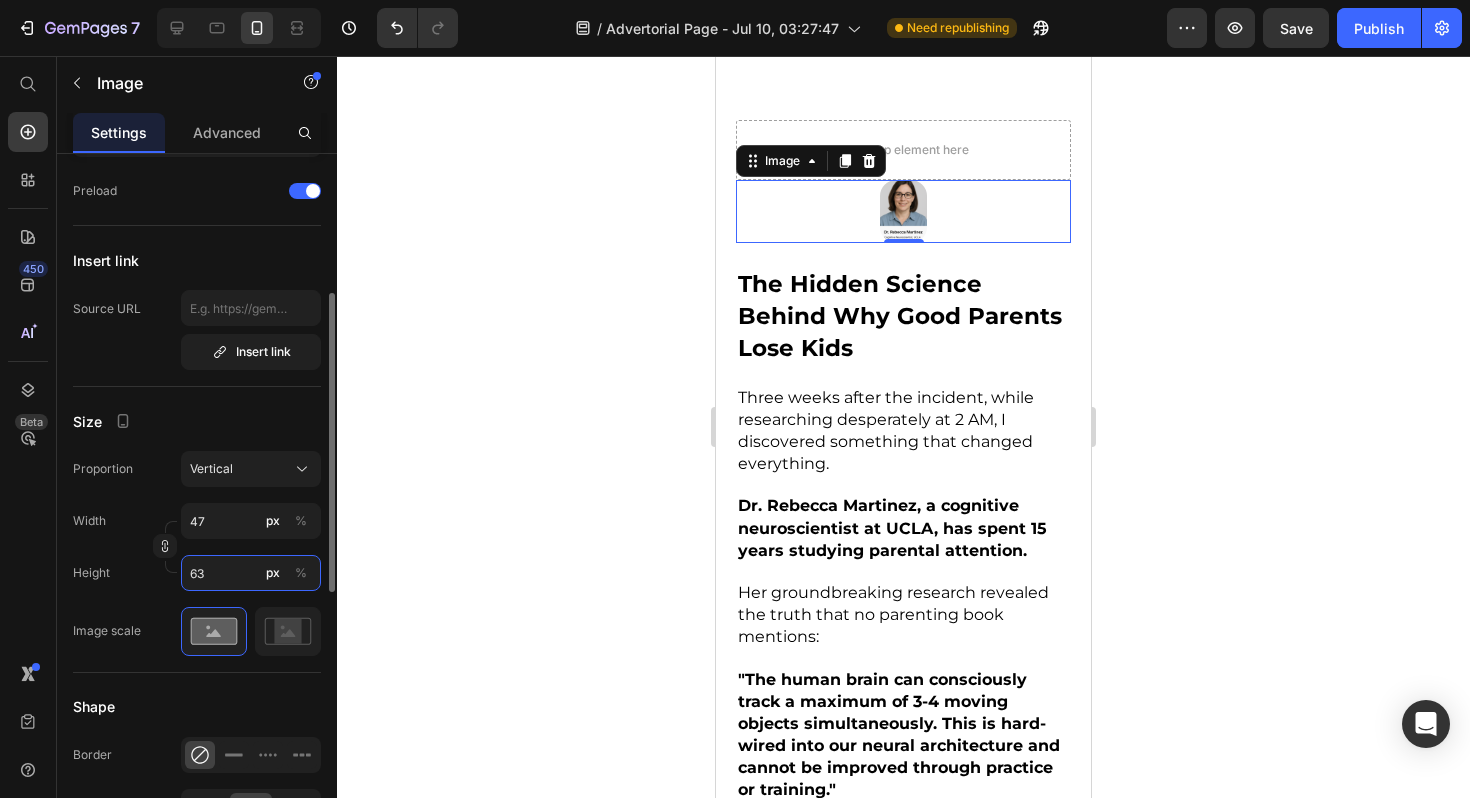 type on "48" 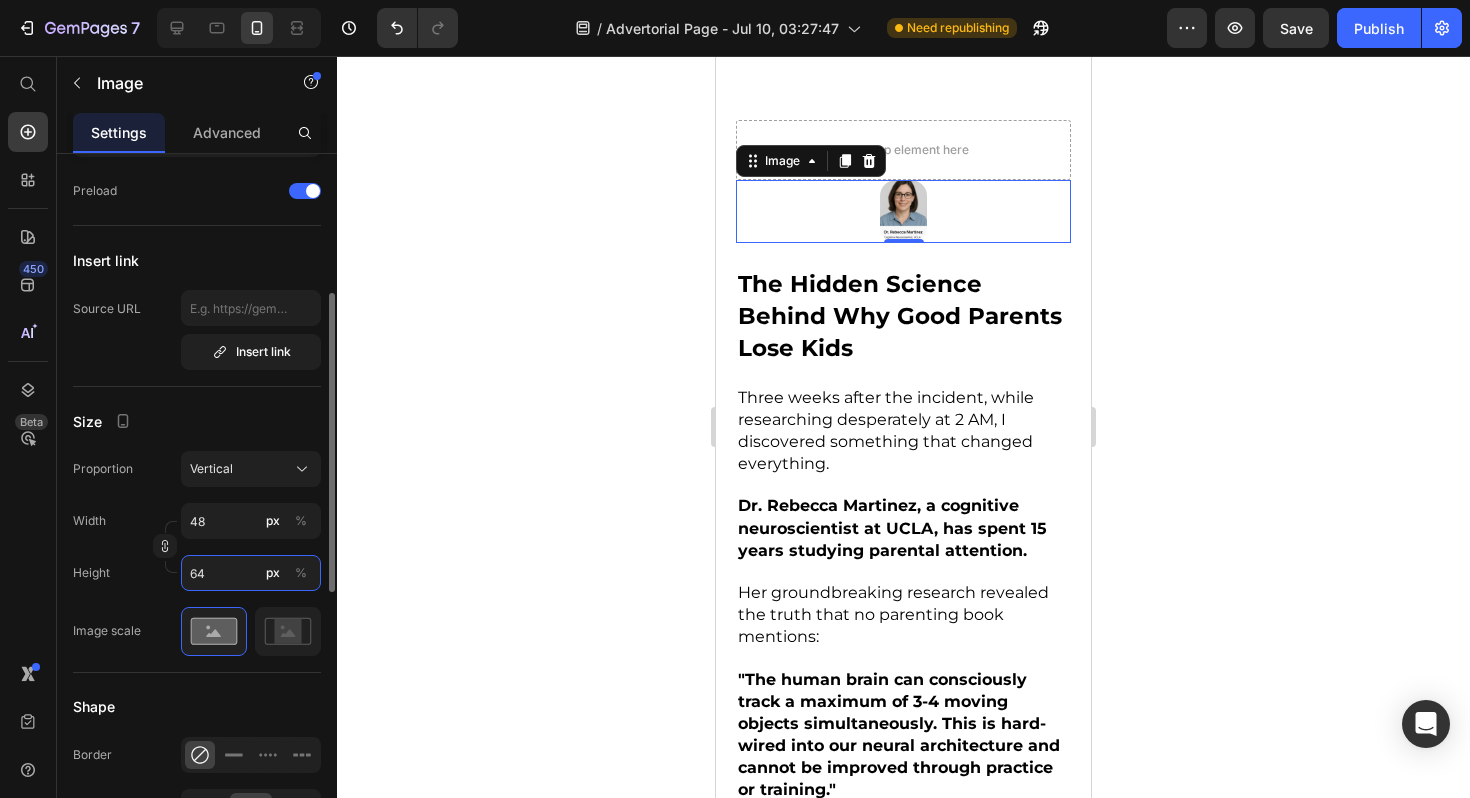 type on "49" 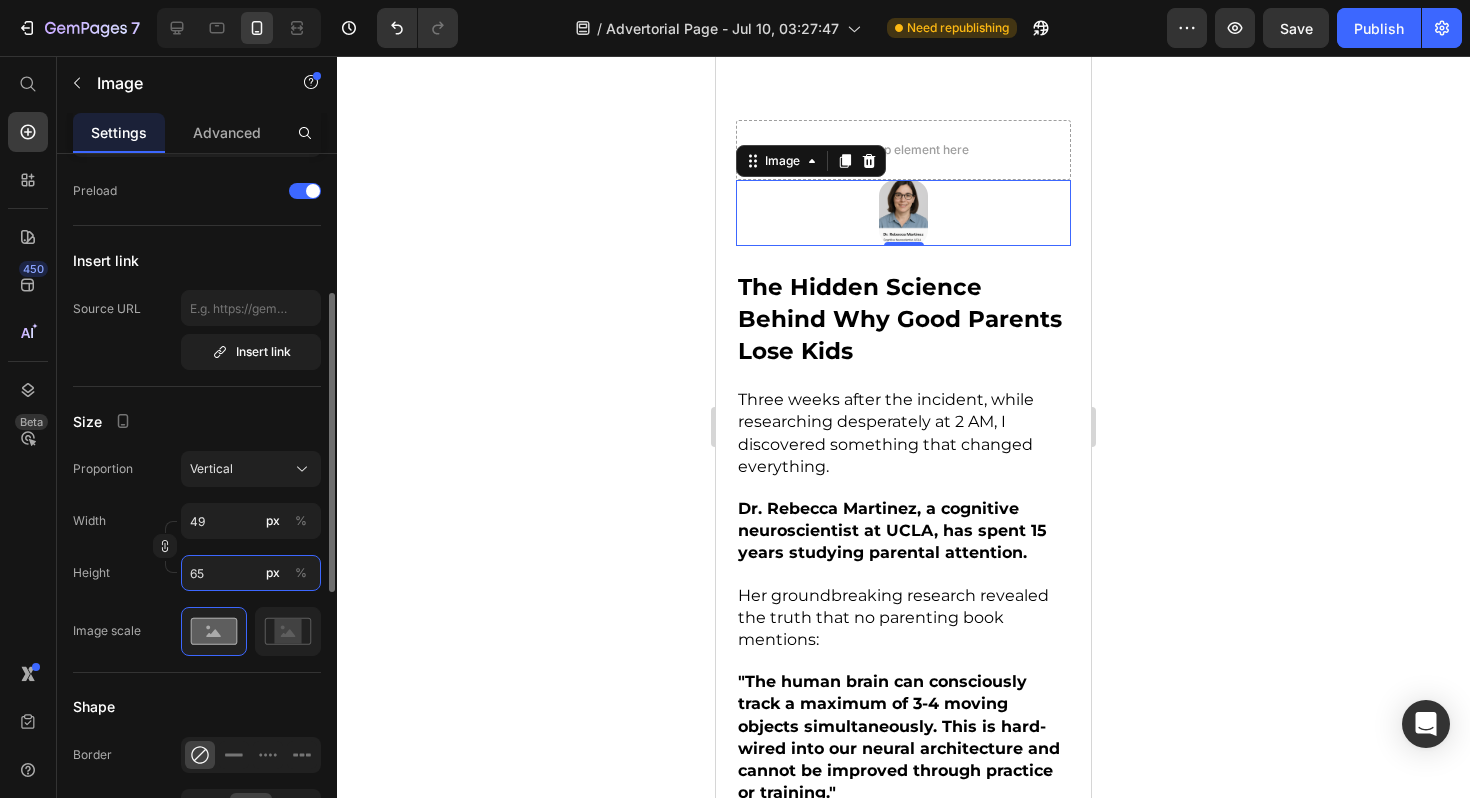 type on "50" 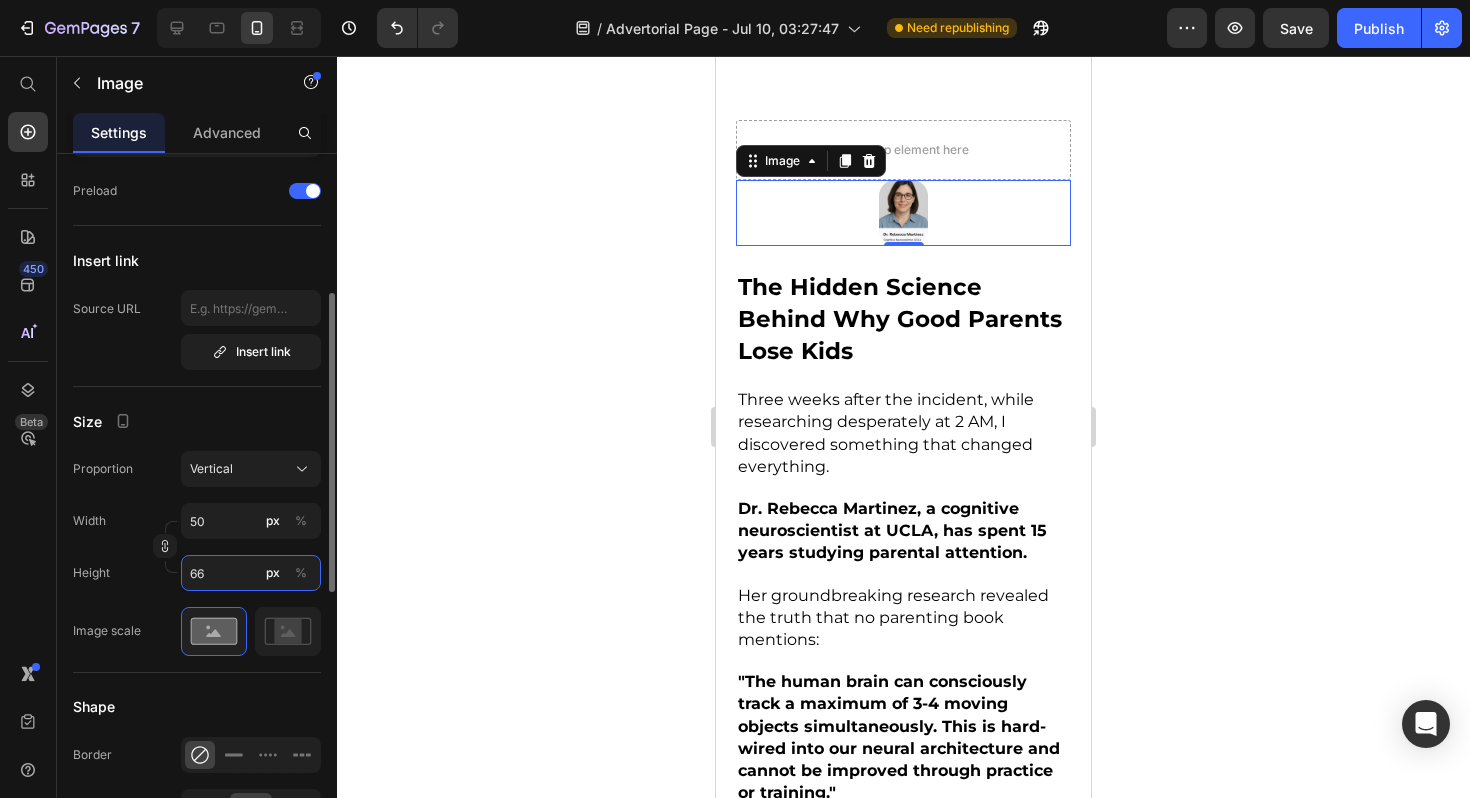 type on "67" 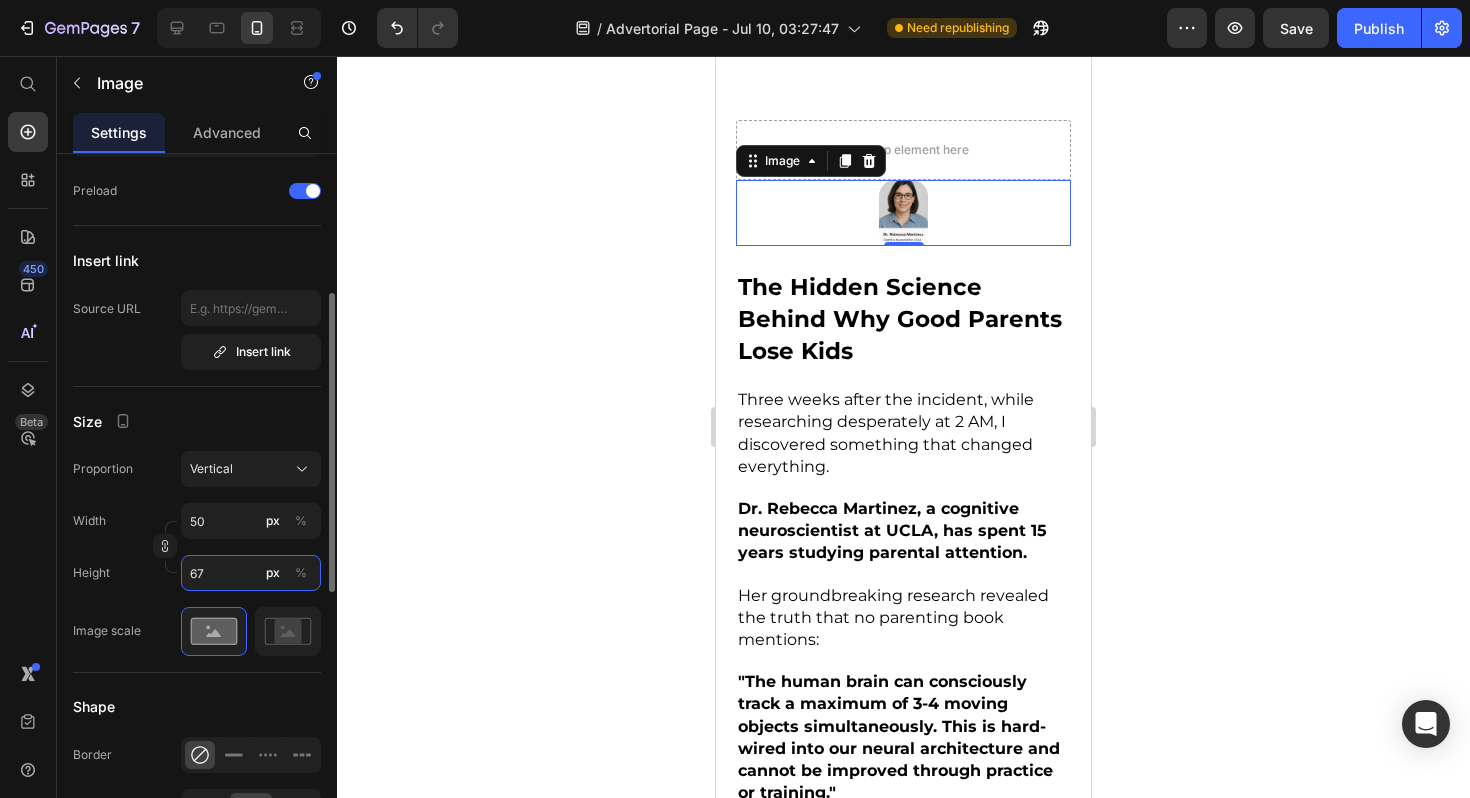 type on "51" 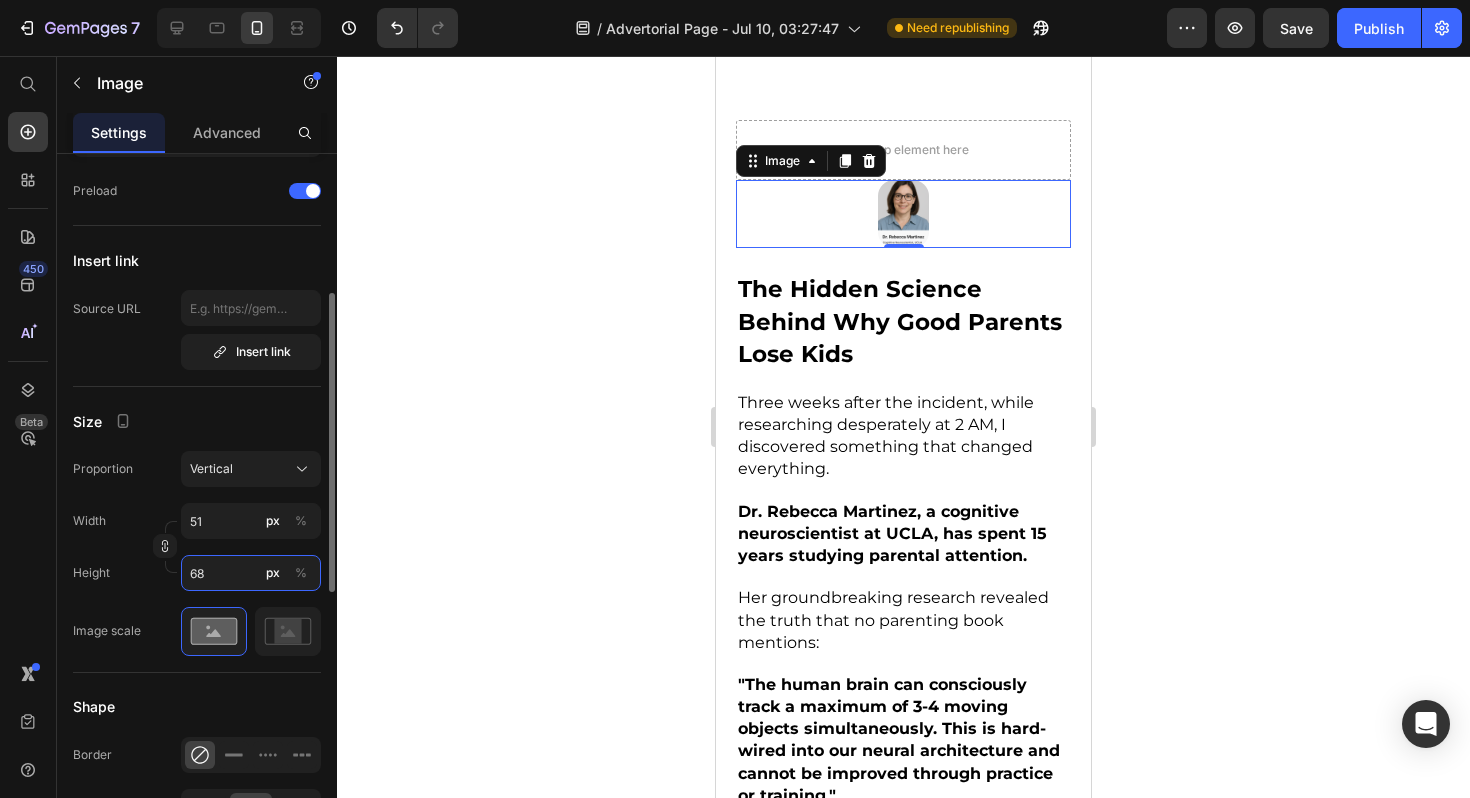 type on "52" 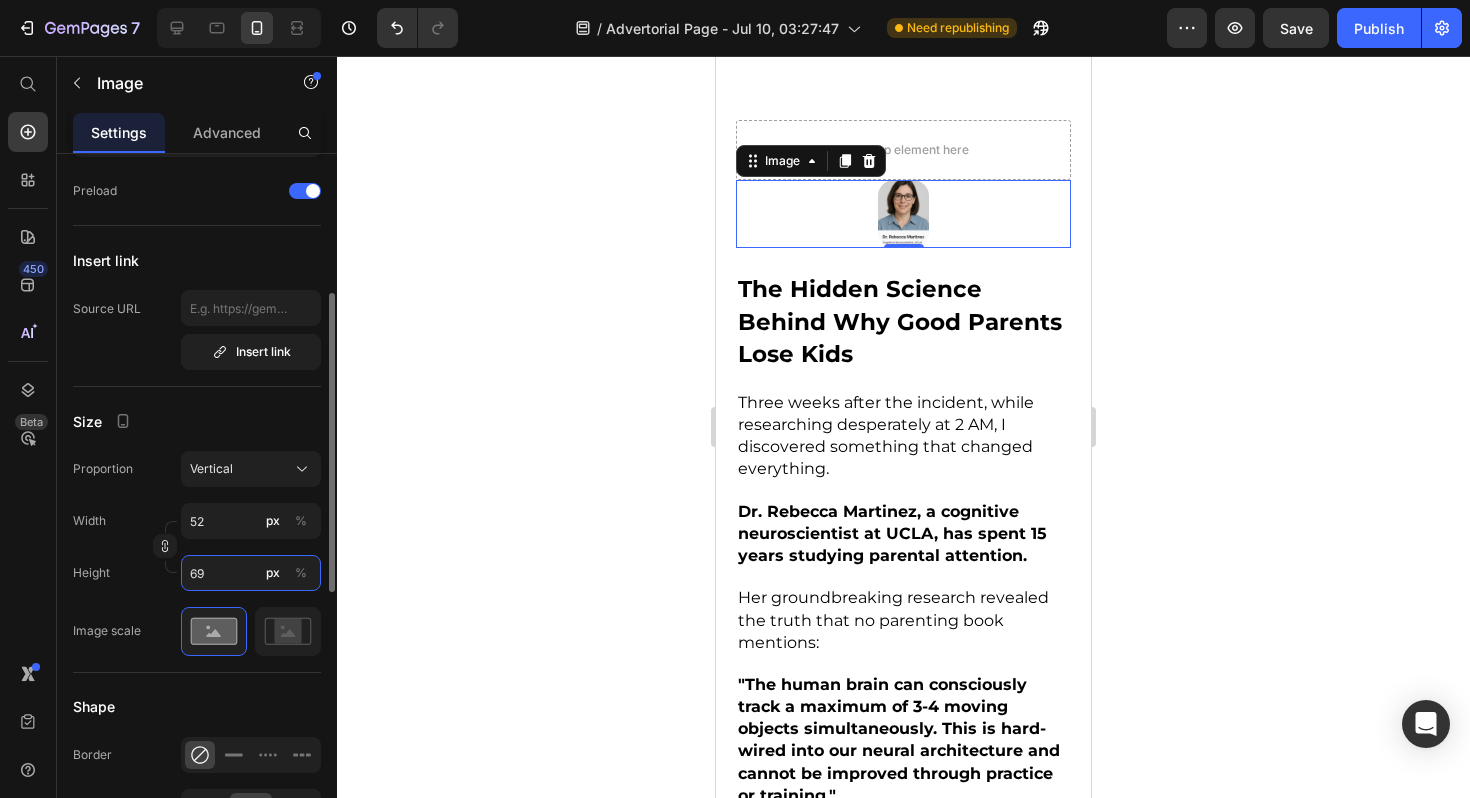 type on "53" 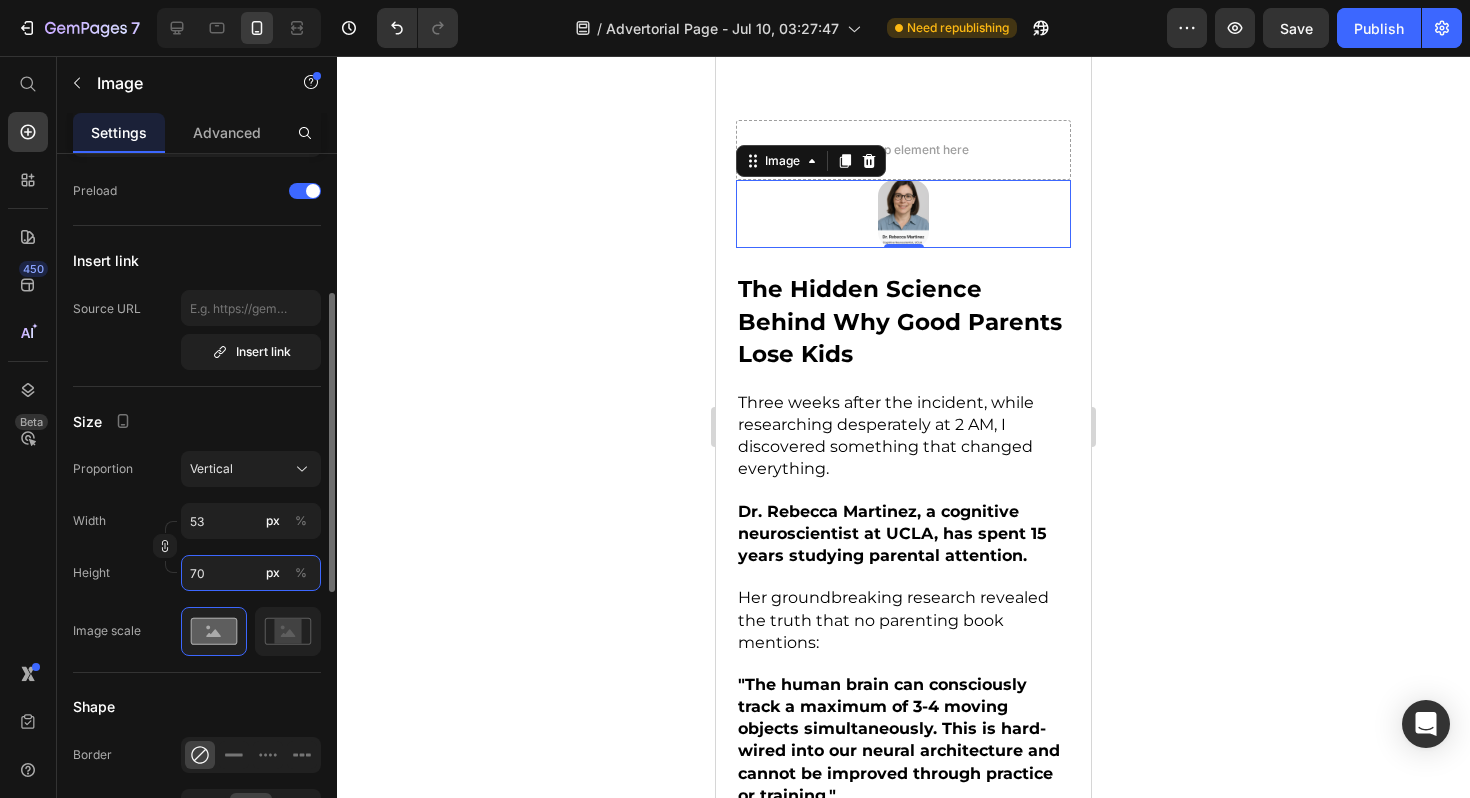 type on "71" 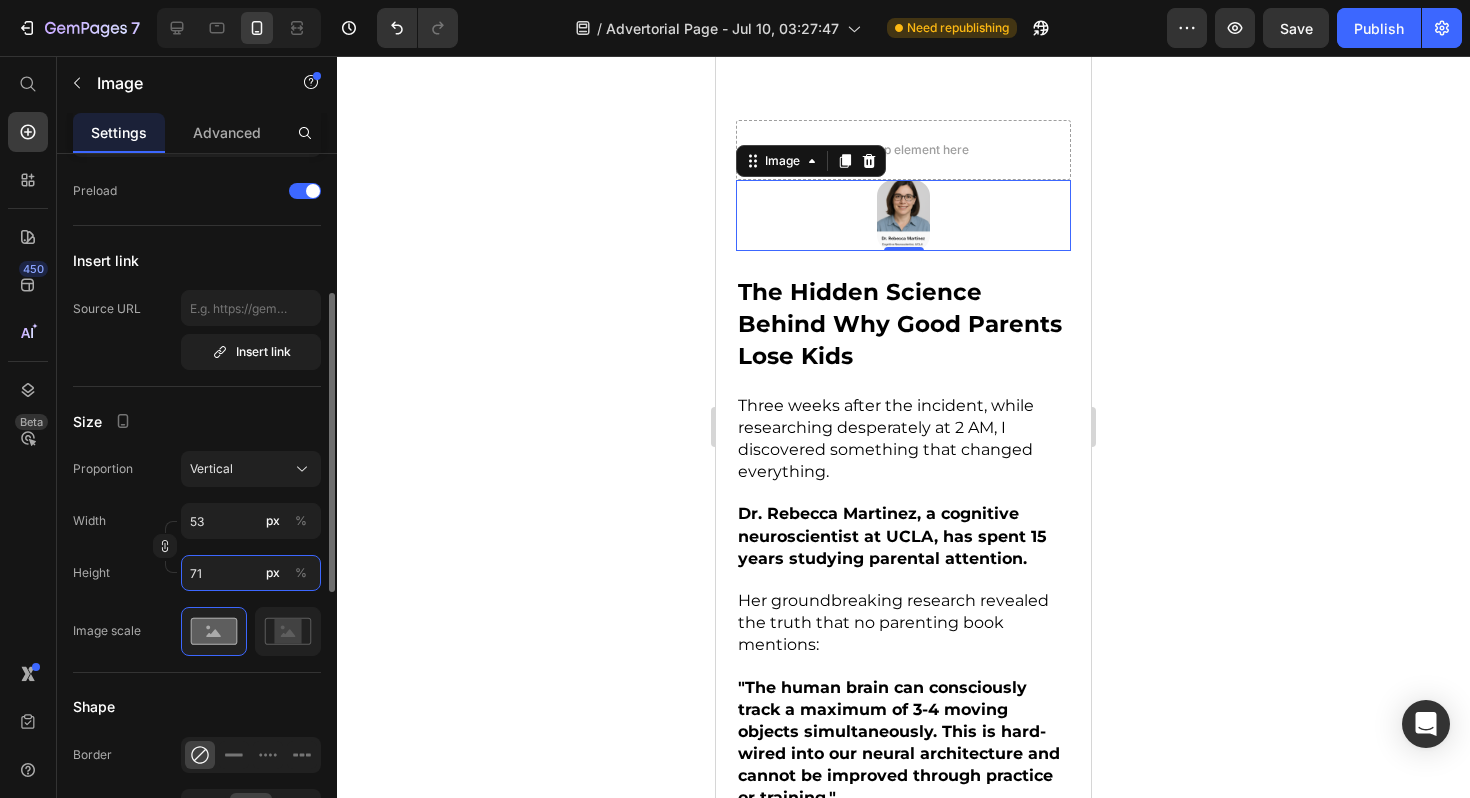 type on "54" 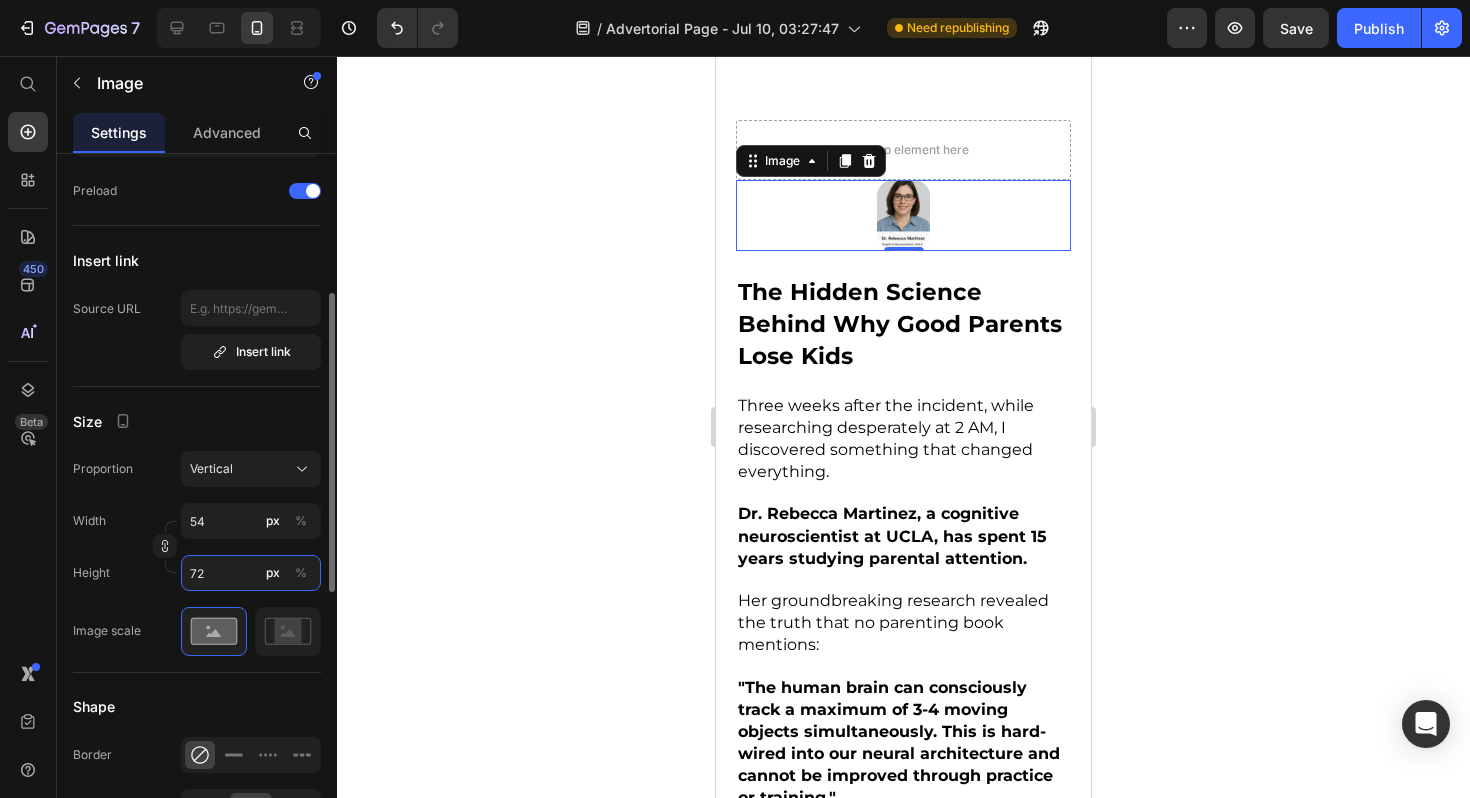 type on "55" 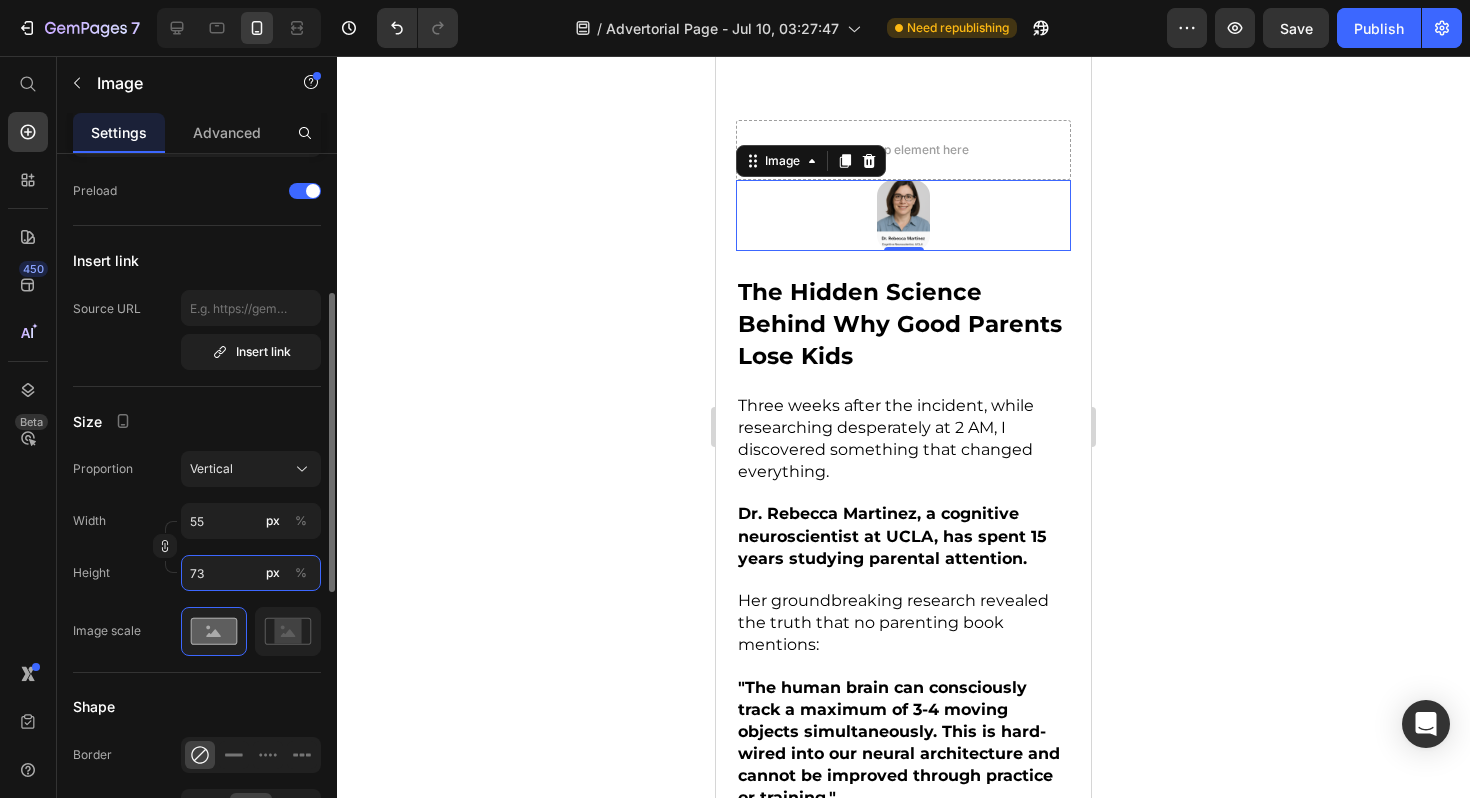 type on "56" 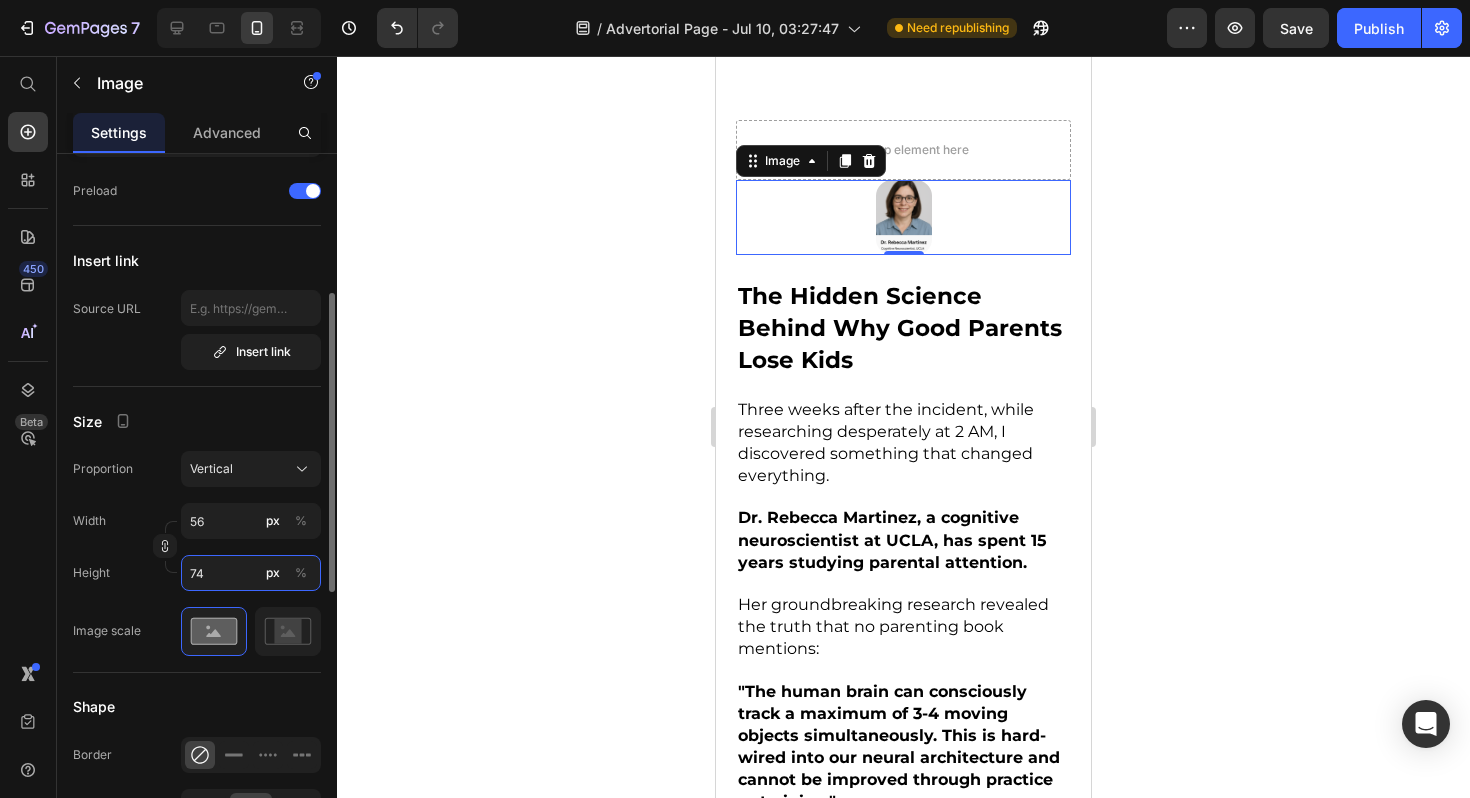 type on "75" 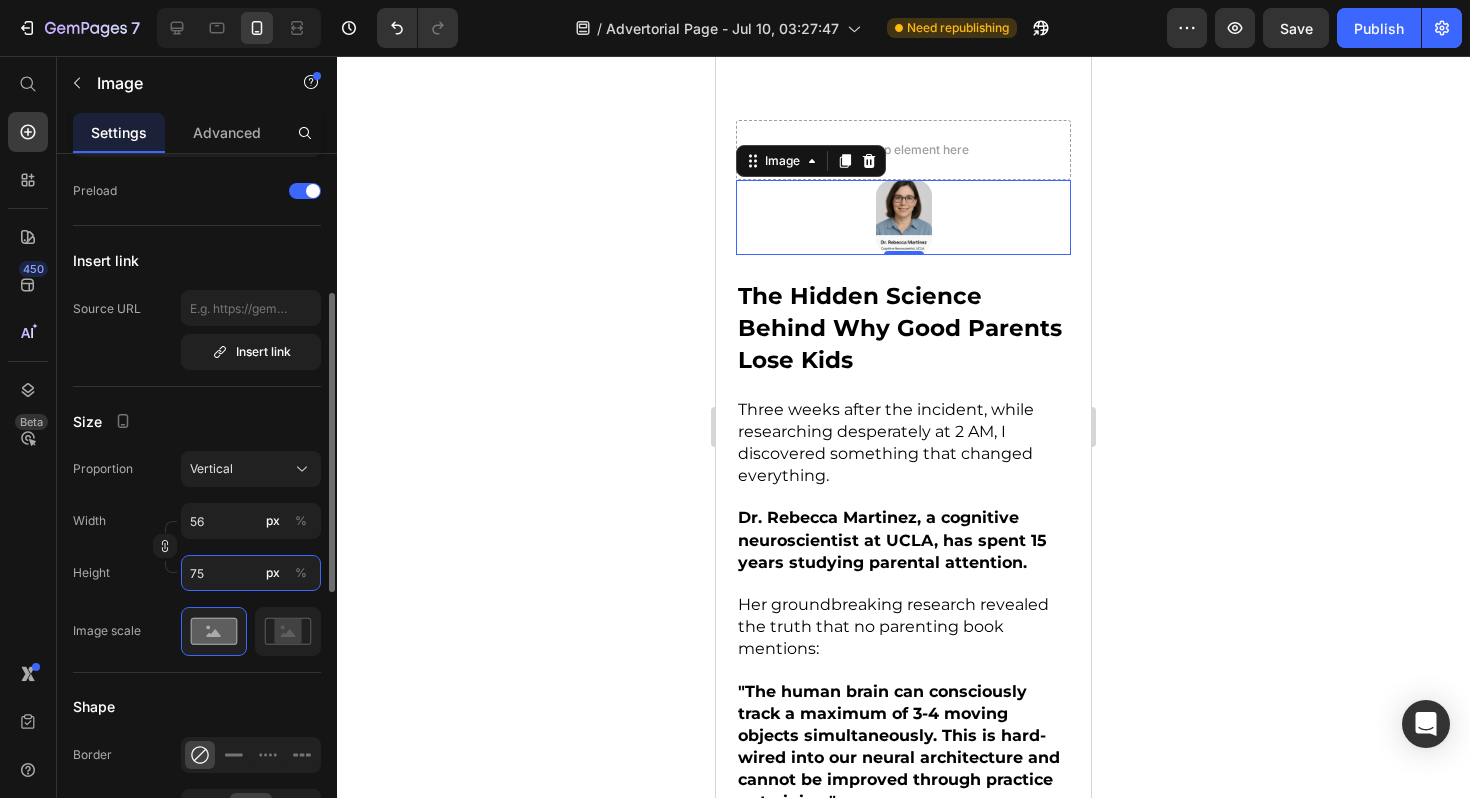 type on "57" 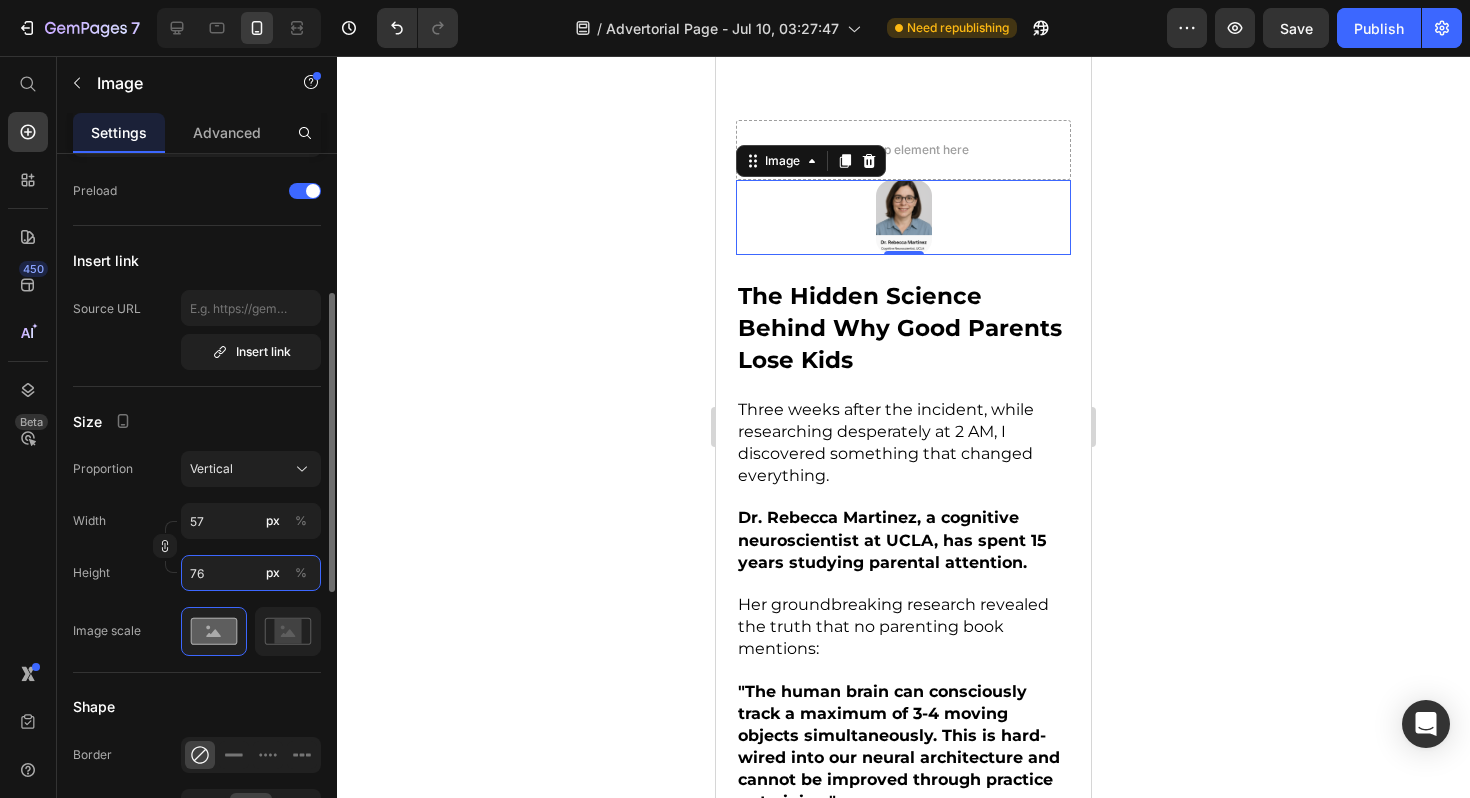 type on "58" 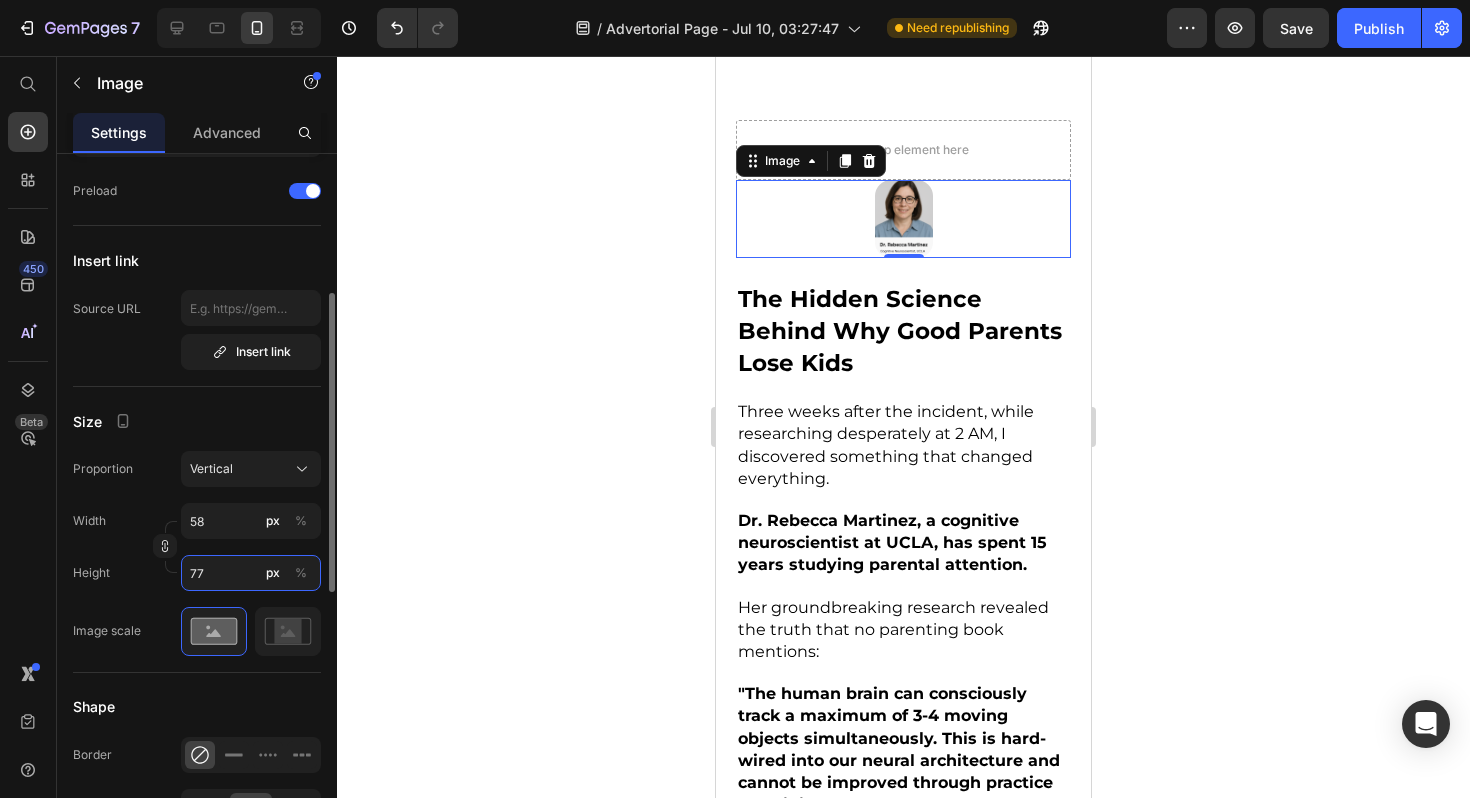 type on "59" 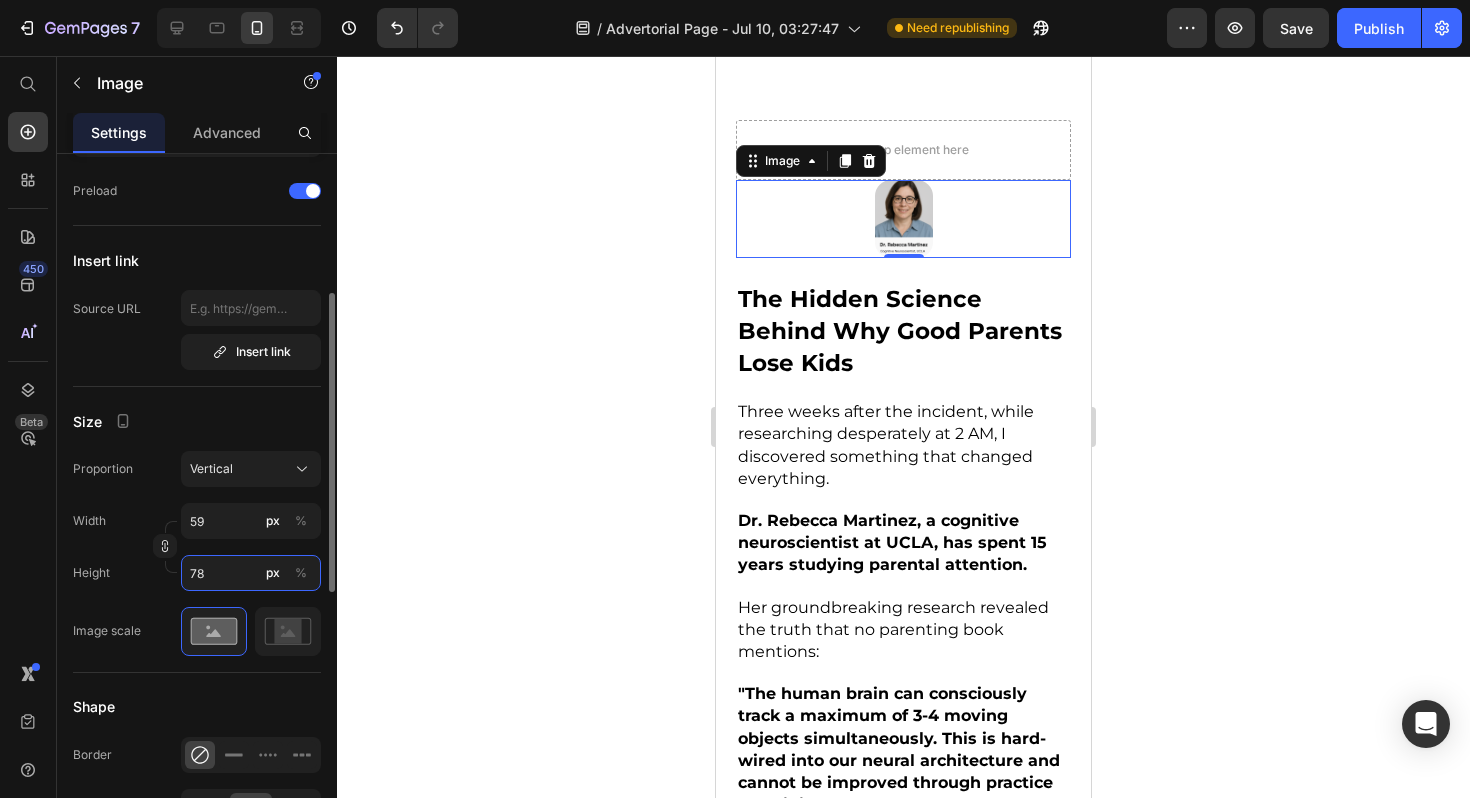 type on "79" 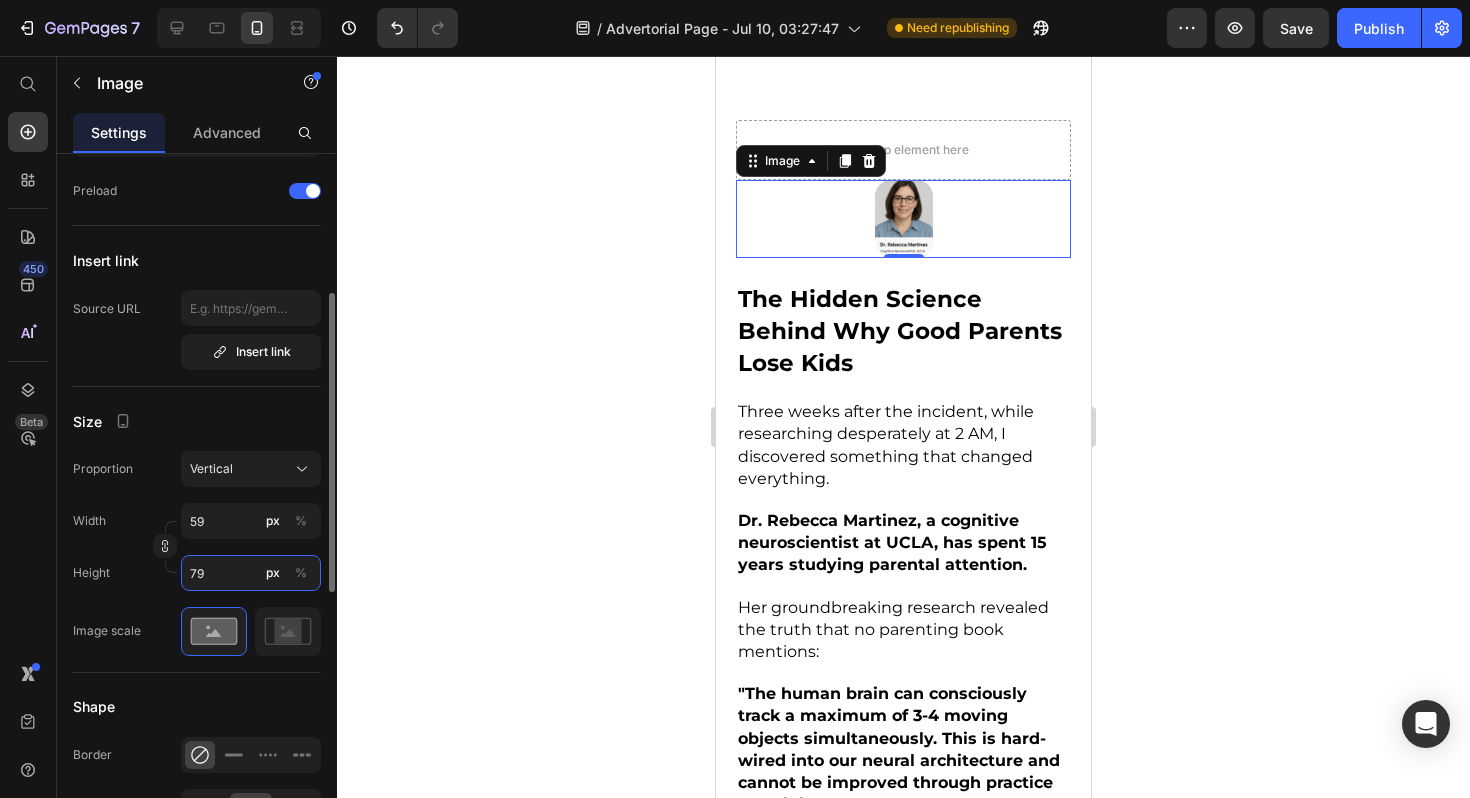 type on "60" 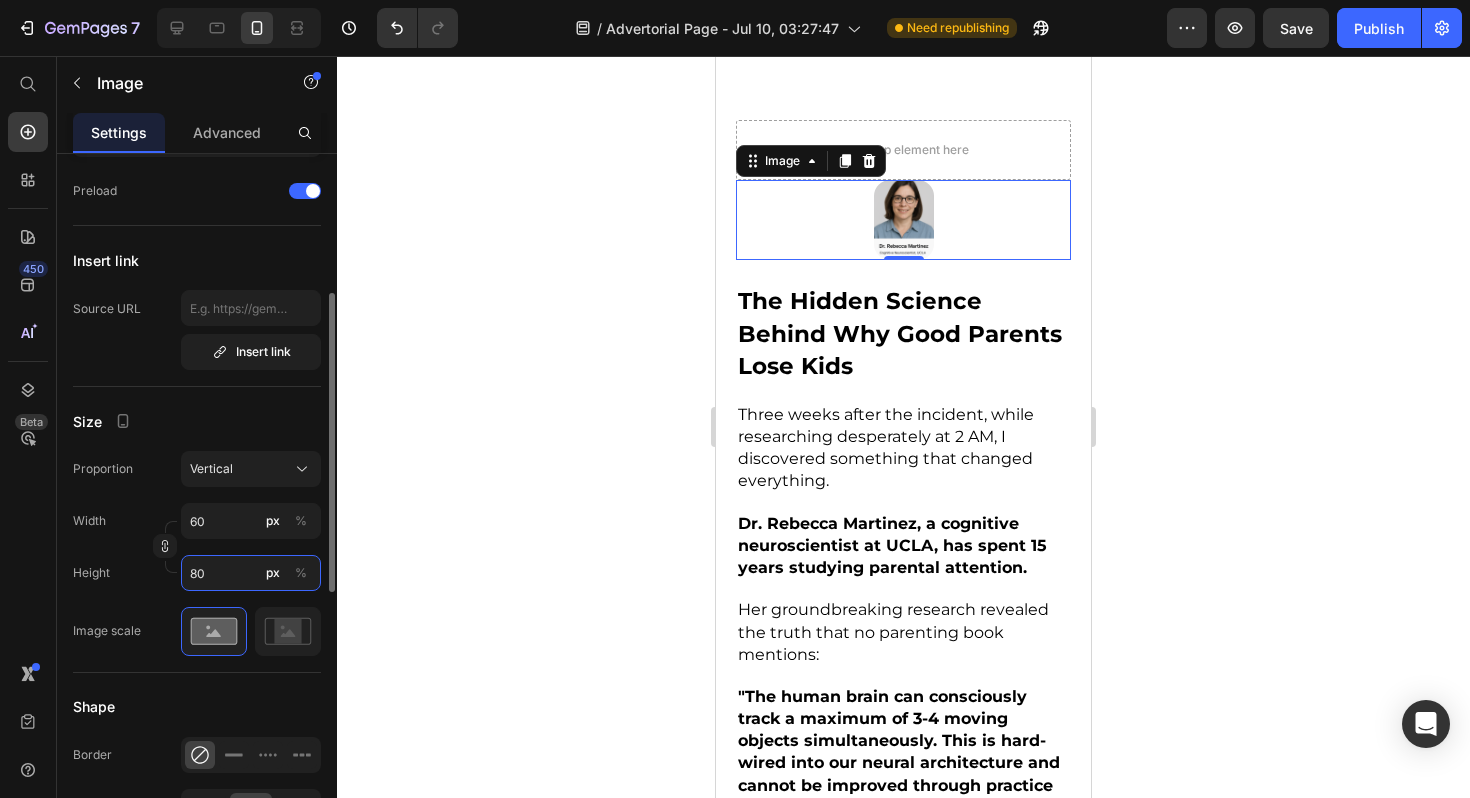 type on "61" 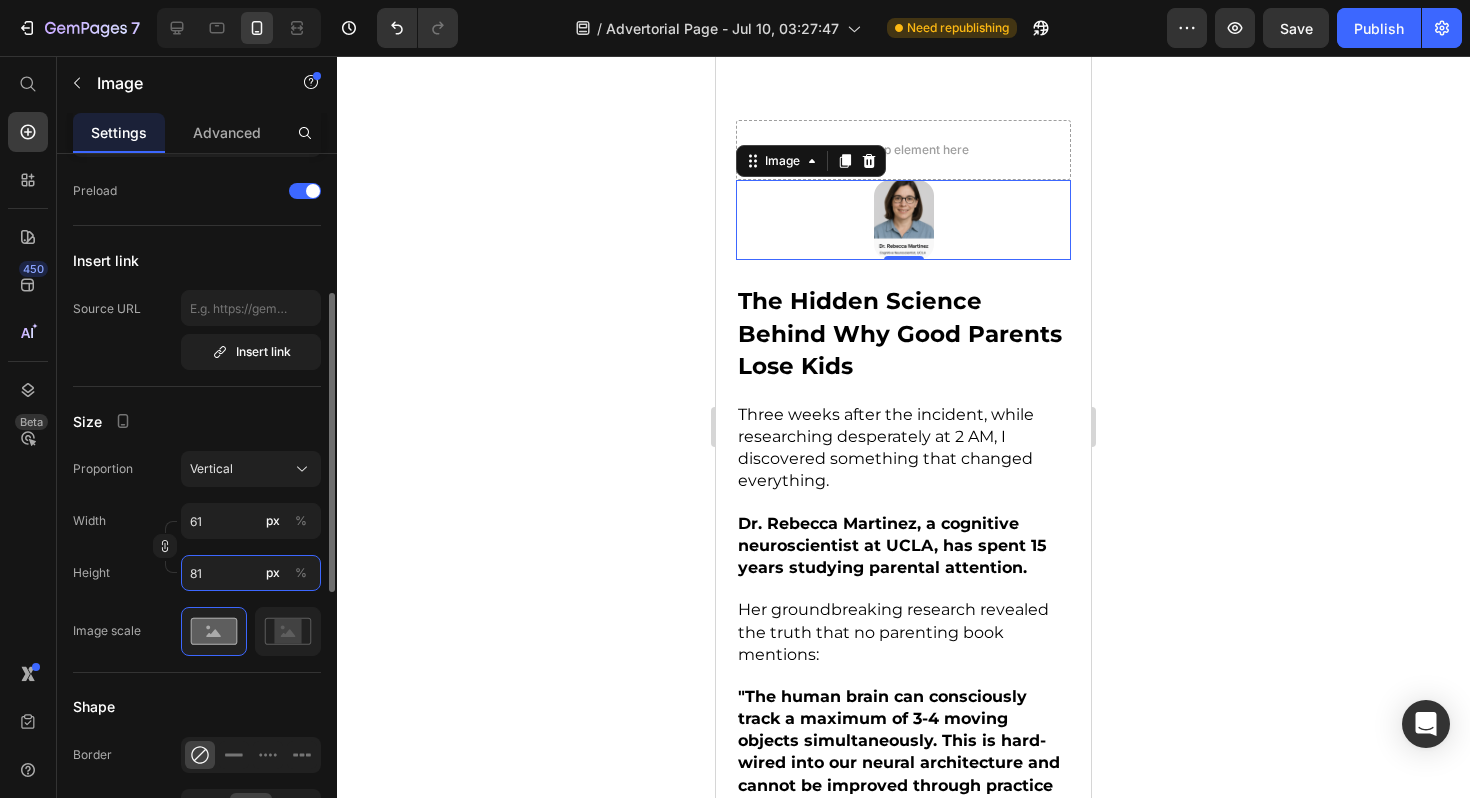 type on "62" 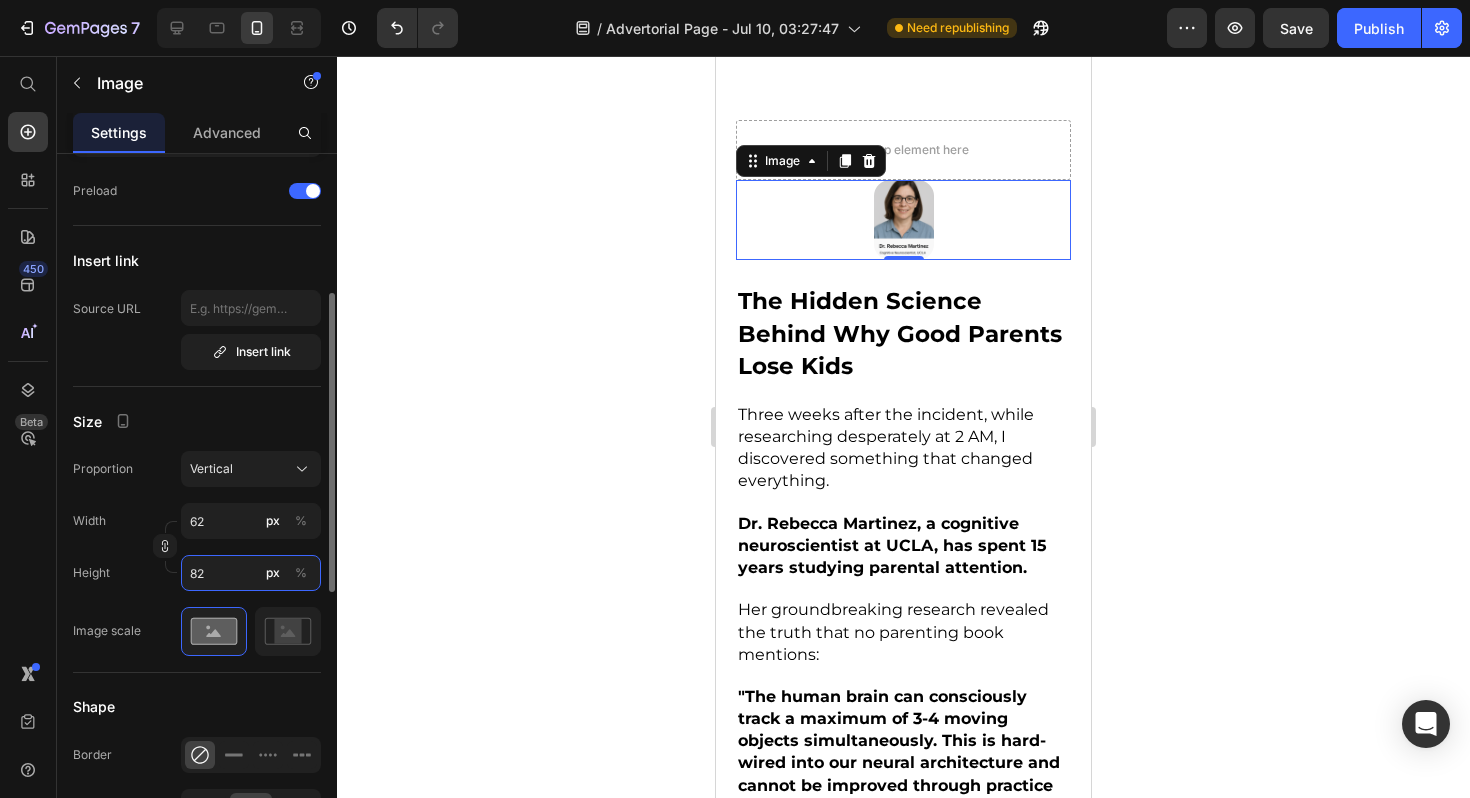 type on "83" 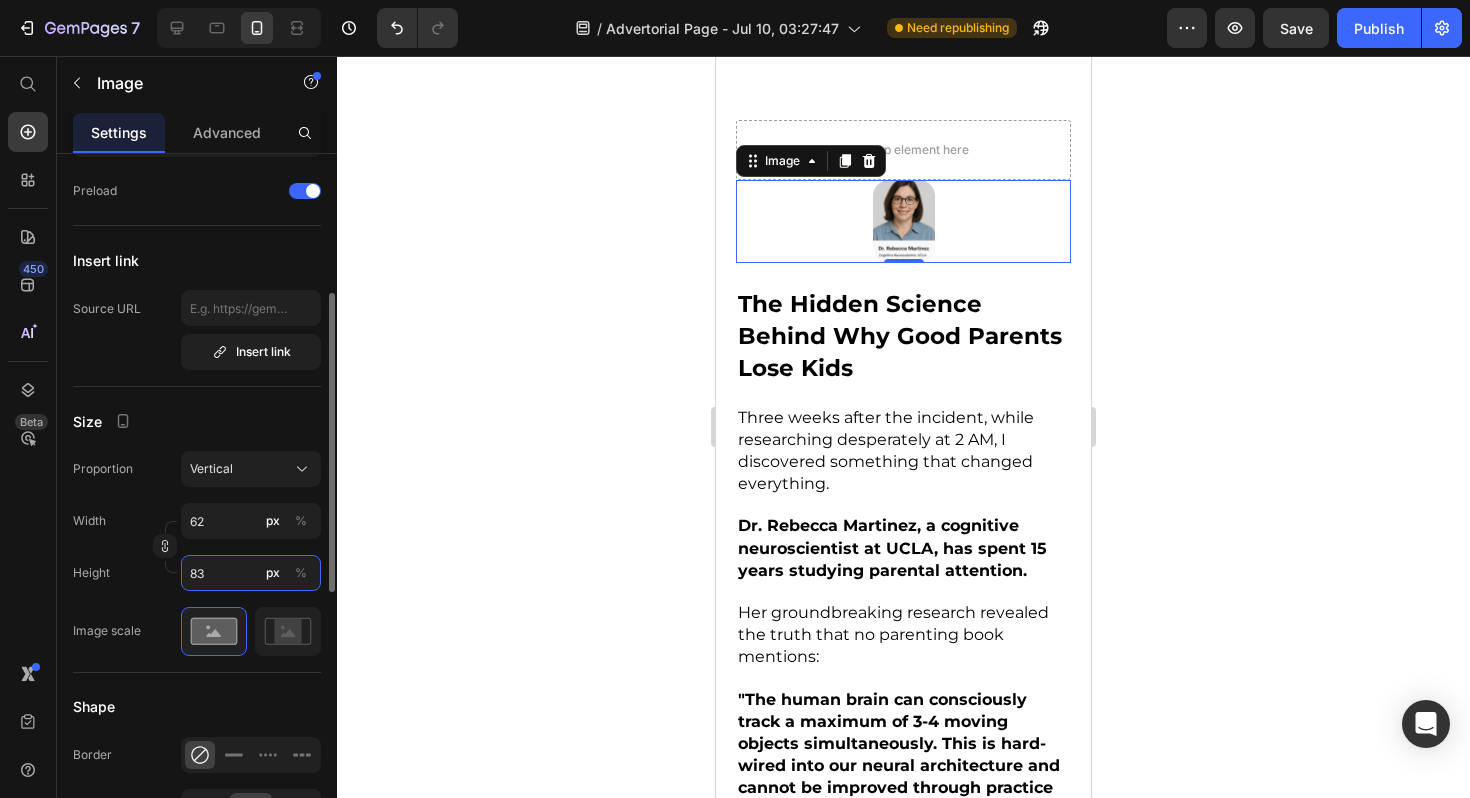 type on "63" 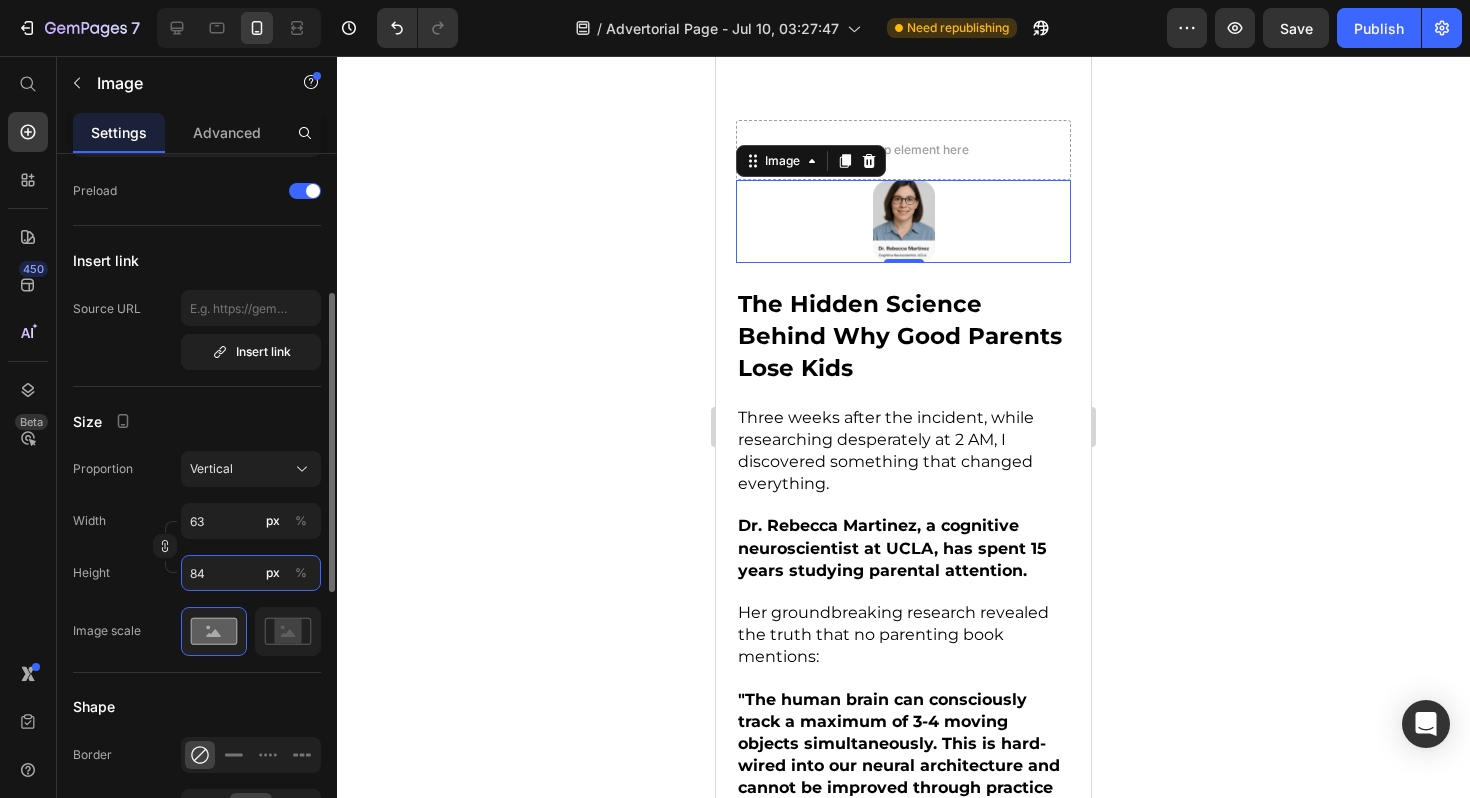 type on "64" 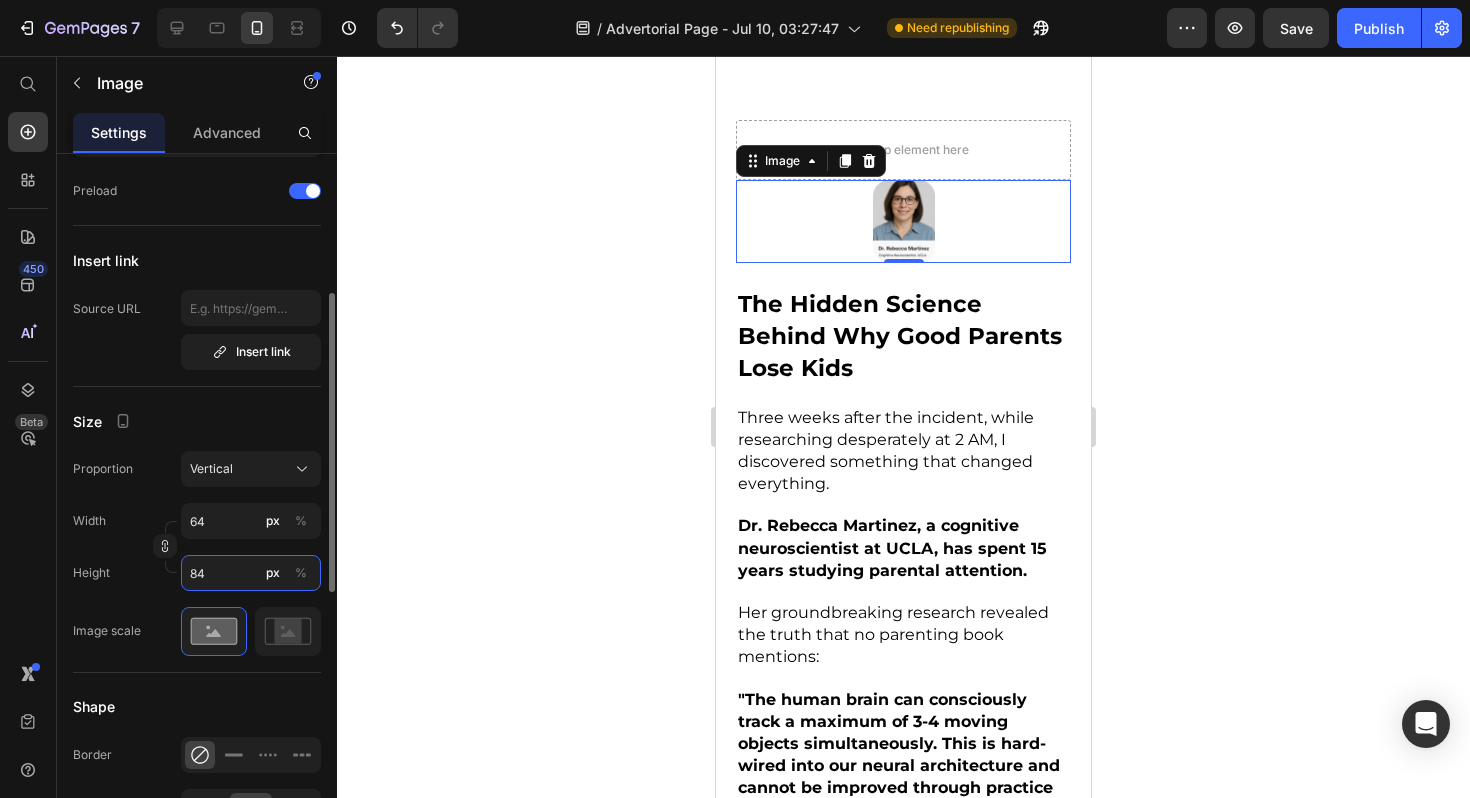 type on "85" 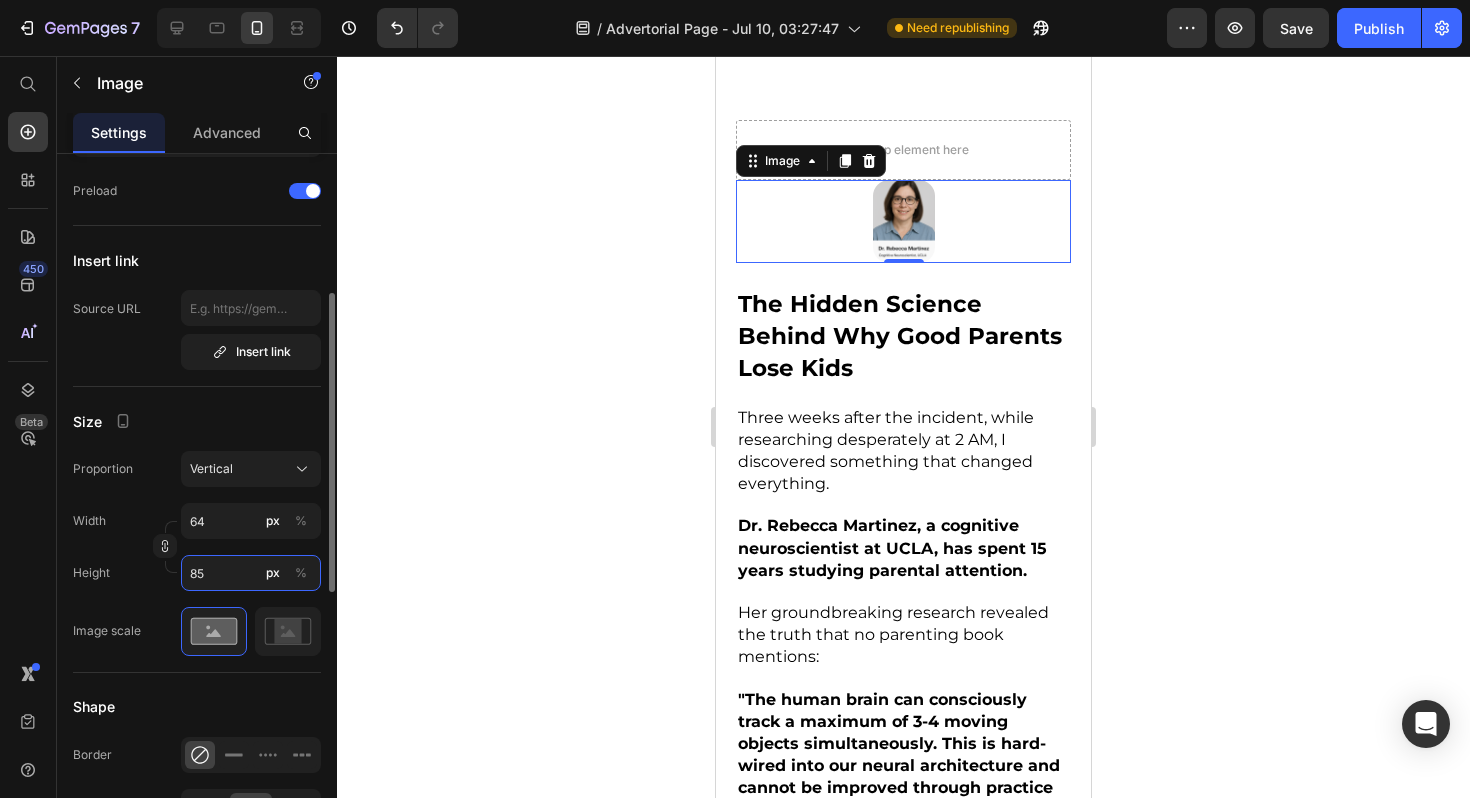 type on "65" 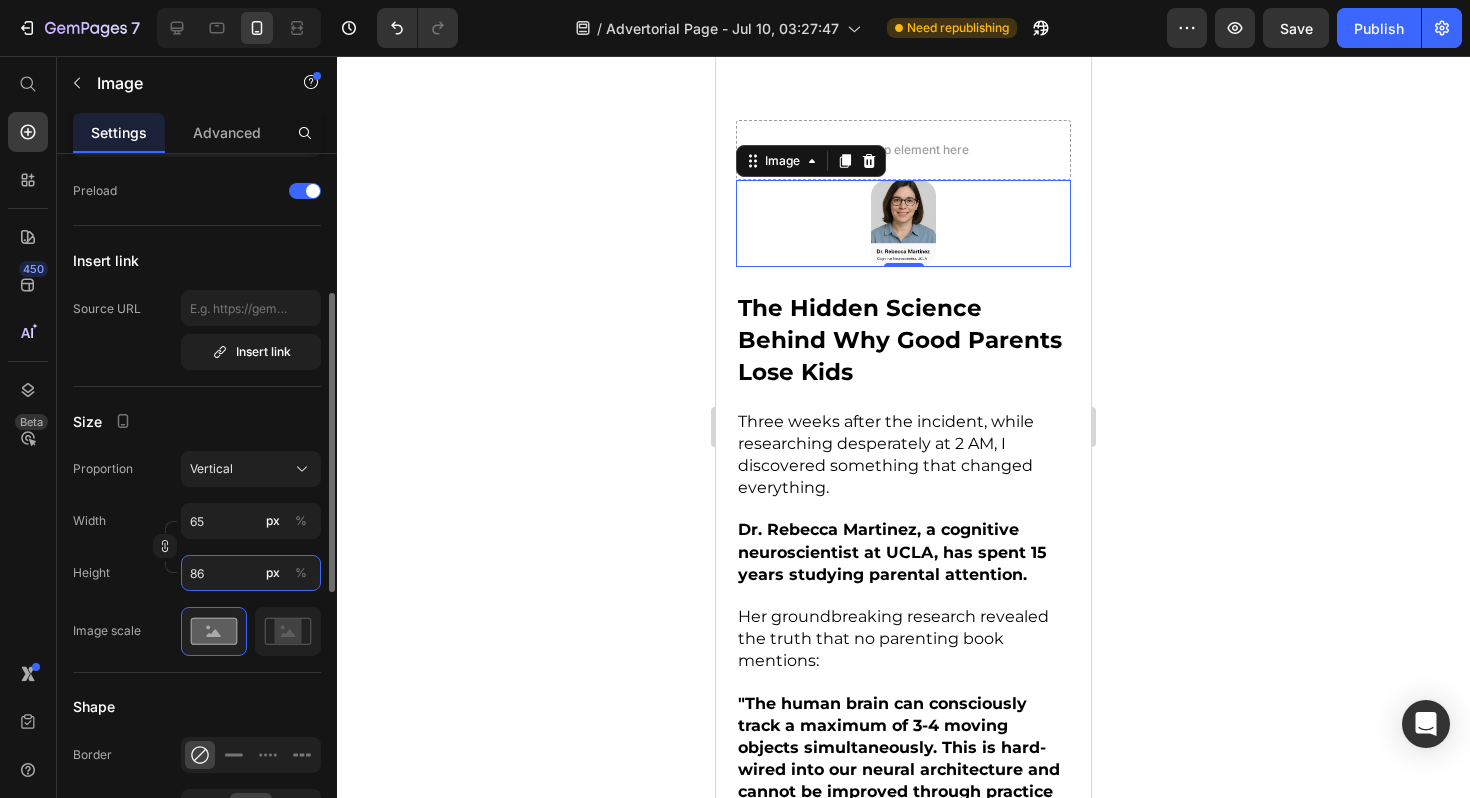 type on "87" 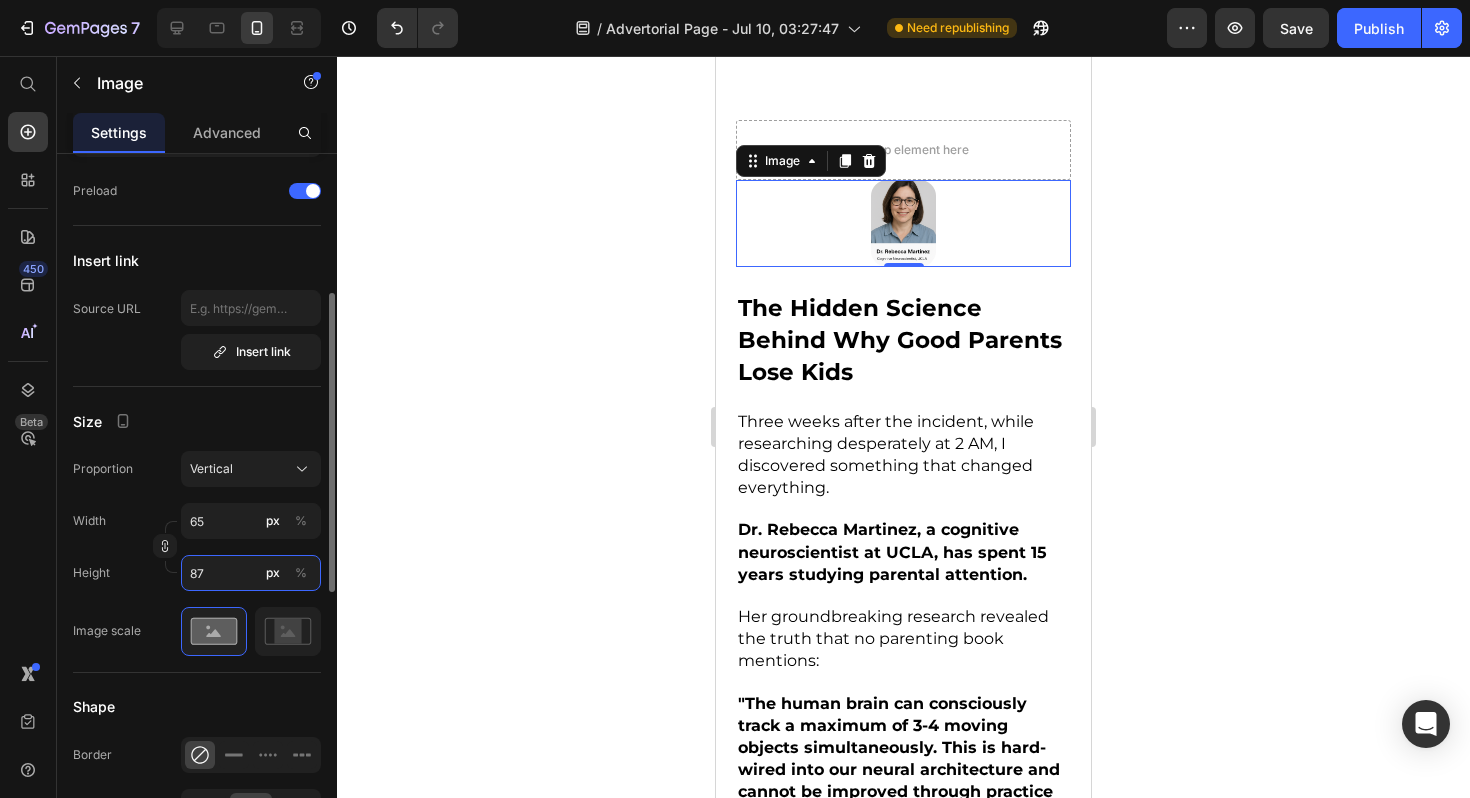 type on "66" 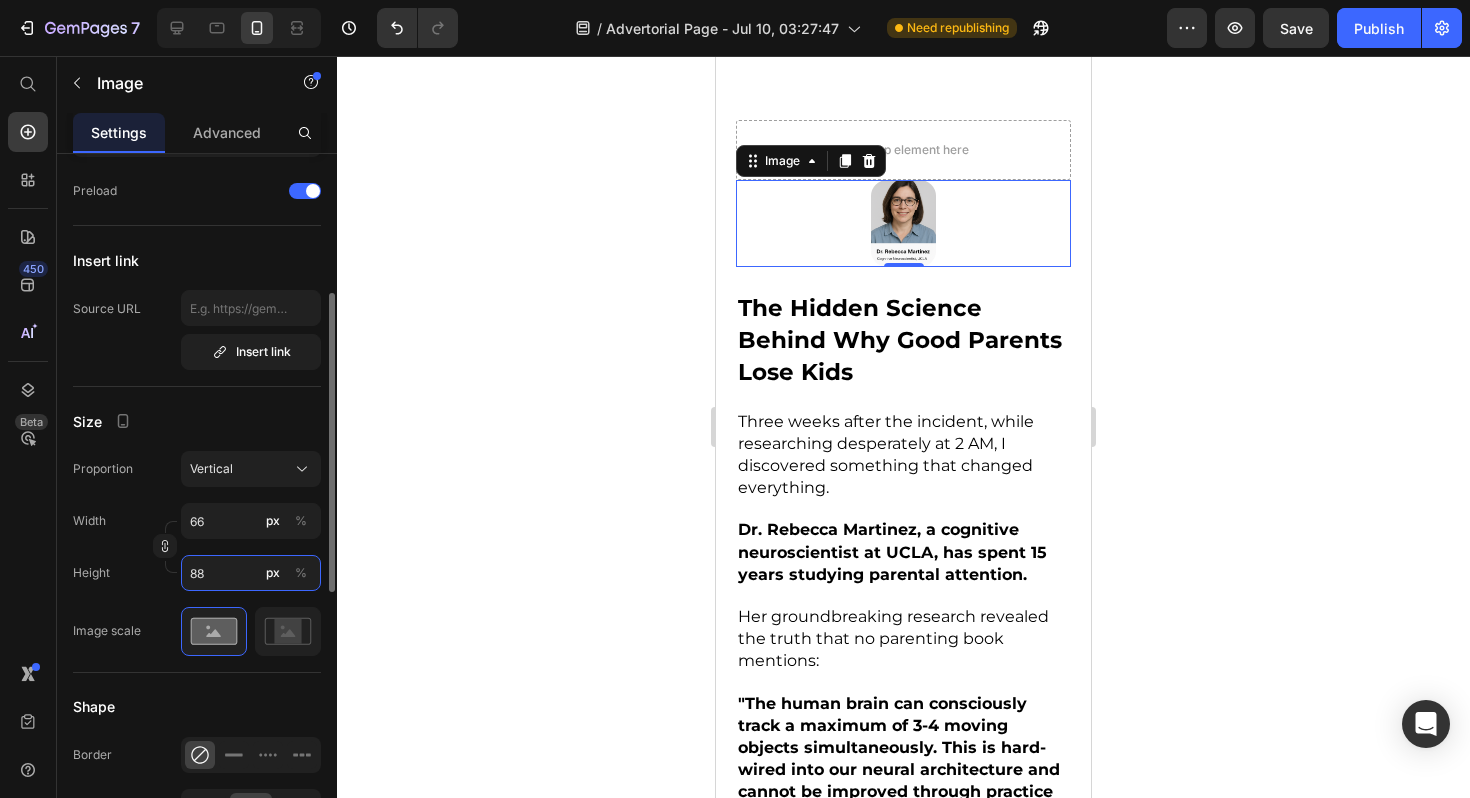 type on "67" 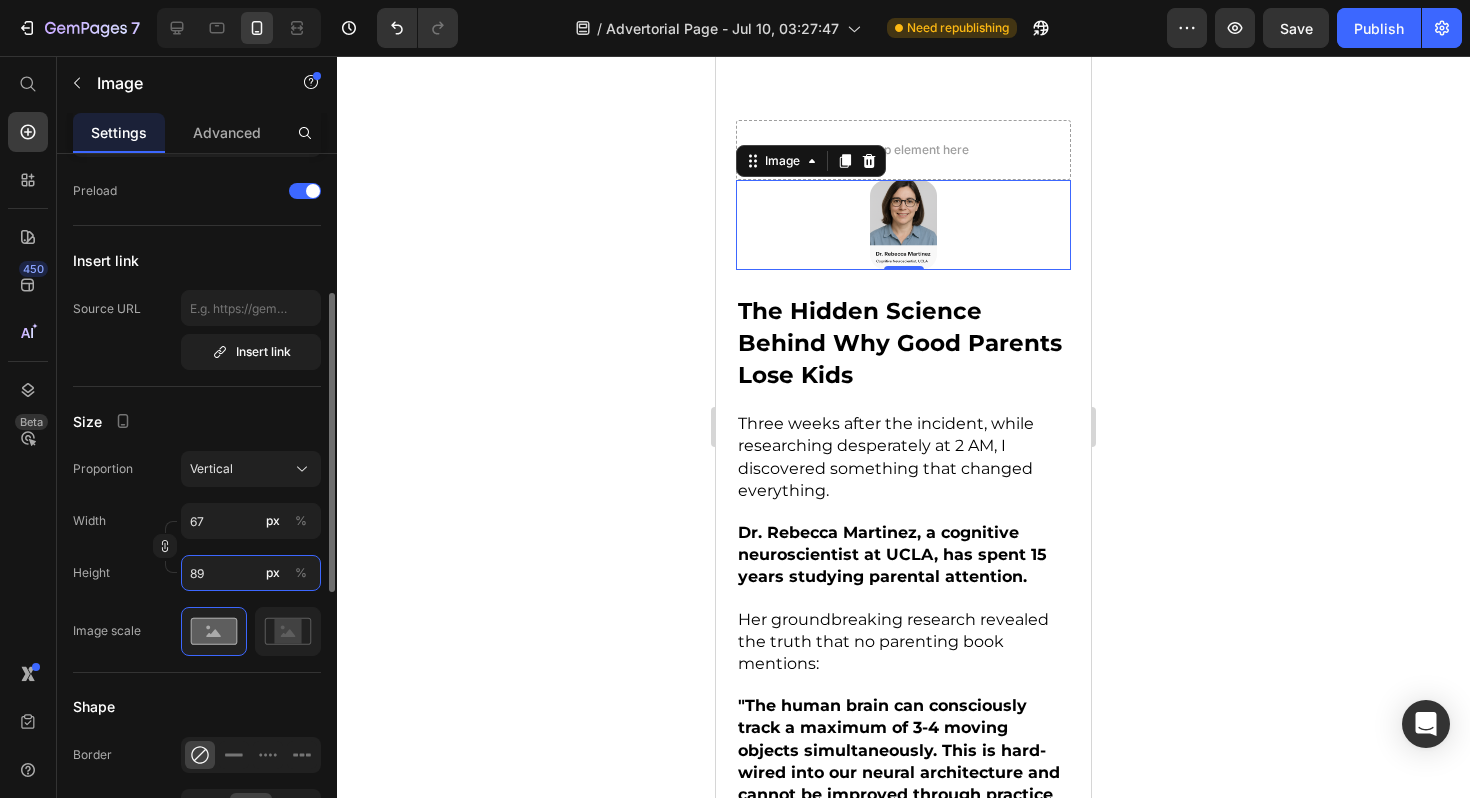 type on "68" 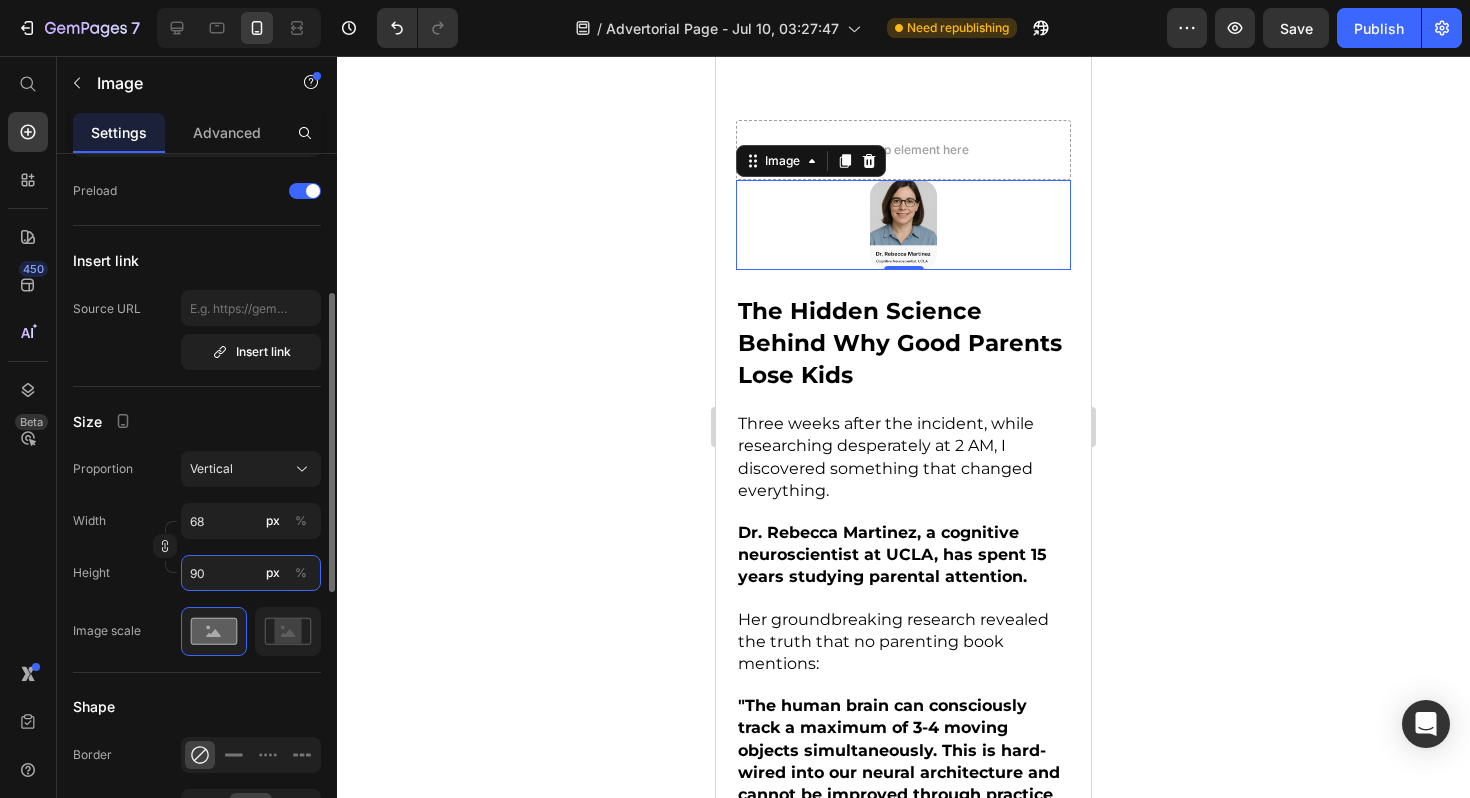 type on "91" 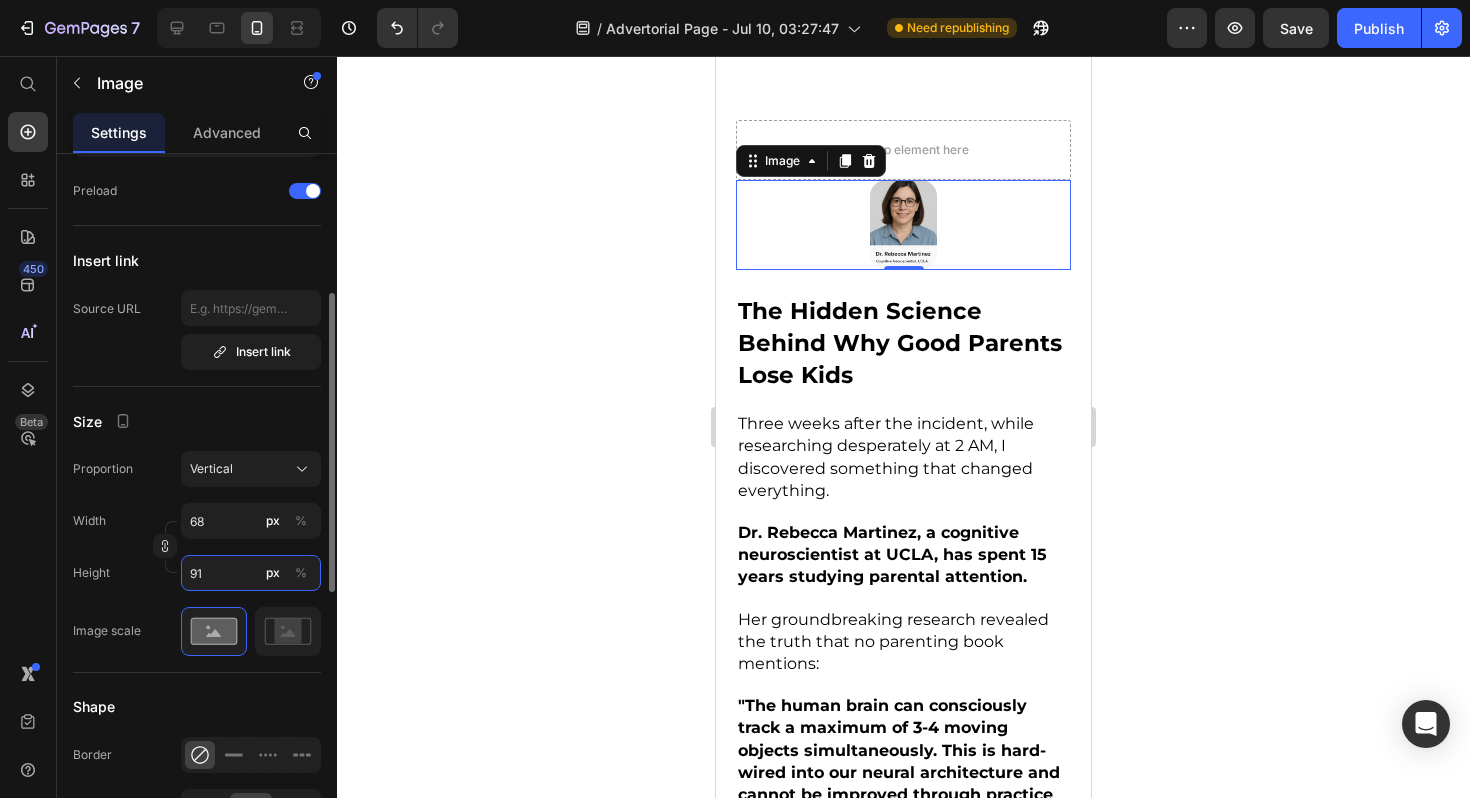 type on "69" 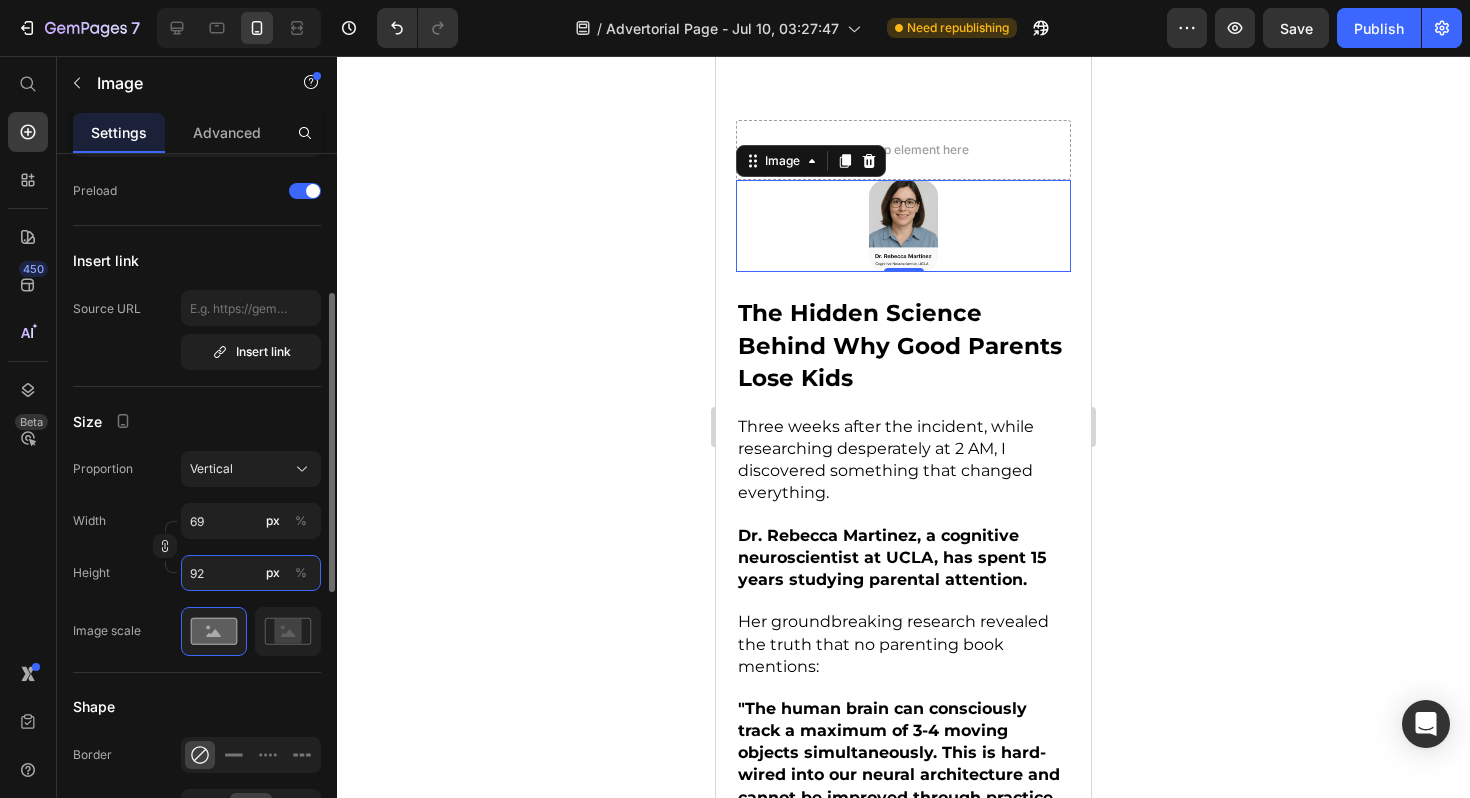 type on "70" 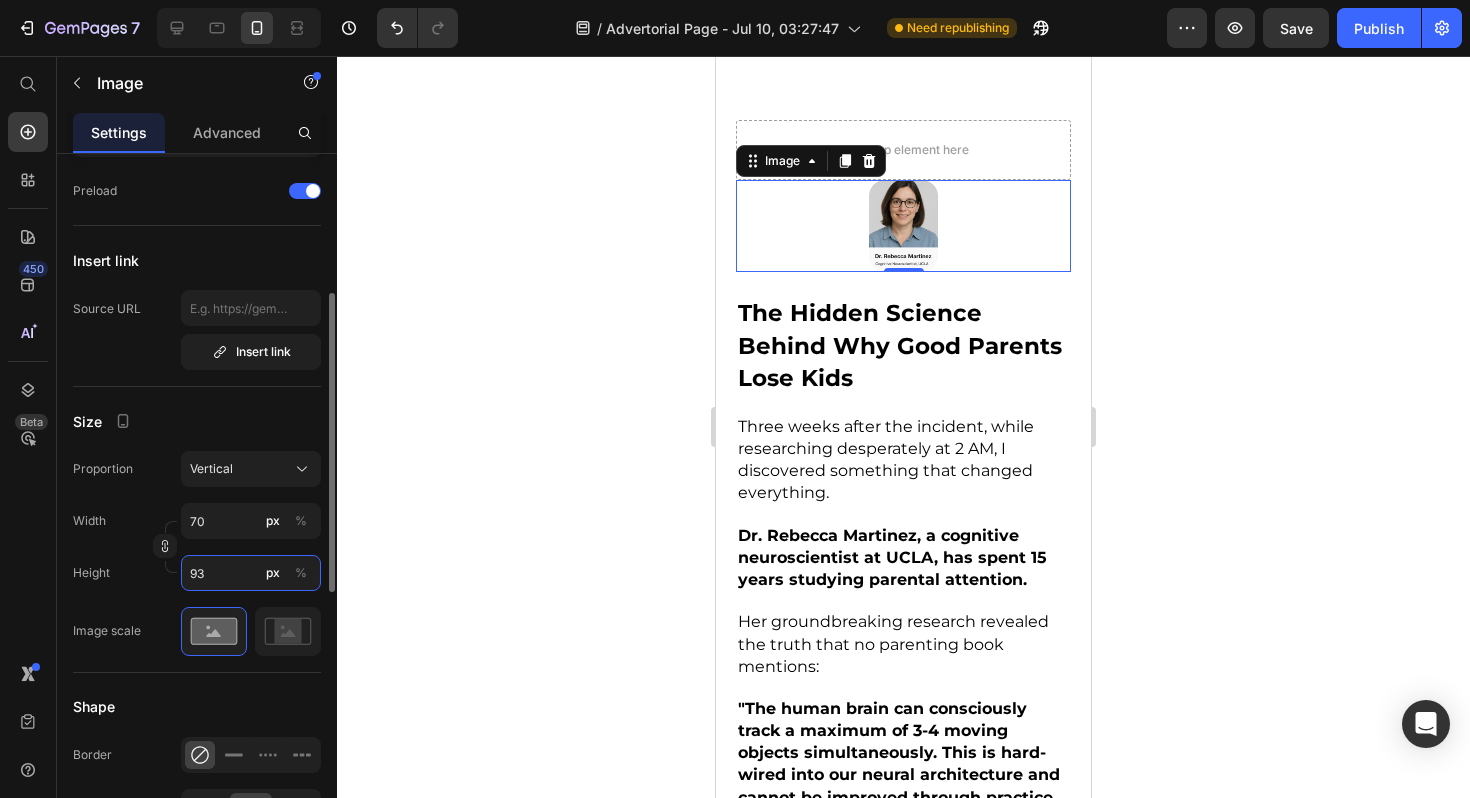 type on "71" 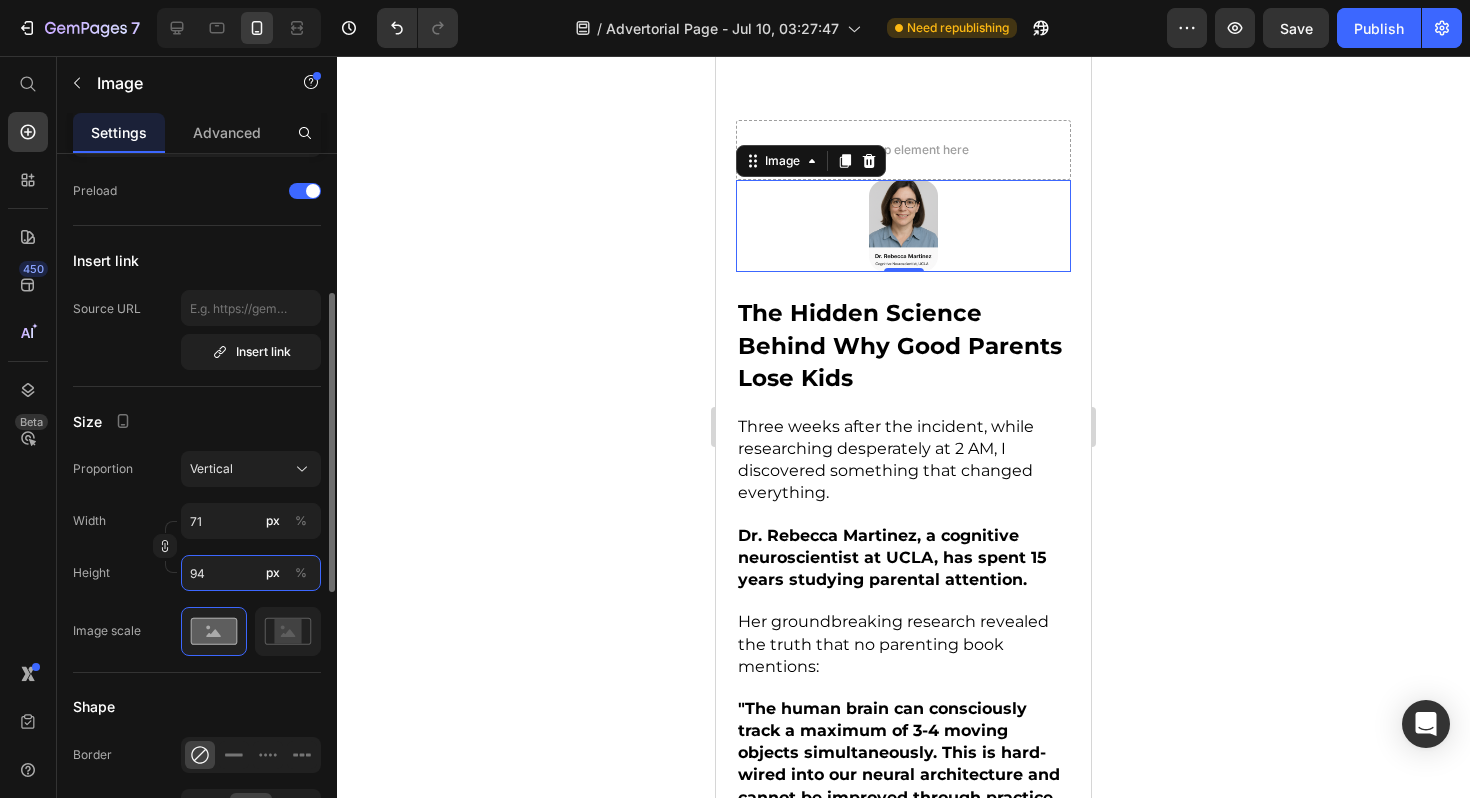 type on "95" 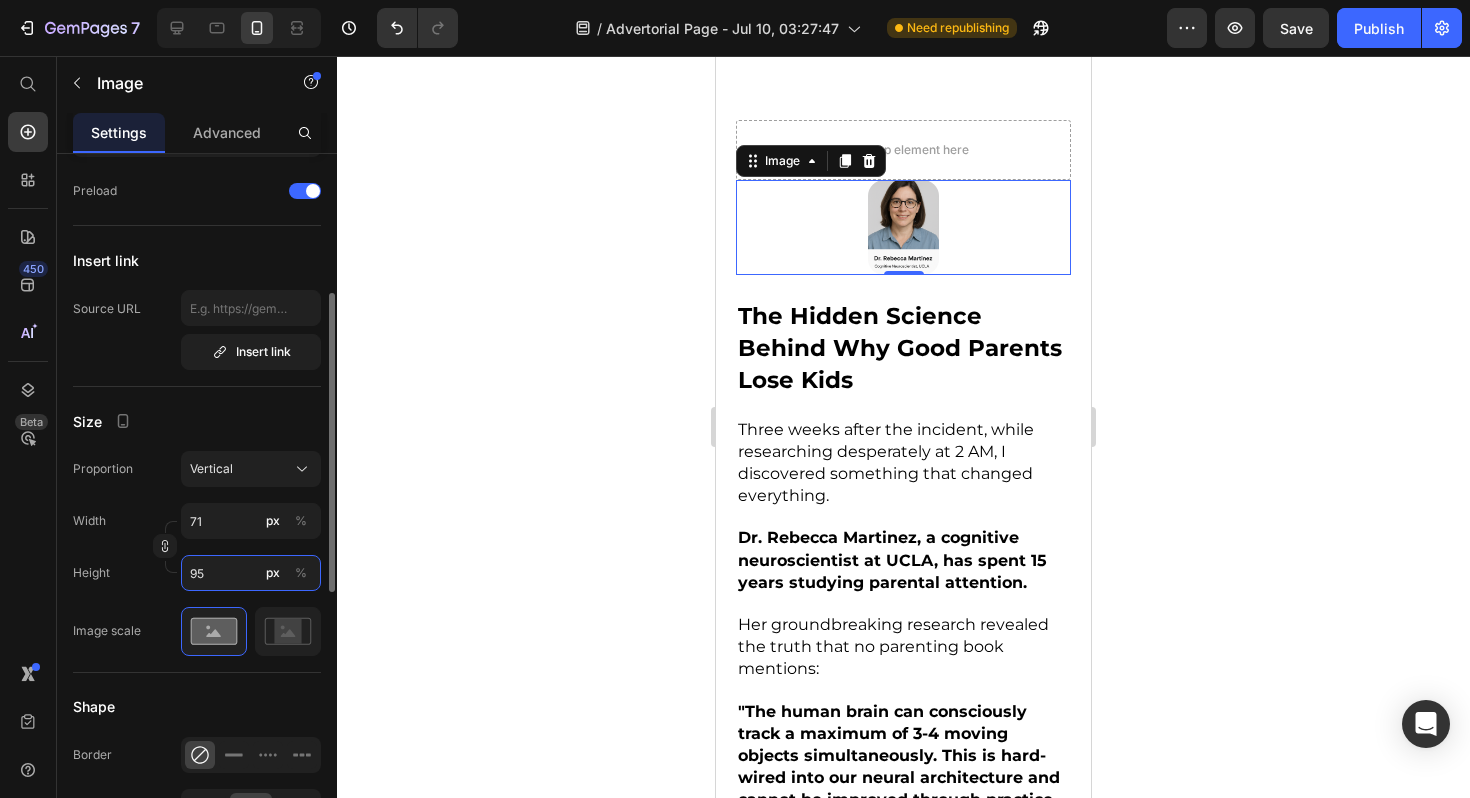 type on "72" 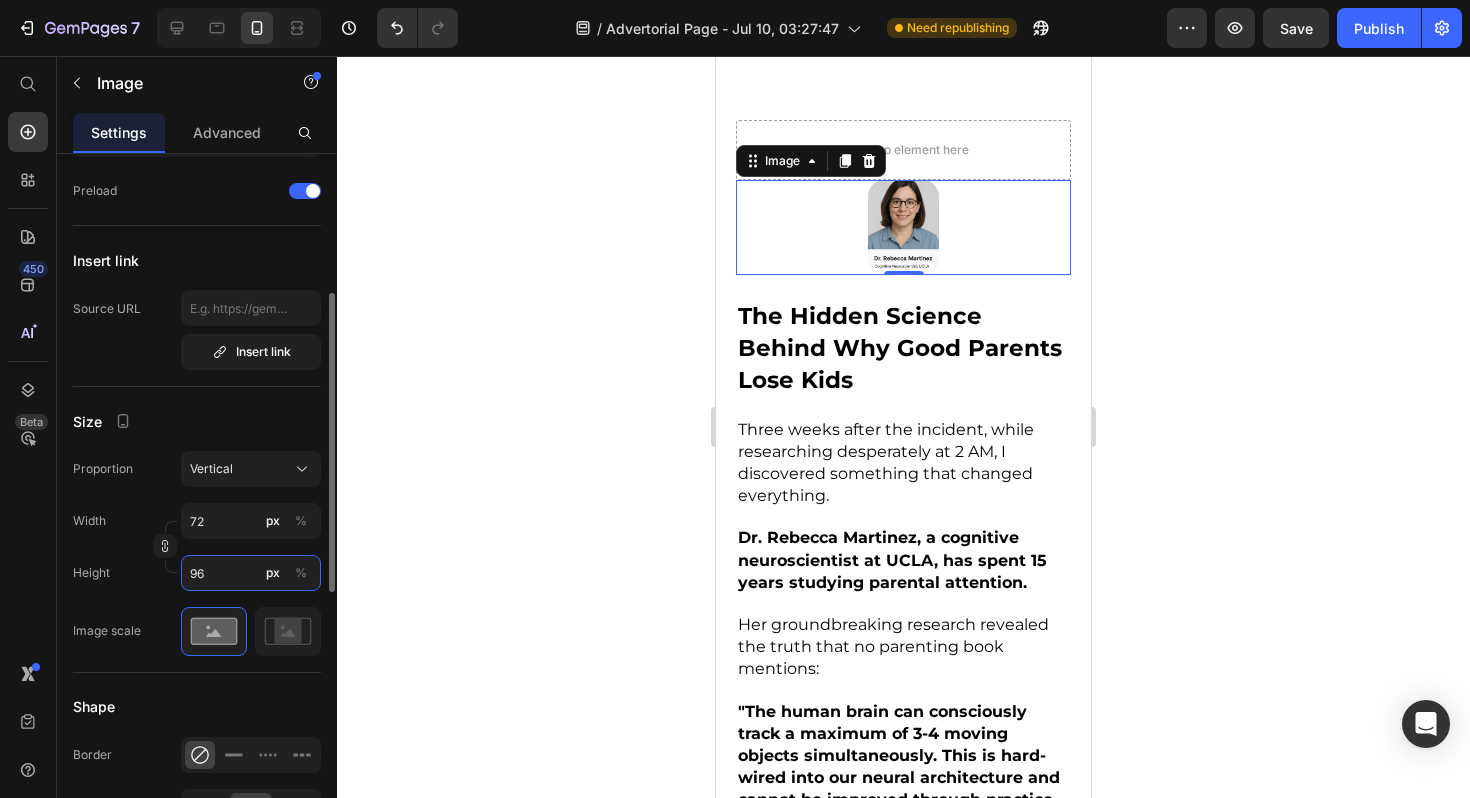 type on "73" 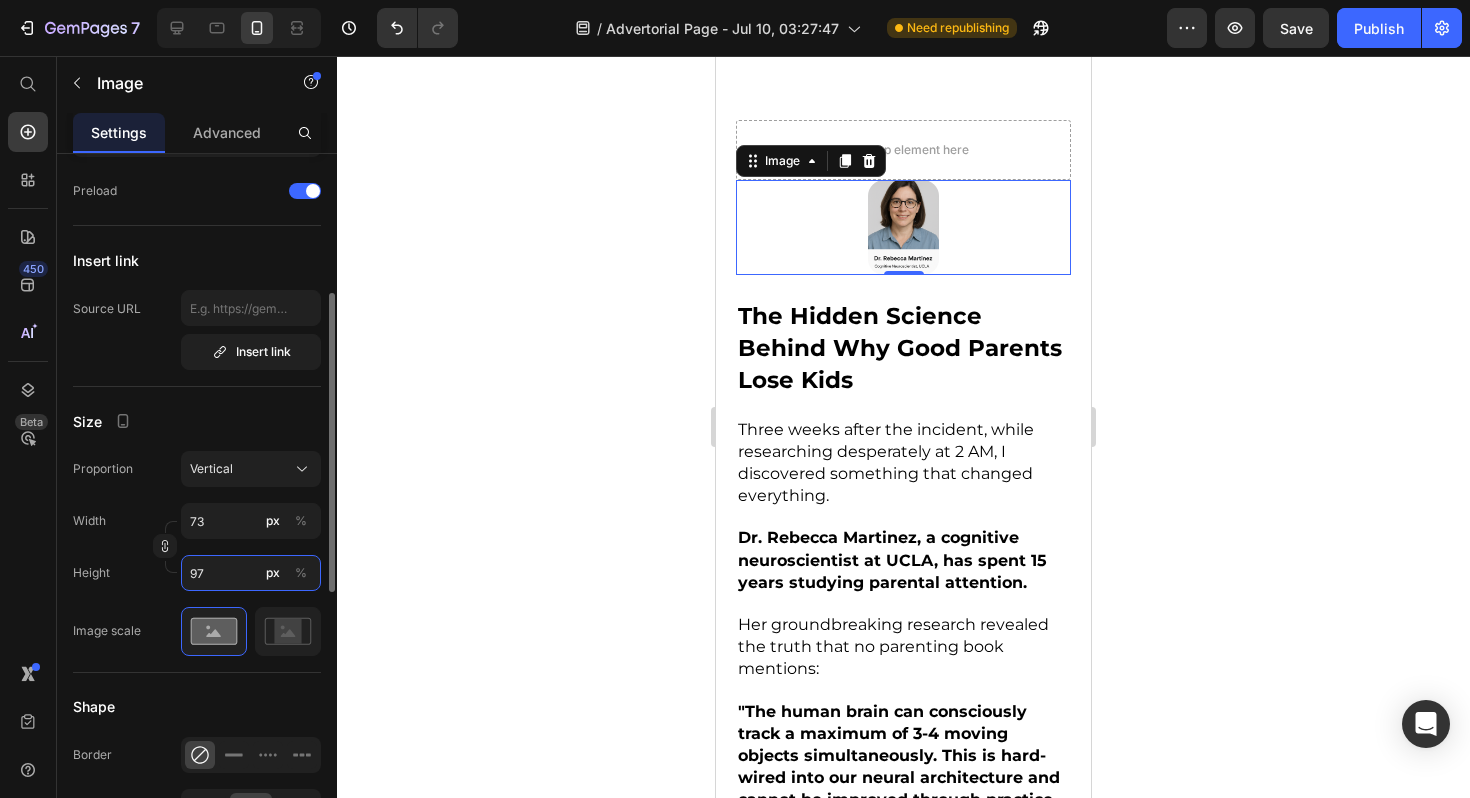 type on "74" 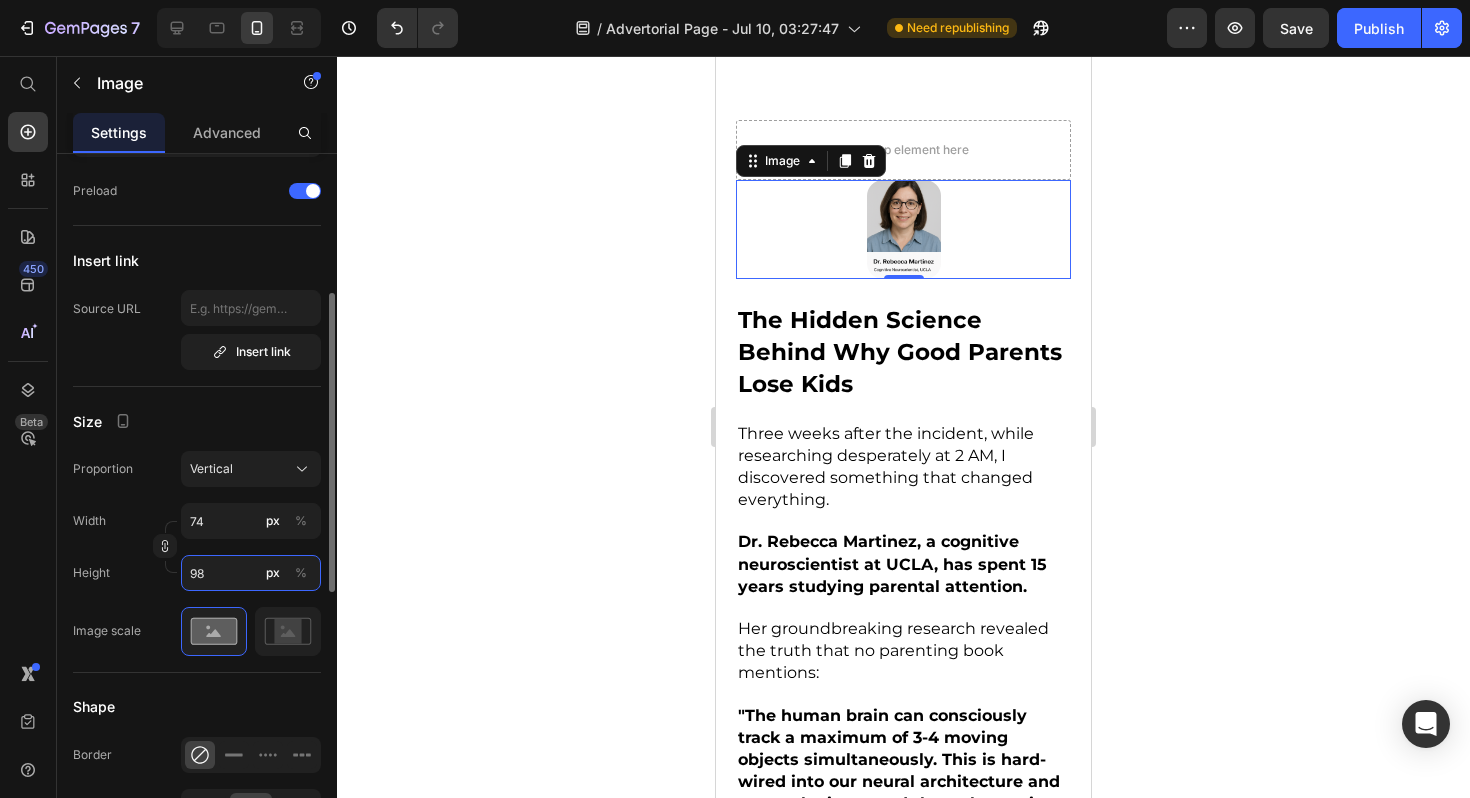 type on "99" 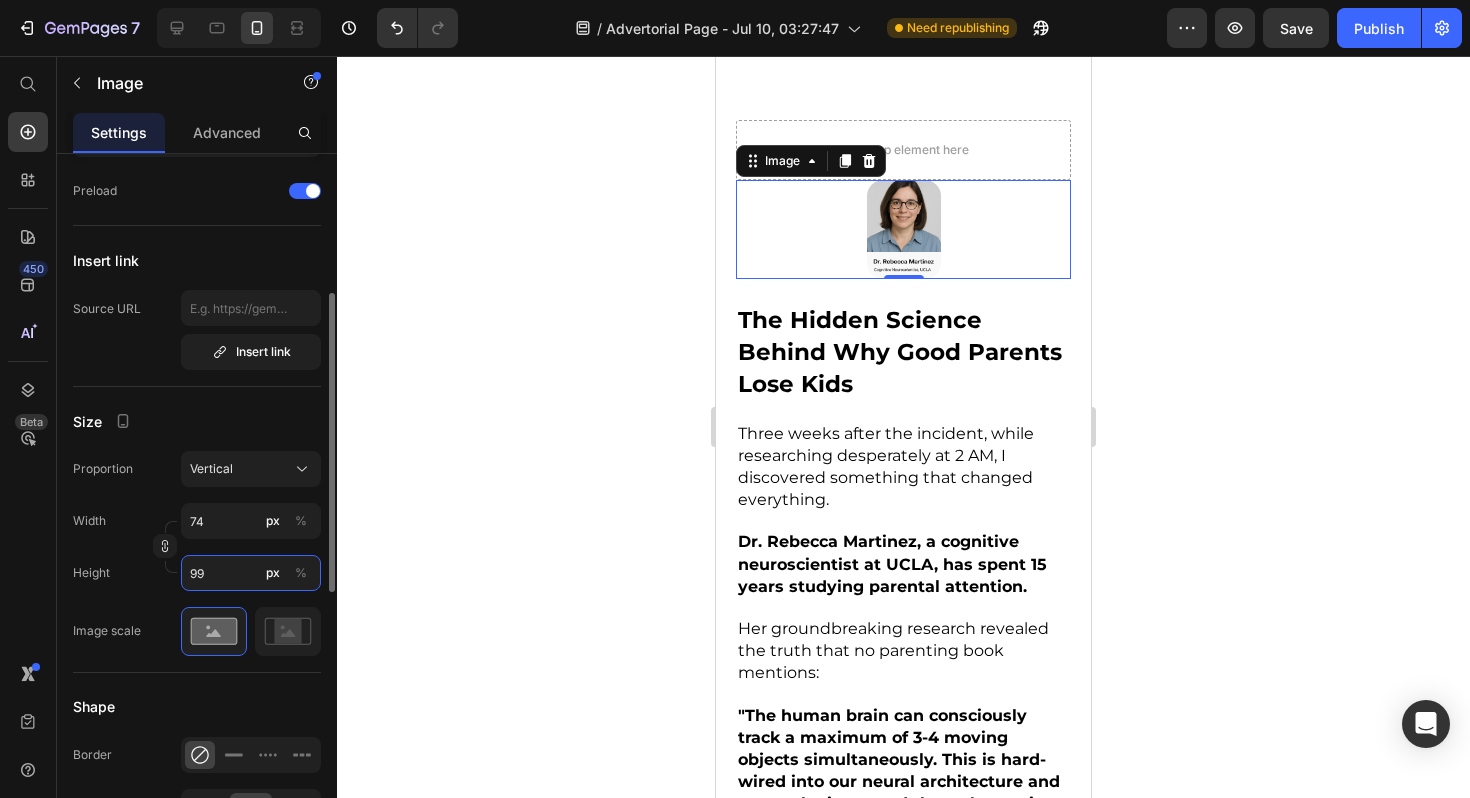 type on "75" 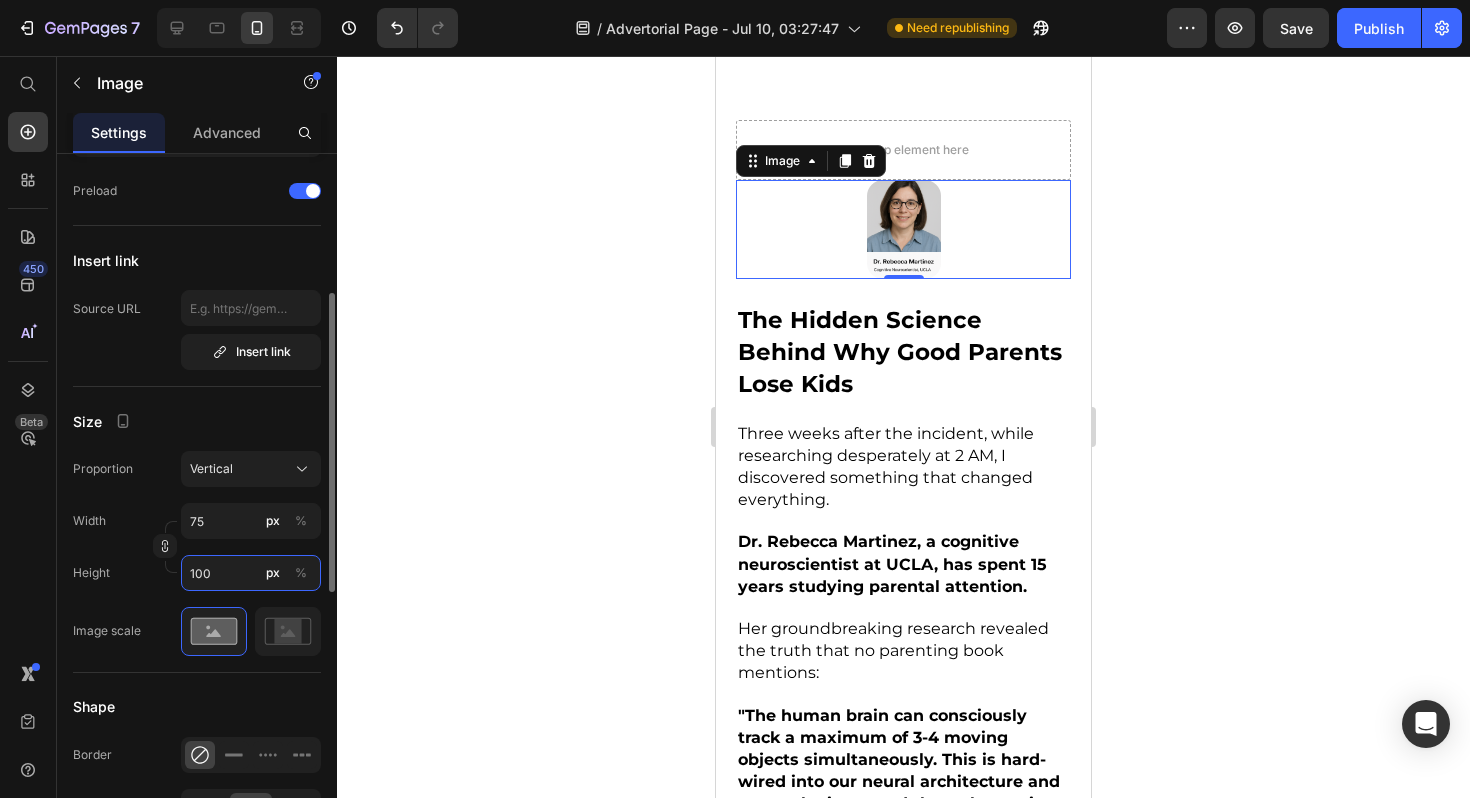 type on "76" 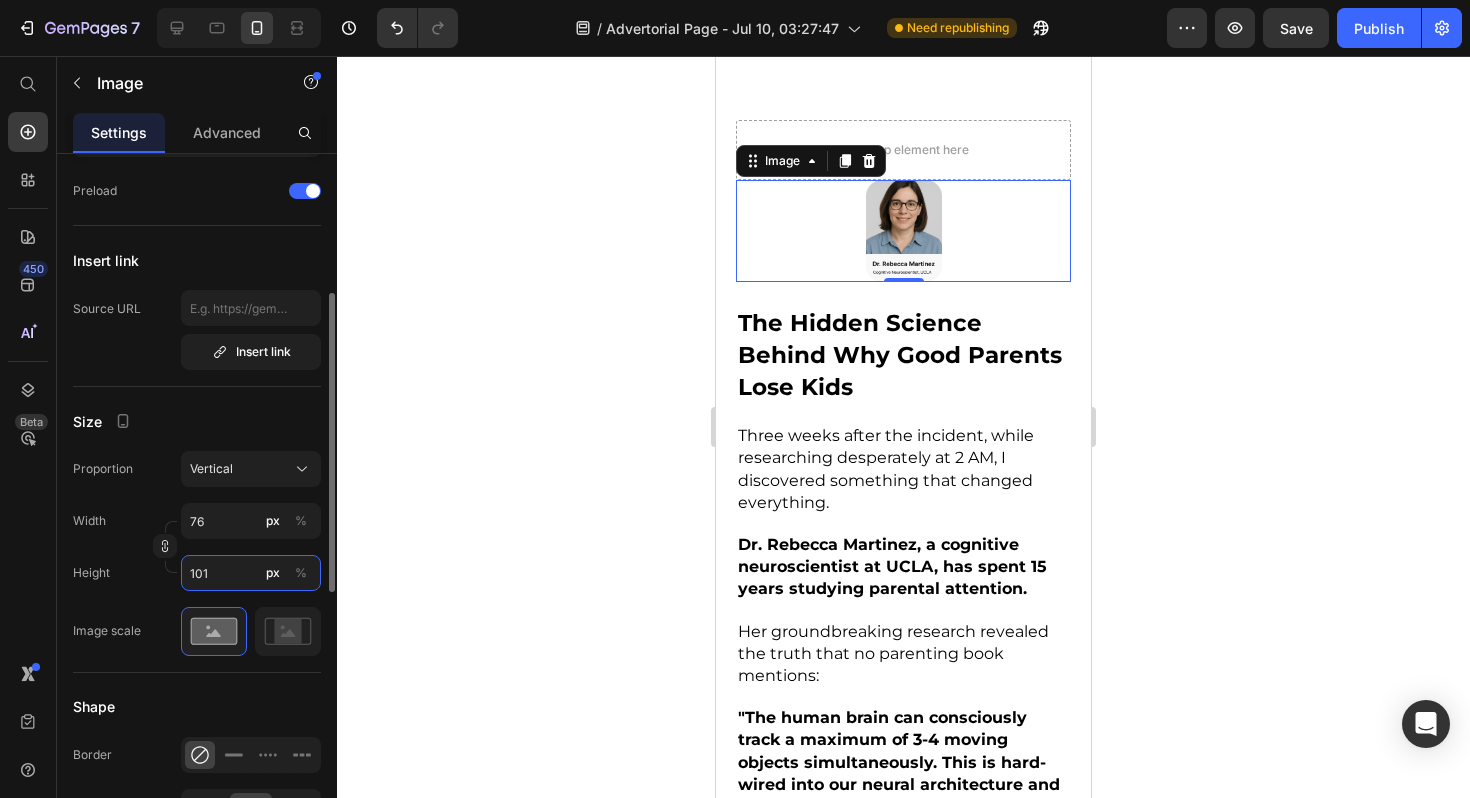 type on "77" 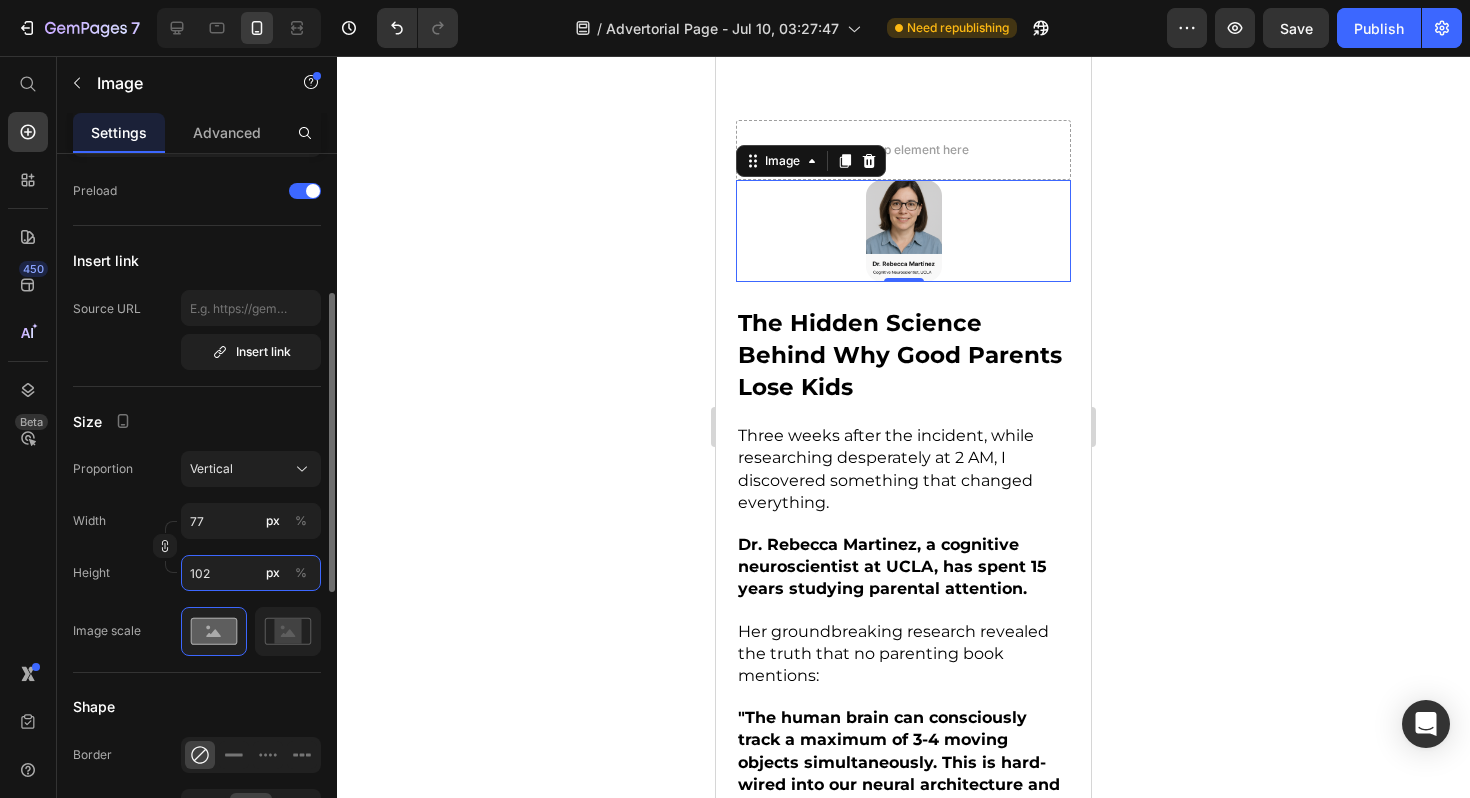 type on "103" 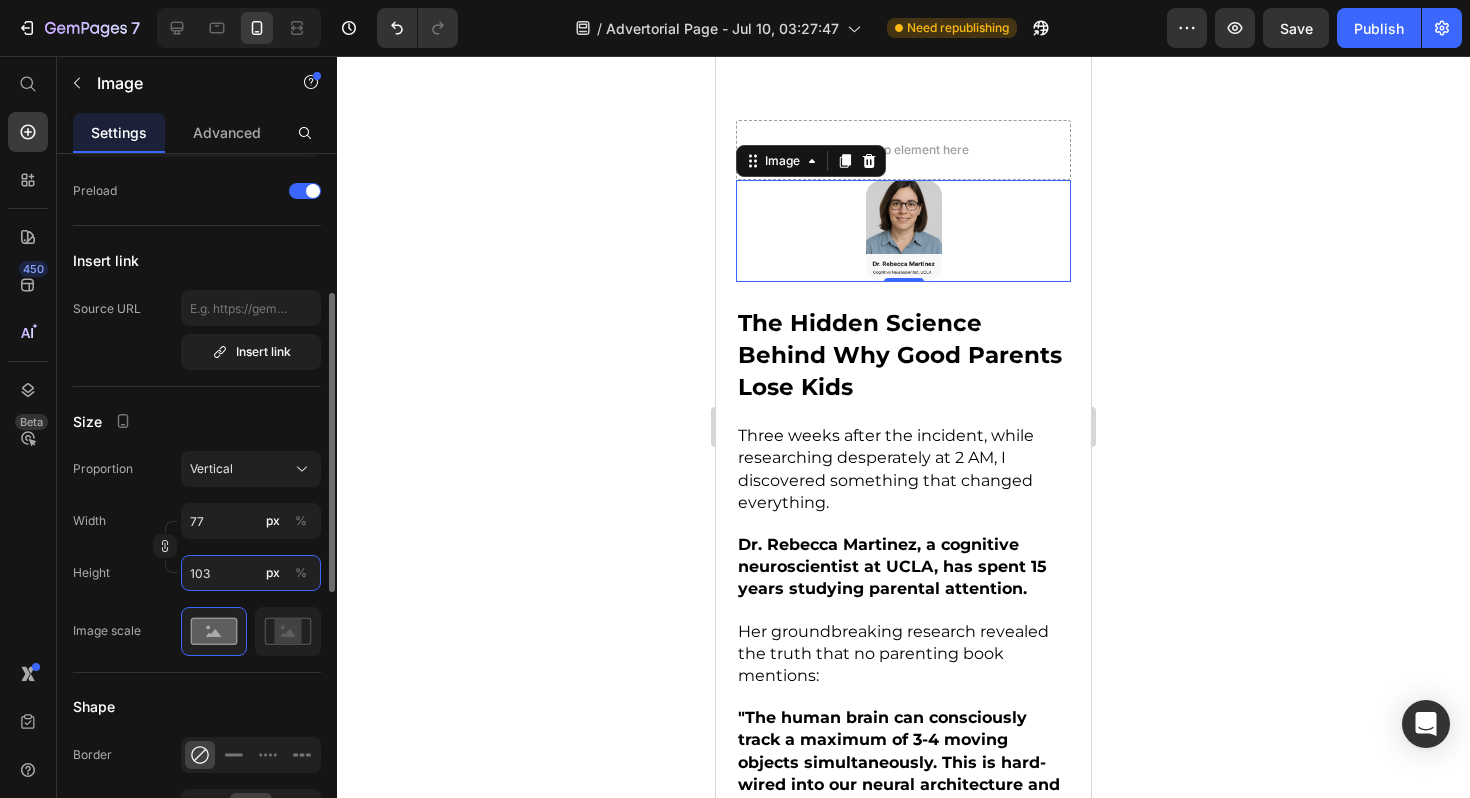 type on "78" 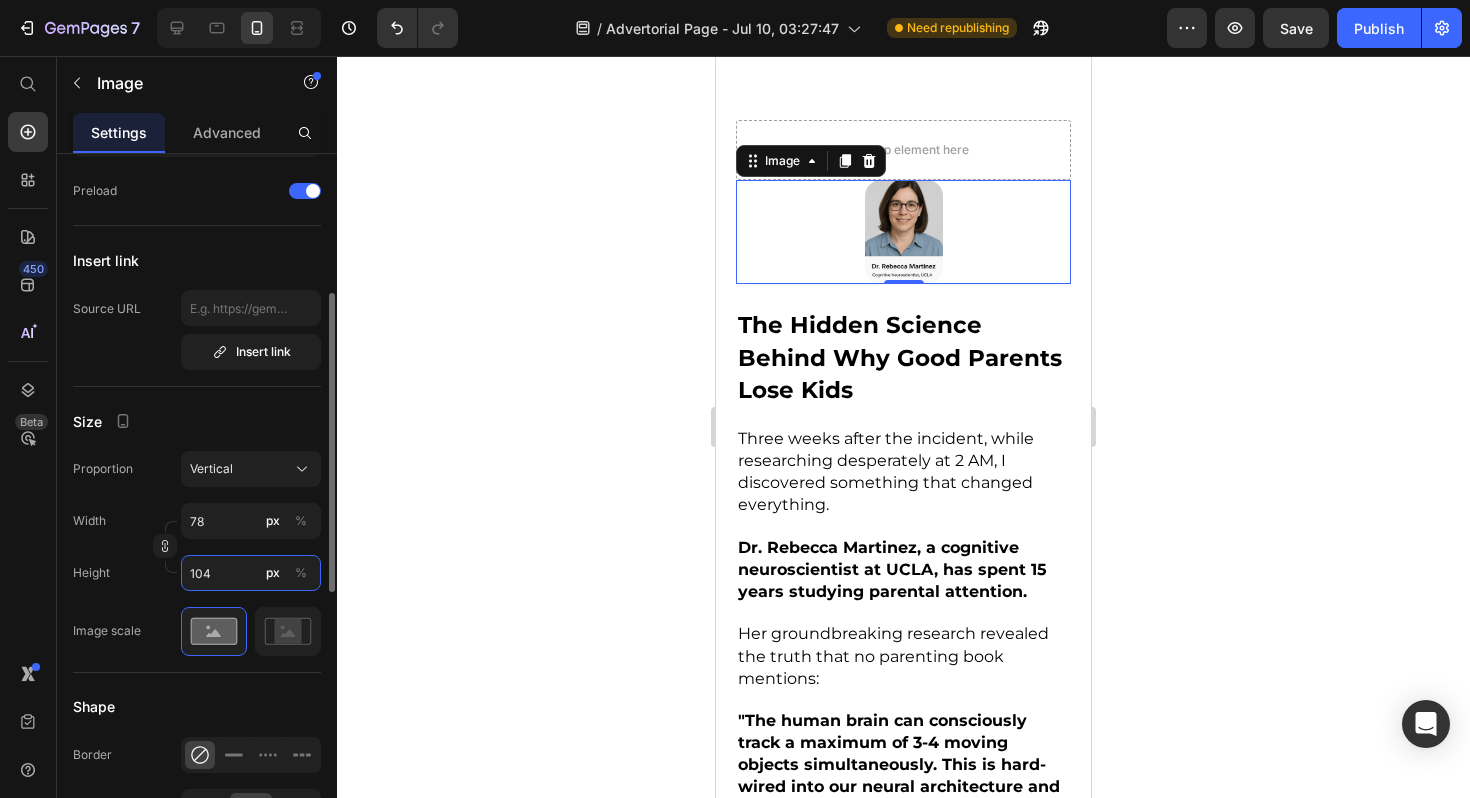 type on "79" 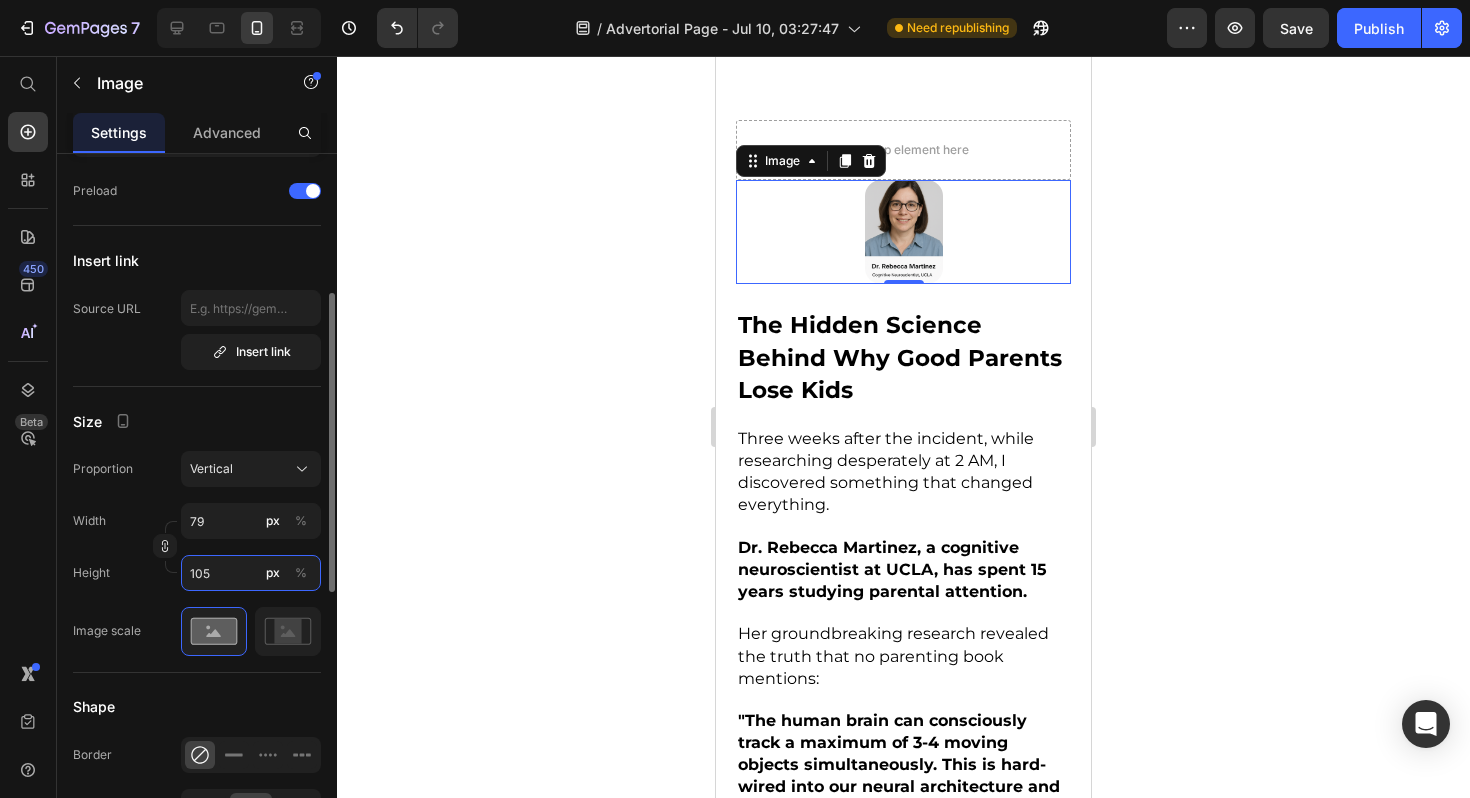 type on "80" 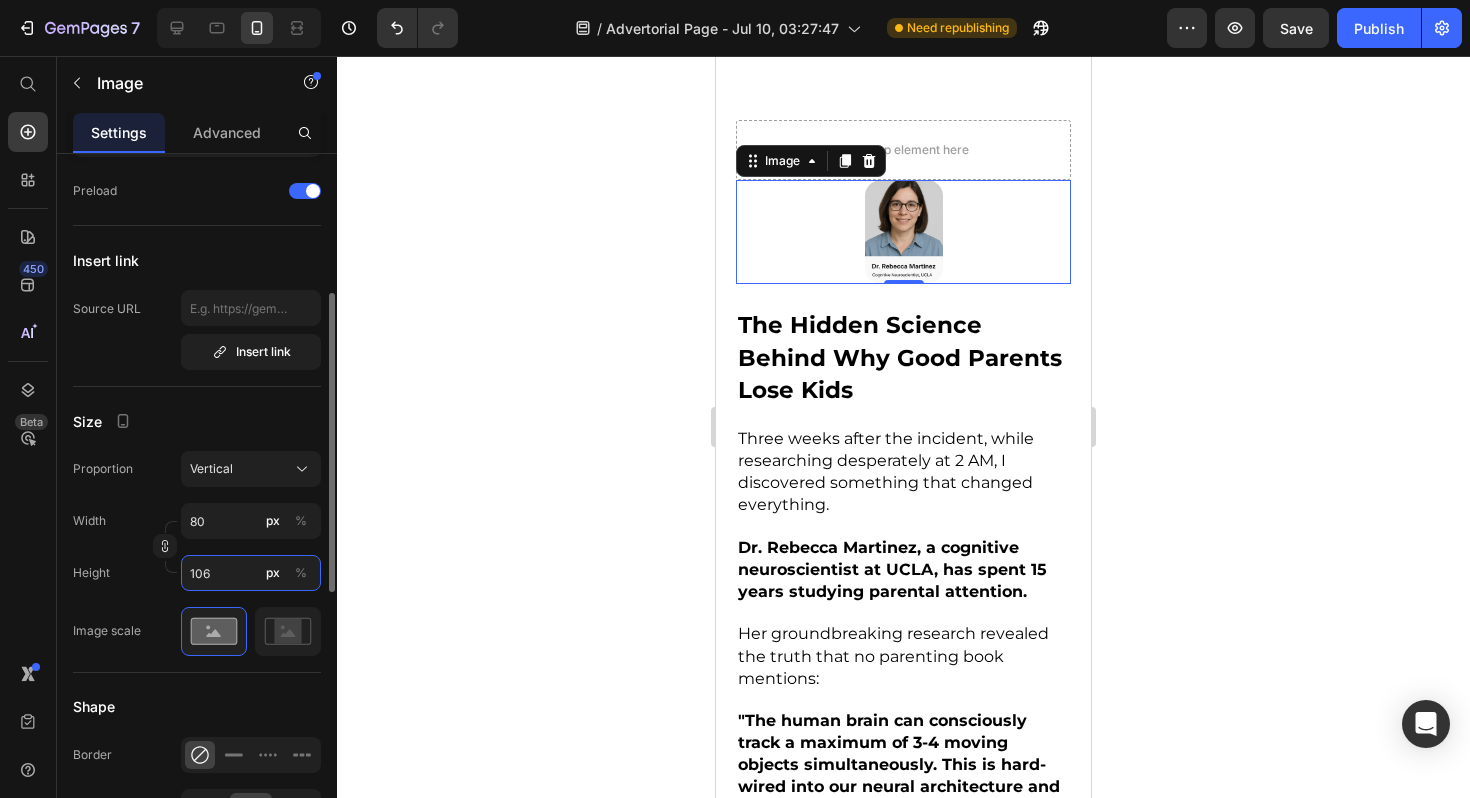 type on "107" 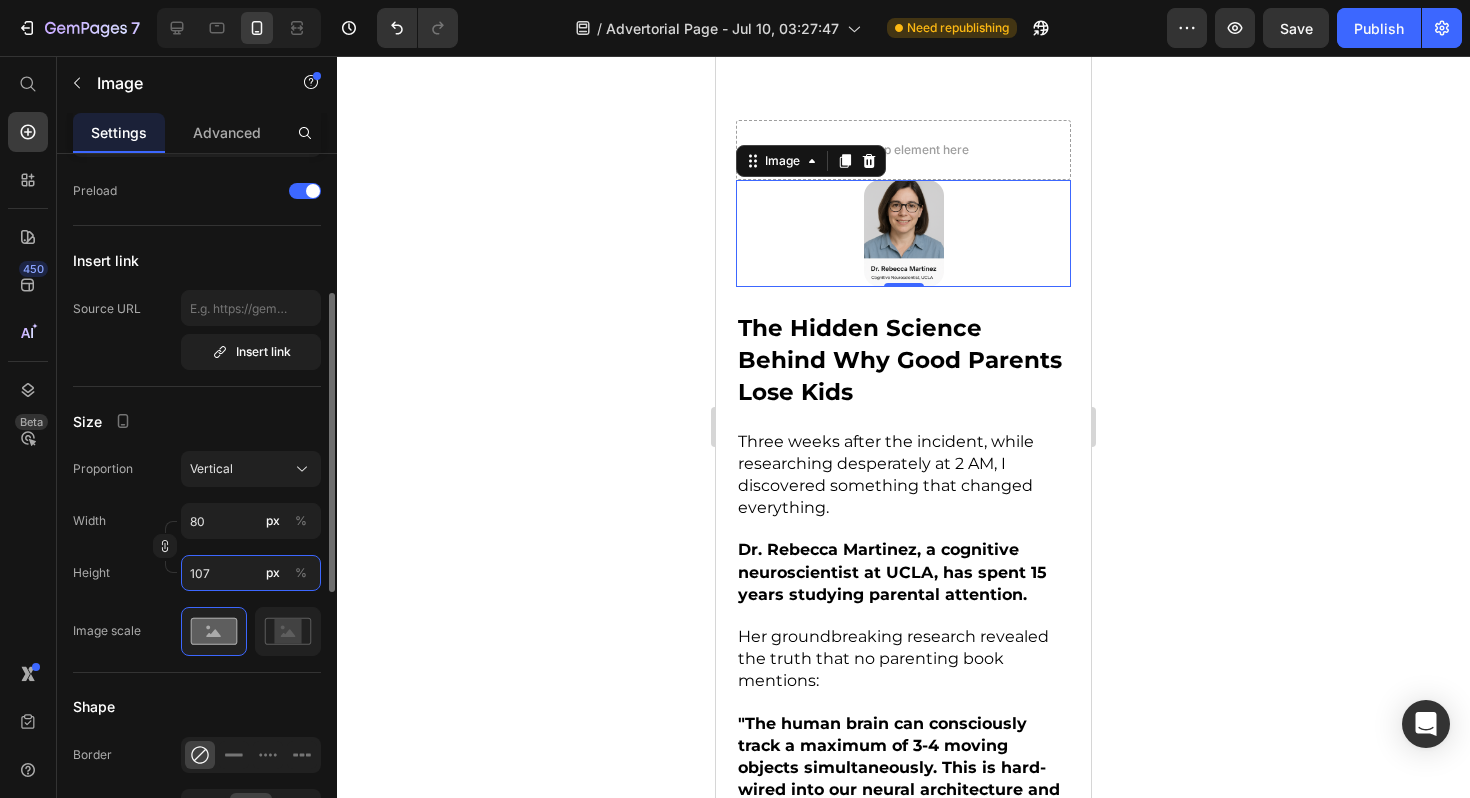 type on "81" 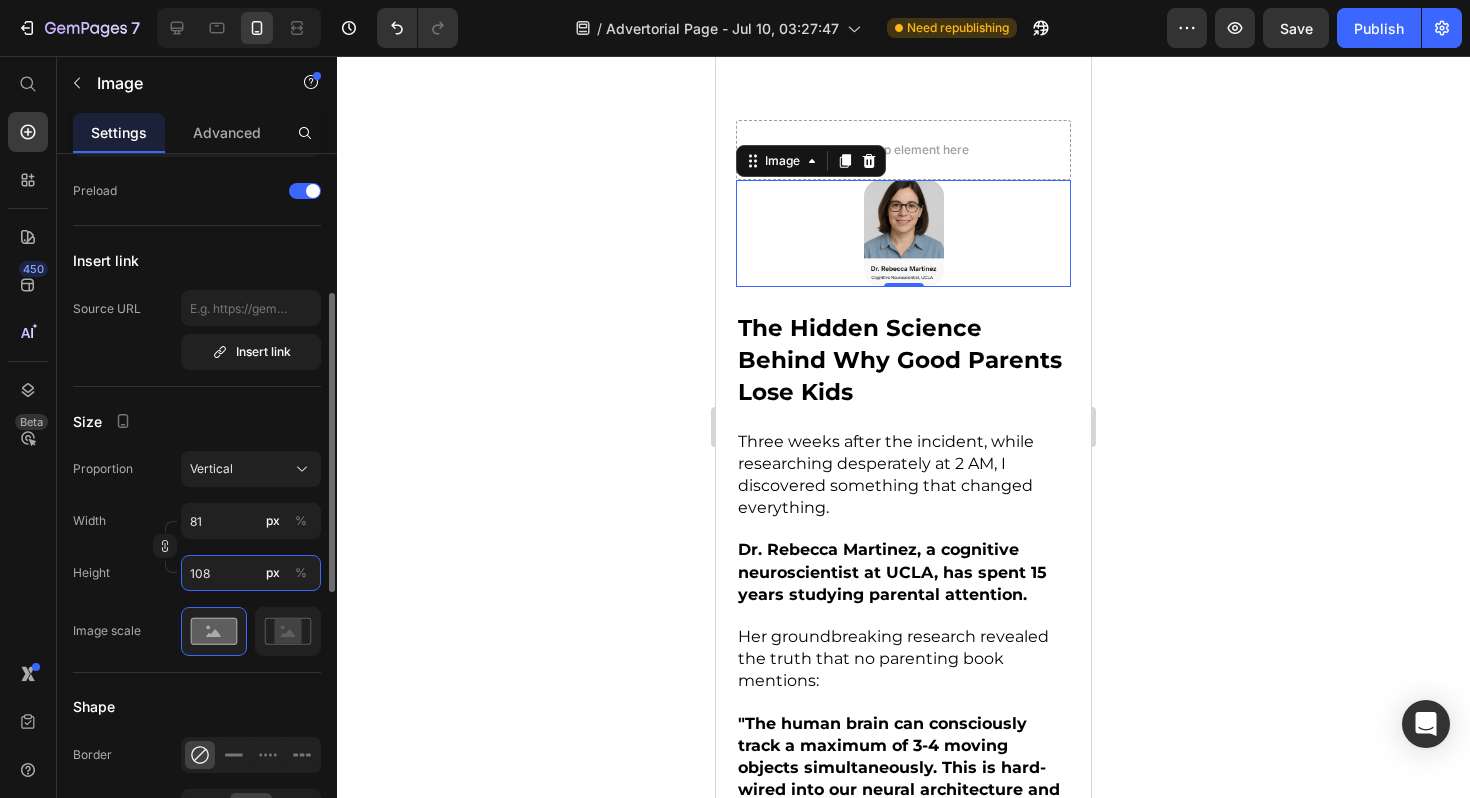 type on "82" 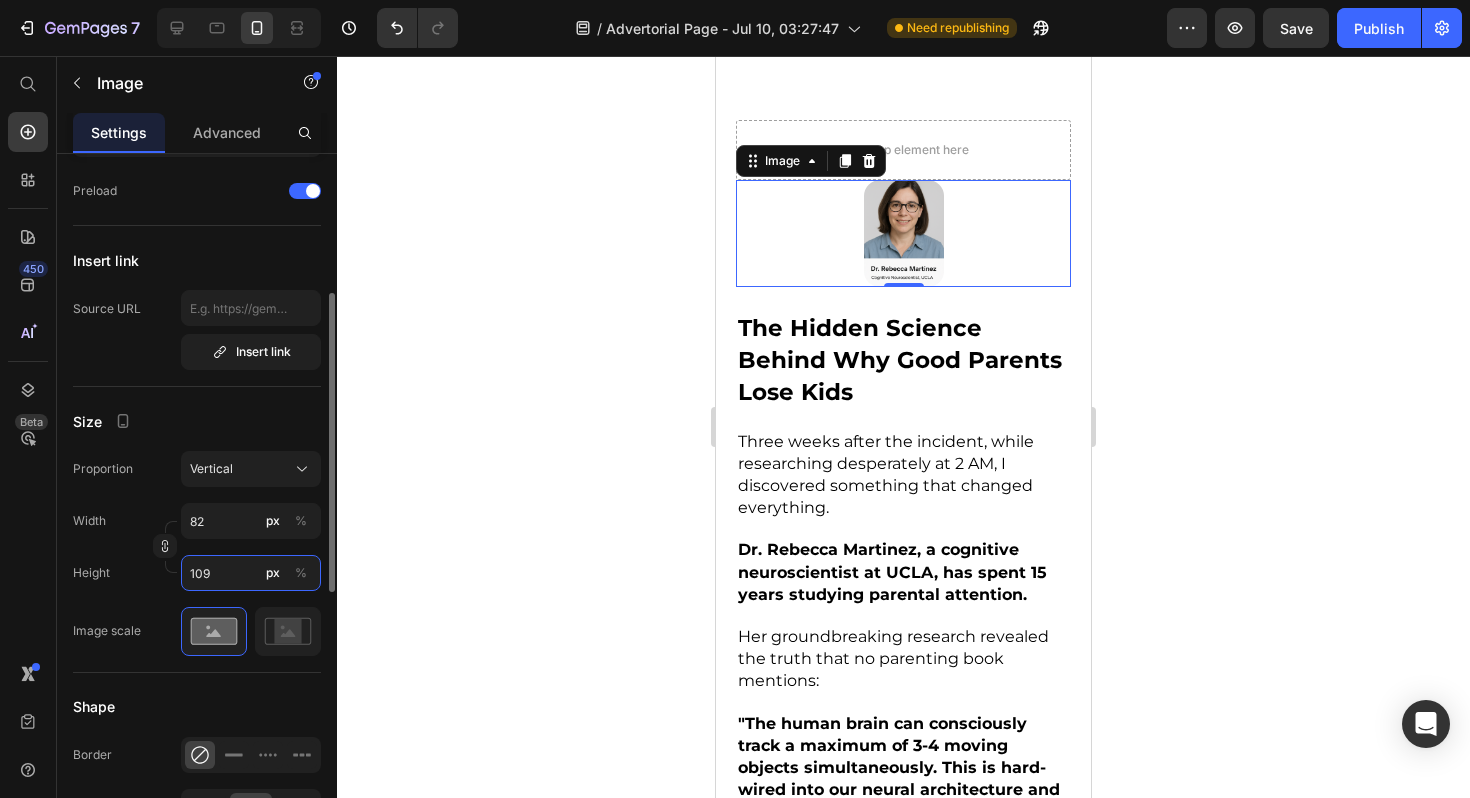 type on "83" 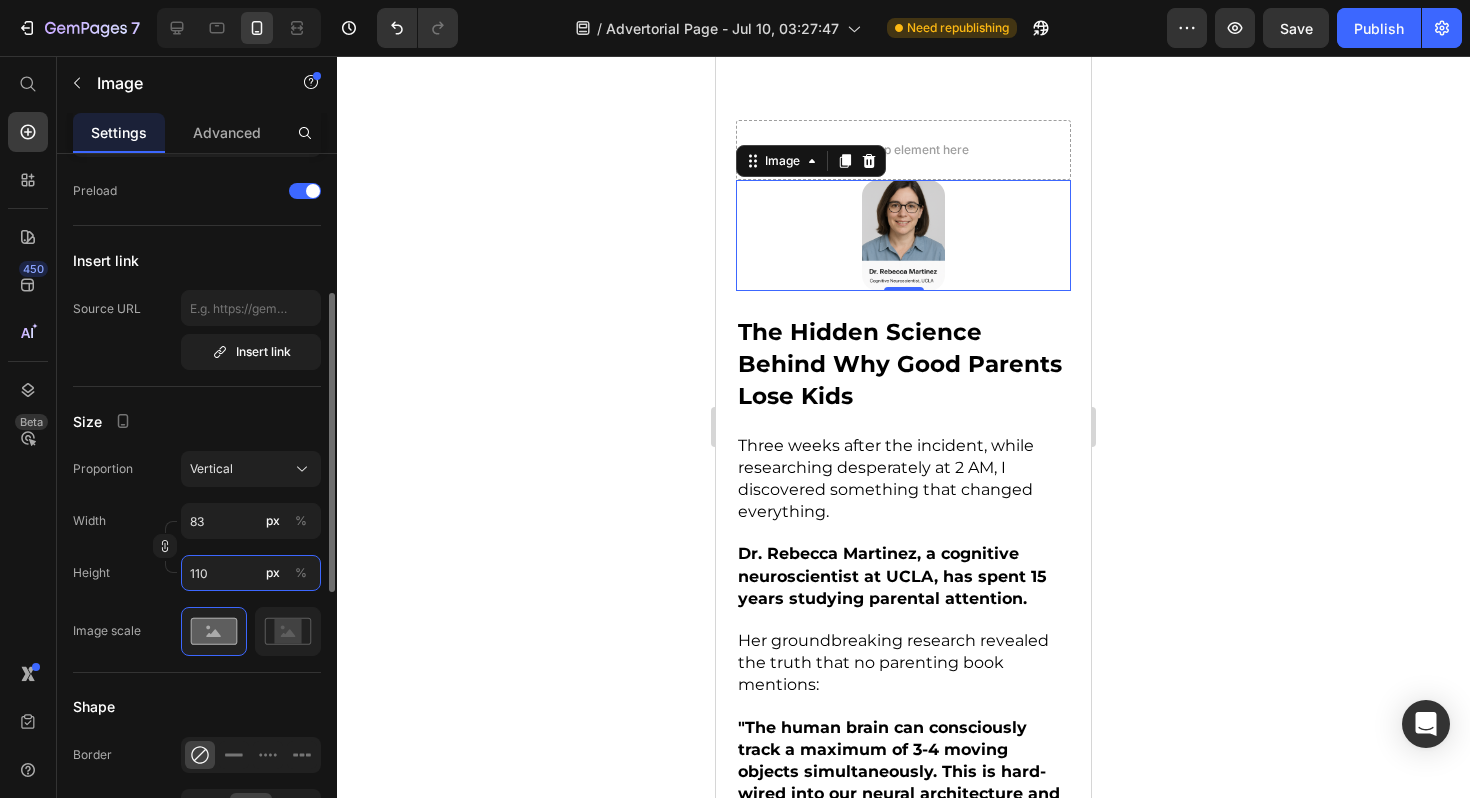 type on "111" 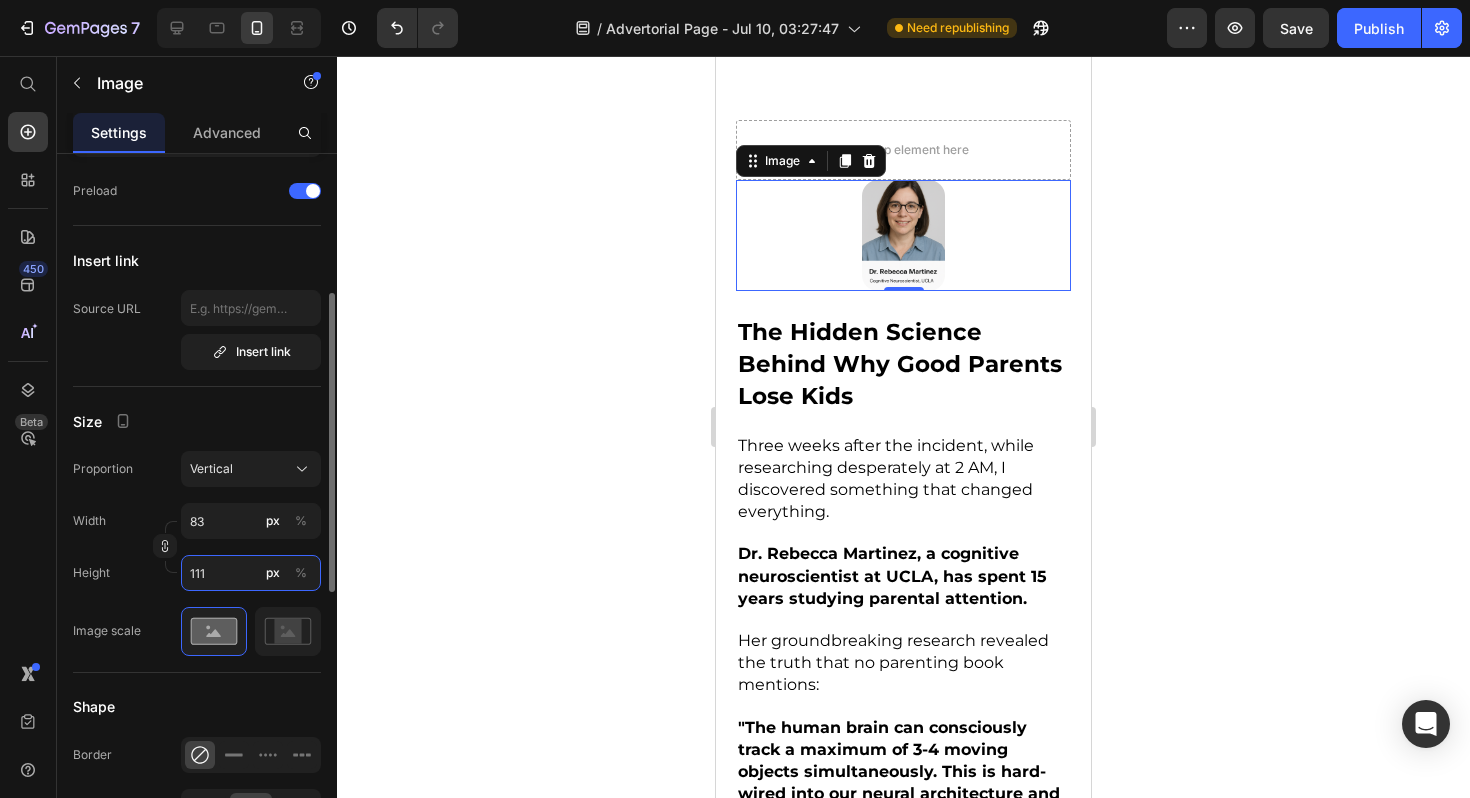 type on "84" 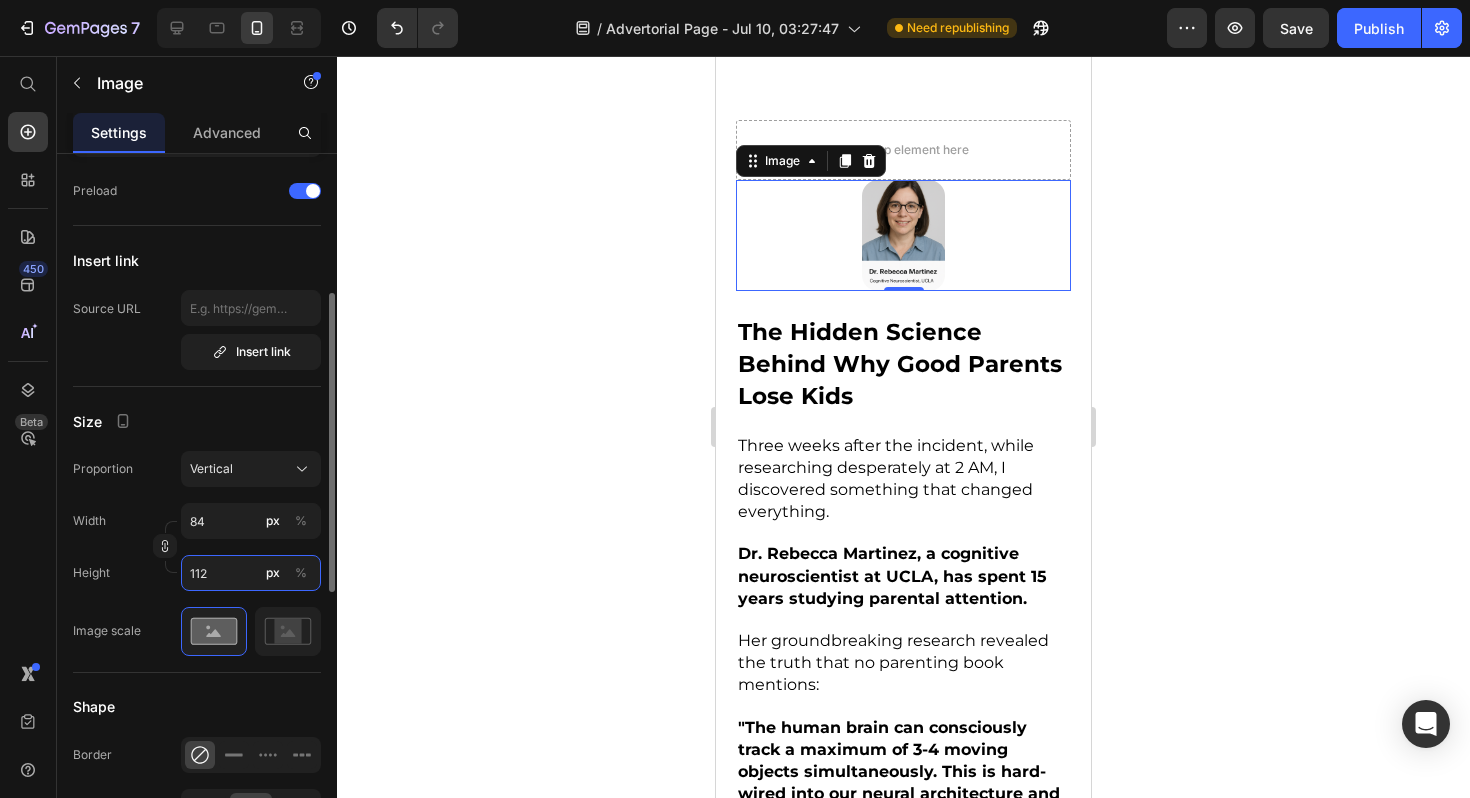 type on "85" 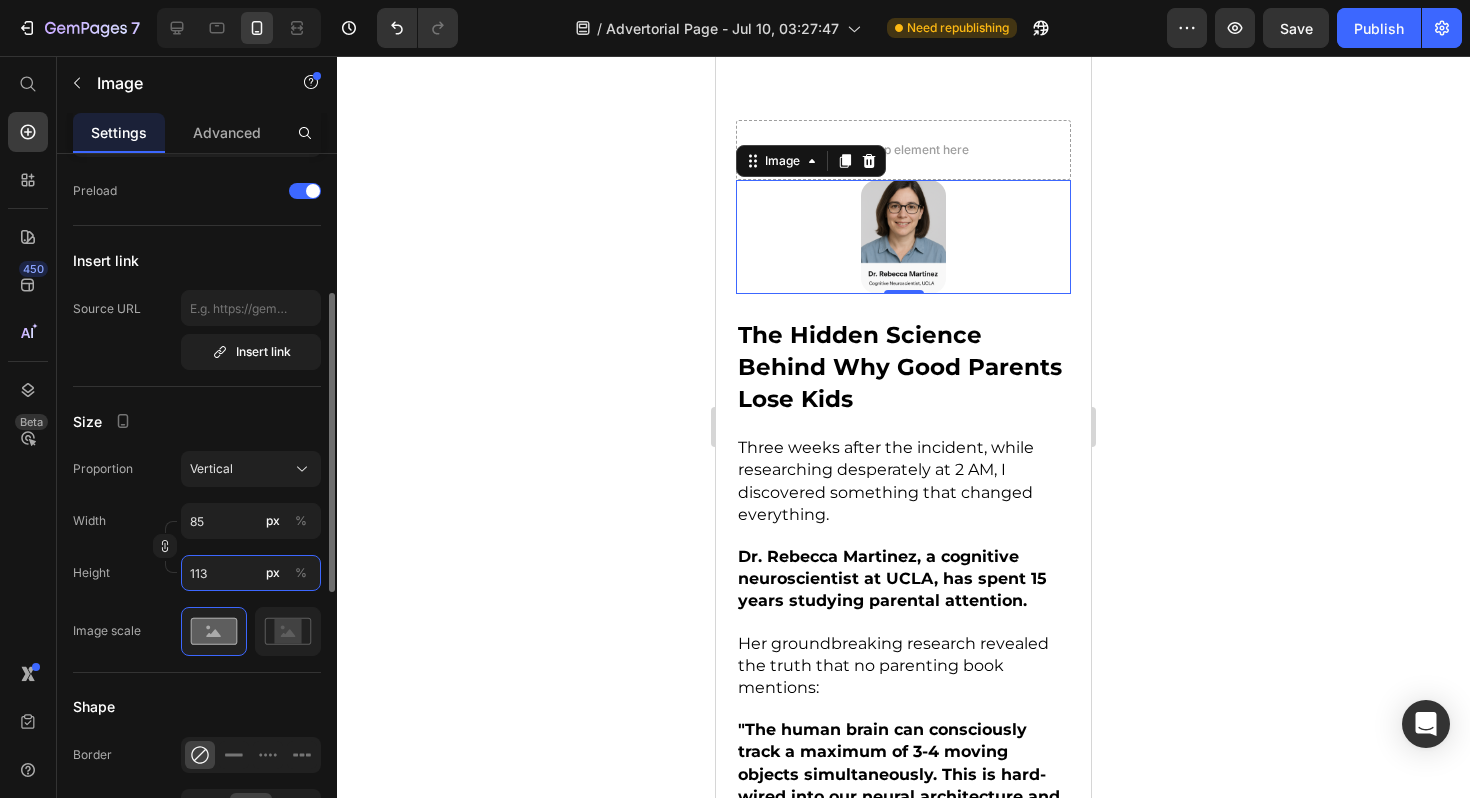 type on "86" 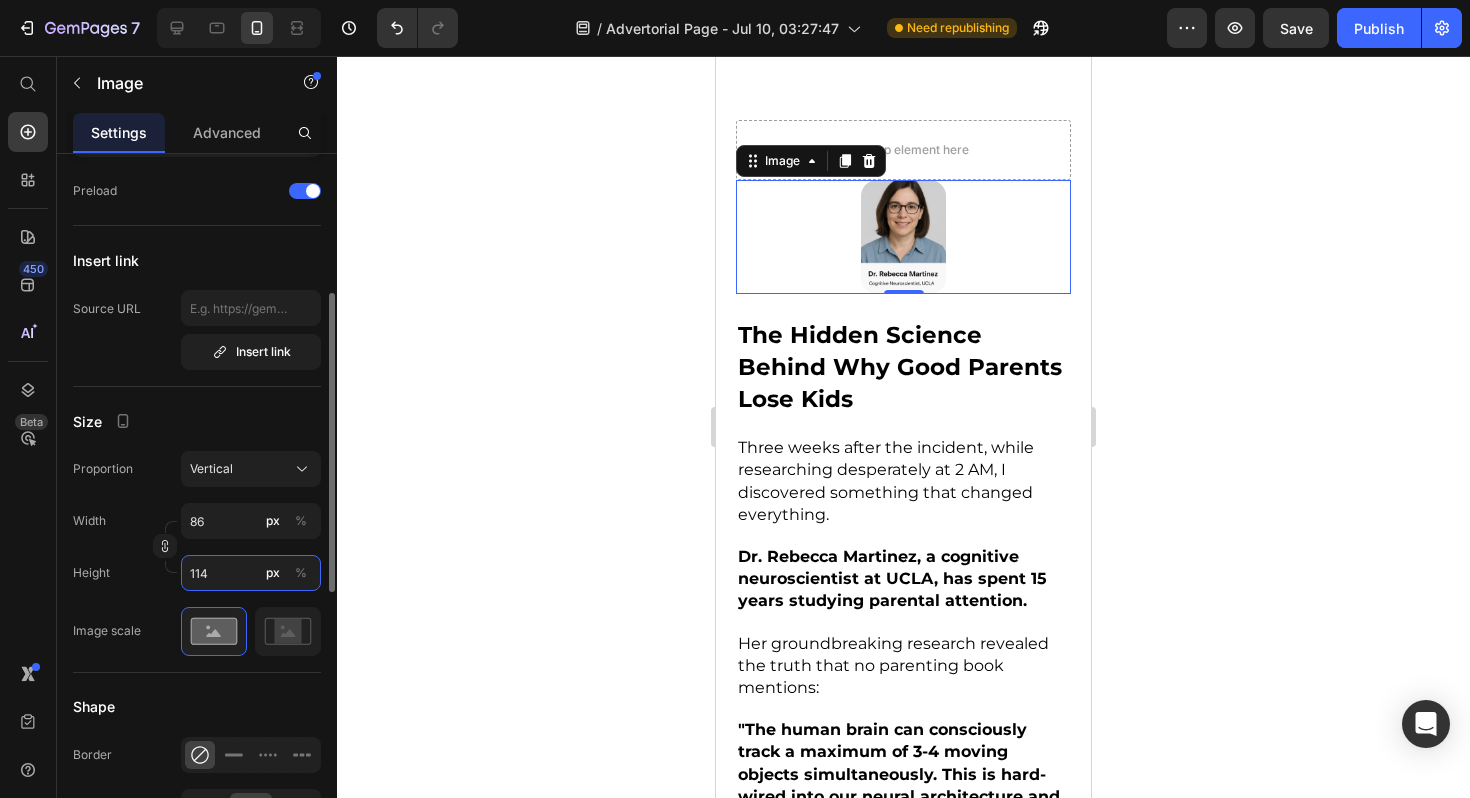 type on "115" 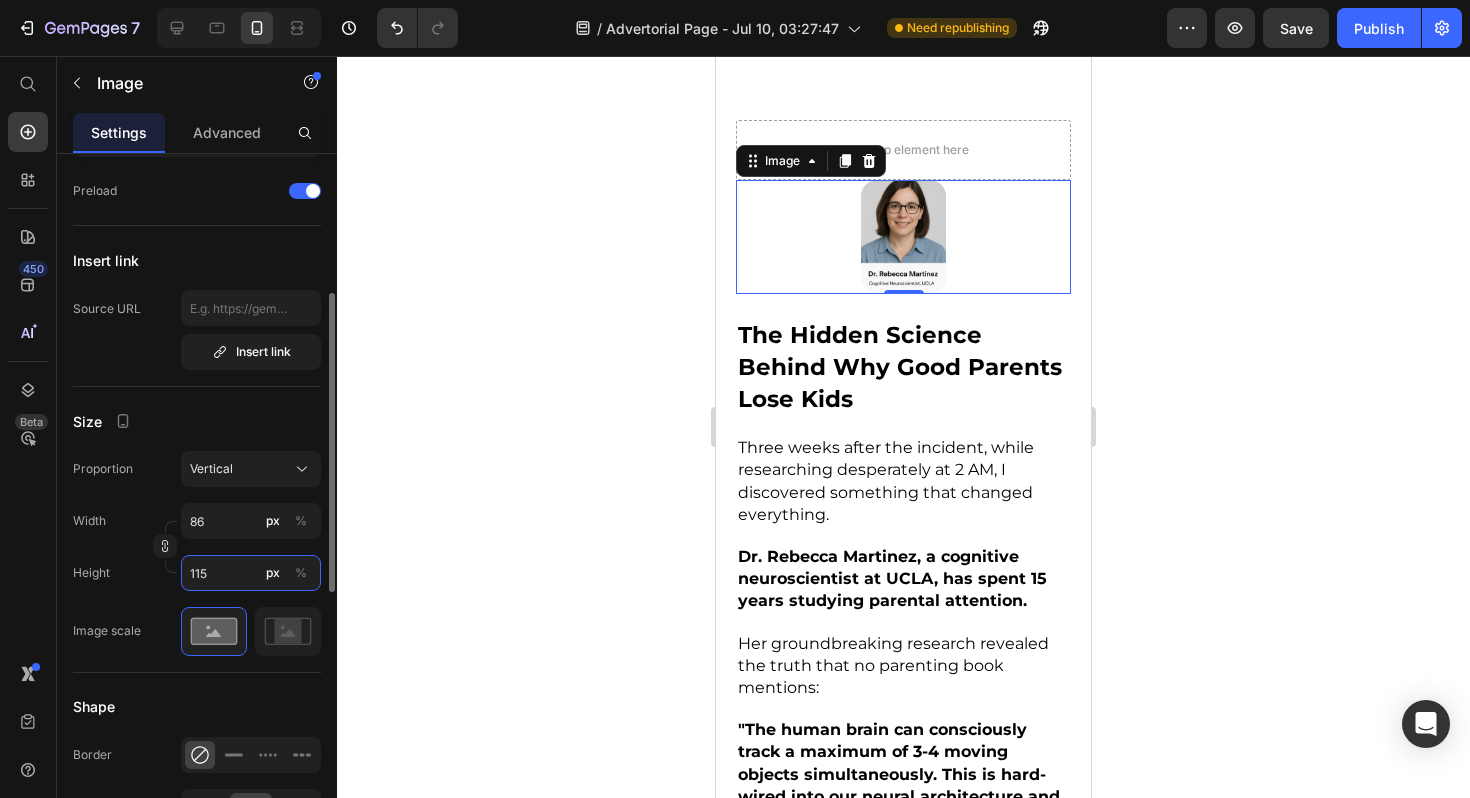 type on "87" 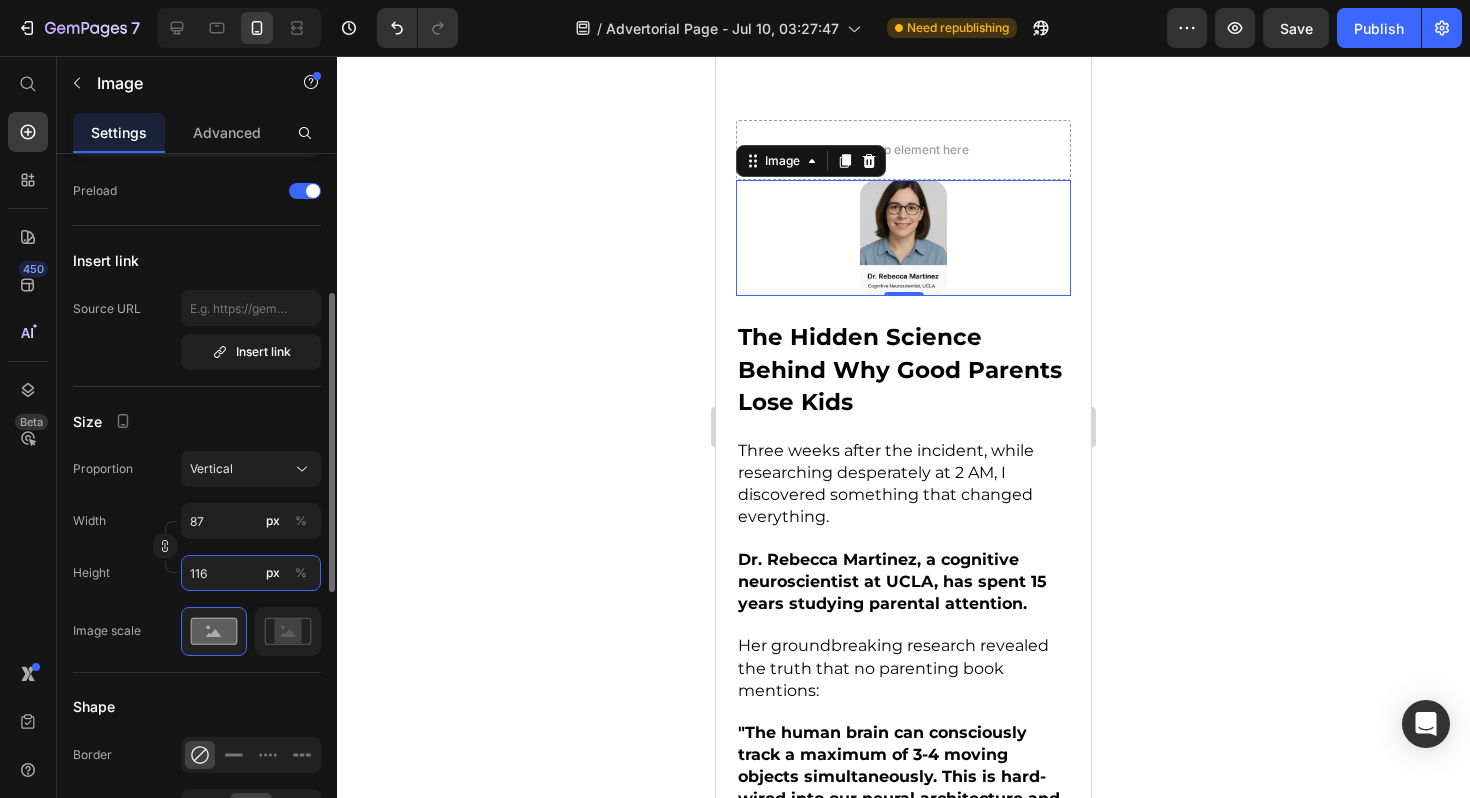 type on "88" 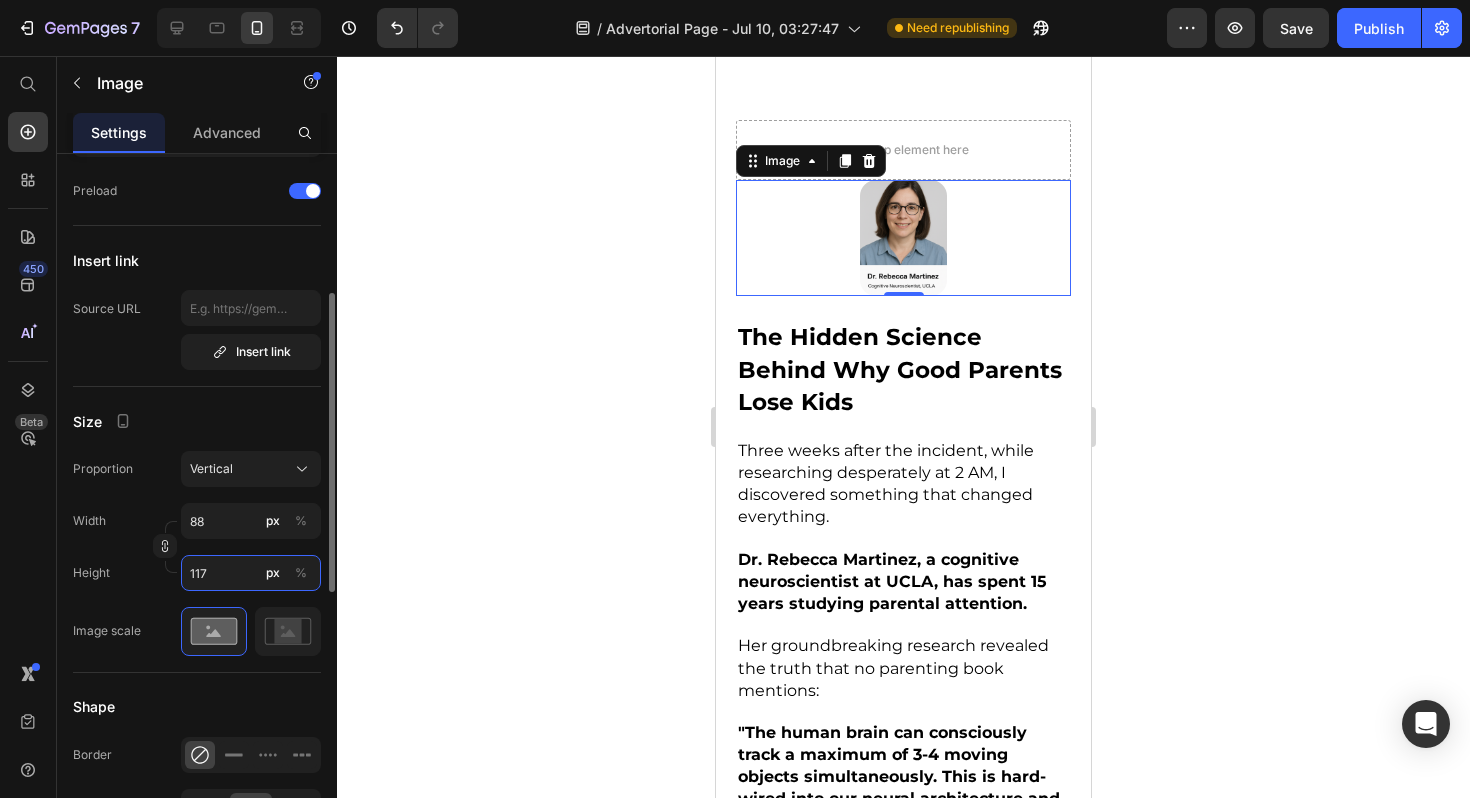 type on "89" 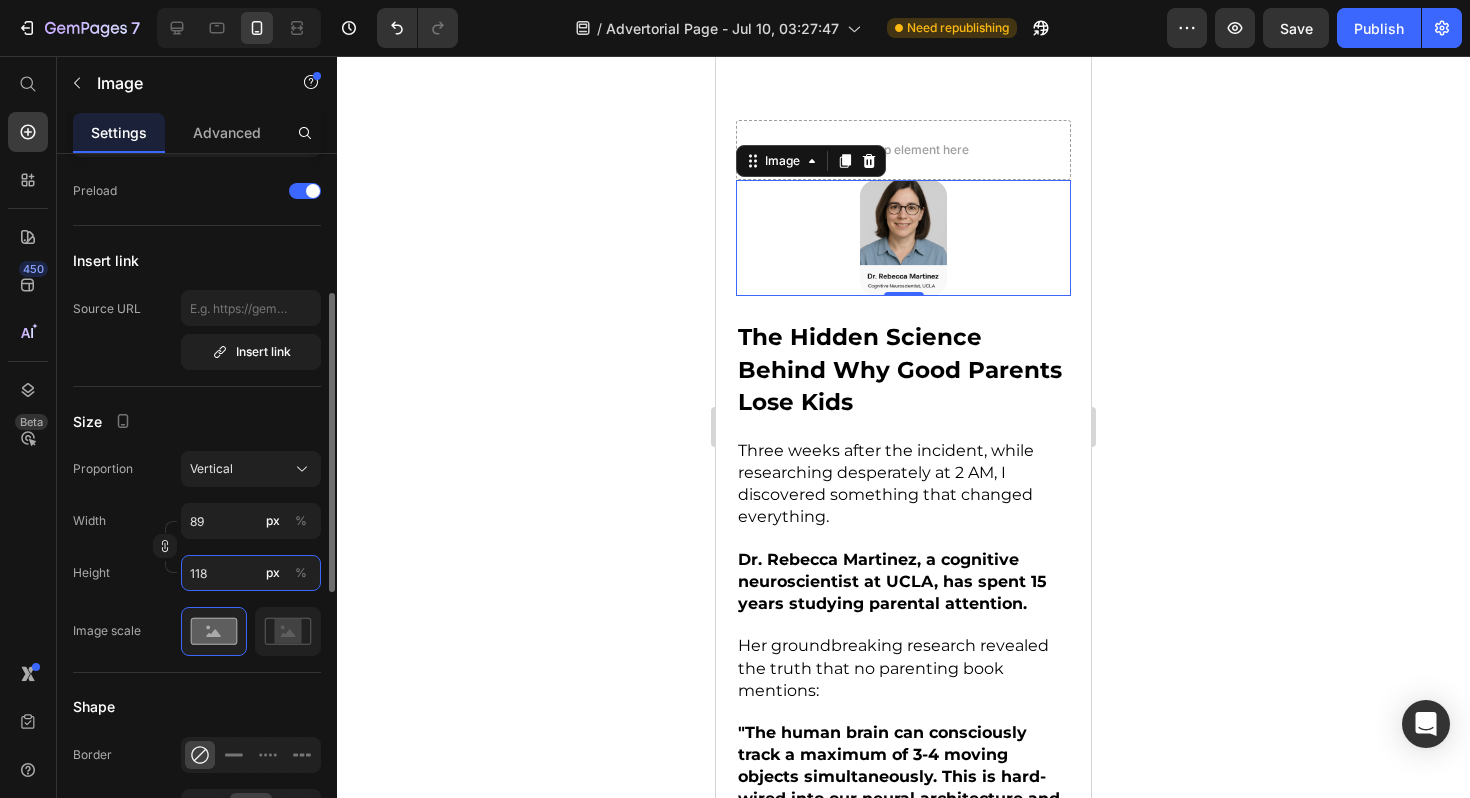 type on "119" 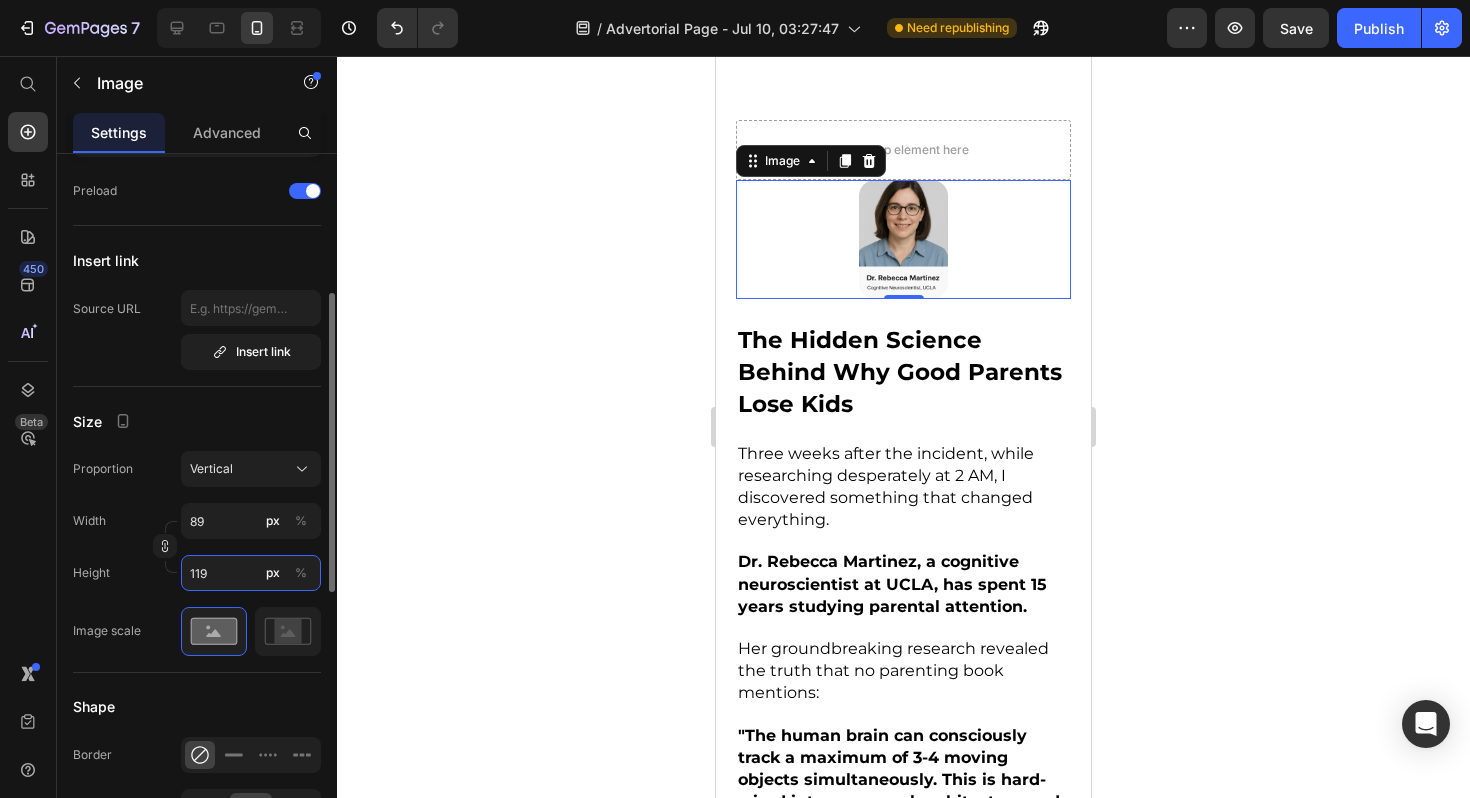 type on "90" 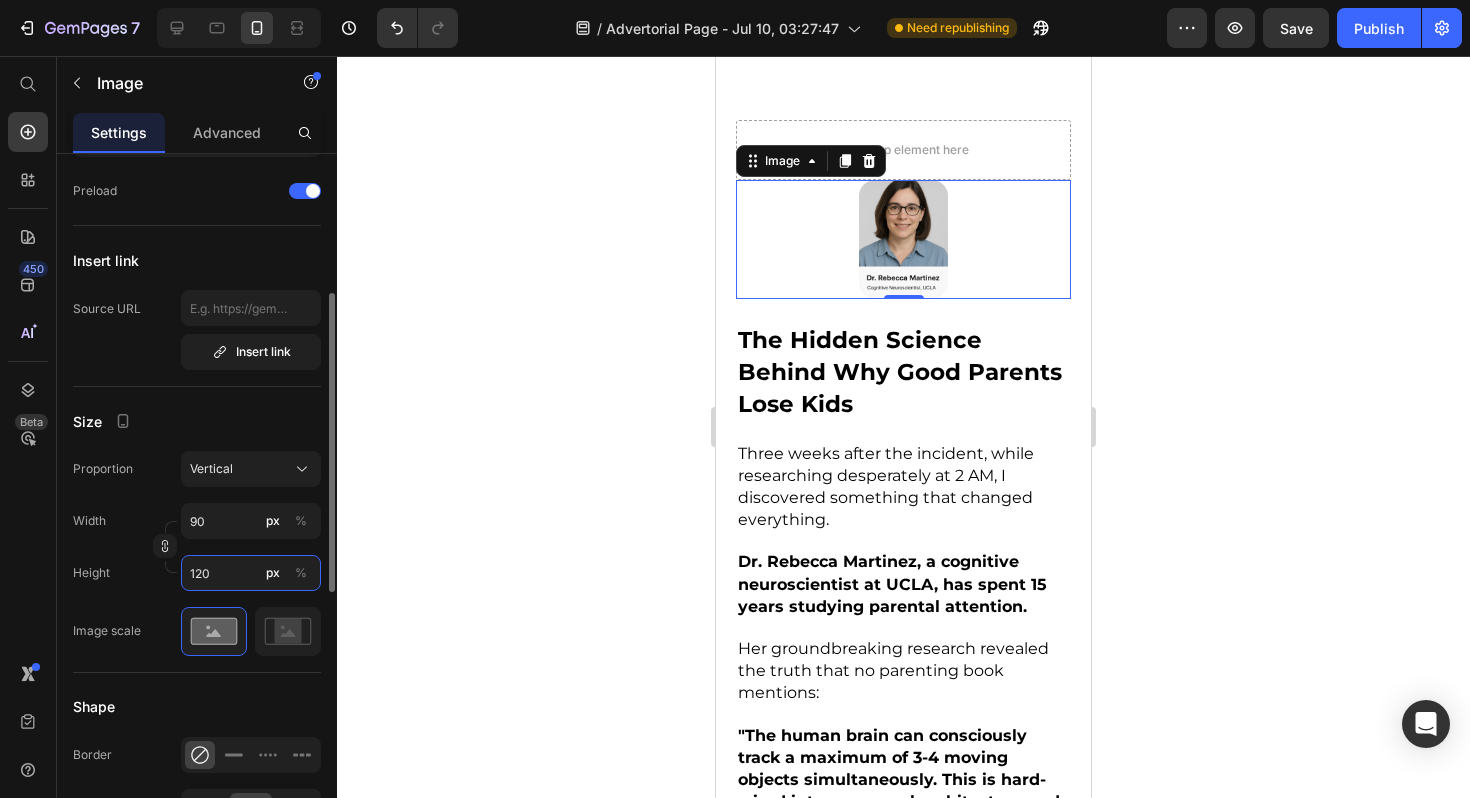 type on "91" 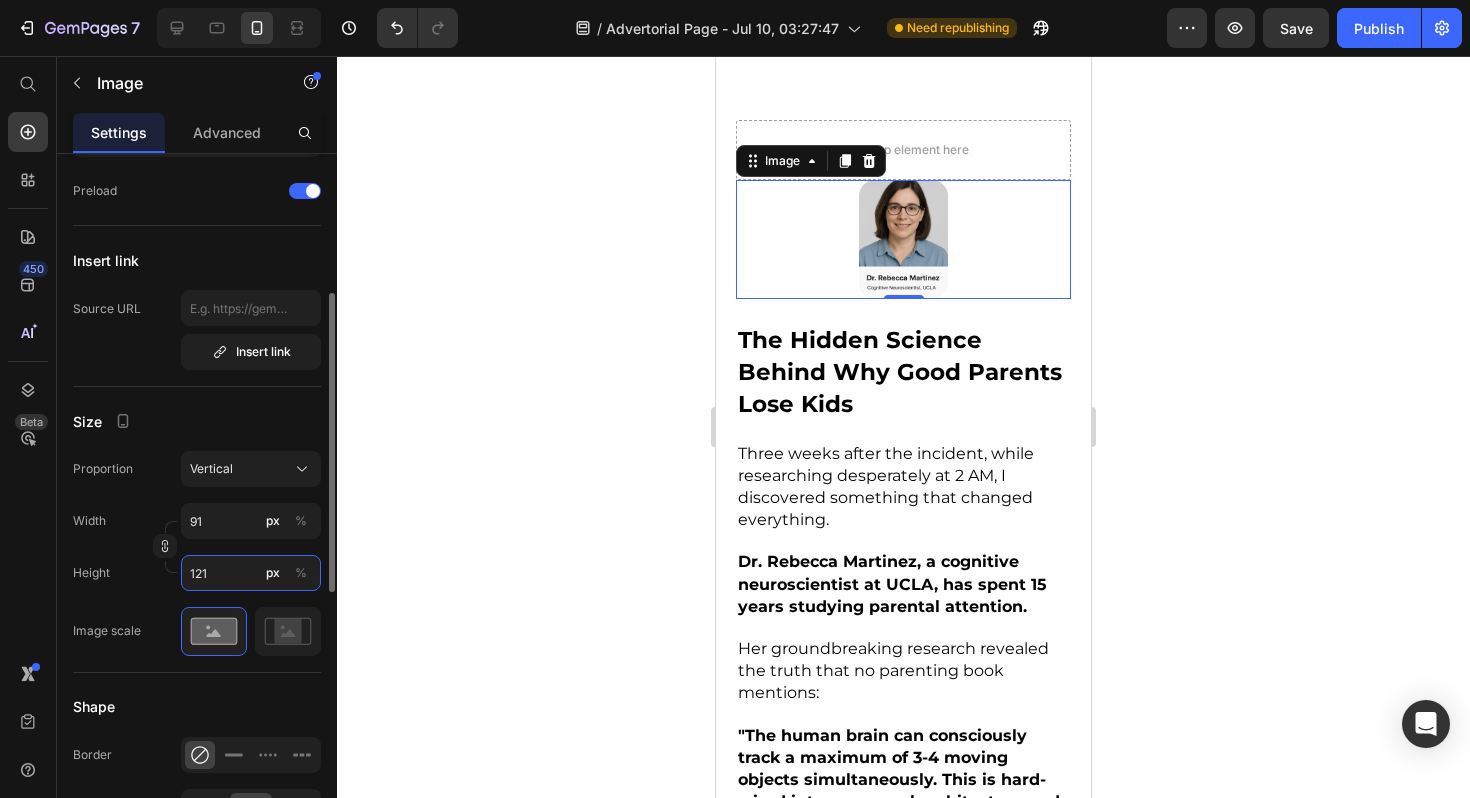 type on "92" 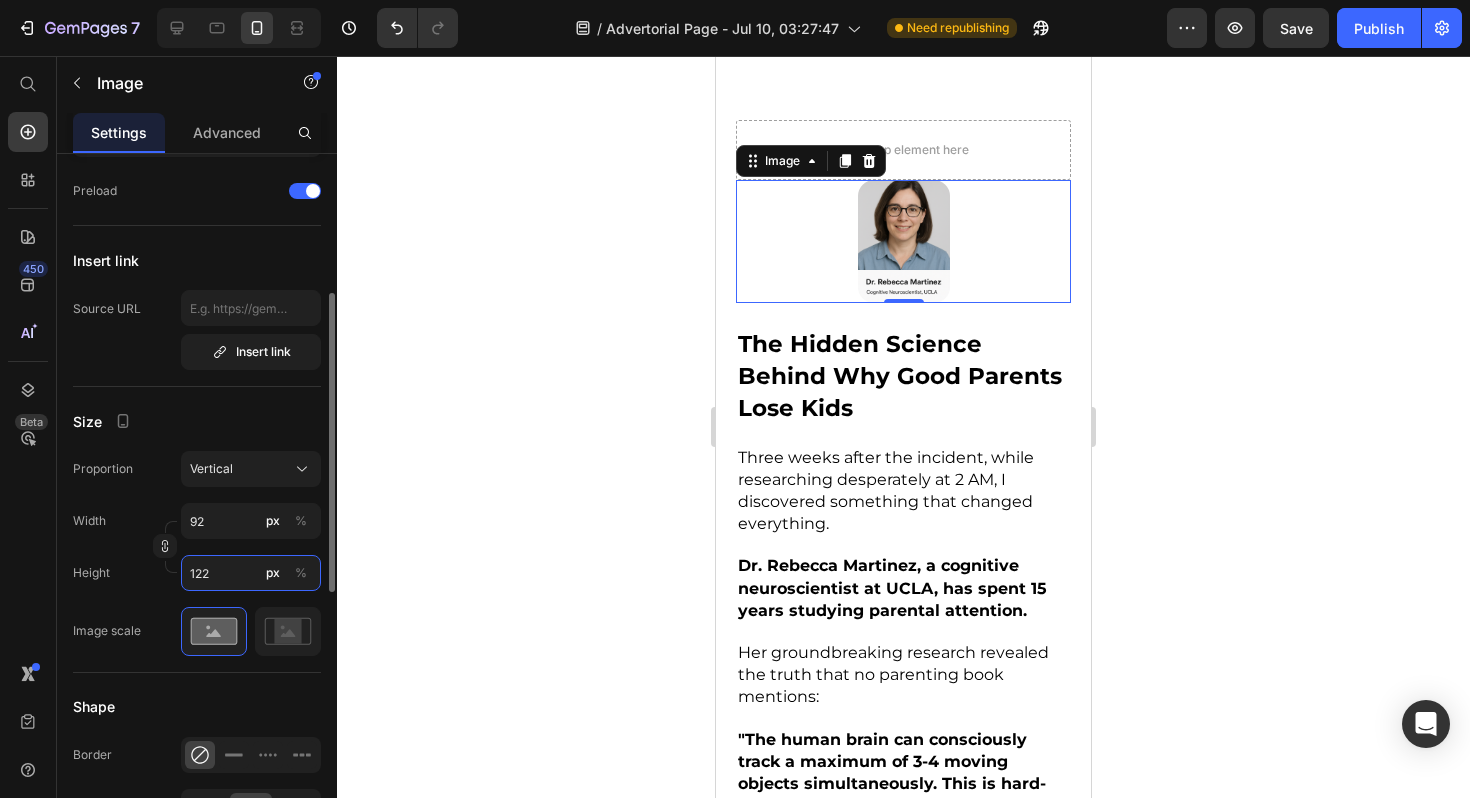 type on "123" 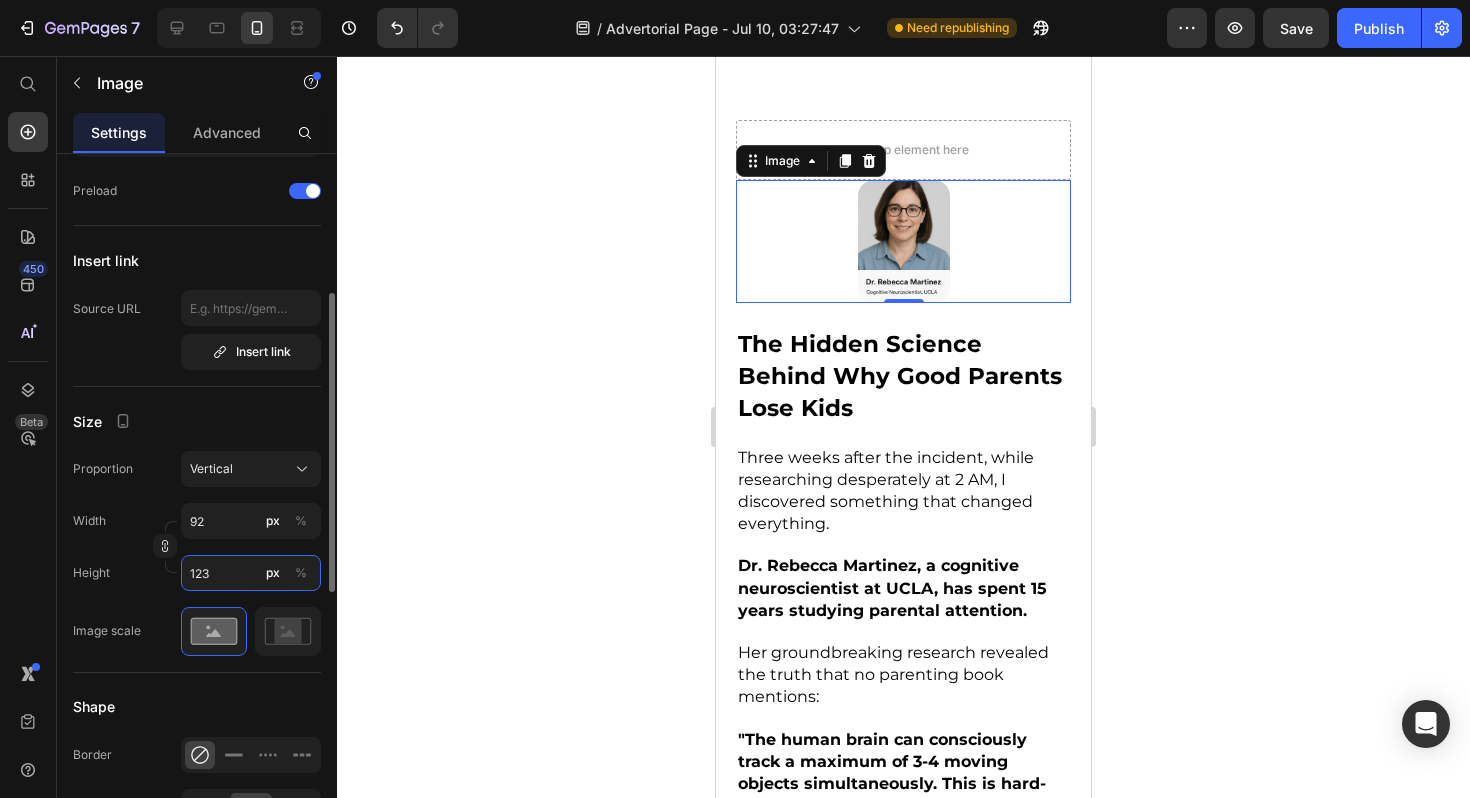 type on "93" 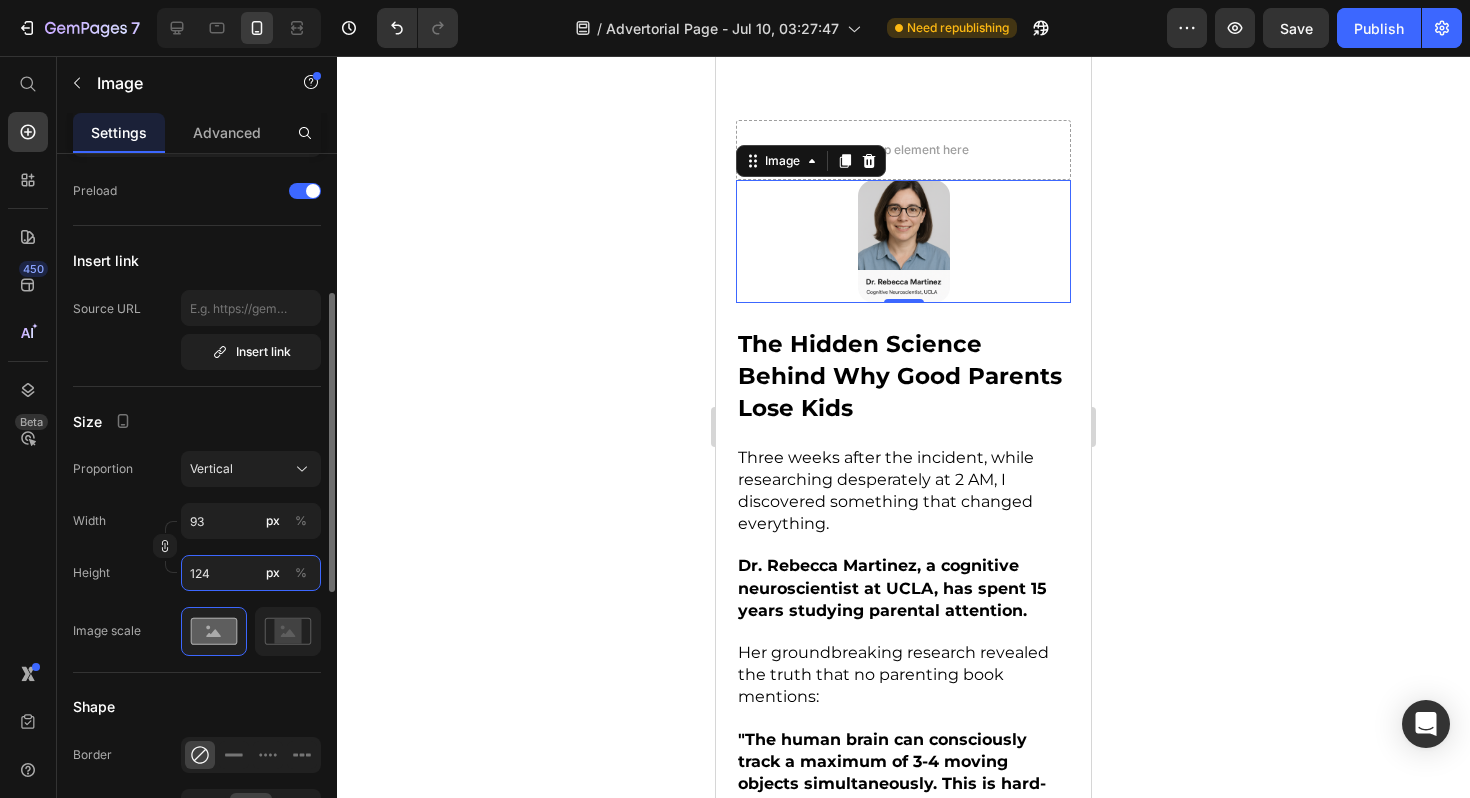 type on "94" 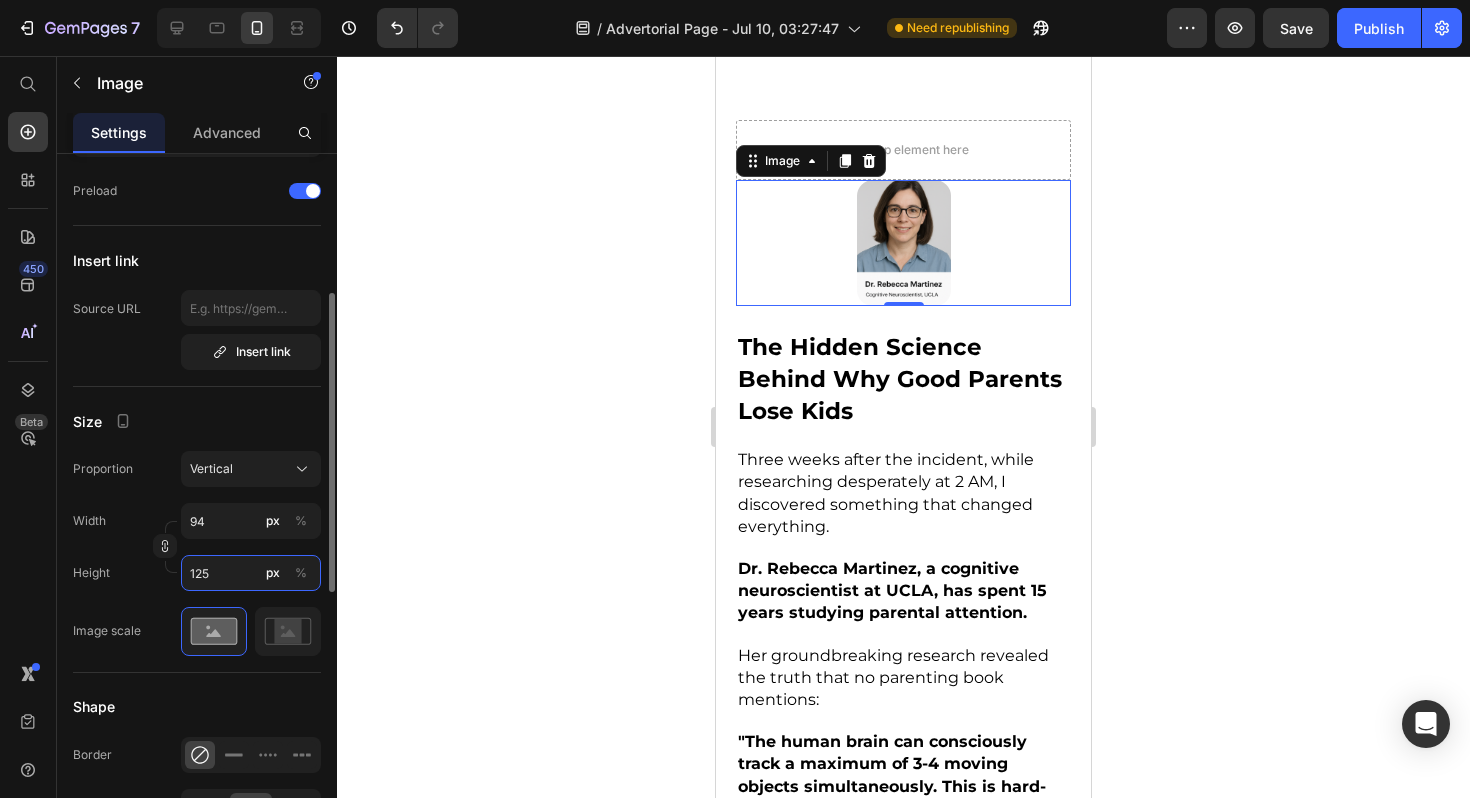 type 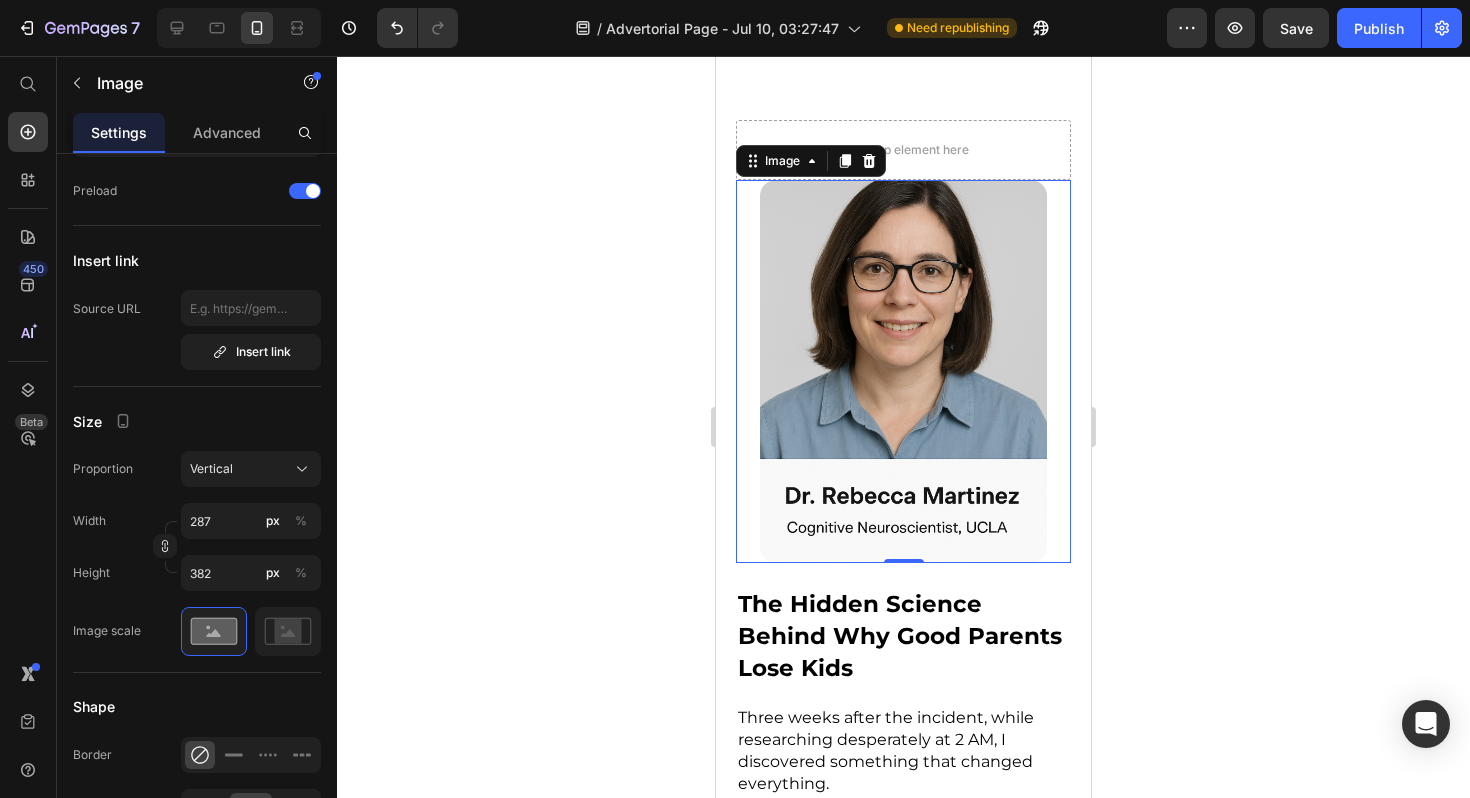 click 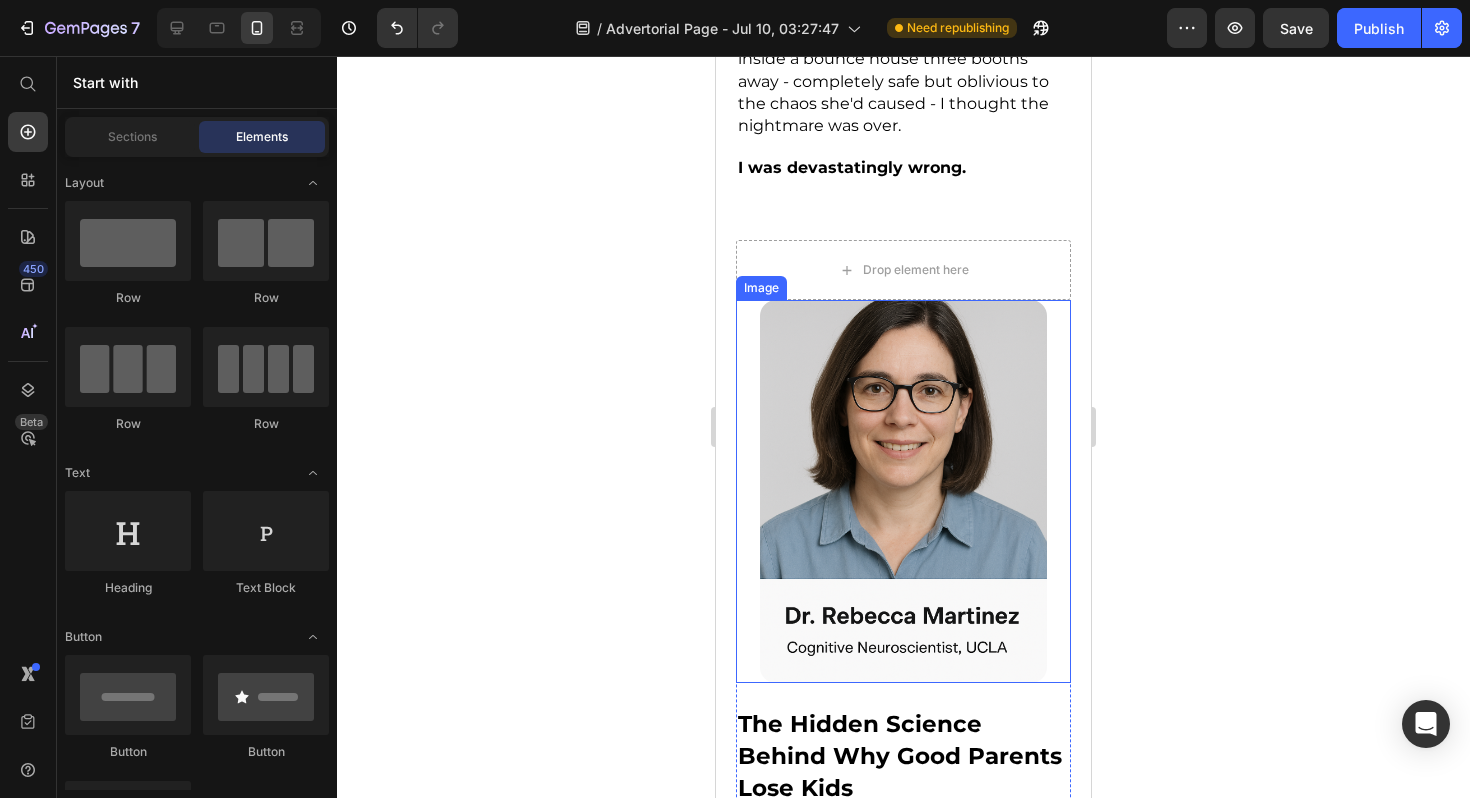 scroll, scrollTop: 4371, scrollLeft: 0, axis: vertical 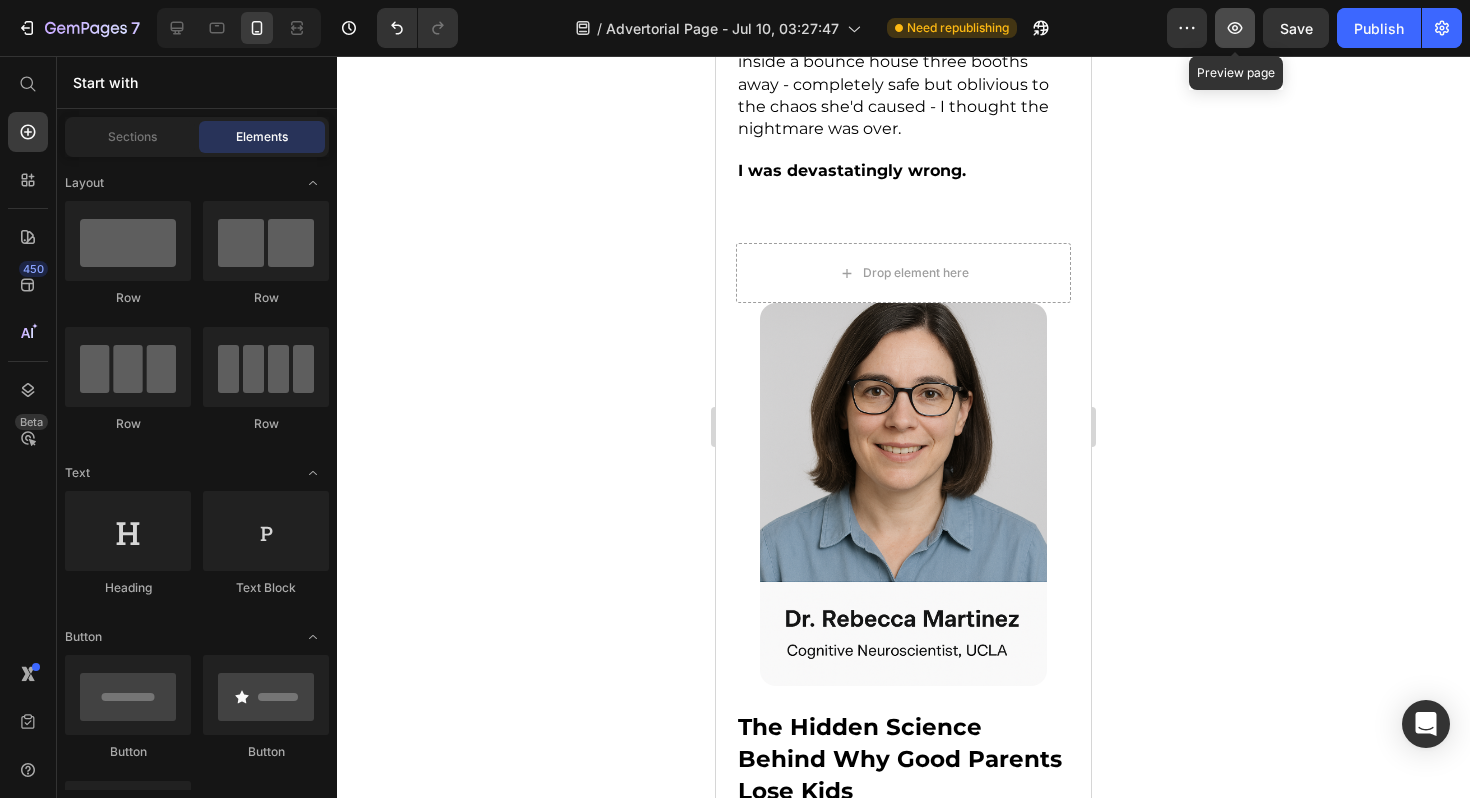 click 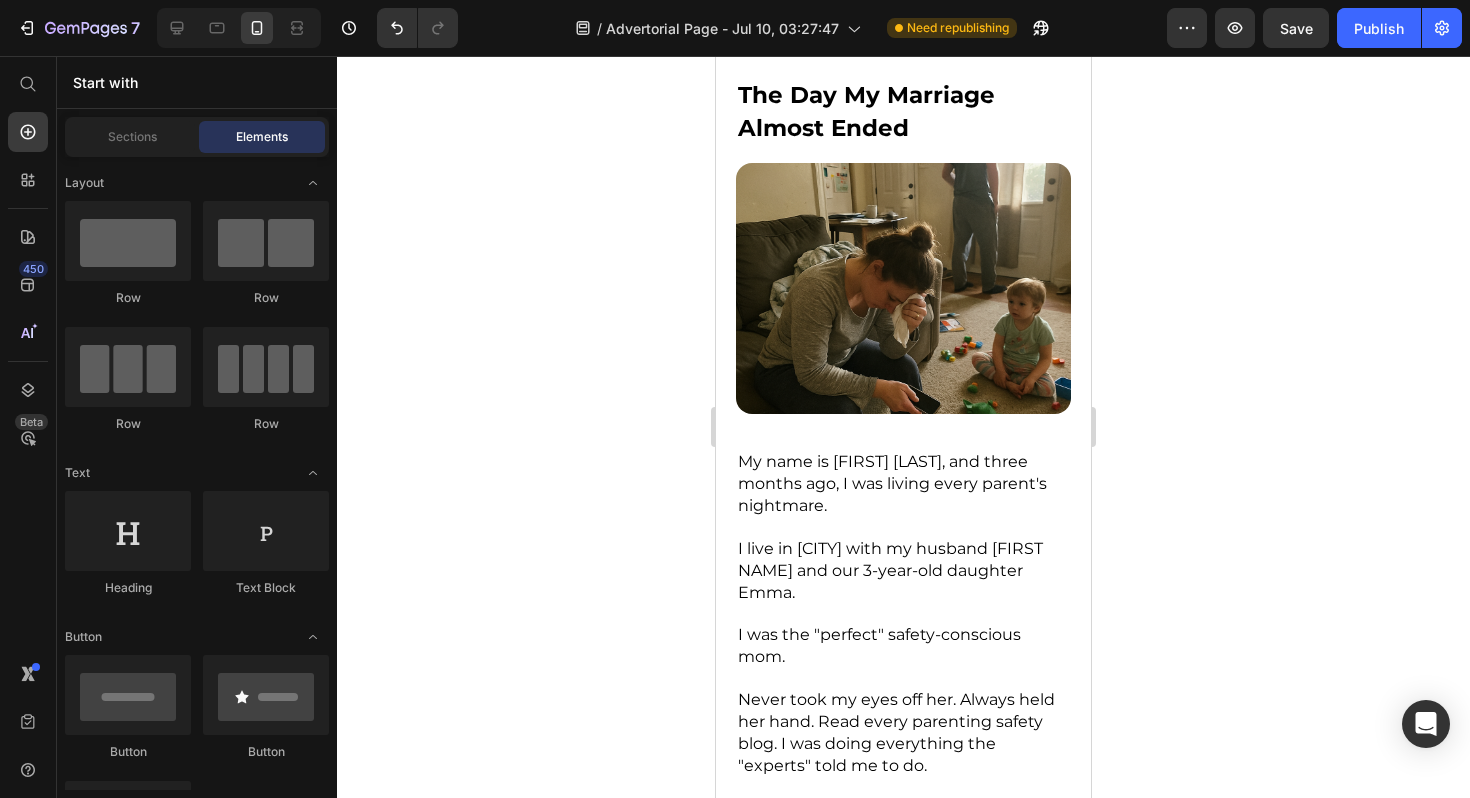 scroll, scrollTop: 1837, scrollLeft: 0, axis: vertical 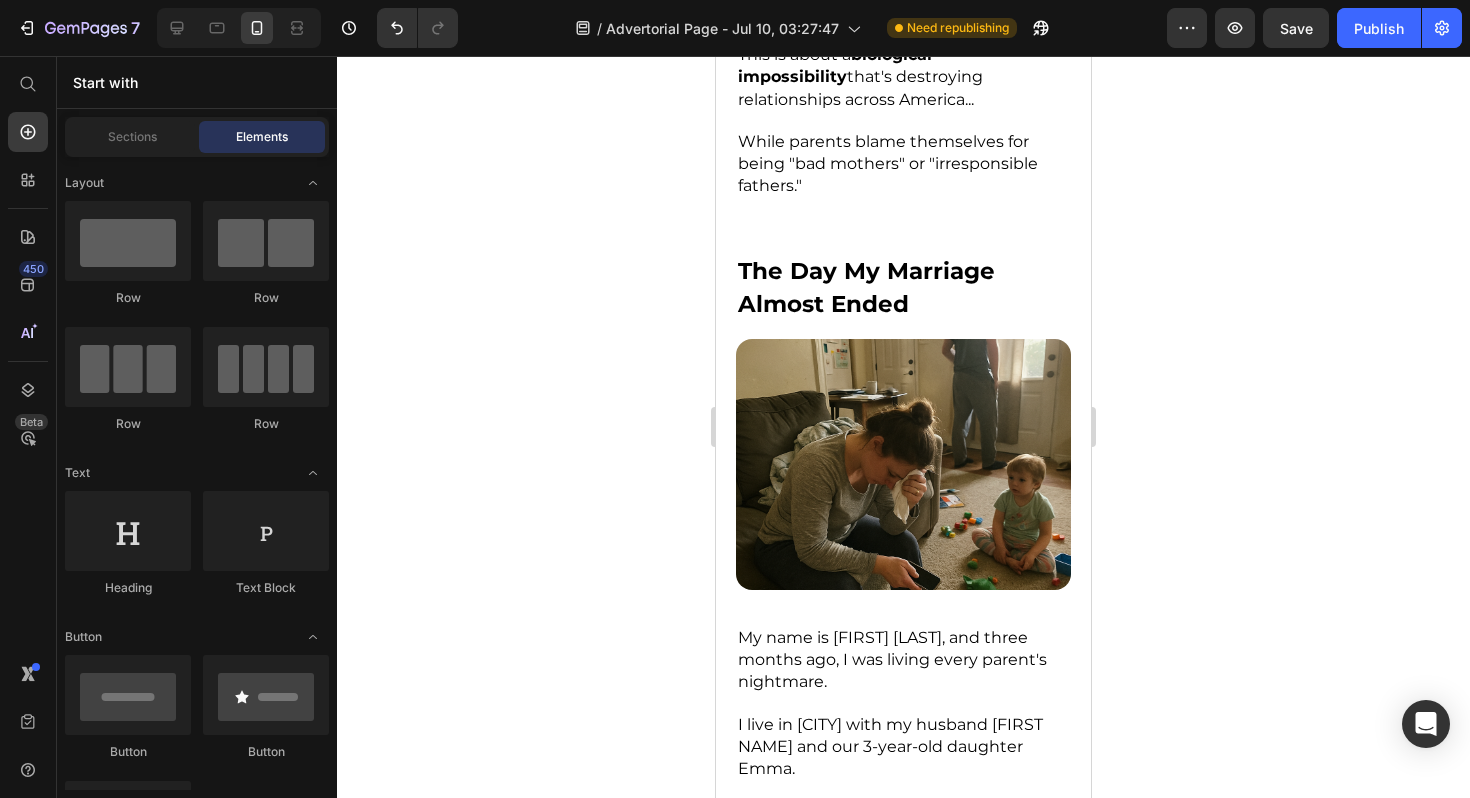 click at bounding box center [903, 464] 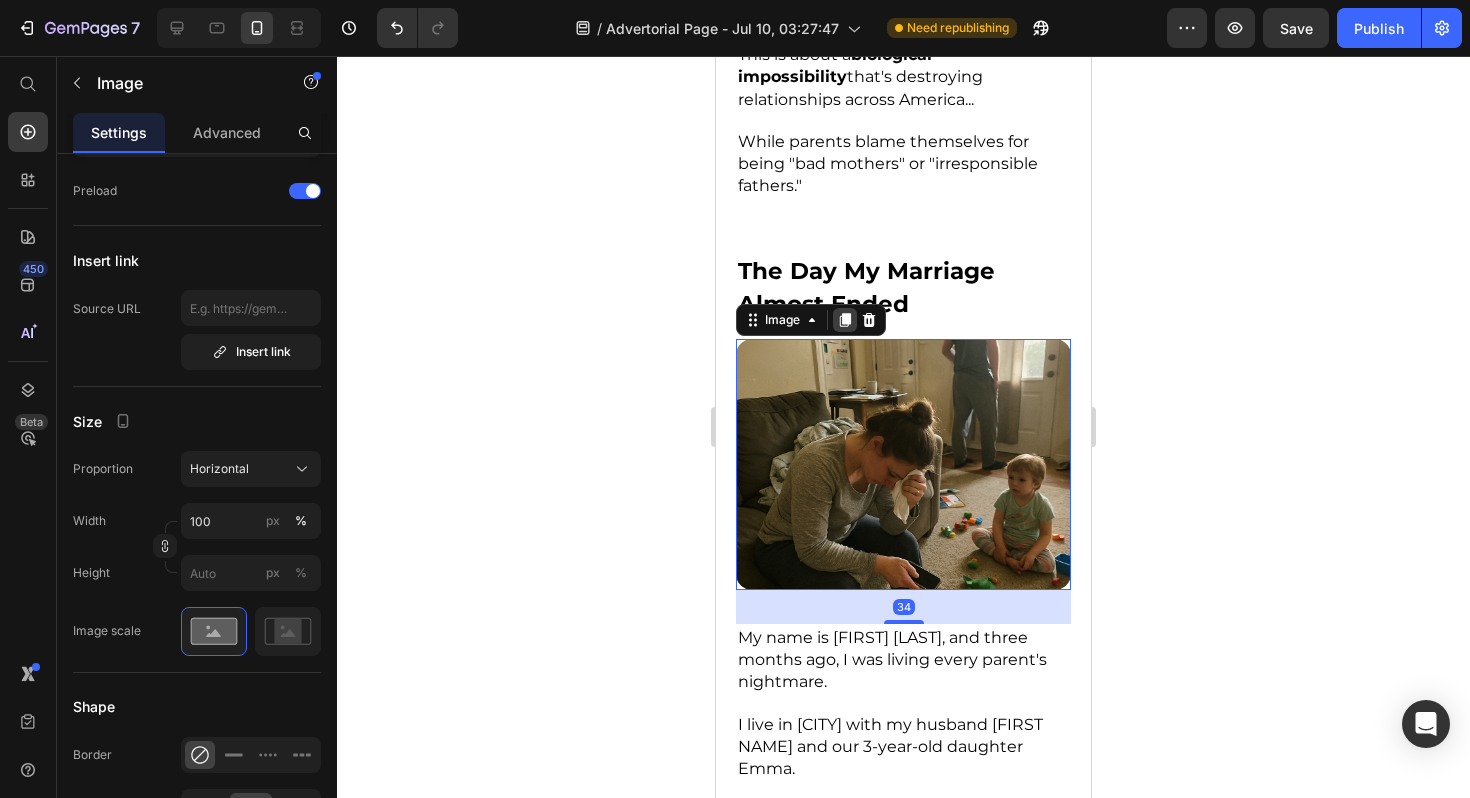 click 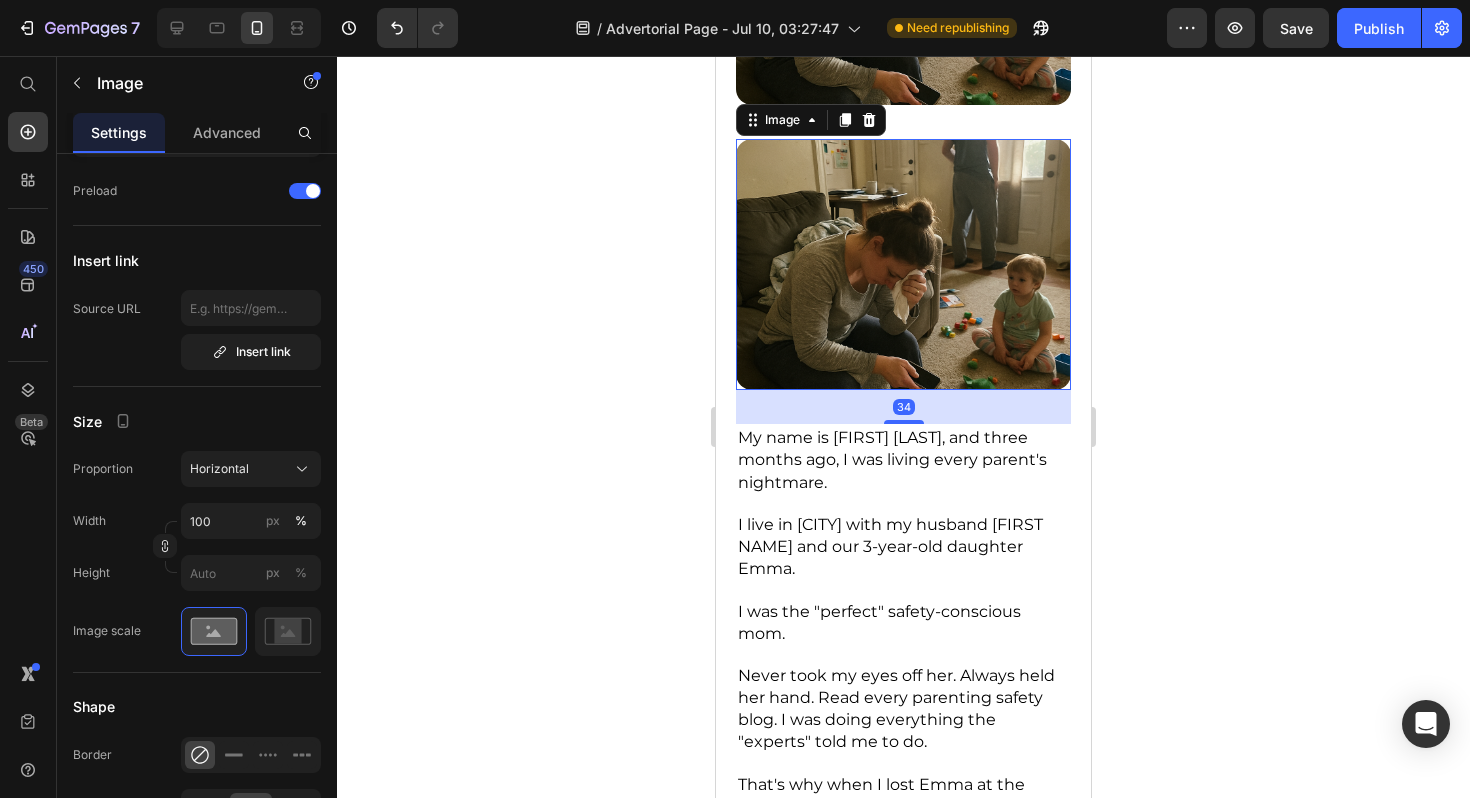 scroll, scrollTop: 2335, scrollLeft: 0, axis: vertical 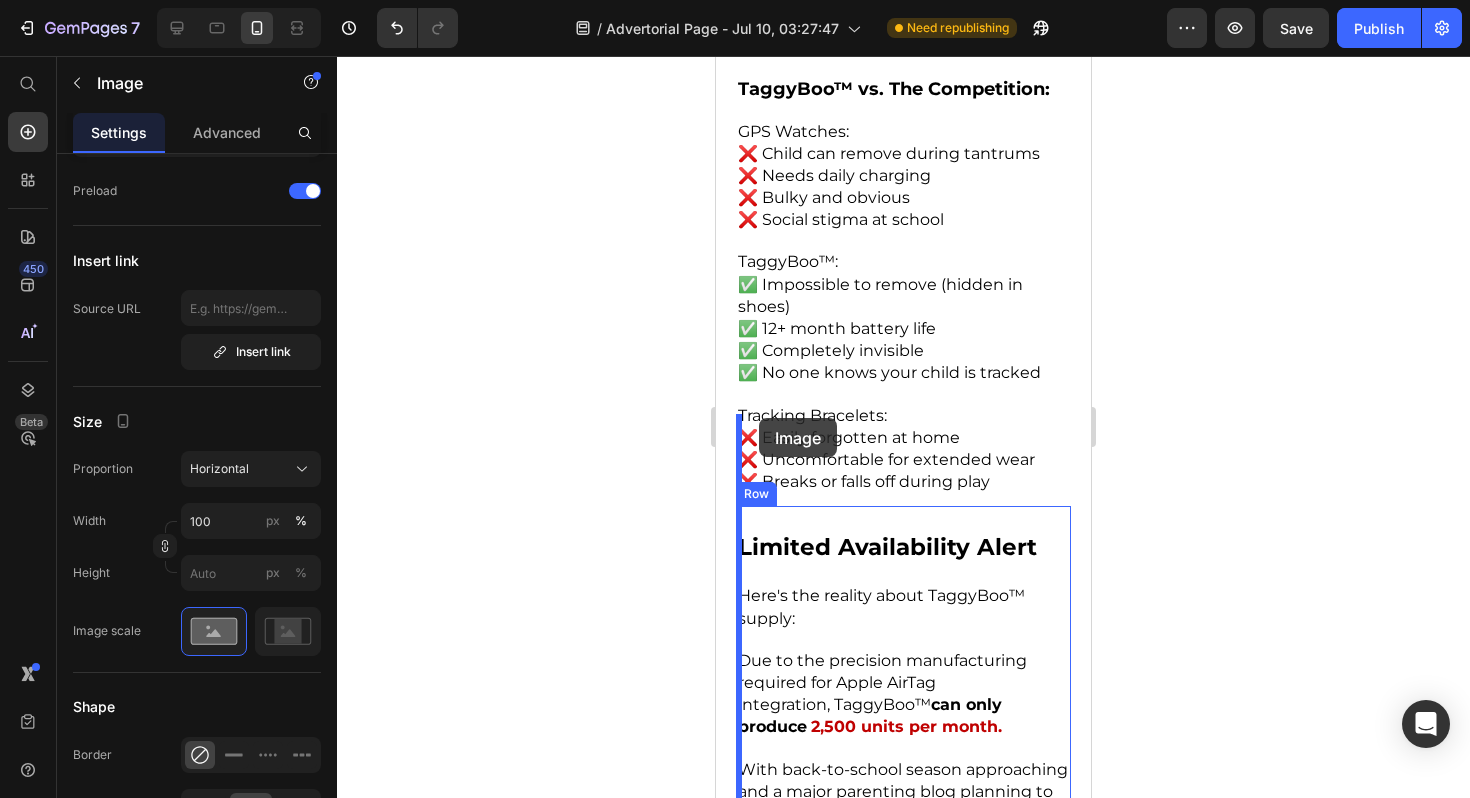 drag, startPoint x: 757, startPoint y: 109, endPoint x: 759, endPoint y: 419, distance: 310.00644 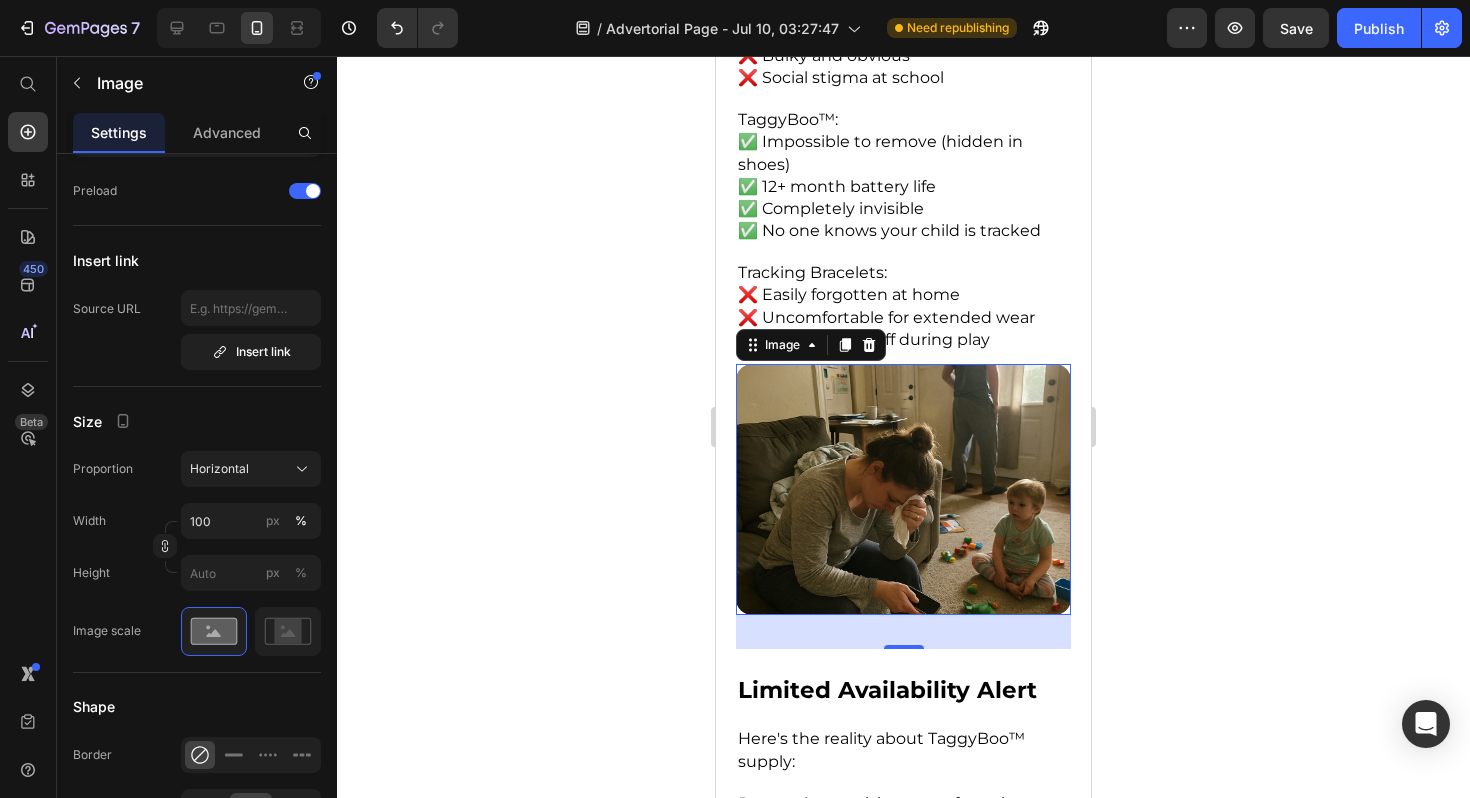 scroll, scrollTop: 11010, scrollLeft: 0, axis: vertical 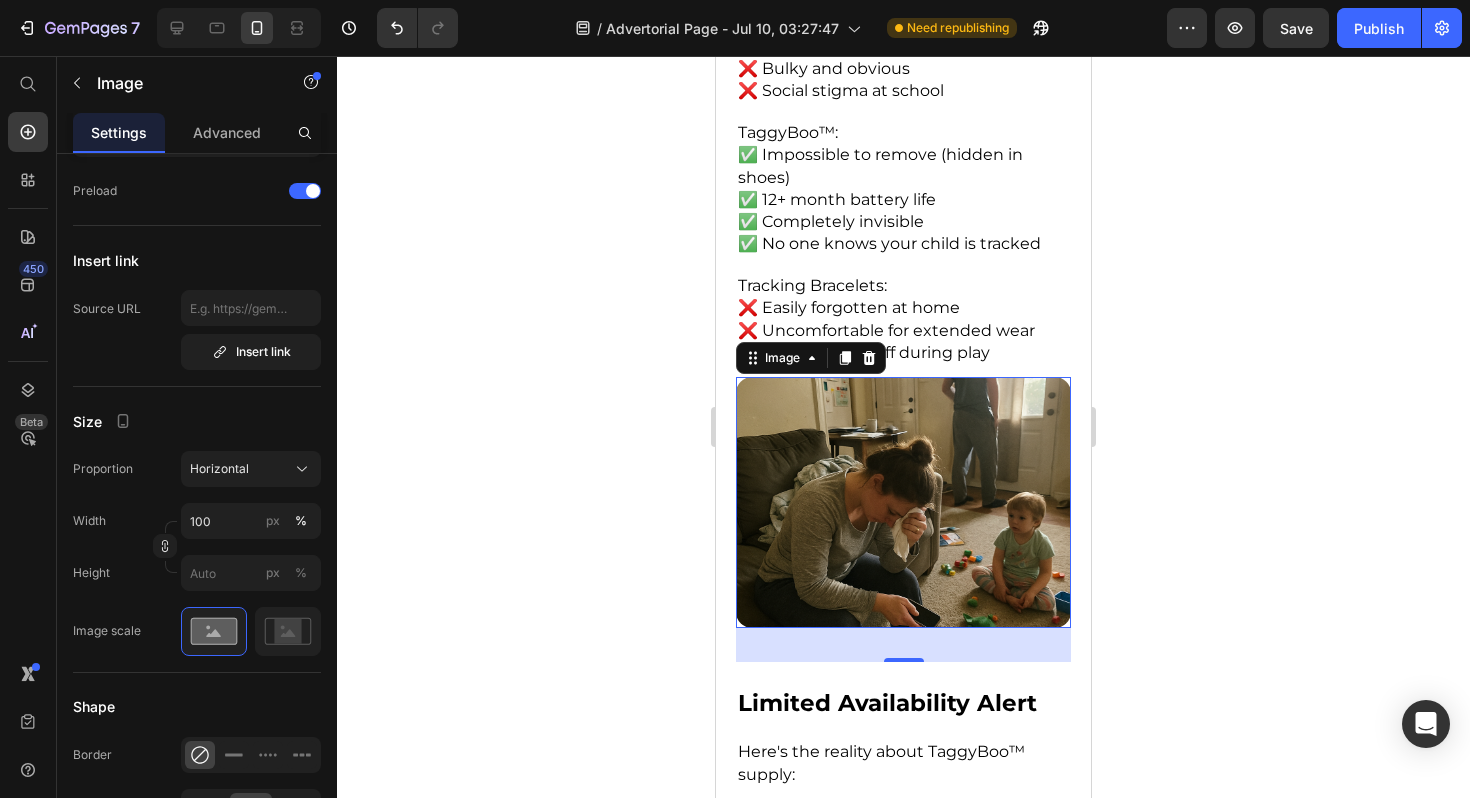 click at bounding box center (903, 502) 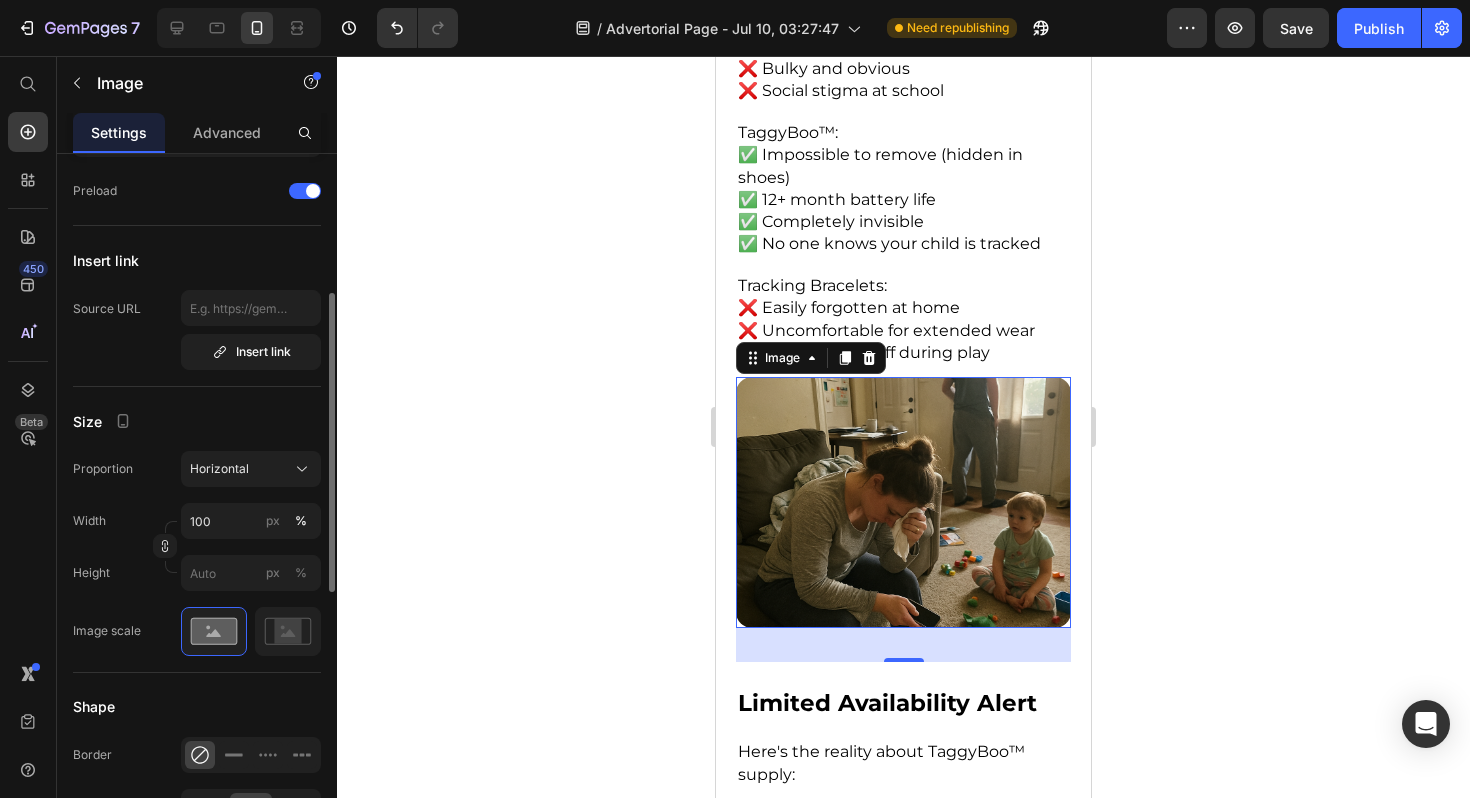scroll, scrollTop: 0, scrollLeft: 0, axis: both 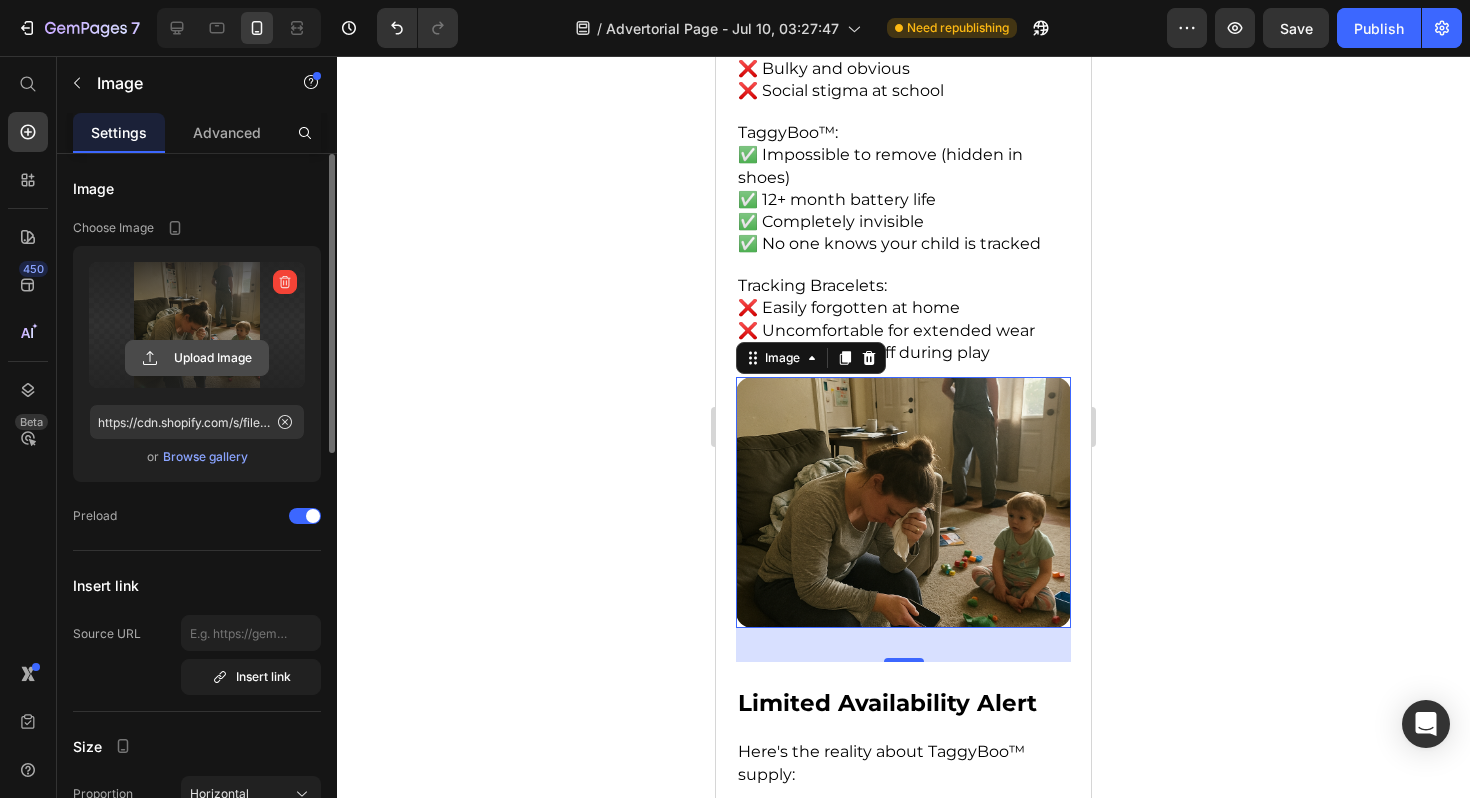 click 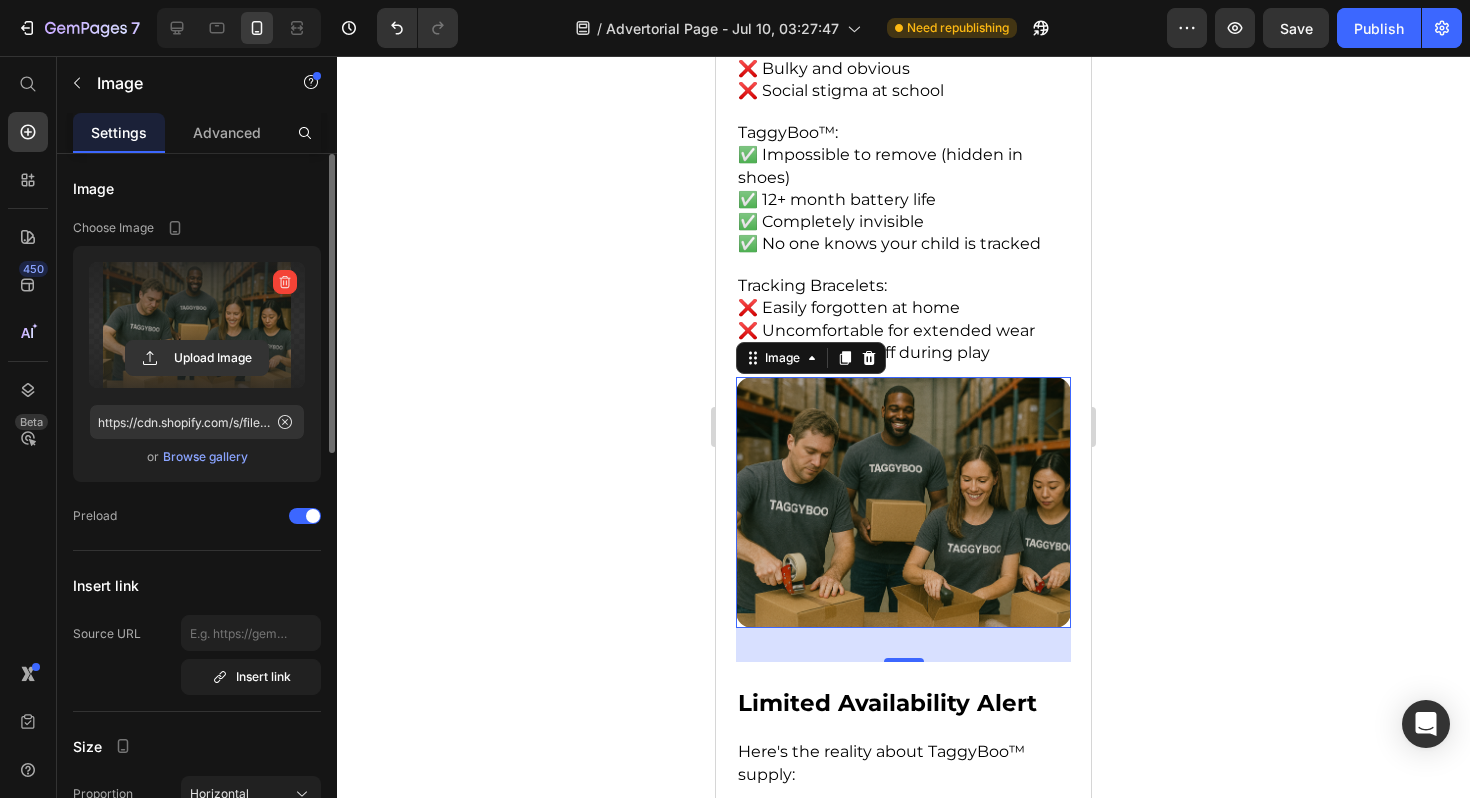 click 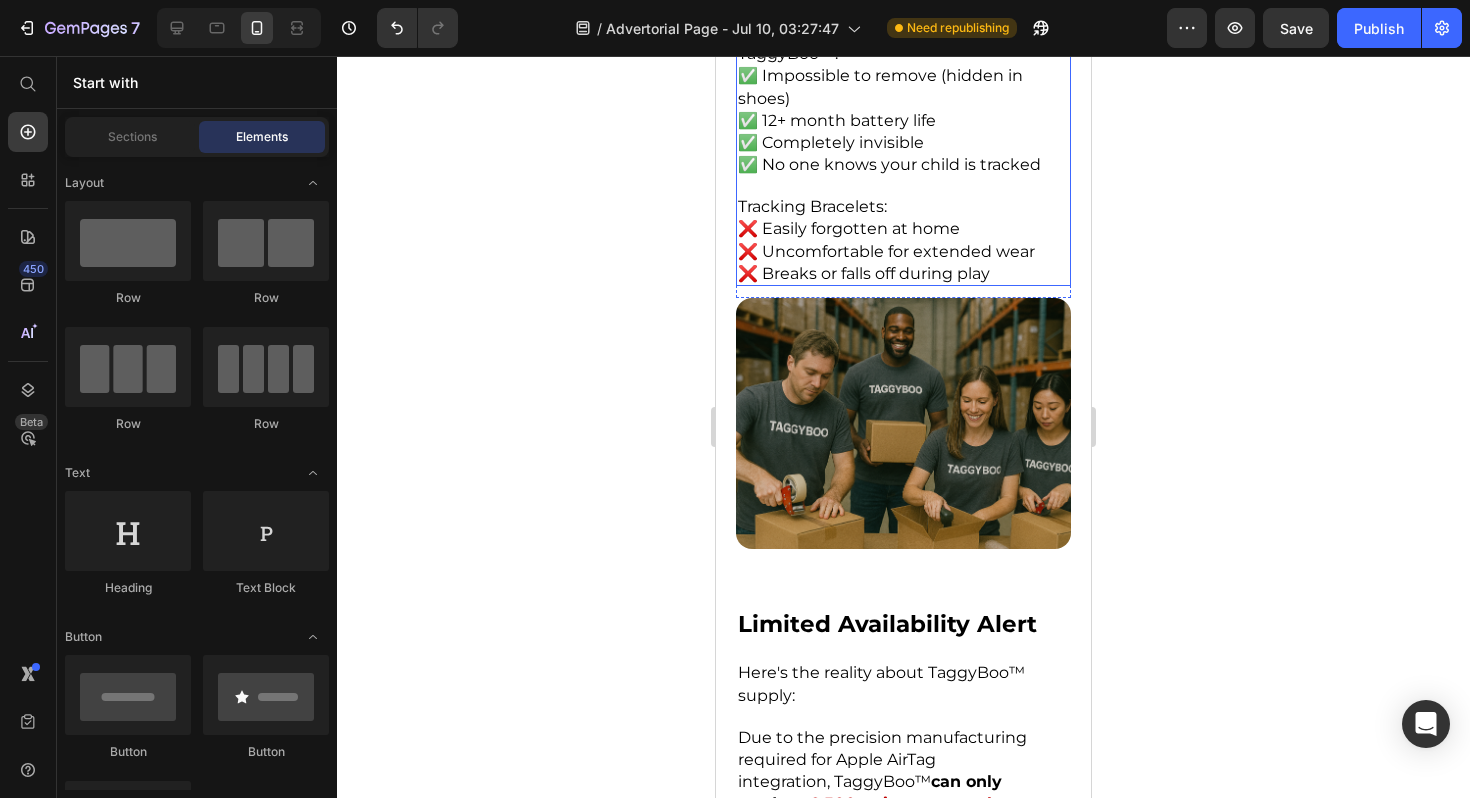 scroll, scrollTop: 11091, scrollLeft: 0, axis: vertical 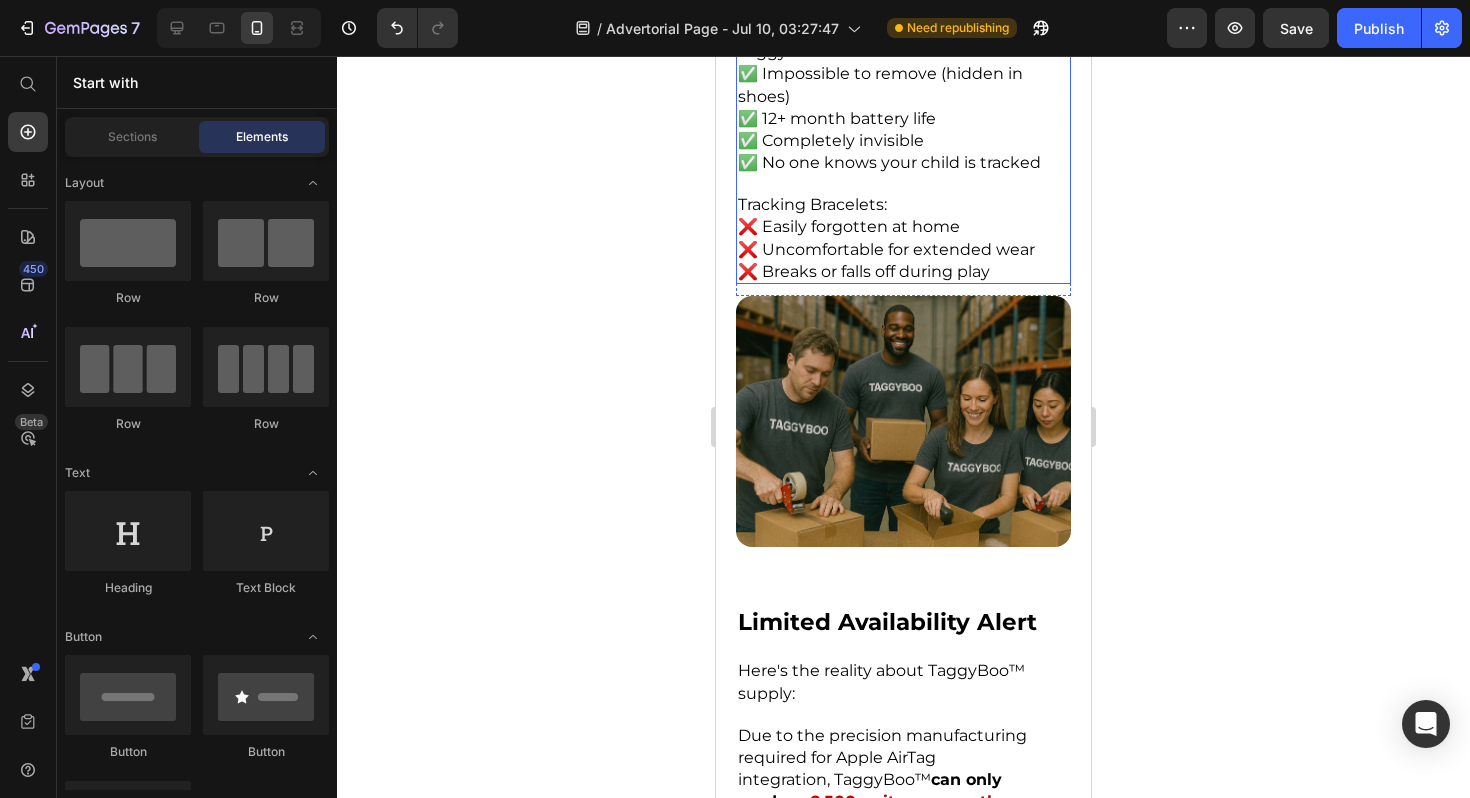 click on "❌ Easily forgotten at home ❌ Uncomfortable for extended wear ❌ Breaks or falls off during play" at bounding box center (903, 248) 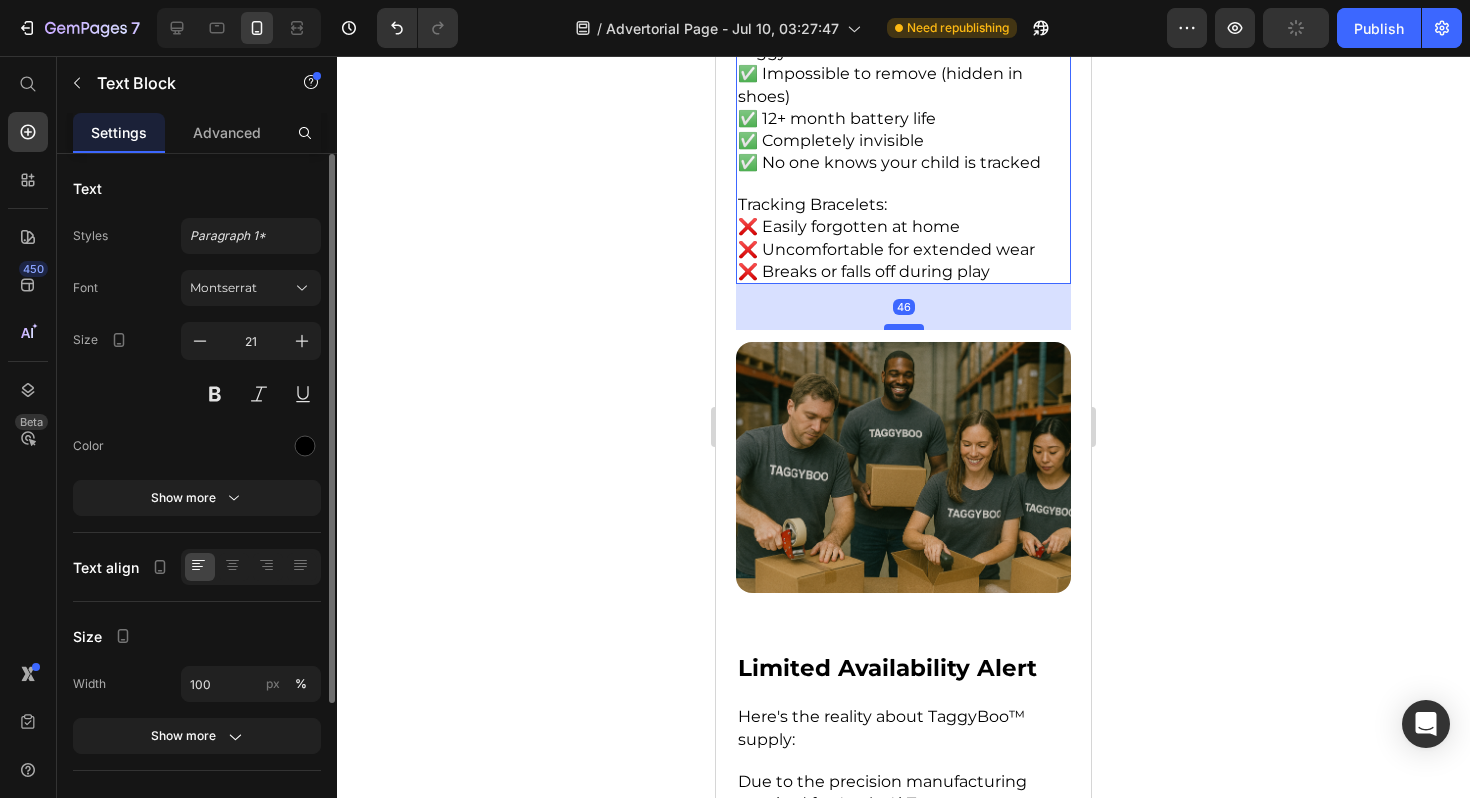 drag, startPoint x: 910, startPoint y: 189, endPoint x: 911, endPoint y: 236, distance: 47.010635 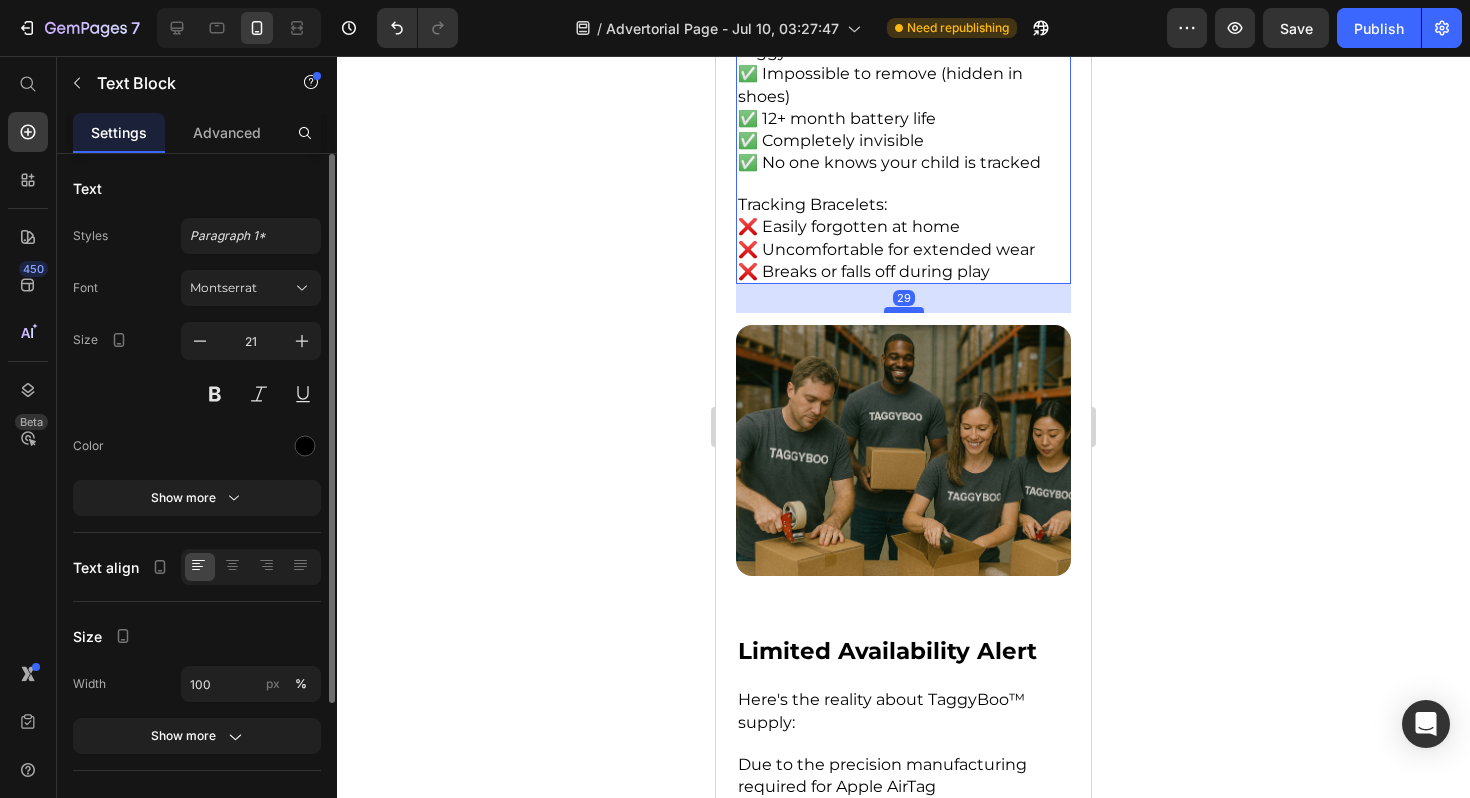 drag, startPoint x: 911, startPoint y: 236, endPoint x: 906, endPoint y: 218, distance: 18.681541 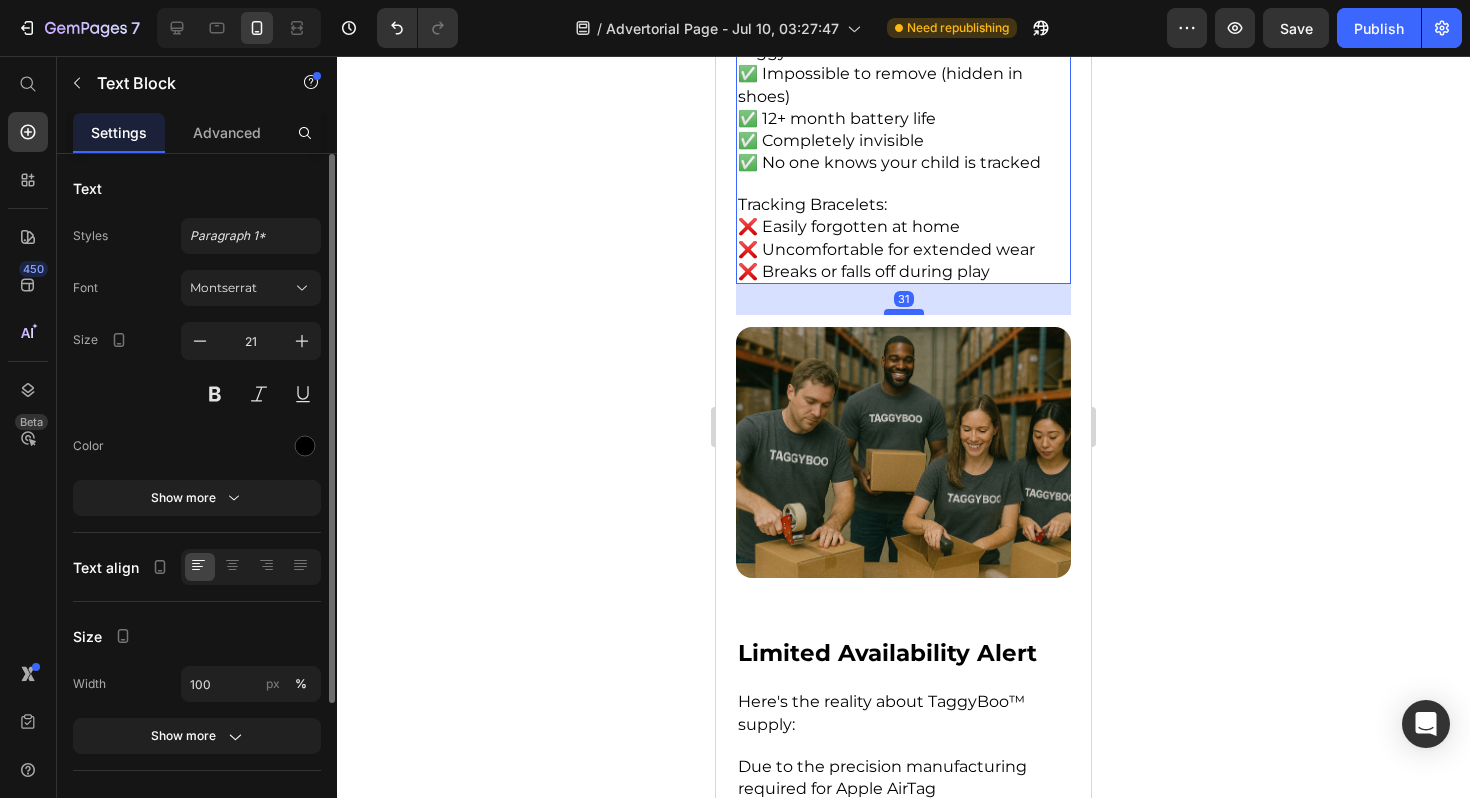 click at bounding box center (904, 312) 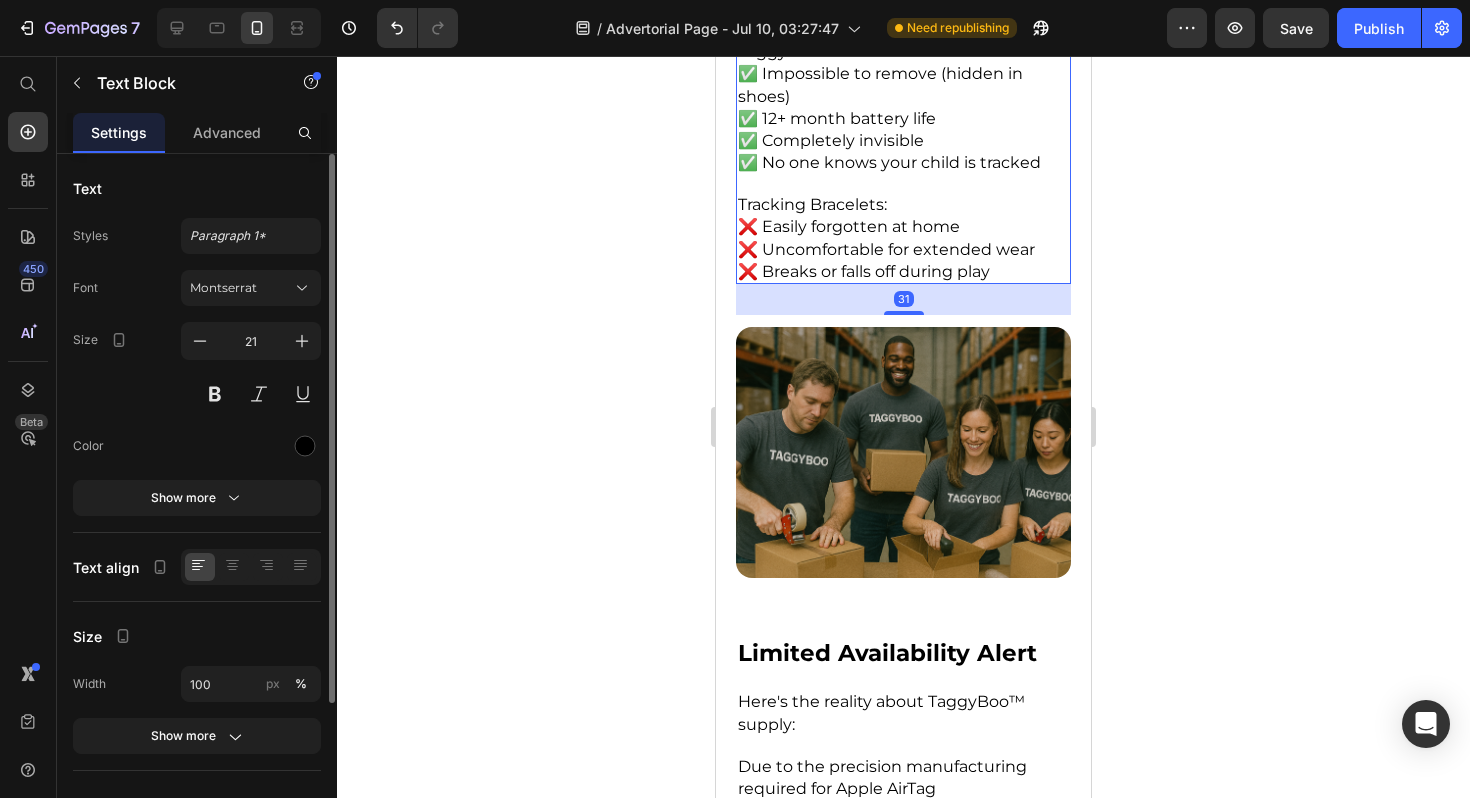 click 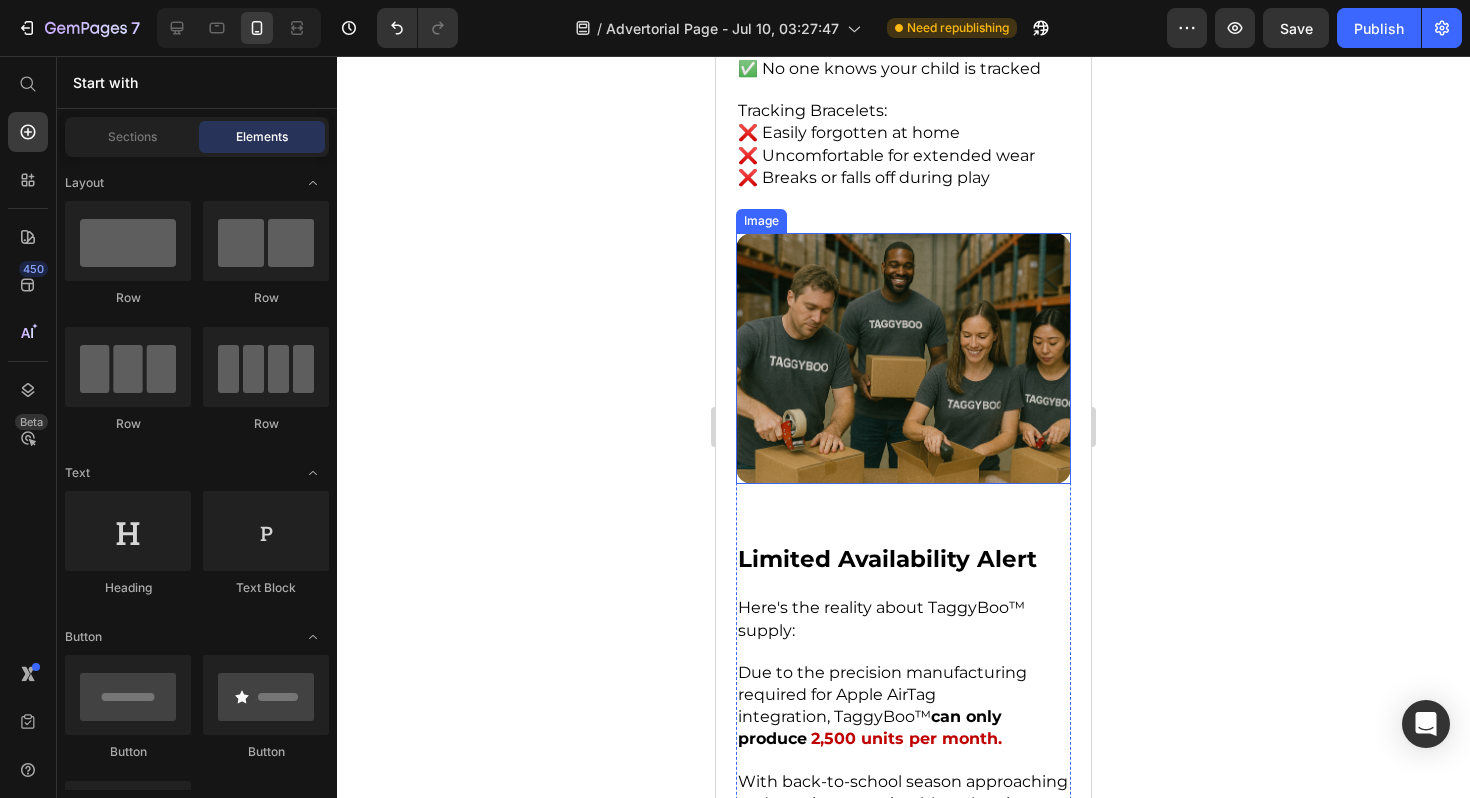 scroll, scrollTop: 11187, scrollLeft: 0, axis: vertical 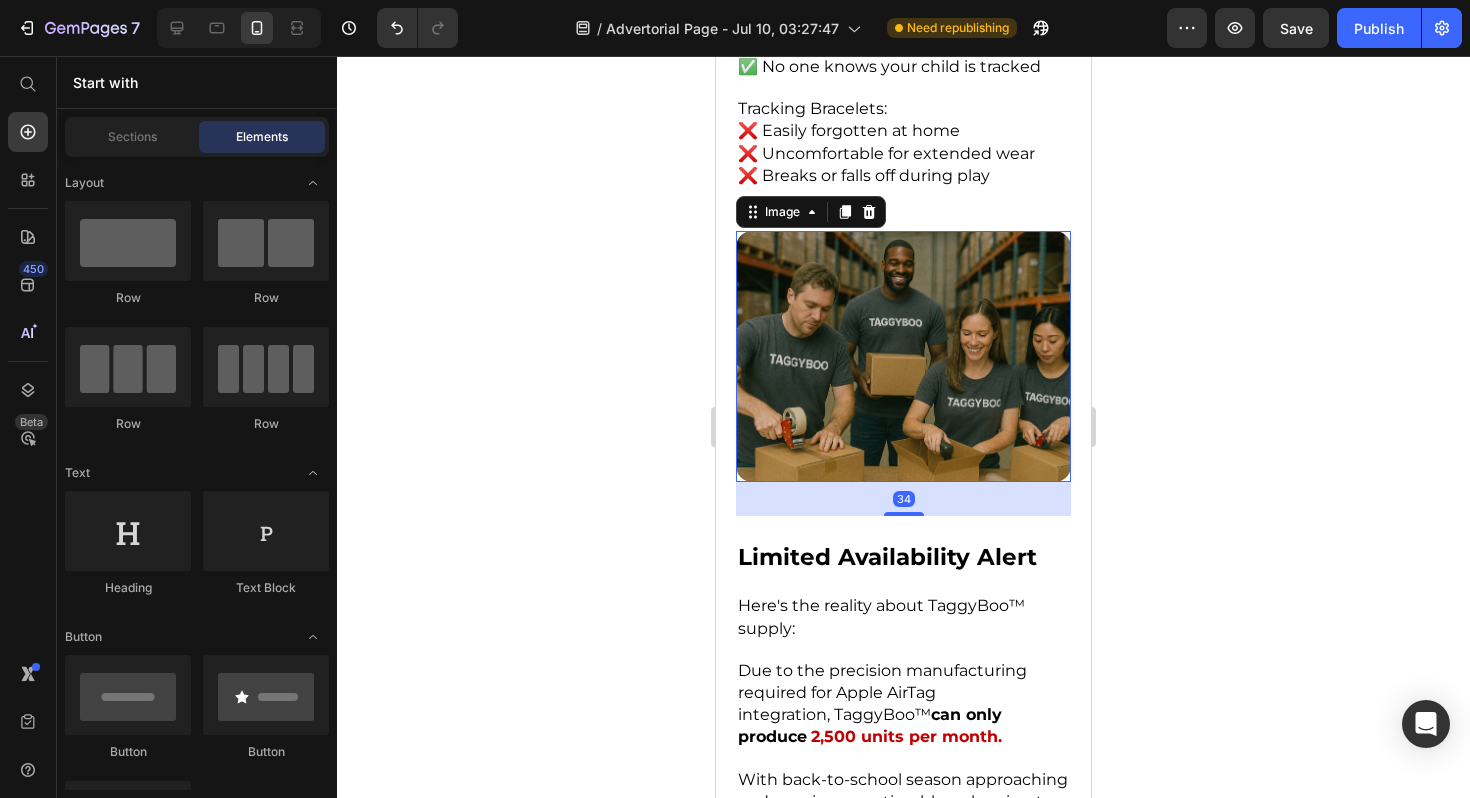 click at bounding box center [903, 356] 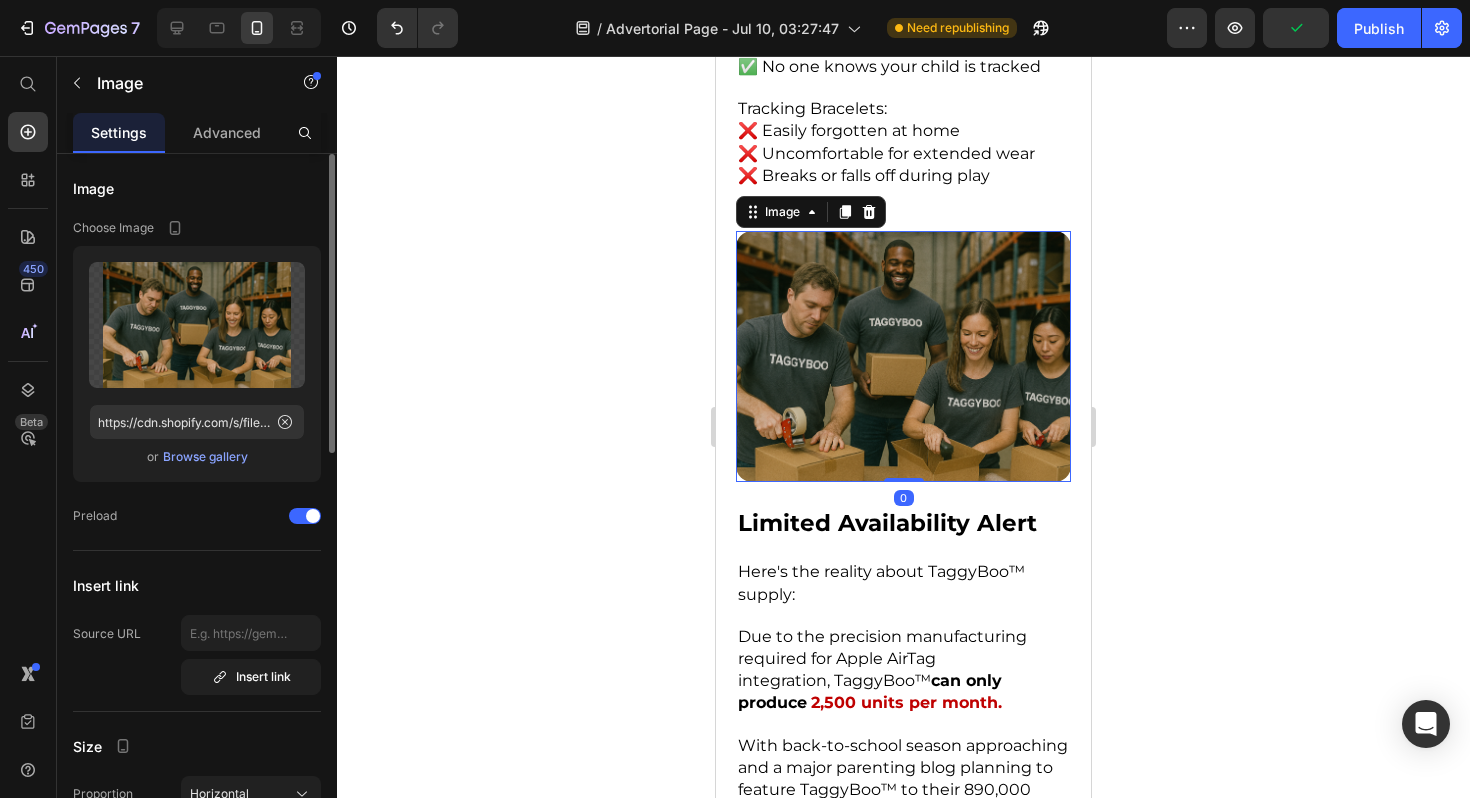 drag, startPoint x: 909, startPoint y: 420, endPoint x: 907, endPoint y: 381, distance: 39.051247 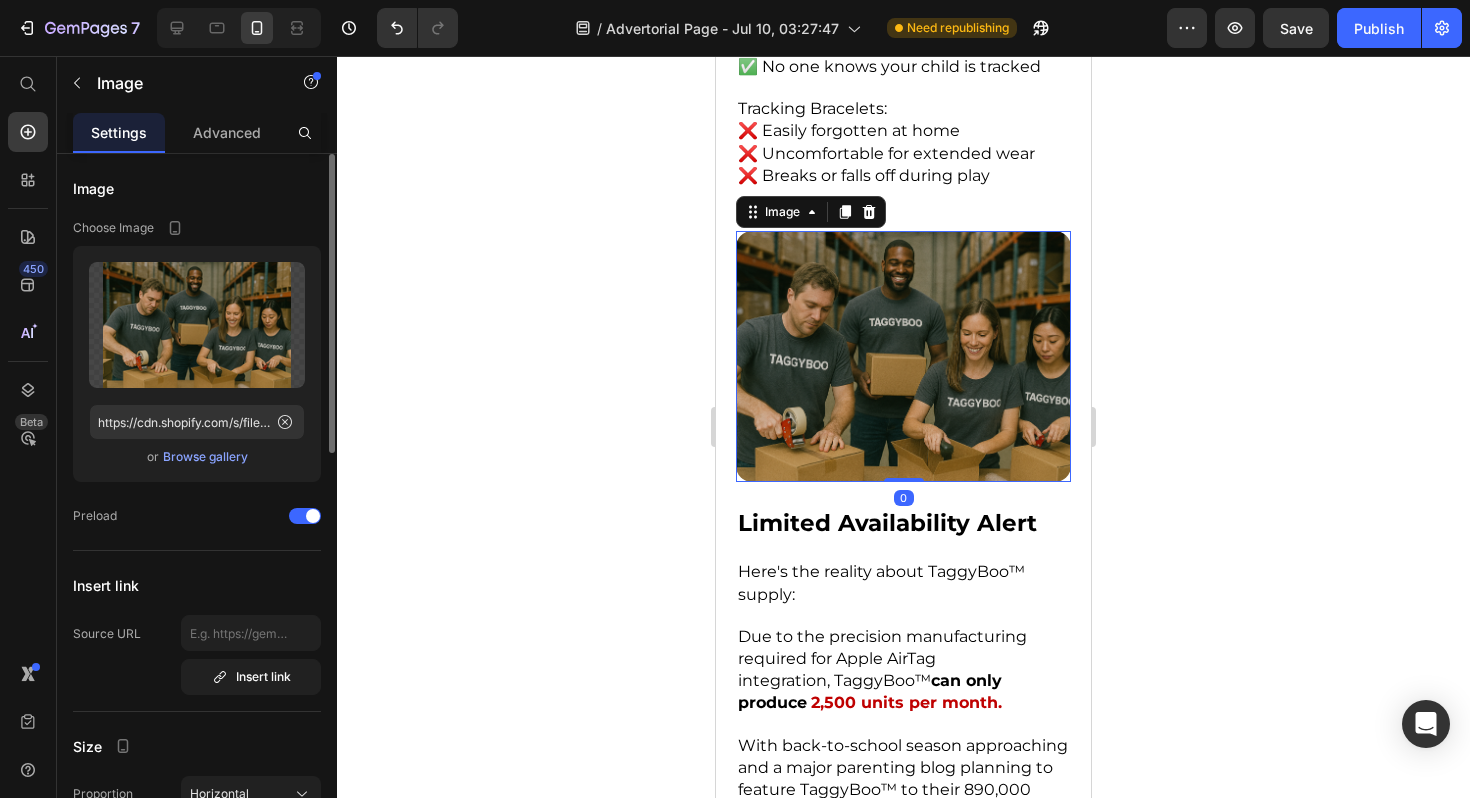 click 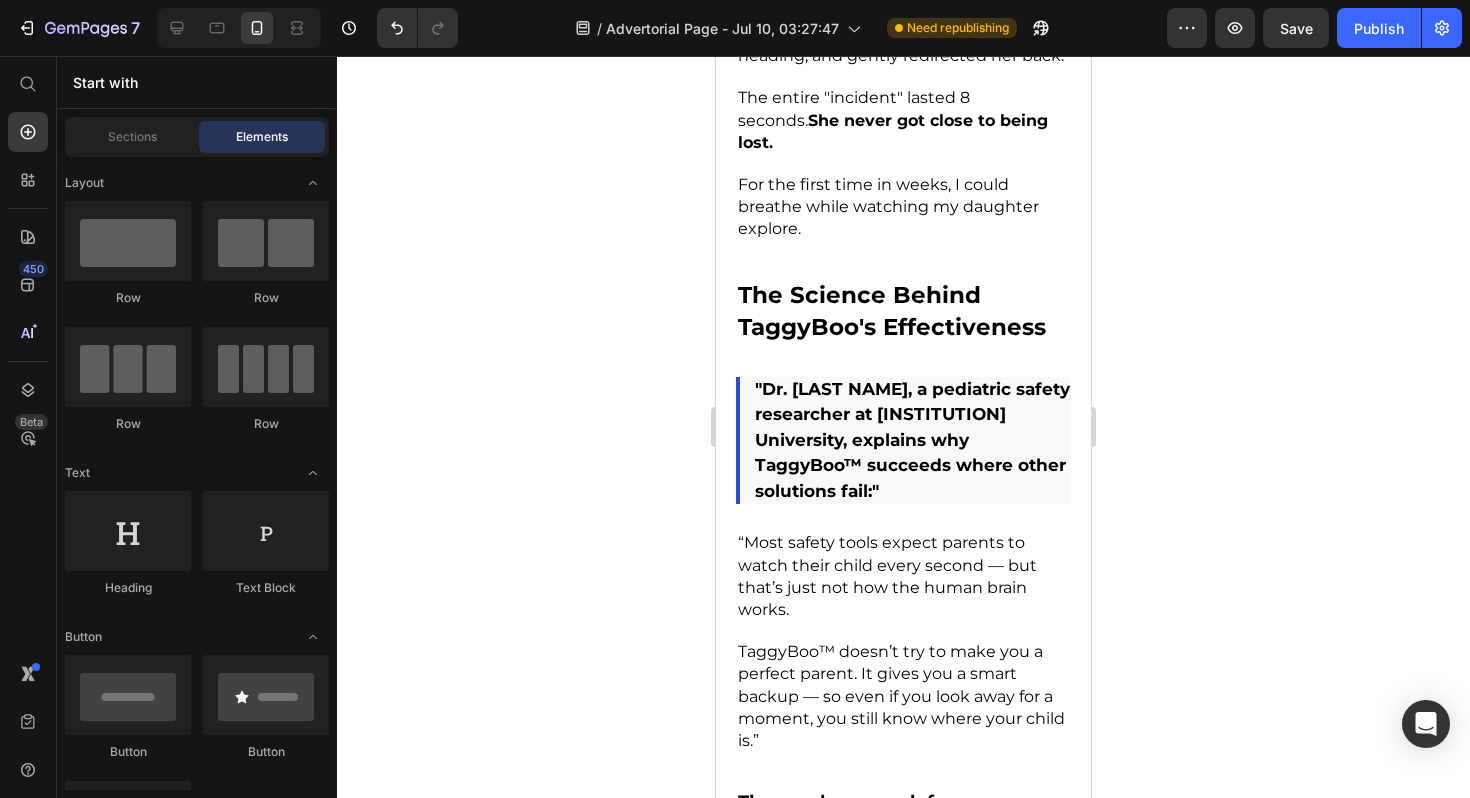 scroll, scrollTop: 9805, scrollLeft: 0, axis: vertical 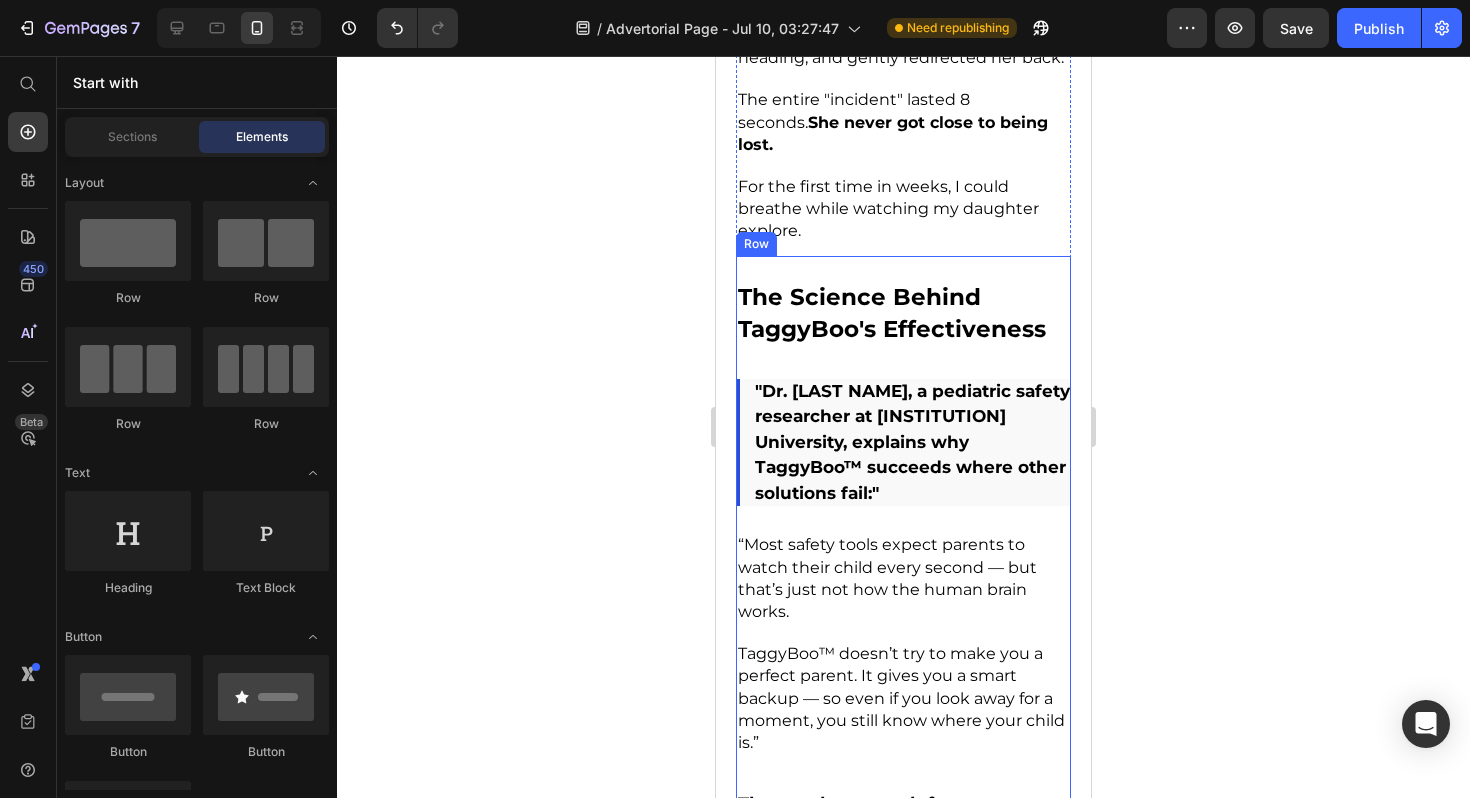 click on "Dr. Sarah Kim, a pediatric safety researcher at Johns Hopkins, explains why TaggyBoo™ succeeds where other solutions fail: Custom Code Most safety tools expect parents to watch their child every second — but that’s just not how the human brain works. TaggyBoo™ doesn’t try to make you a perfect parent. It gives you a smart backup — so even if you look away for a moment, you still know where your child is. The numbers speak for themselves: ✅ 94% reduction in separation incidents among TaggyBoo™ users ✅ Average alert time: 6.7 seconds (before visual loss occurs) ✅ Accuracy rate: 99.8% in crowded environments ✅ Child compliance rate: 100% (impossible to remove or forget) TaggyBoo™ vs. The Competition: GPS Watches: ❌ Child can remove during tantrums ❌ Needs daily charging ❌ Bulky and obvious ❌ Social stigma at school TaggyBoo™: ✅ Impossible to remove (hidden in shoes) Text Block" at bounding box center [903, 934] 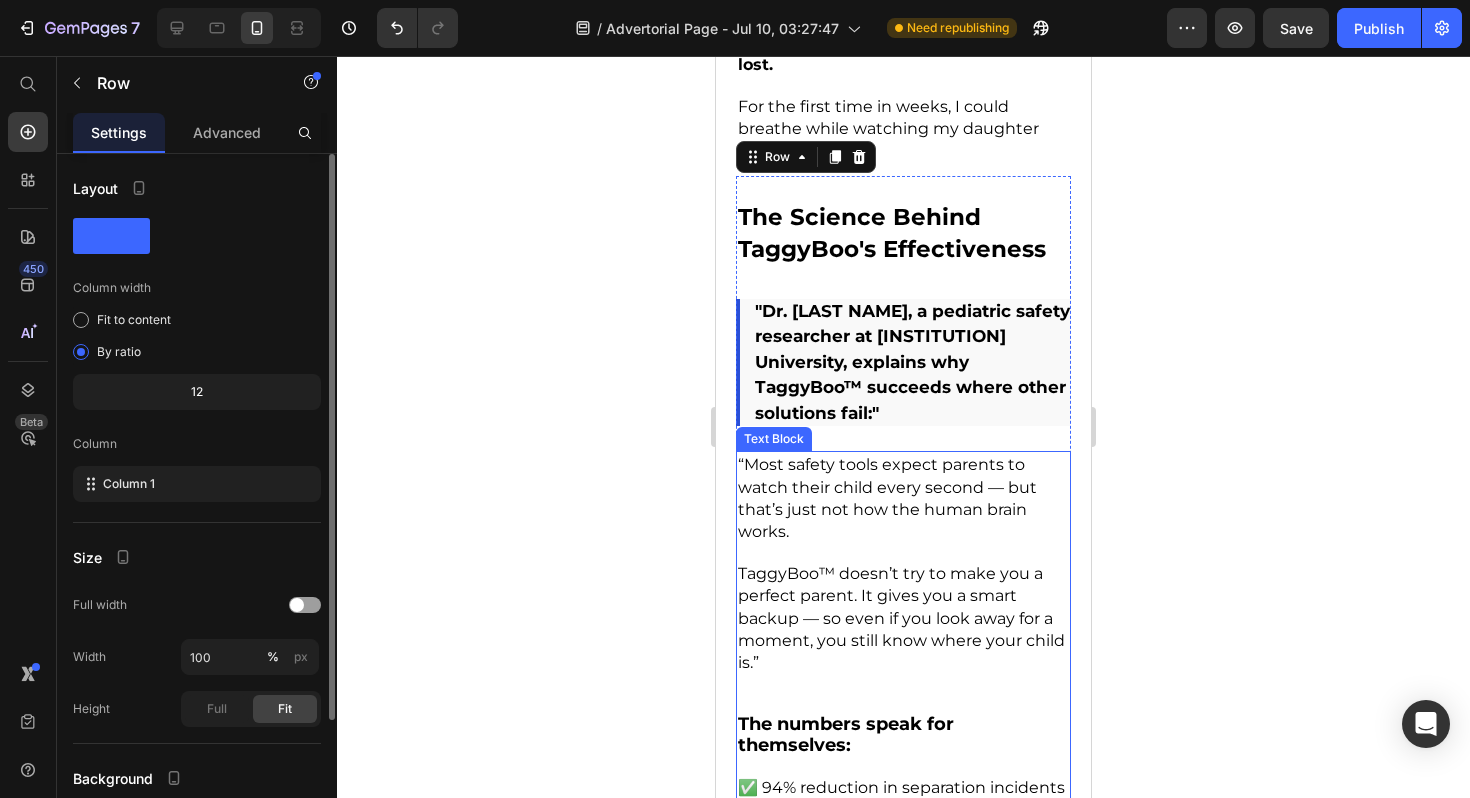 scroll, scrollTop: 9881, scrollLeft: 0, axis: vertical 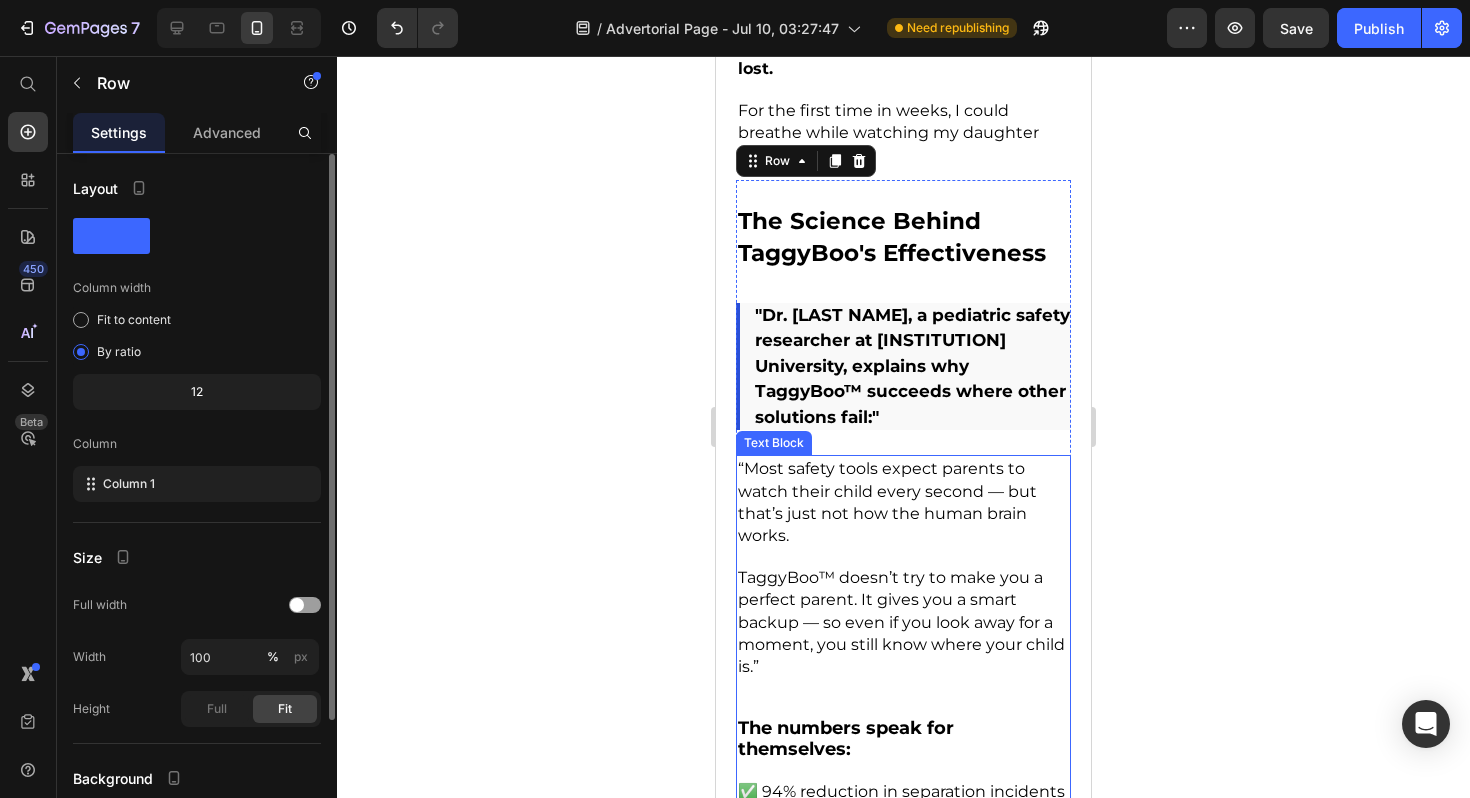 click 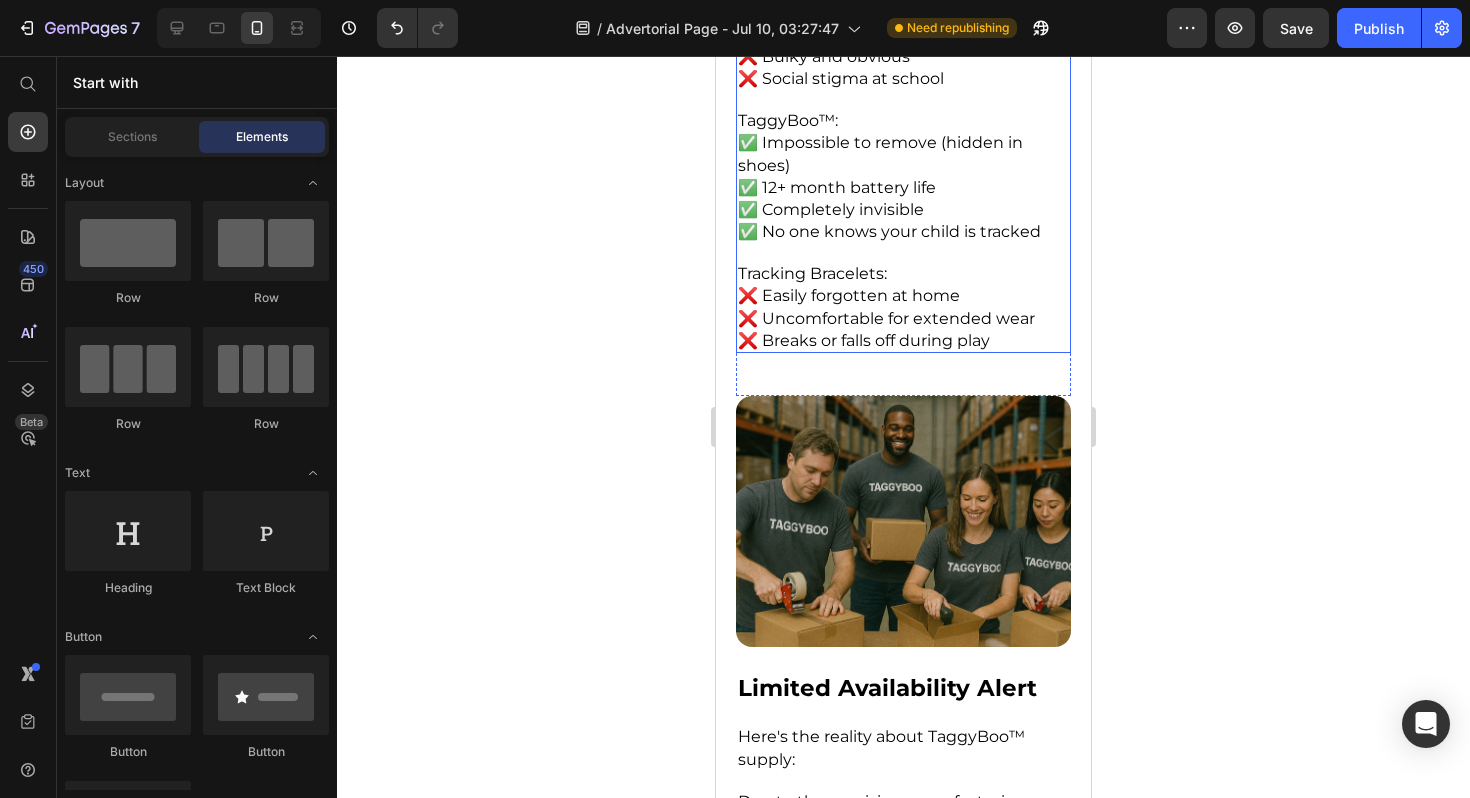 scroll, scrollTop: 11024, scrollLeft: 0, axis: vertical 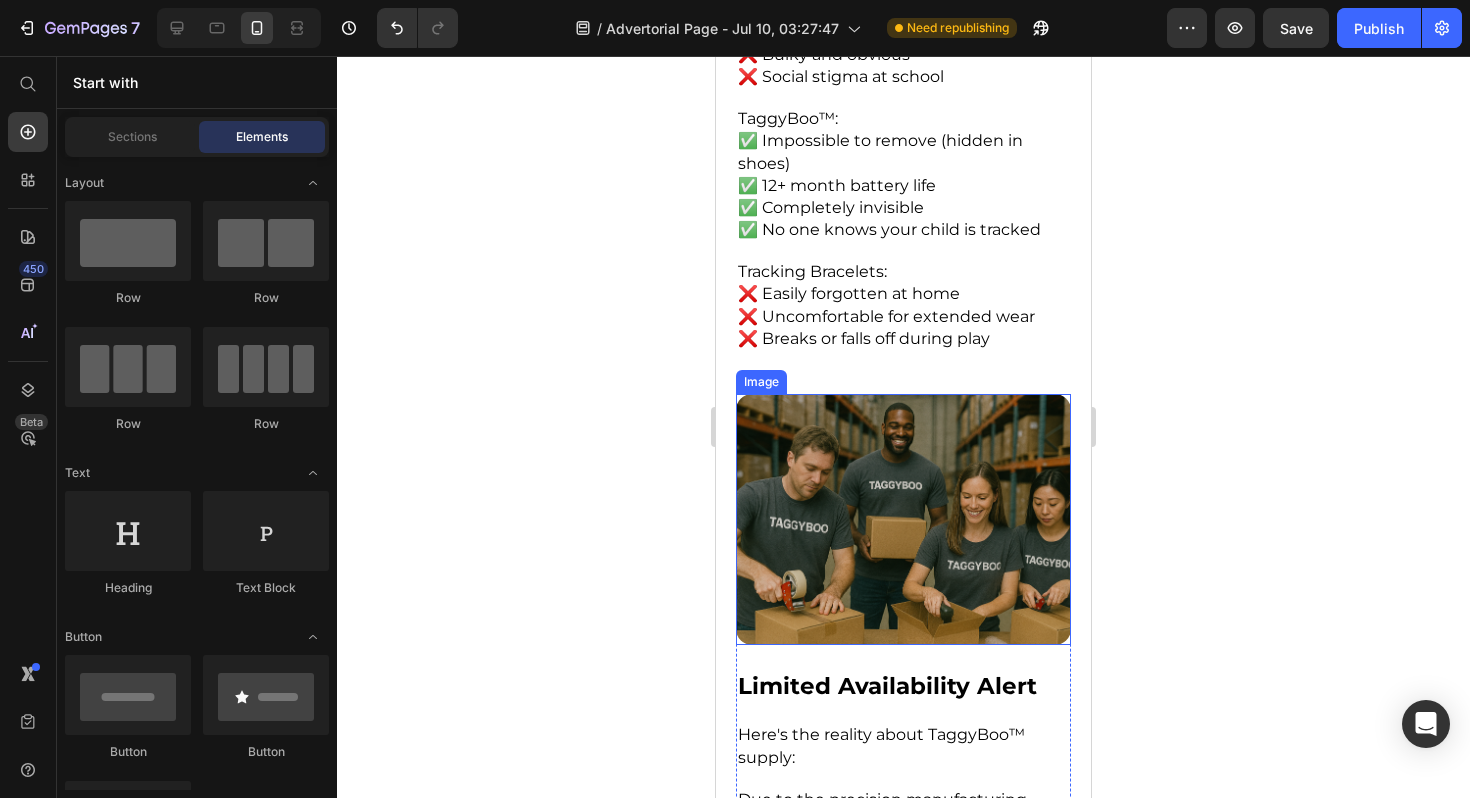 click 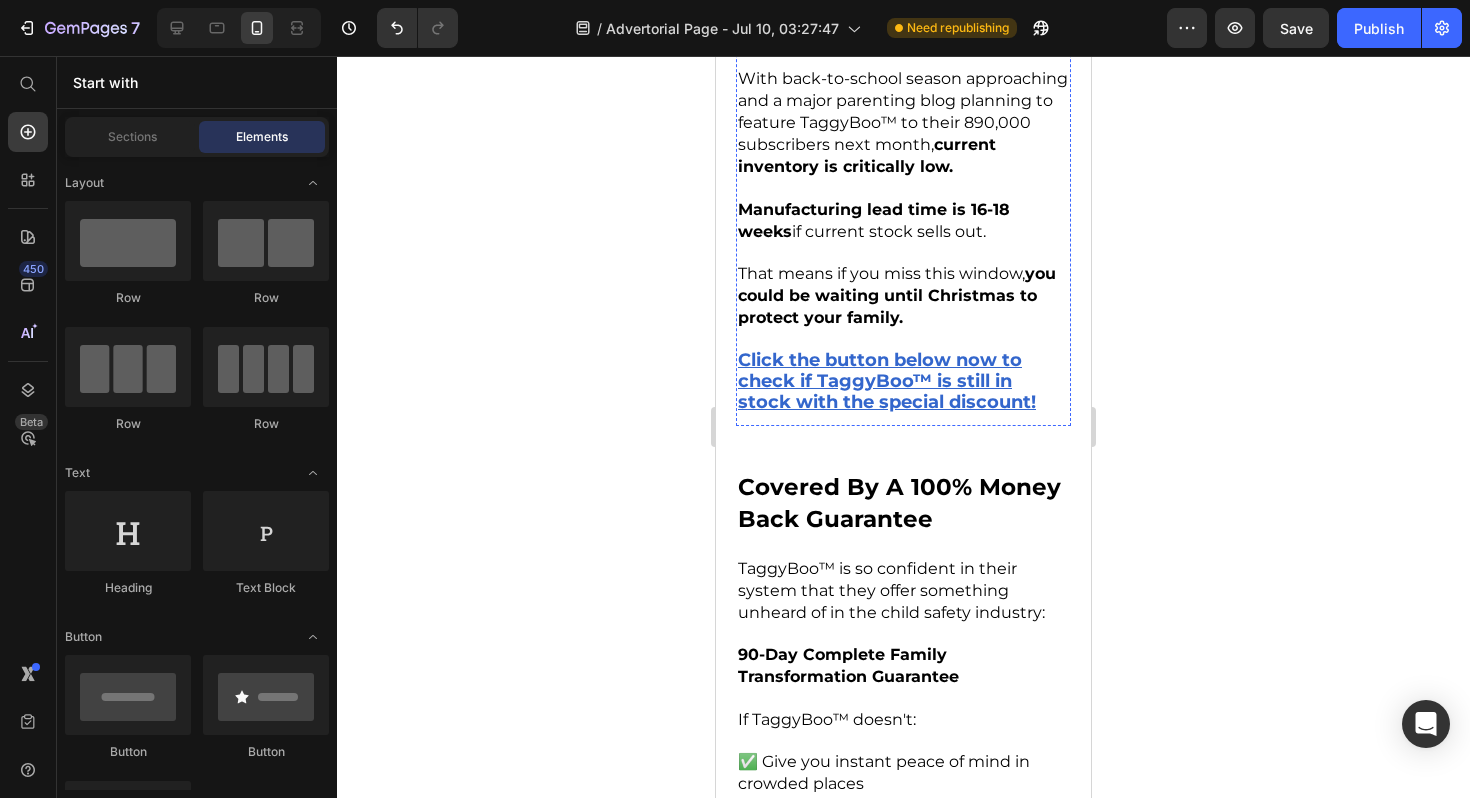 scroll, scrollTop: 11895, scrollLeft: 0, axis: vertical 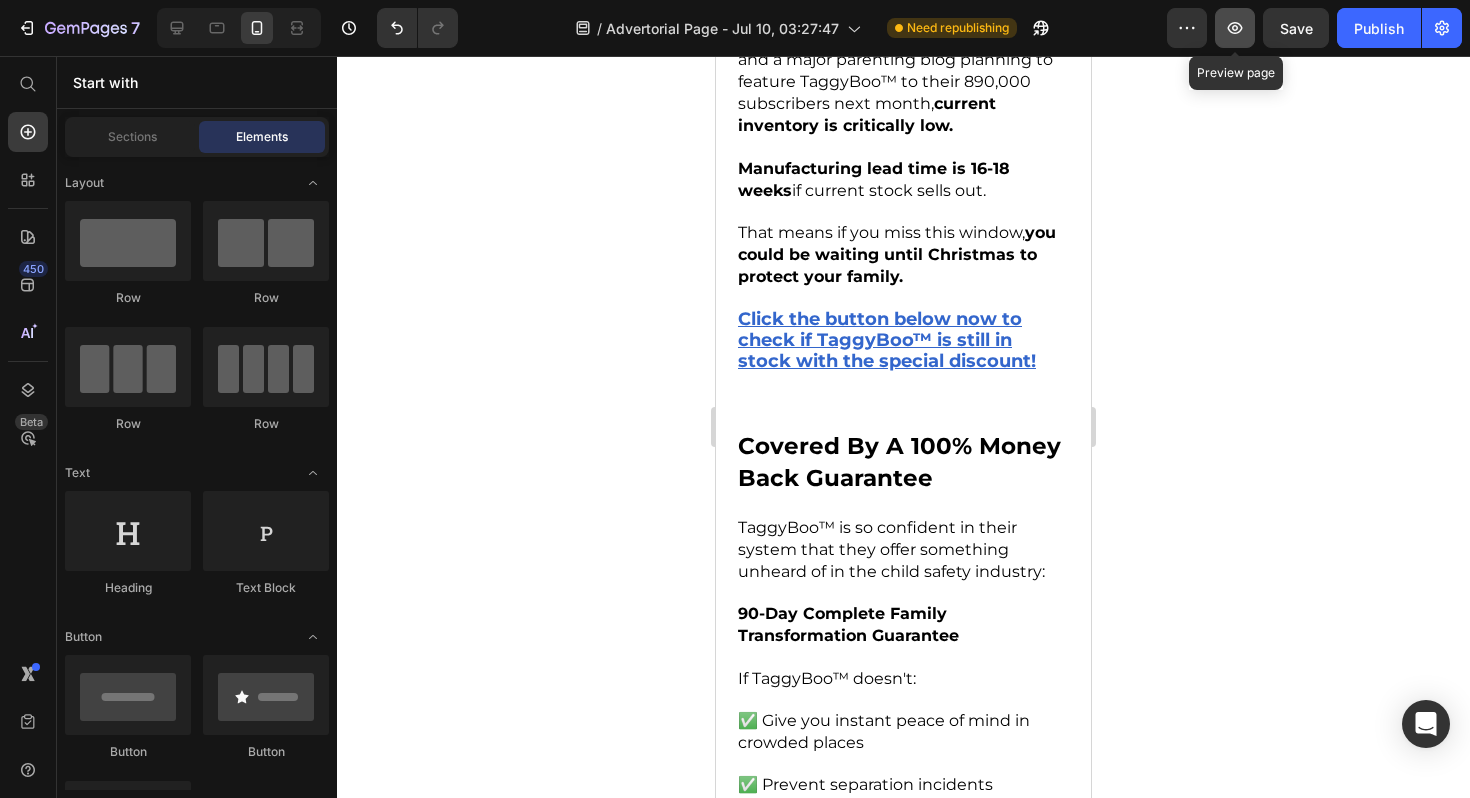 click 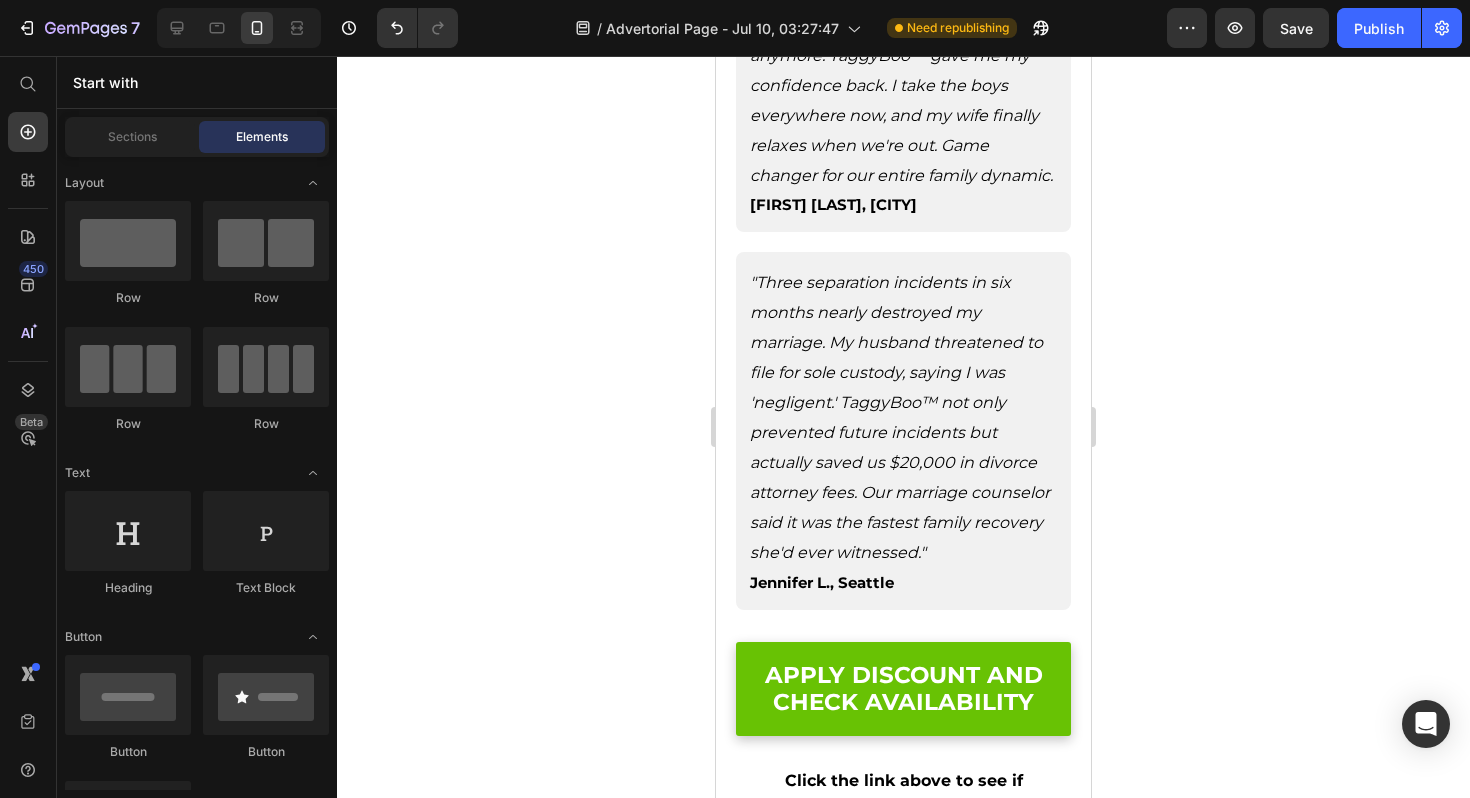 scroll, scrollTop: 13883, scrollLeft: 0, axis: vertical 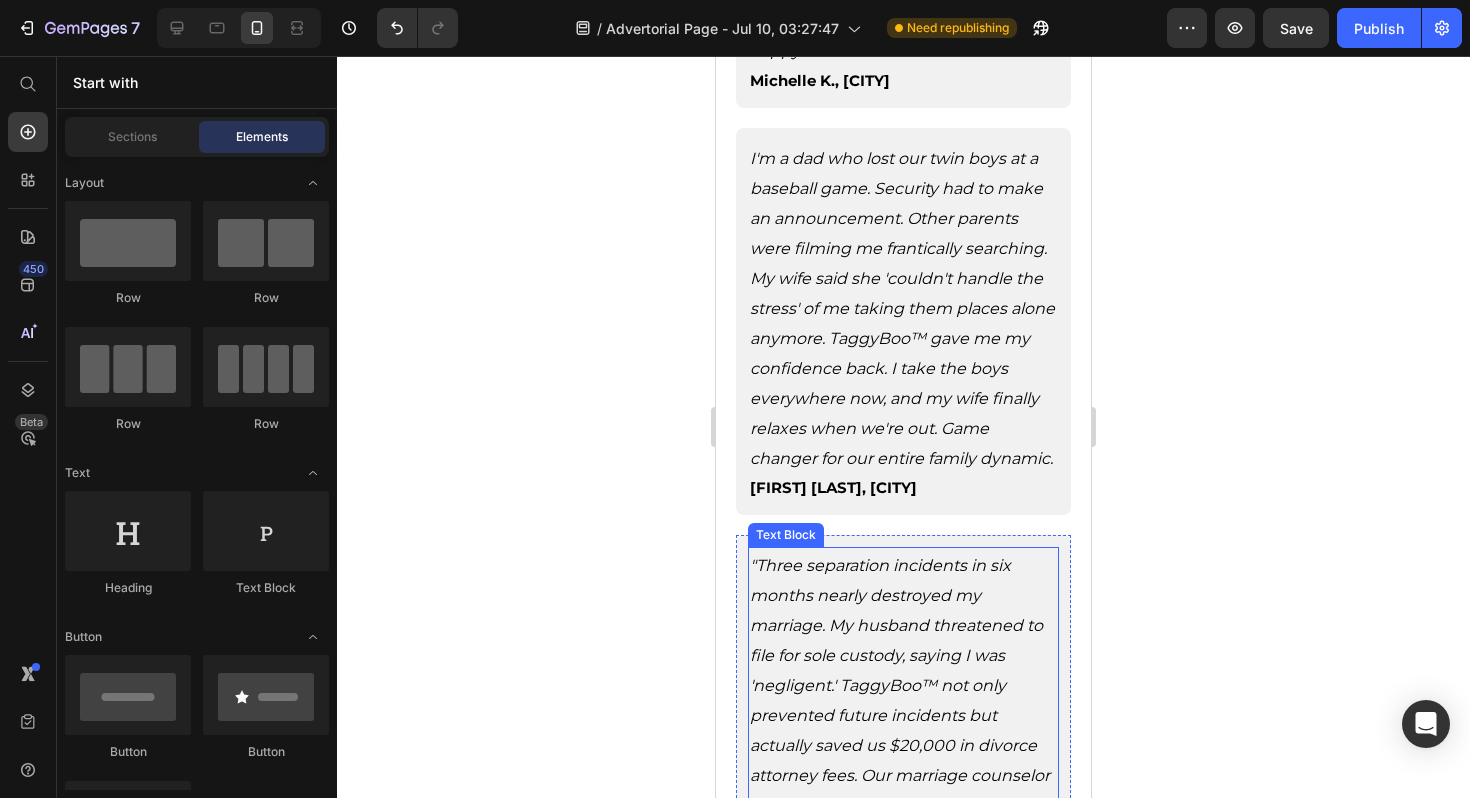 click on ""Three separation incidents in six months nearly destroyed my marriage. My husband threatened to file for sole custody, saying I was 'negligent.' TaggyBoo™ not only prevented future incidents but actually saved us $20,000 in divorce attorney fees. Our marriage counselor said it was the fastest family recovery she'd ever witnessed."" at bounding box center (903, 698) 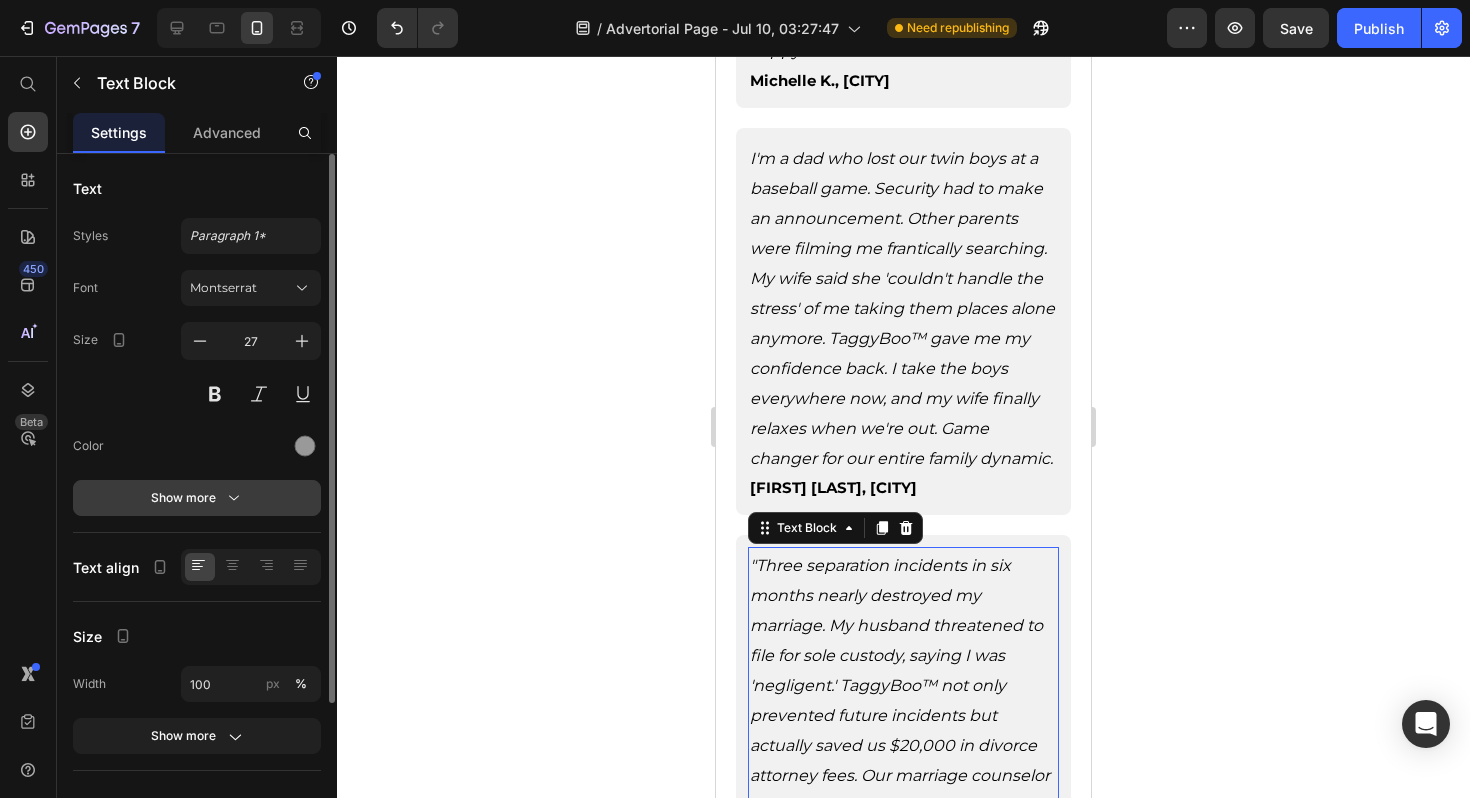 scroll, scrollTop: 194, scrollLeft: 0, axis: vertical 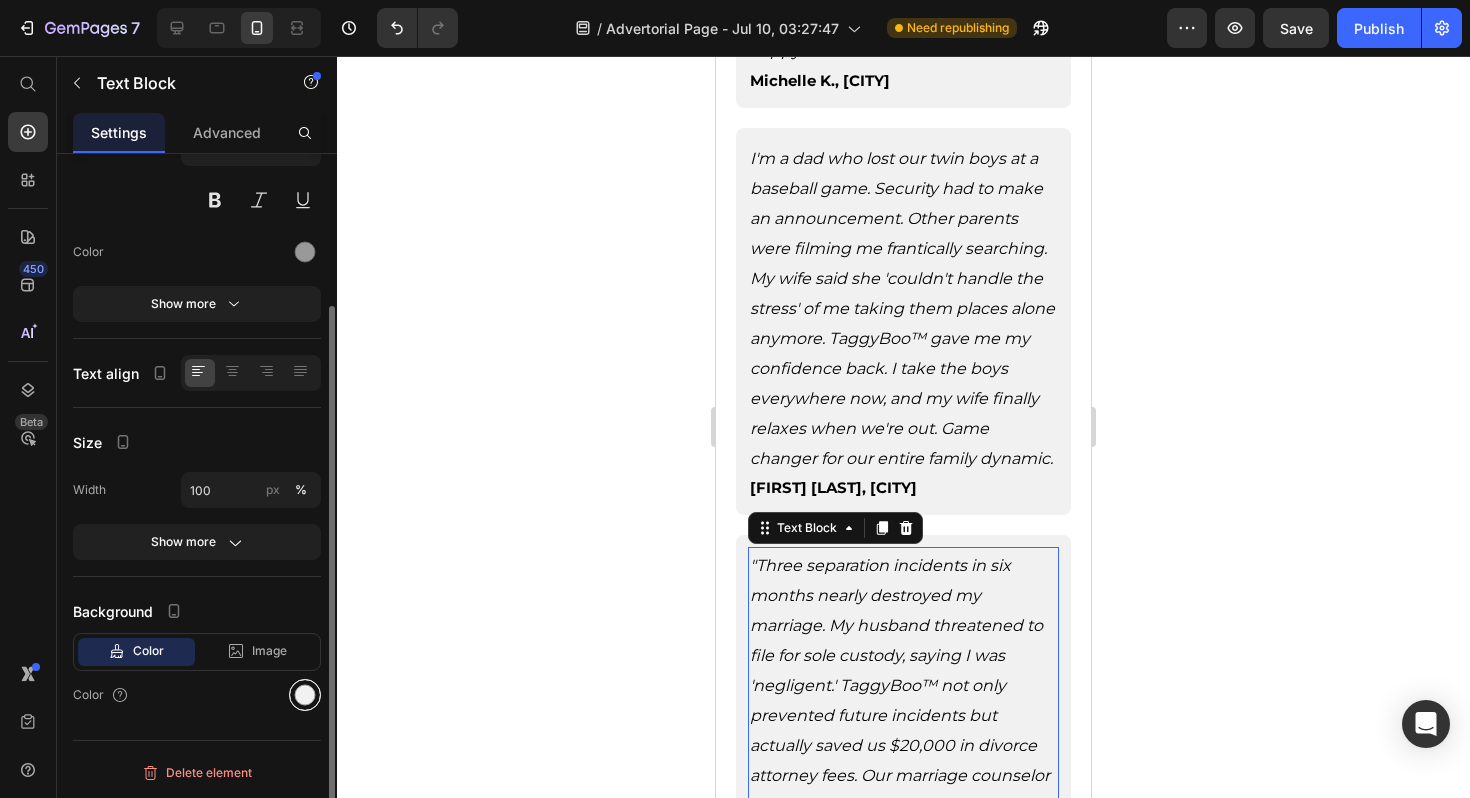 click at bounding box center (305, 695) 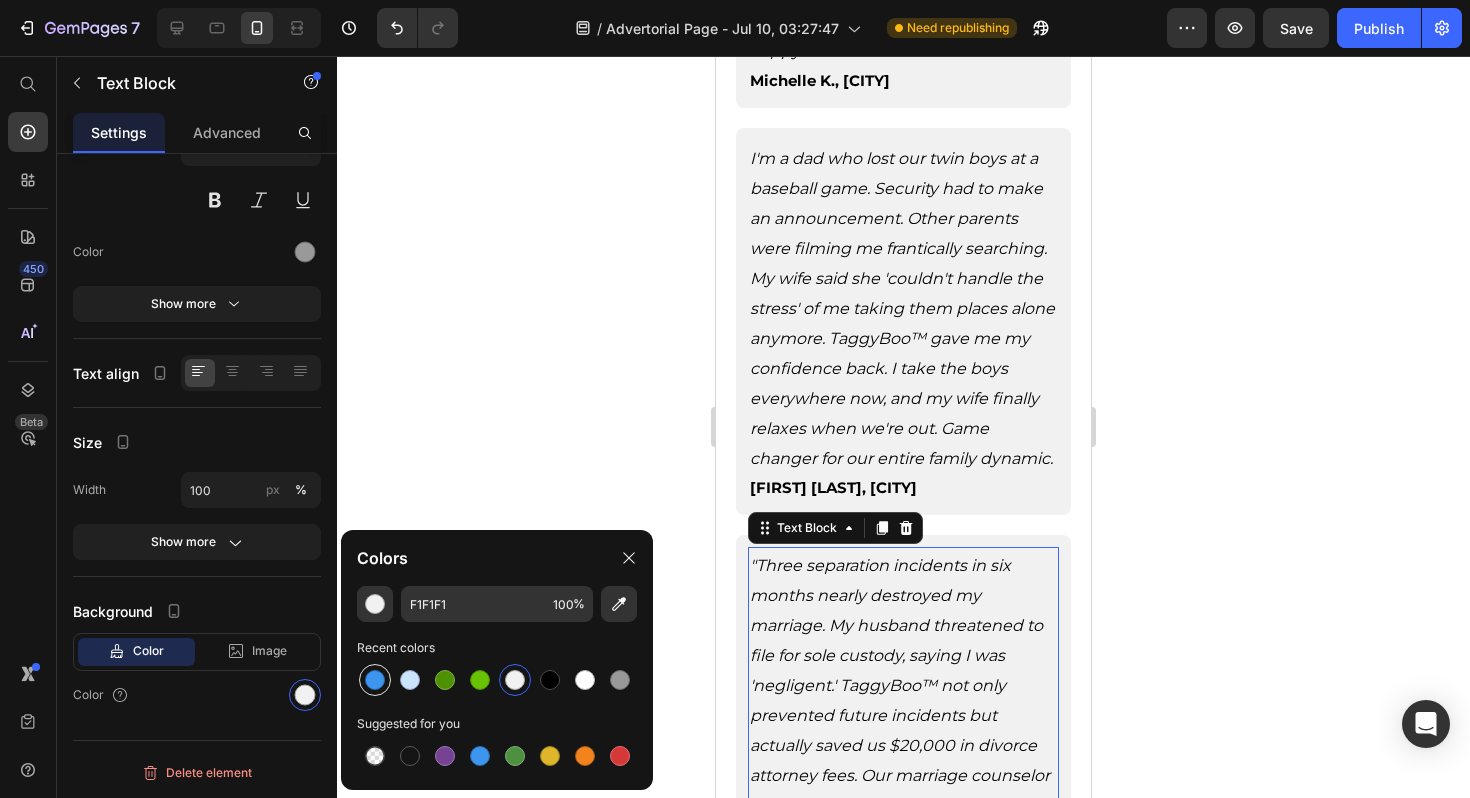 click at bounding box center (375, 680) 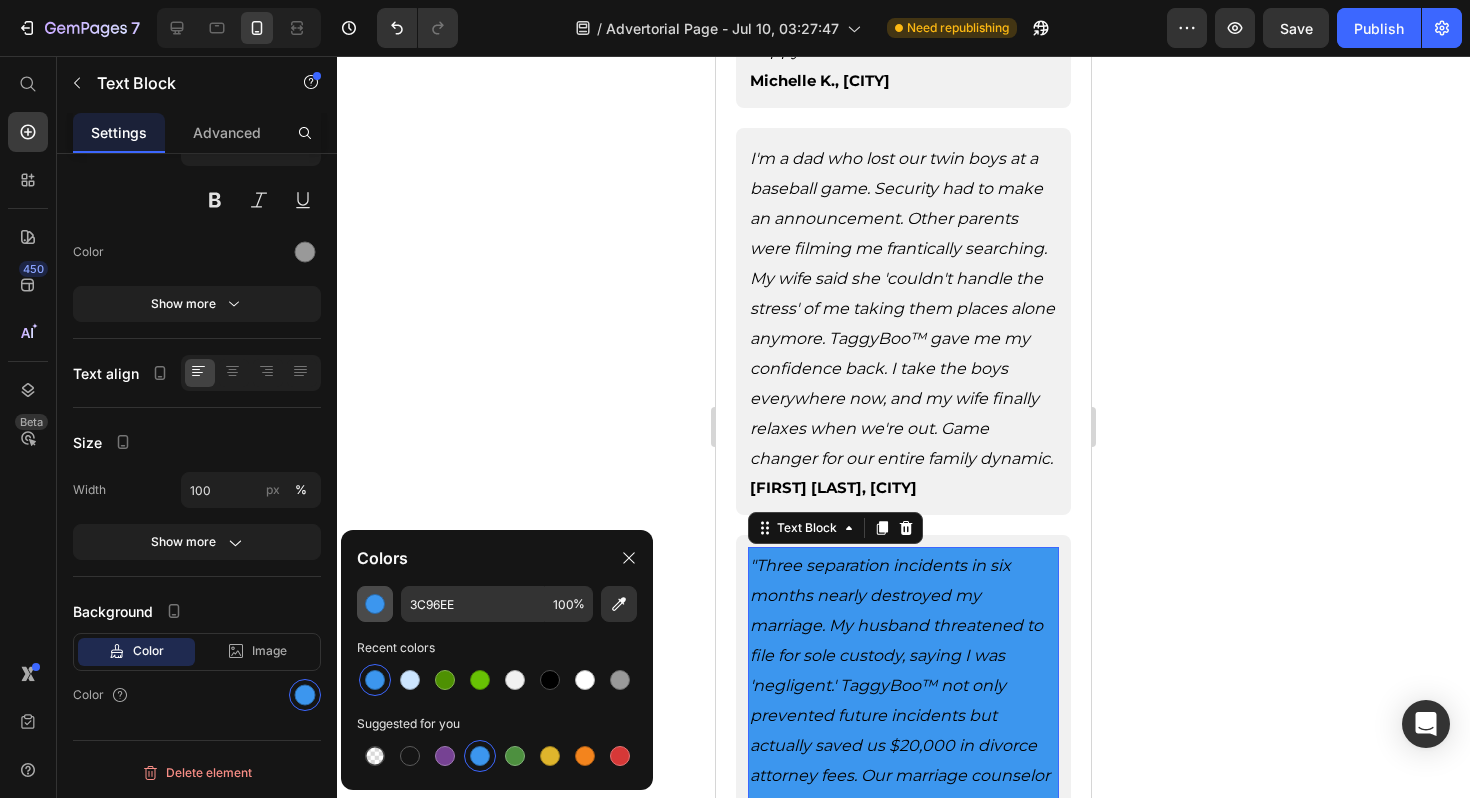 click at bounding box center (375, 604) 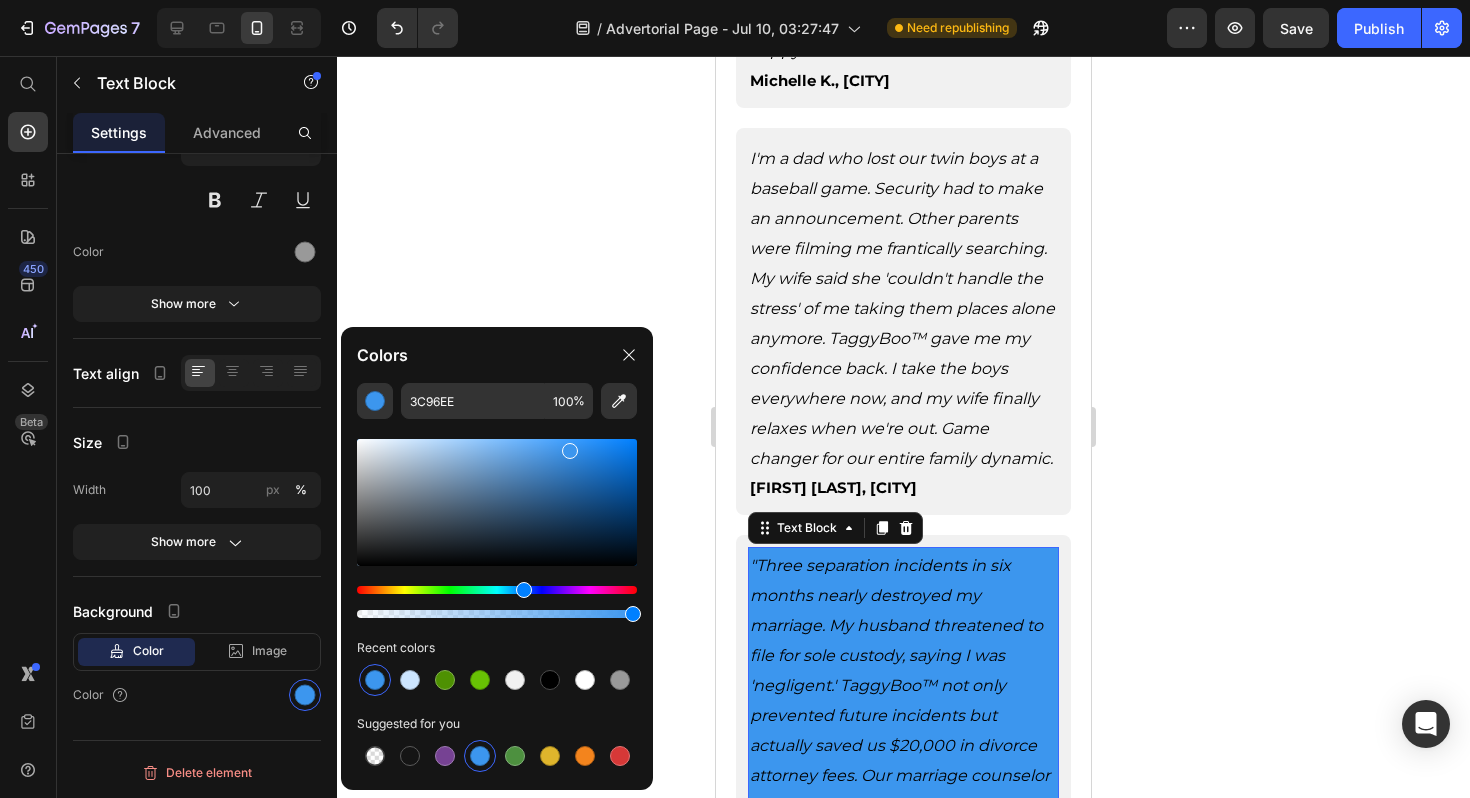 click at bounding box center (497, 614) 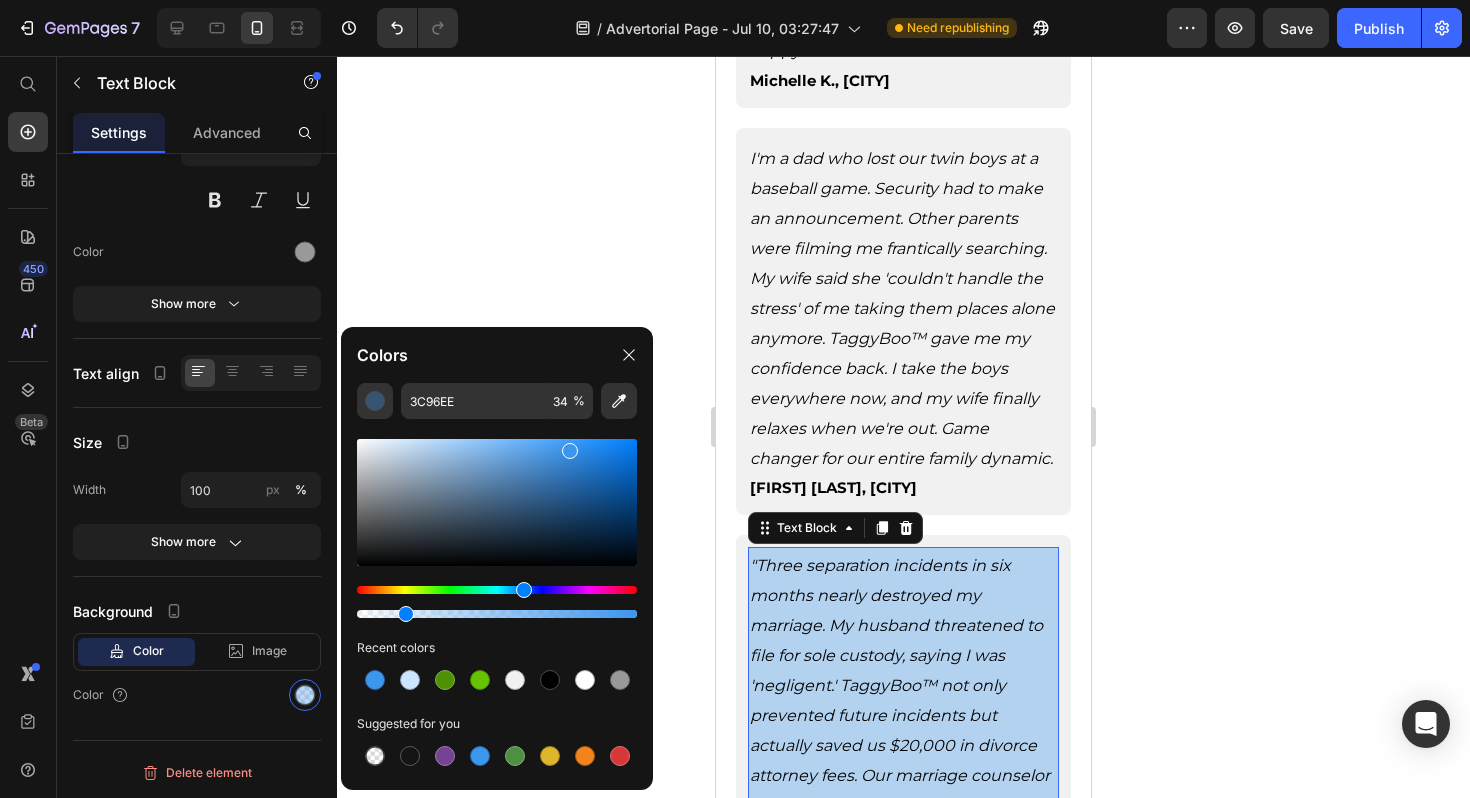 drag, startPoint x: 451, startPoint y: 612, endPoint x: 403, endPoint y: 612, distance: 48 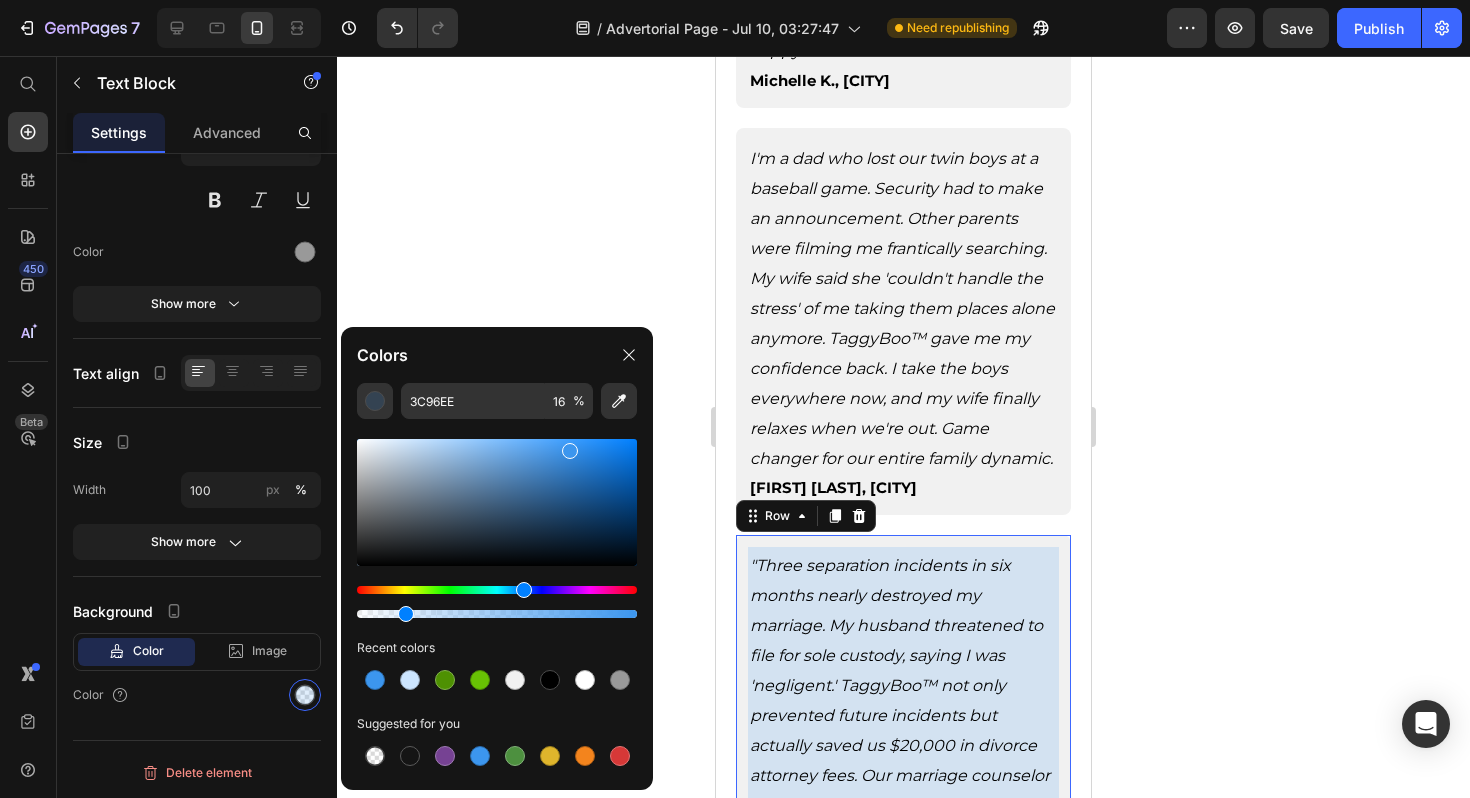 click on "Three separation incidents in six months nearly destroyed my marriage. My husband threatened to file for sole custody, saying I was 'negligent.' TaggyBoo™ not only prevented future incidents but actually saved us $20,000 in divorce attorney fees. Our marriage counselor said it was the fastest family recovery she'd ever witnessed. Jennifer L., Seattle Text Block Row" at bounding box center [903, 713] 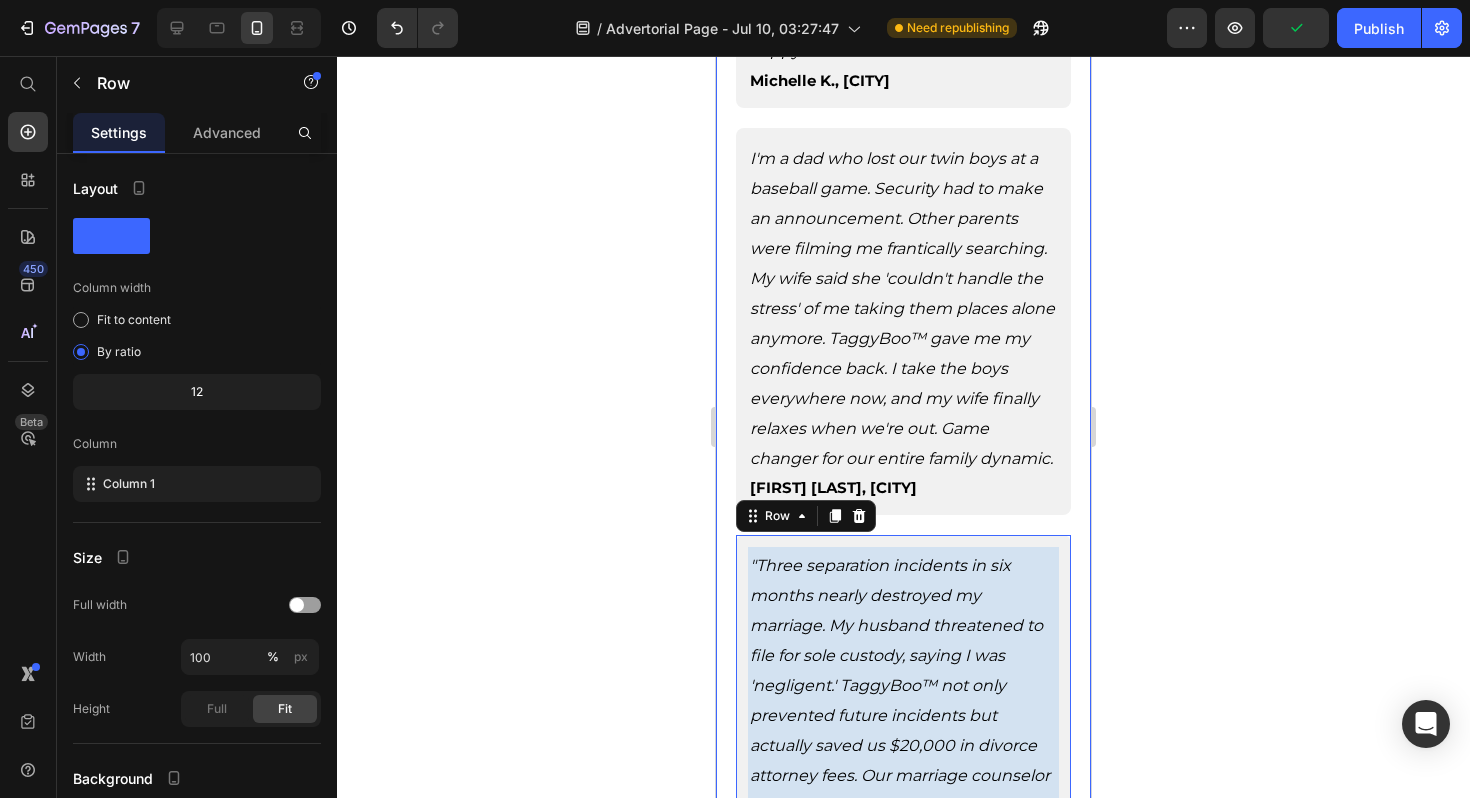 click 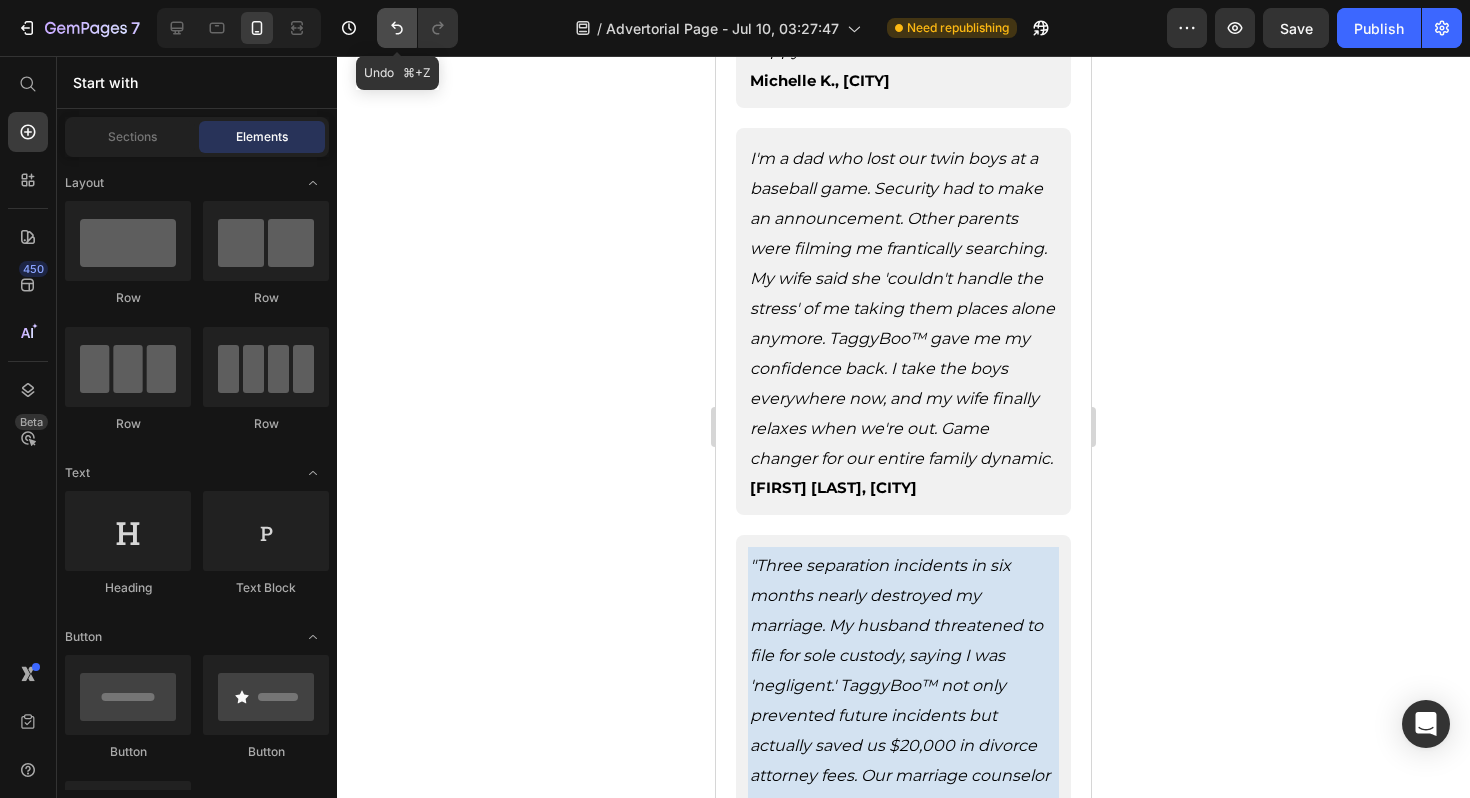click 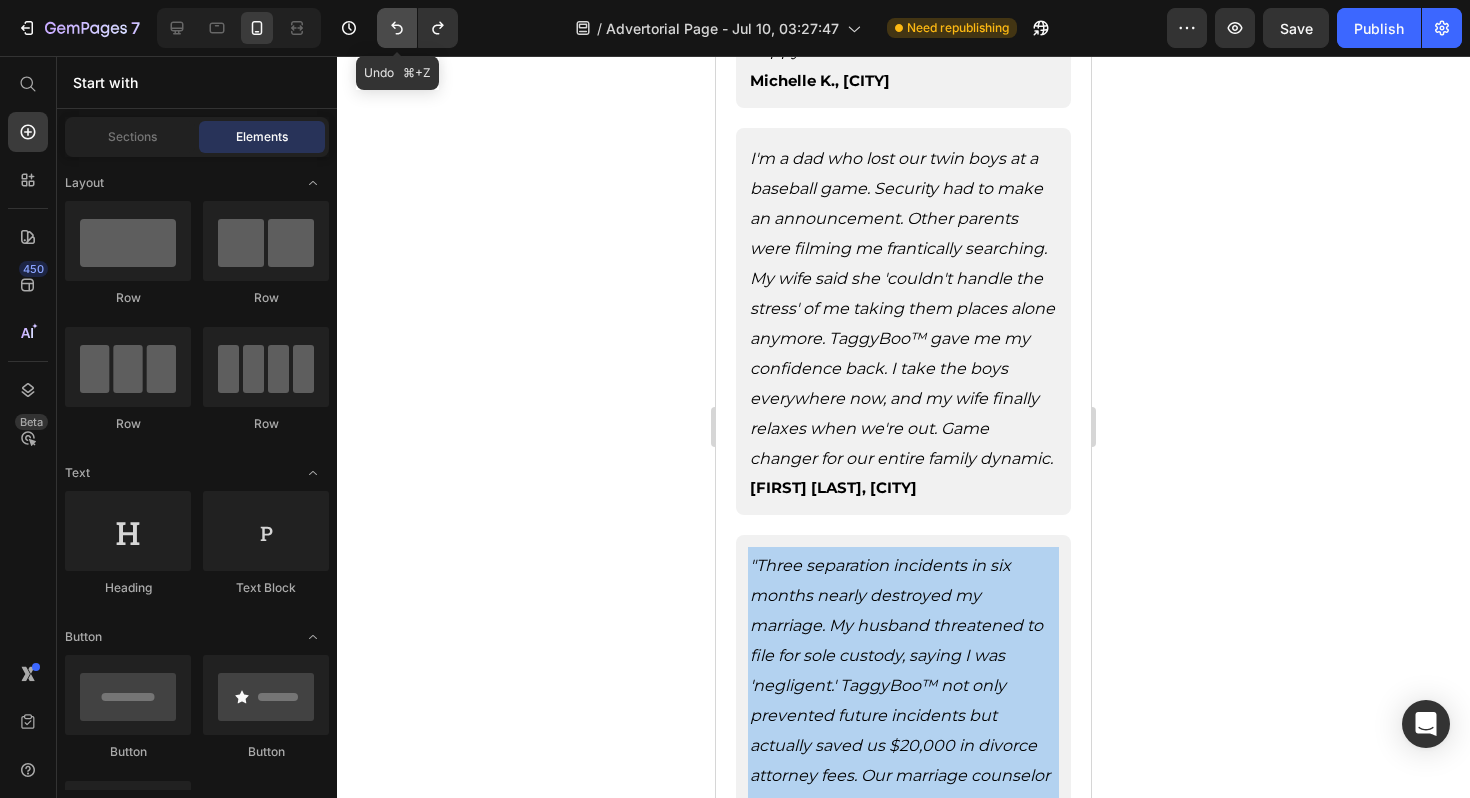 click 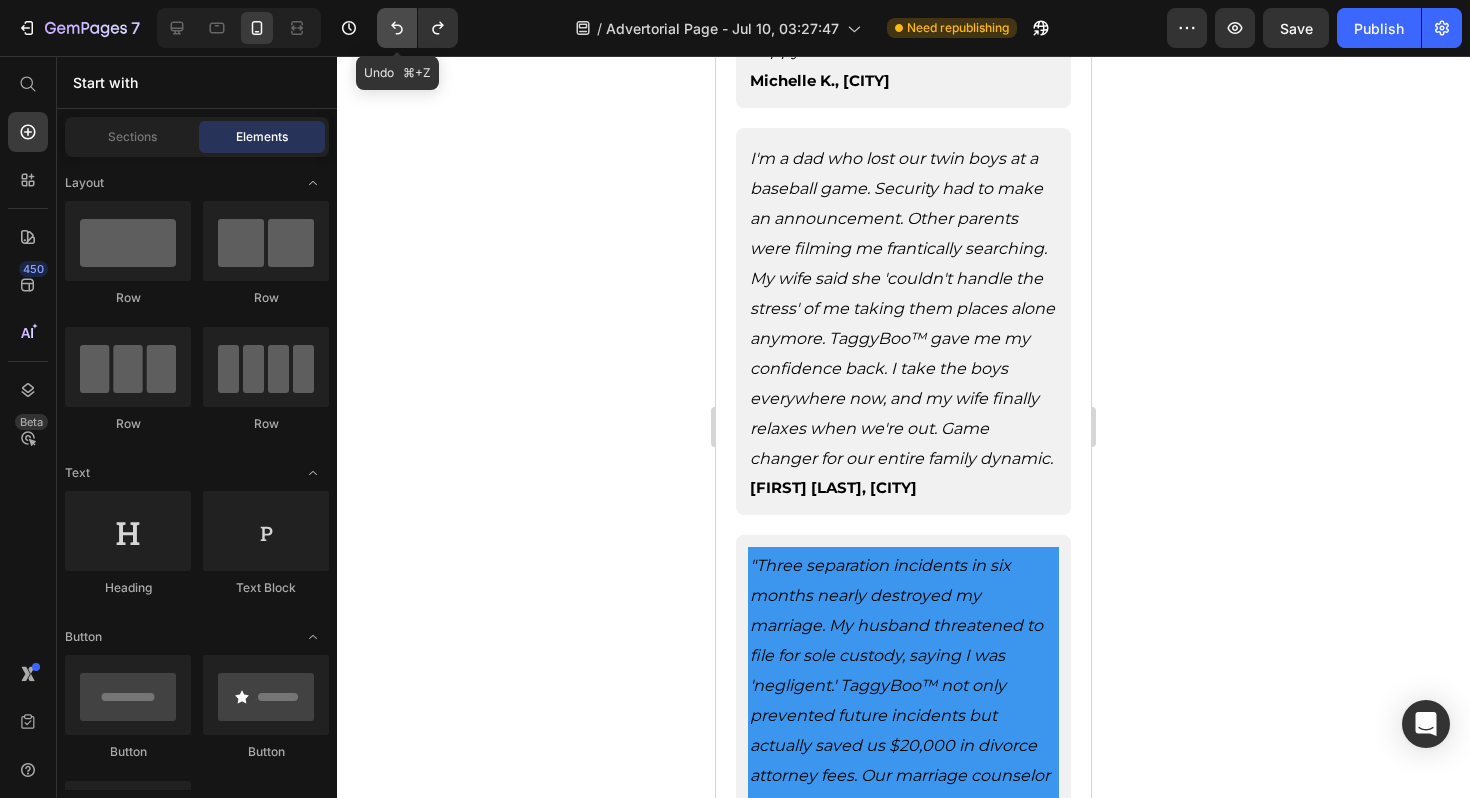 click 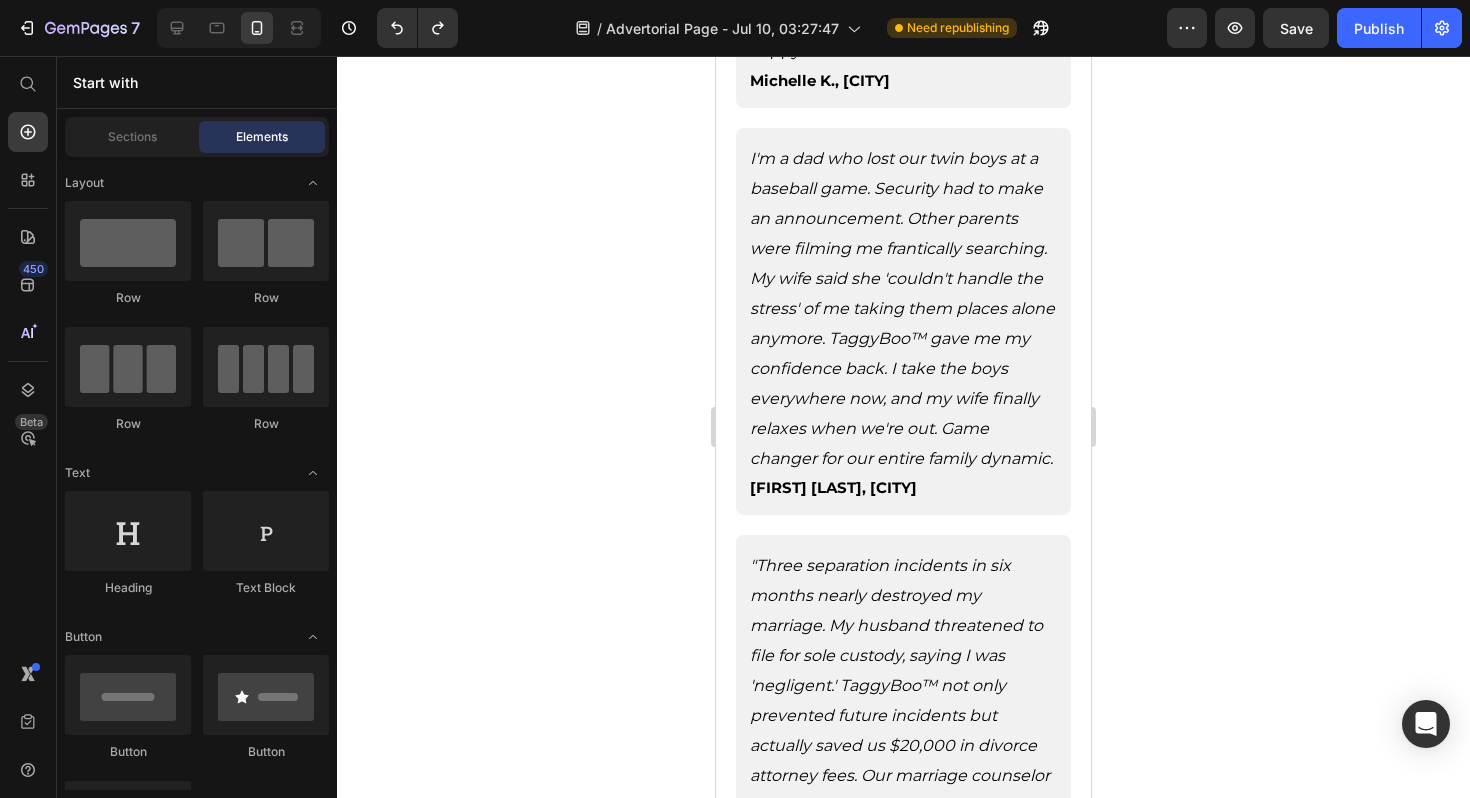 click 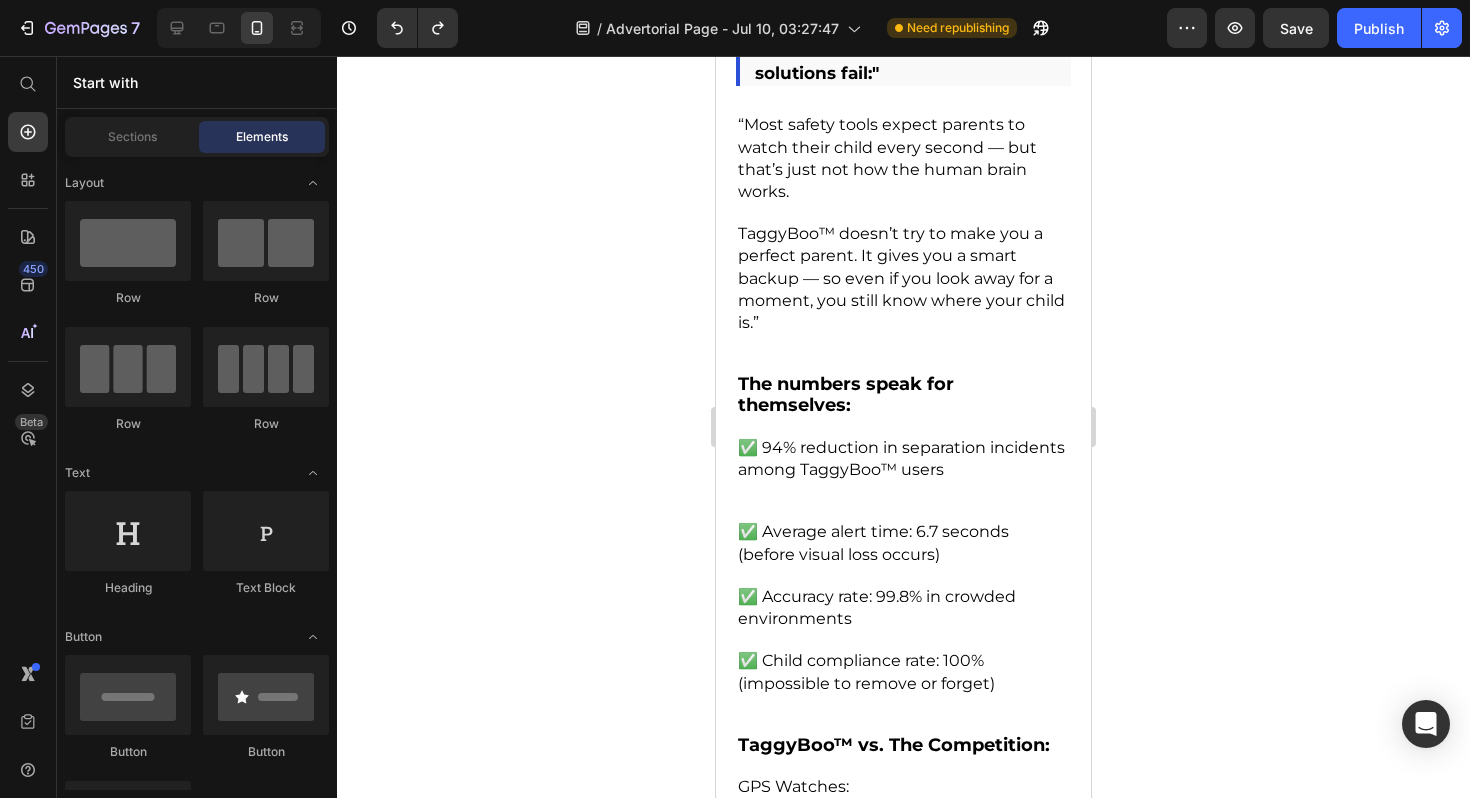 scroll, scrollTop: 10224, scrollLeft: 0, axis: vertical 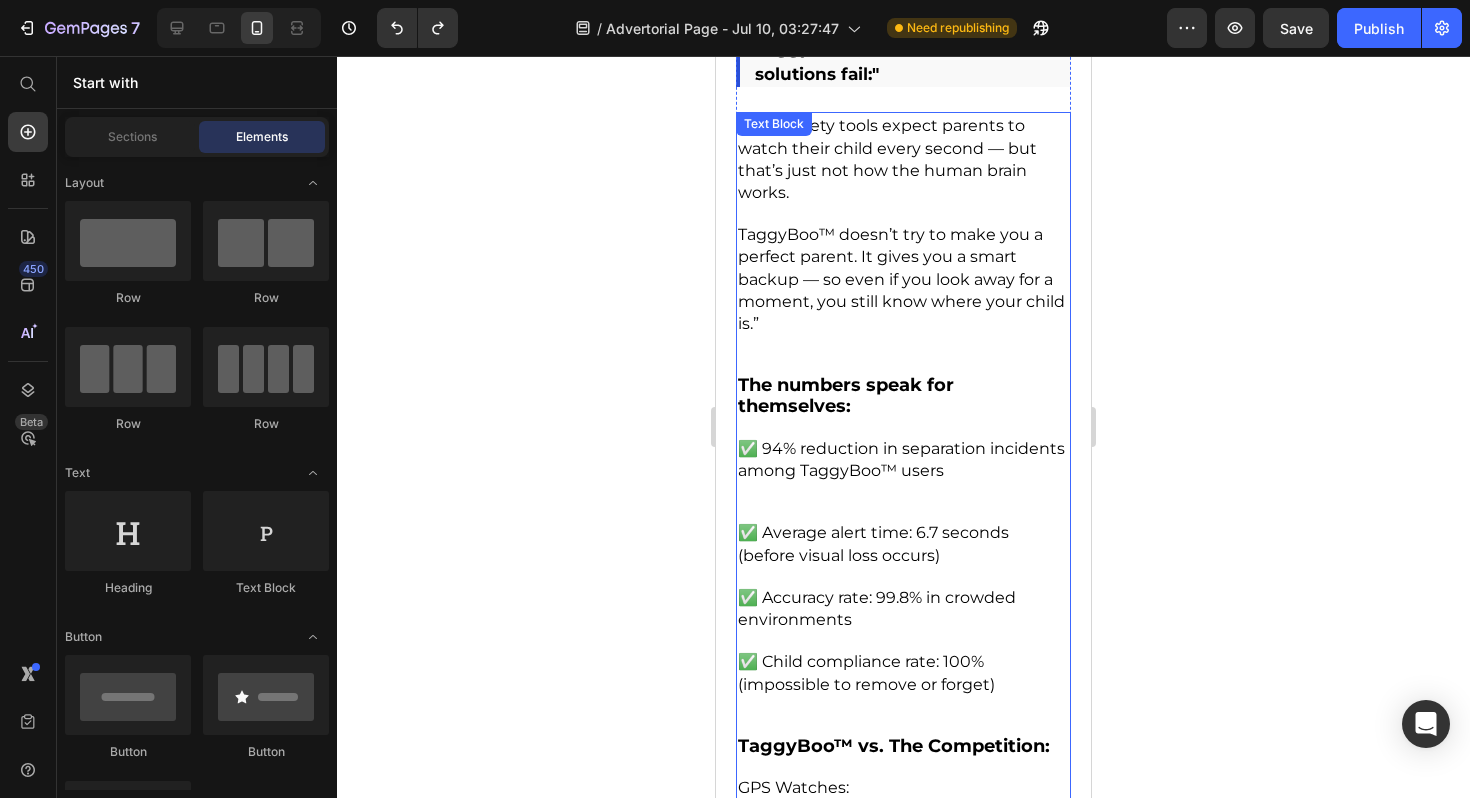 click on "✅ 94% reduction in separation incidents among TaggyBoo™ users" at bounding box center [903, 479] 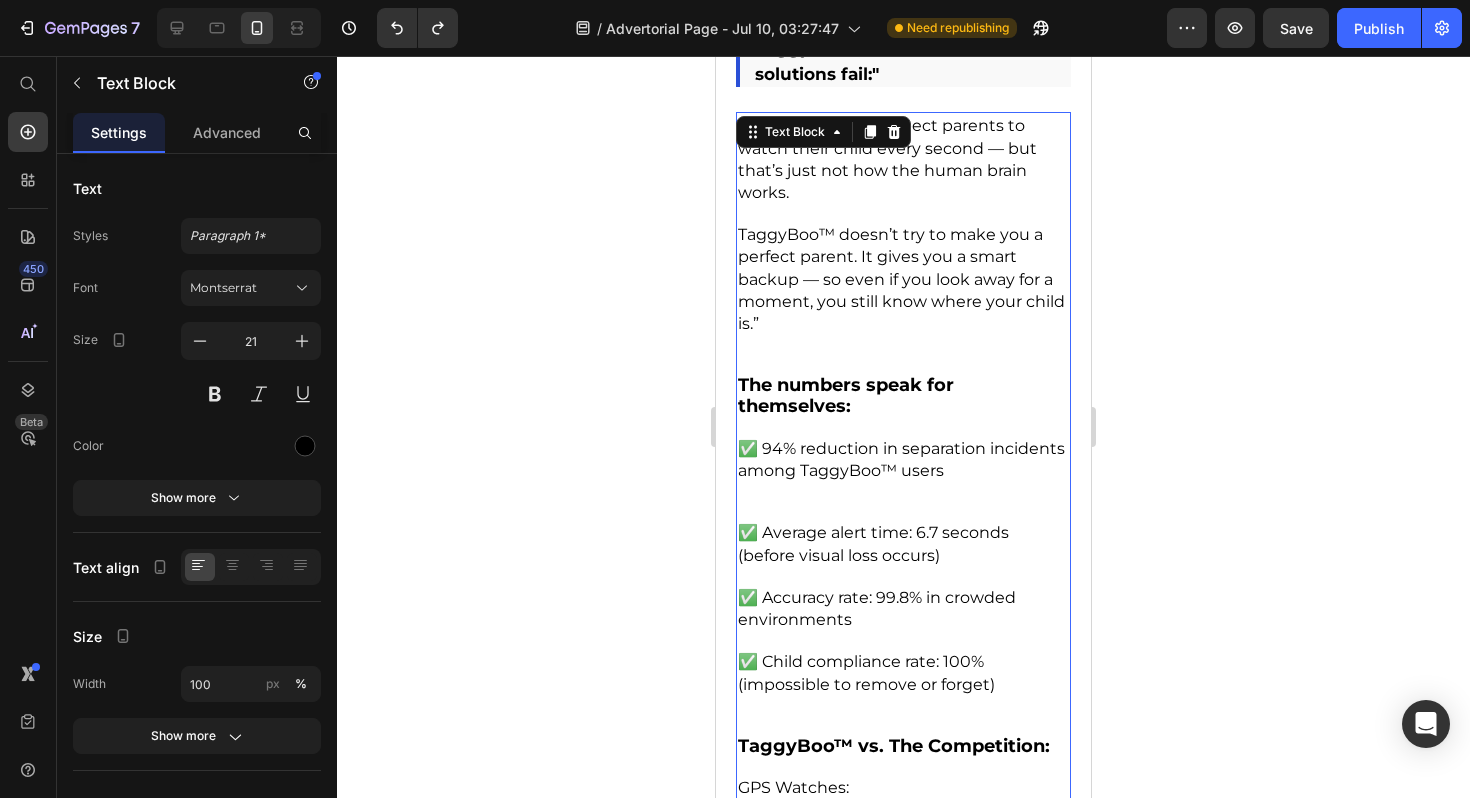 click on "✅ 94% reduction in separation incidents among TaggyBoo™ users" at bounding box center (903, 479) 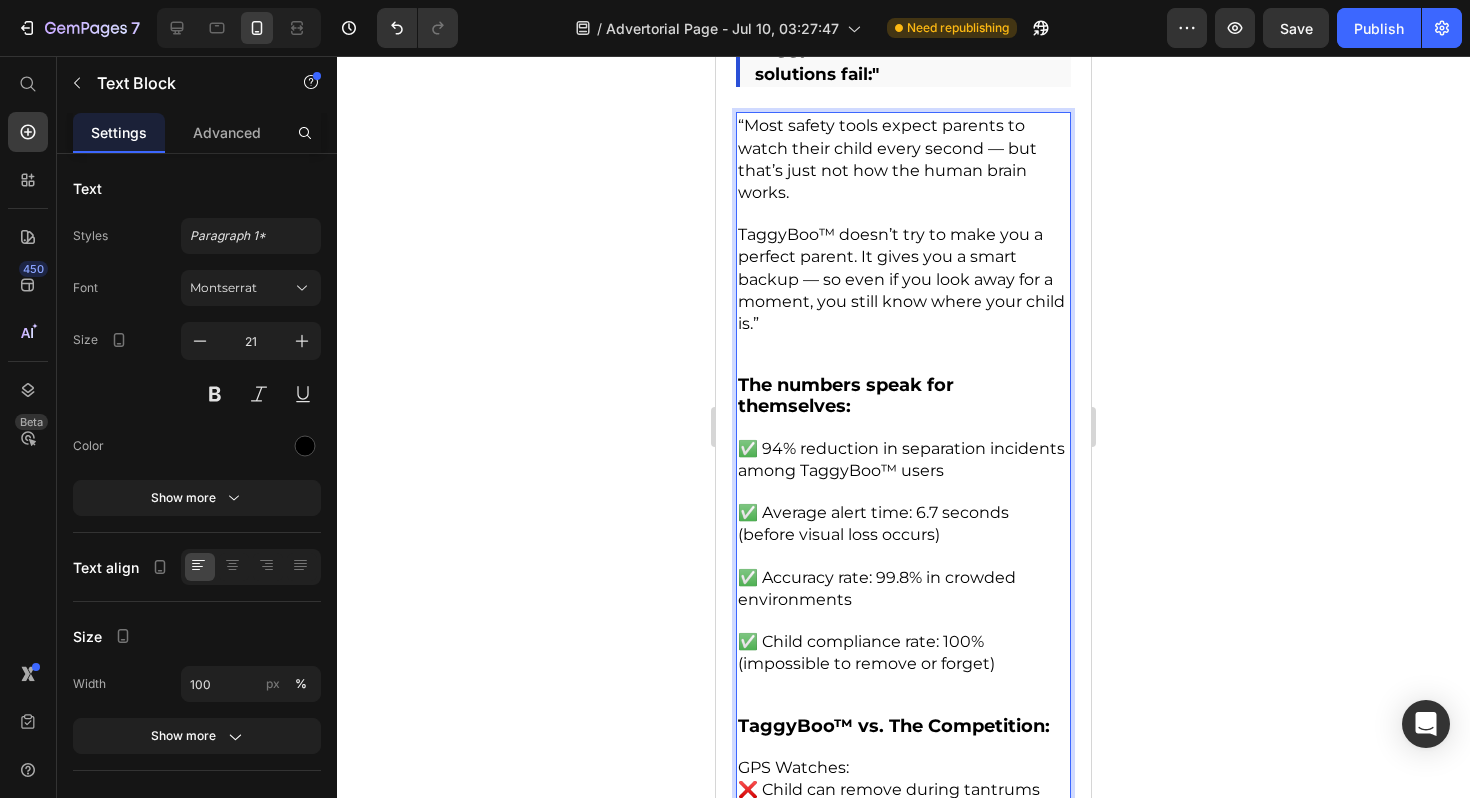 click 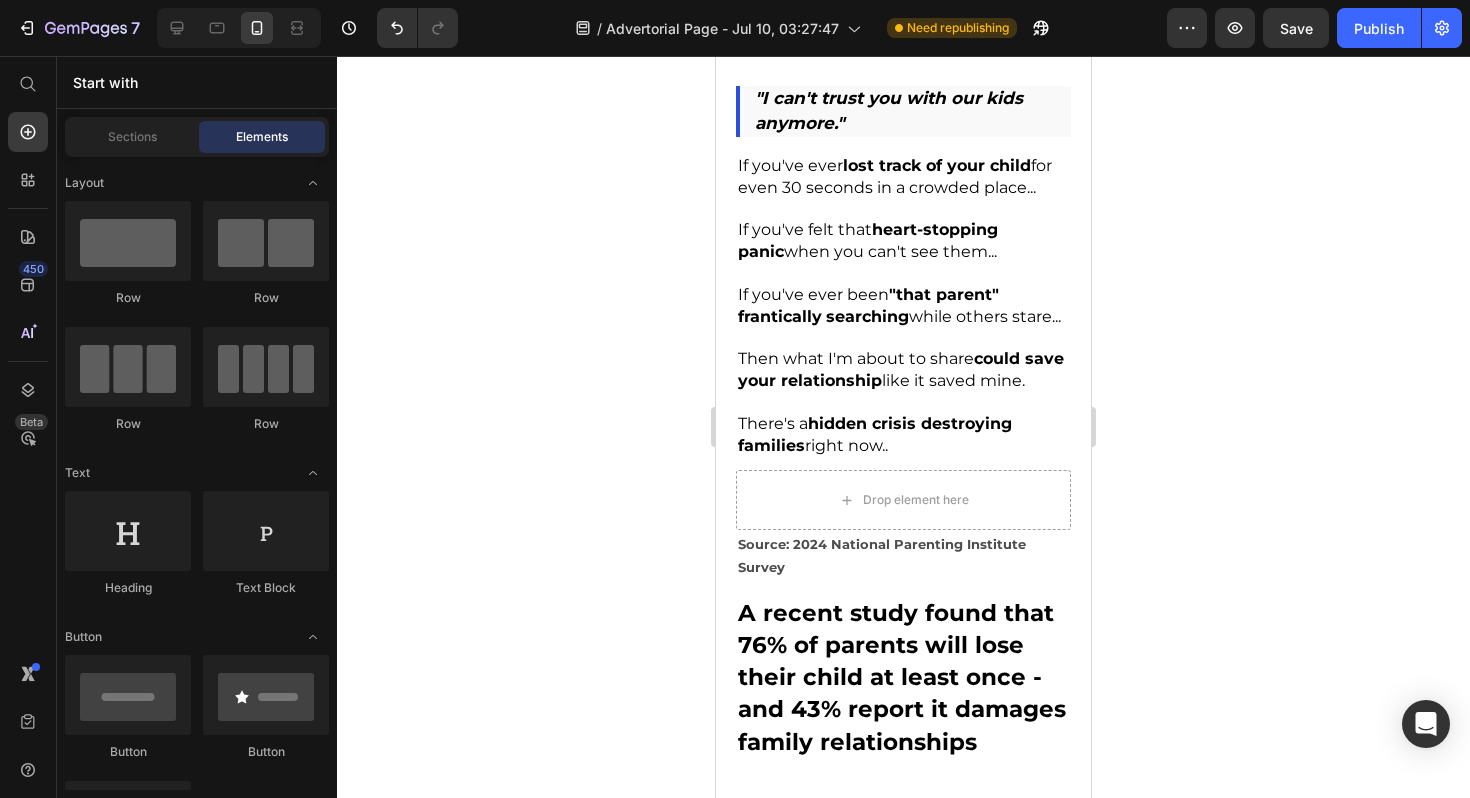 scroll, scrollTop: 877, scrollLeft: 0, axis: vertical 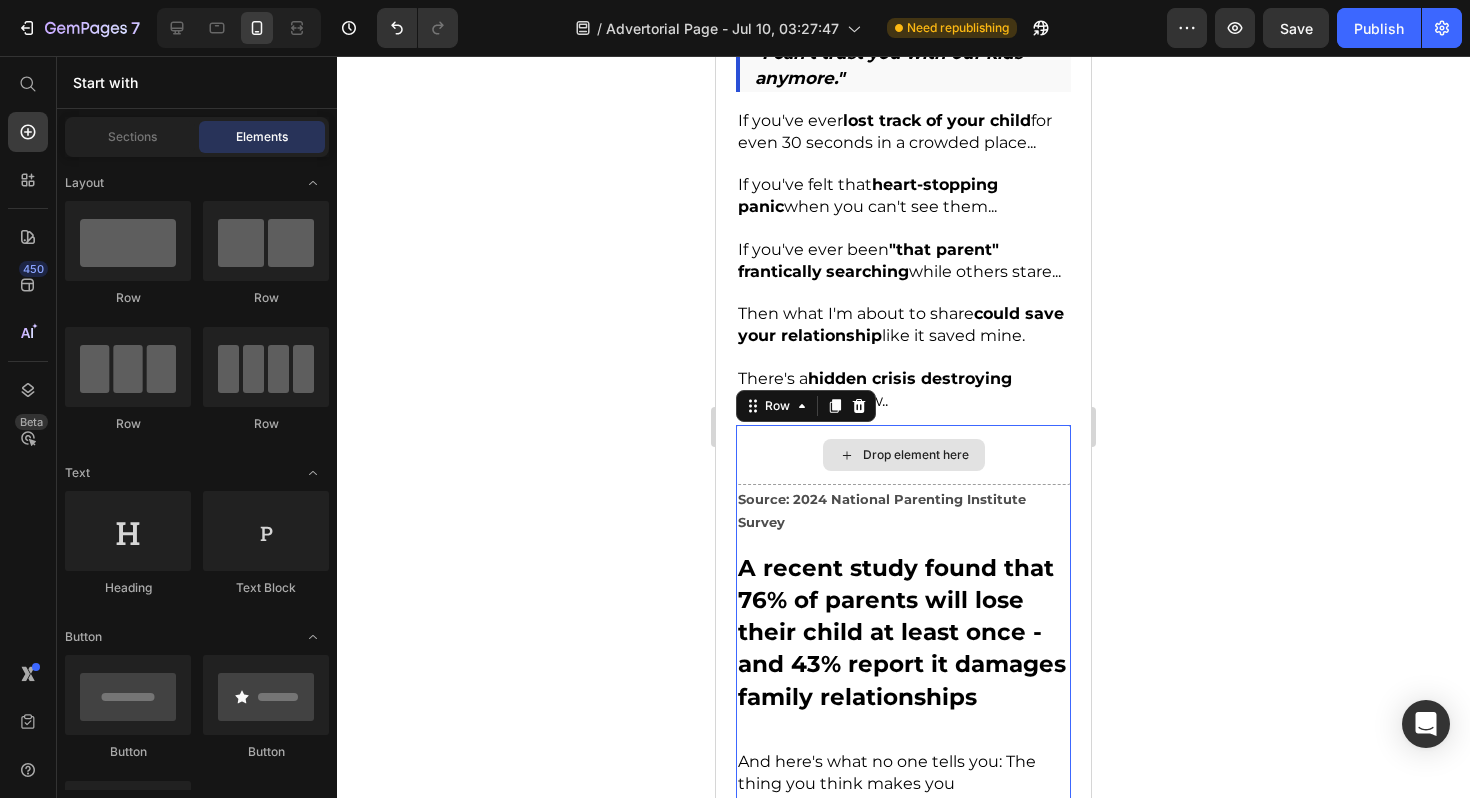 click on "Drop element here" at bounding box center [903, 455] 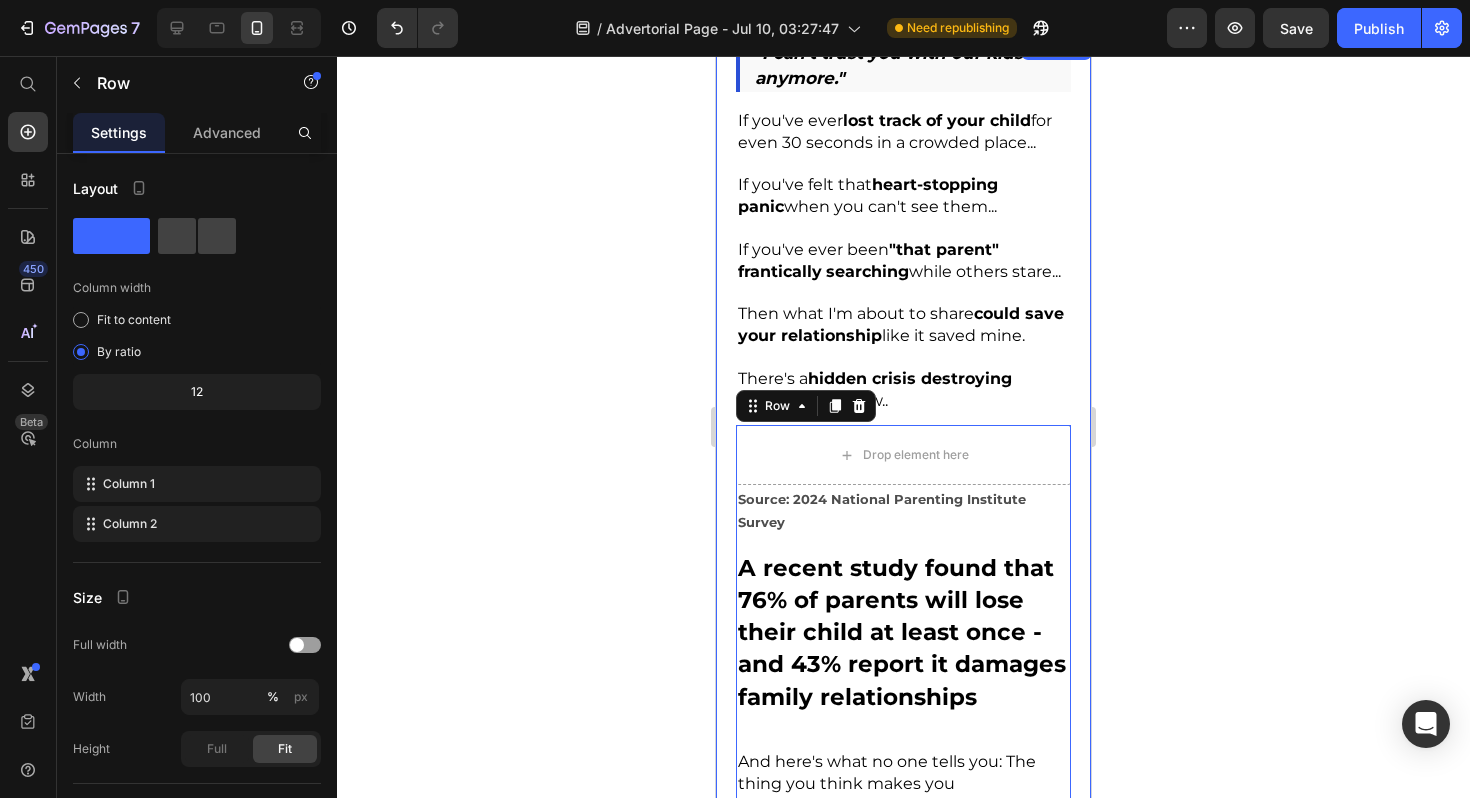 click 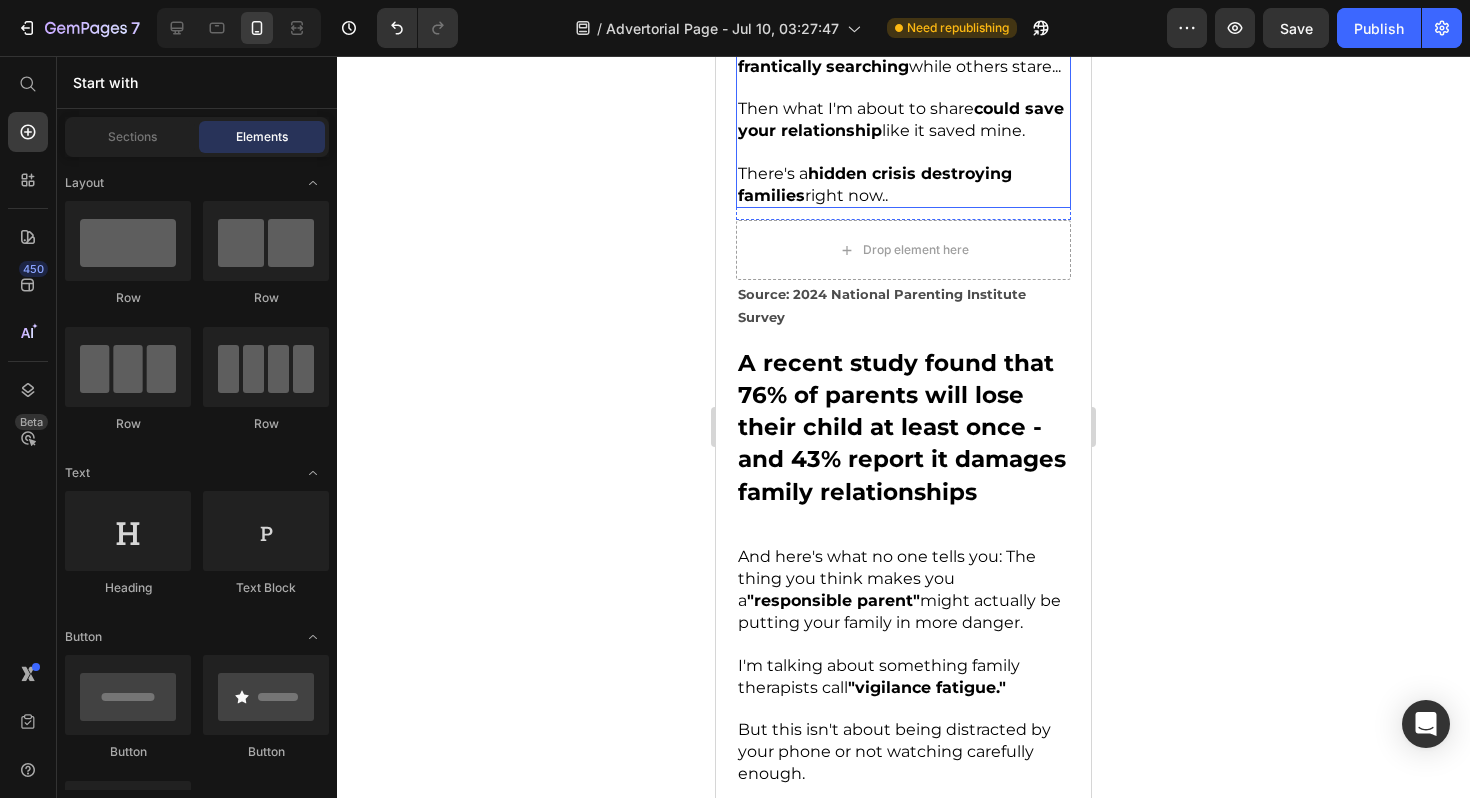scroll, scrollTop: 1085, scrollLeft: 0, axis: vertical 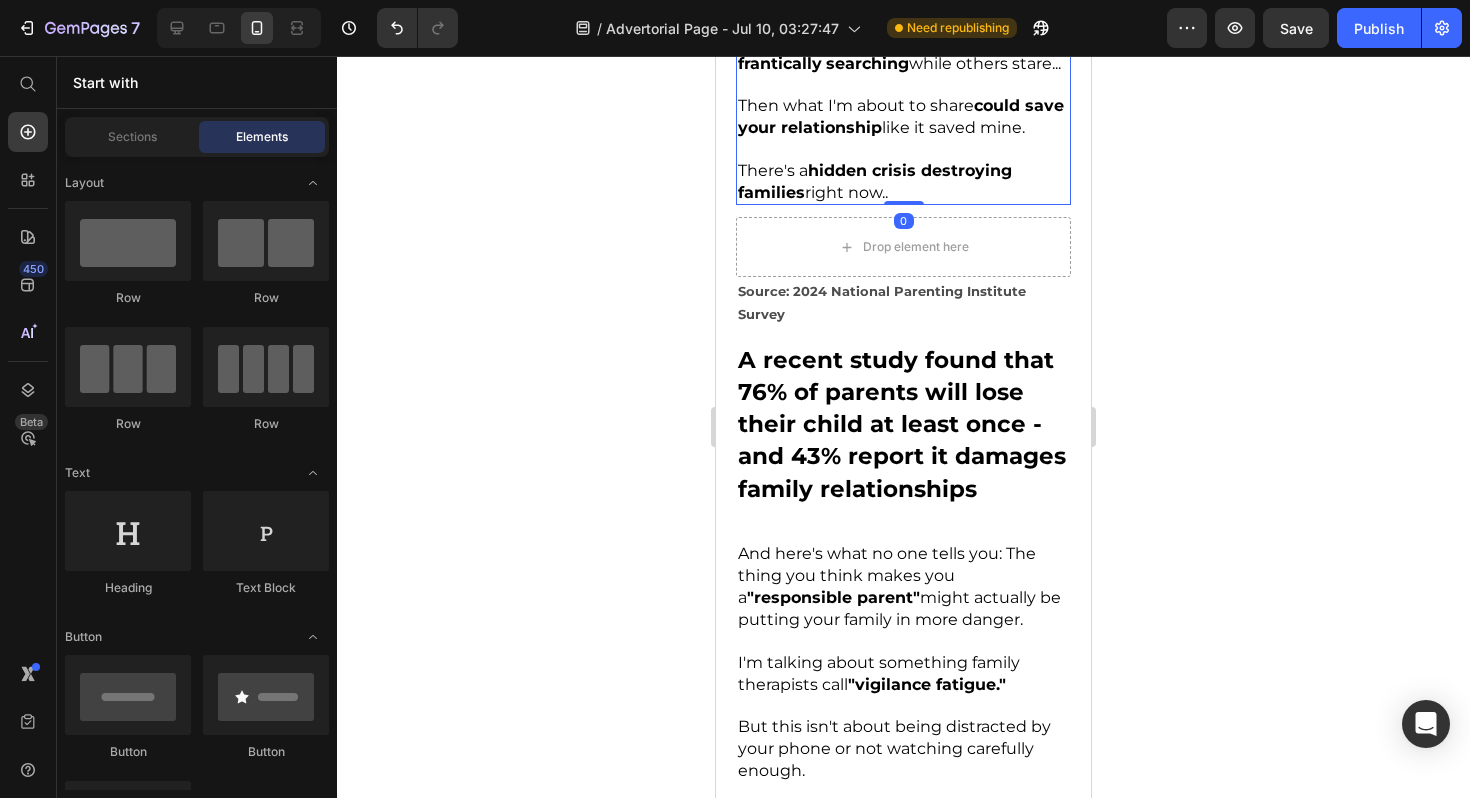 click on "There's a hidden crisis destroying families right now.." at bounding box center (903, 181) 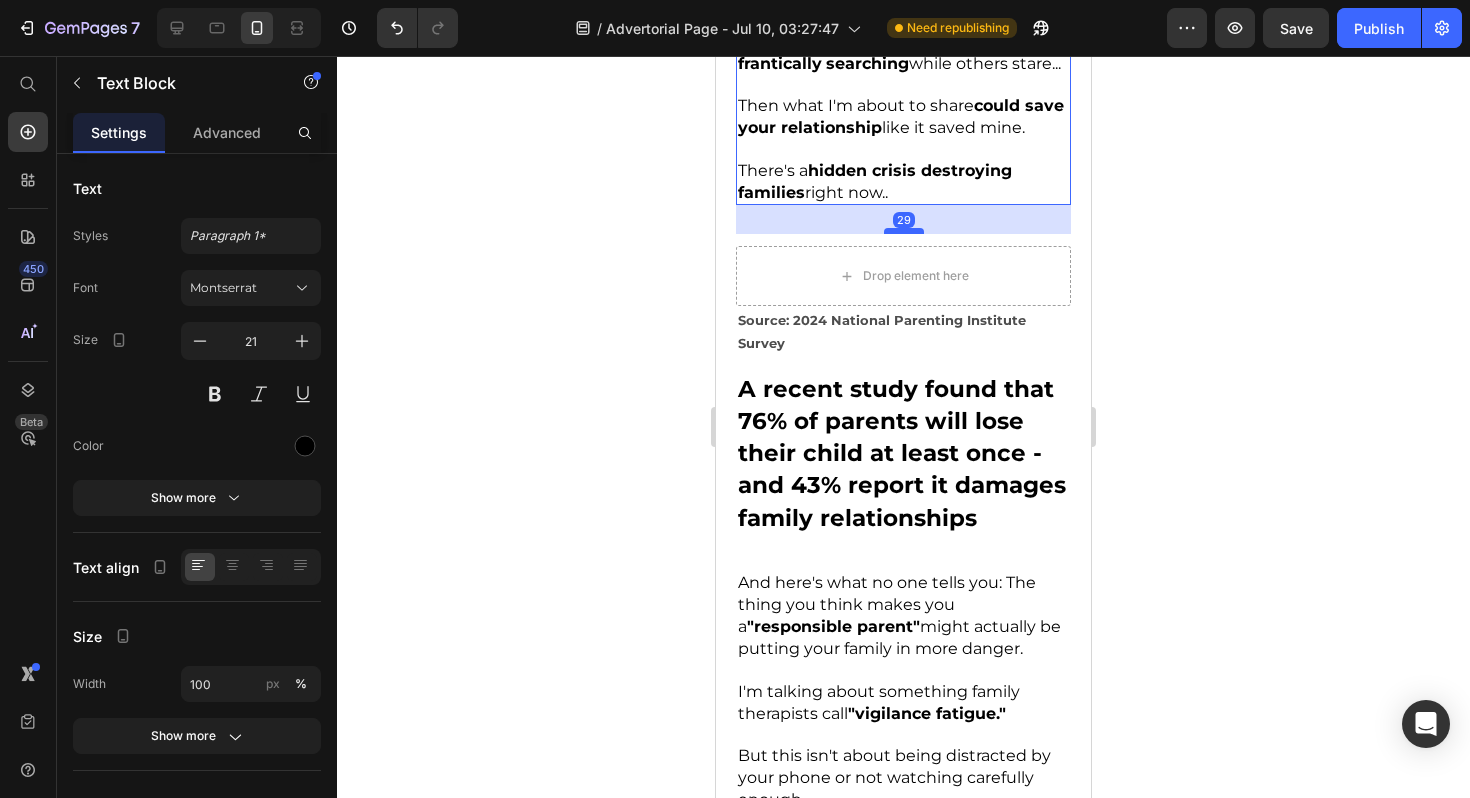 drag, startPoint x: 912, startPoint y: 196, endPoint x: 913, endPoint y: 222, distance: 26.019224 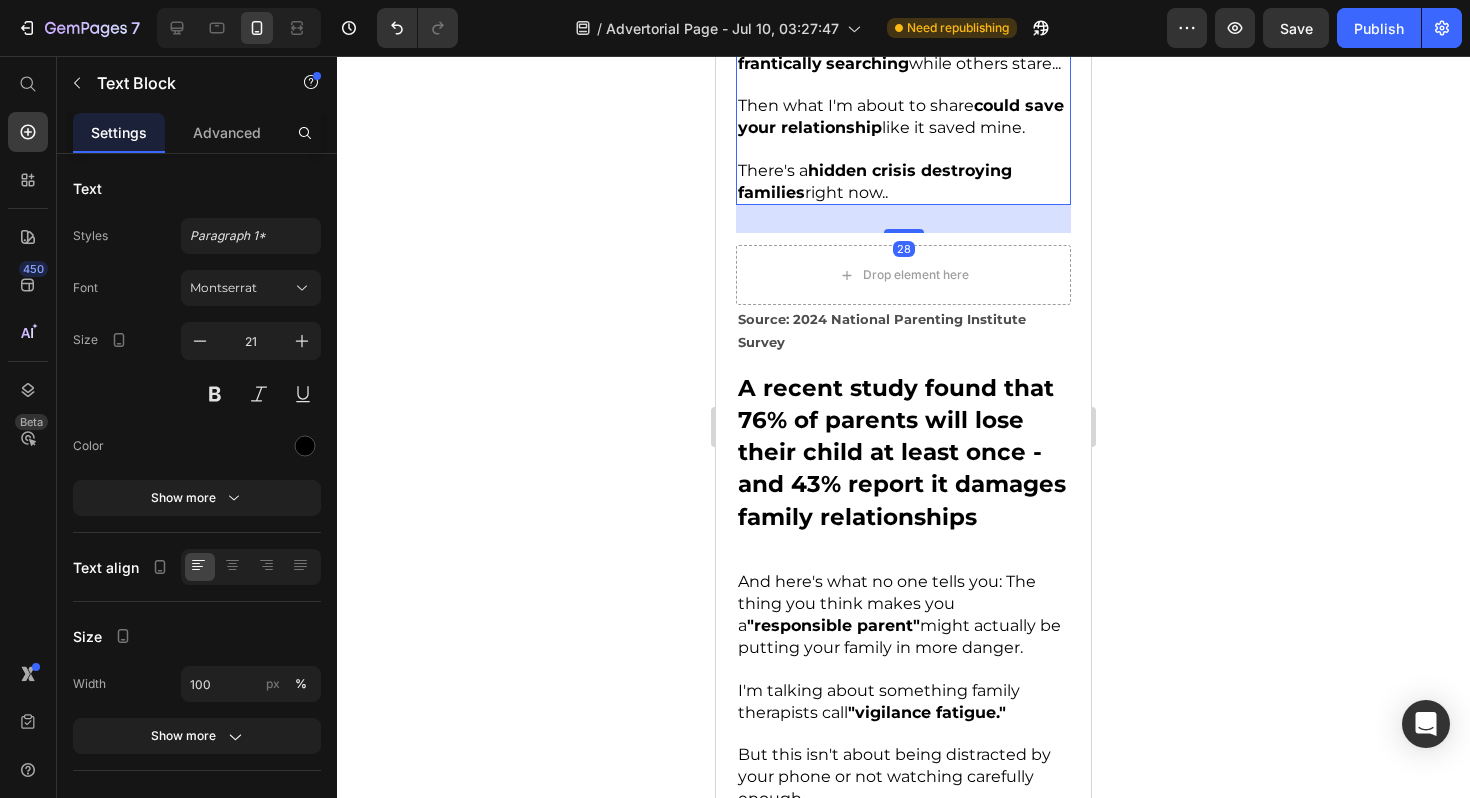 click 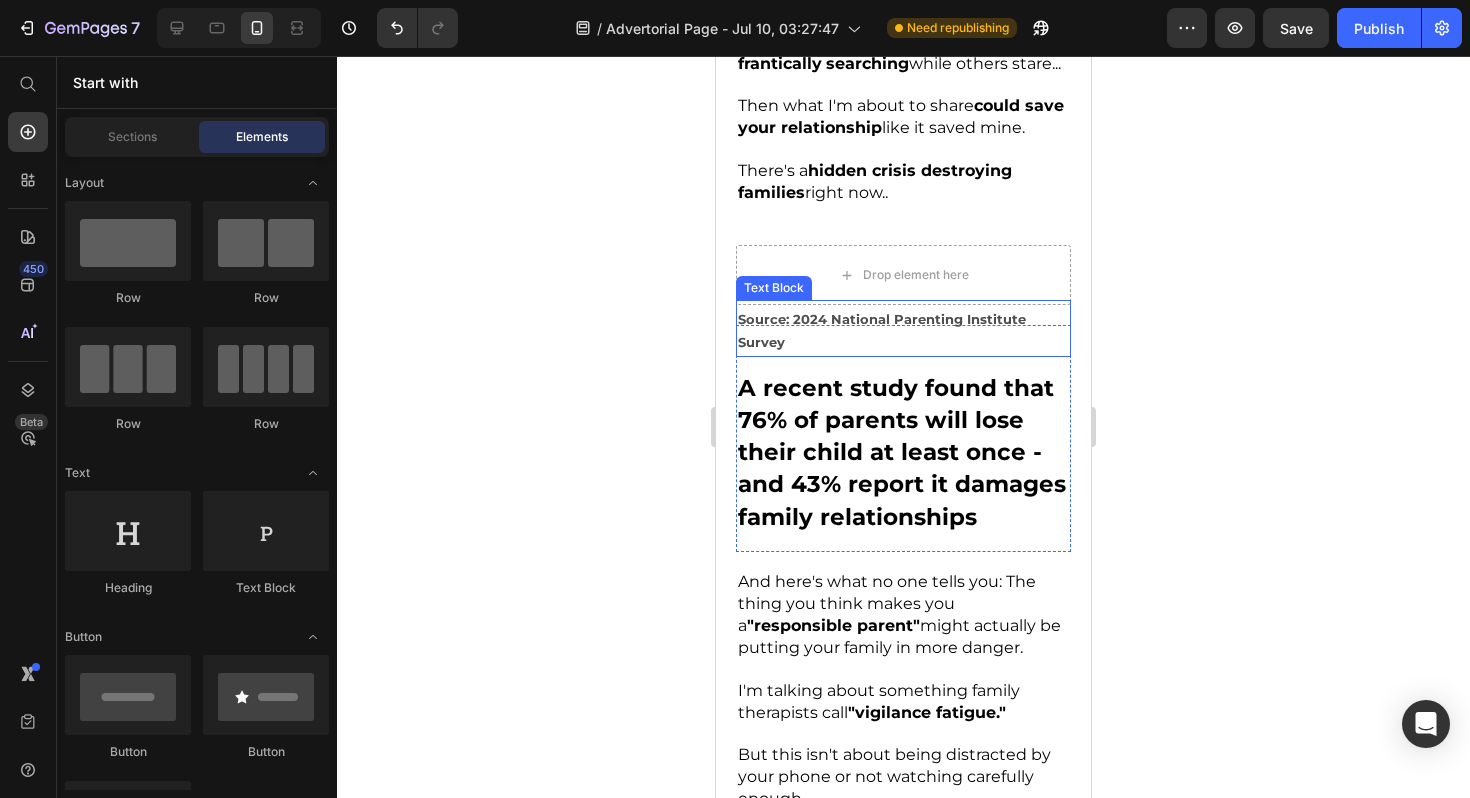 click on "Source: 2024 National Parenting Institute Survey" at bounding box center [903, 331] 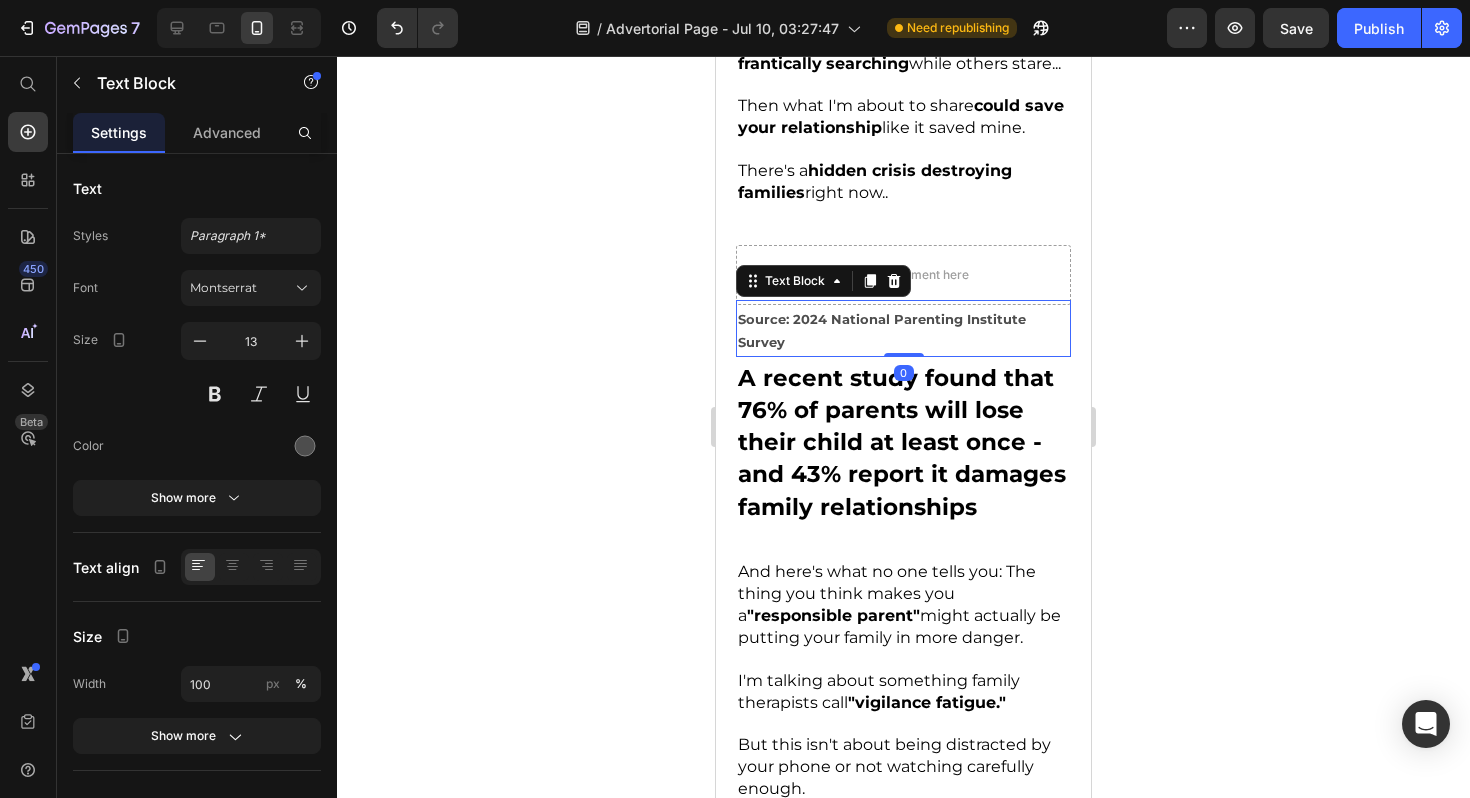 drag, startPoint x: 895, startPoint y: 358, endPoint x: 895, endPoint y: 342, distance: 16 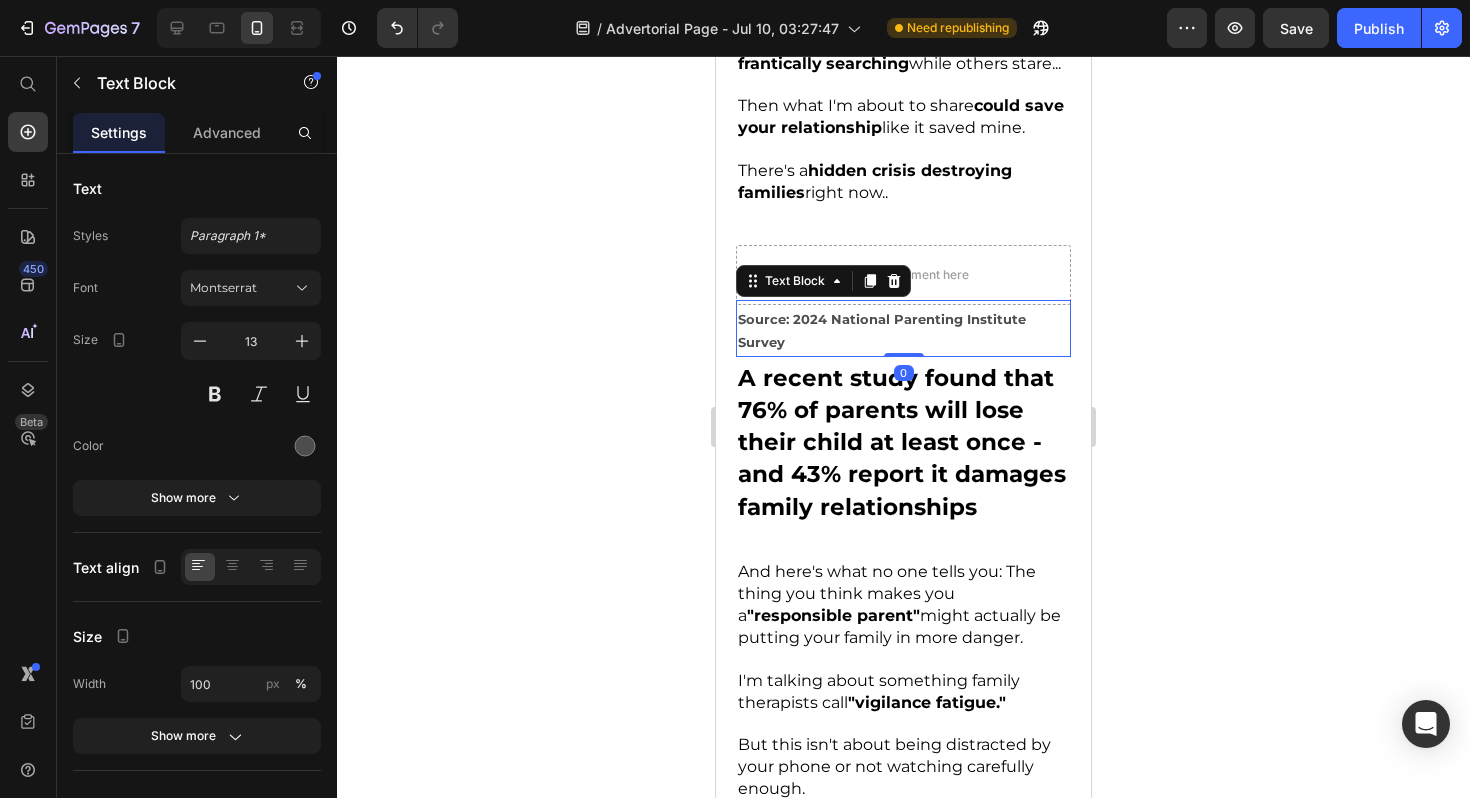 click 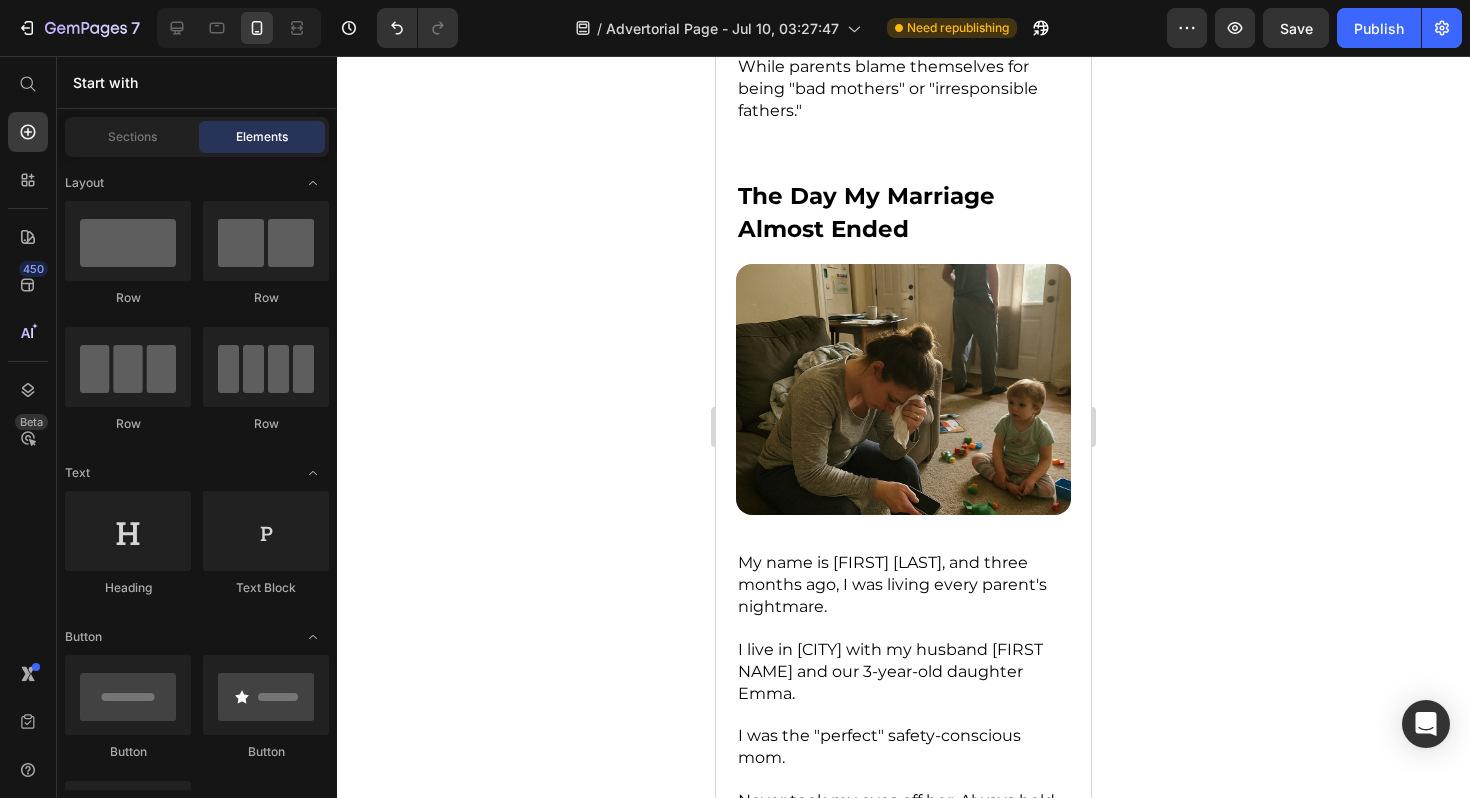 scroll, scrollTop: 1858, scrollLeft: 0, axis: vertical 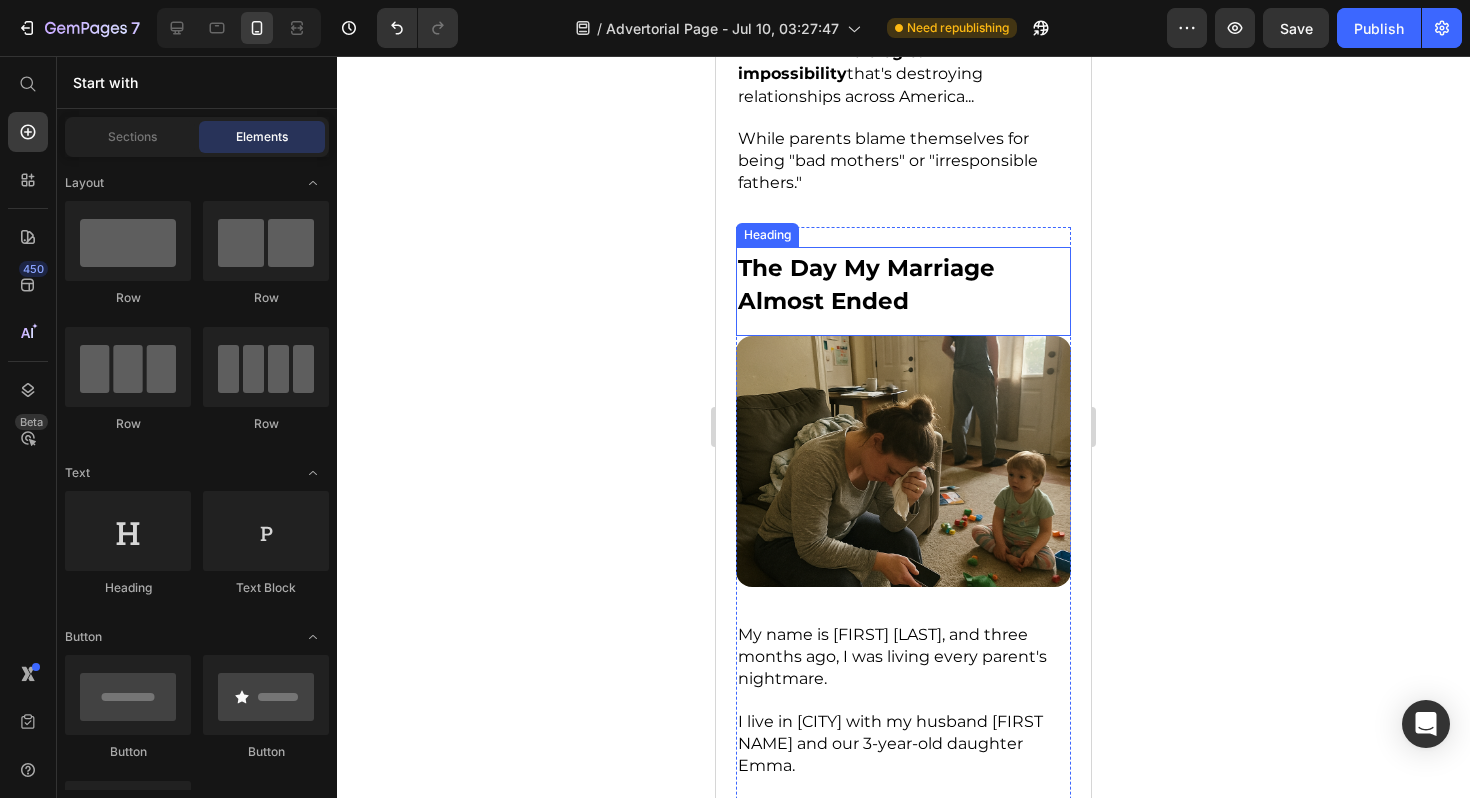 click on "The Day My Marriage Almost Ended" at bounding box center [866, 284] 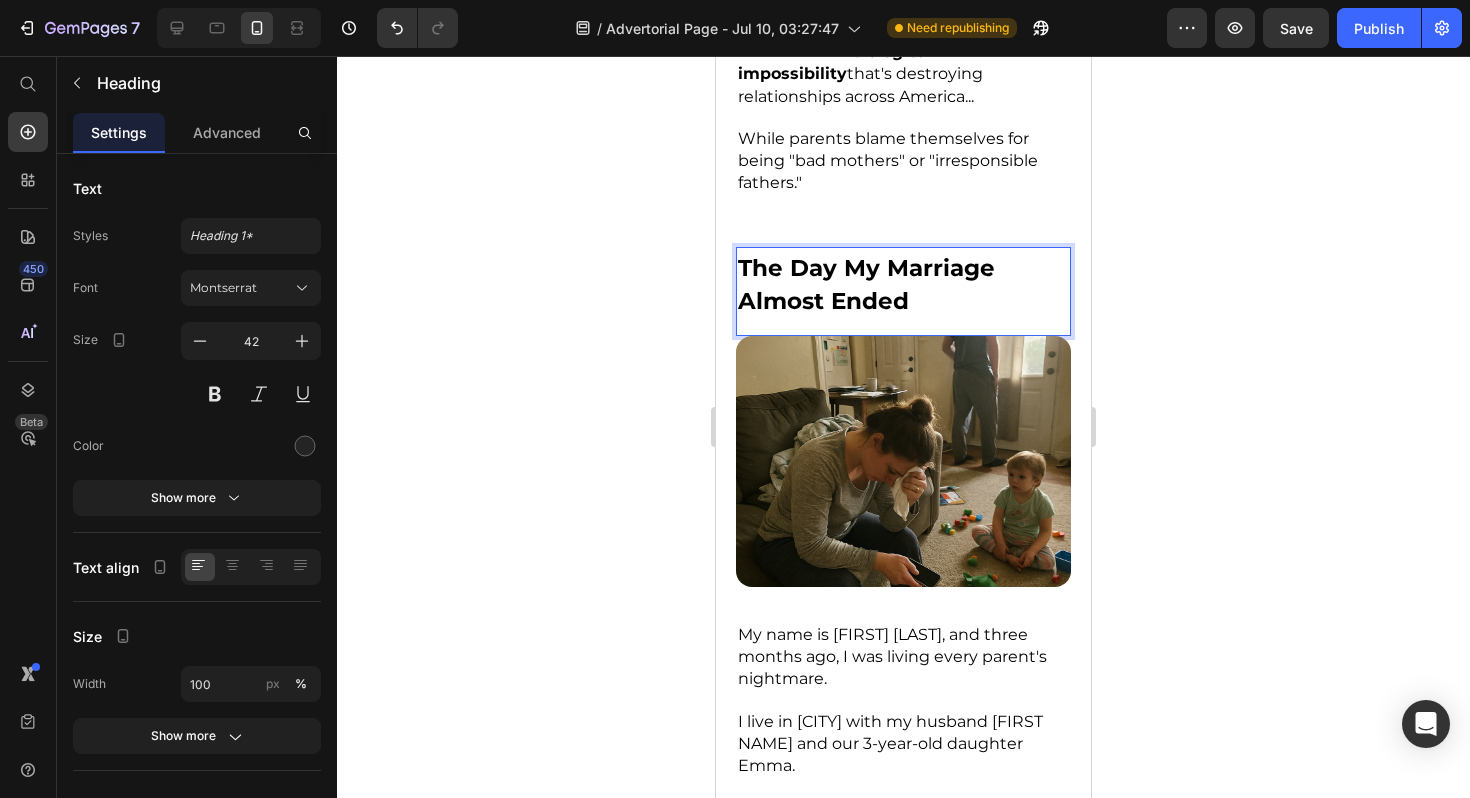click on "The Day My Marriage Almost Ended" at bounding box center (866, 284) 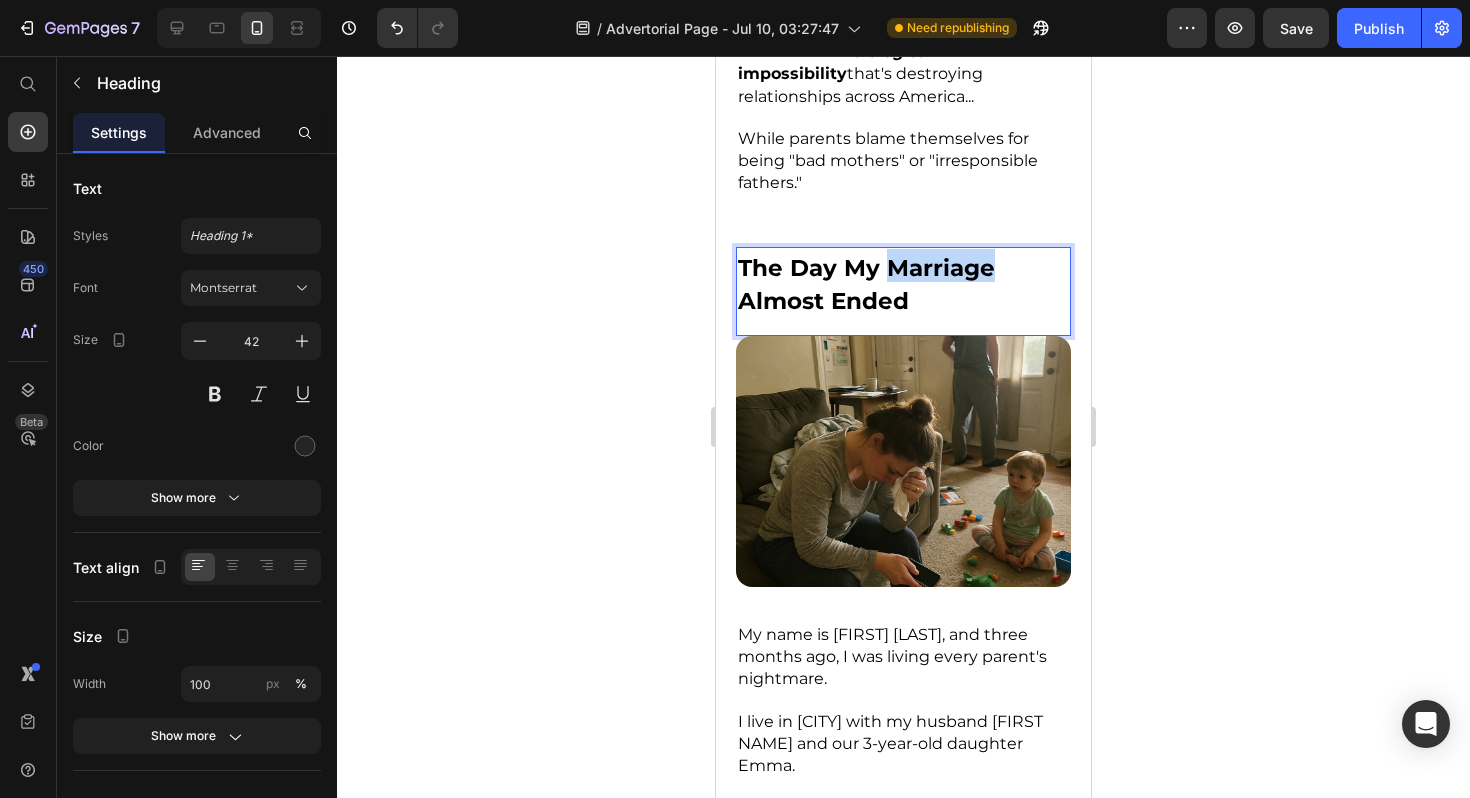 click on "The Day My Marriage Almost Ended" at bounding box center [866, 284] 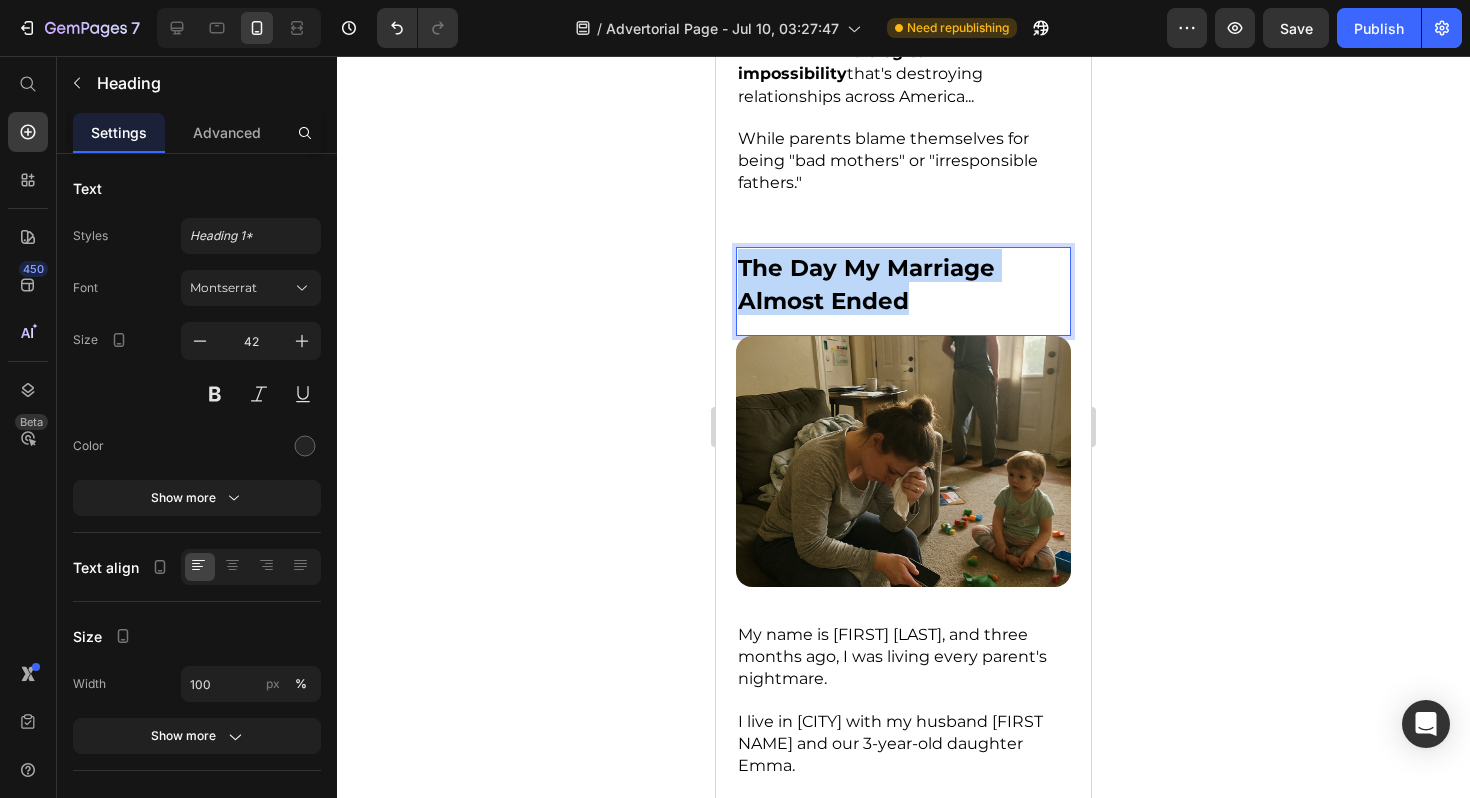 click on "The Day My Marriage Almost Ended" at bounding box center [866, 284] 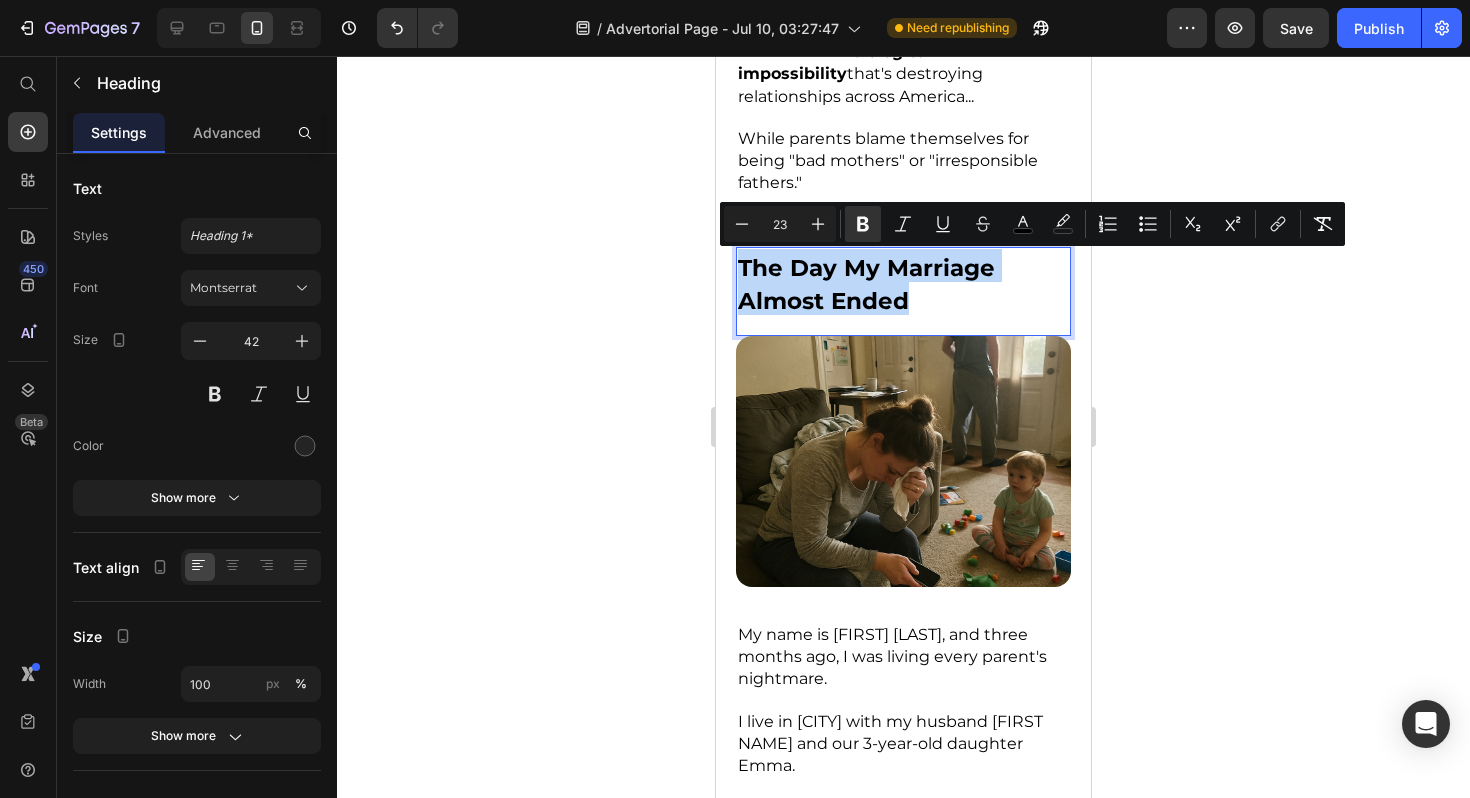 click on "The Day My Marriage Almost Ended" at bounding box center [866, 284] 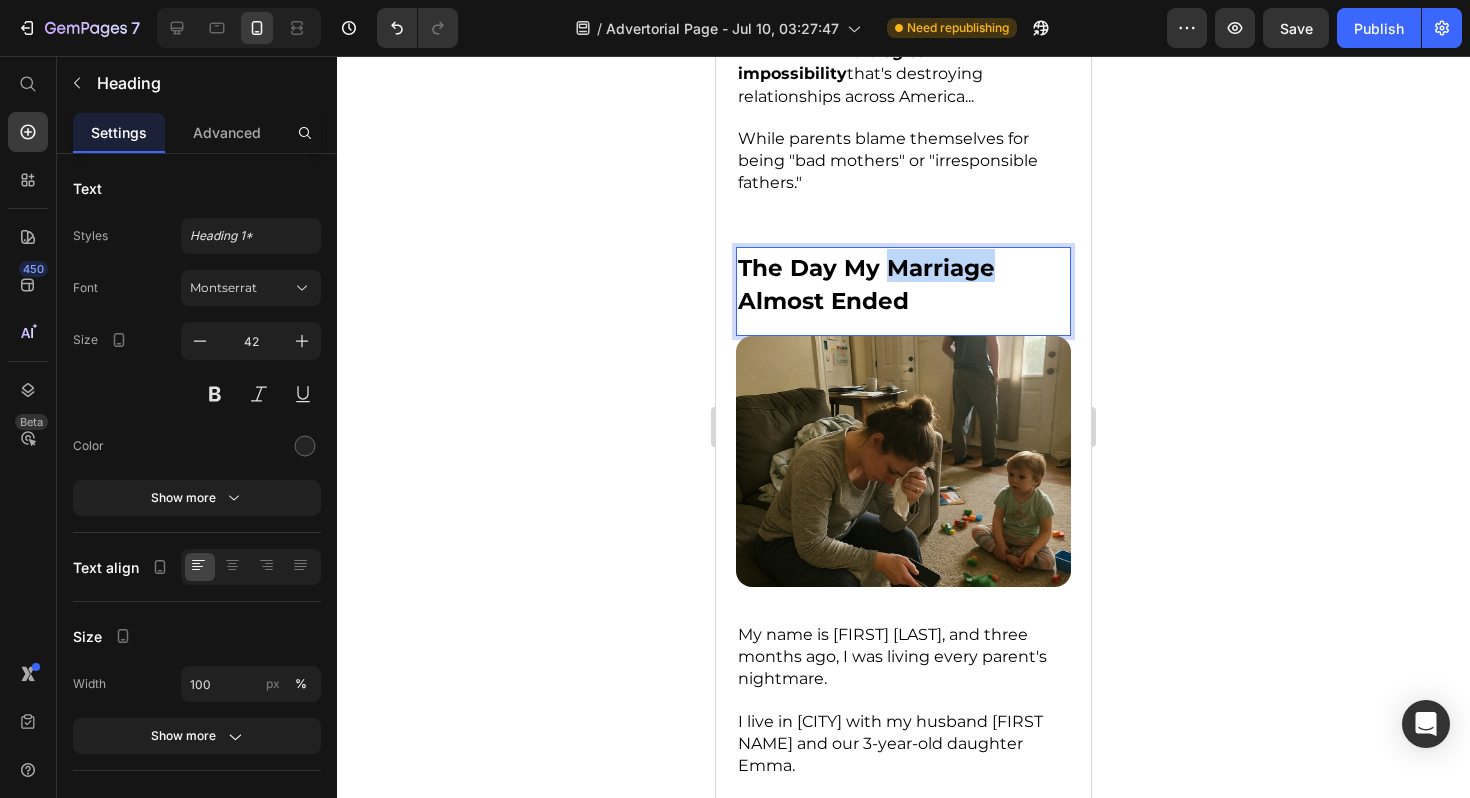 click on "The Day My Marriage Almost Ended" at bounding box center [866, 284] 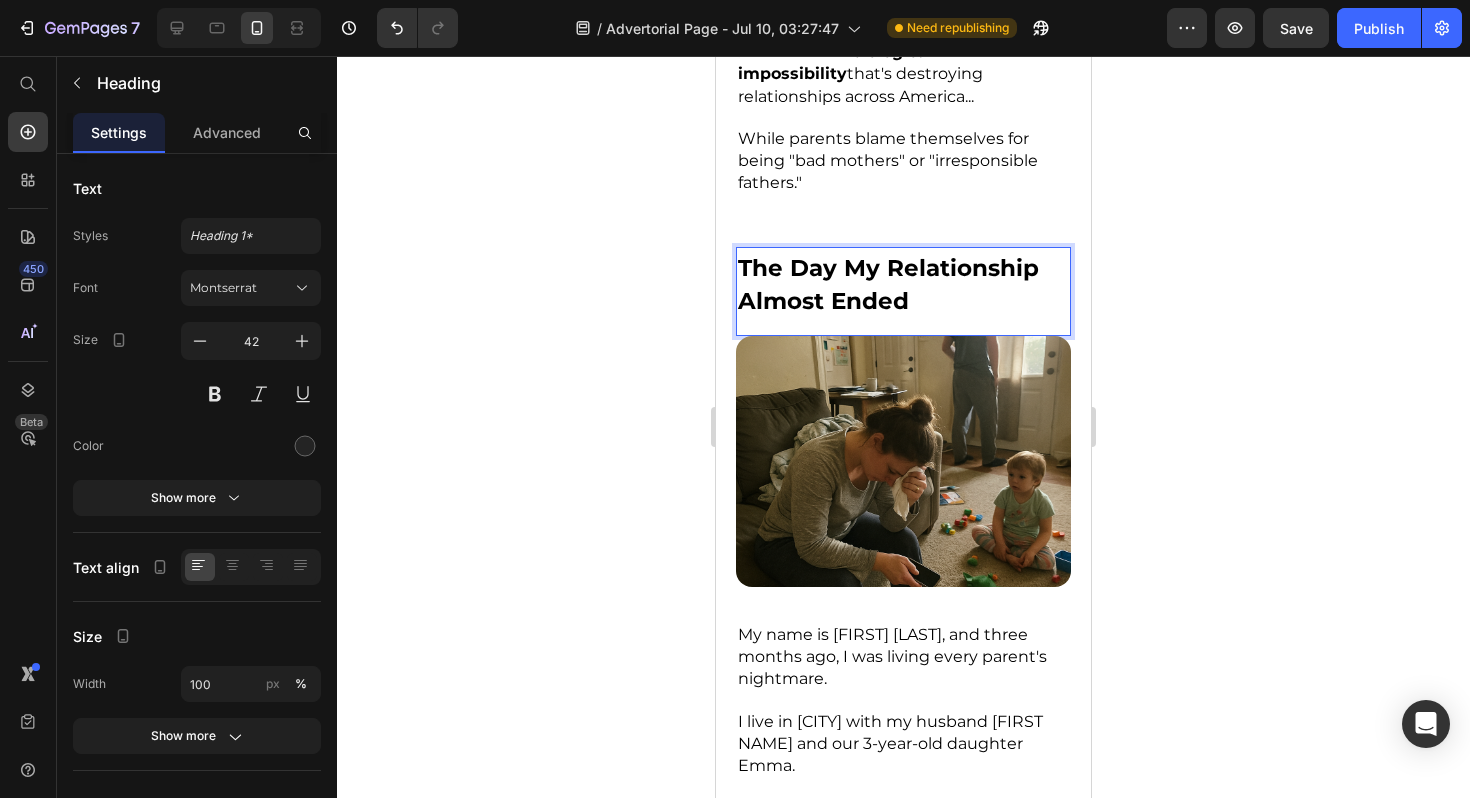 click 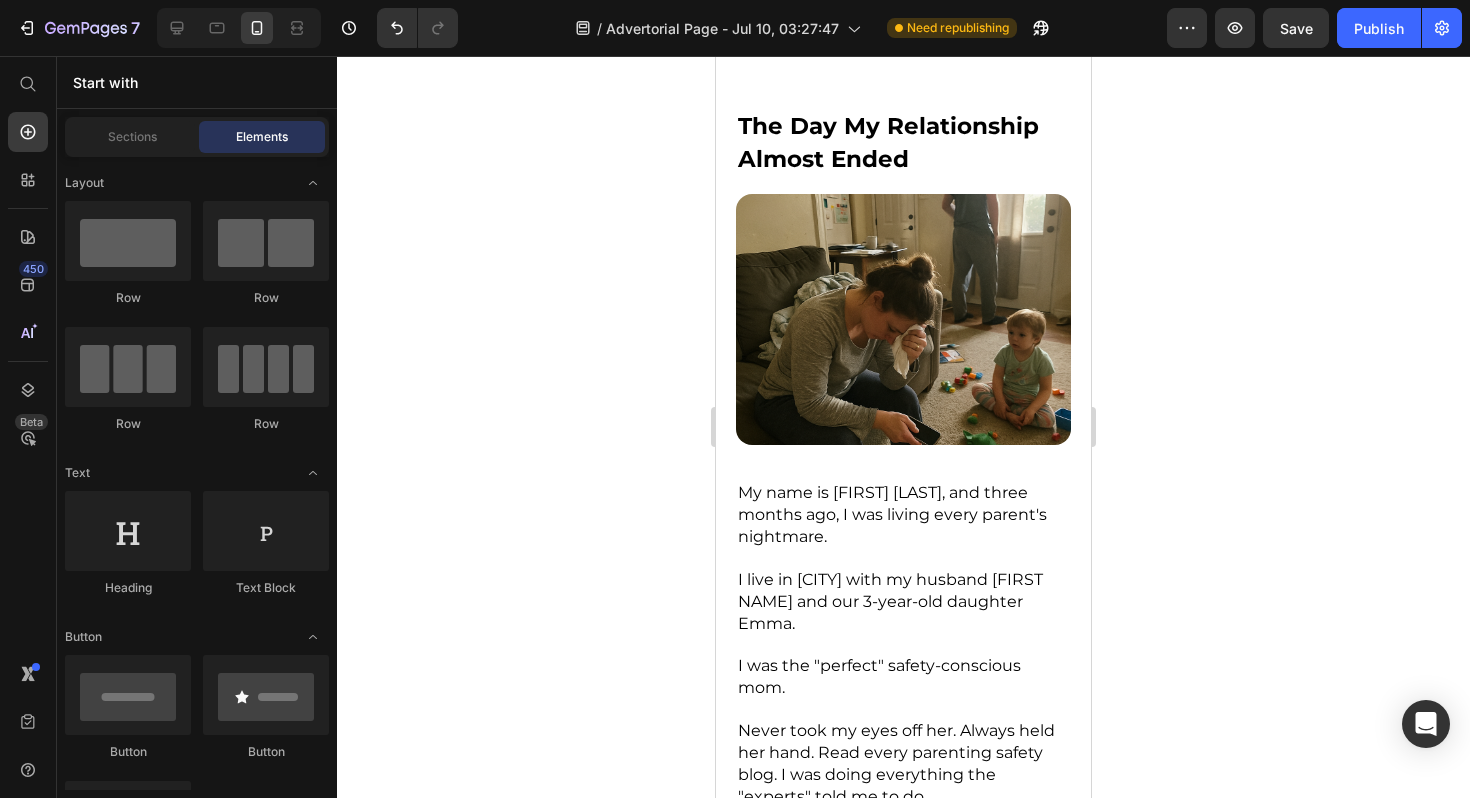 scroll, scrollTop: 1888, scrollLeft: 0, axis: vertical 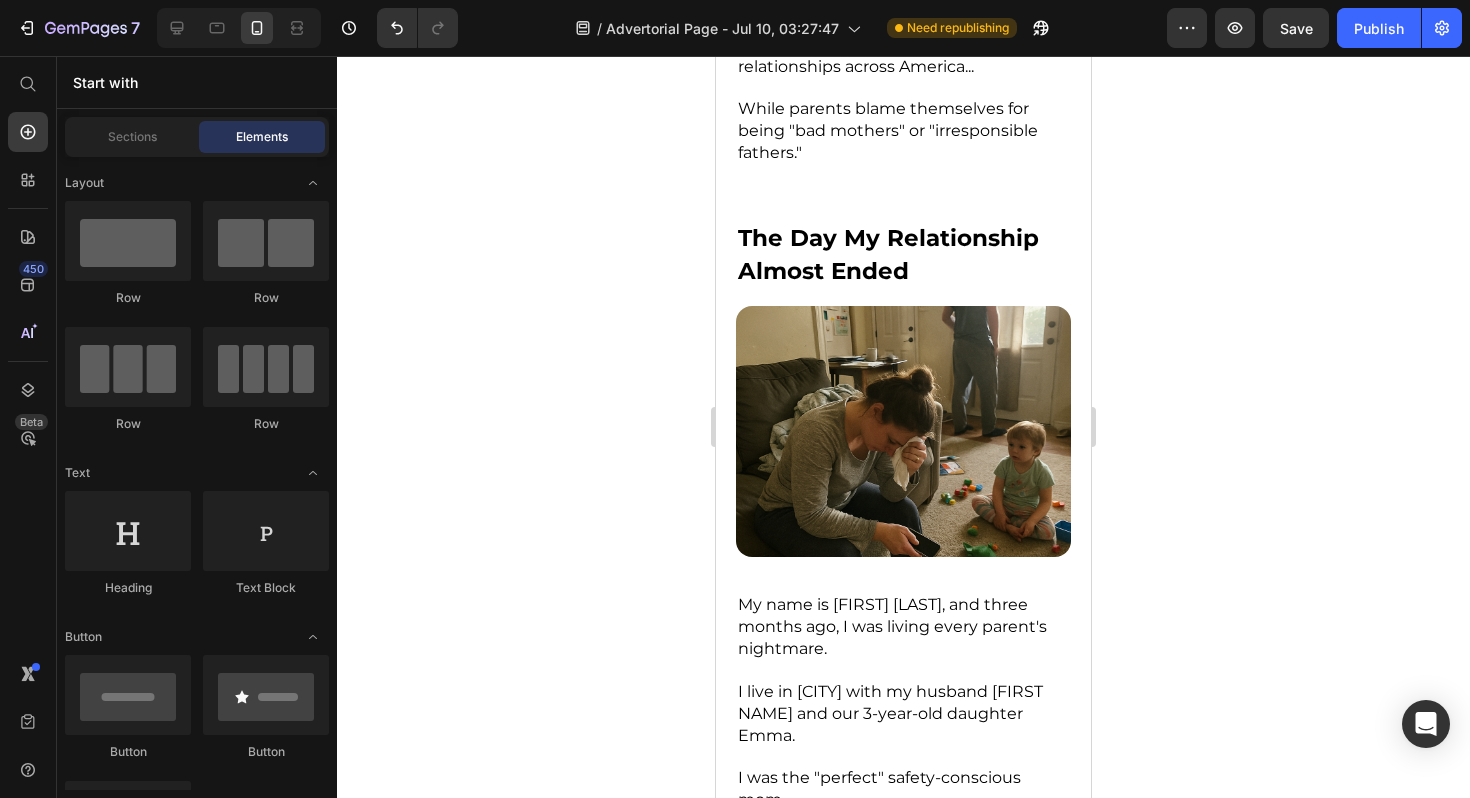 click at bounding box center (903, 431) 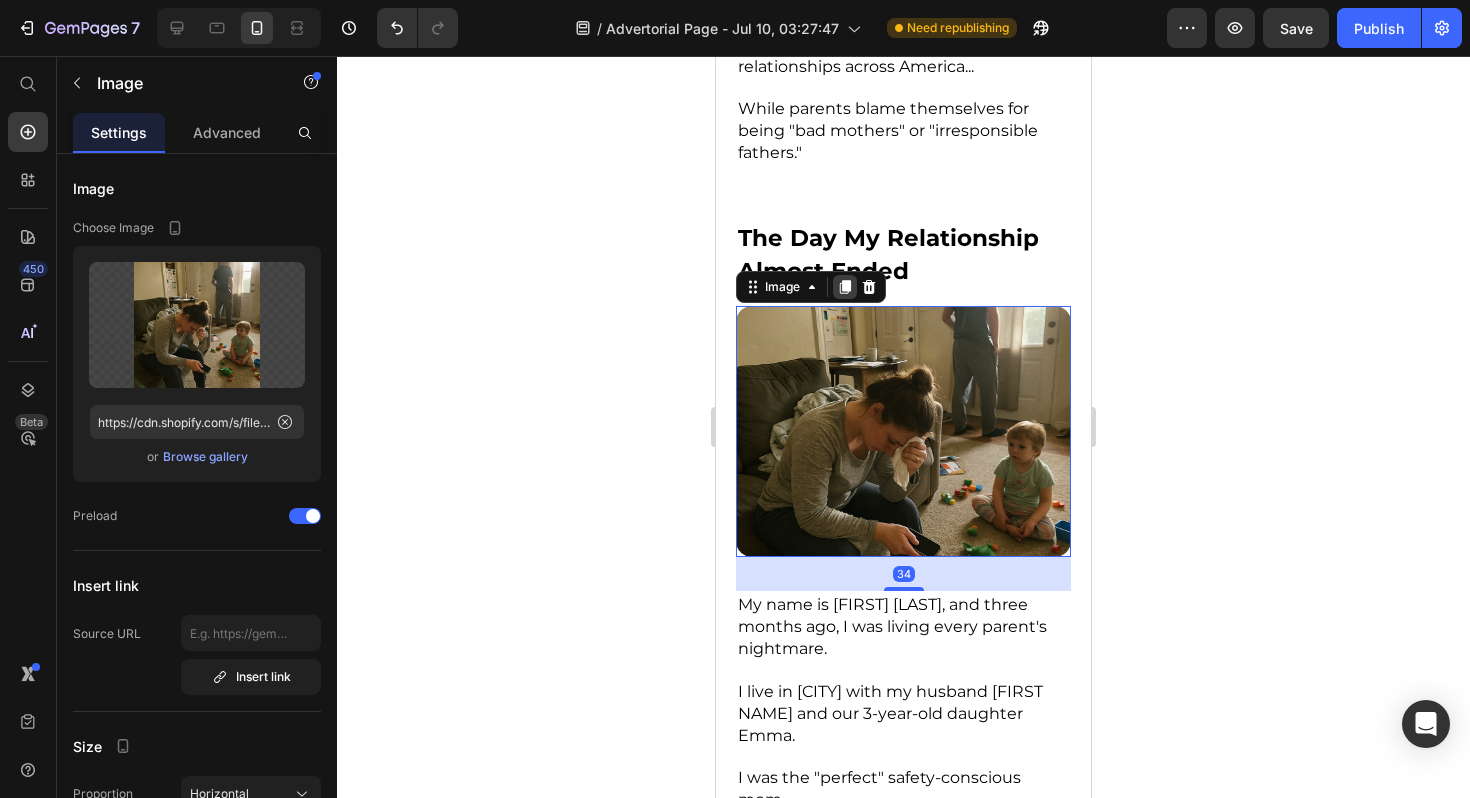 click 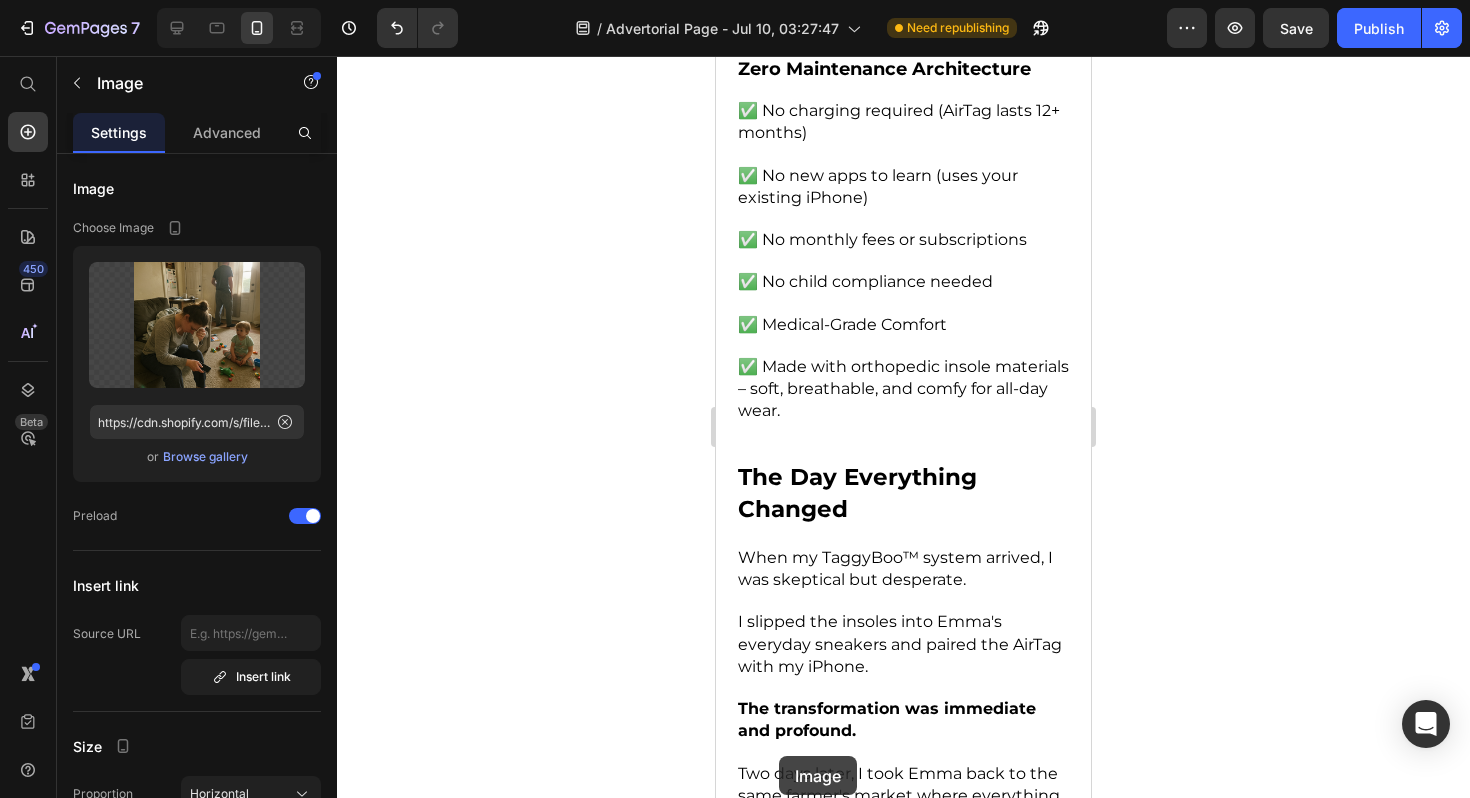 scroll, scrollTop: 9194, scrollLeft: 0, axis: vertical 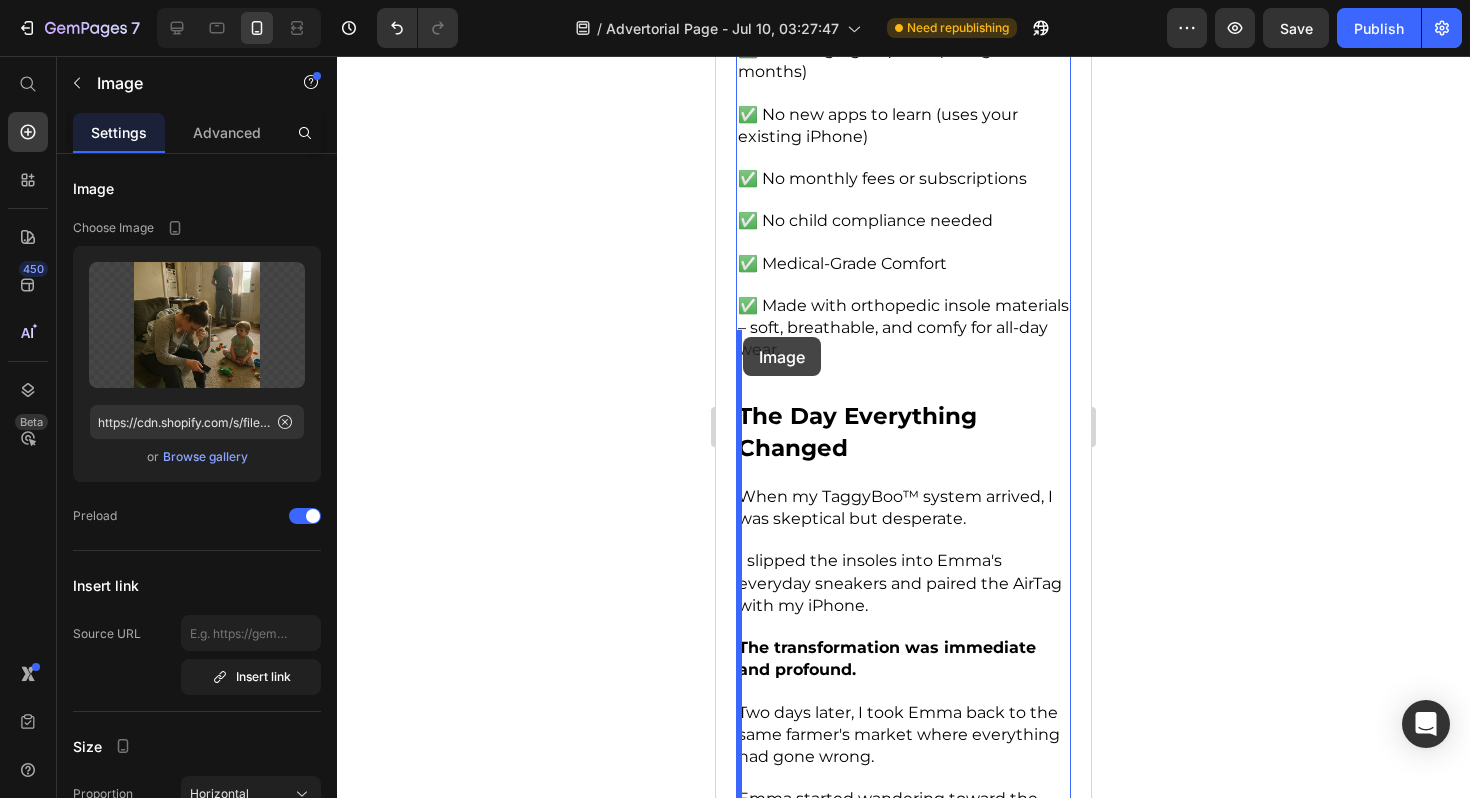 drag, startPoint x: 748, startPoint y: 578, endPoint x: 744, endPoint y: 337, distance: 241.03319 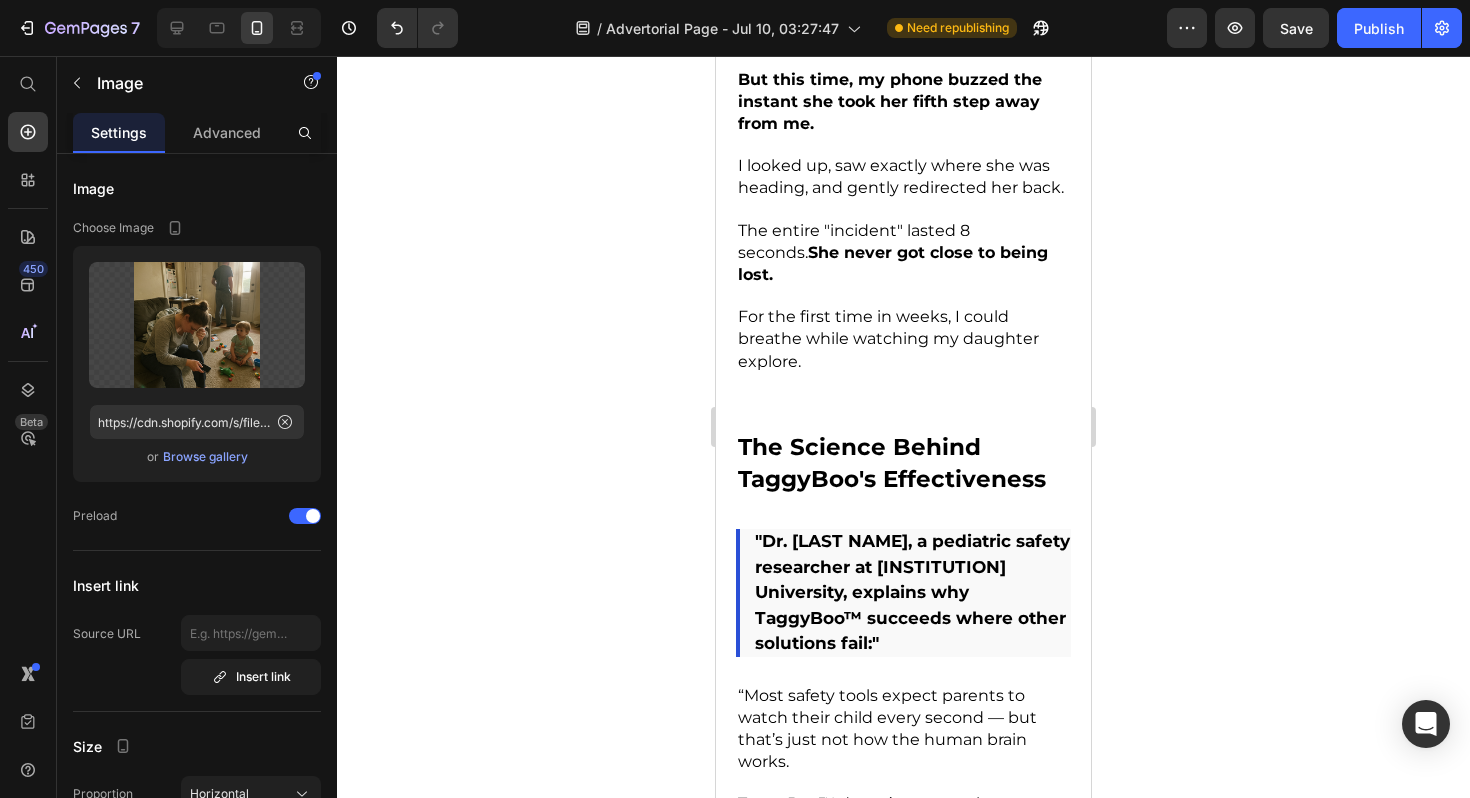 scroll, scrollTop: 9983, scrollLeft: 0, axis: vertical 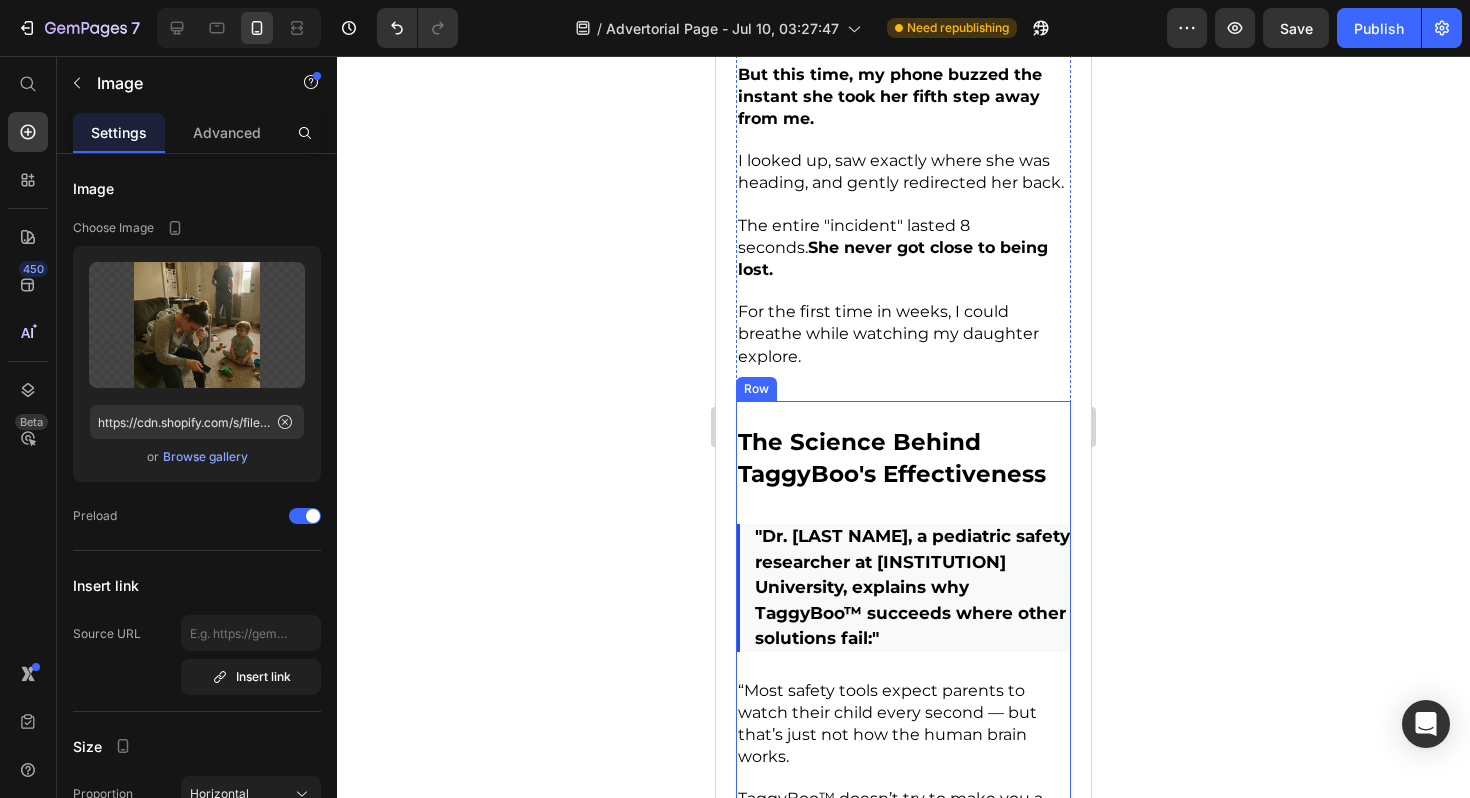 click on "The Science Behind TaggyBoo's Effectiveness Heading
"Dr. [LAST NAME], a pediatric safety researcher at [INSTITUTION] University, explains why TaggyBoo™ succeeds where other solutions fail:"
Custom Code “Most safety tools expect parents to watch their child every second — but that’s just not how the human brain works. TaggyBoo™ doesn’t try to make you a perfect parent. It gives you a smart backup — so even if you look away for a moment, you still know where your child is.”
The numbers speak for themselves: ✅ 94% reduction in separation incidents among TaggyBoo™ users ✅ Average alert time: 6.7 seconds (before visual loss occurs) ✅ Accuracy rate: 99.8% in crowded environments ✅ Child compliance rate: 100% (impossible to remove or forget) TaggyBoo™ vs. The Competition: GPS Watches: ❌ Child can remove during tantrums ❌ Needs daily charging ❌ Bulky and obvious ❌ Social stigma at school TaggyBoo™: ✅ Impossible to remove (hidden in shoes) ✅ 12+ month battery life Text Block Row" at bounding box center [903, 1069] 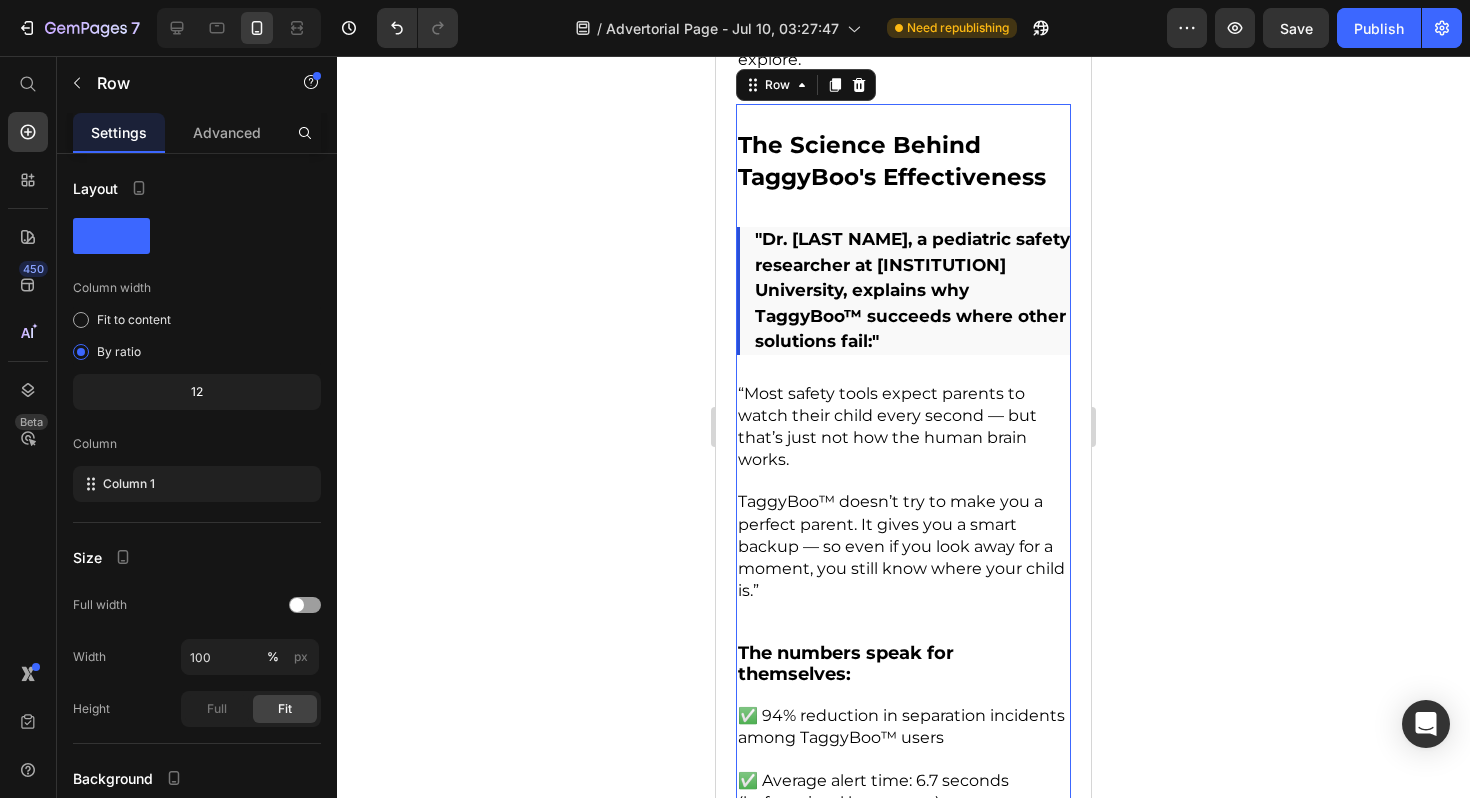 scroll, scrollTop: 10296, scrollLeft: 0, axis: vertical 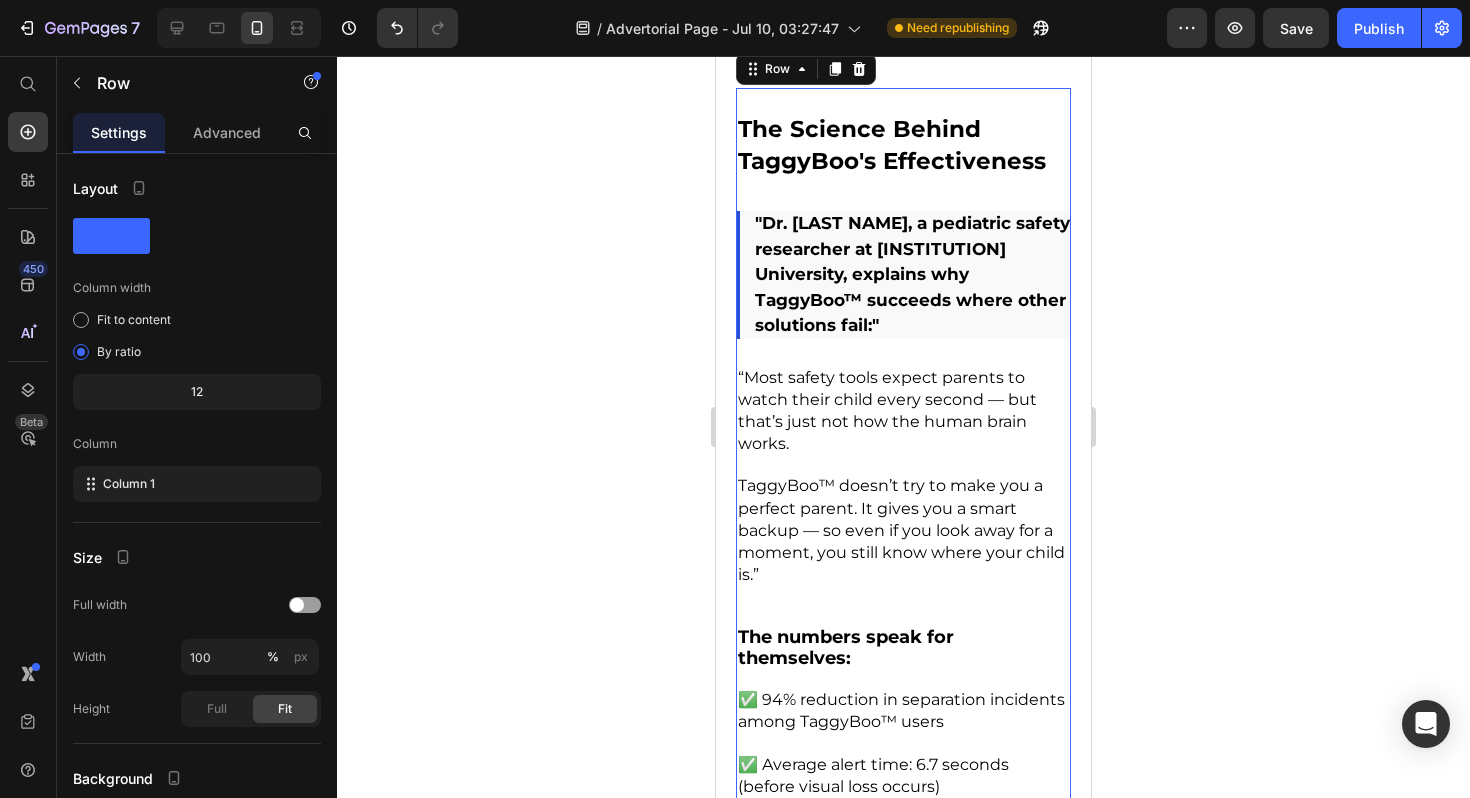 click 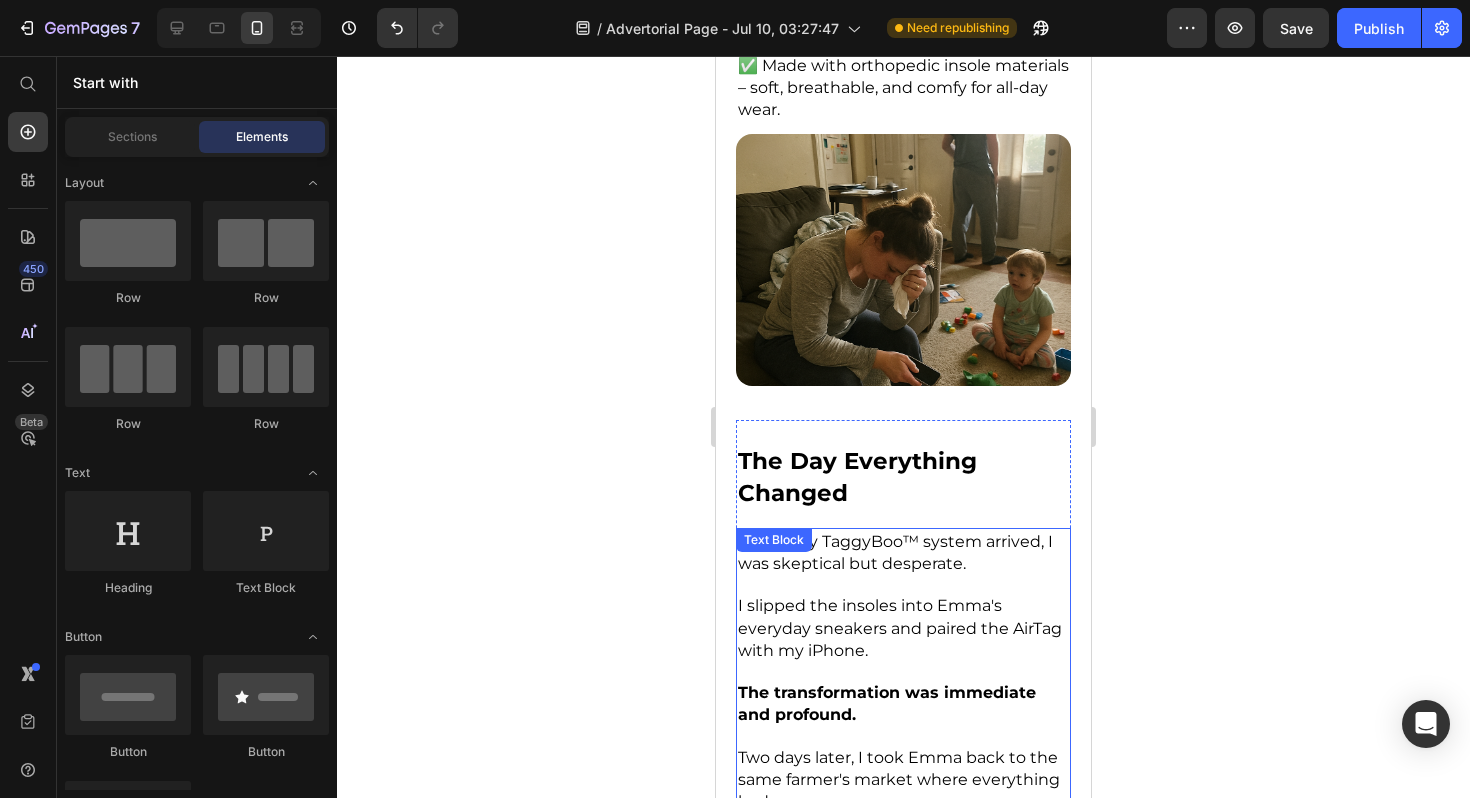 scroll, scrollTop: 9133, scrollLeft: 0, axis: vertical 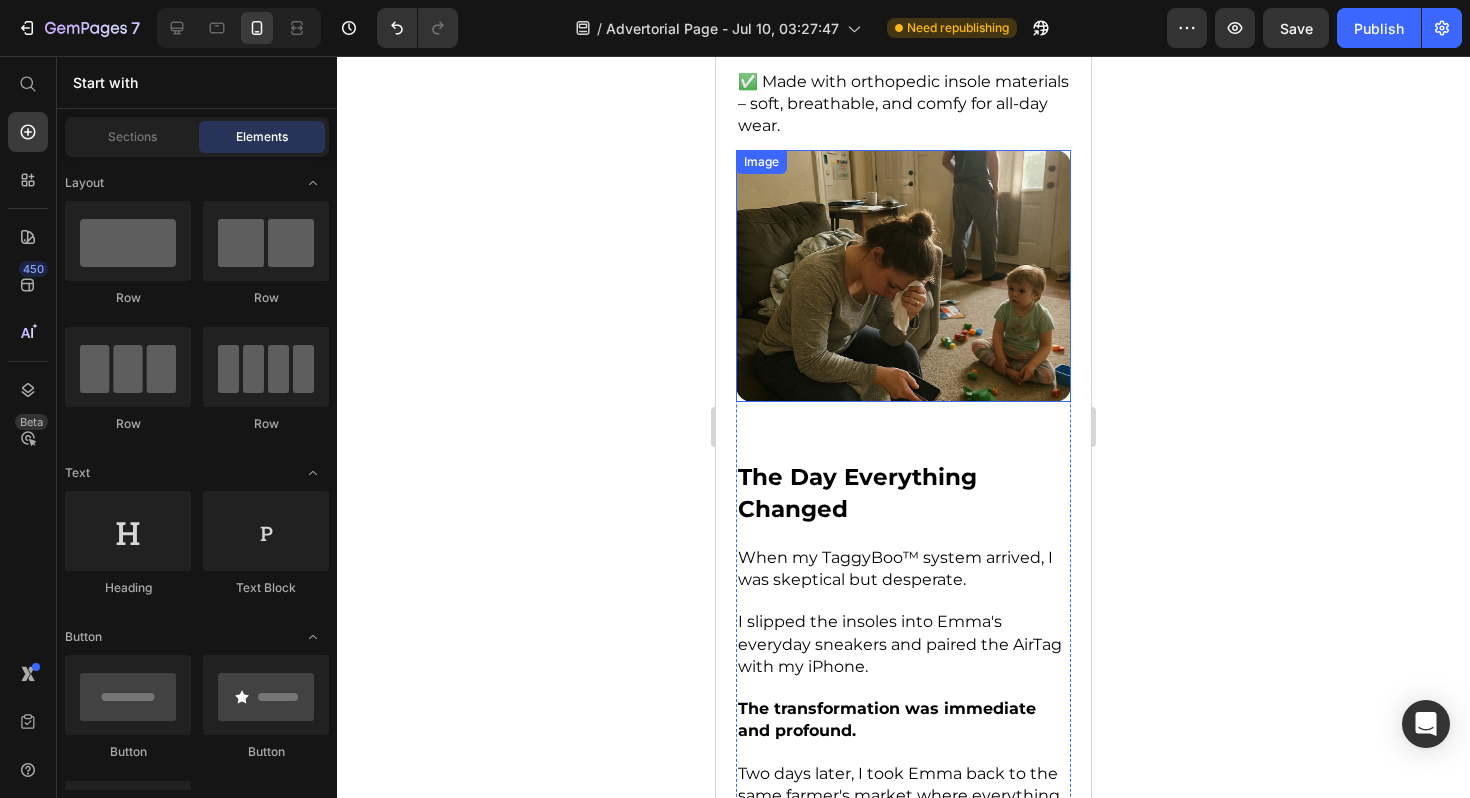 click at bounding box center (903, 275) 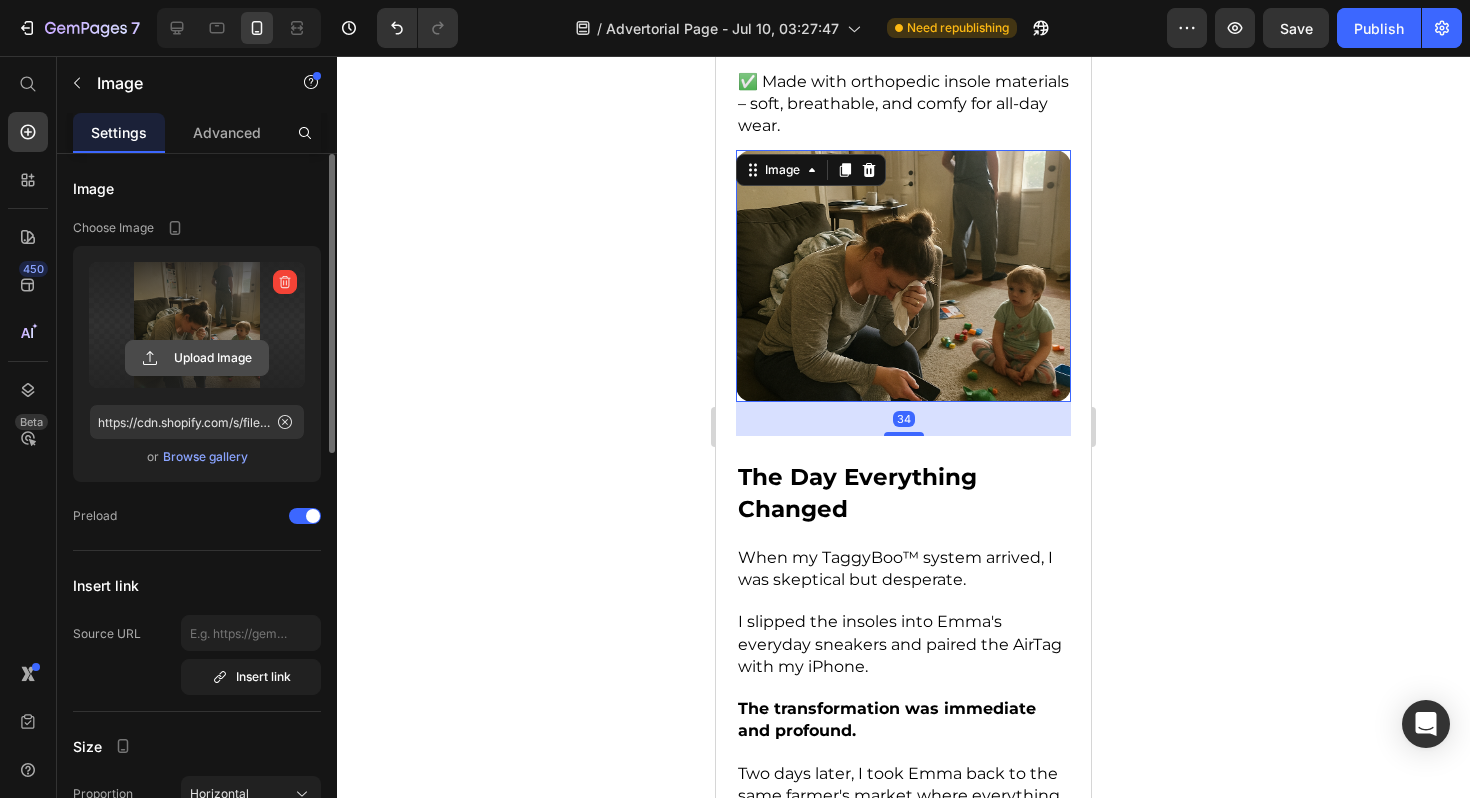 click 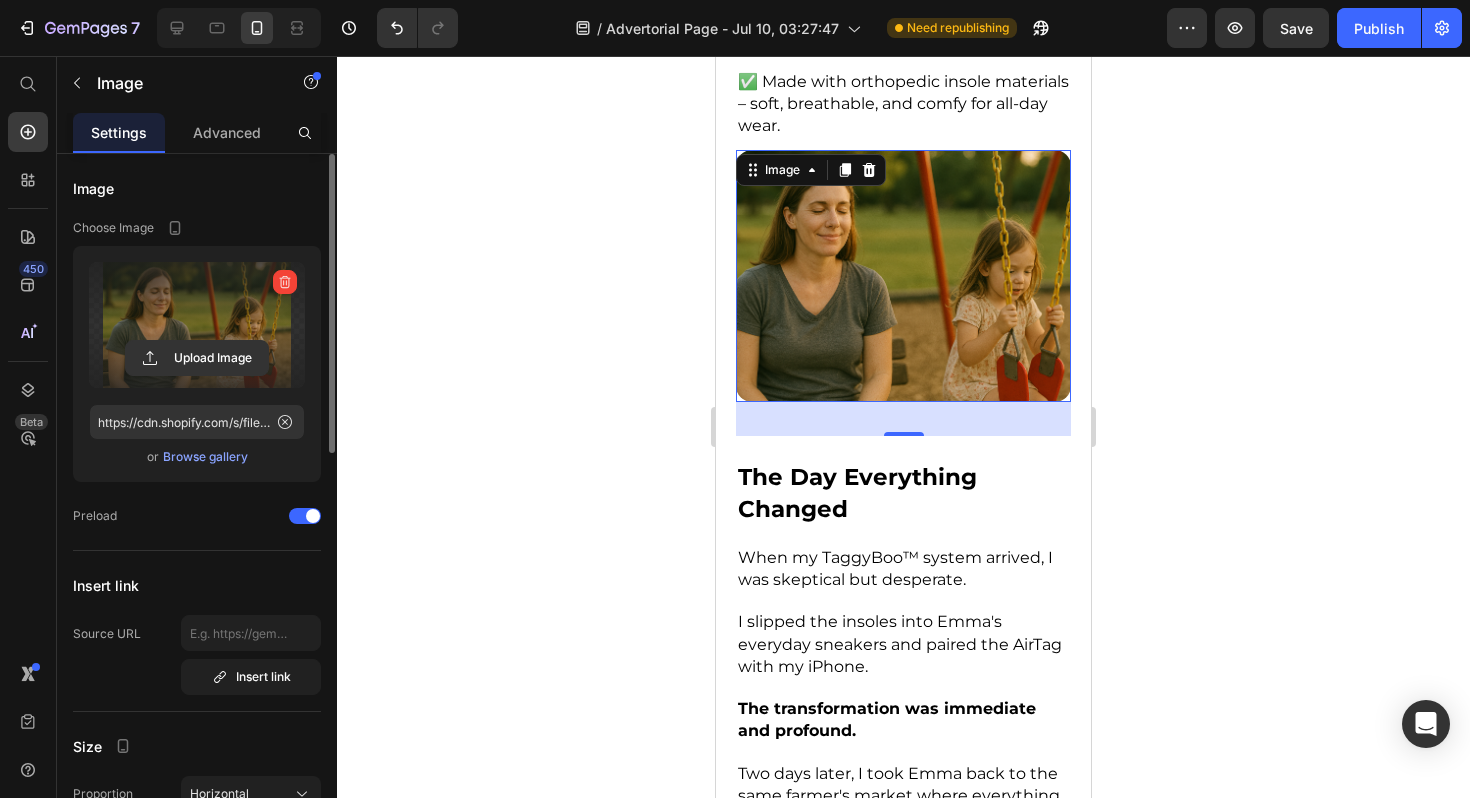 click 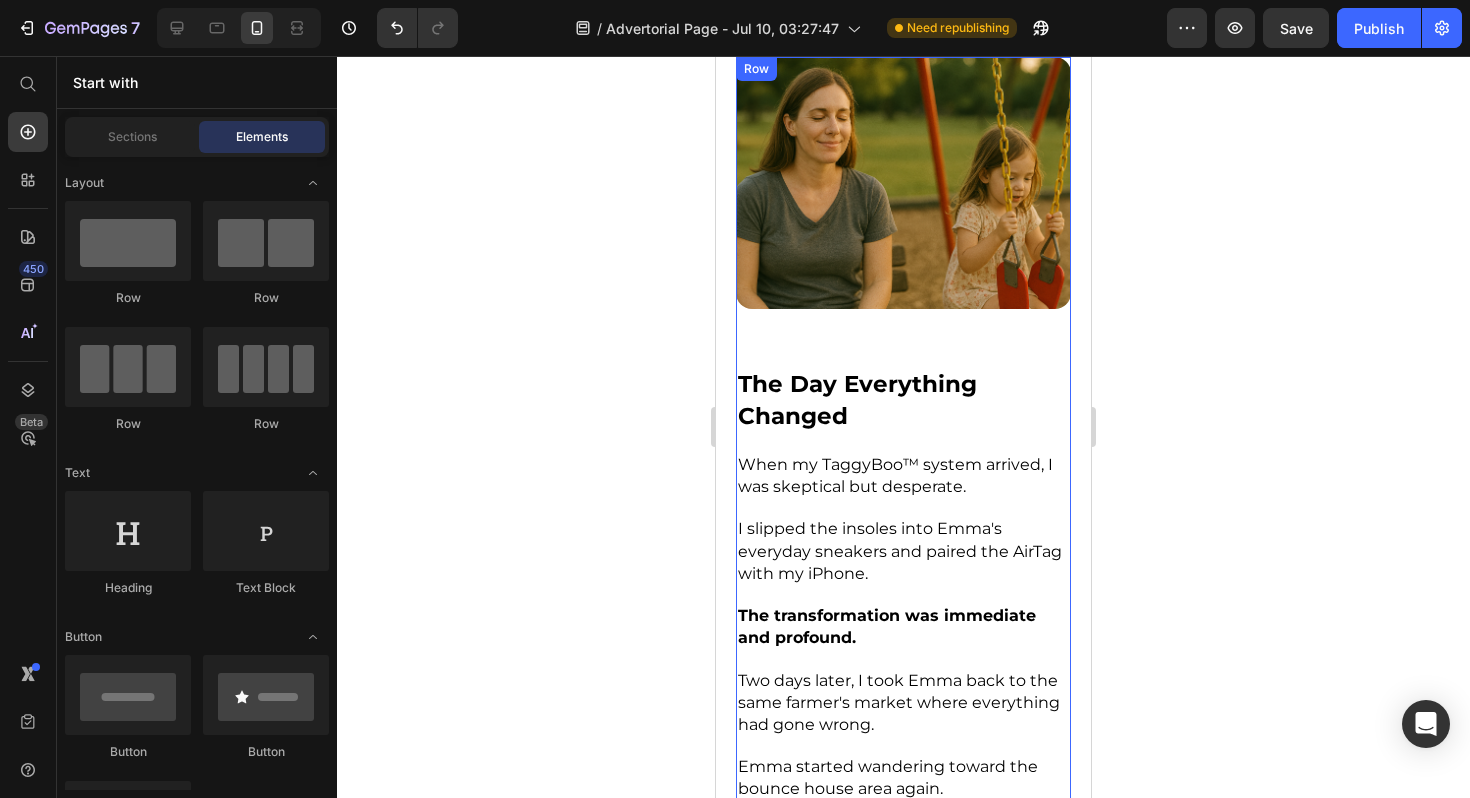 scroll, scrollTop: 9229, scrollLeft: 0, axis: vertical 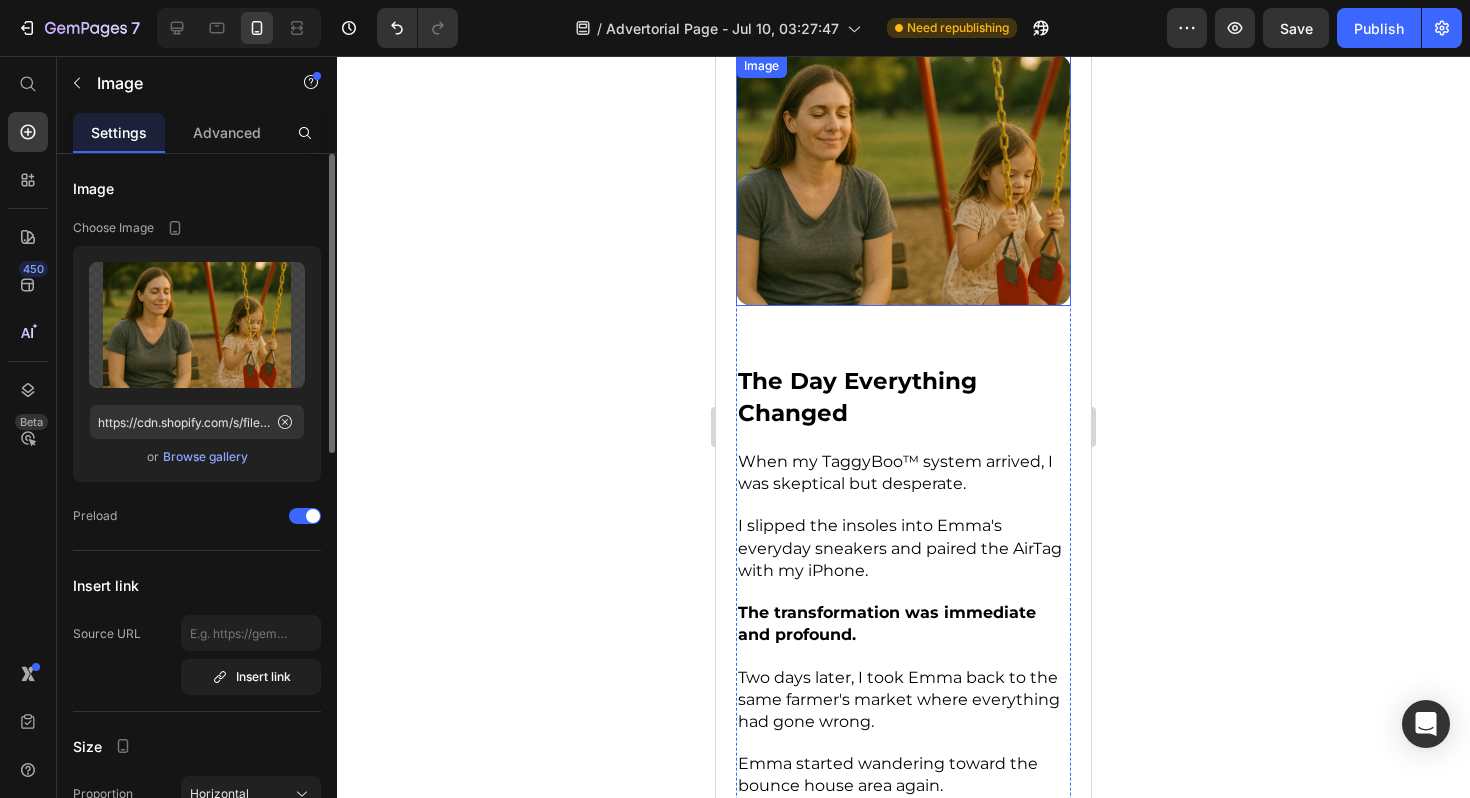 click at bounding box center [903, 179] 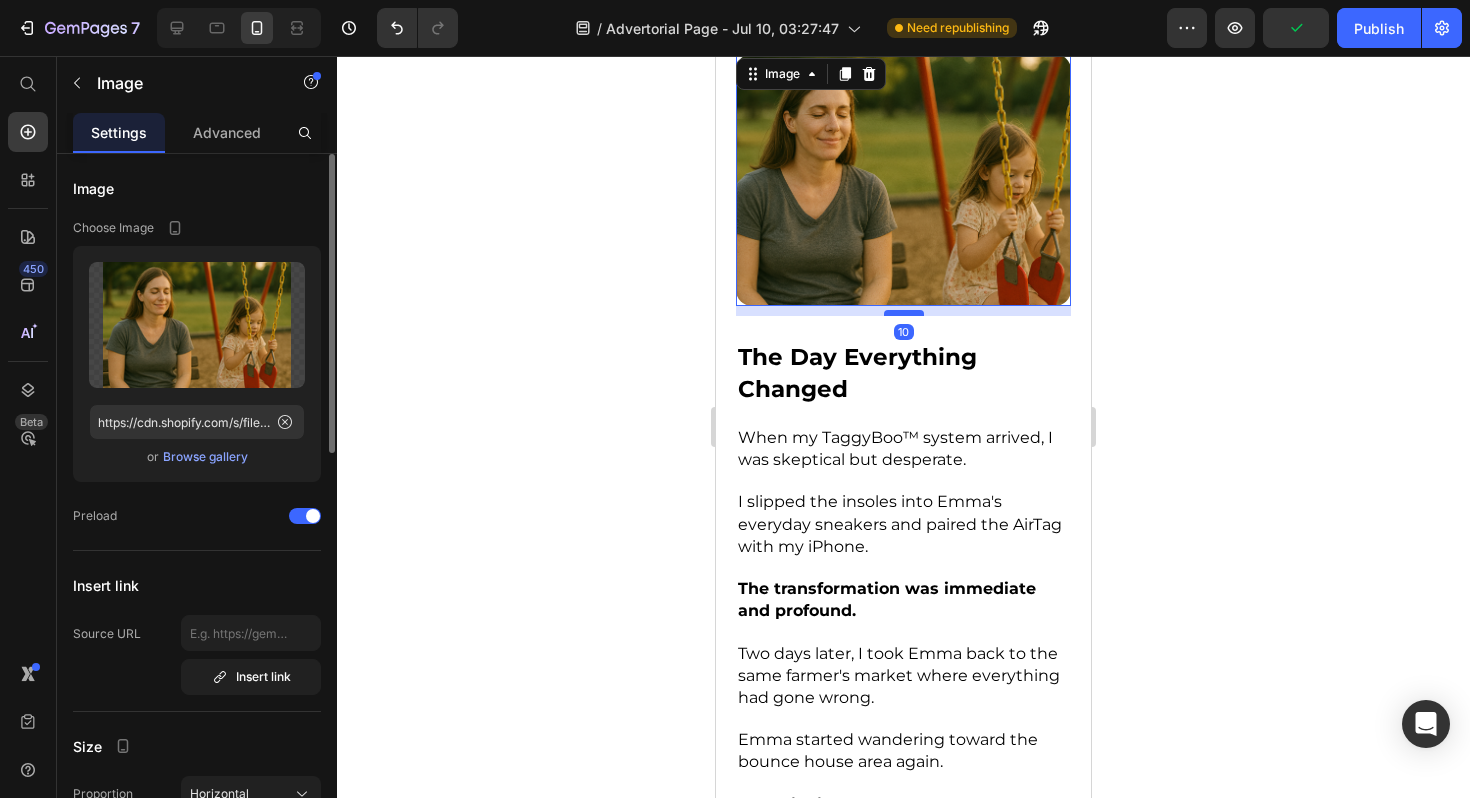 drag, startPoint x: 914, startPoint y: 290, endPoint x: 915, endPoint y: 266, distance: 24.020824 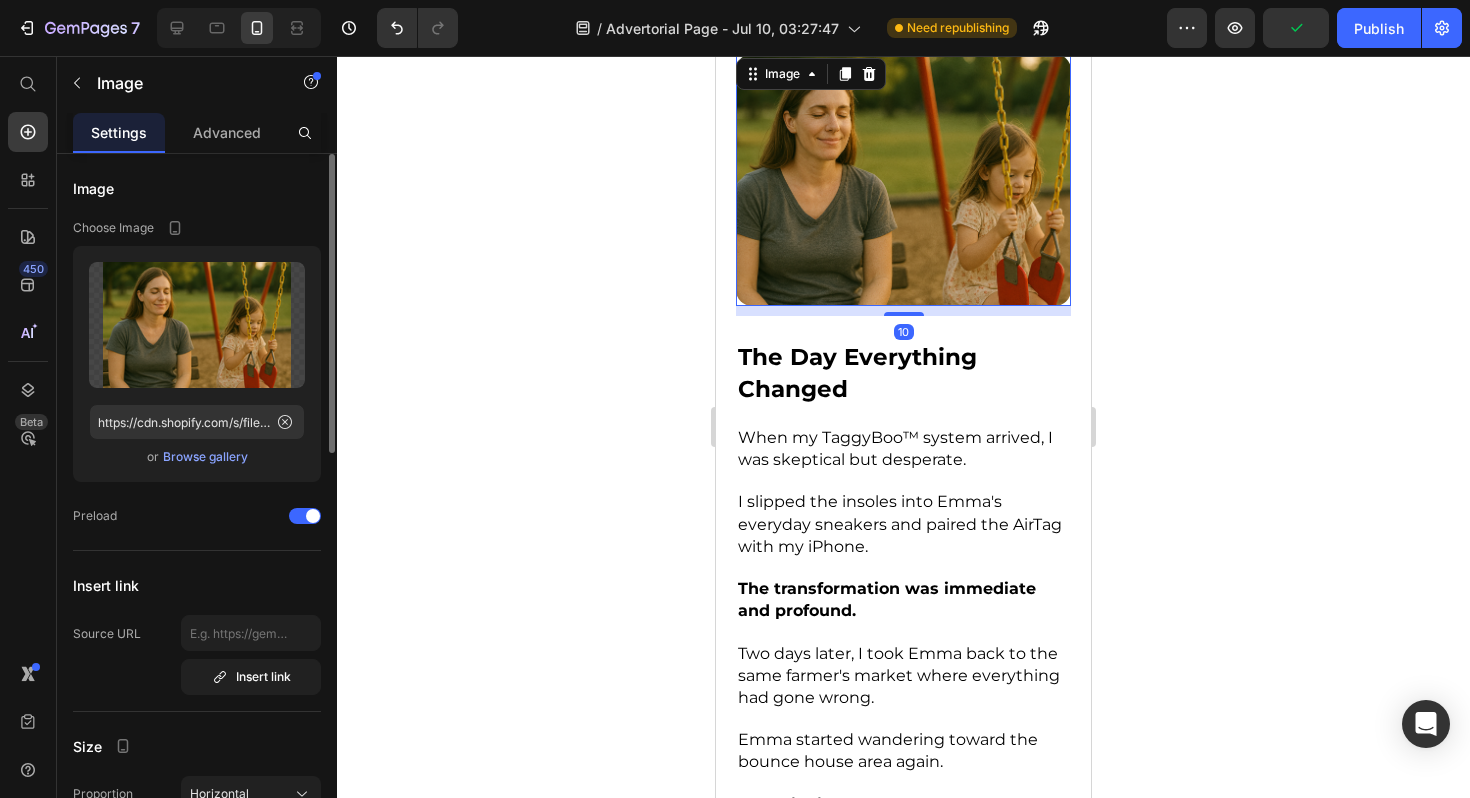 click 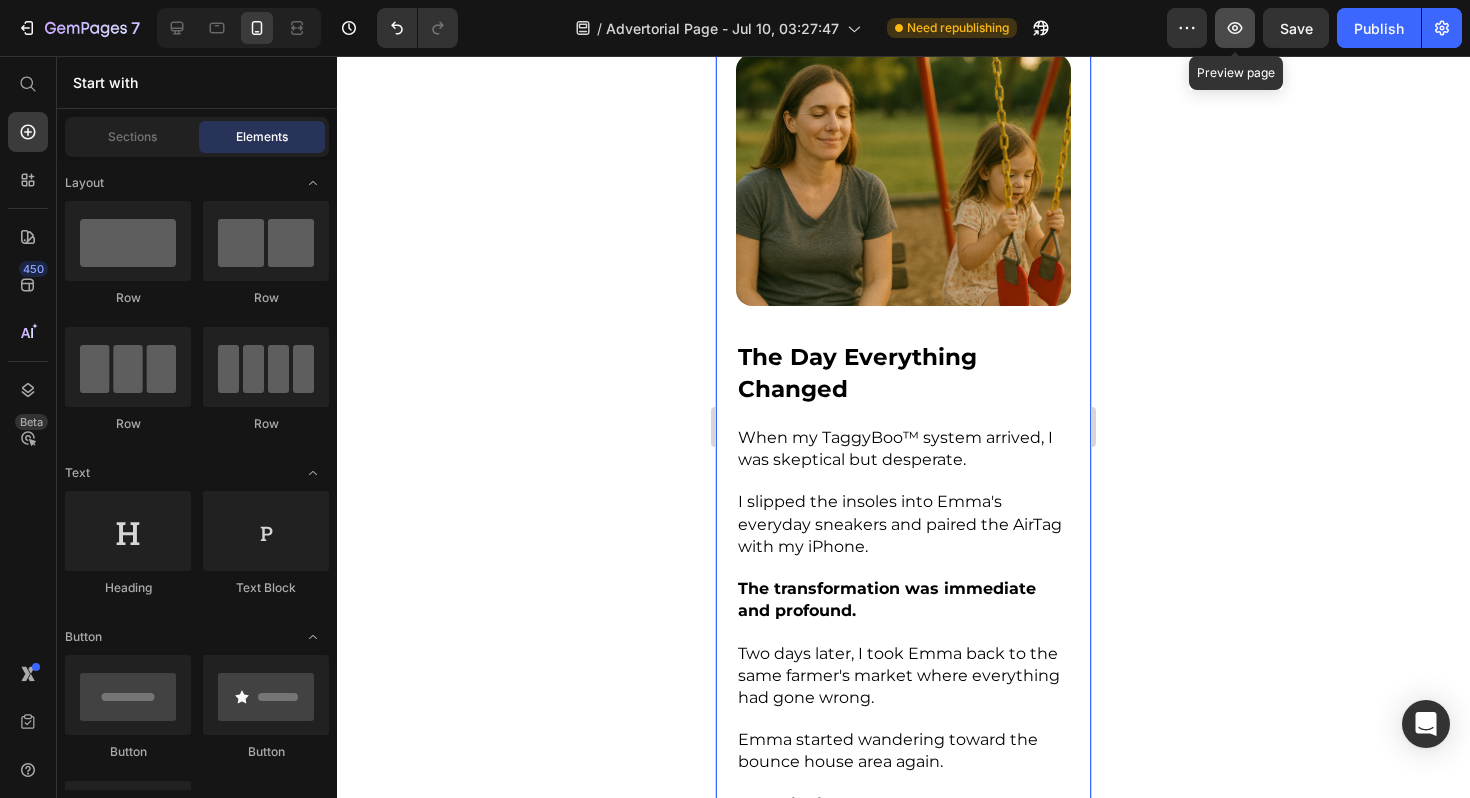click 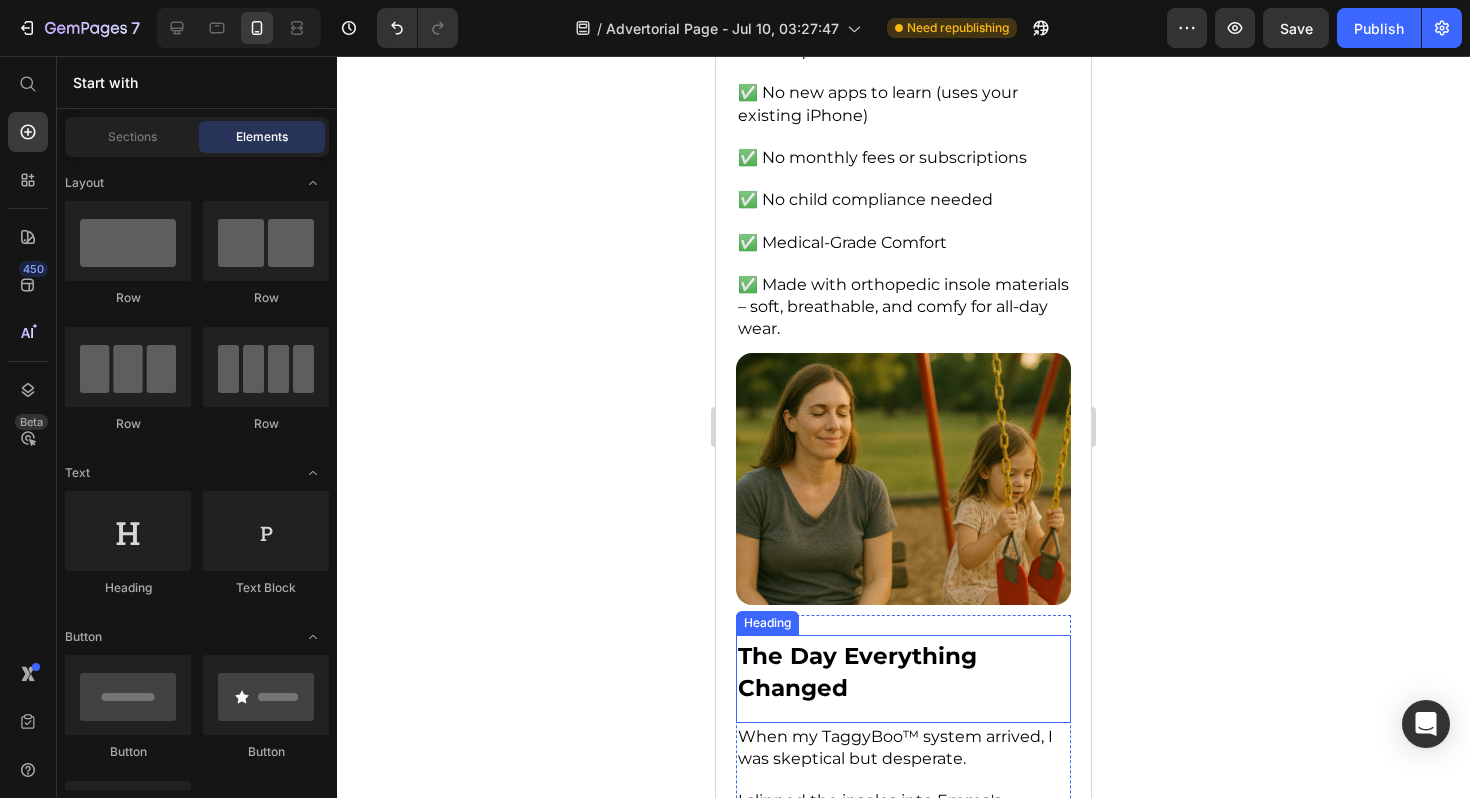 scroll, scrollTop: 8892, scrollLeft: 0, axis: vertical 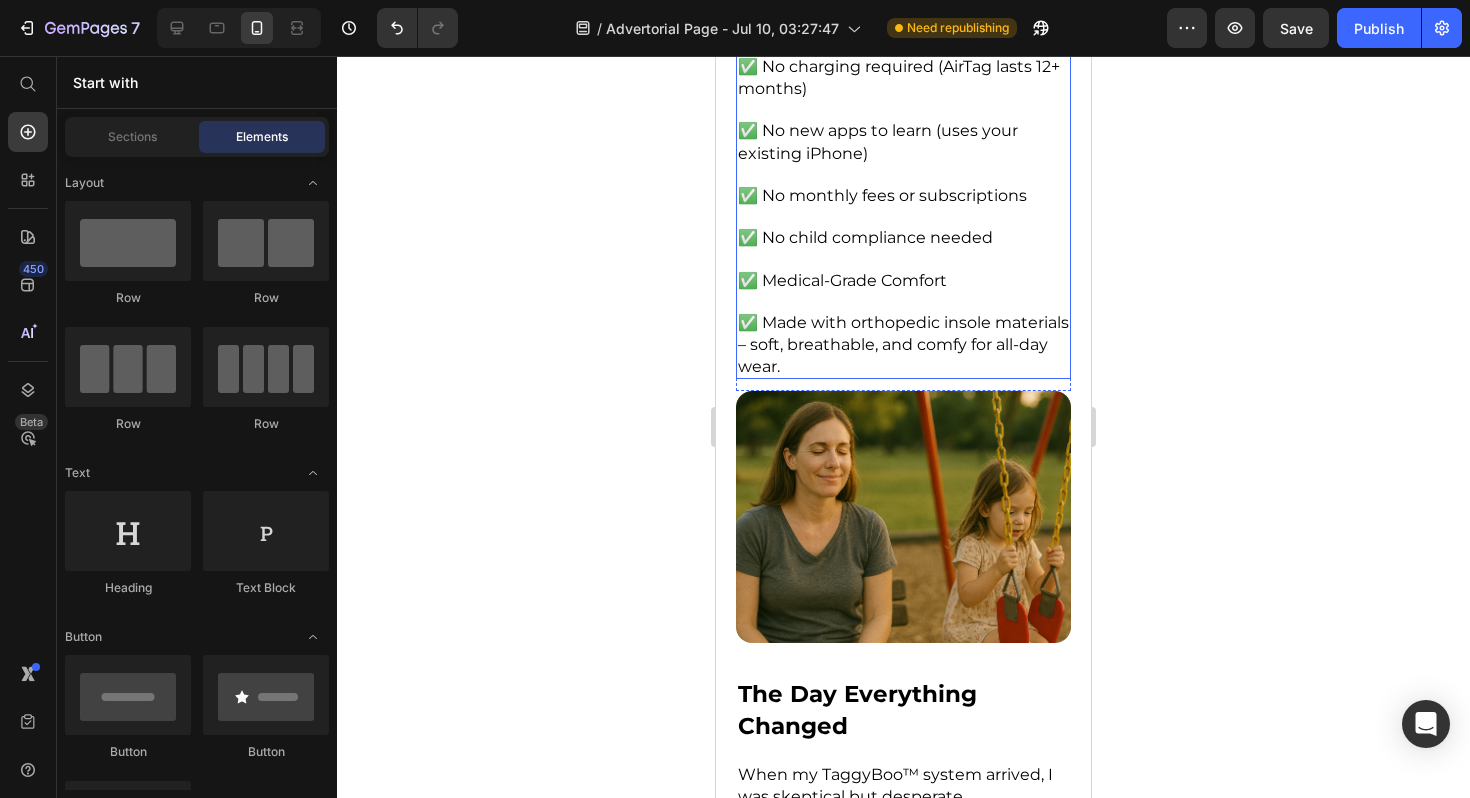 click on "✅ Made with orthopedic insole materials – soft, breathable, and comfy for all-day wear." at bounding box center [903, 344] 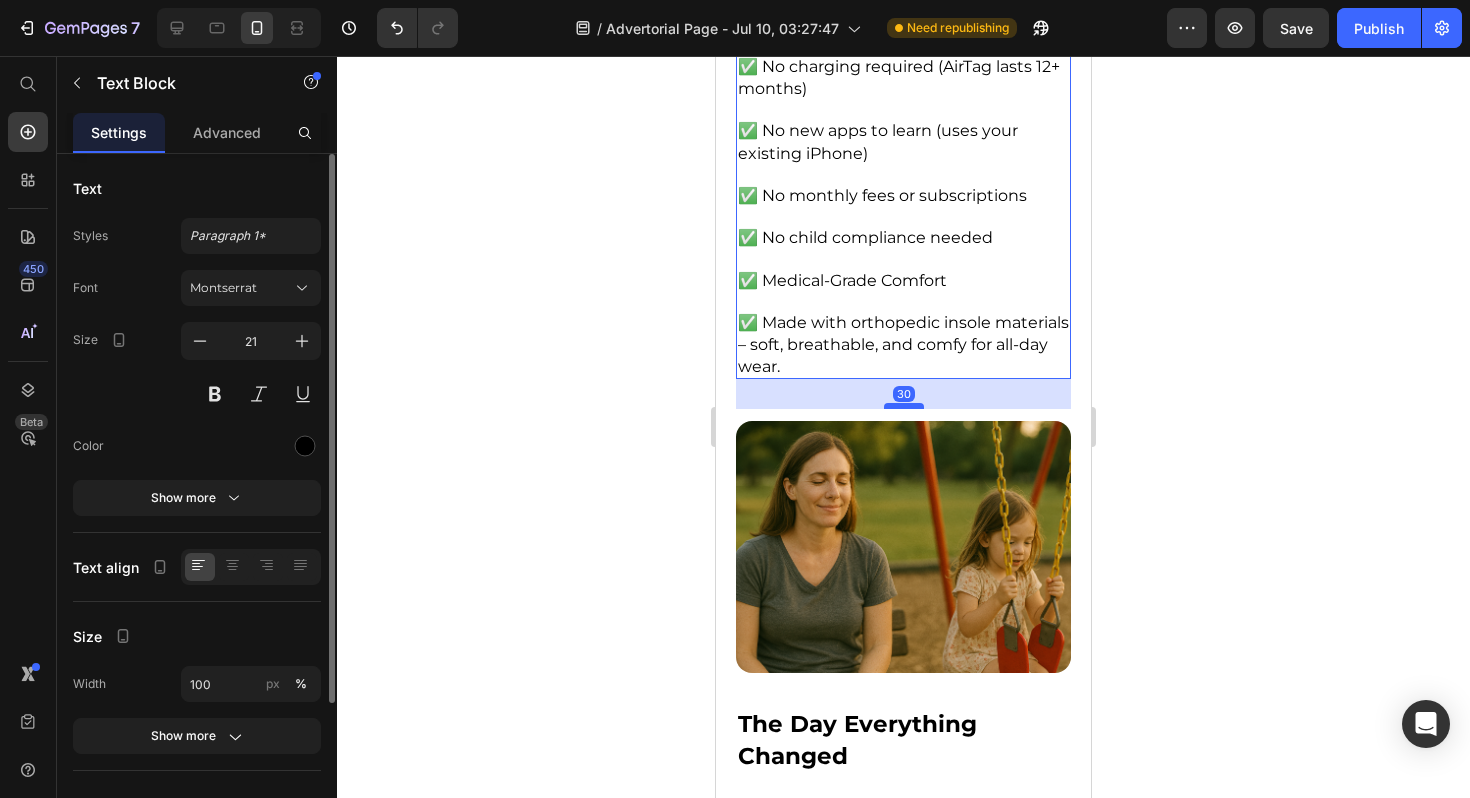 drag, startPoint x: 912, startPoint y: 331, endPoint x: 915, endPoint y: 361, distance: 30.149628 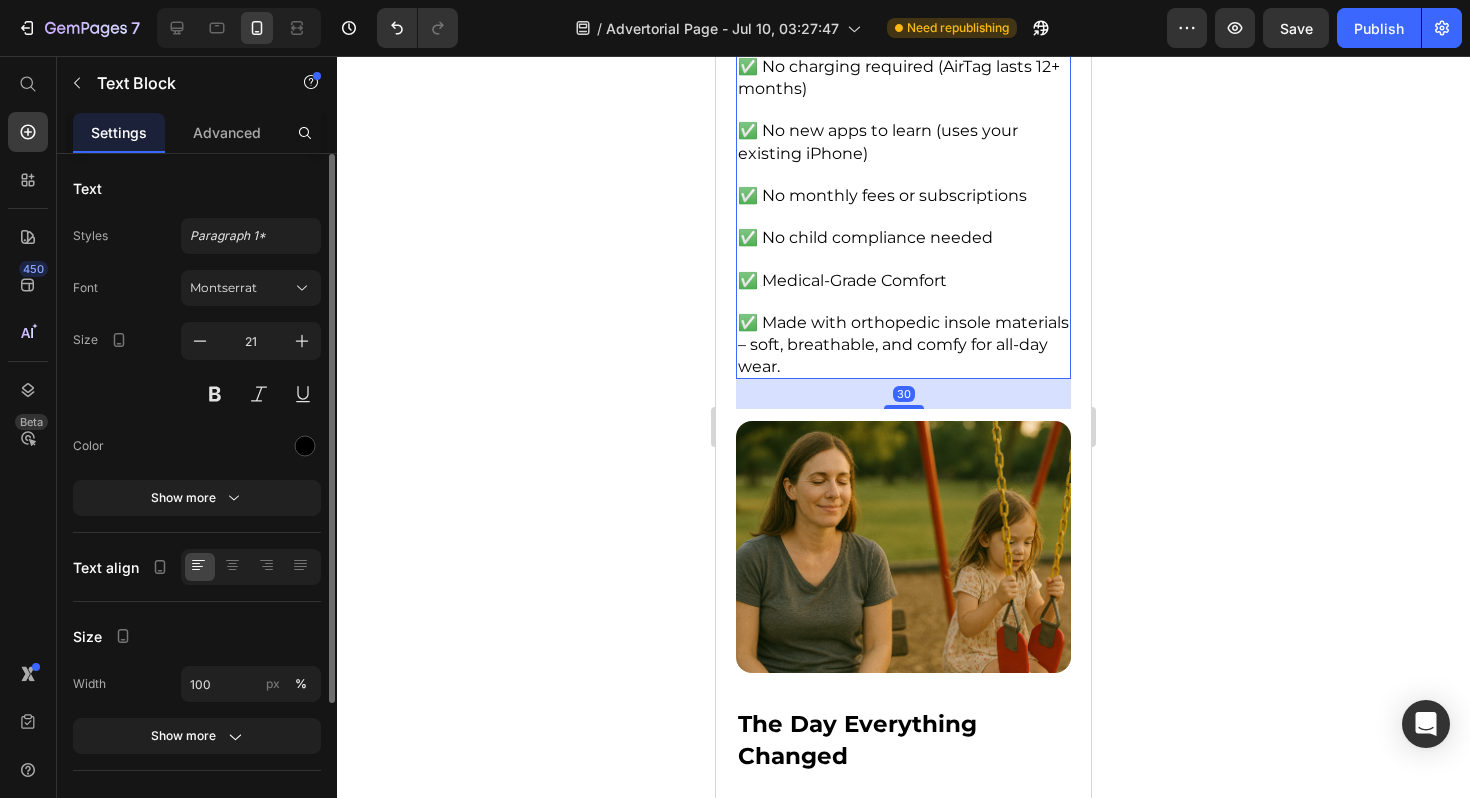 click 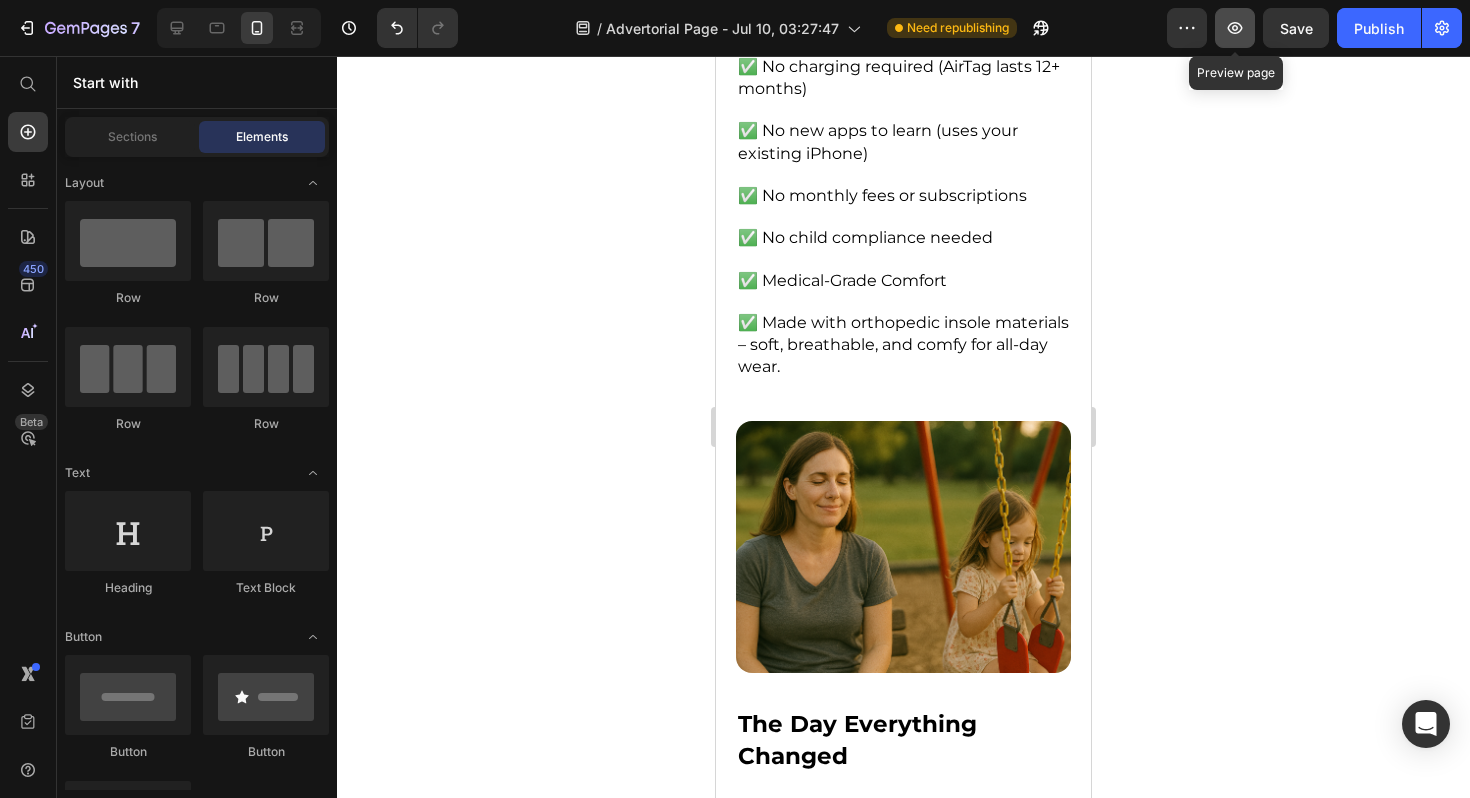 click 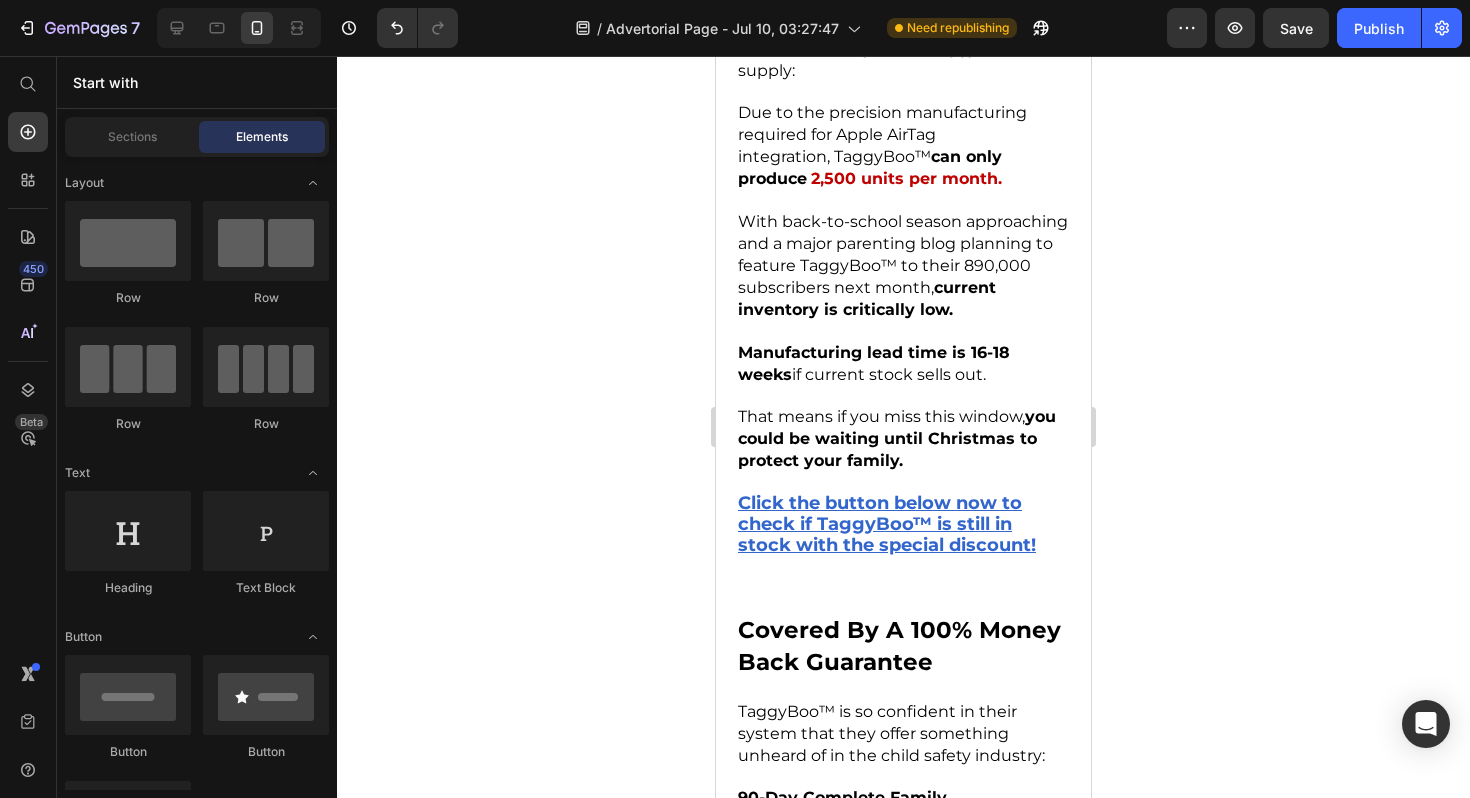 scroll, scrollTop: 12035, scrollLeft: 0, axis: vertical 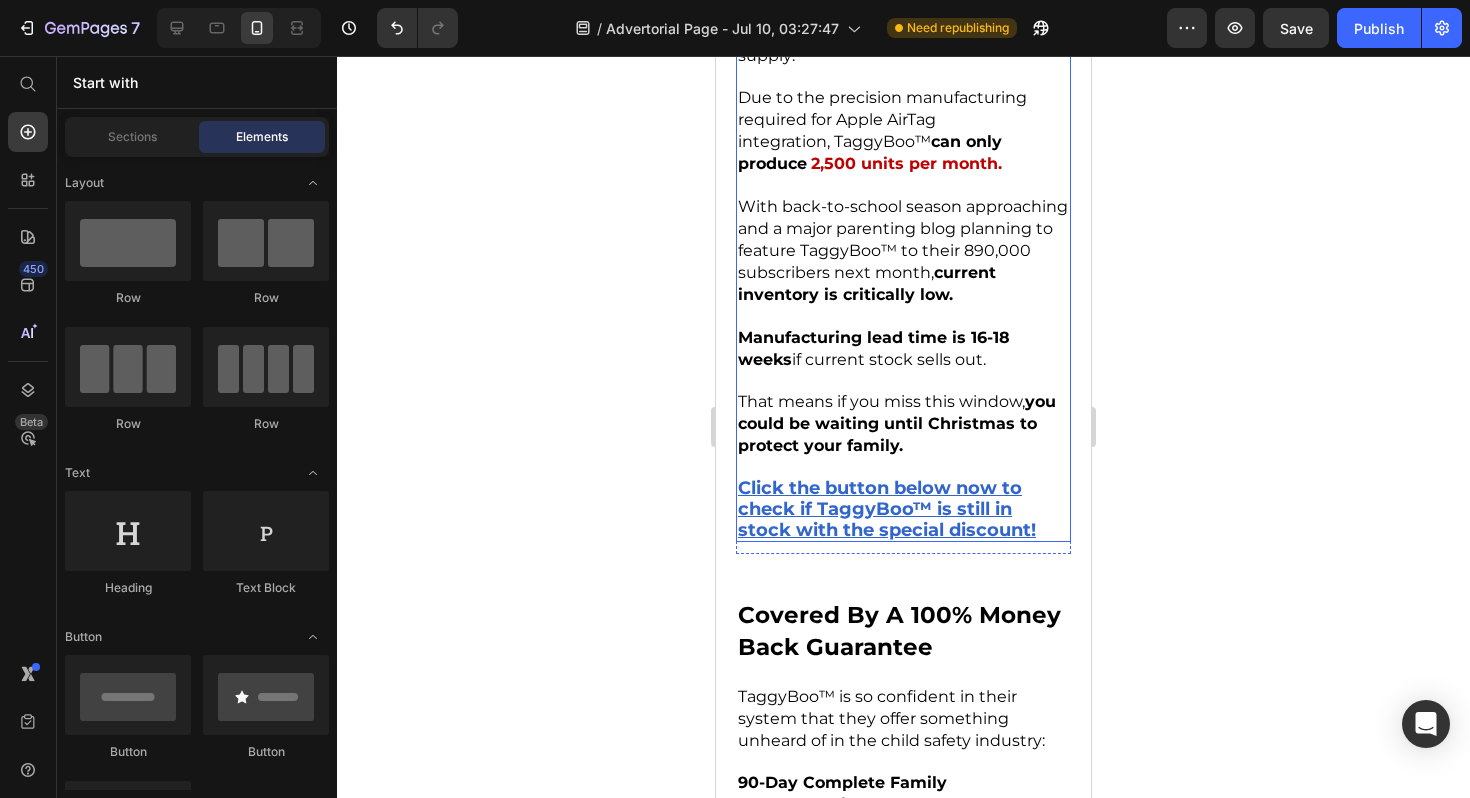 click on "Click the button below now to check if TaggyBoo™ is still in stock with the special discount!" at bounding box center (903, 508) 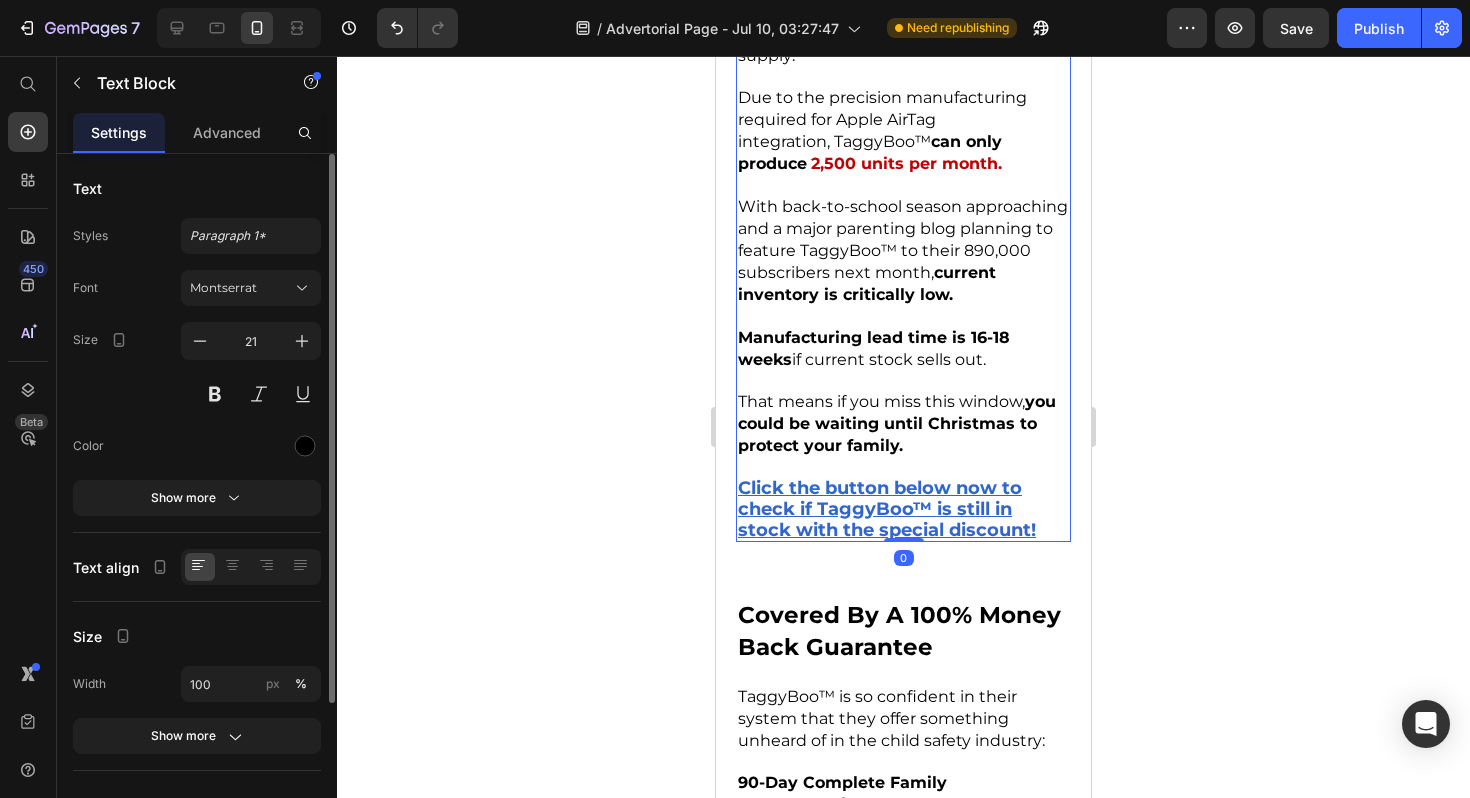 click on "Click the button below now to check if TaggyBoo™ is still in stock with the special discount!" at bounding box center [903, 508] 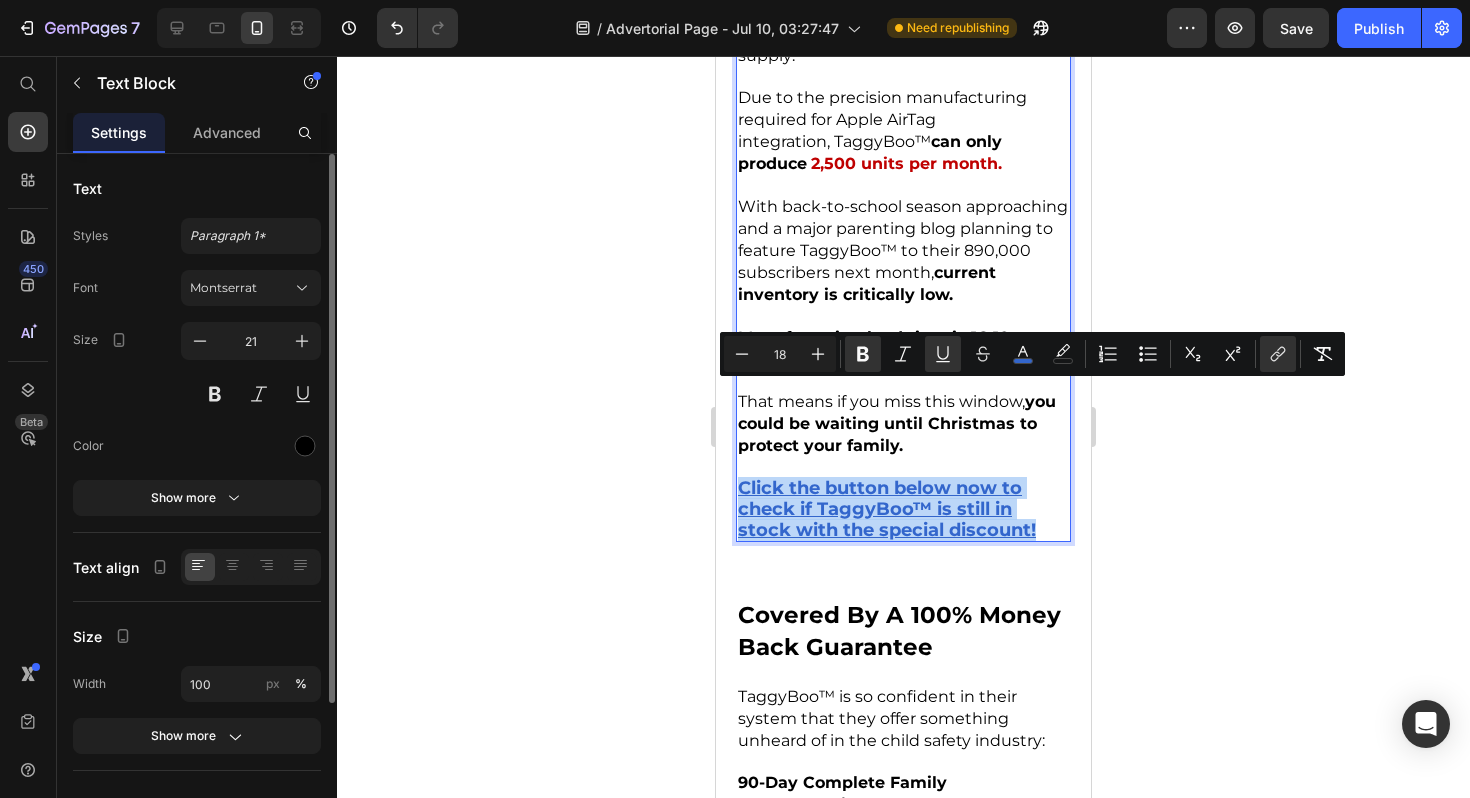 drag, startPoint x: 991, startPoint y: 441, endPoint x: 742, endPoint y: 389, distance: 254.37178 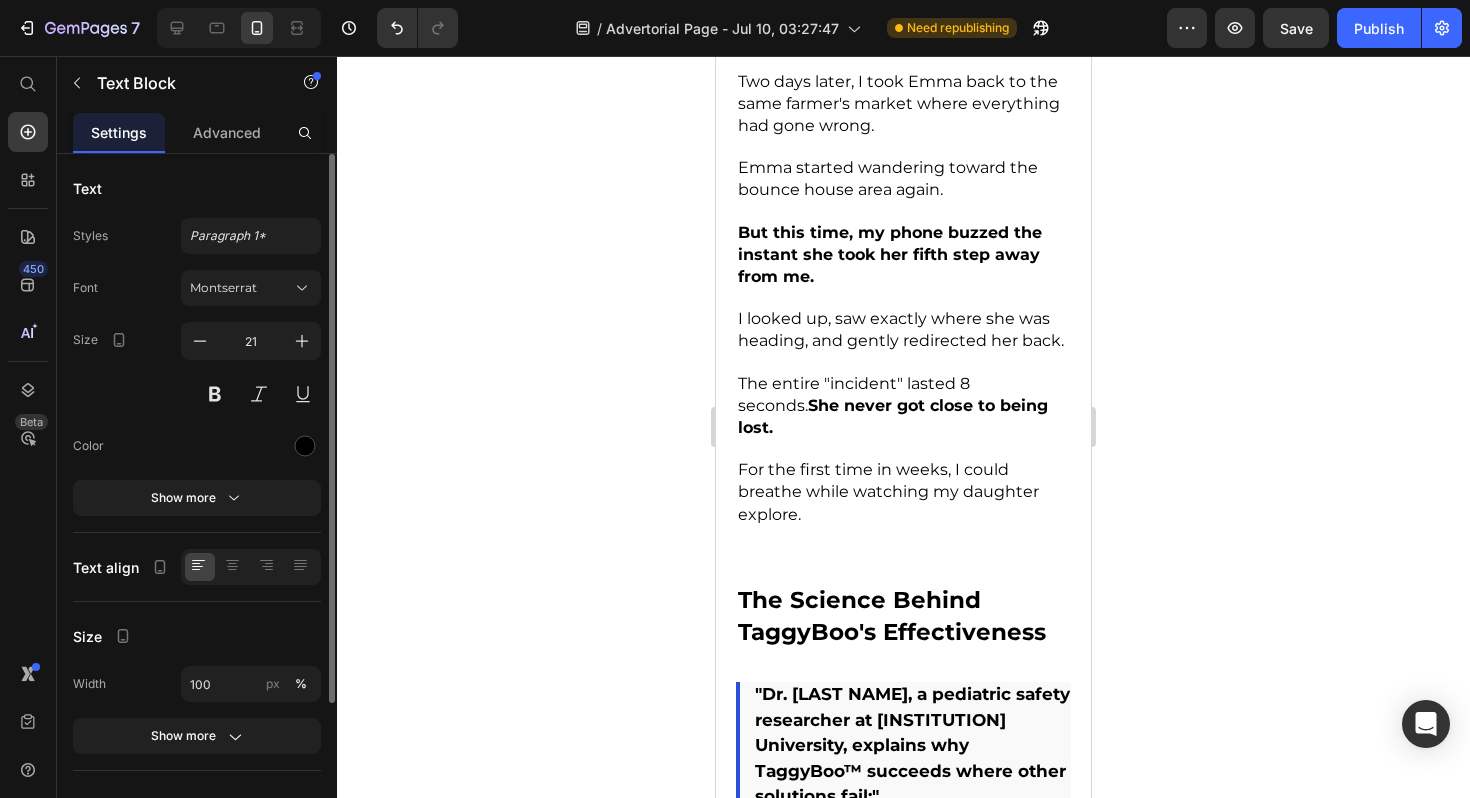 scroll, scrollTop: 9832, scrollLeft: 0, axis: vertical 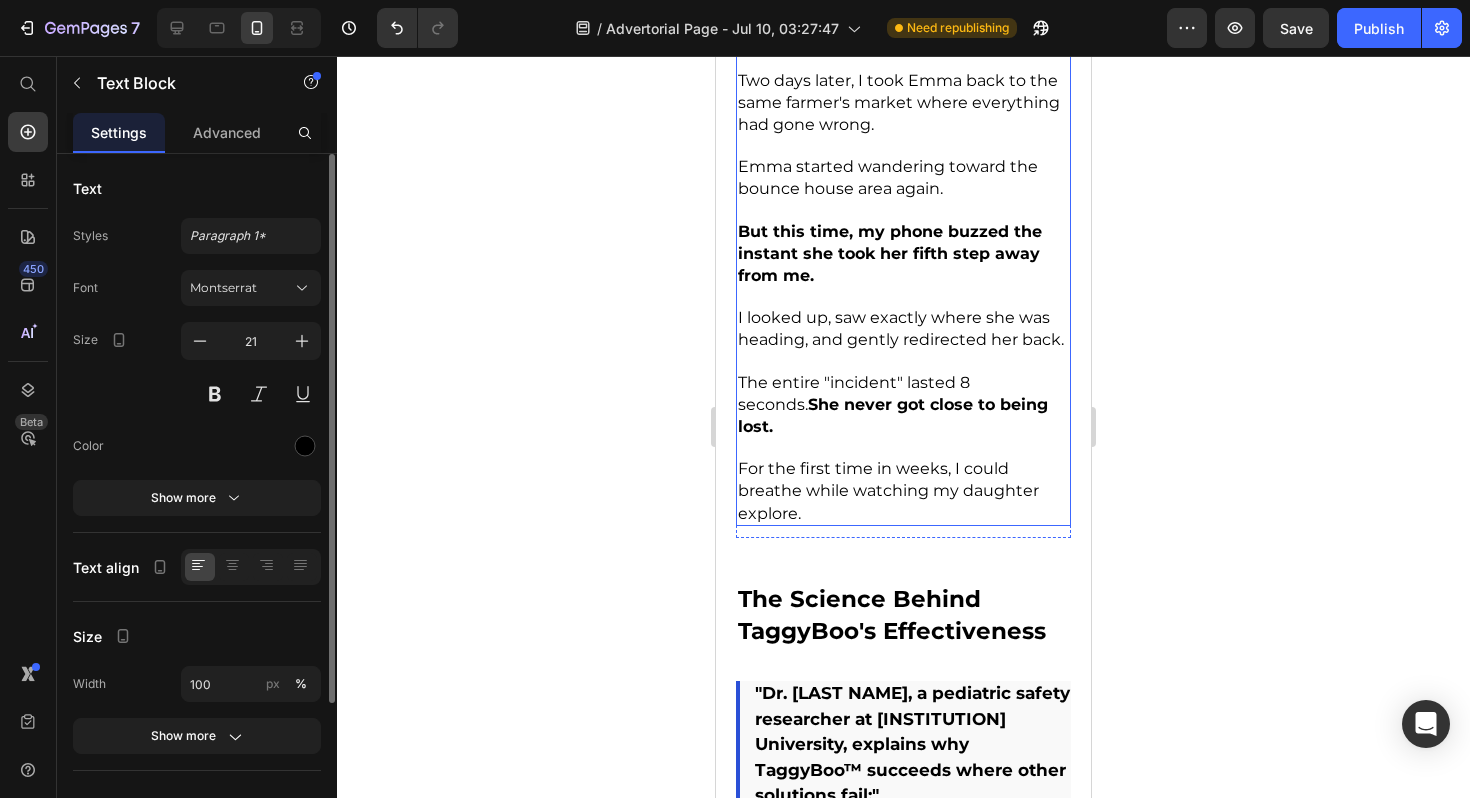 click on "For the first time in weeks, I could breathe while watching my daughter explore." at bounding box center (903, 490) 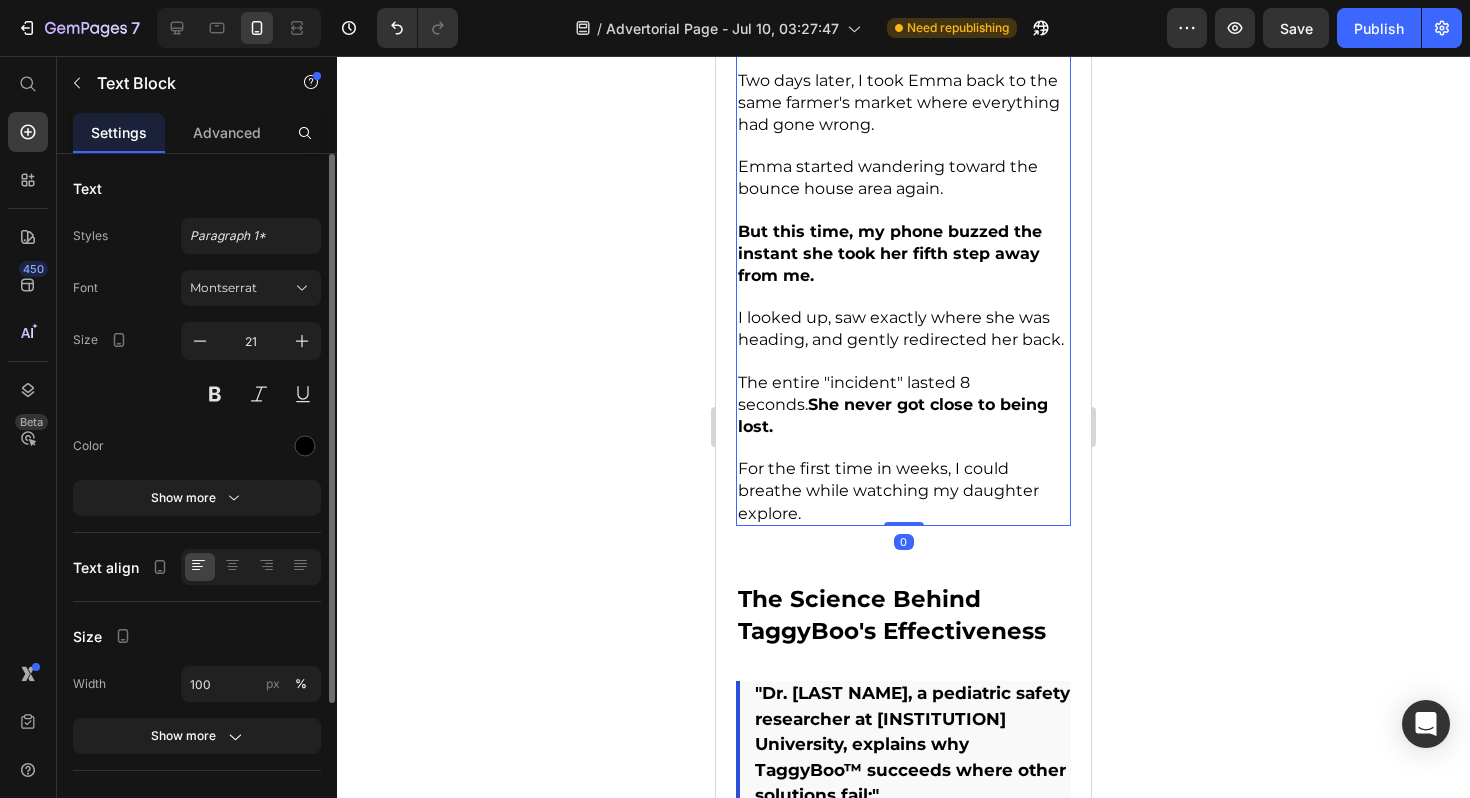 click on "For the first time in weeks, I could breathe while watching my daughter explore." at bounding box center [903, 490] 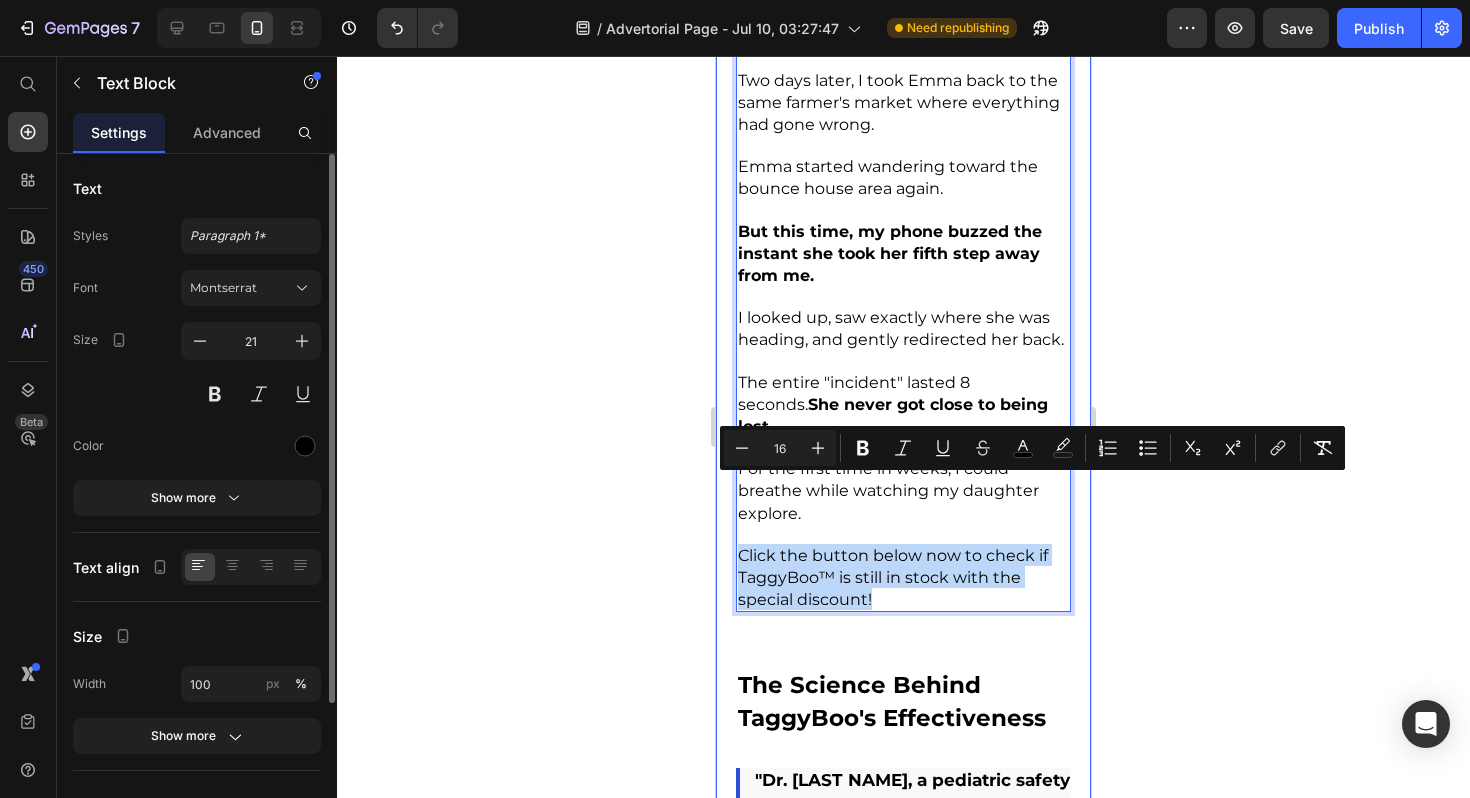 drag, startPoint x: 877, startPoint y: 540, endPoint x: 733, endPoint y: 494, distance: 151.16878 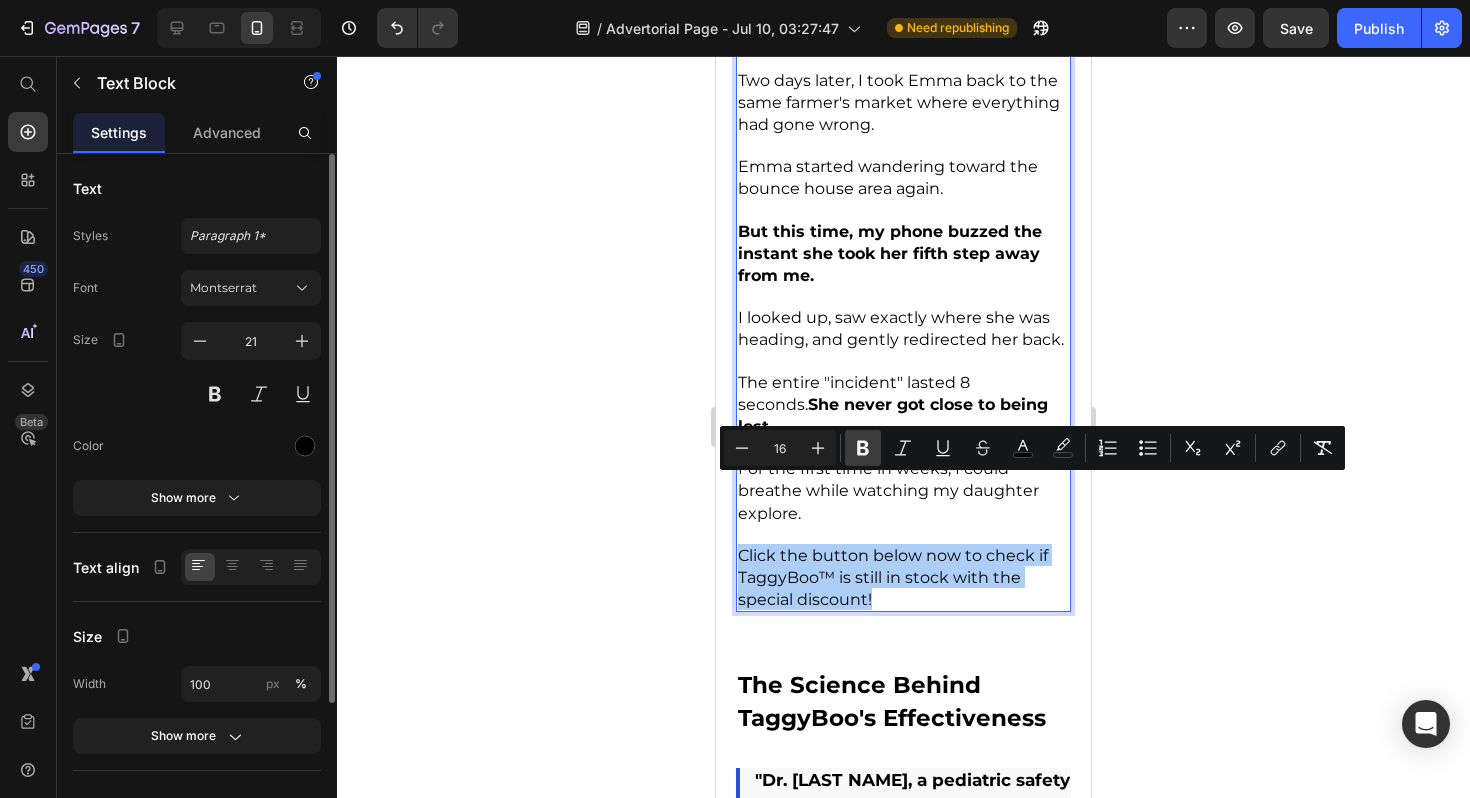 click 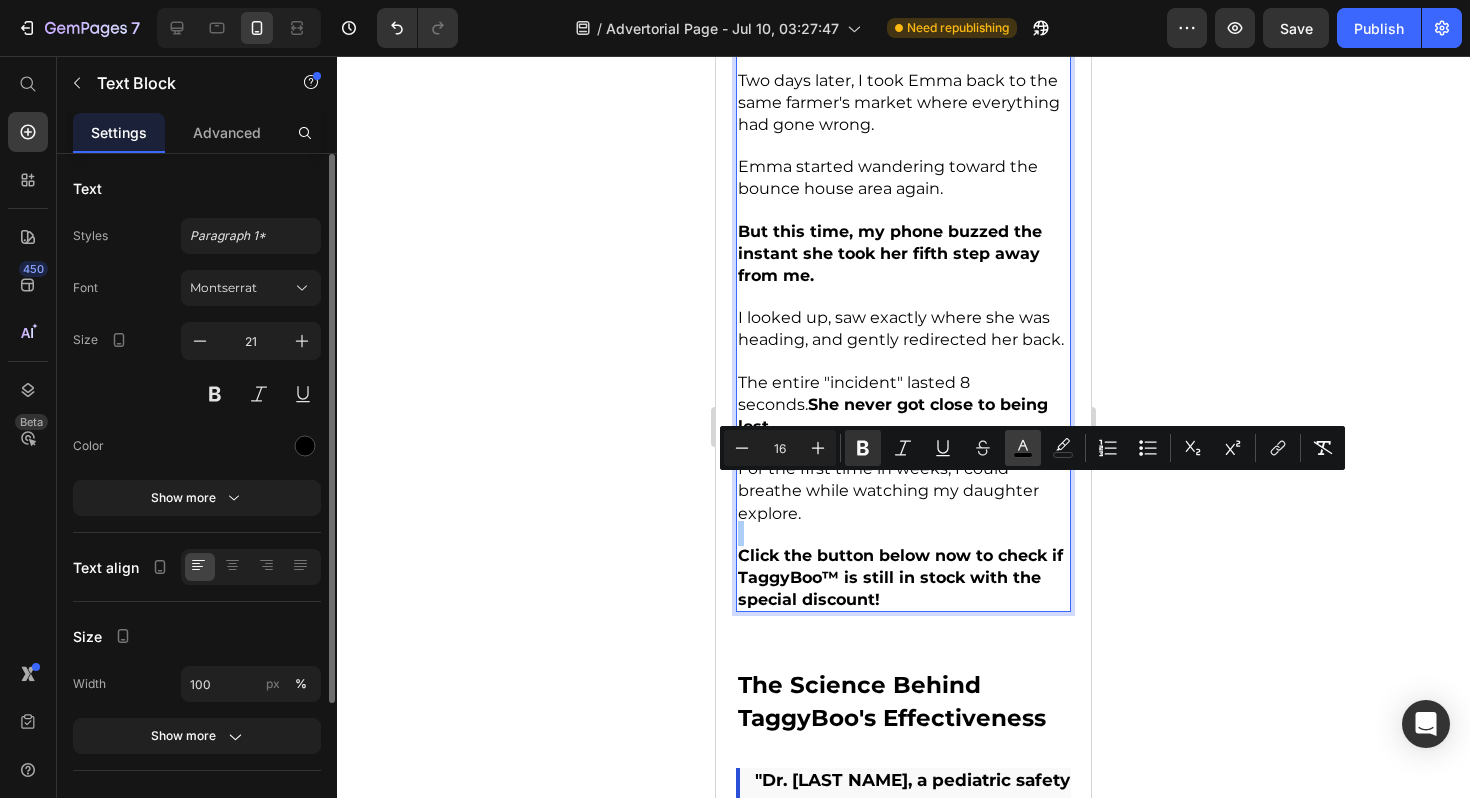 click 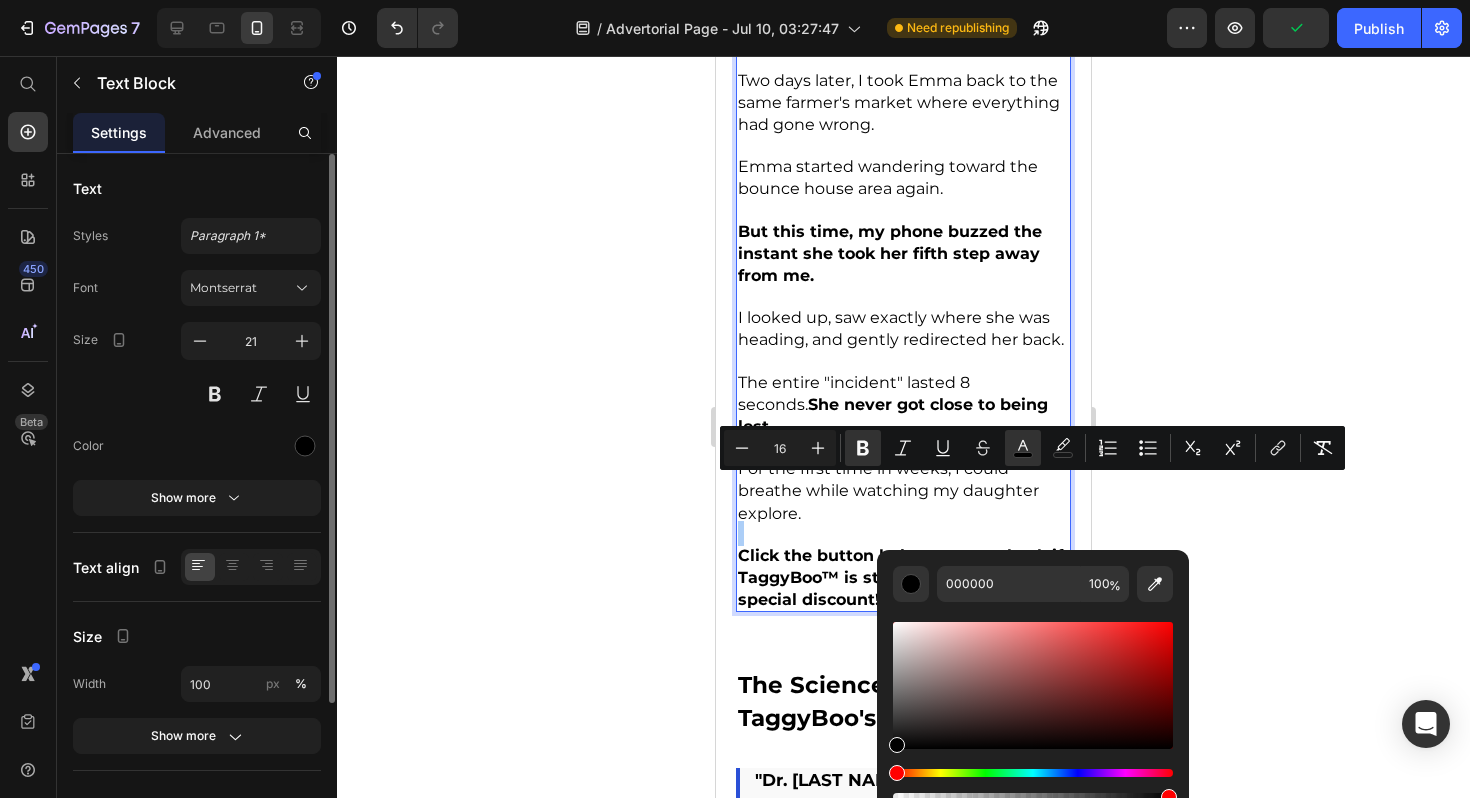 click at bounding box center (1033, 785) 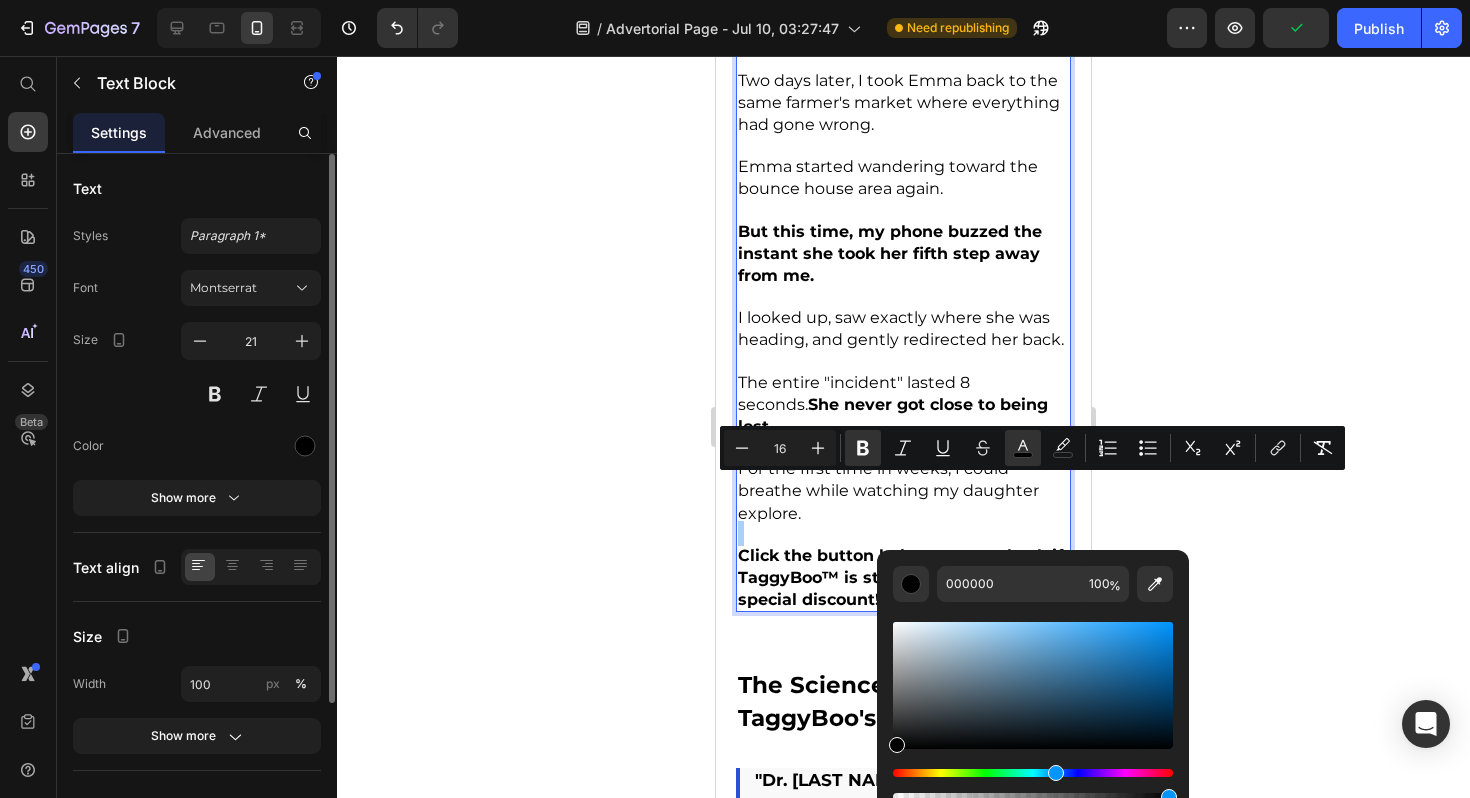 click at bounding box center (1033, 773) 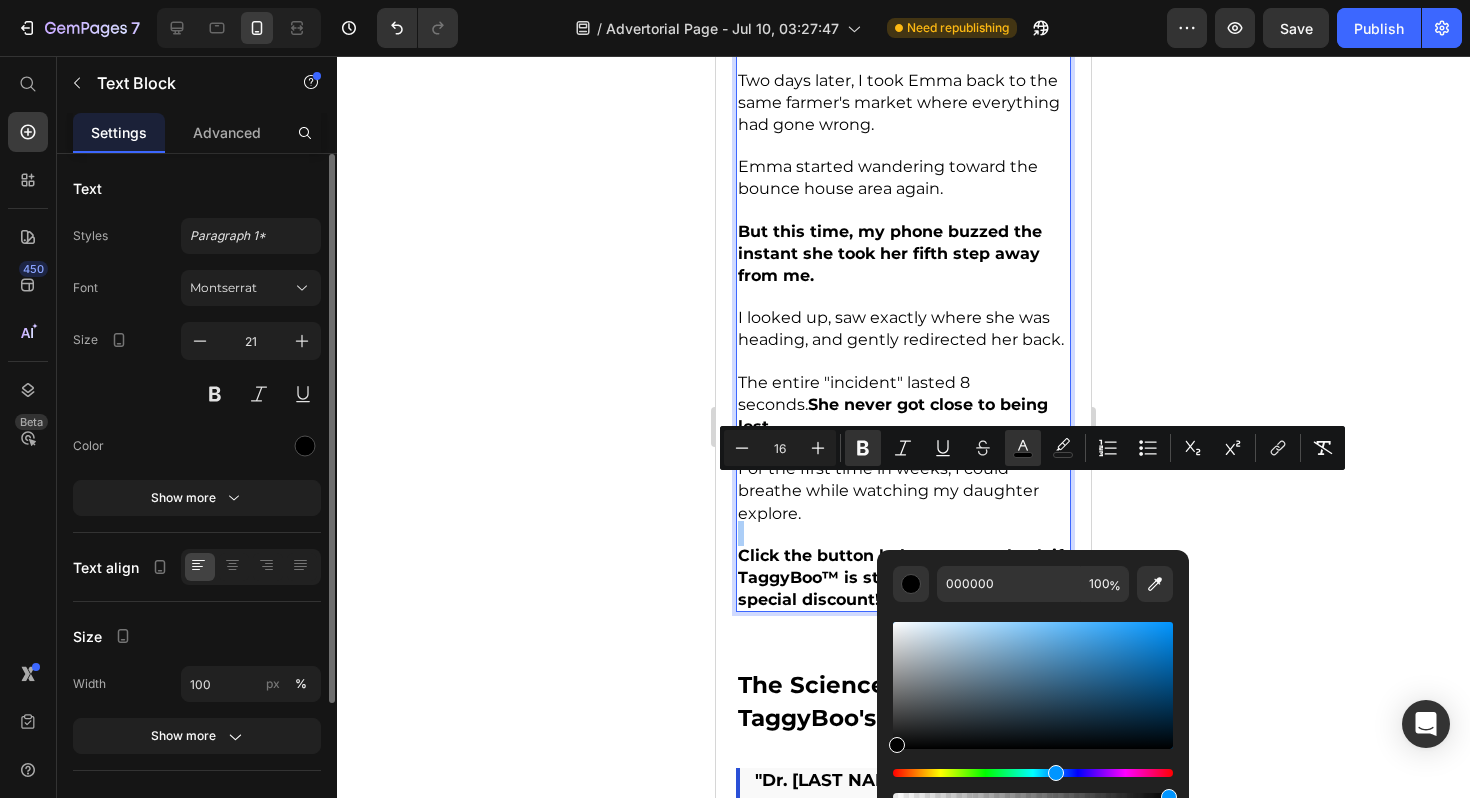 click 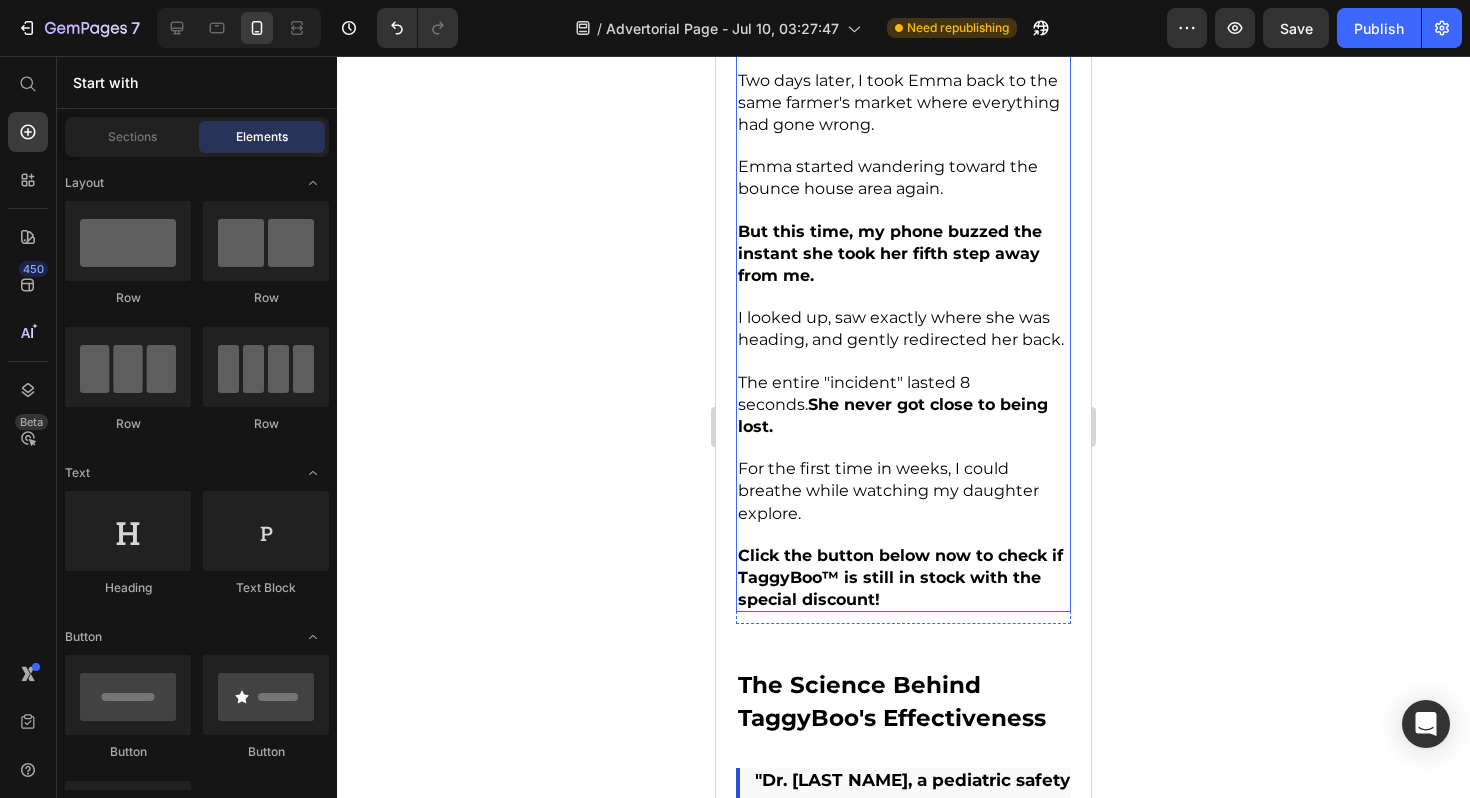click on "For the first time in weeks, I could breathe while watching my daughter explore. Click the button below now to check if TaggyBoo™ is still in stock with the special discount!" at bounding box center (903, 533) 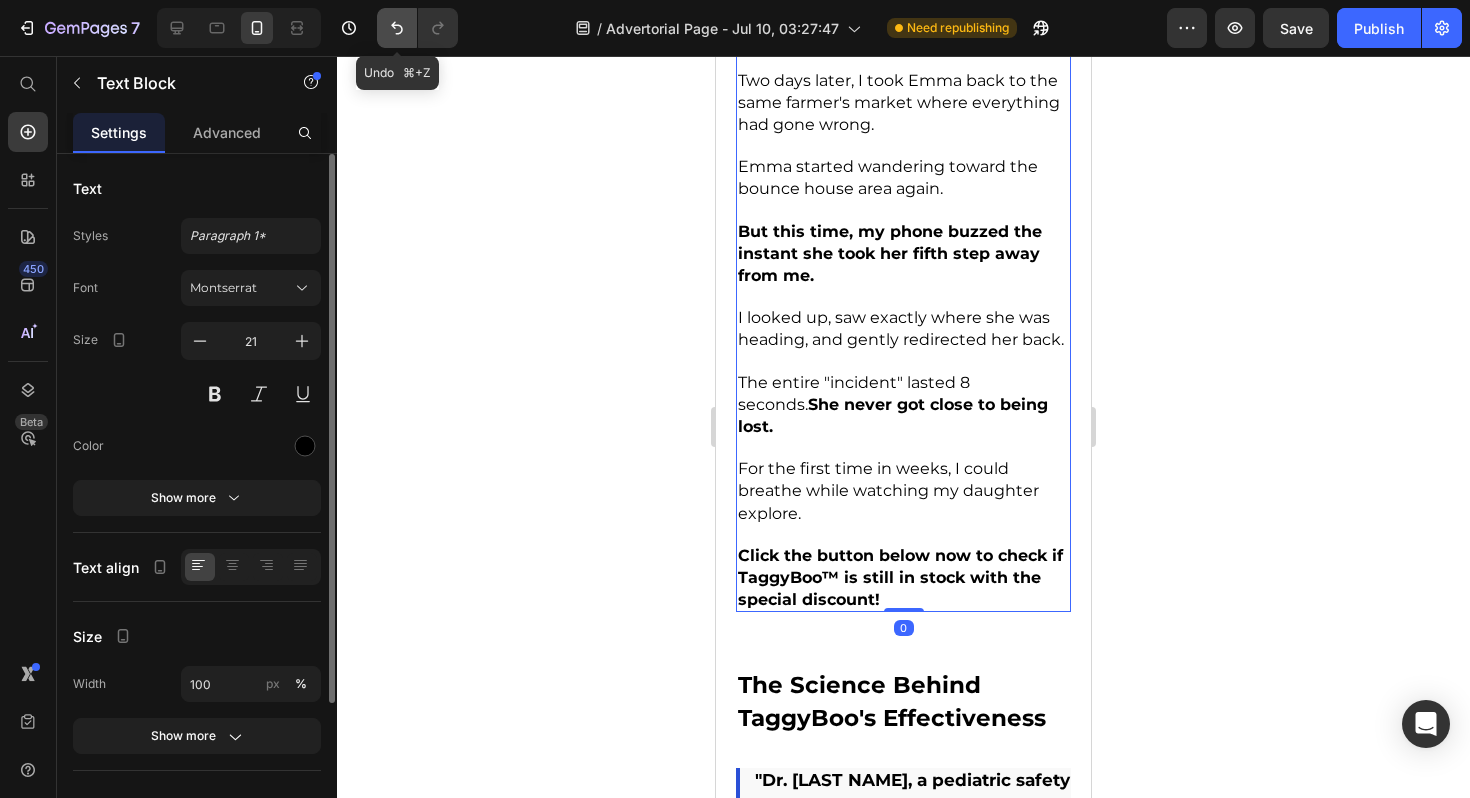 click 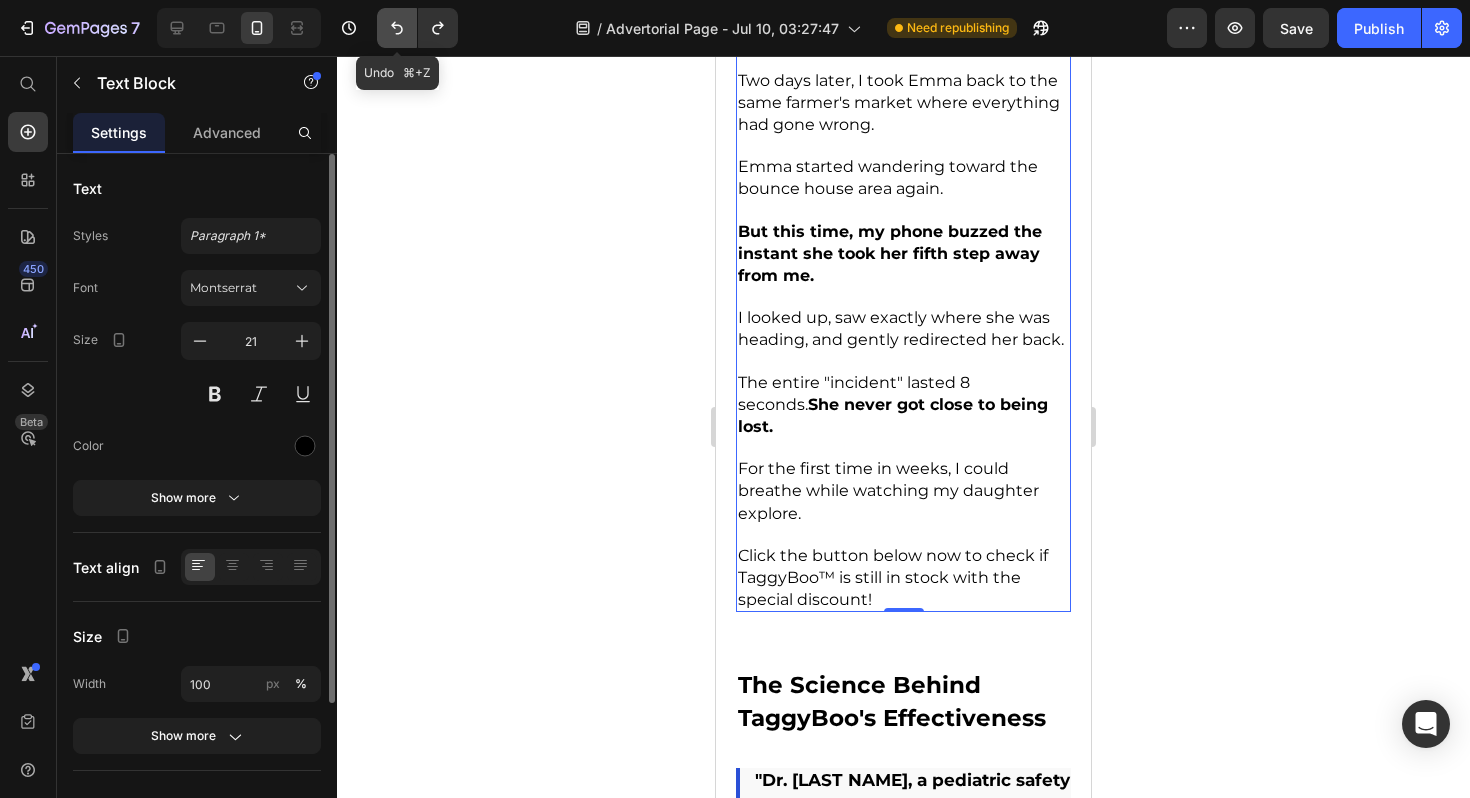 click 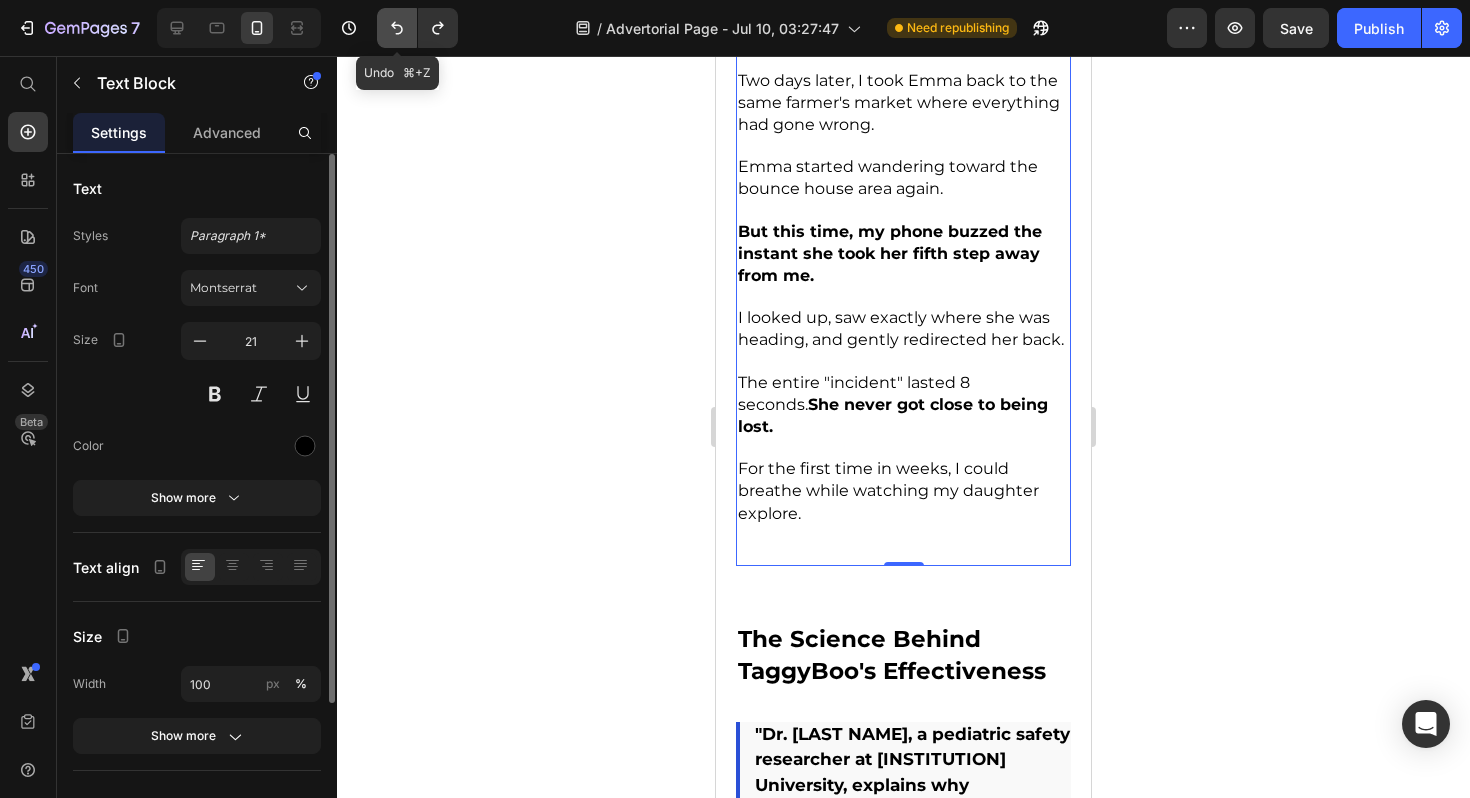 click 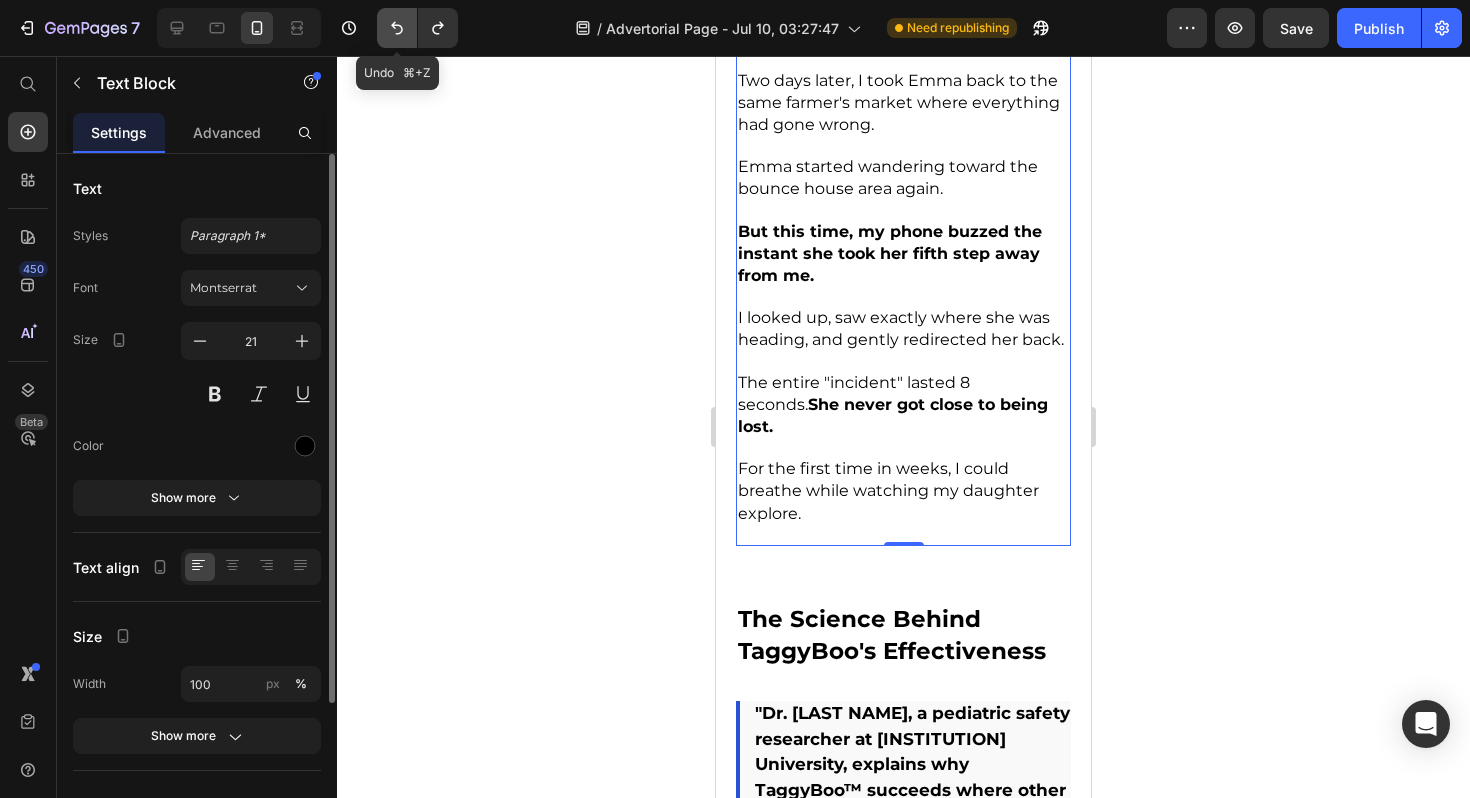click 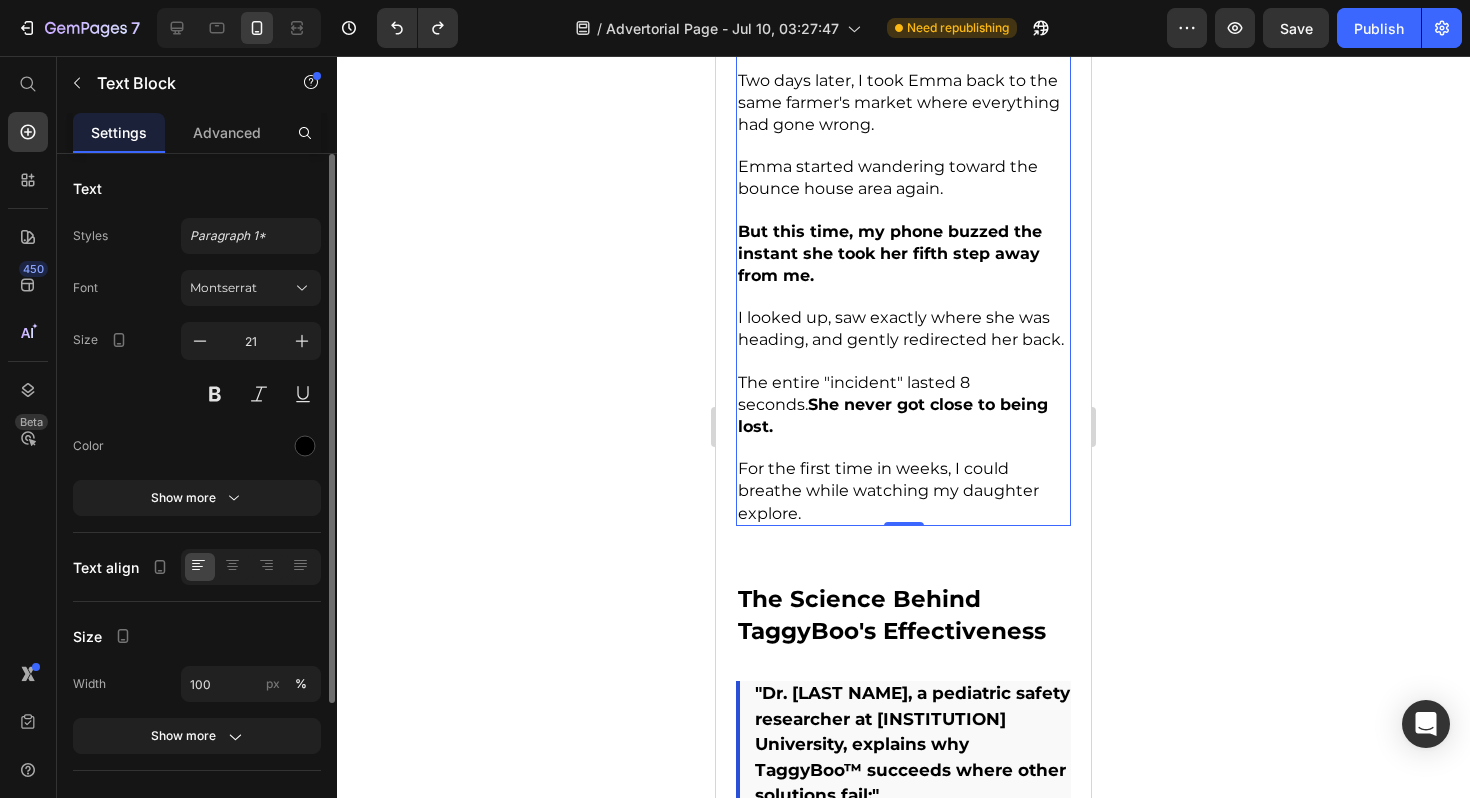 click 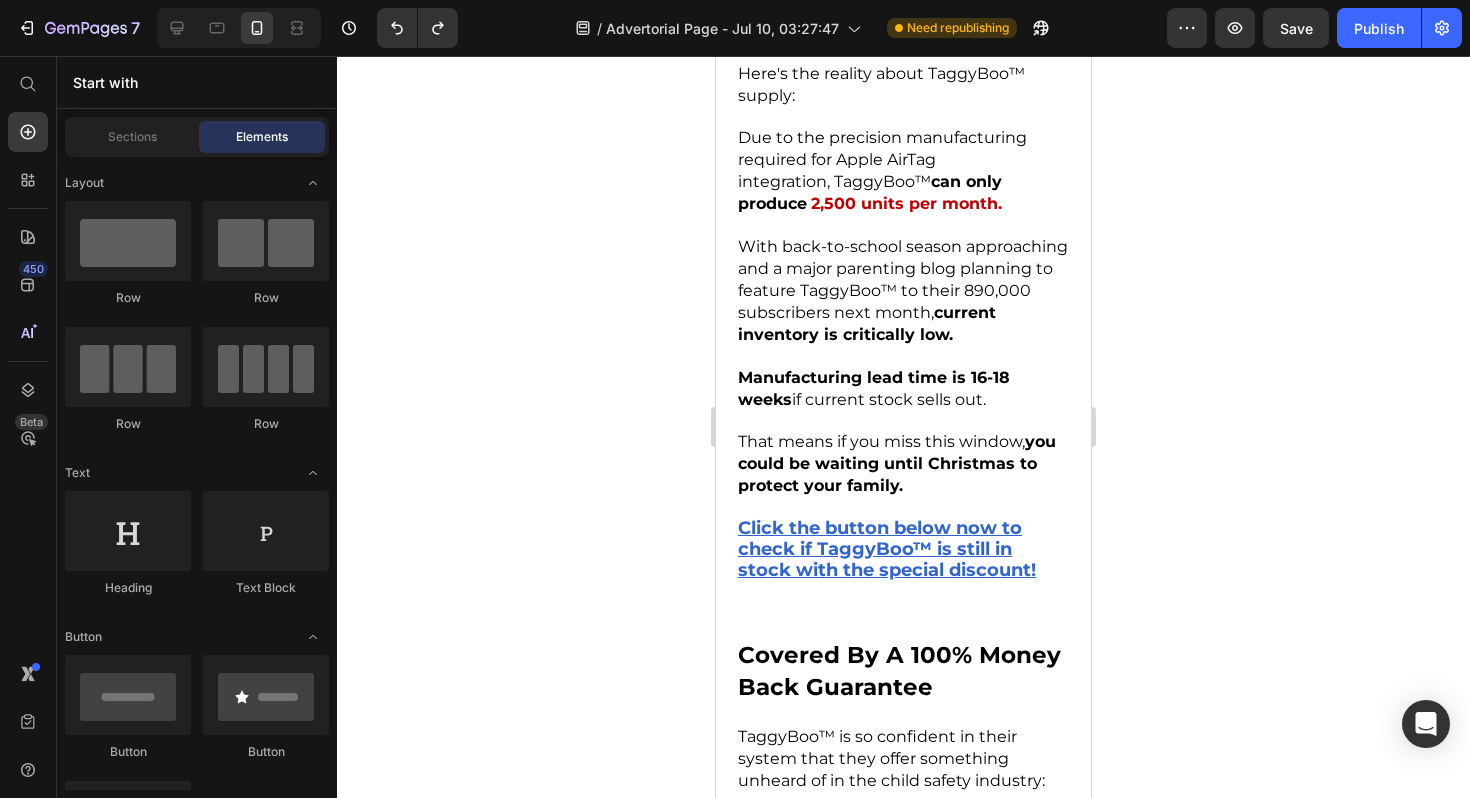 scroll, scrollTop: 12013, scrollLeft: 0, axis: vertical 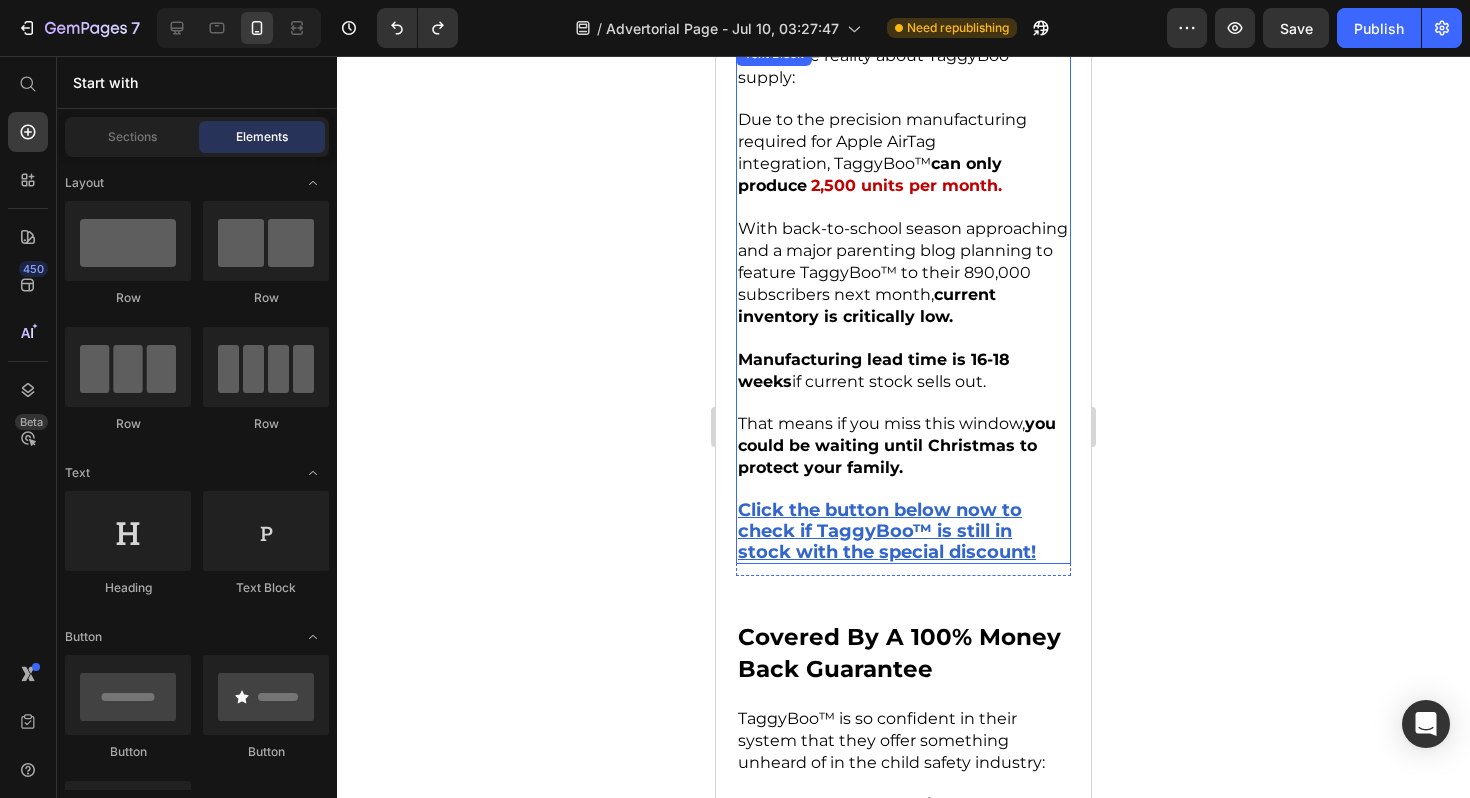 click on "Click the button below now to check if TaggyBoo™ is still in stock with the special discount!" at bounding box center (887, 531) 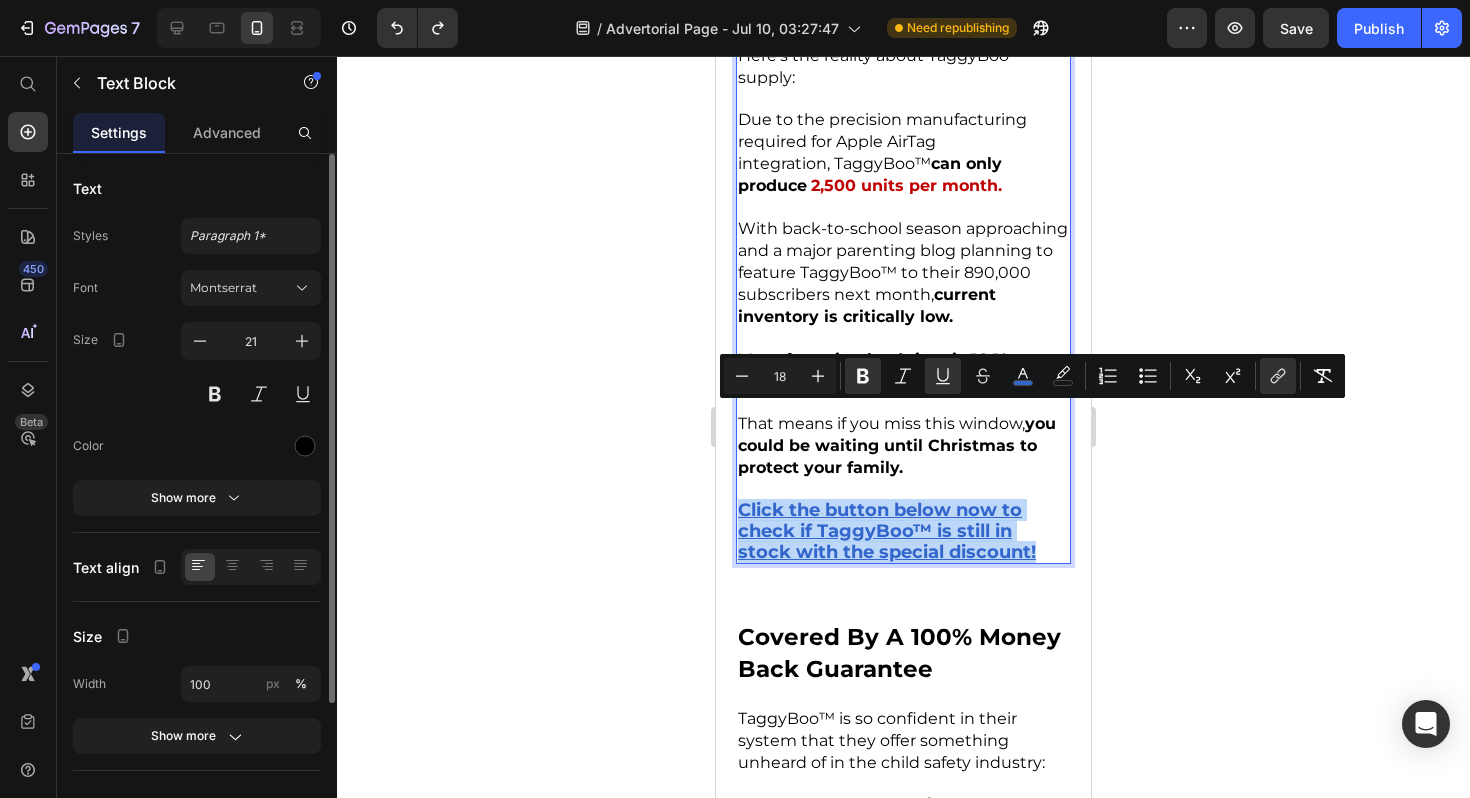 drag, startPoint x: 994, startPoint y: 460, endPoint x: 742, endPoint y: 409, distance: 257.10892 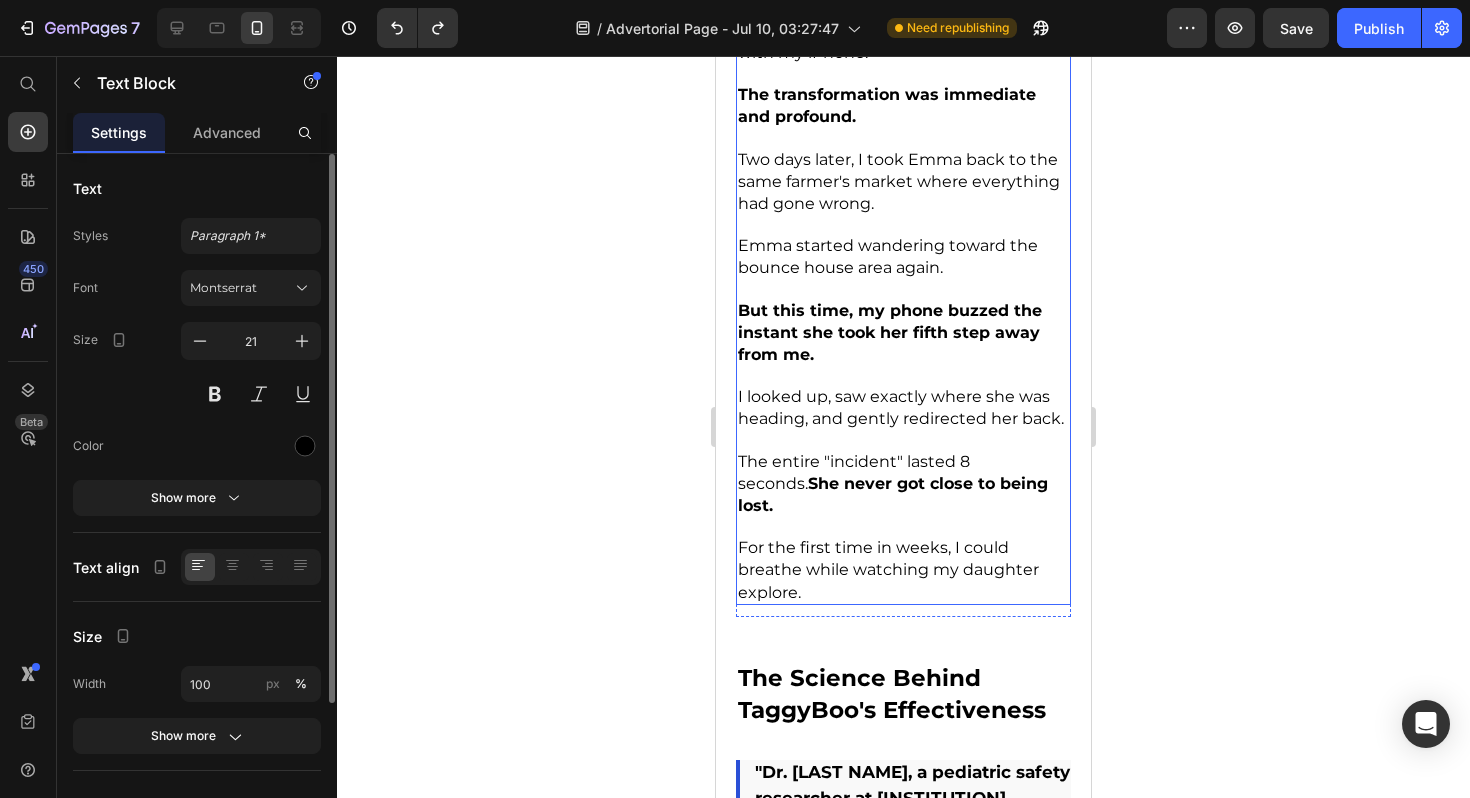 scroll, scrollTop: 9763, scrollLeft: 0, axis: vertical 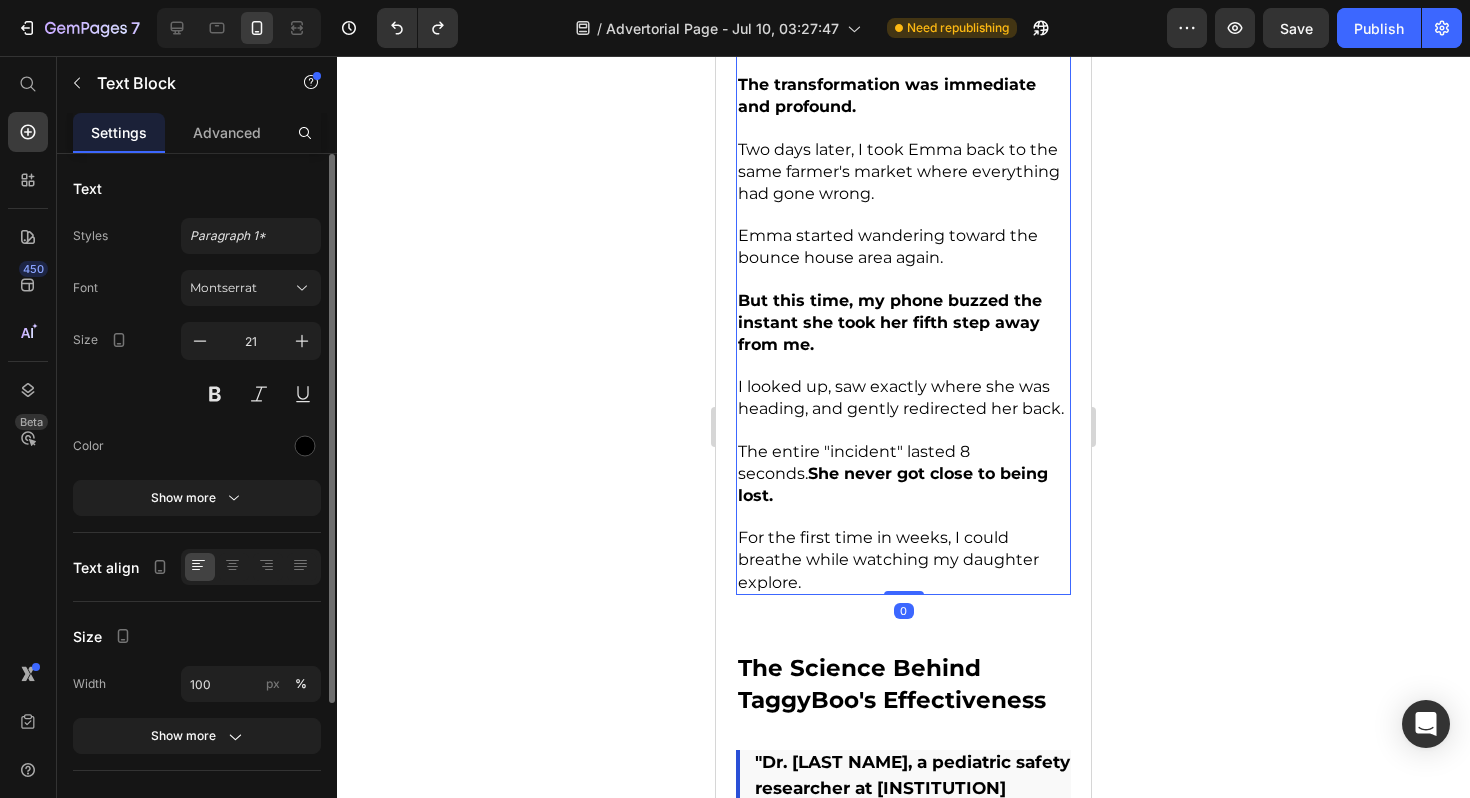 click on "For the first time in weeks, I could breathe while watching my daughter explore." at bounding box center [903, 559] 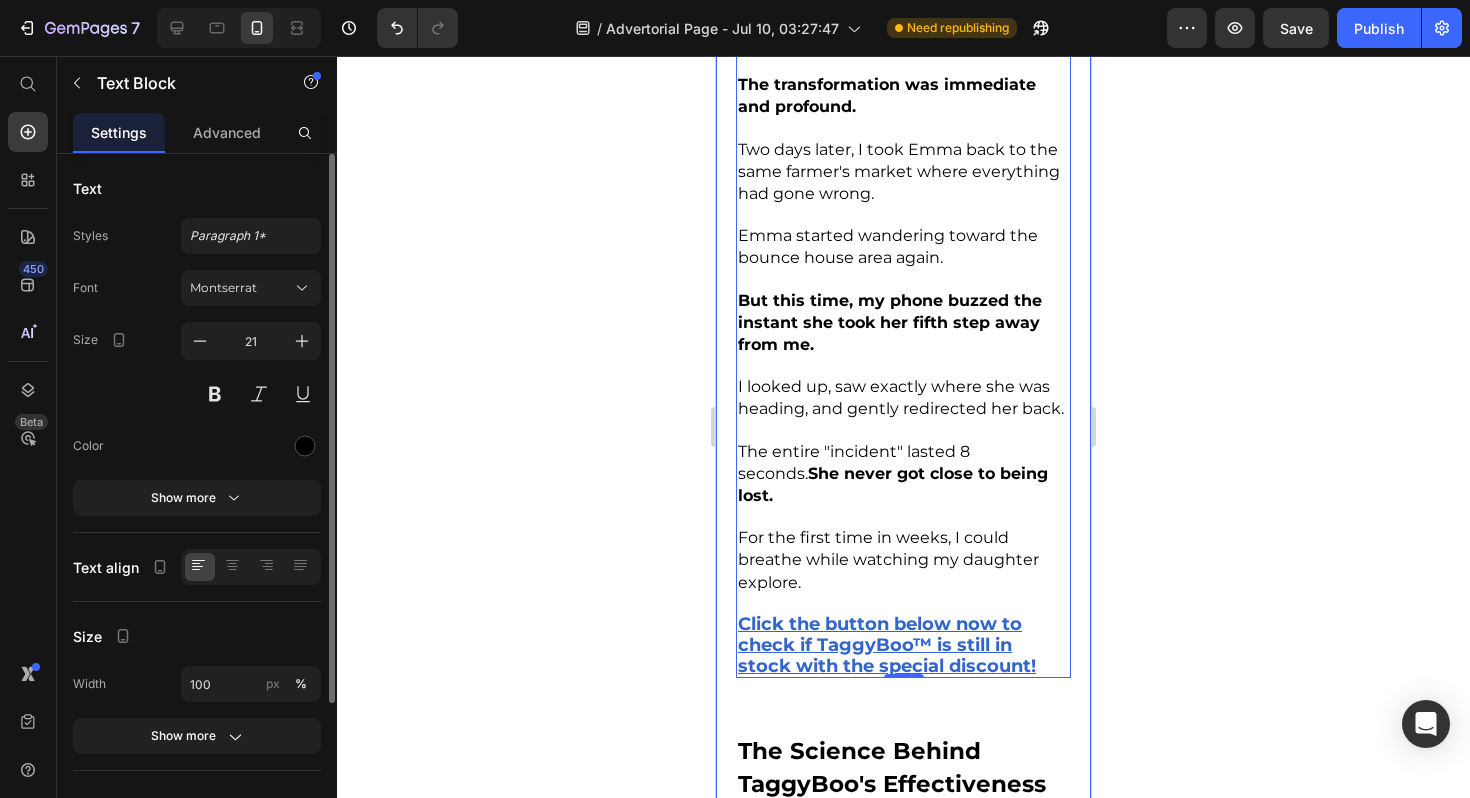 click 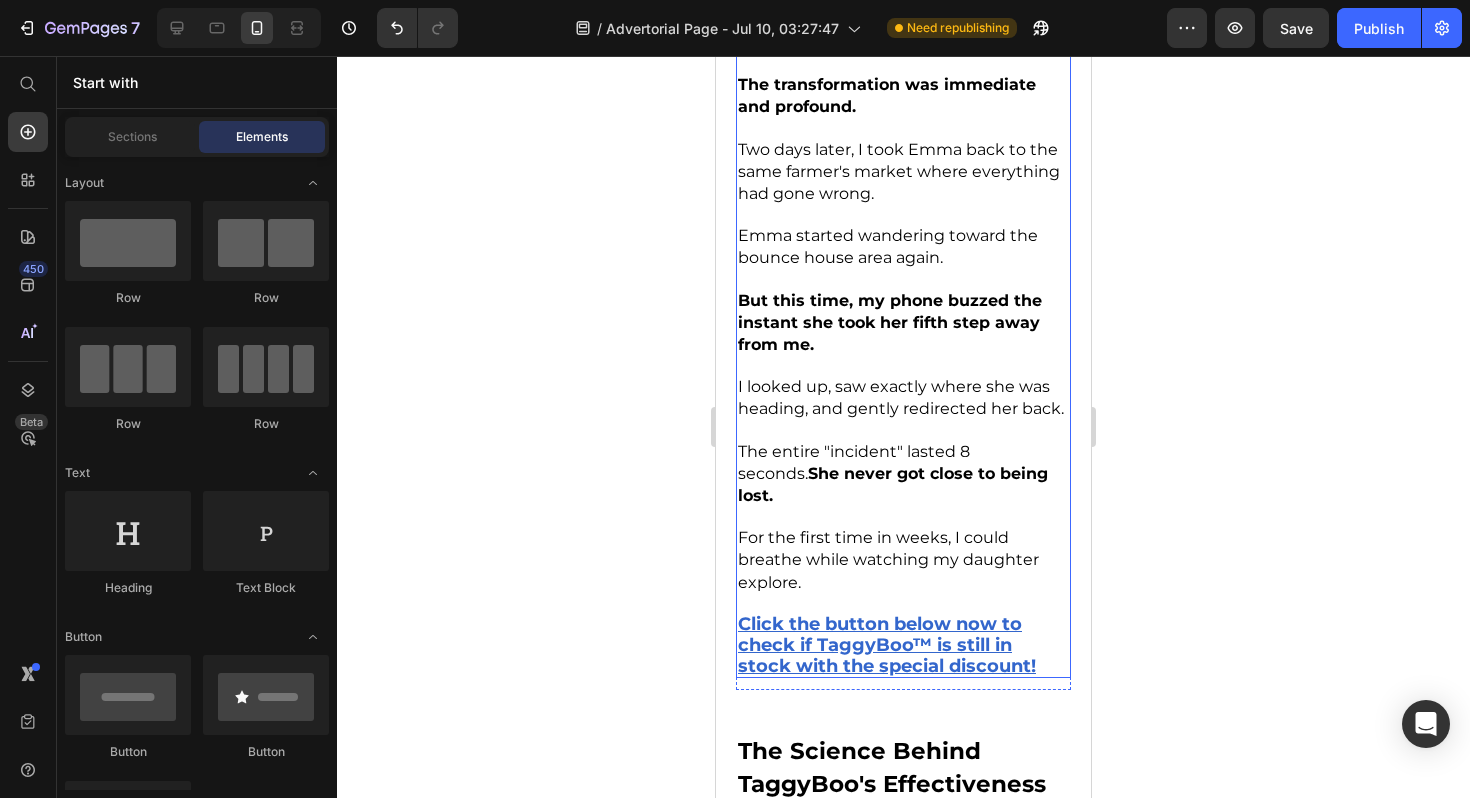 click on "Click the button below now to check if TaggyBoo™ is still in stock with the special discount!" at bounding box center (887, 645) 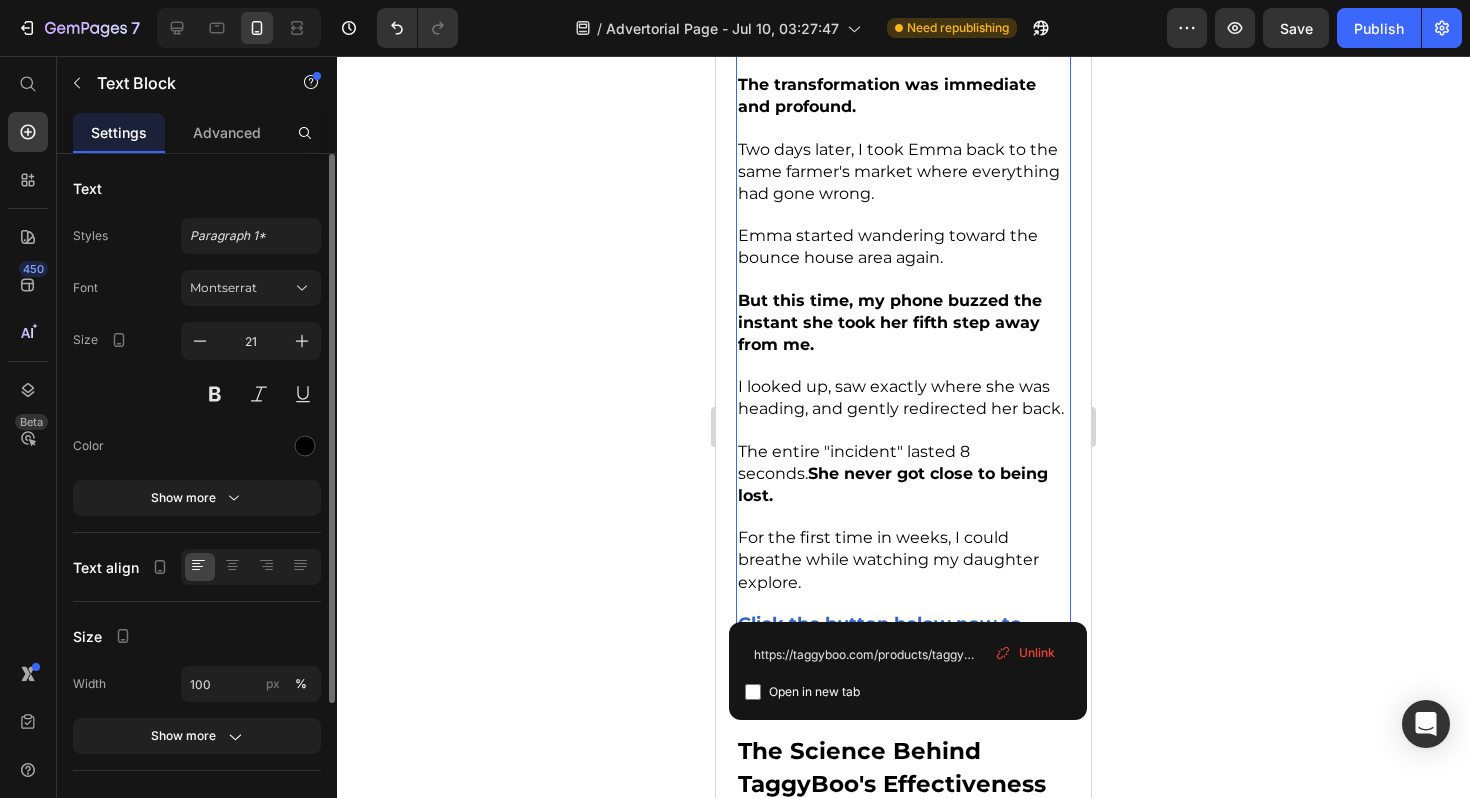click 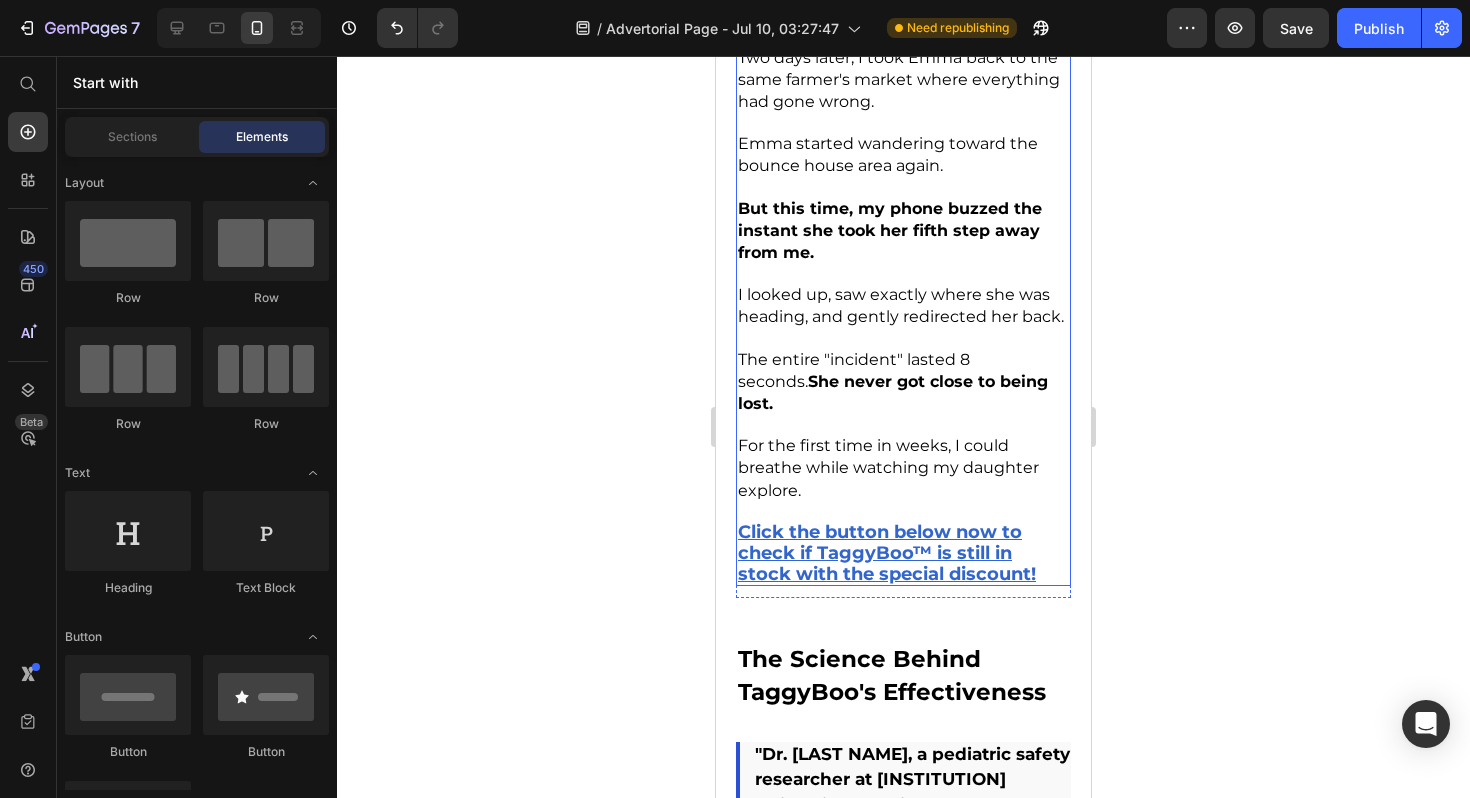 scroll, scrollTop: 9871, scrollLeft: 0, axis: vertical 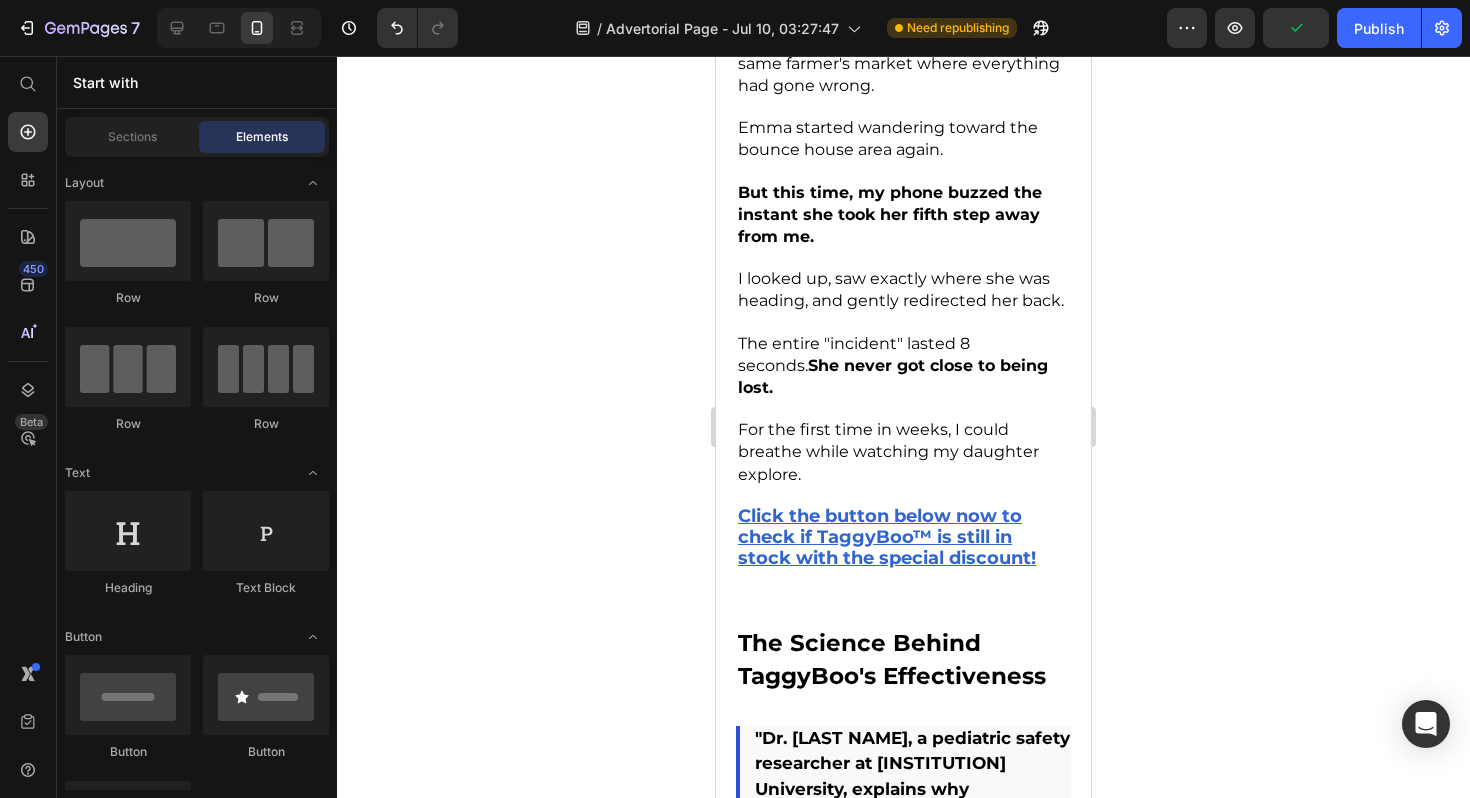 click 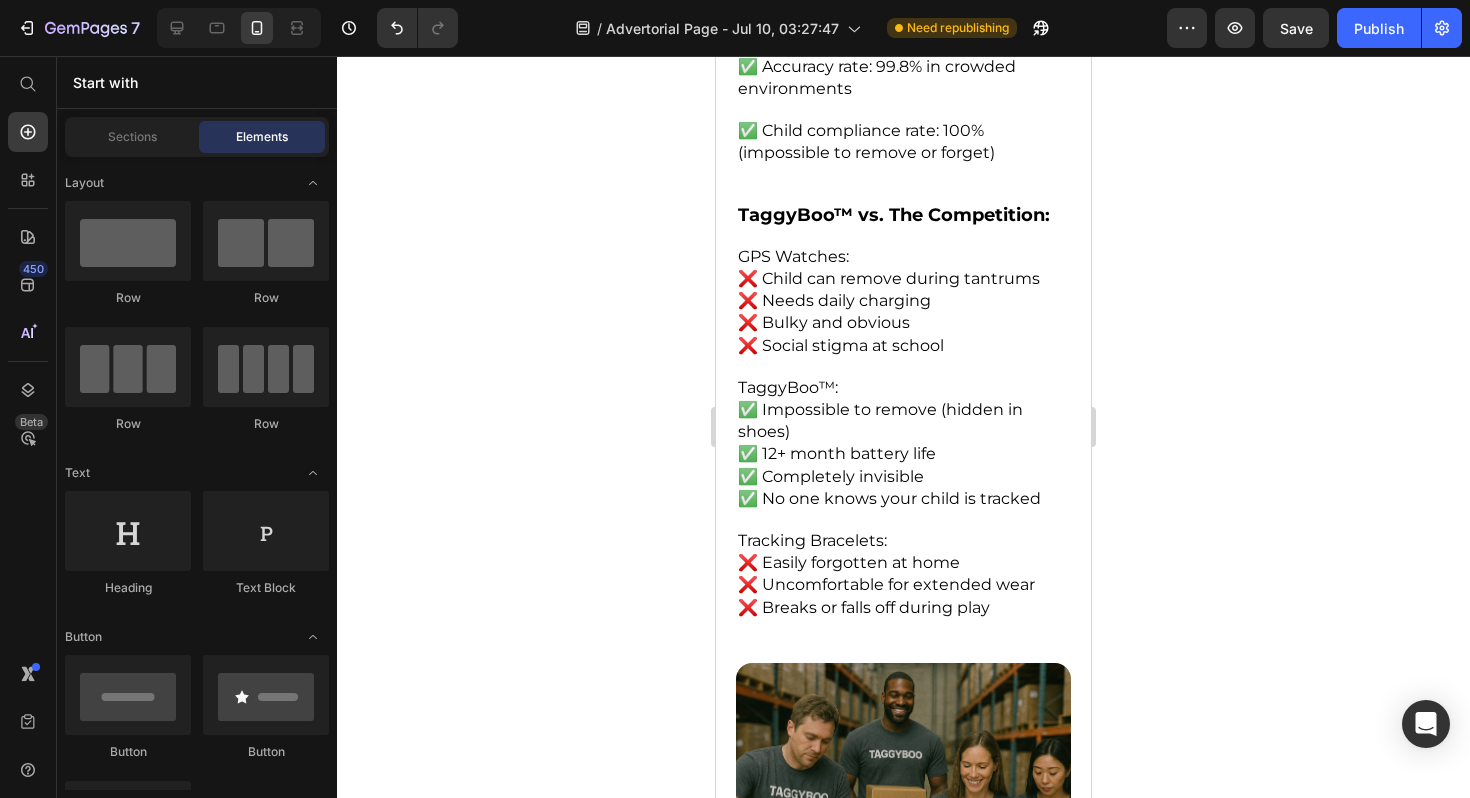 scroll, scrollTop: 11153, scrollLeft: 0, axis: vertical 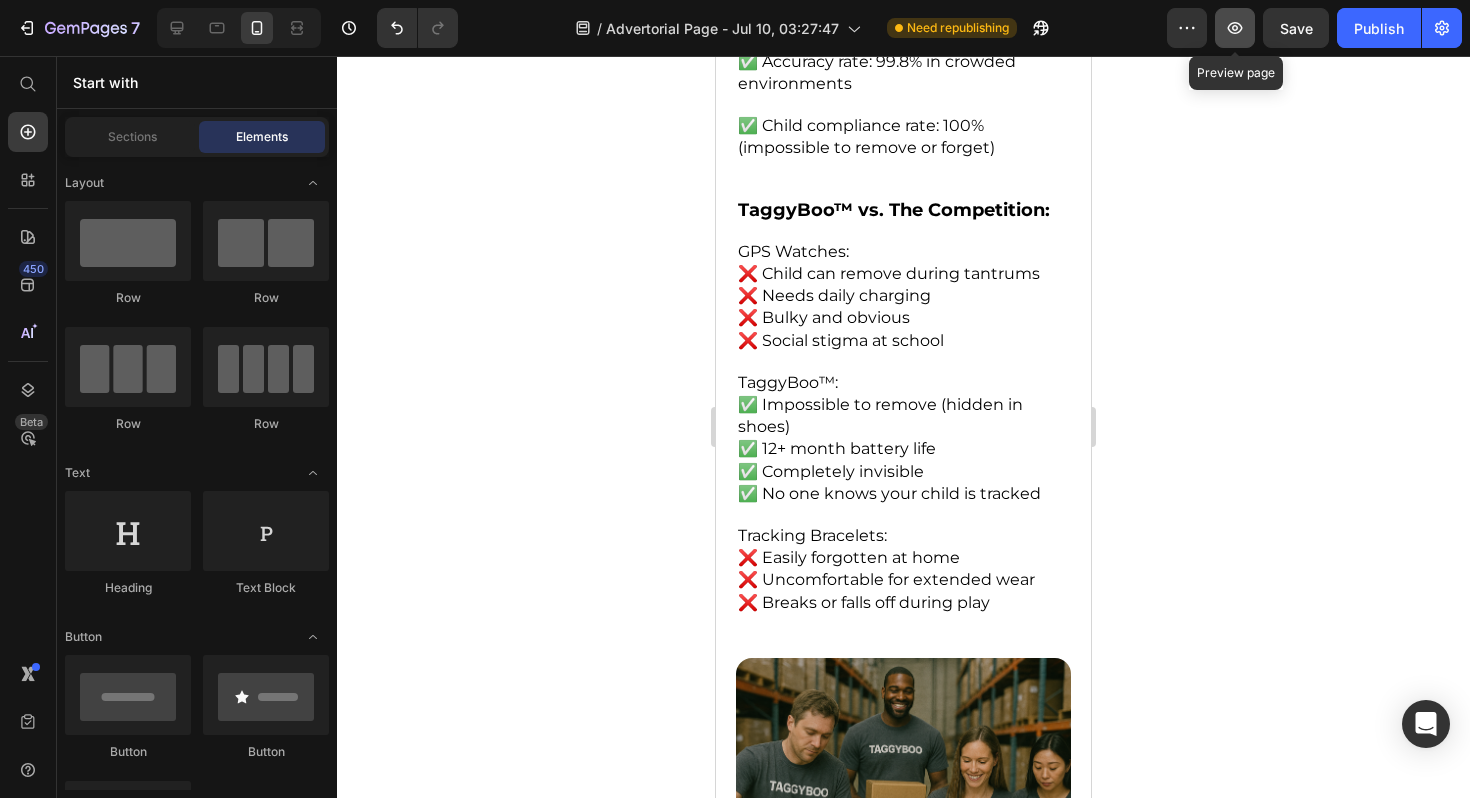 click 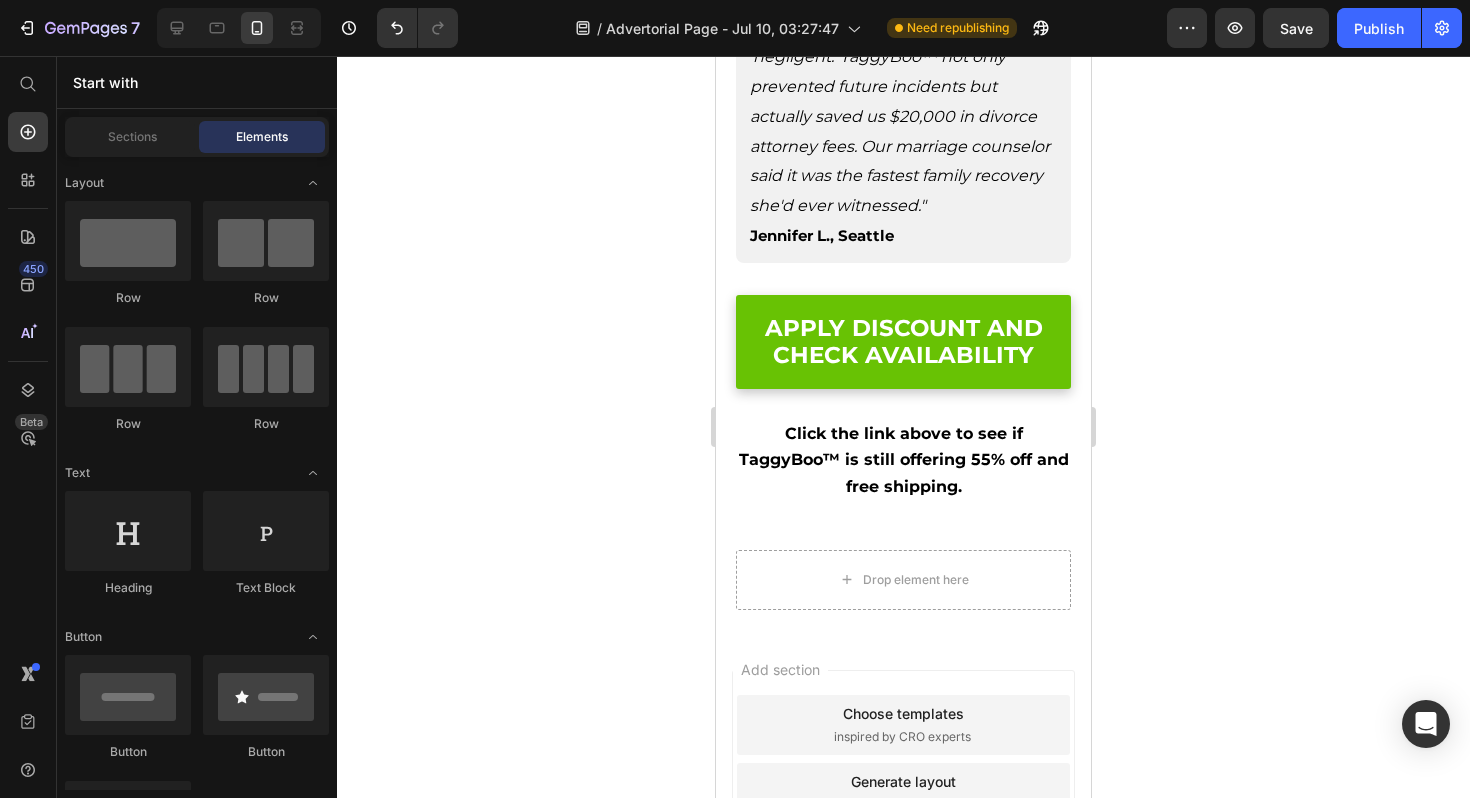 scroll, scrollTop: 15026, scrollLeft: 0, axis: vertical 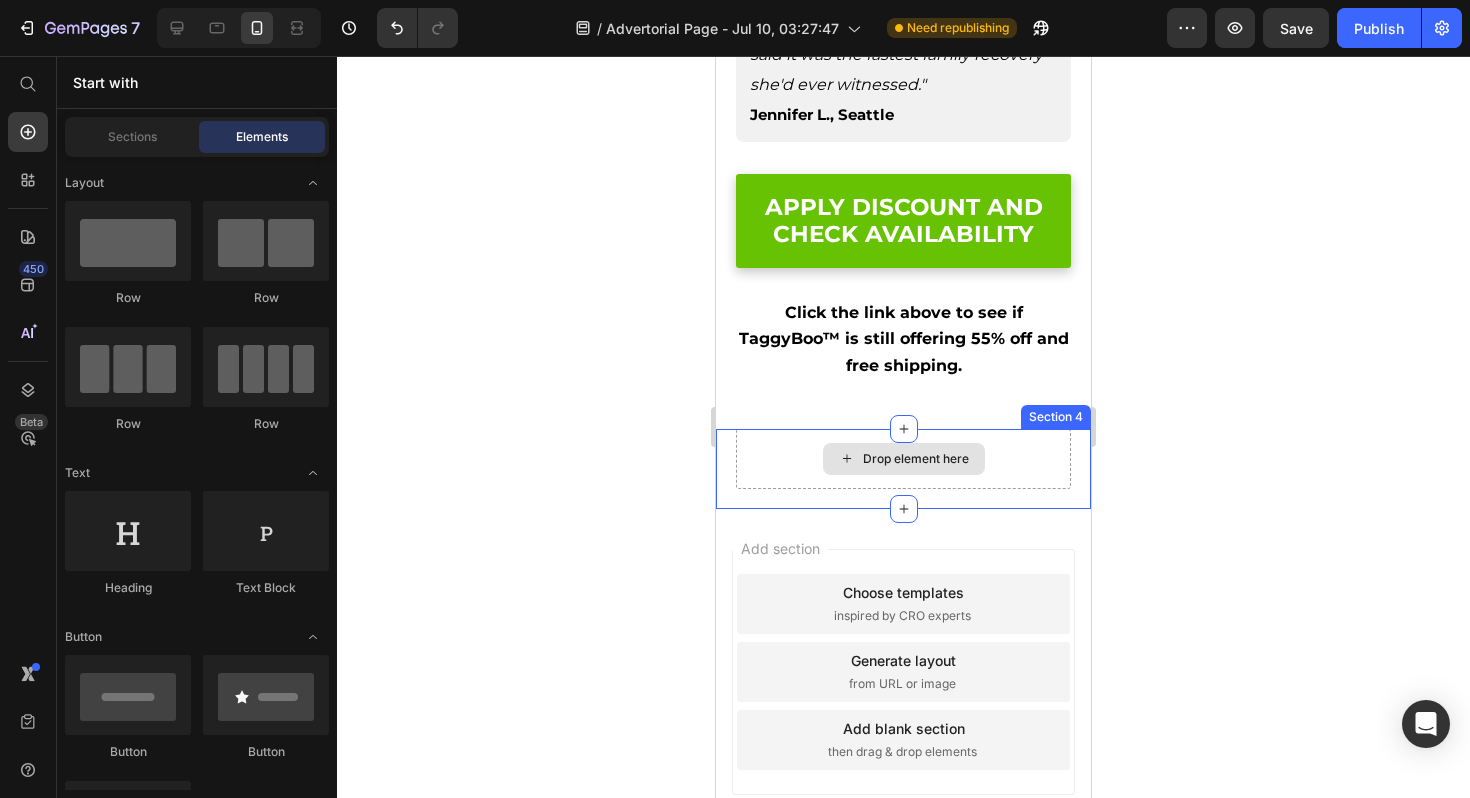 click on "Drop element here" at bounding box center [903, 459] 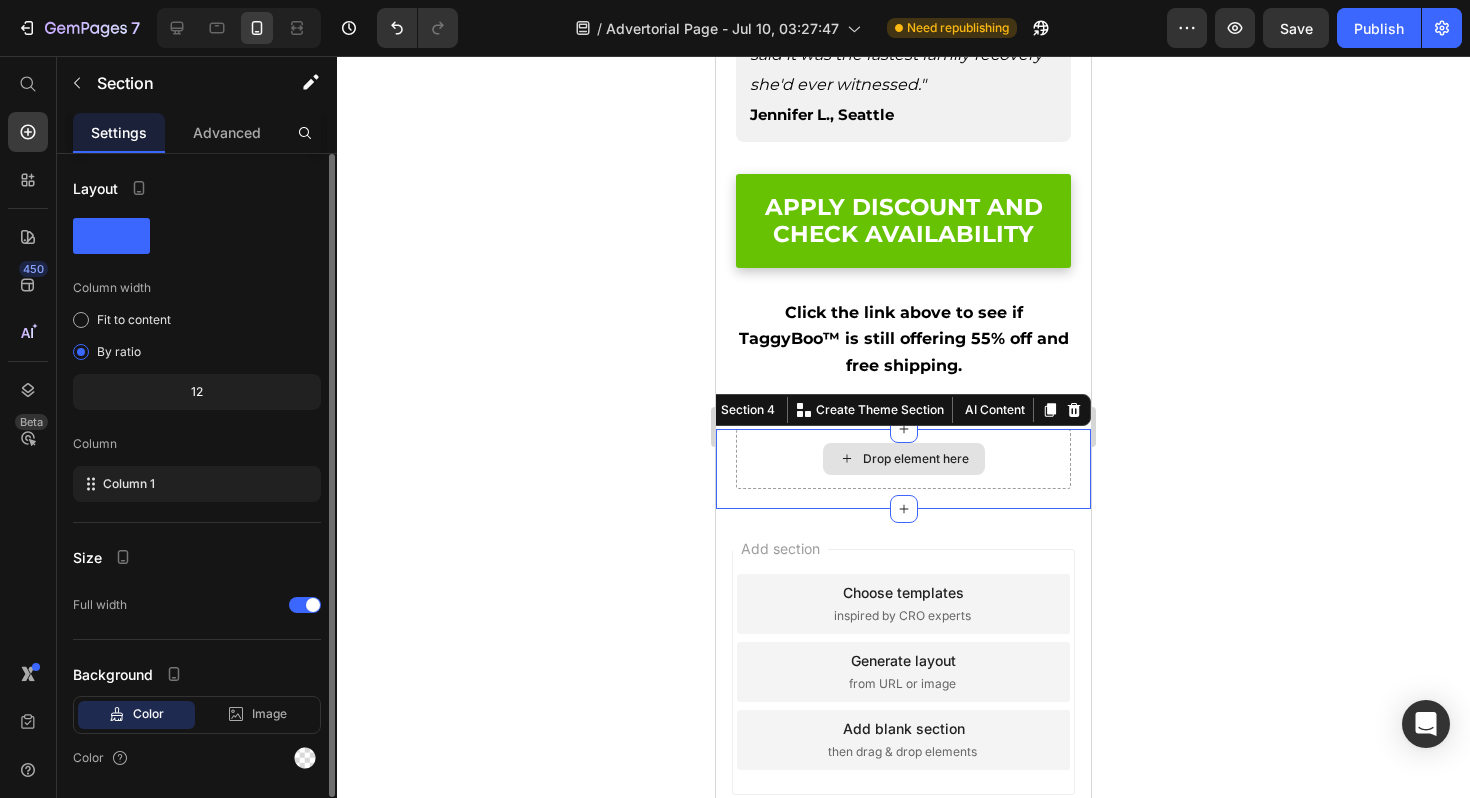 click on "Drop element here" at bounding box center [916, 459] 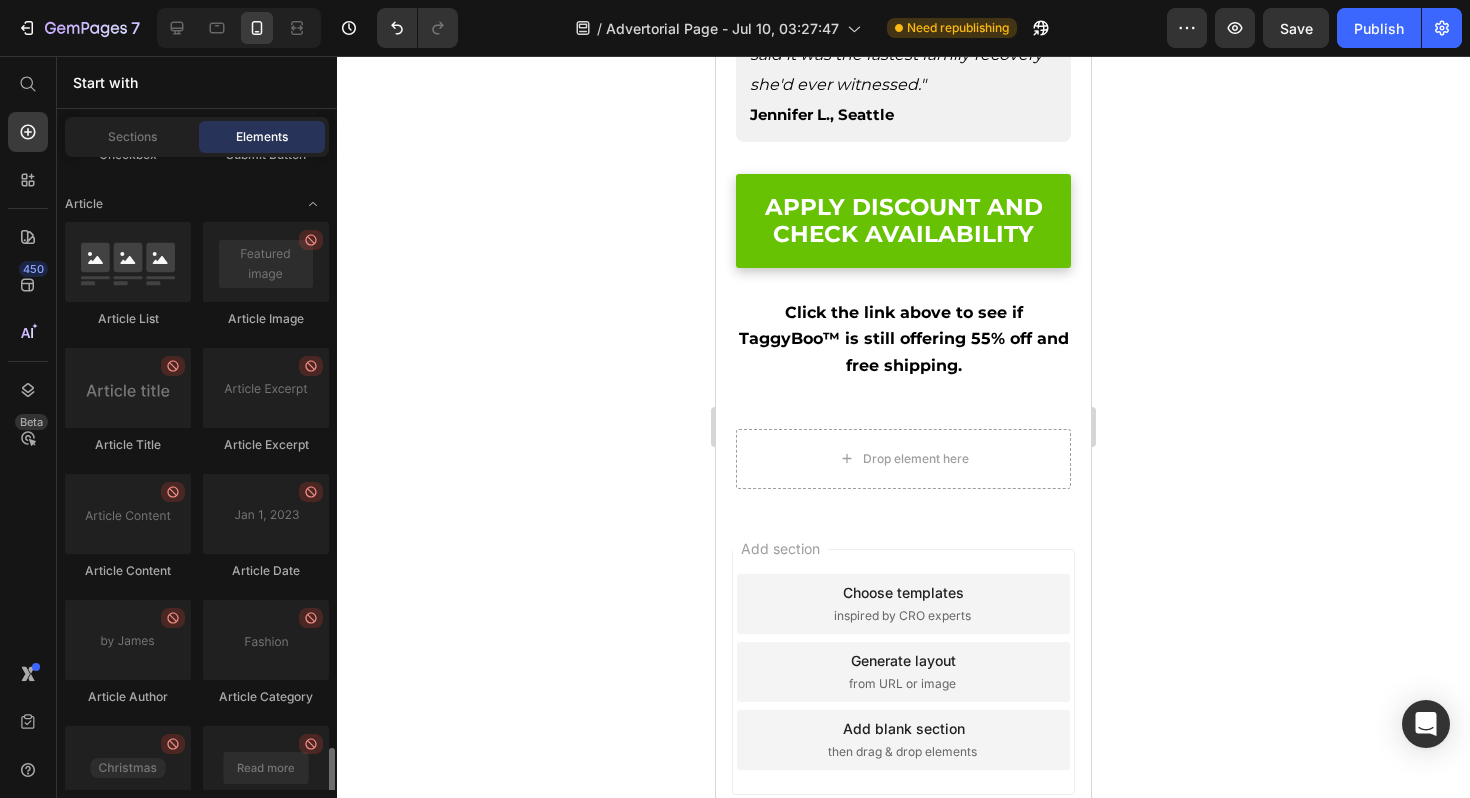 scroll, scrollTop: 5546, scrollLeft: 0, axis: vertical 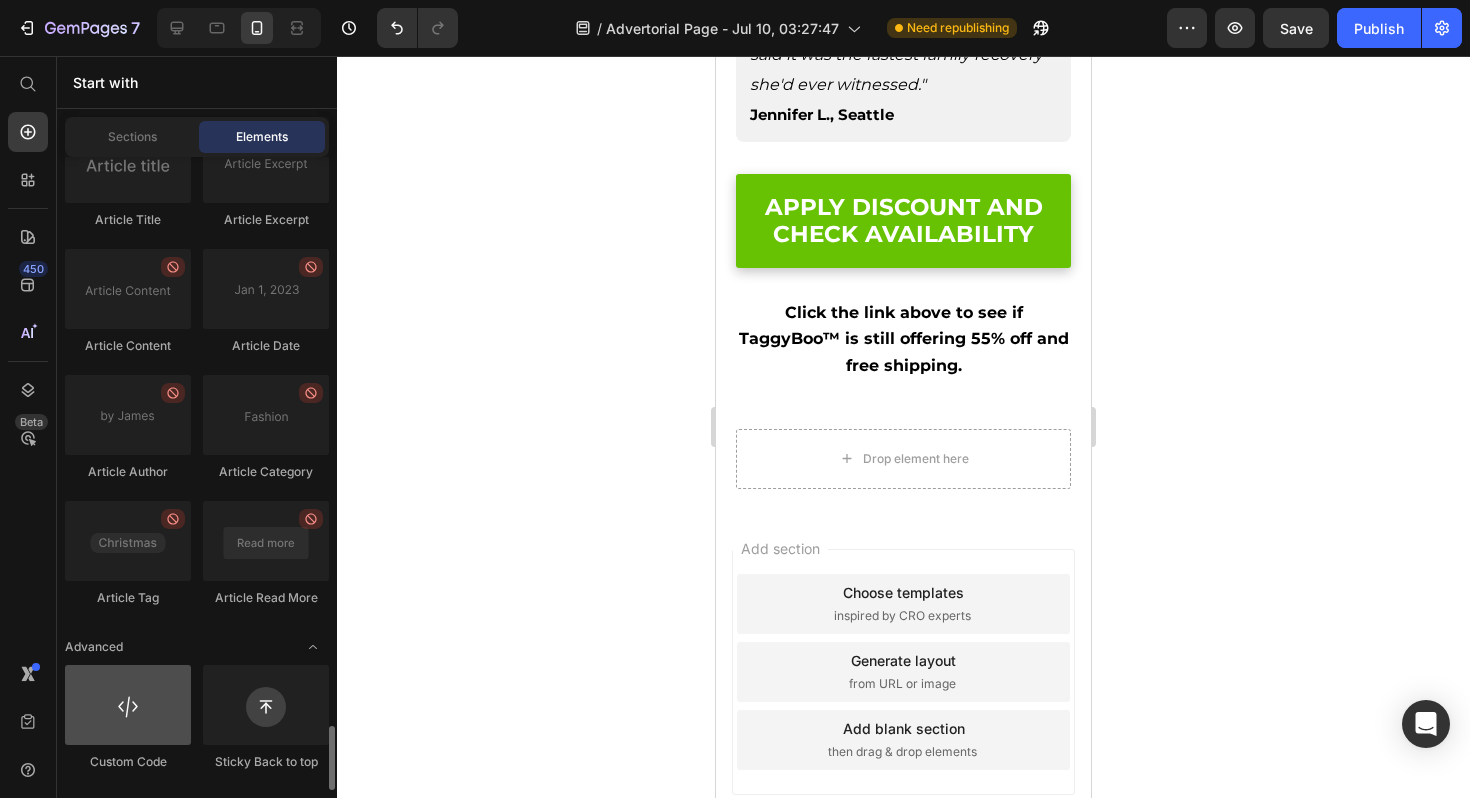 click at bounding box center (128, 705) 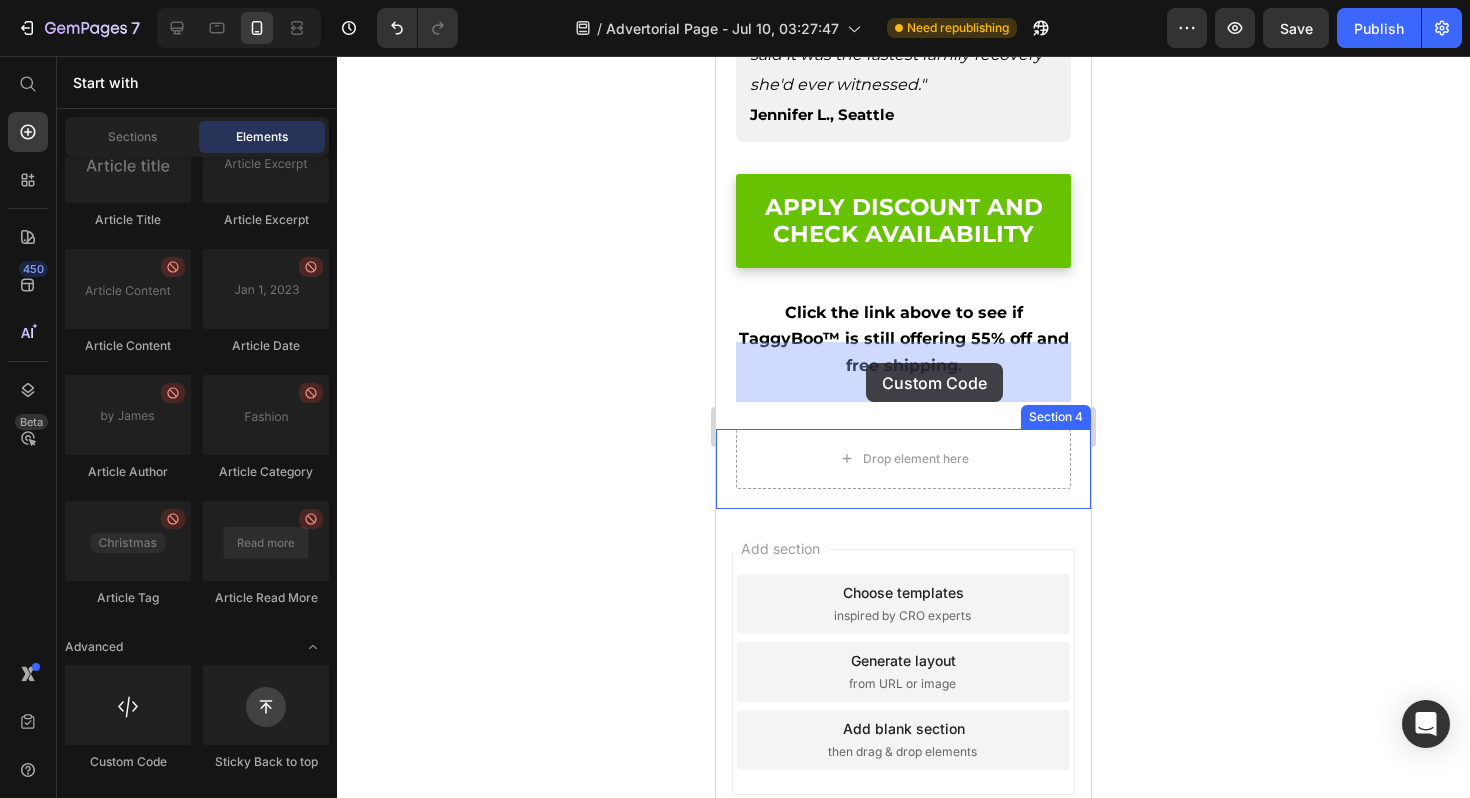 drag, startPoint x: 856, startPoint y: 761, endPoint x: 866, endPoint y: 363, distance: 398.1256 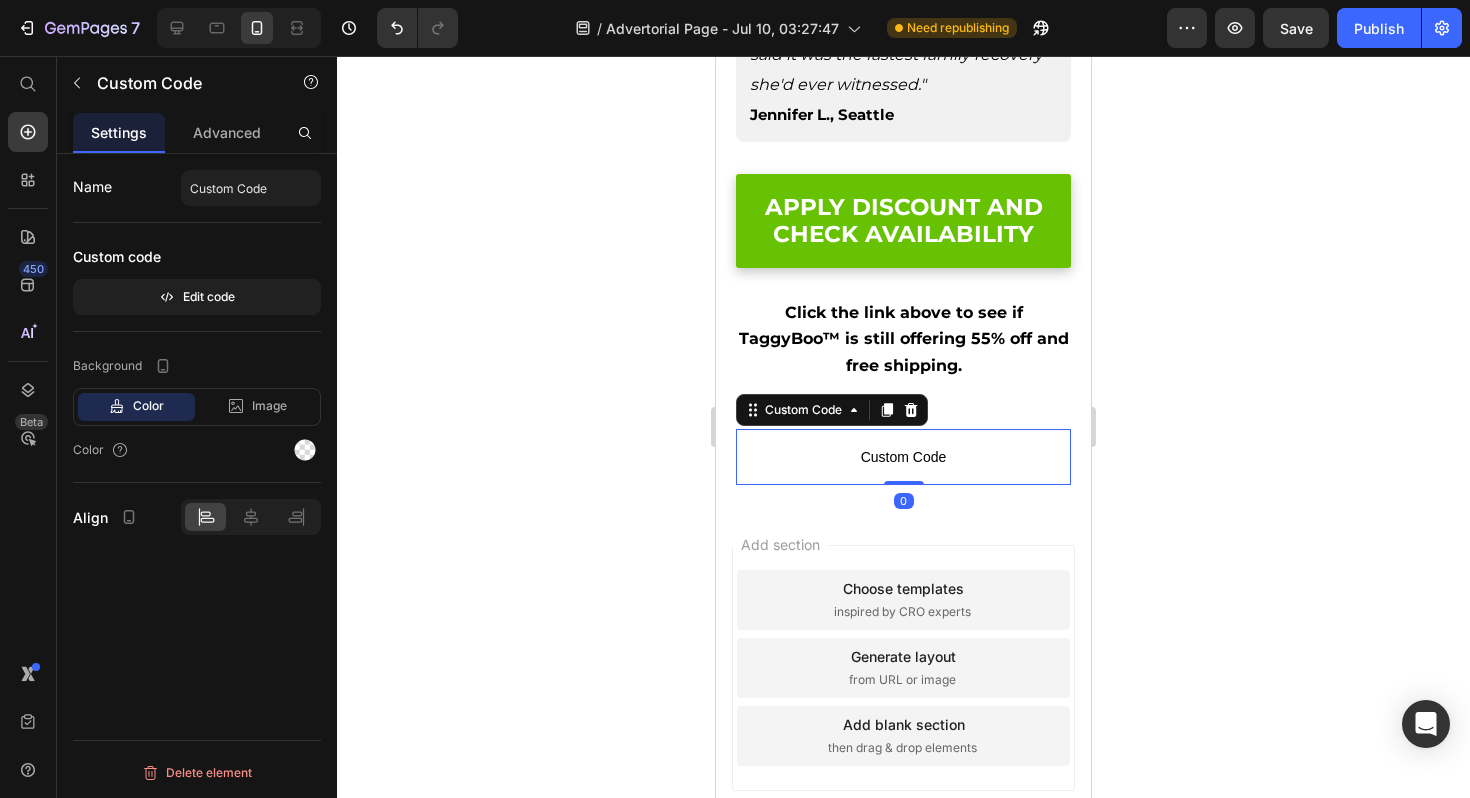 scroll, scrollTop: 15022, scrollLeft: 0, axis: vertical 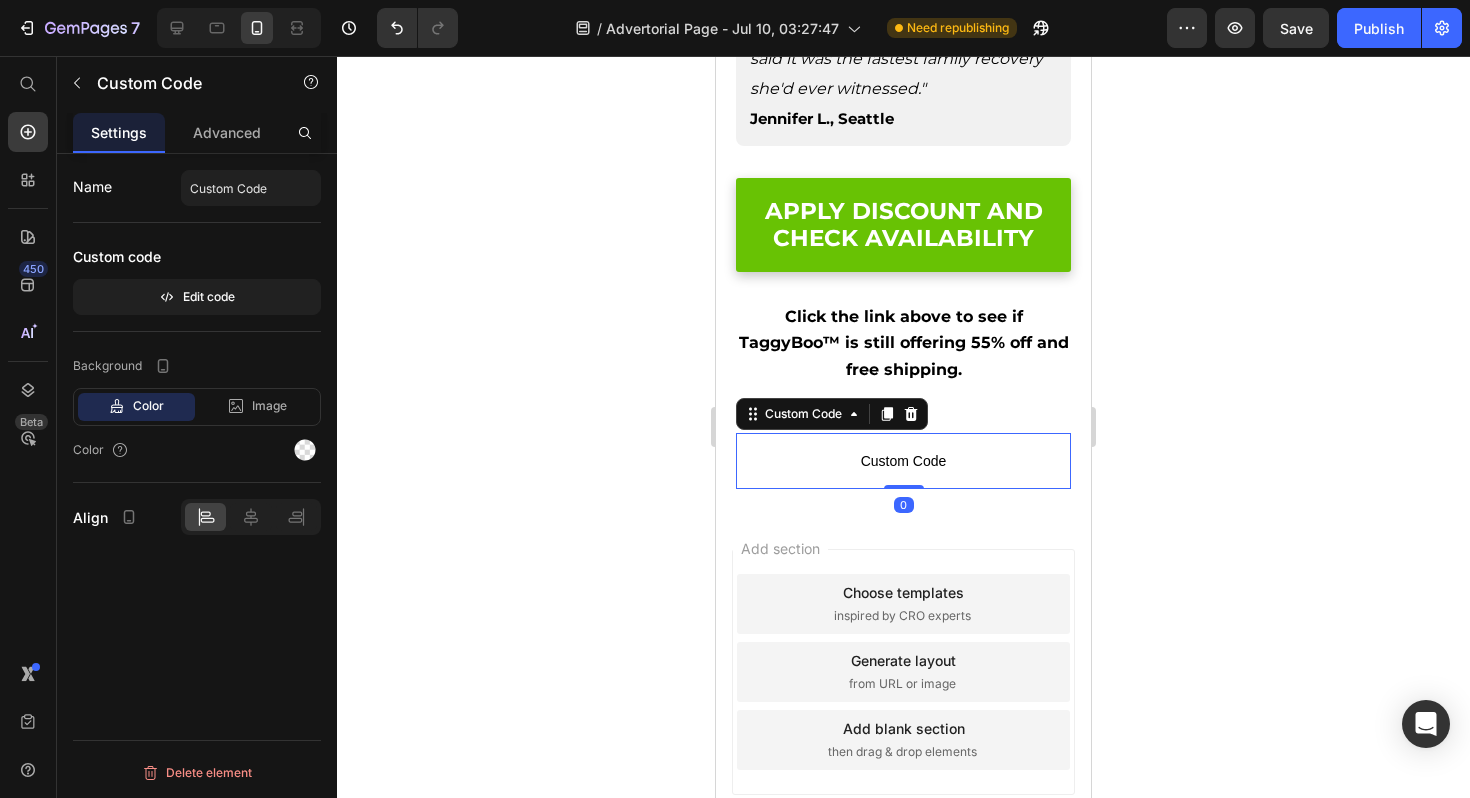click on "Custom Code" at bounding box center (903, 461) 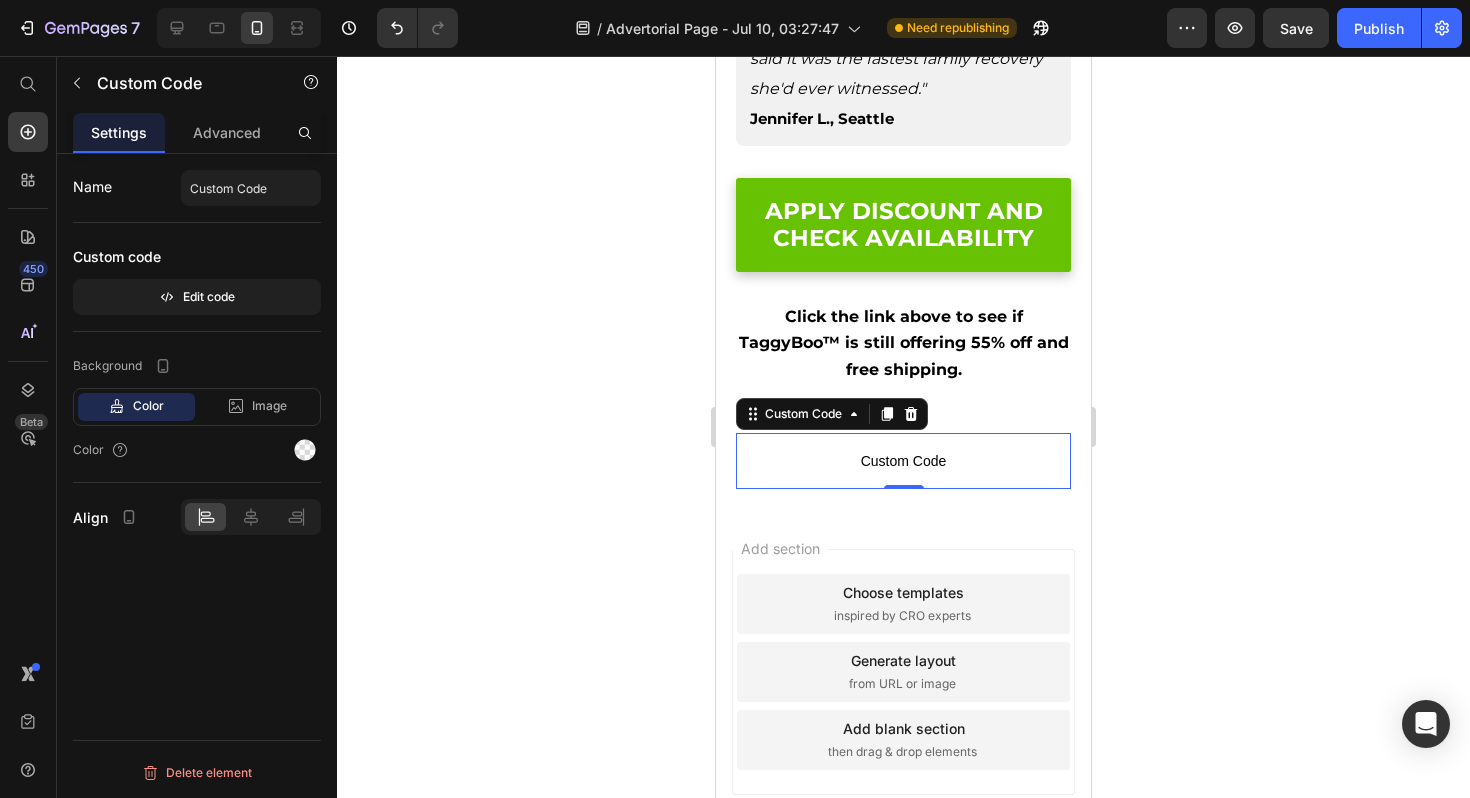 click on "Custom Code" at bounding box center [903, 461] 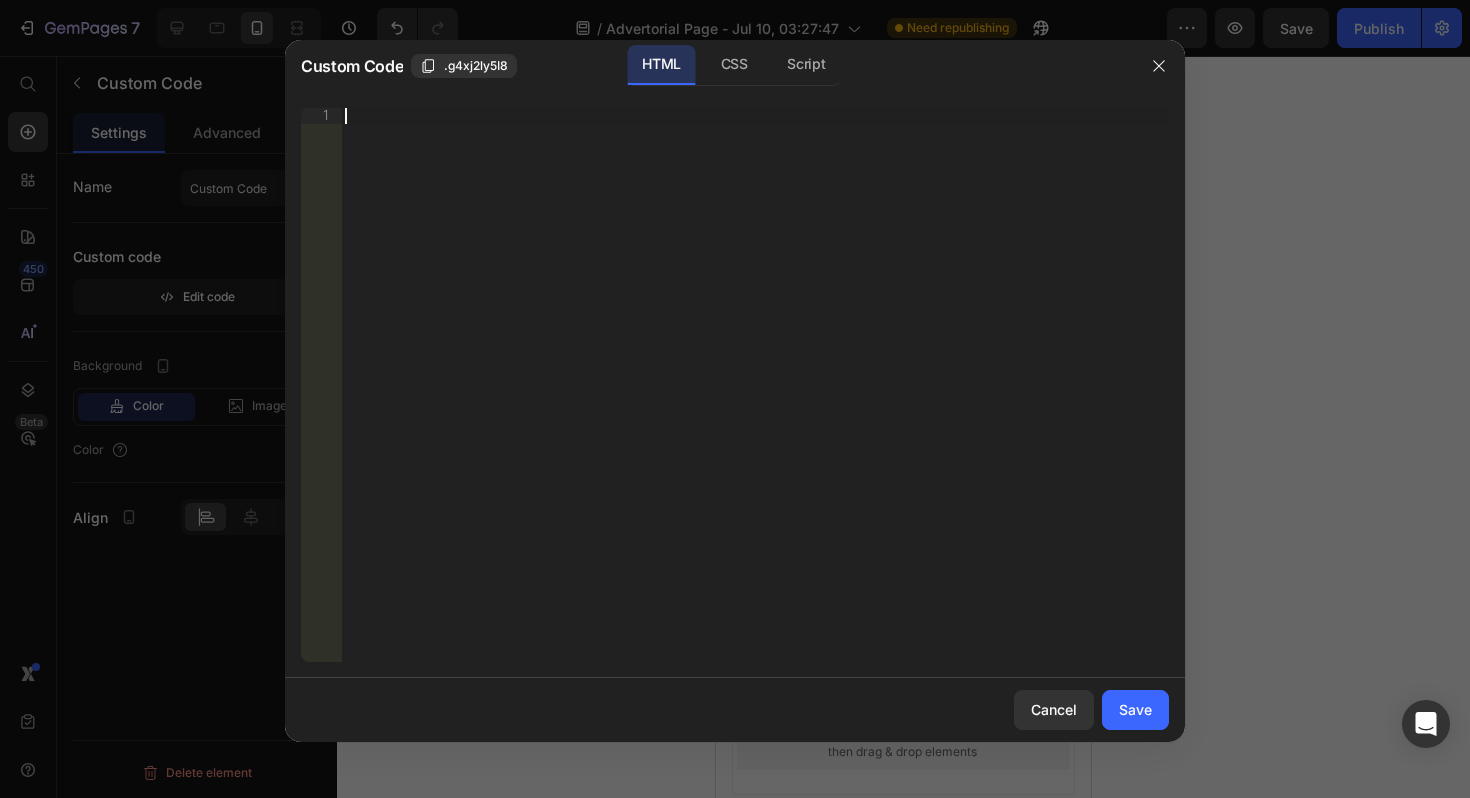 click on "Insert the 3rd-party installation code, HTML code, or Liquid code to display custom content." at bounding box center [755, 401] 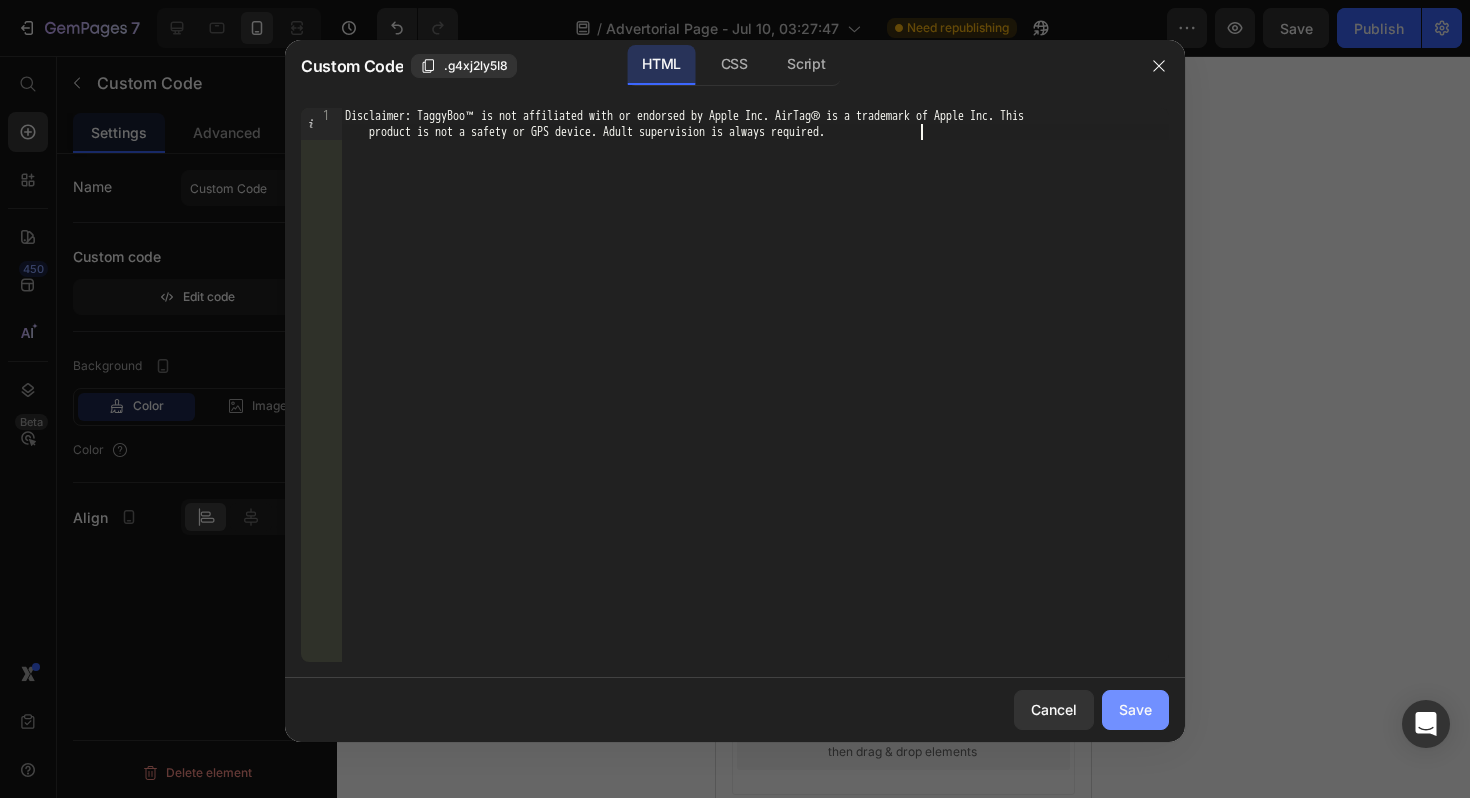 click on "Save" 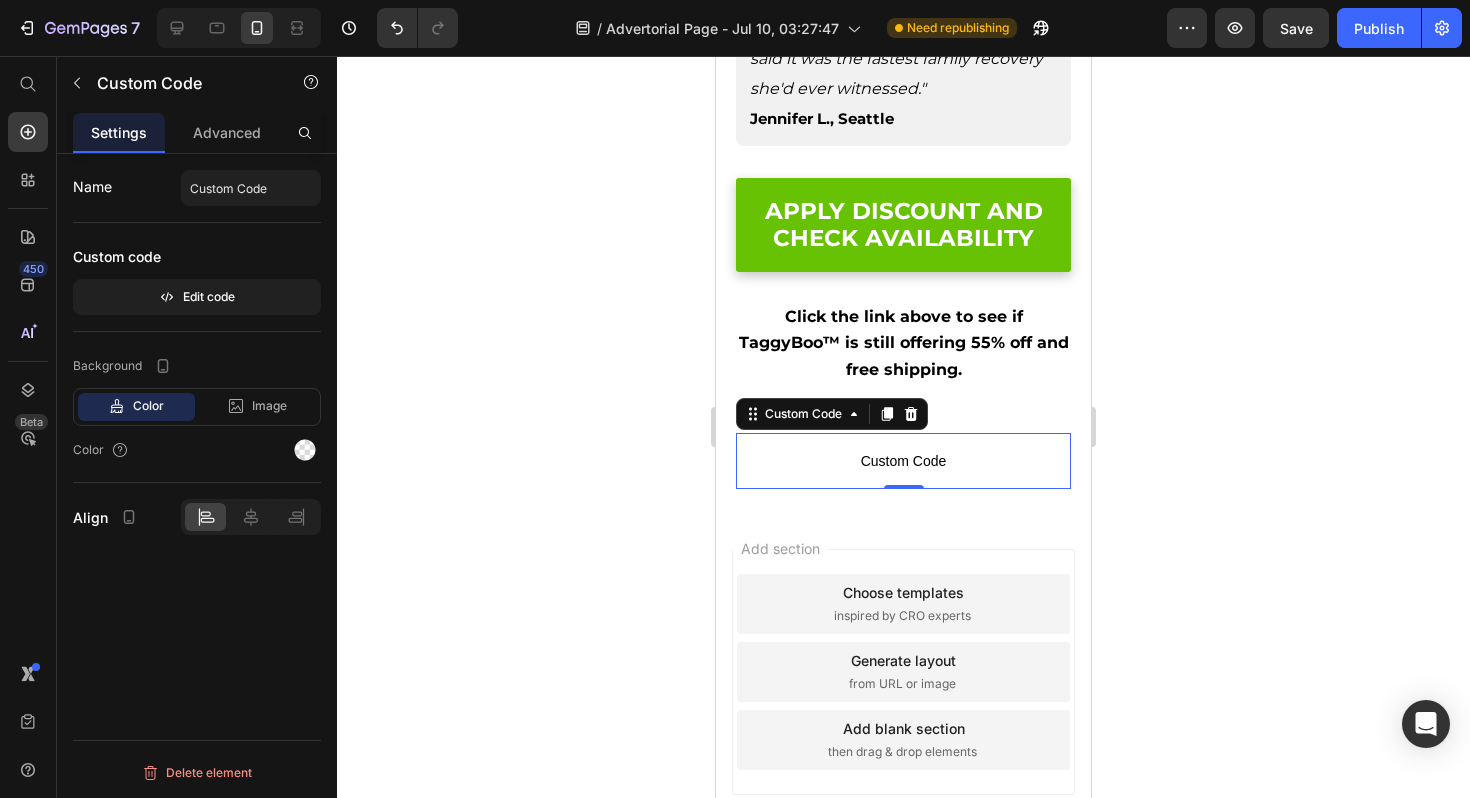 scroll, scrollTop: 15026, scrollLeft: 0, axis: vertical 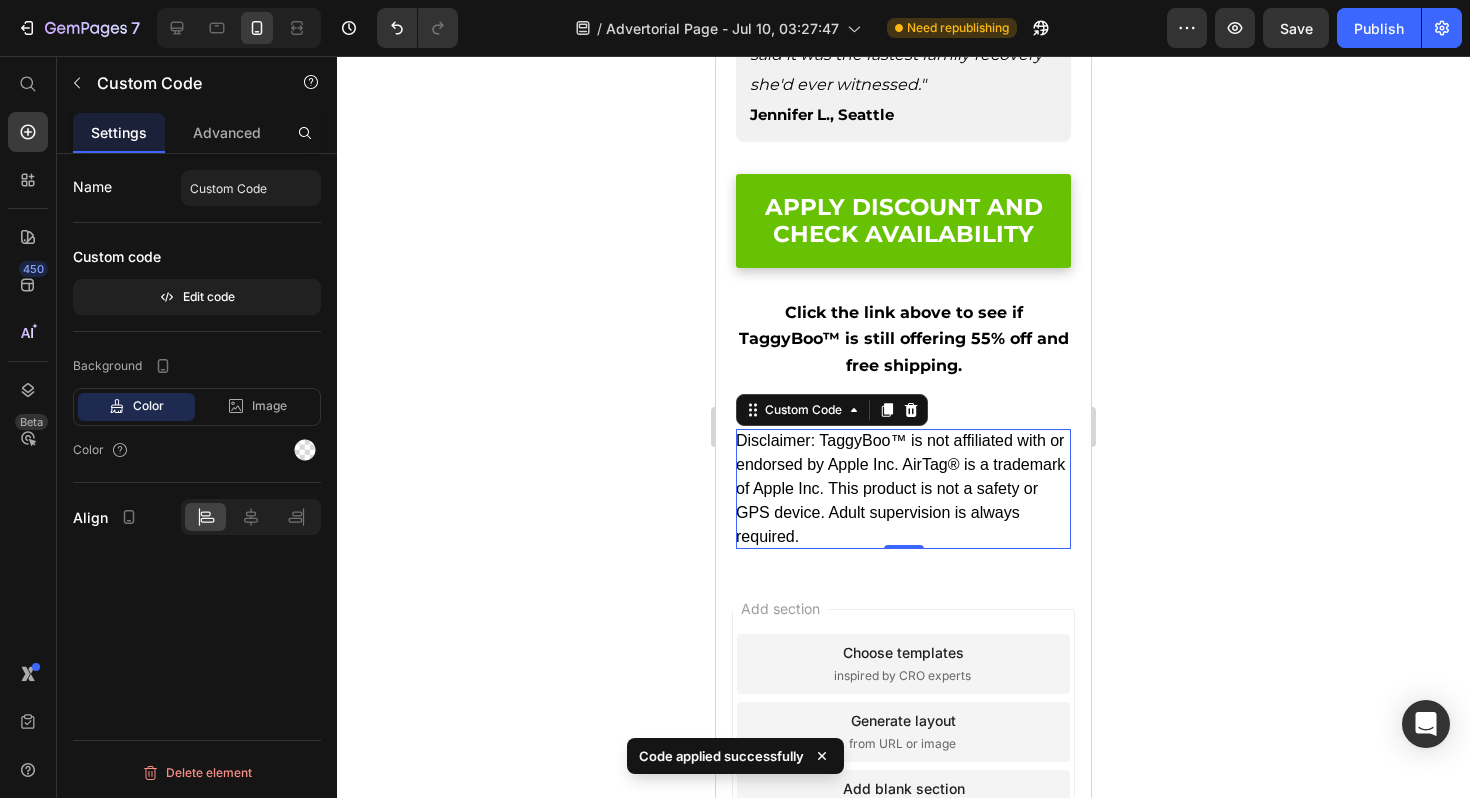 click on "Disclaimer: TaggyBoo™ is not affiliated with or endorsed by Apple Inc. AirTag® is a trademark of Apple Inc. This product is not a safety or GPS device. Adult supervision is always required." at bounding box center [903, 489] 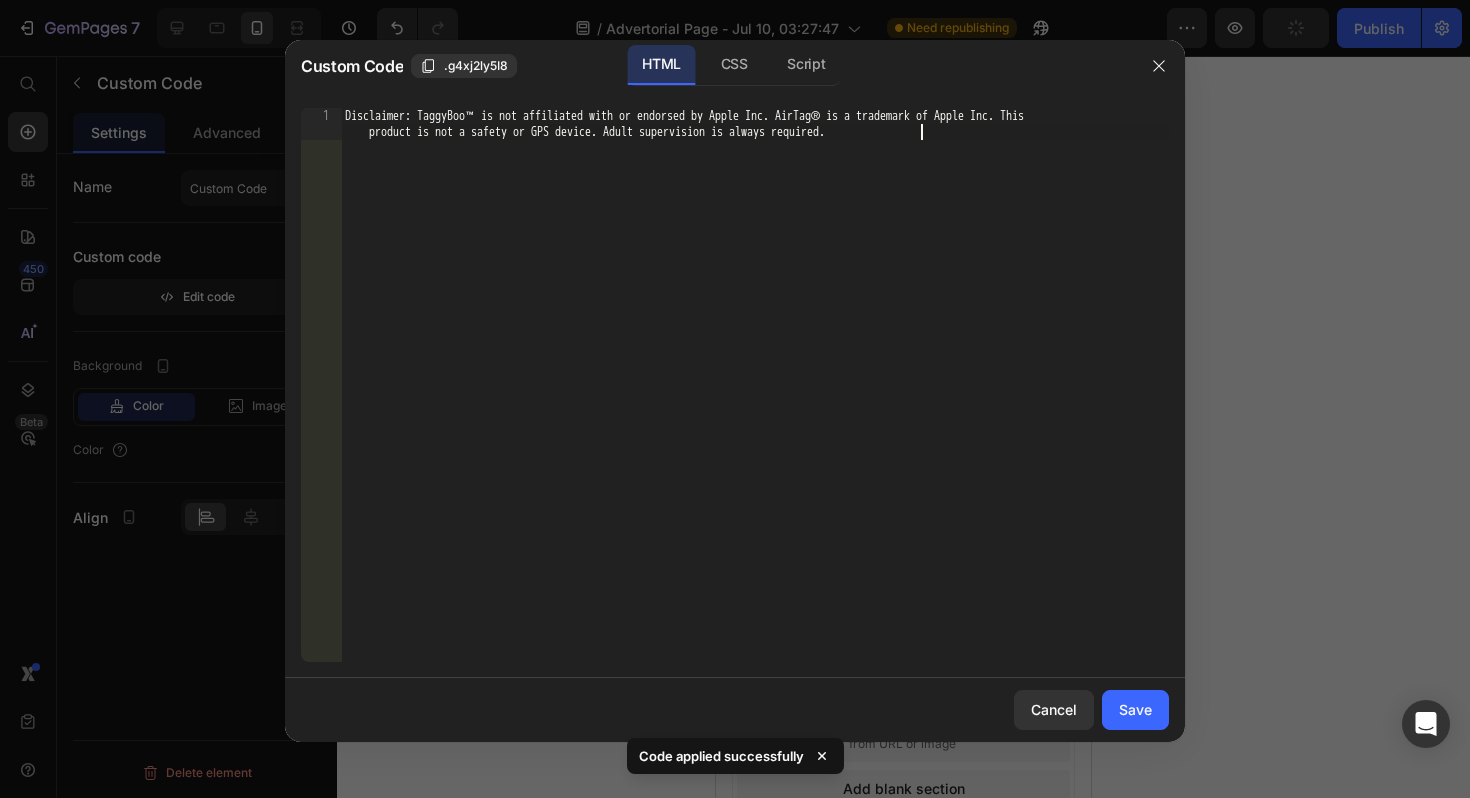 click on "Disclaimer: TaggyBoo™ is not affiliated with or endorsed by Apple Inc. AirTag® is a trademark of Apple Inc. This product is not a safety or GPS device. Adult supervision is always required." at bounding box center [755, 417] 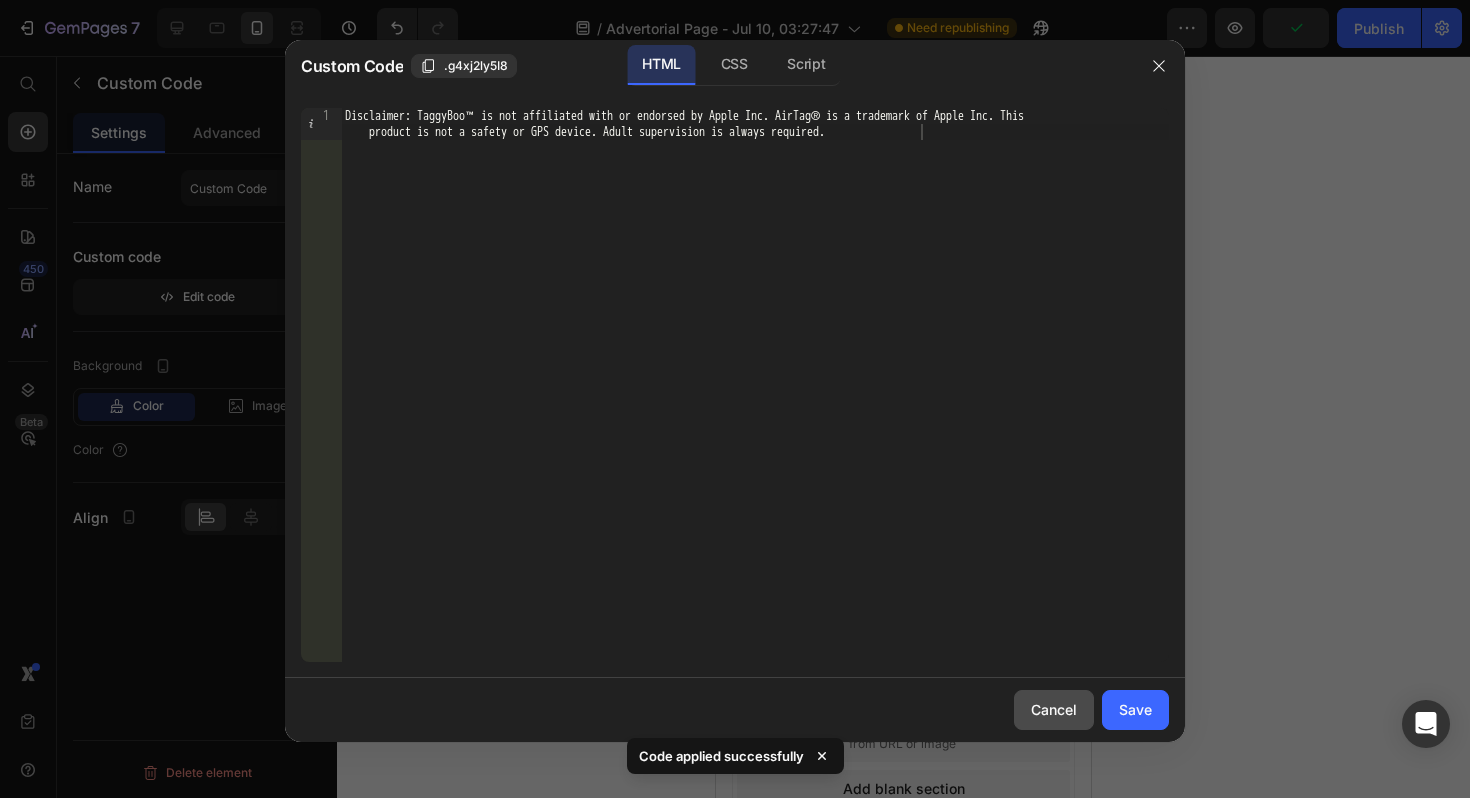 click on "Cancel" at bounding box center [1054, 709] 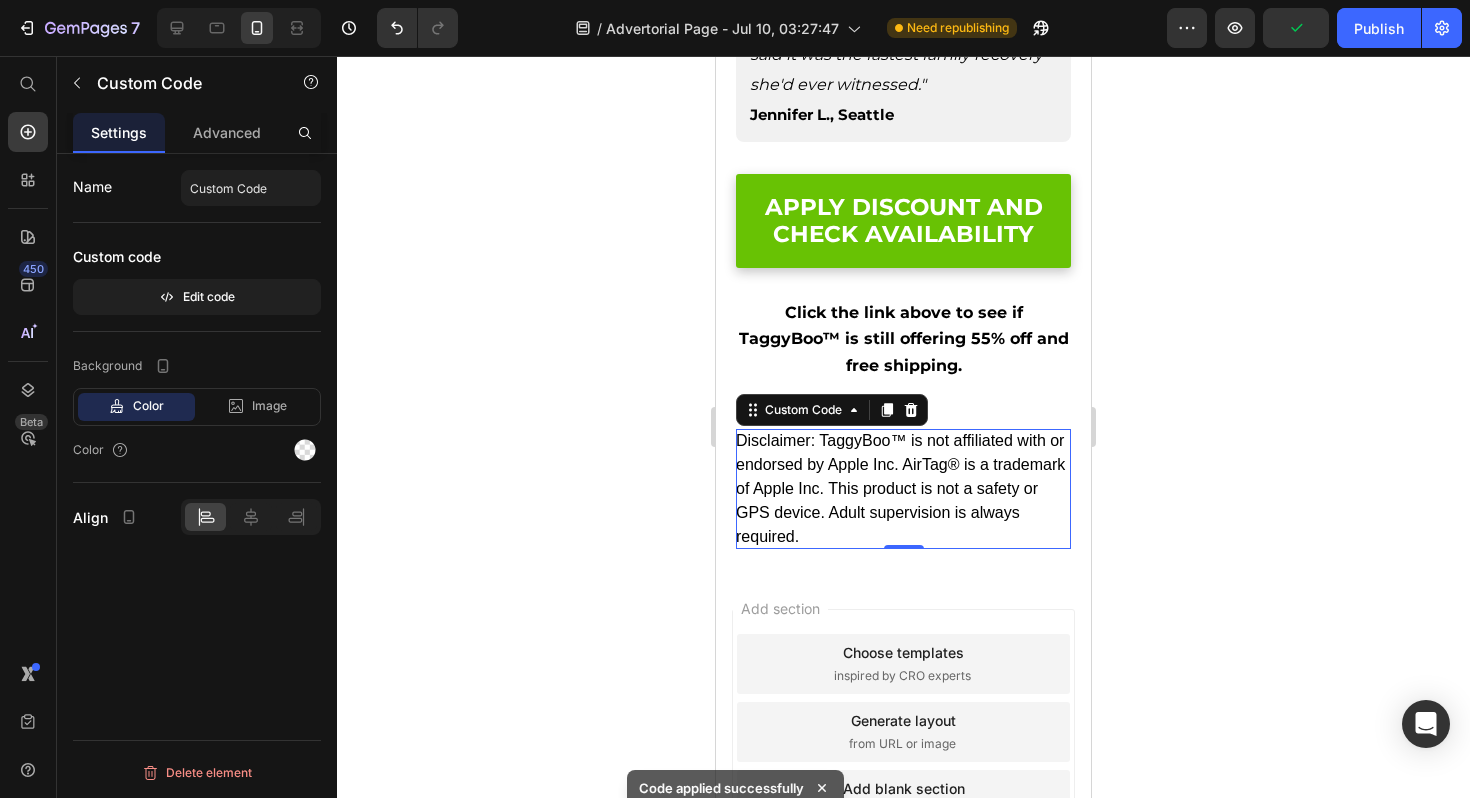 click 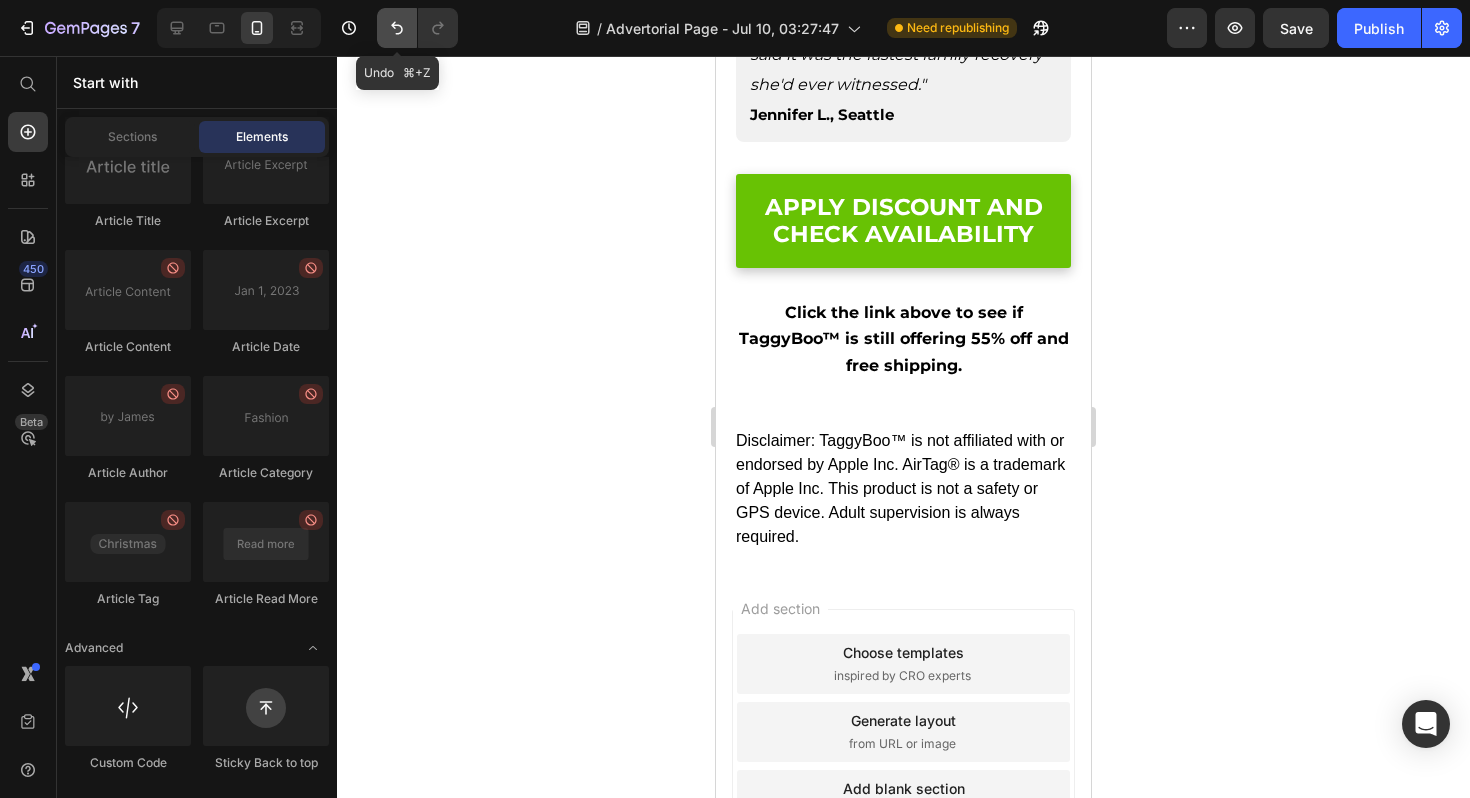 click 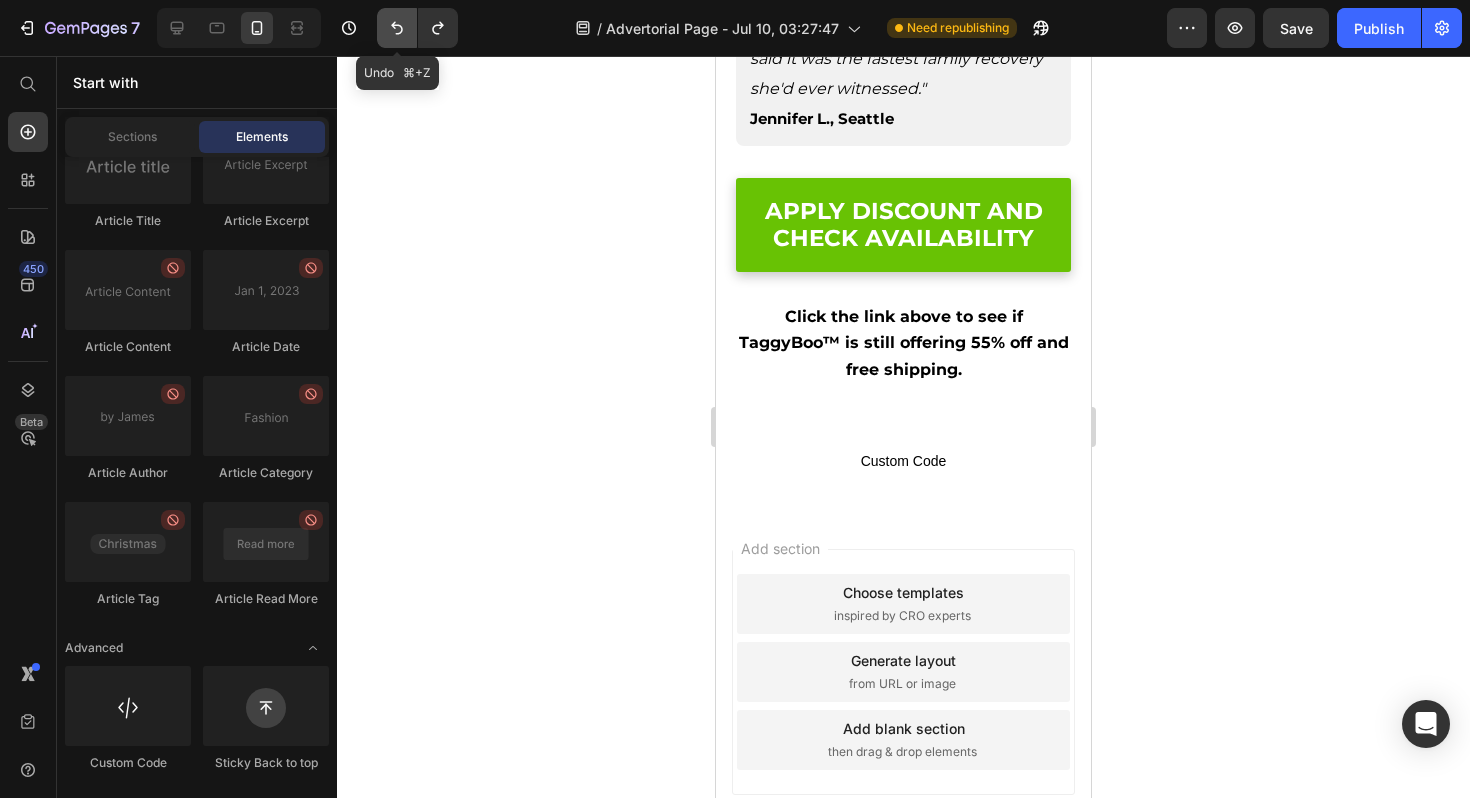 click 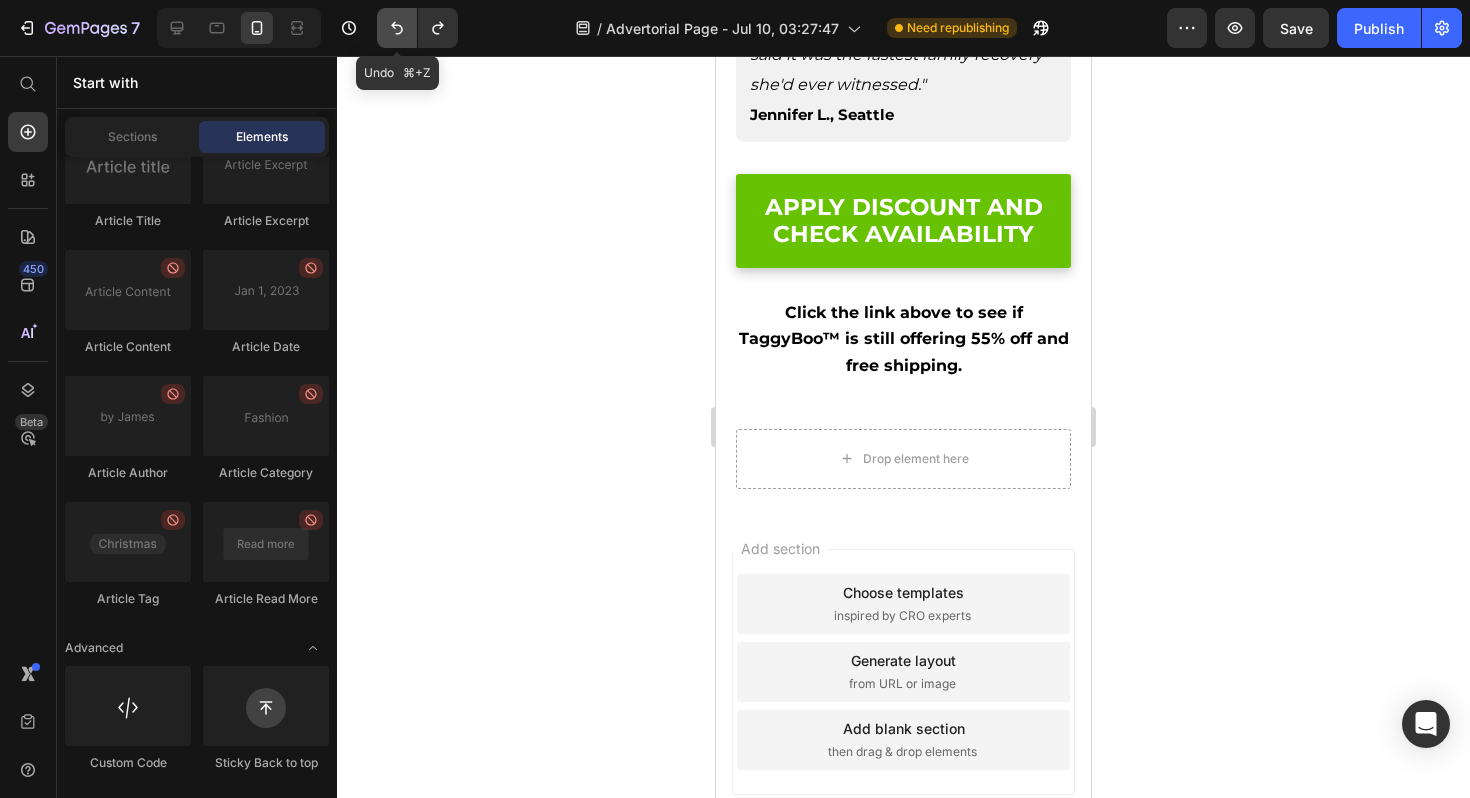 click 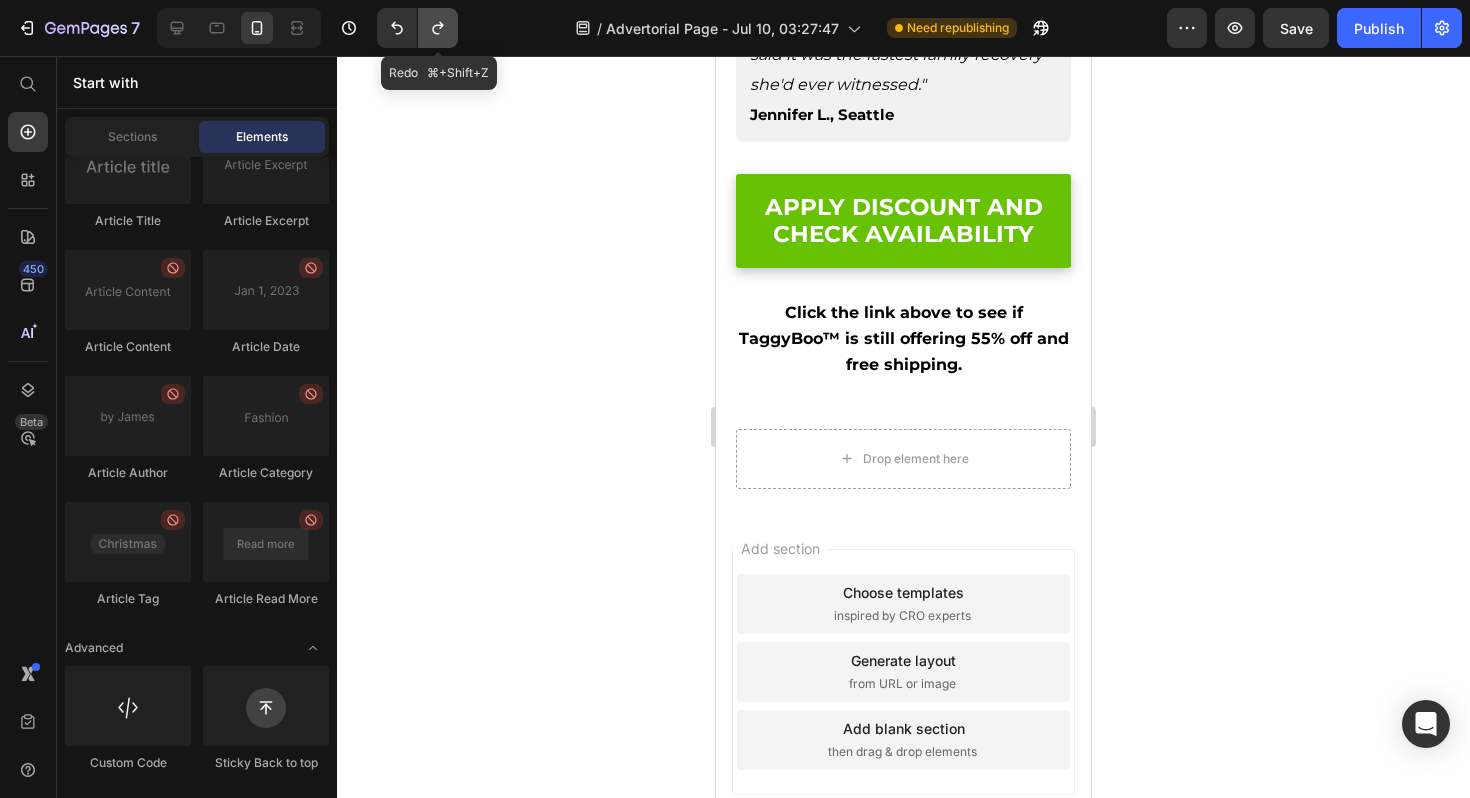 click 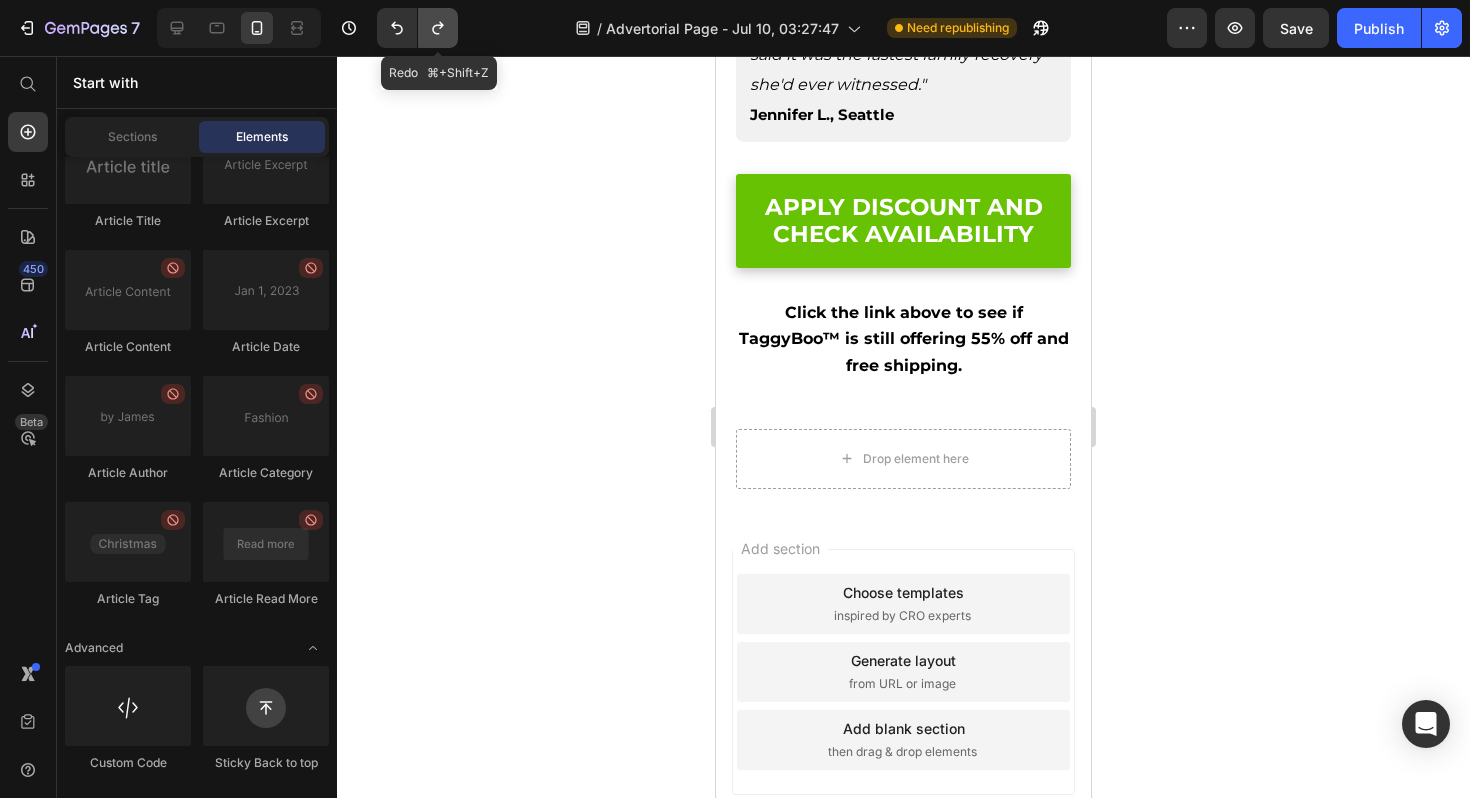 click 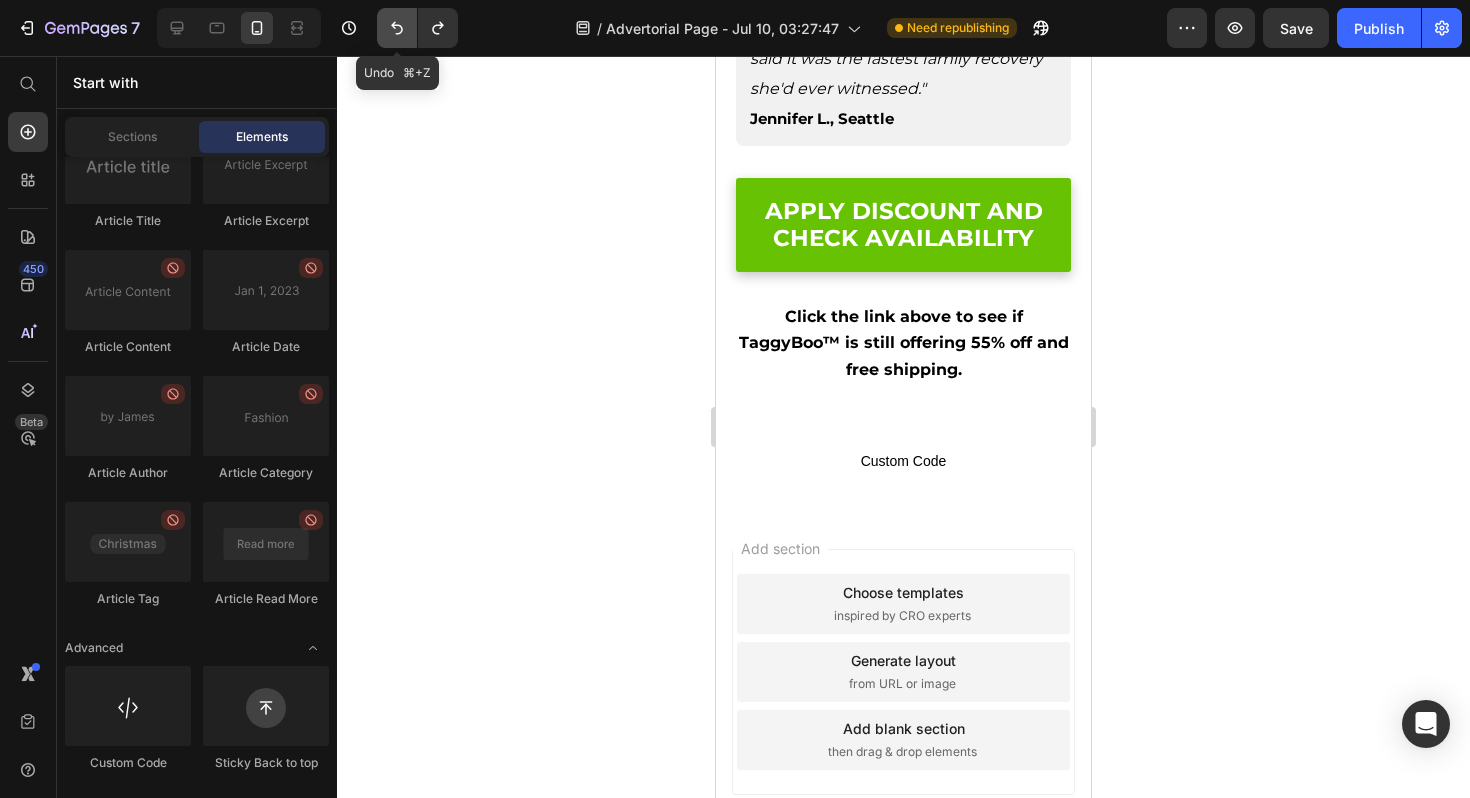 click 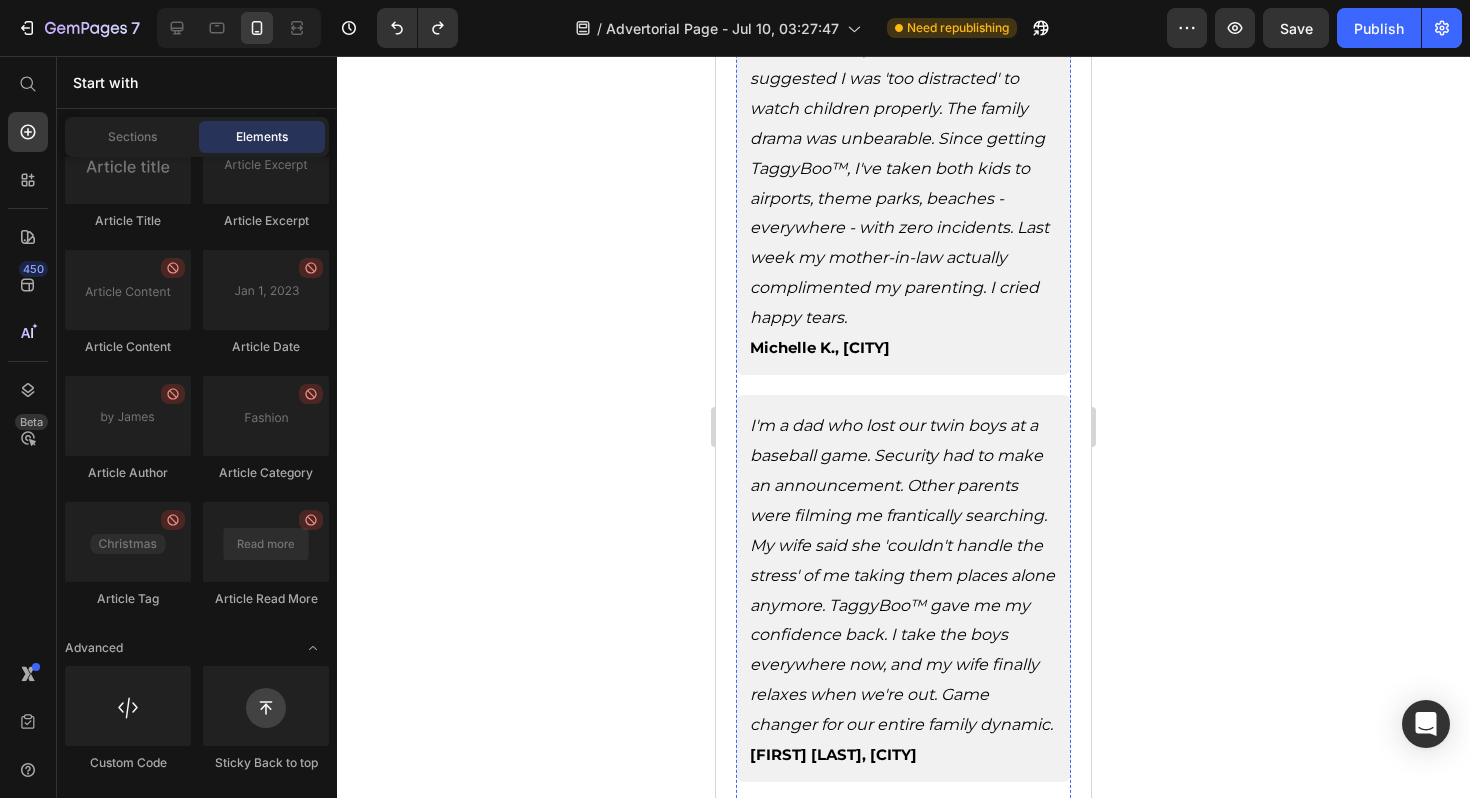 scroll, scrollTop: 13921, scrollLeft: 0, axis: vertical 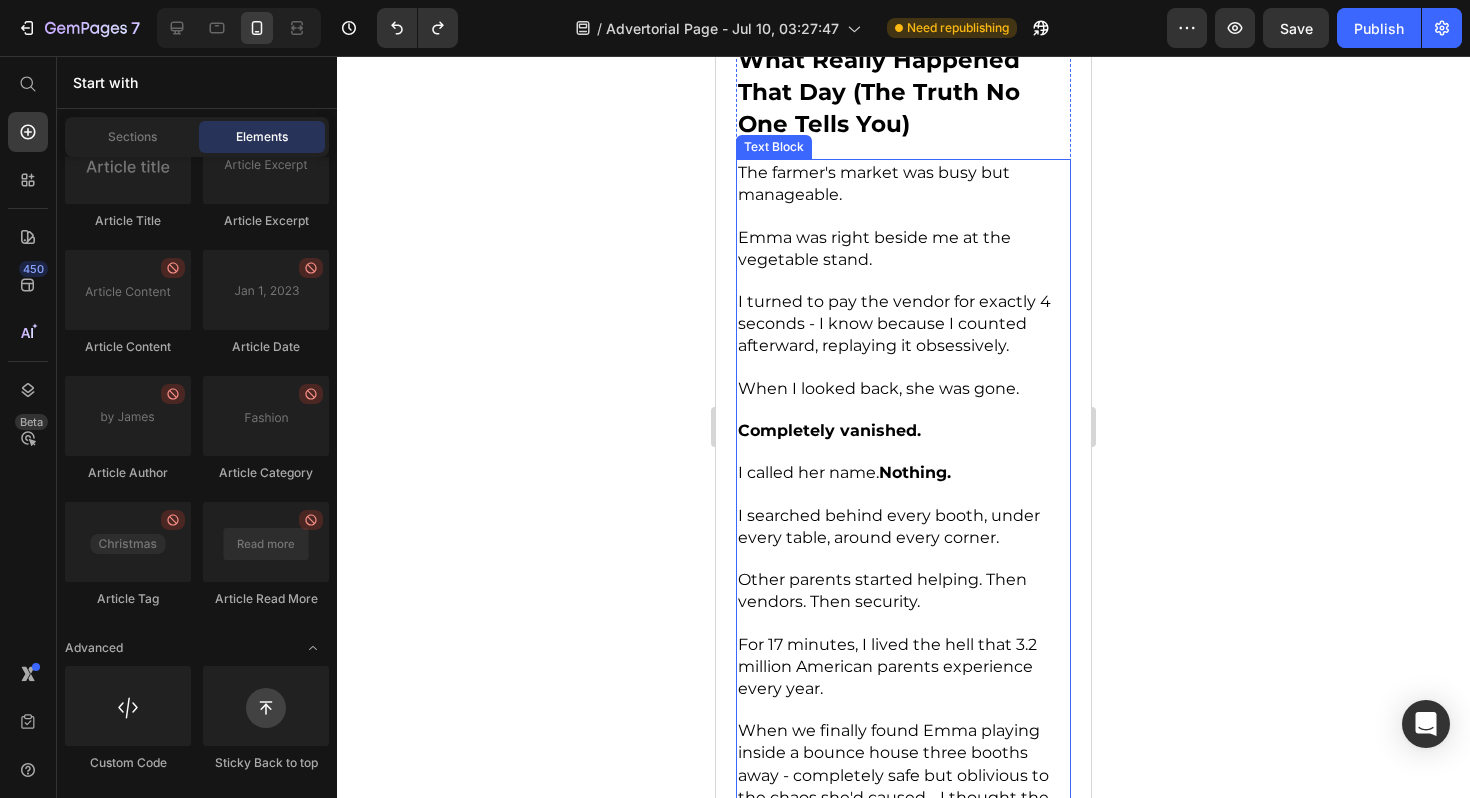 click on "For 17 minutes, I lived the hell that 3.2 million American parents experience every year." at bounding box center [887, 666] 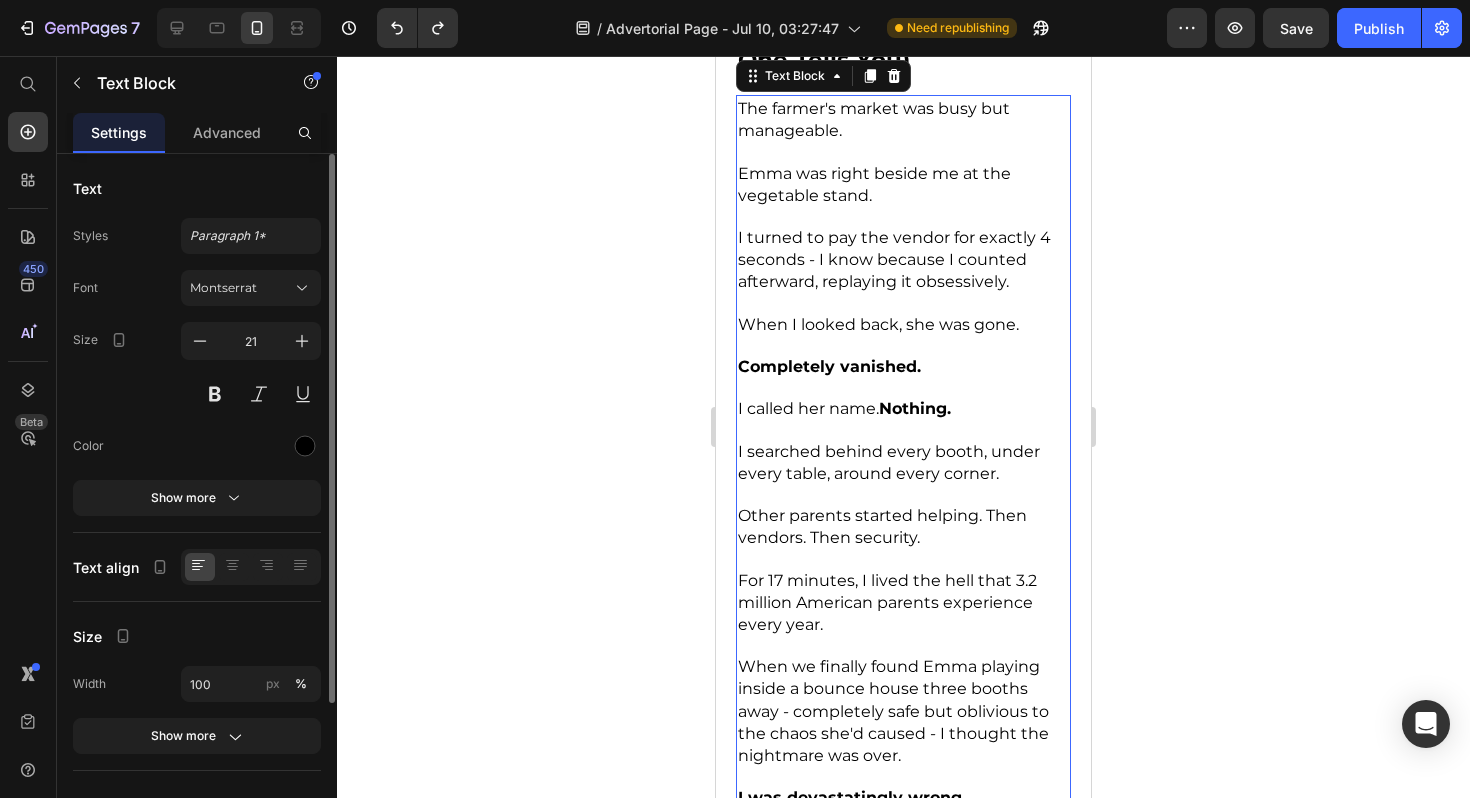 scroll, scrollTop: 3799, scrollLeft: 0, axis: vertical 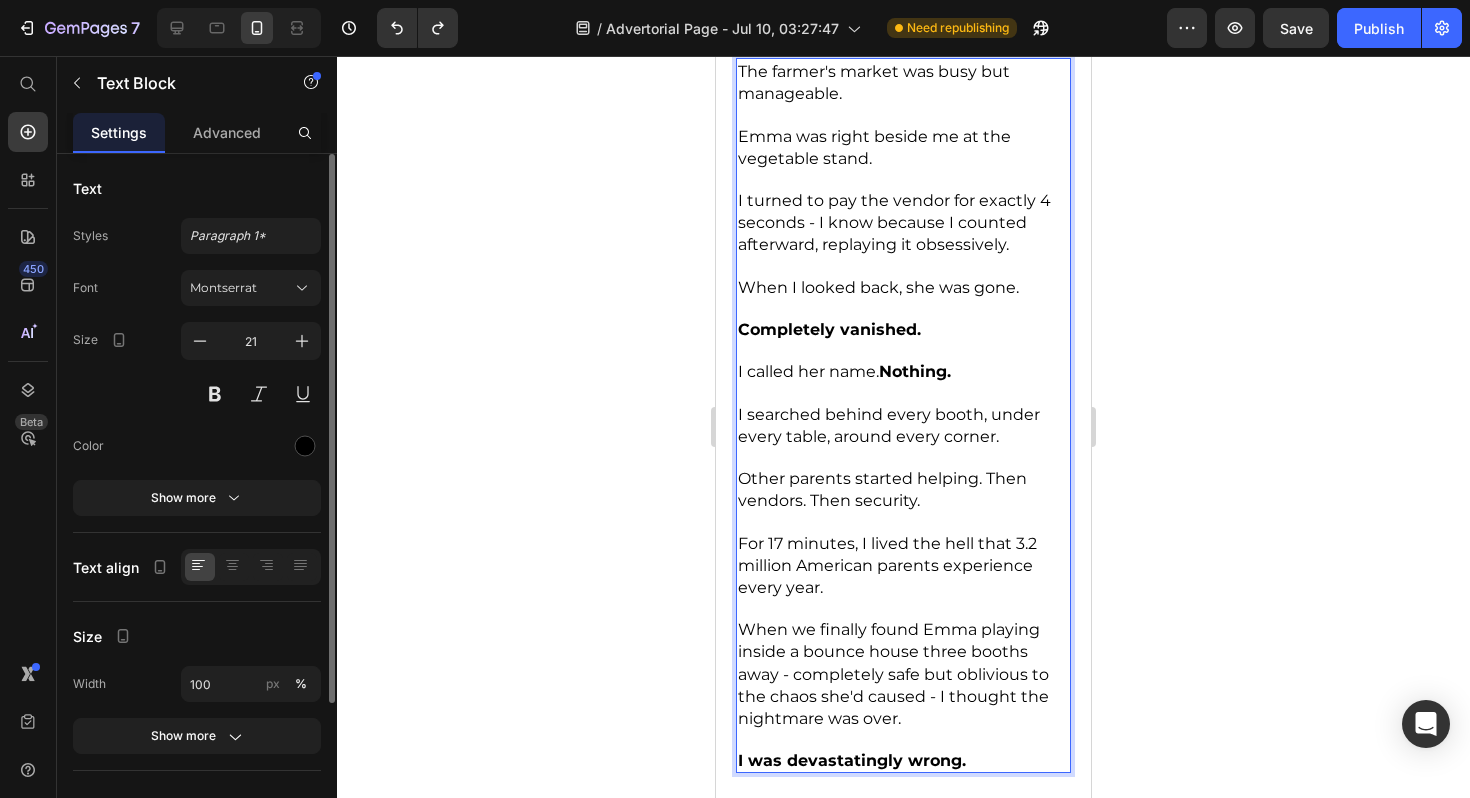 click on "For 17 minutes, I lived the hell that 3.2 million American parents experience every year." at bounding box center (903, 565) 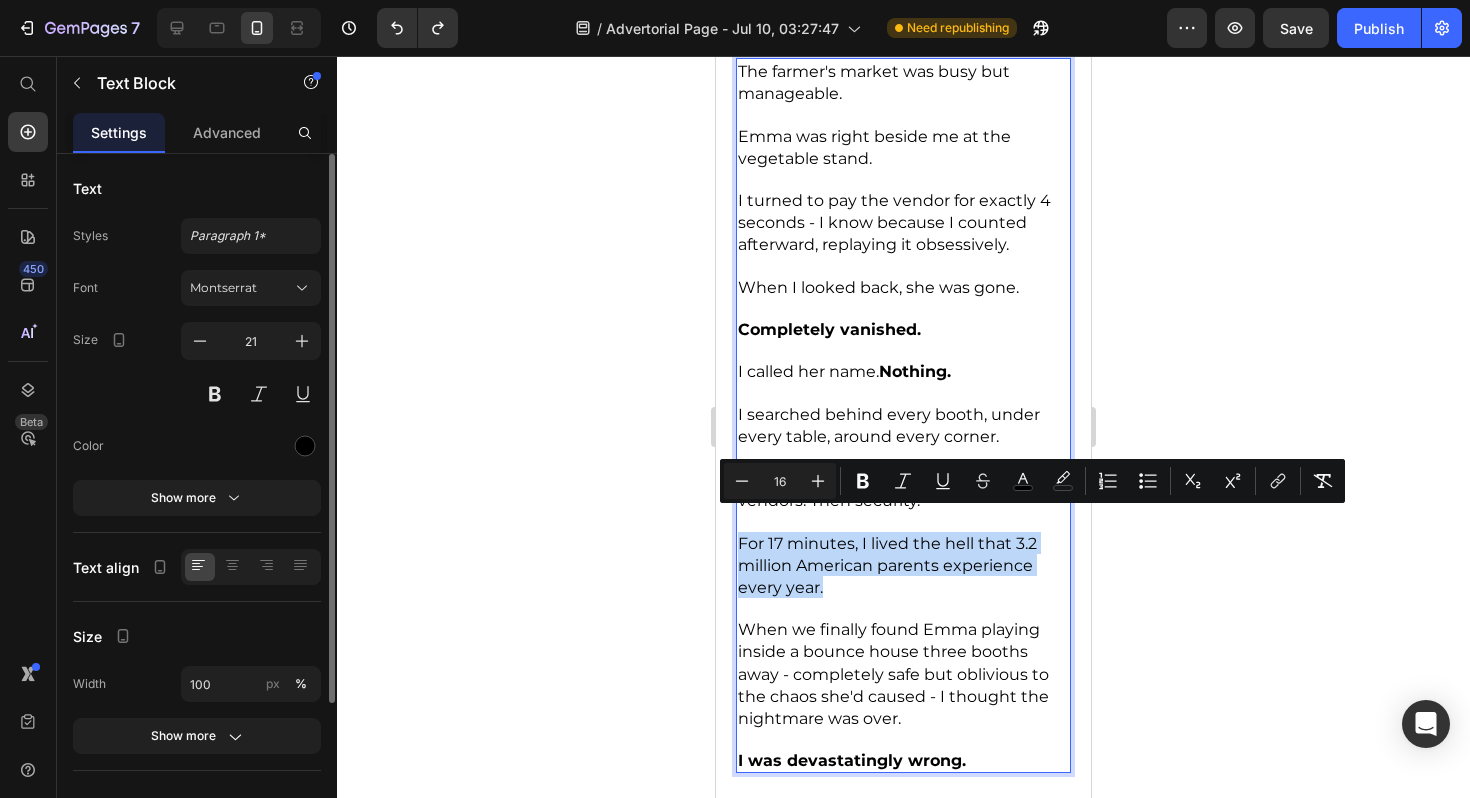 drag, startPoint x: 830, startPoint y: 565, endPoint x: 739, endPoint y: 518, distance: 102.4207 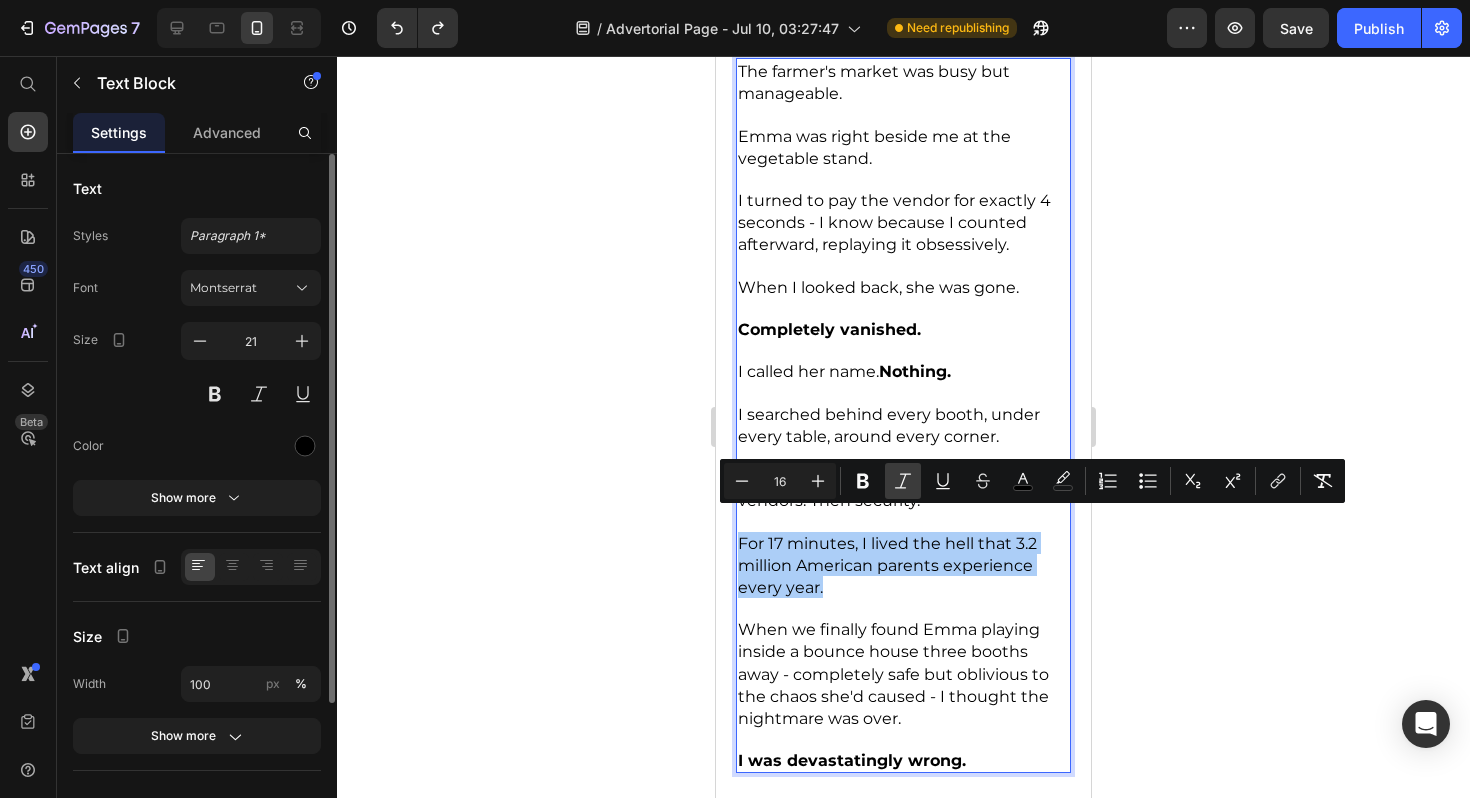 click 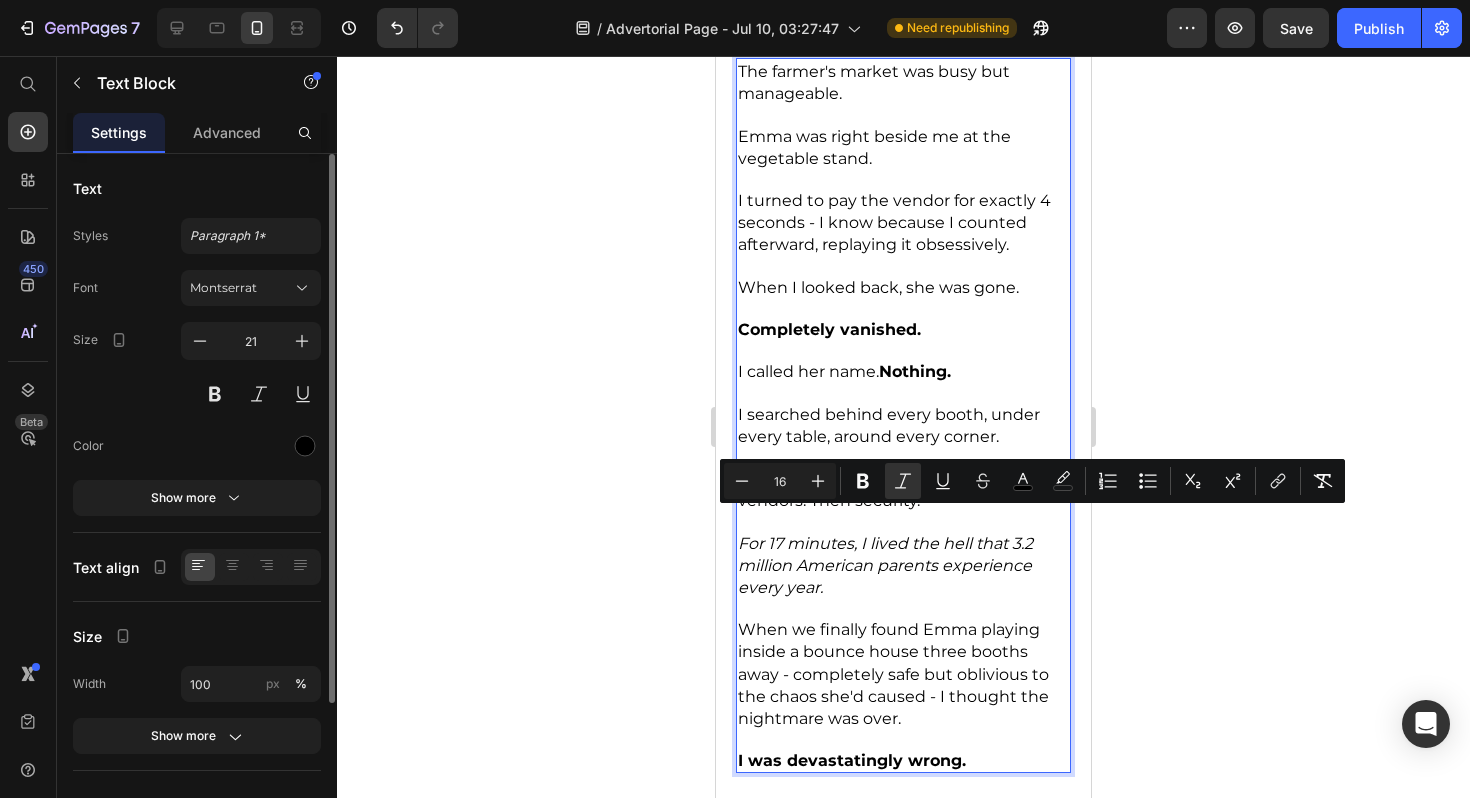 click 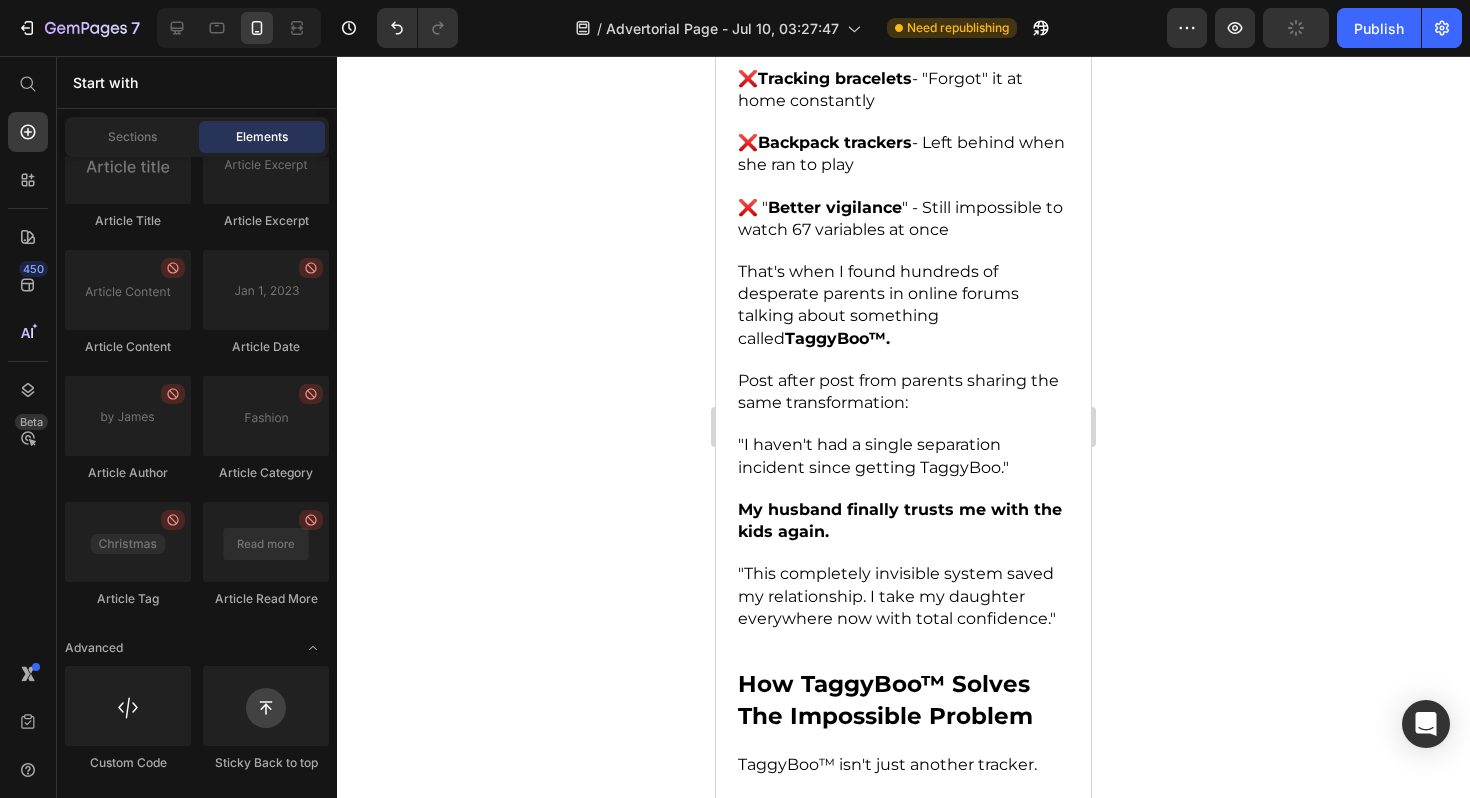 scroll, scrollTop: 7272, scrollLeft: 0, axis: vertical 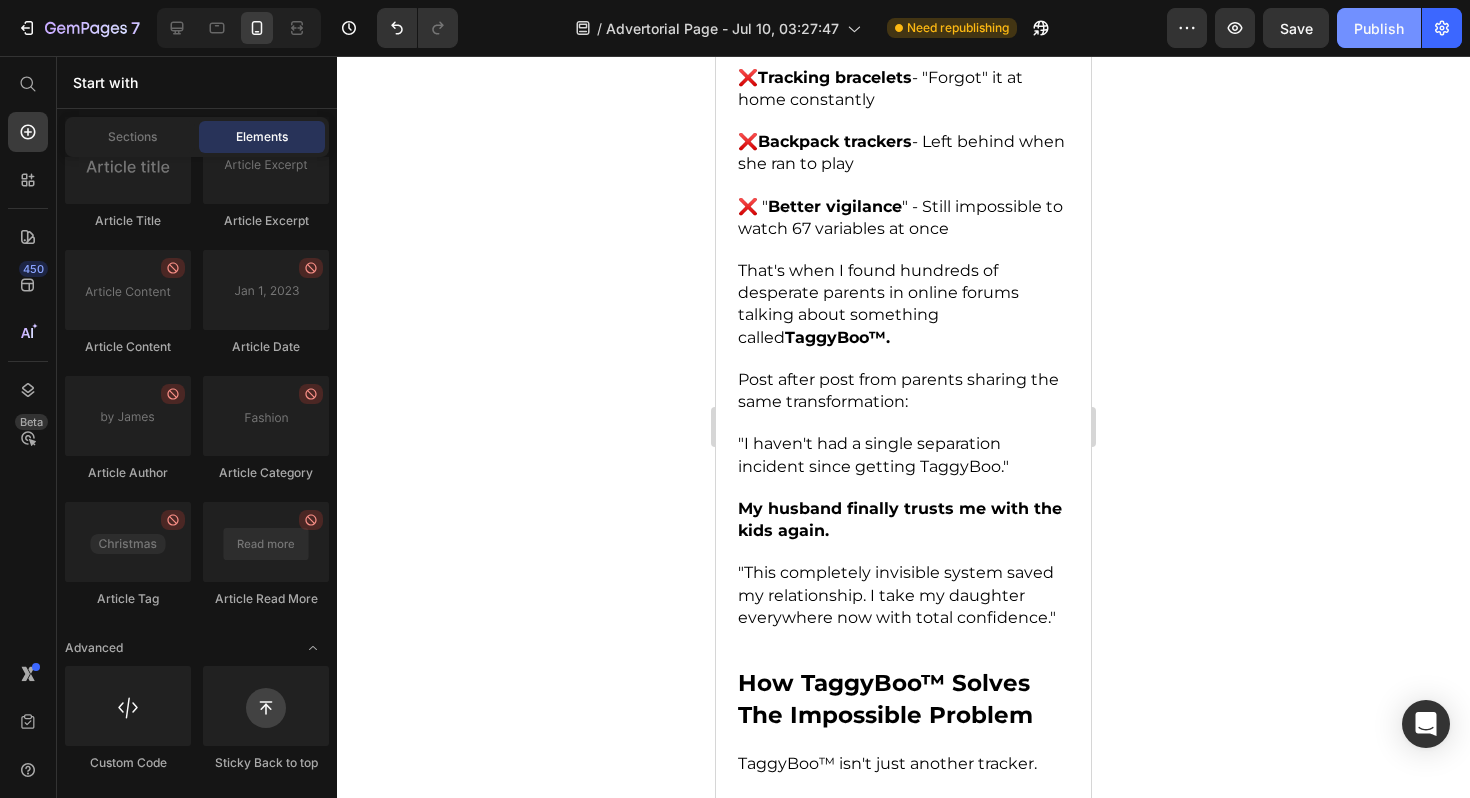 click on "Publish" at bounding box center (1379, 28) 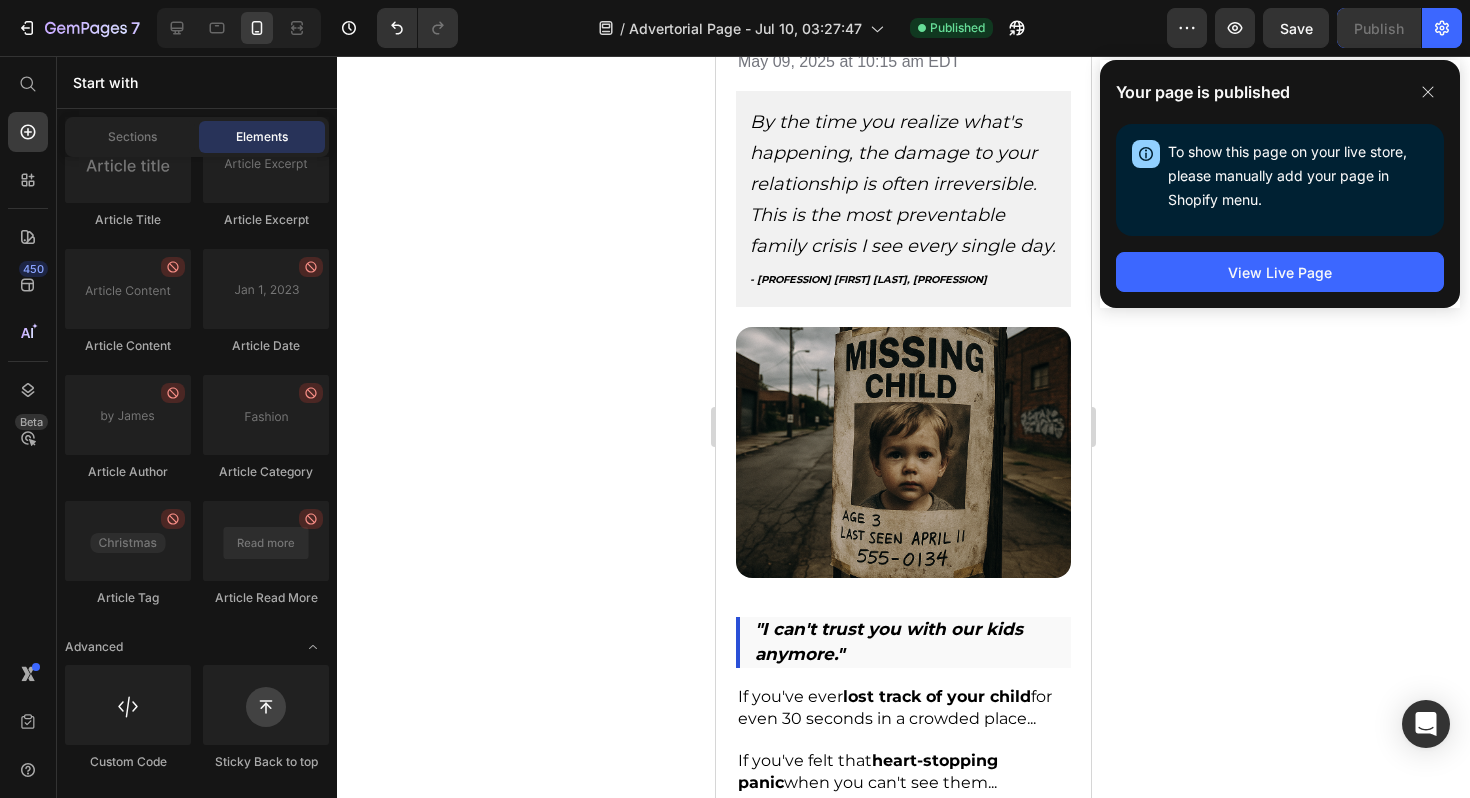 scroll, scrollTop: 325, scrollLeft: 0, axis: vertical 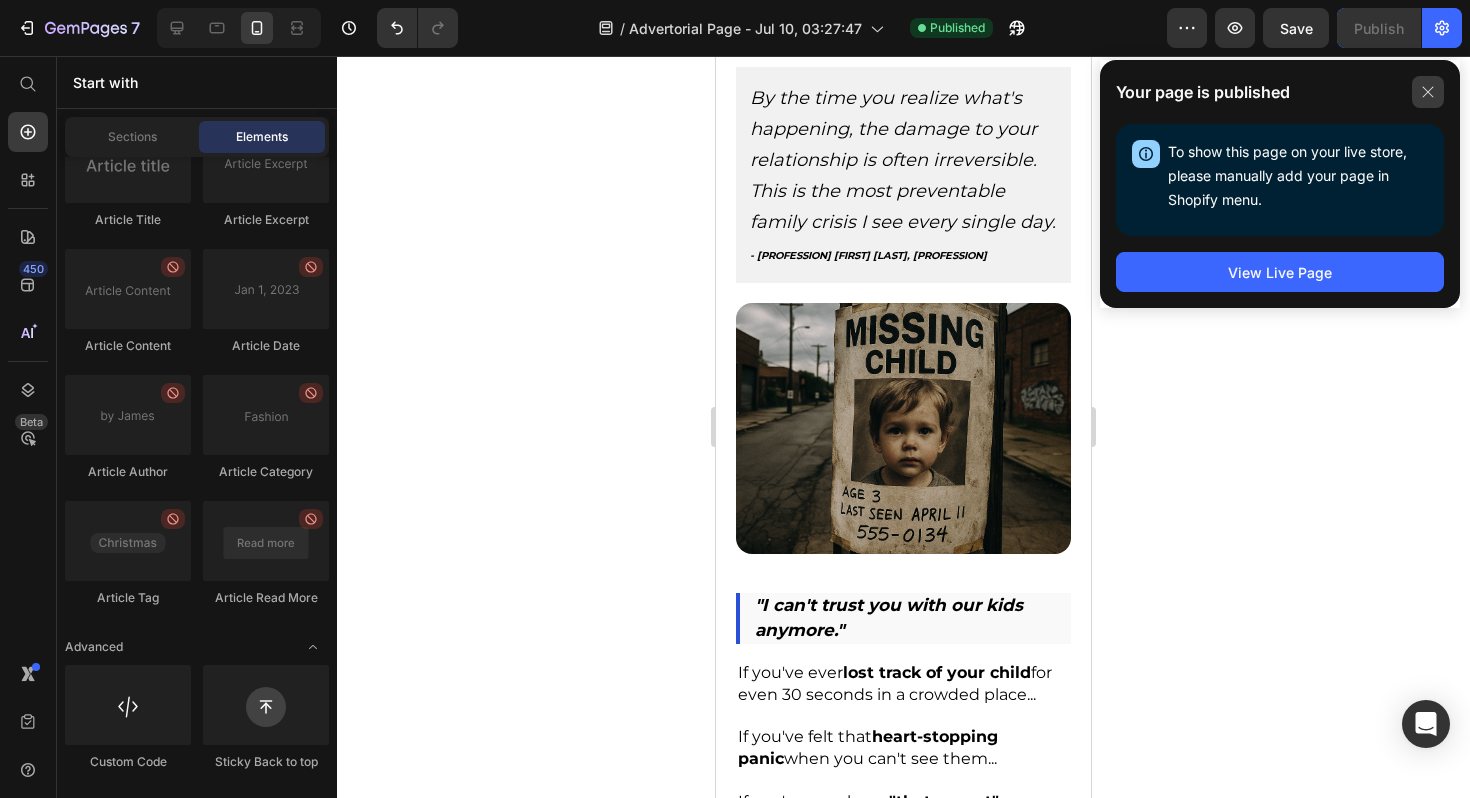 click 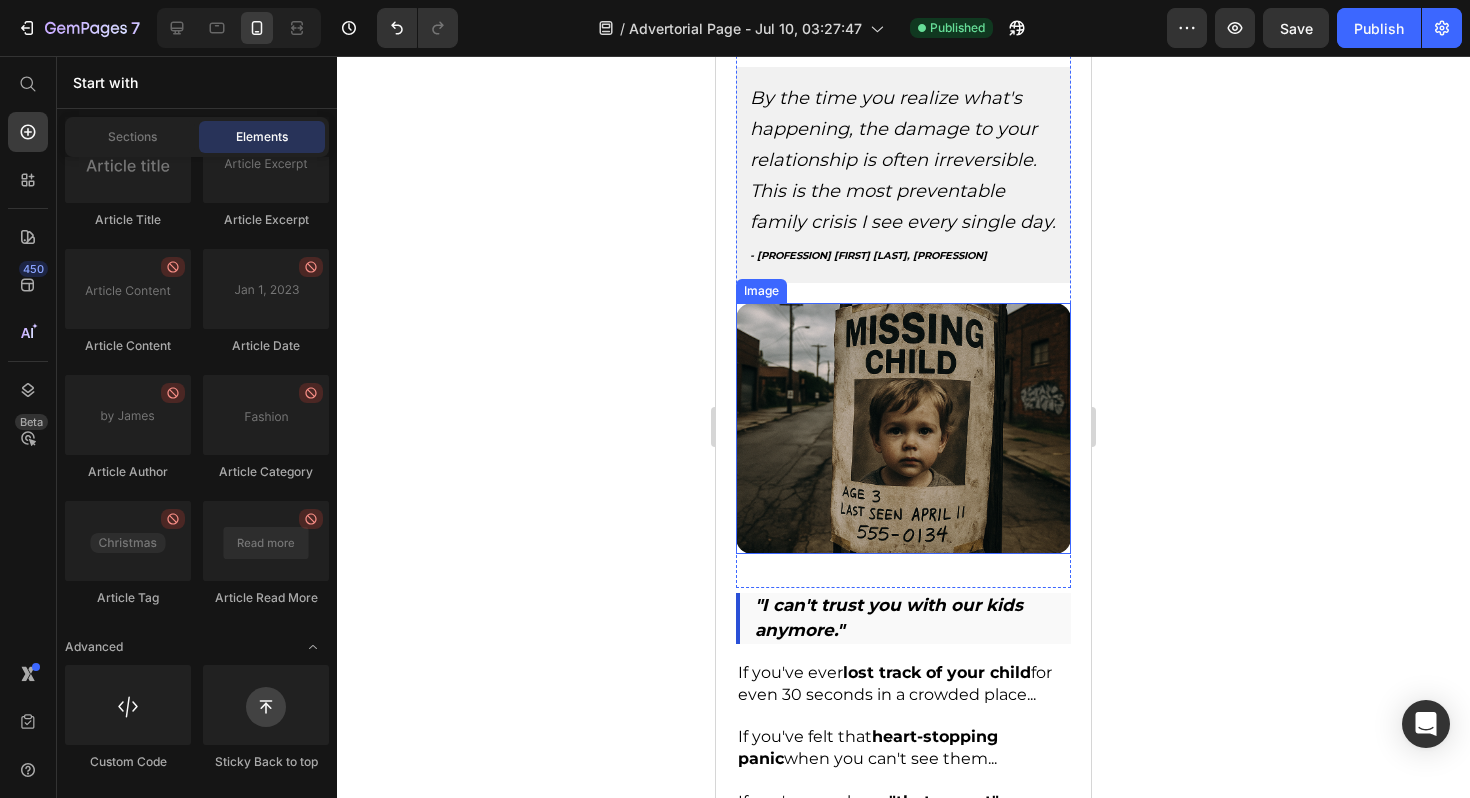 click at bounding box center (903, 428) 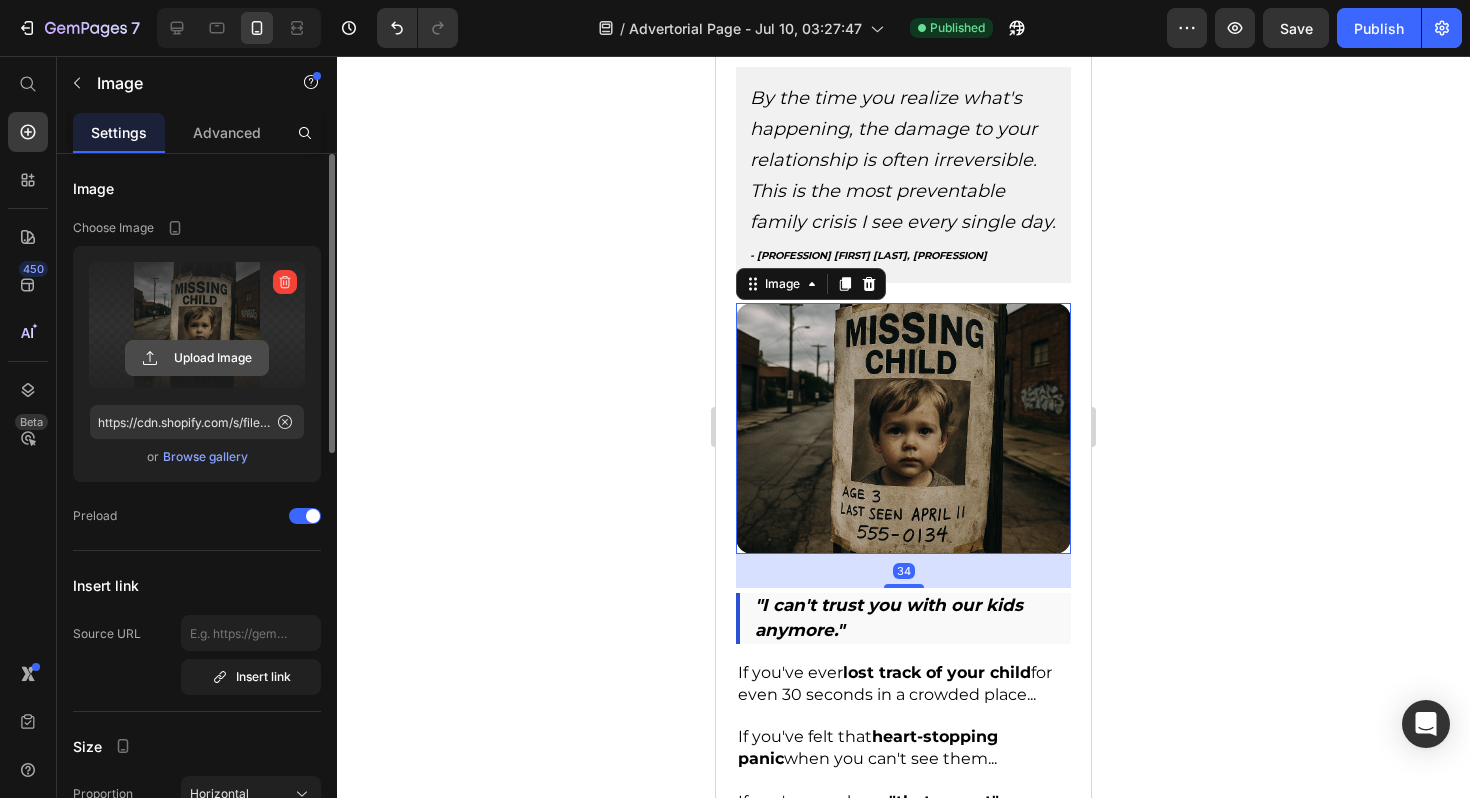 click 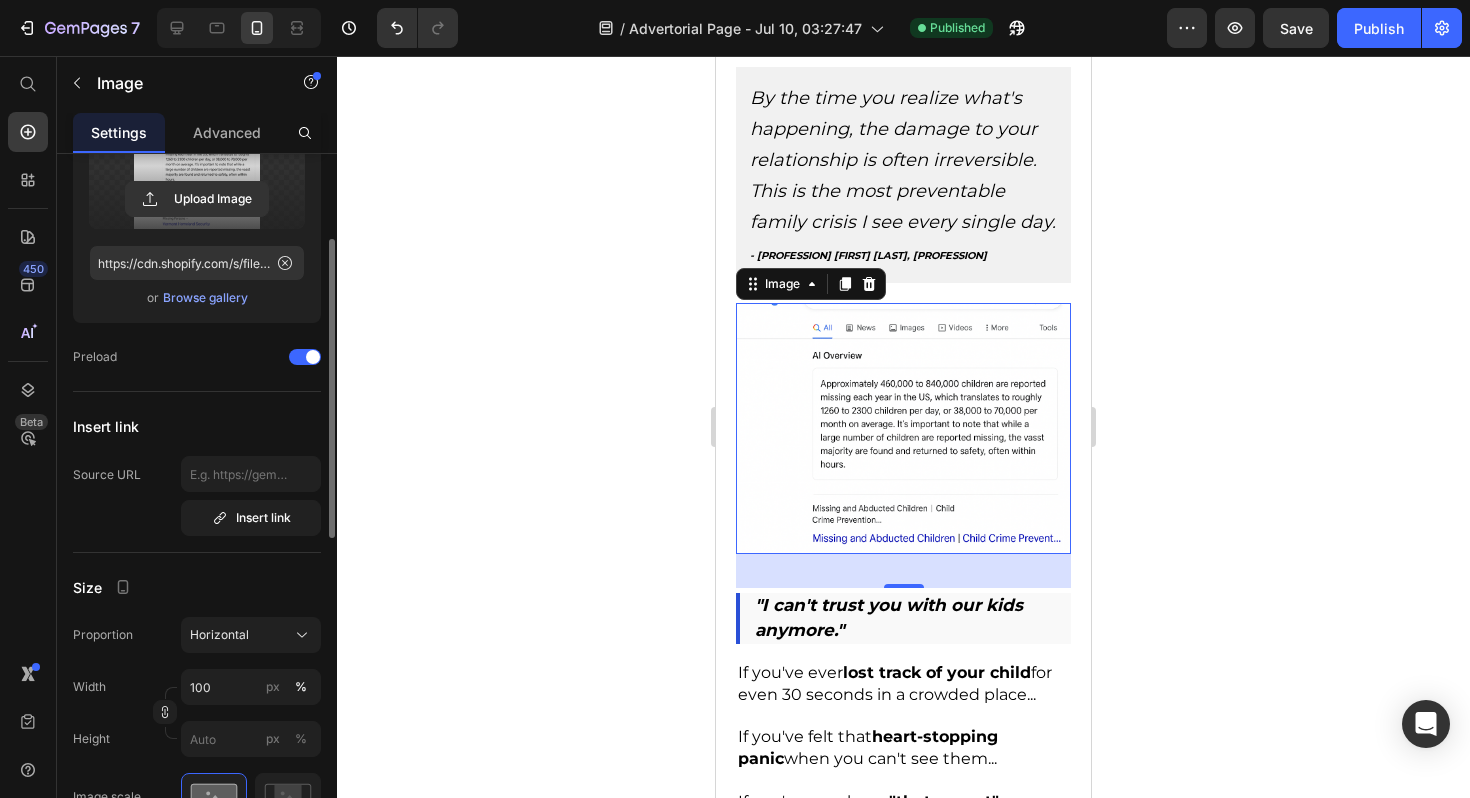 scroll, scrollTop: 171, scrollLeft: 0, axis: vertical 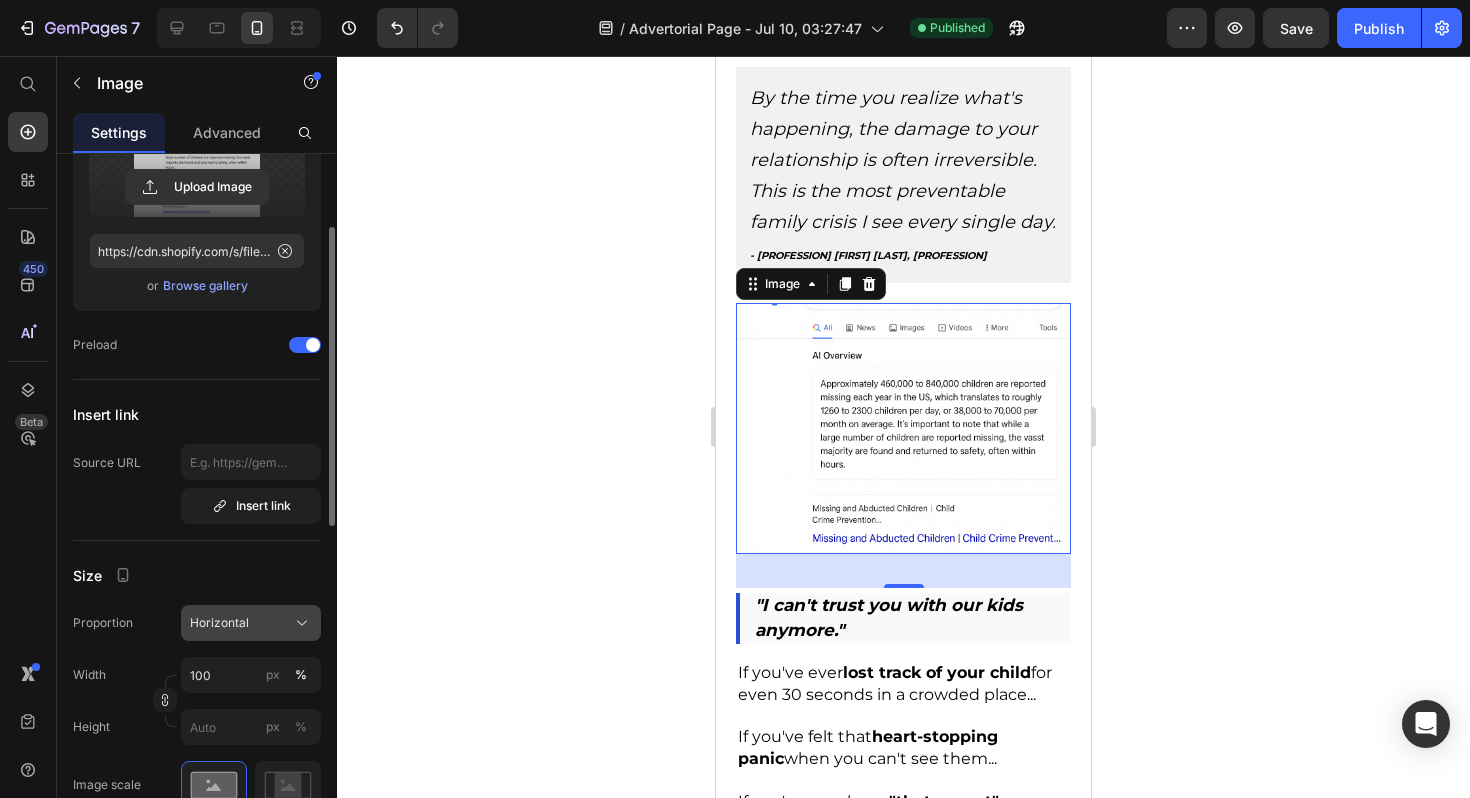click on "Horizontal" 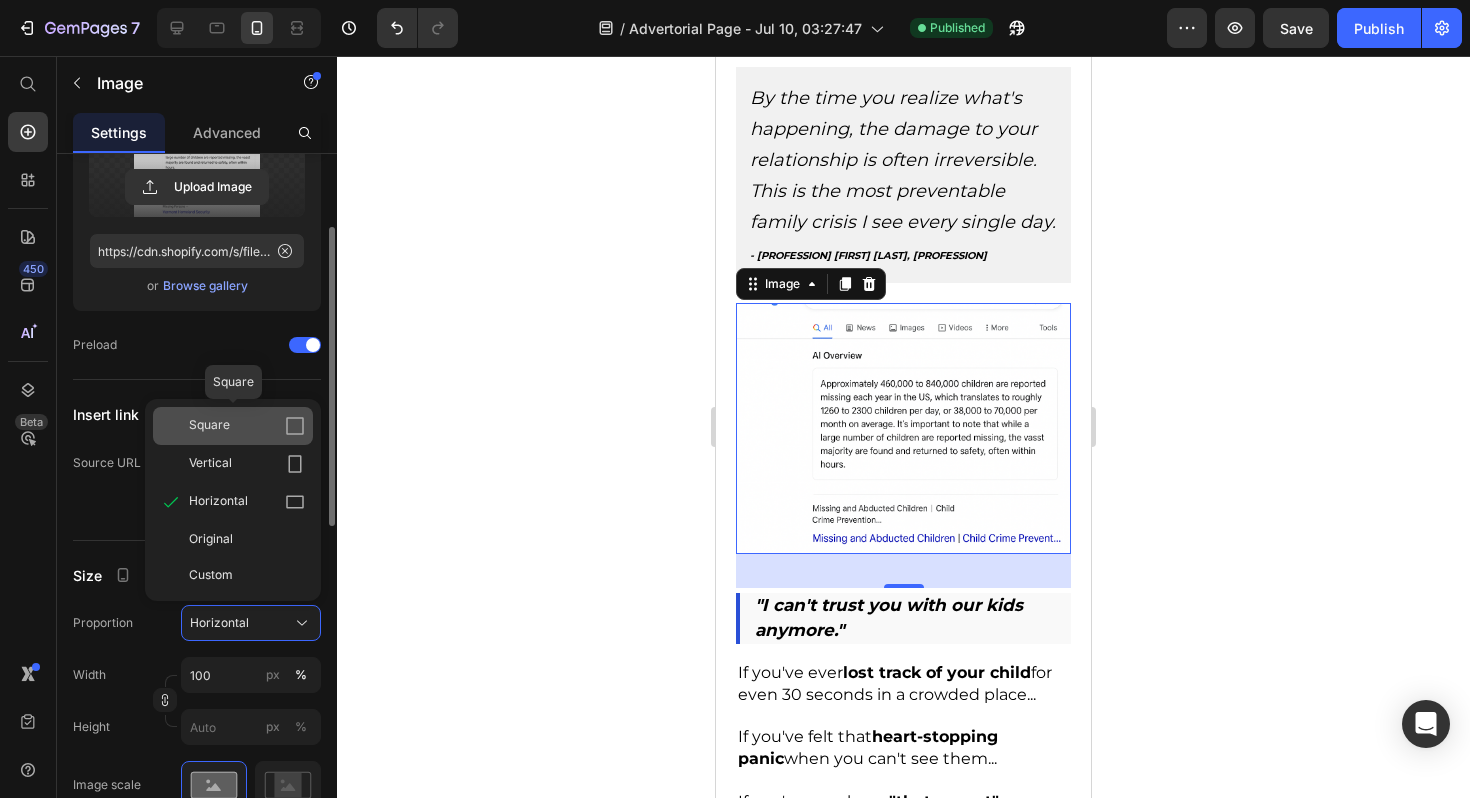 click on "Square" at bounding box center (247, 426) 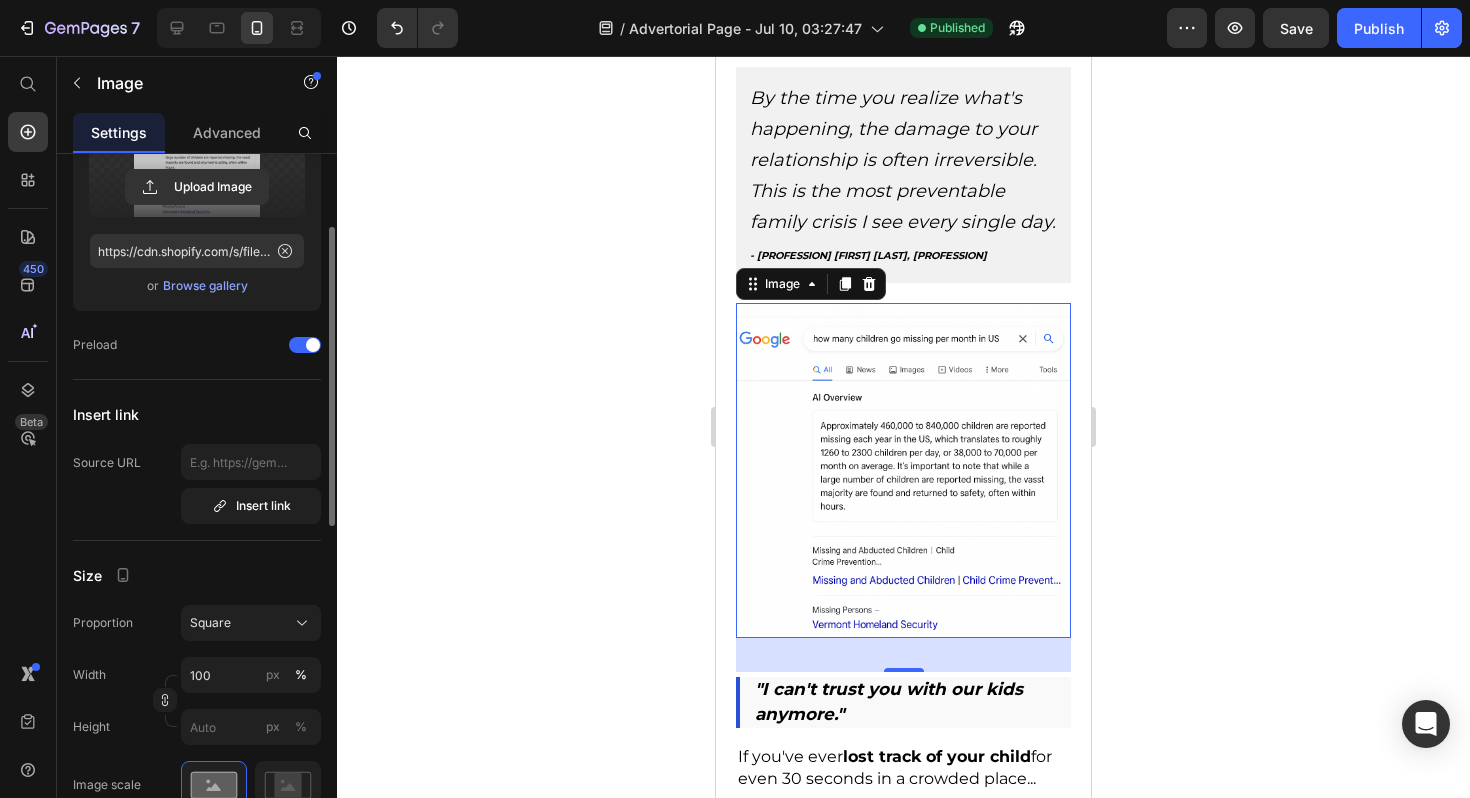 click 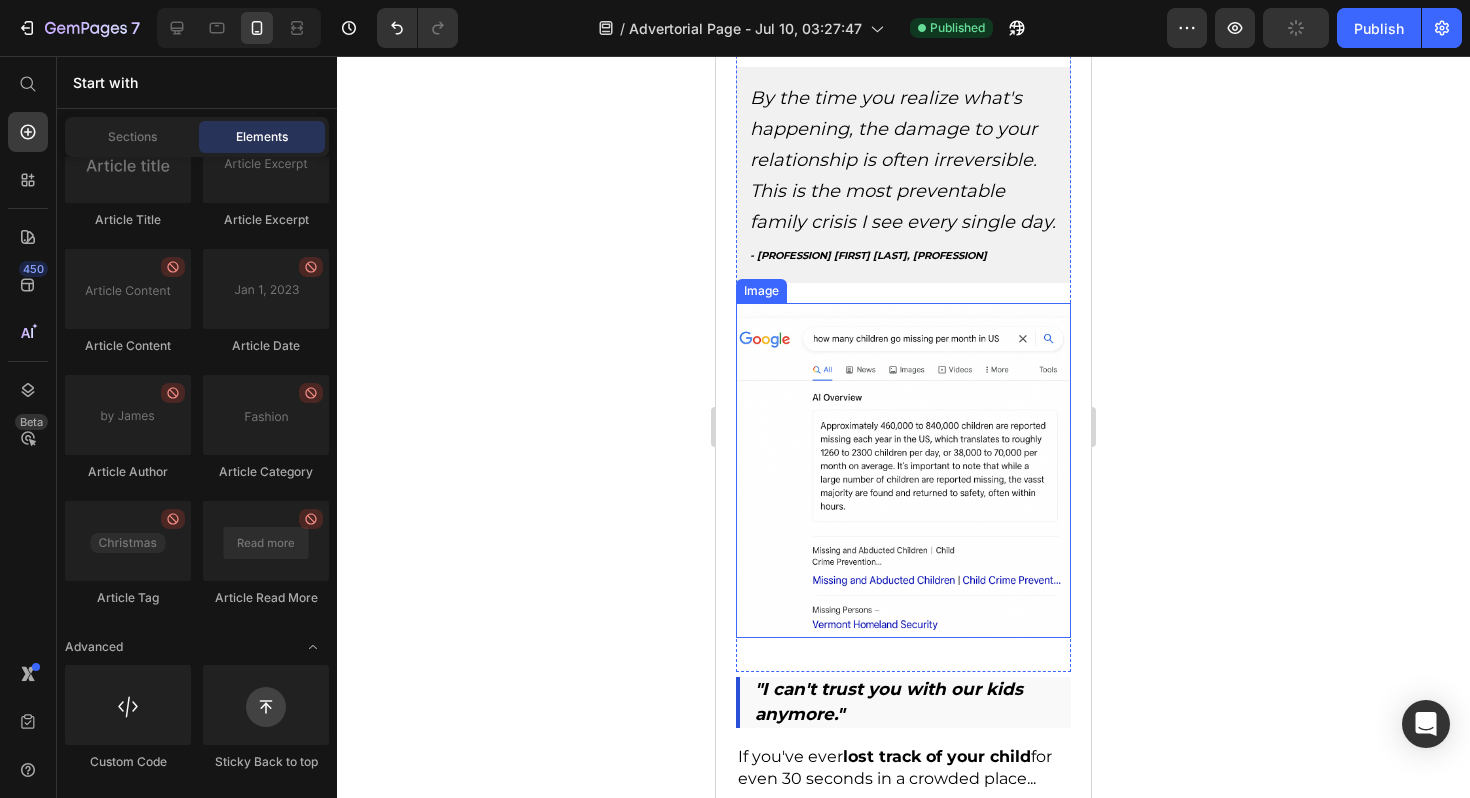 scroll, scrollTop: 498, scrollLeft: 0, axis: vertical 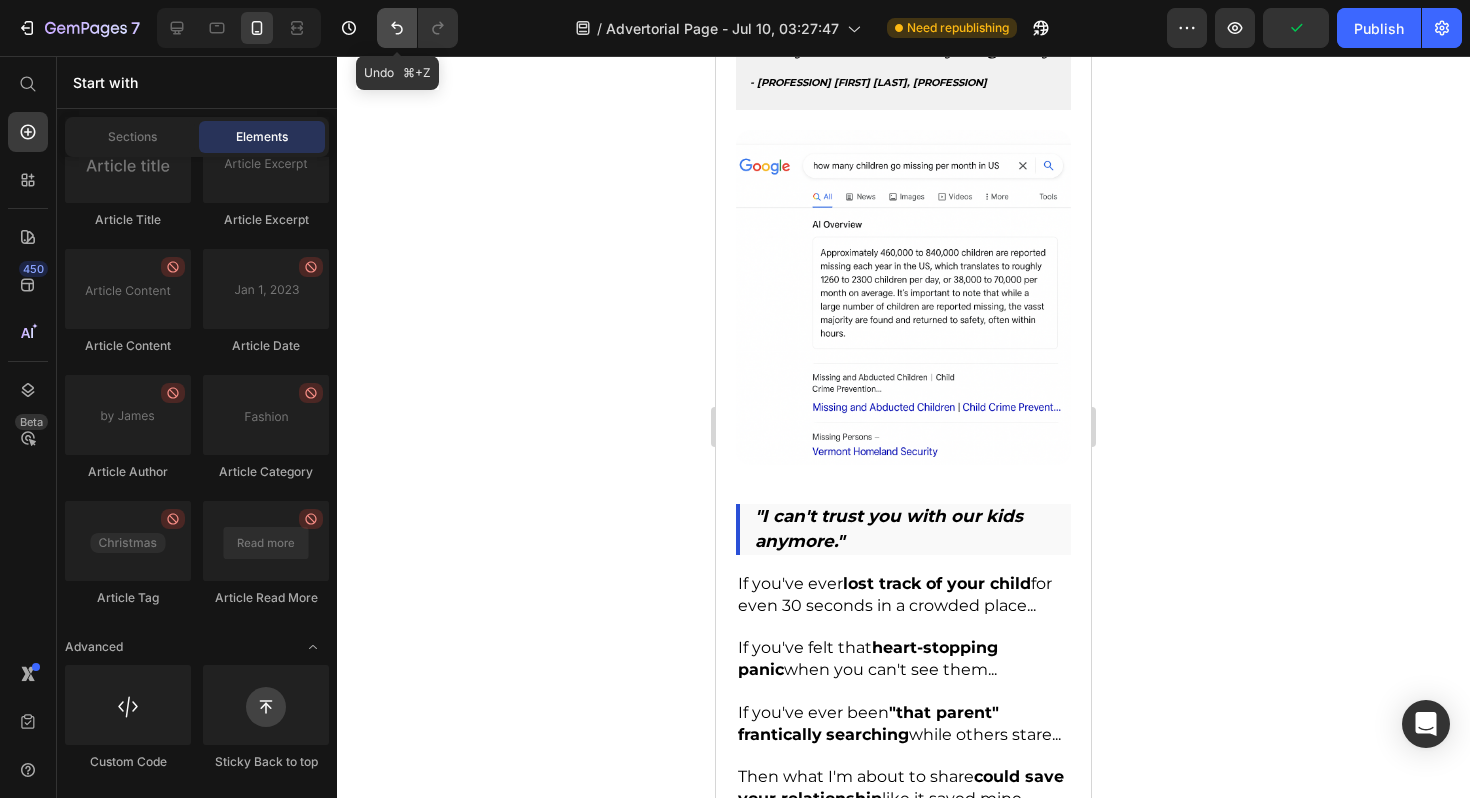 click 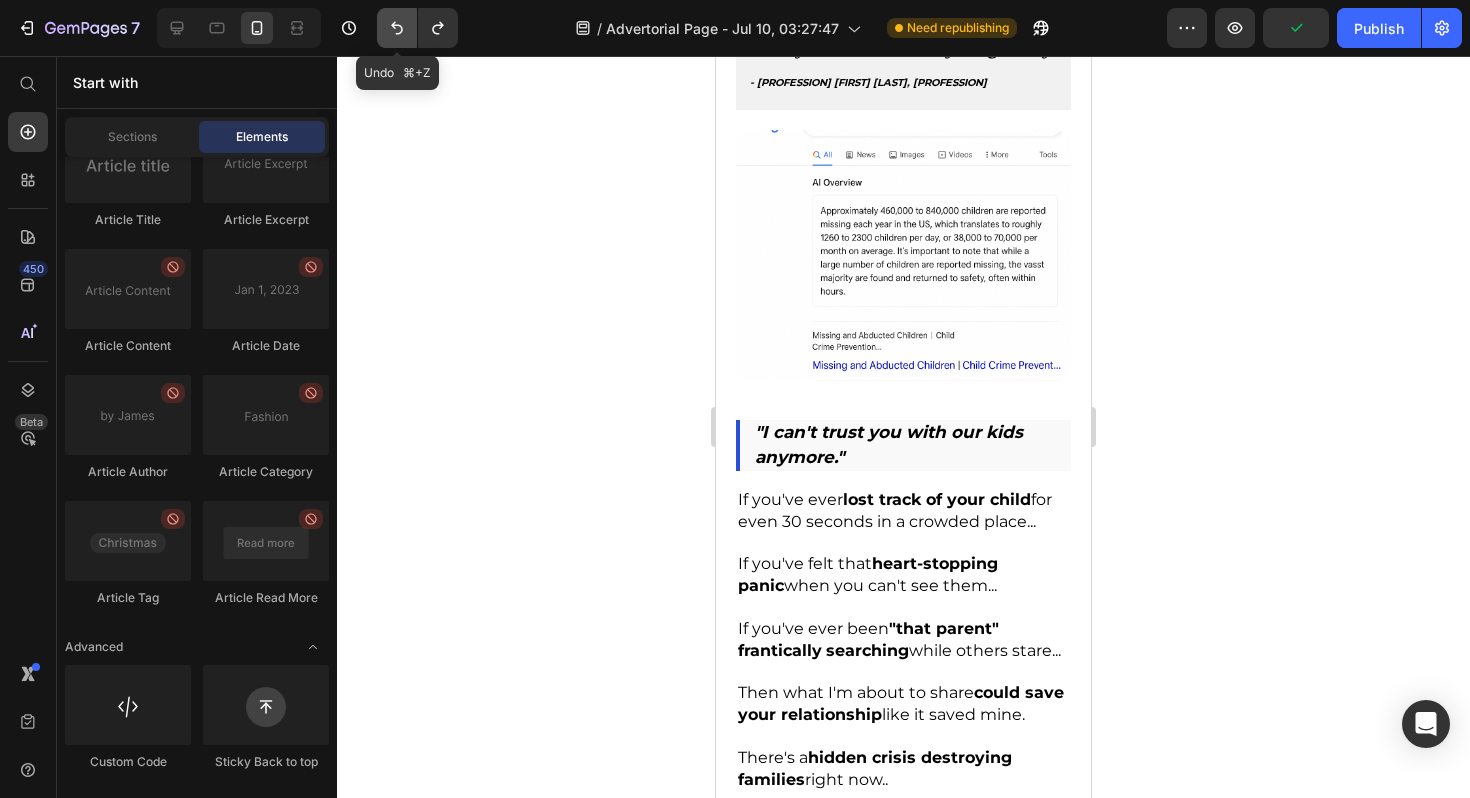 click 